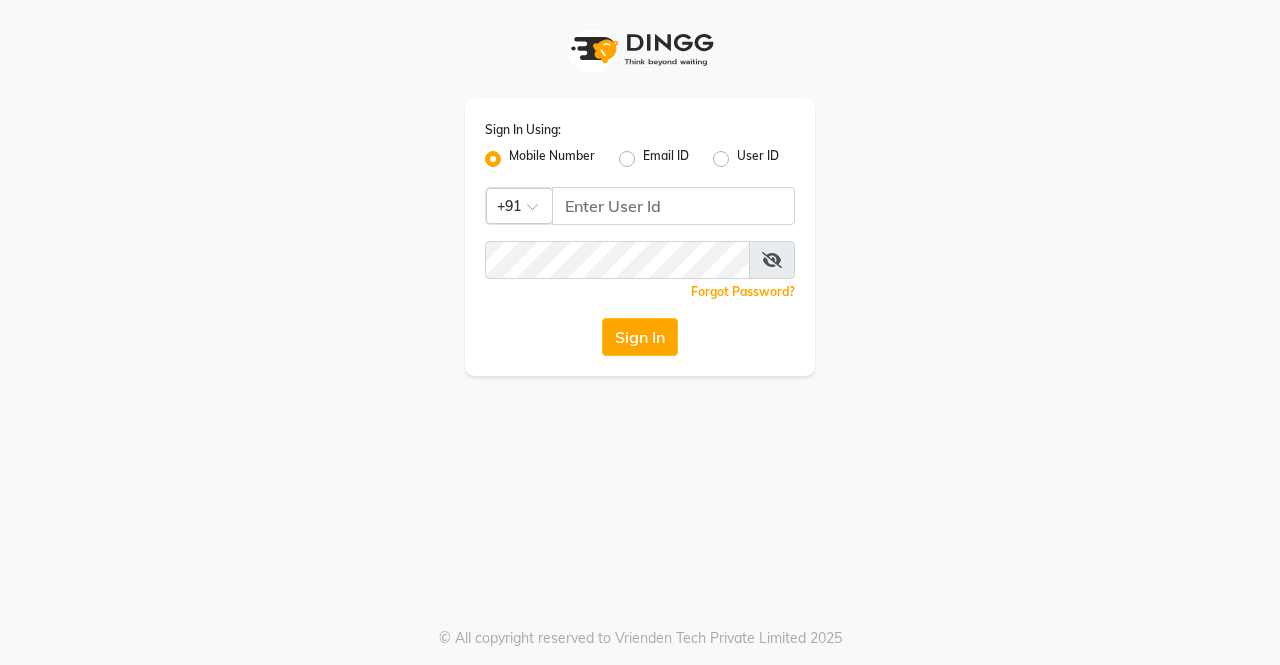 scroll, scrollTop: 0, scrollLeft: 0, axis: both 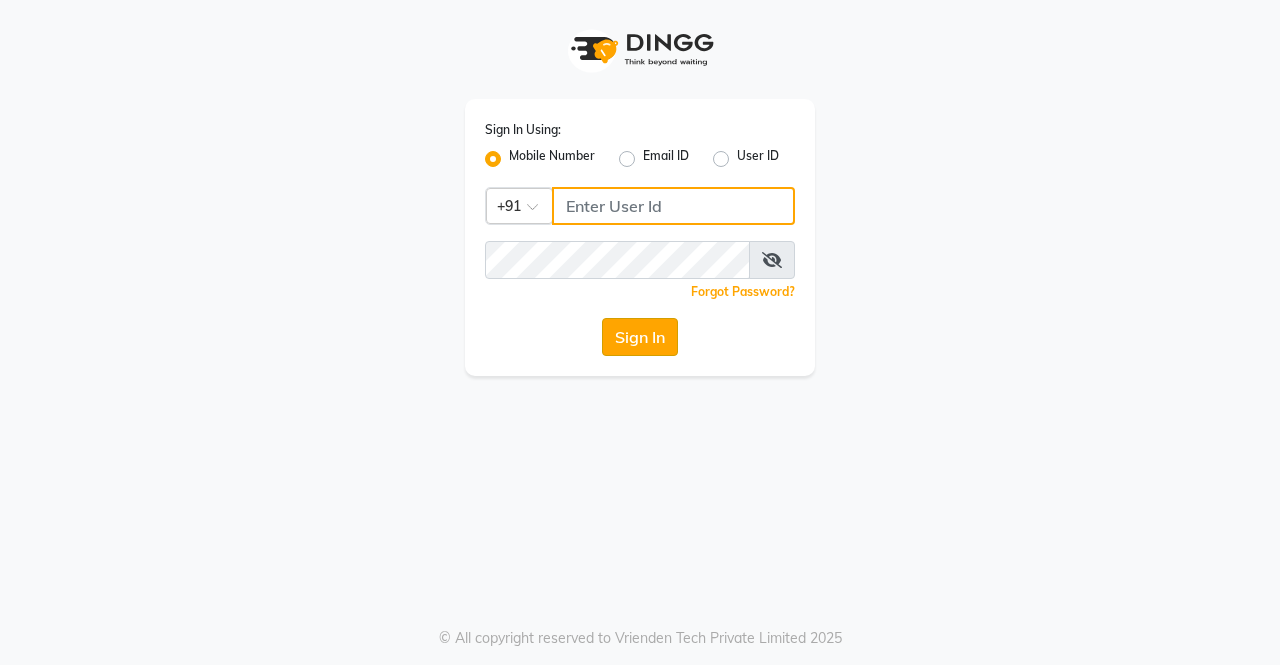 type on "9872635260" 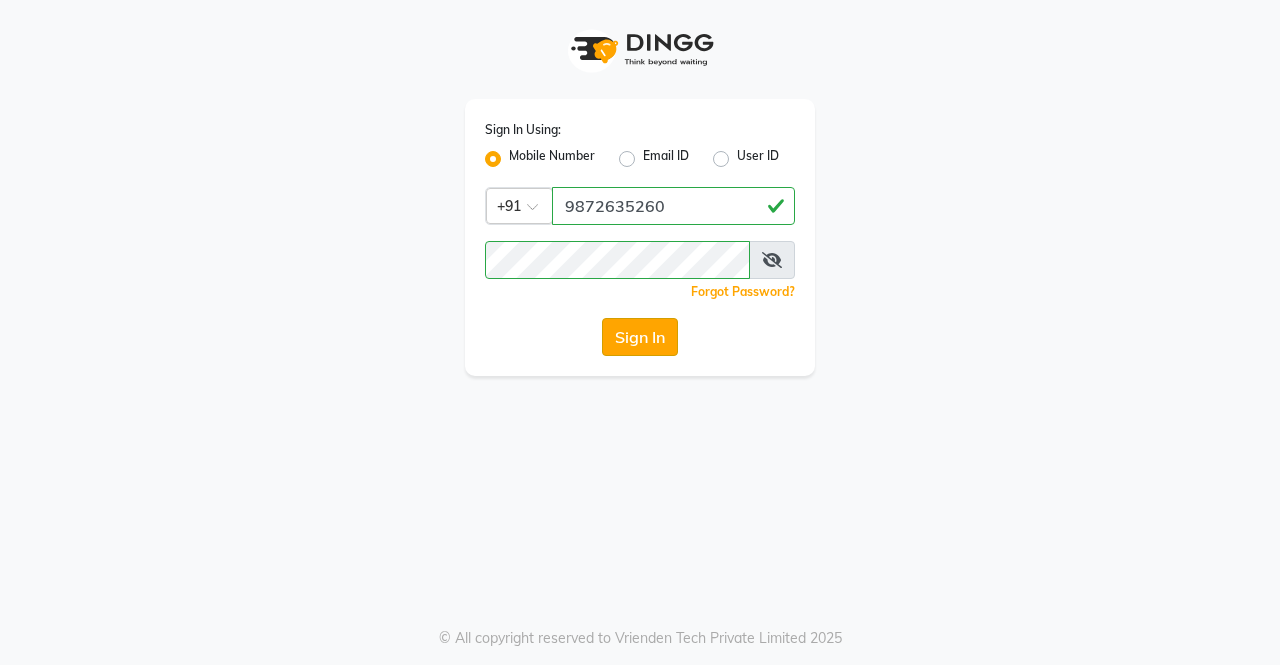click on "Sign In" 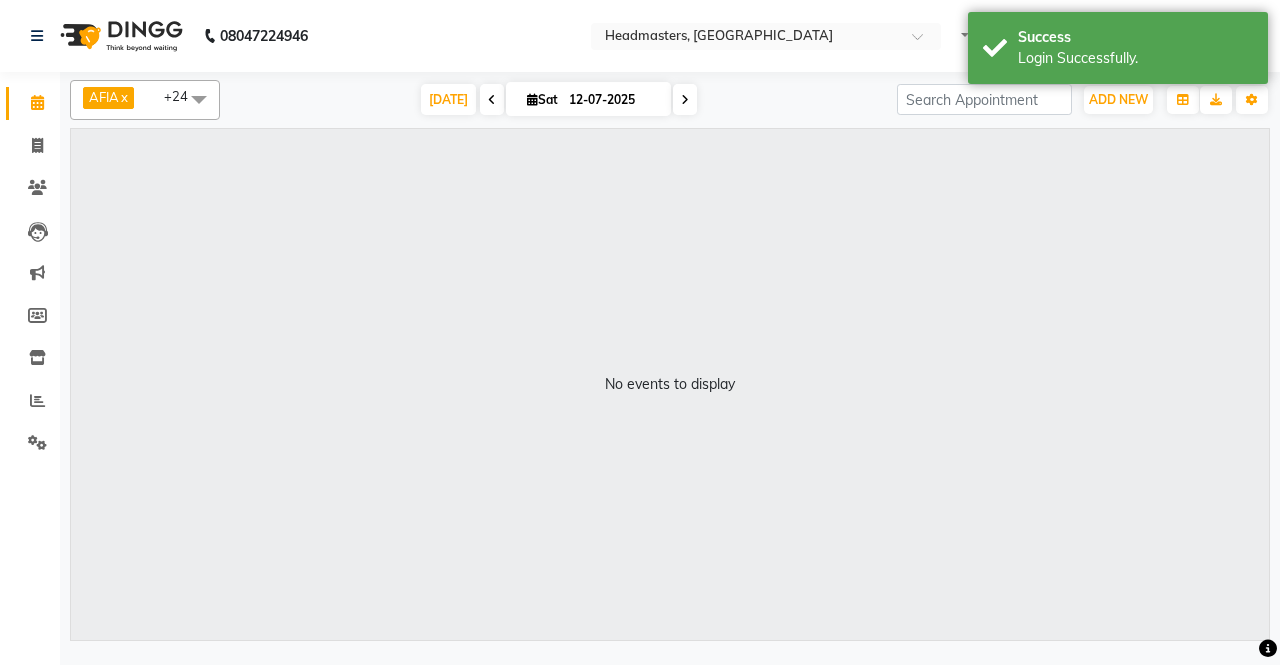 select on "en" 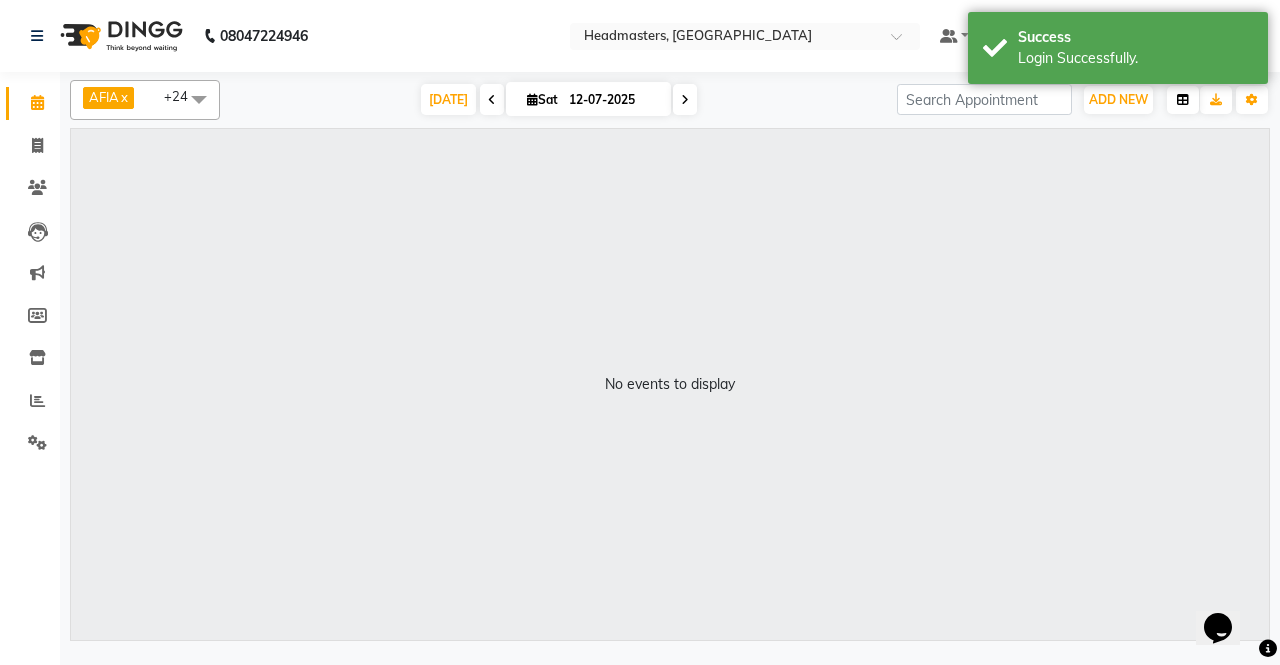 scroll, scrollTop: 0, scrollLeft: 0, axis: both 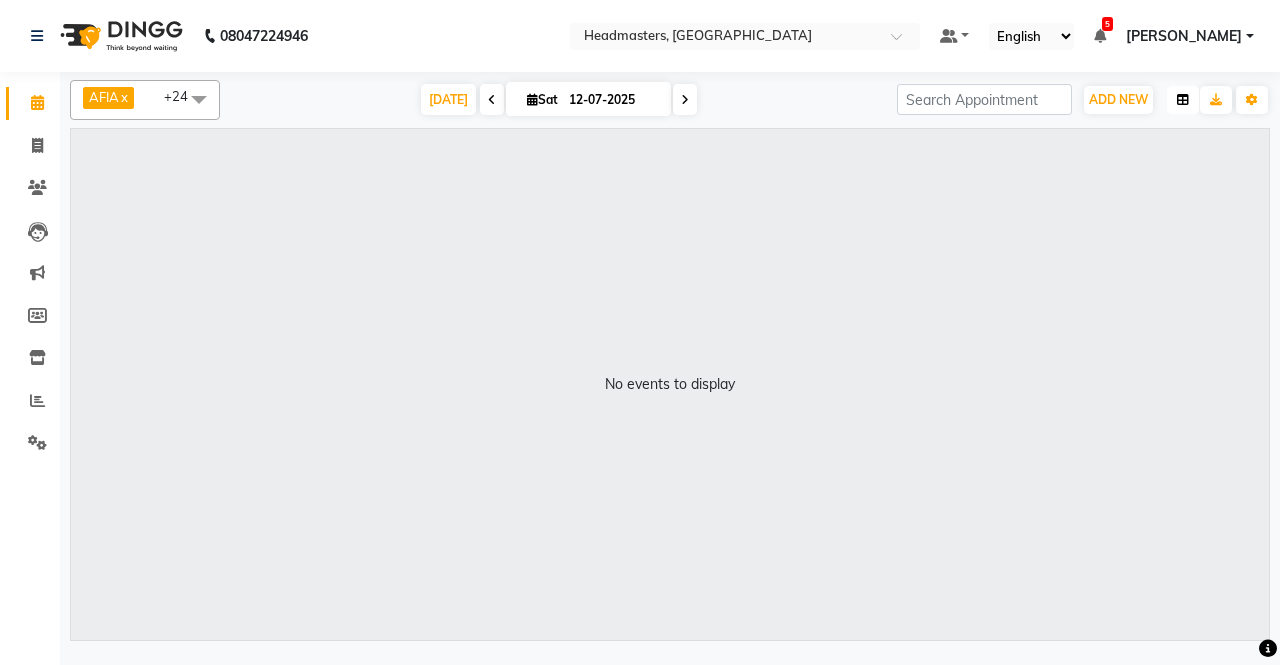 click at bounding box center [1183, 100] 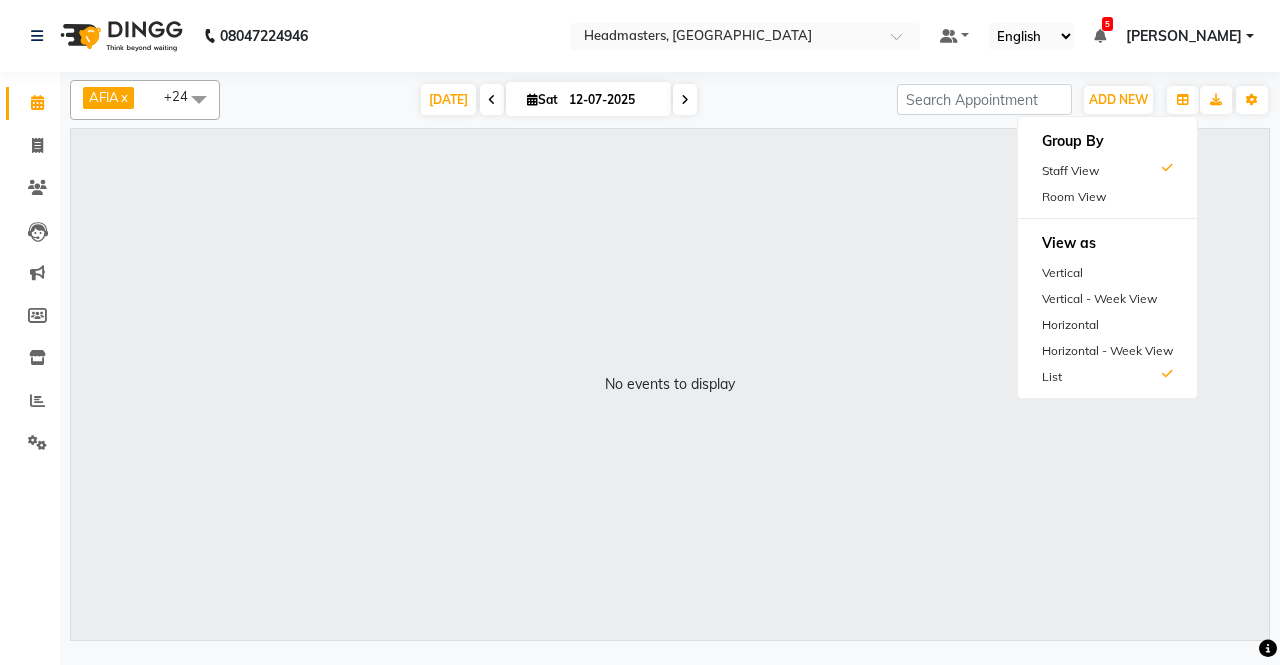 drag, startPoint x: 527, startPoint y: 637, endPoint x: 0, endPoint y: 712, distance: 532.31006 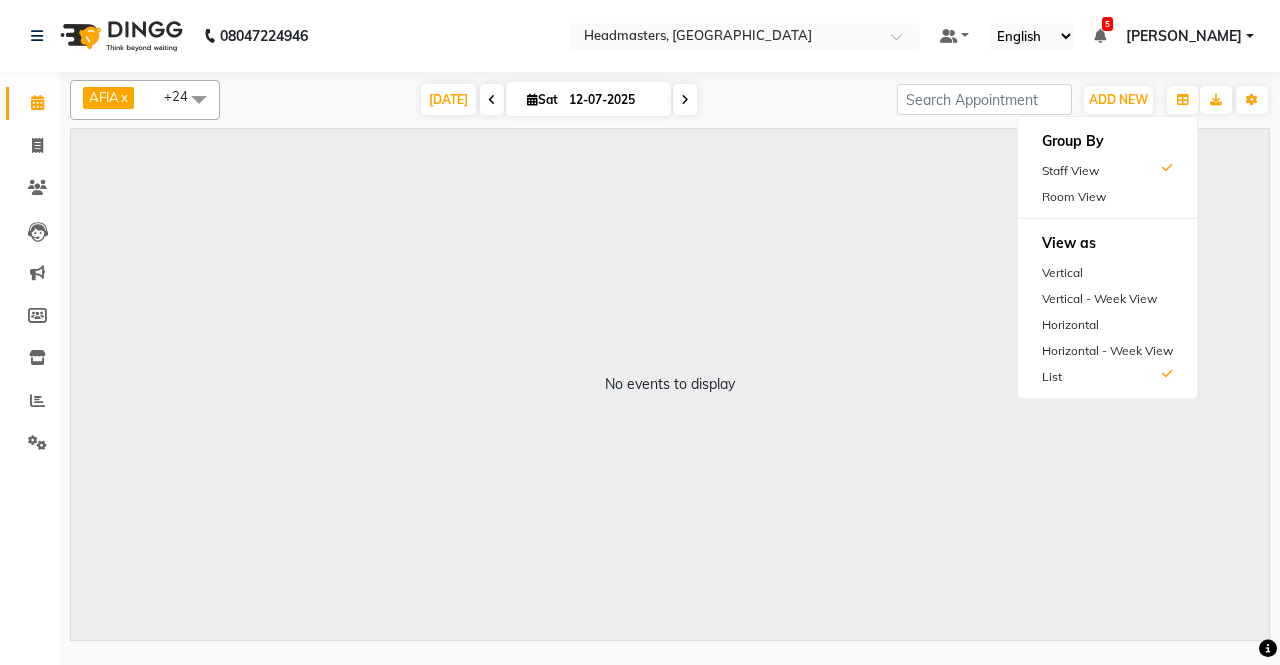 click on "No events to display" at bounding box center [670, 384] 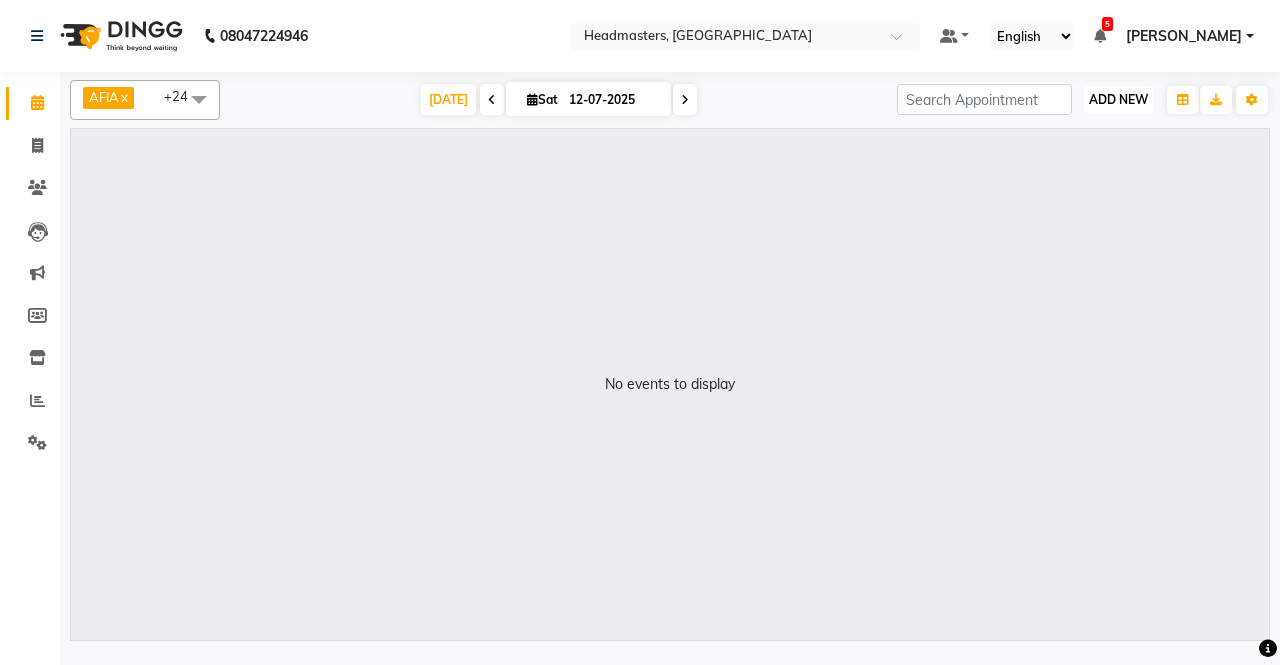 click on "ADD NEW" at bounding box center [1118, 99] 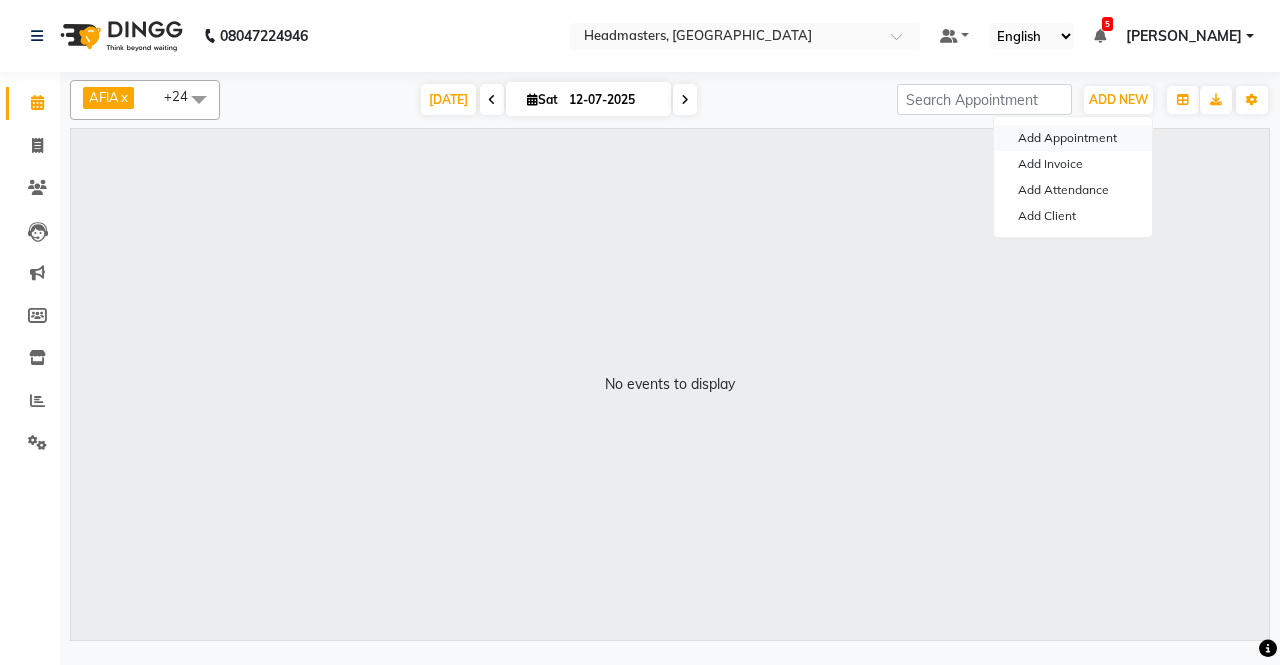 click on "Add Appointment" at bounding box center [1073, 138] 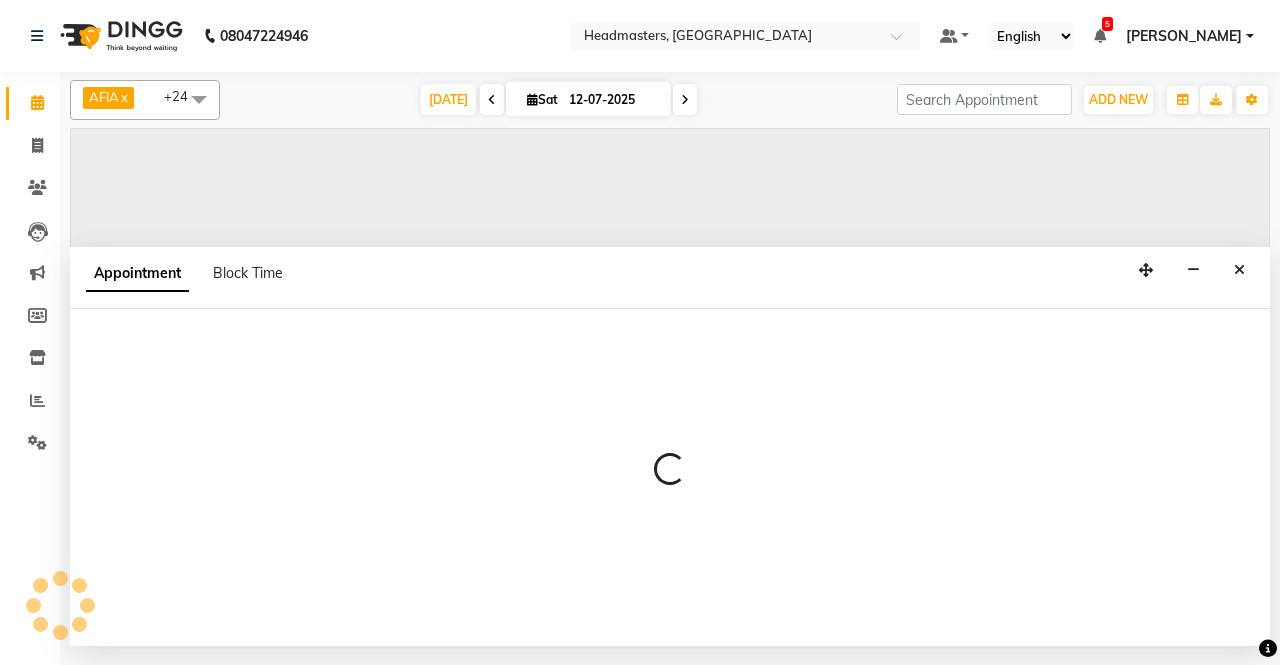 select on "tentative" 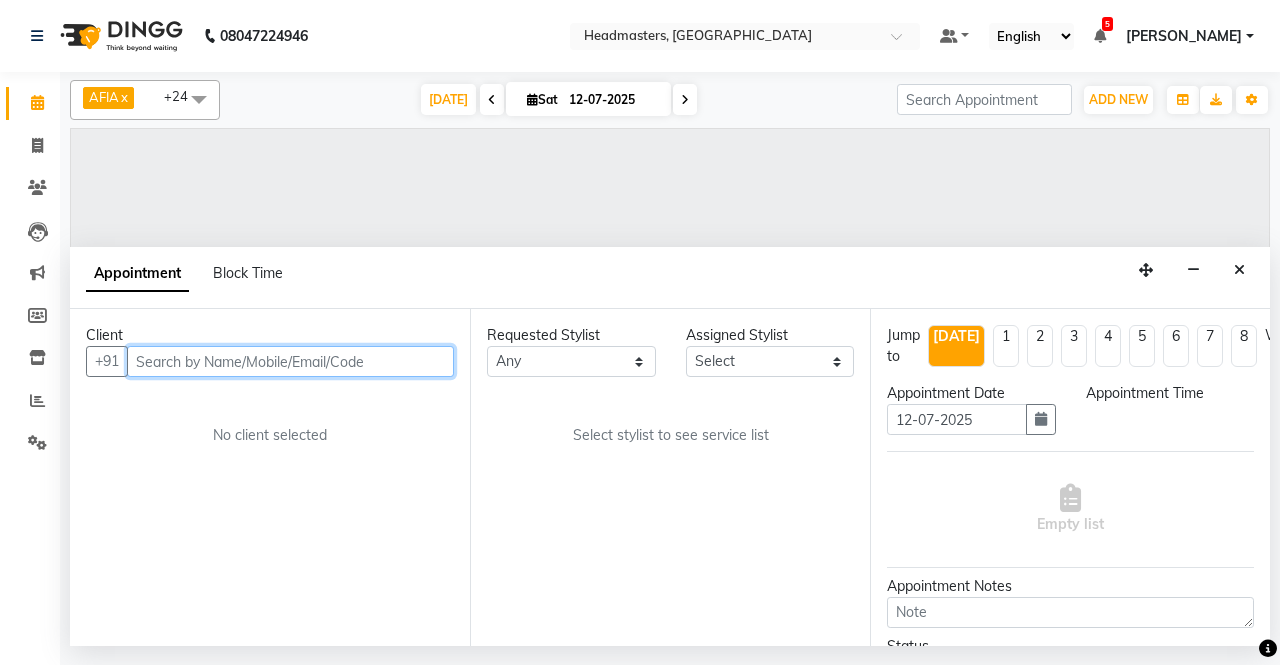 select on "540" 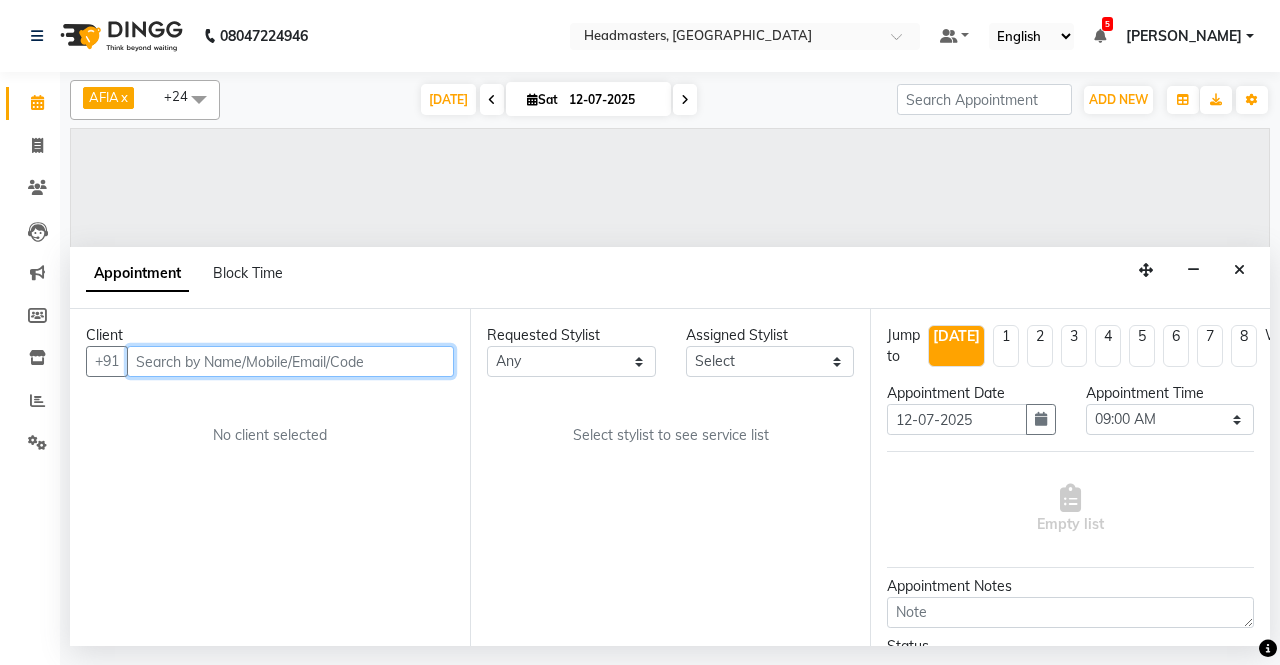 click at bounding box center [290, 361] 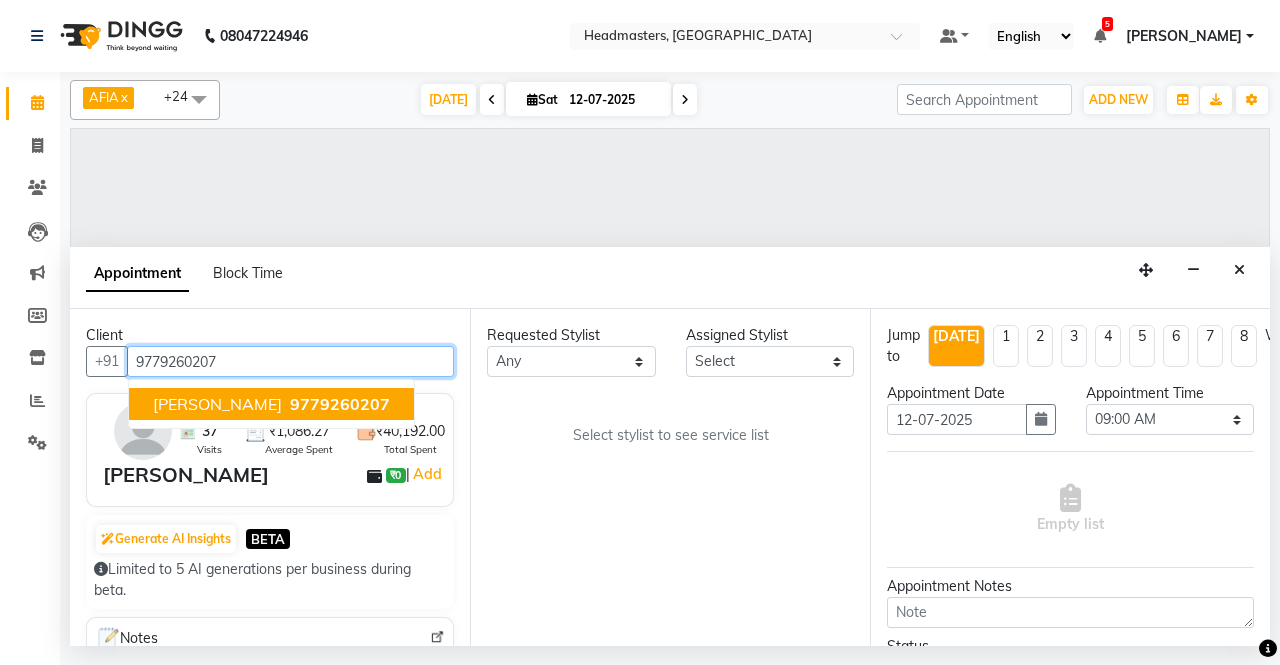 click on "[PERSON_NAME]   9779260207" at bounding box center [271, 404] 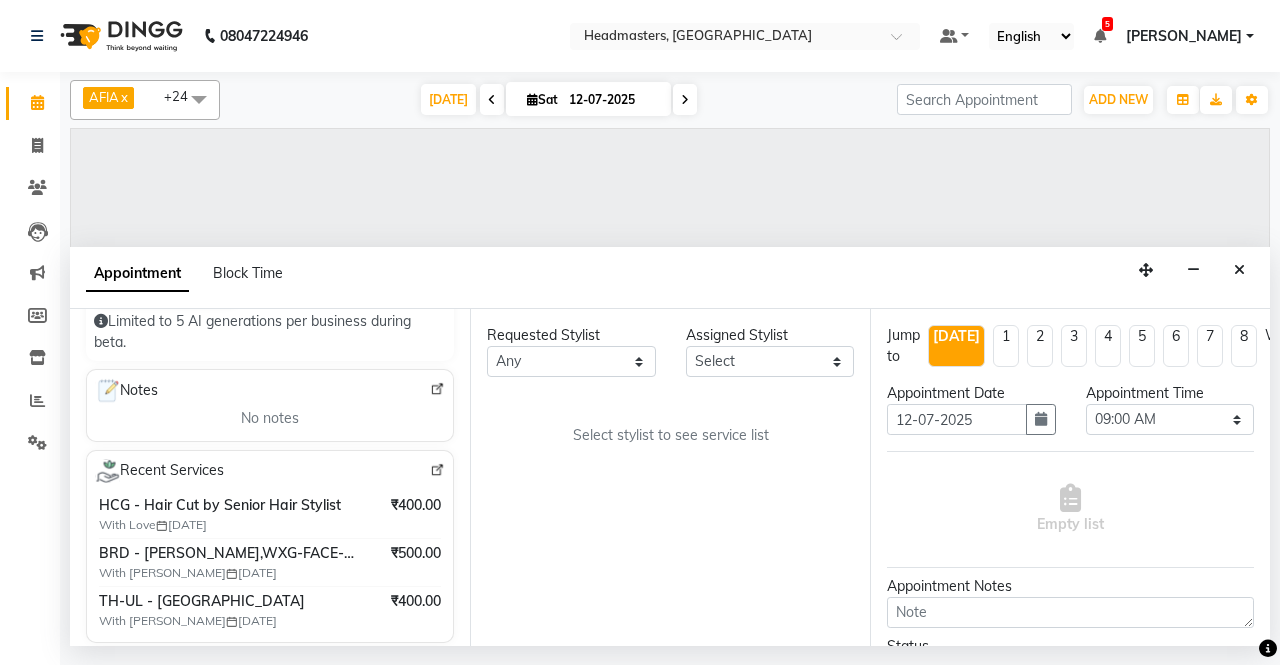scroll, scrollTop: 500, scrollLeft: 0, axis: vertical 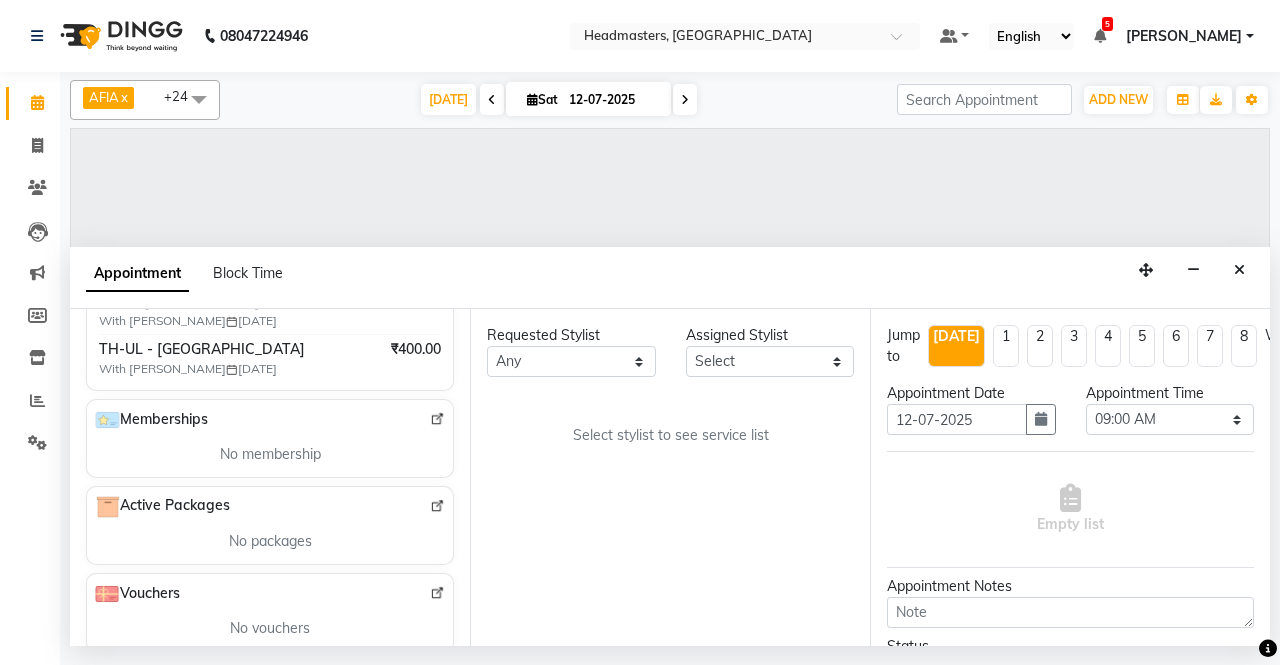 type on "9779260207" 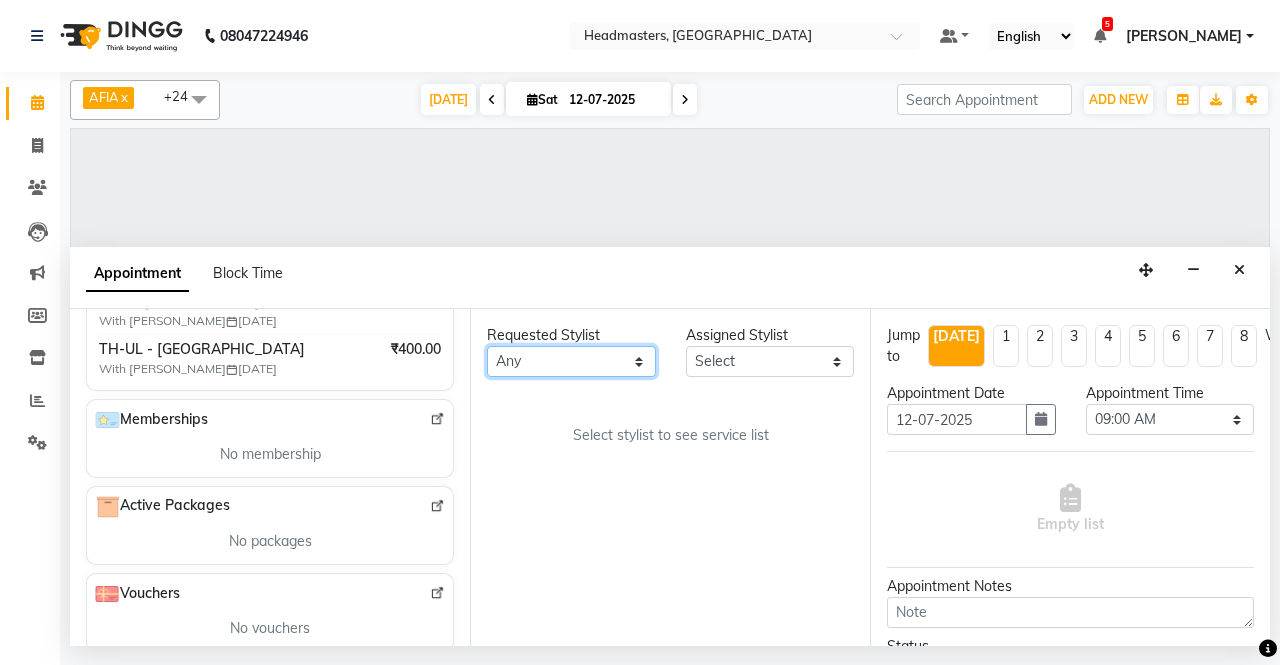 click on "Any AFIA Anjali [PERSON_NAME] [PERSON_NAME]  [PERSON_NAME] HEAD [PERSON_NAME]  [PERSON_NAME]  [PERSON_NAME]  [PERSON_NAME] Love [PERSON_NAME]  [PERSON_NAME]  [PERSON_NAME]  [PERSON_NAME] [PERSON_NAME] [PERSON_NAME]  [PERSON_NAME]  [PERSON_NAME]" at bounding box center [571, 361] 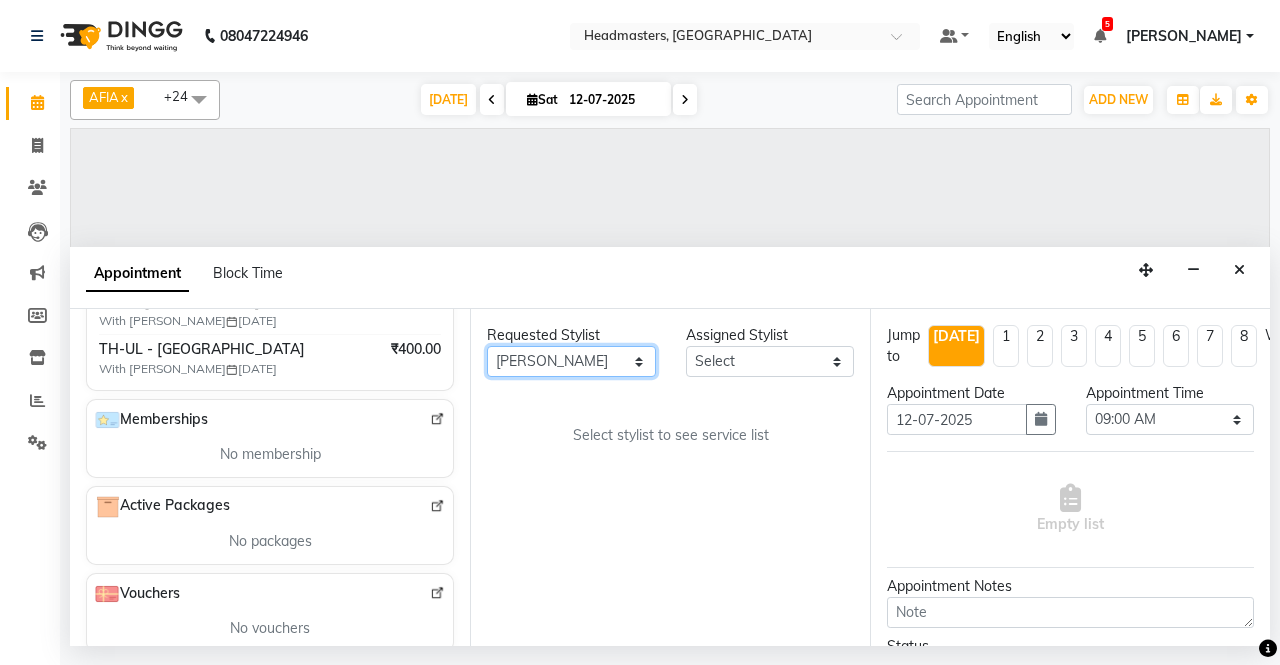 click on "Any AFIA Anjali [PERSON_NAME] [PERSON_NAME]  [PERSON_NAME] HEAD [PERSON_NAME]  [PERSON_NAME]  [PERSON_NAME]  [PERSON_NAME] Love [PERSON_NAME]  [PERSON_NAME]  [PERSON_NAME]  [PERSON_NAME] [PERSON_NAME] [PERSON_NAME]  [PERSON_NAME]  [PERSON_NAME]" at bounding box center (571, 361) 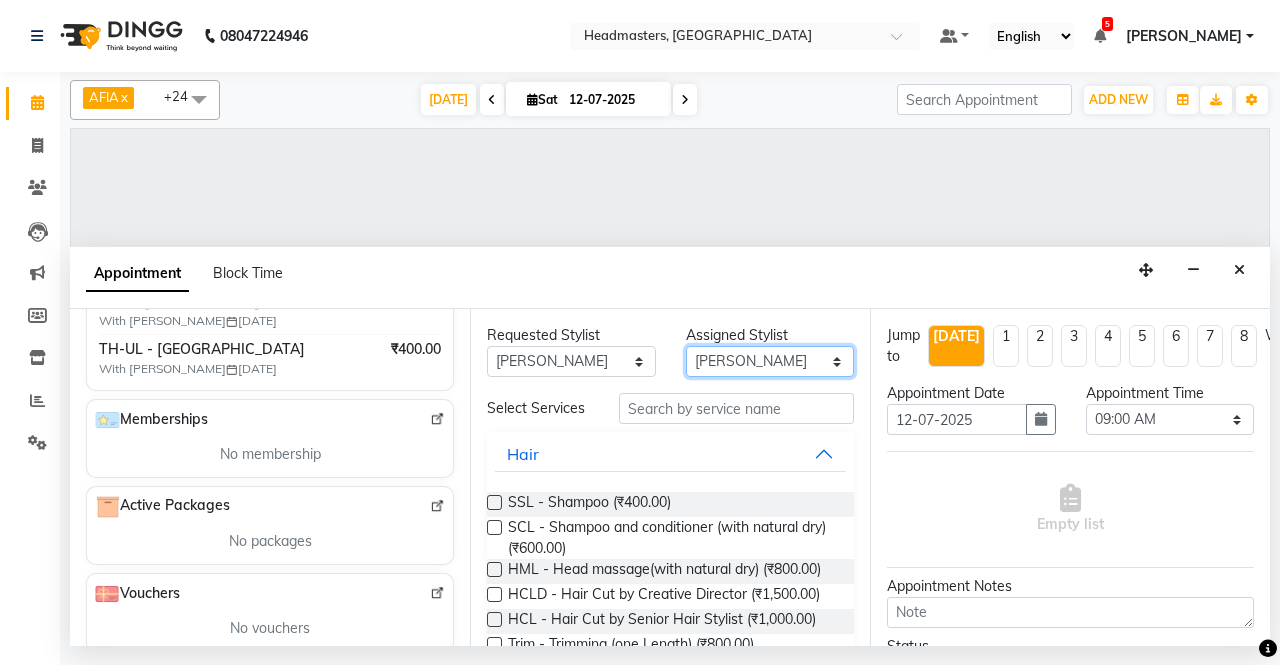 click on "Select AFIA Anjali [PERSON_NAME] [PERSON_NAME]  [PERSON_NAME] HEAD [PERSON_NAME]  [PERSON_NAME]  [PERSON_NAME]  [PERSON_NAME] Love [PERSON_NAME]  [PERSON_NAME]  [PERSON_NAME]  [PERSON_NAME] [PERSON_NAME] [PERSON_NAME]  [PERSON_NAME]  [PERSON_NAME]" at bounding box center (770, 361) 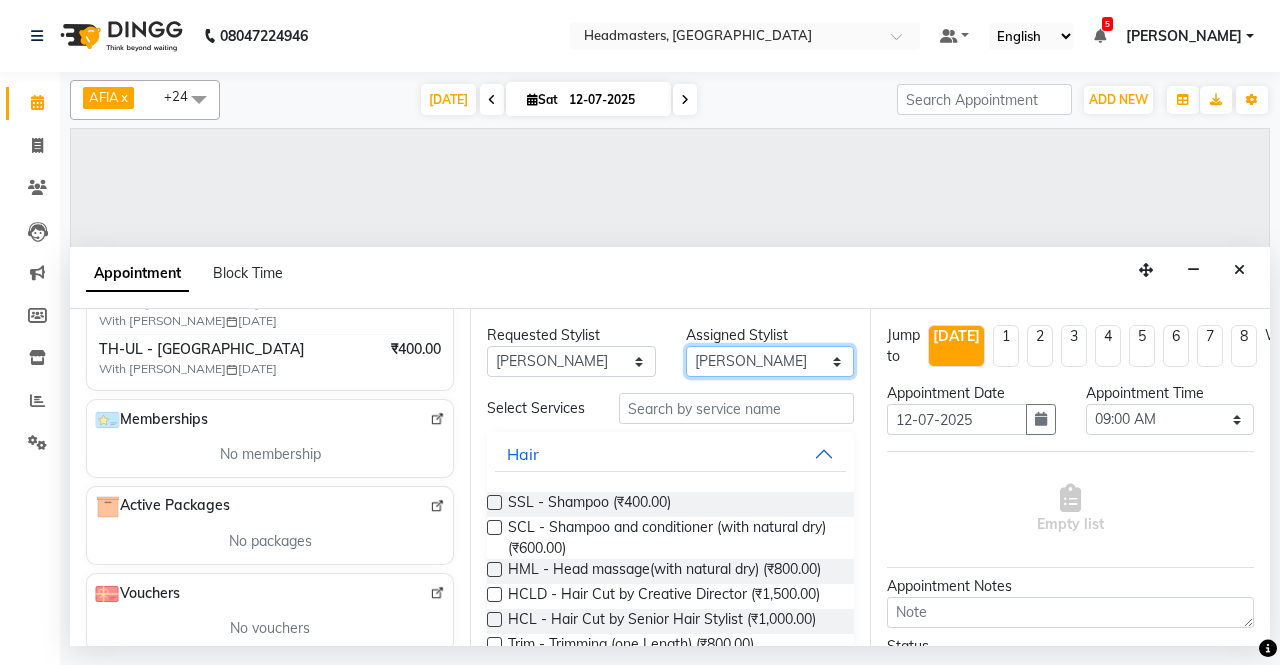 click on "Select AFIA Anjali [PERSON_NAME] [PERSON_NAME]  [PERSON_NAME] HEAD [PERSON_NAME]  [PERSON_NAME]  [PERSON_NAME]  [PERSON_NAME] Love [PERSON_NAME]  [PERSON_NAME]  [PERSON_NAME]  [PERSON_NAME] [PERSON_NAME] [PERSON_NAME]  [PERSON_NAME]  [PERSON_NAME]" at bounding box center (770, 361) 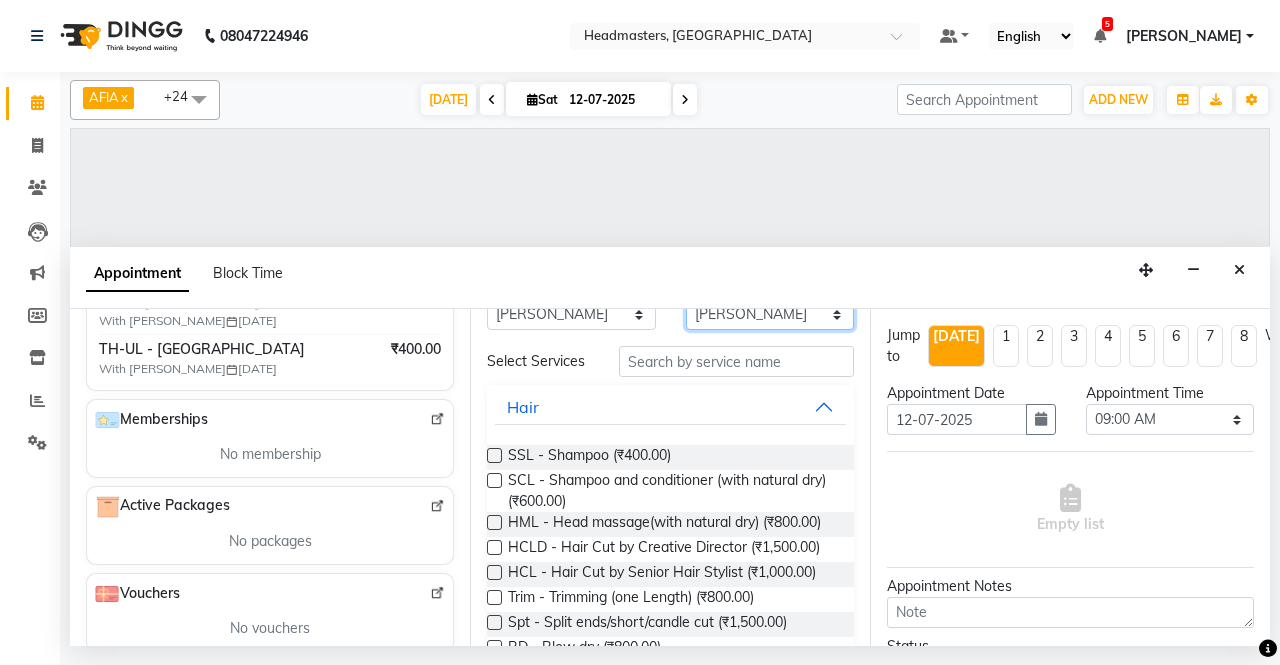 scroll, scrollTop: 0, scrollLeft: 0, axis: both 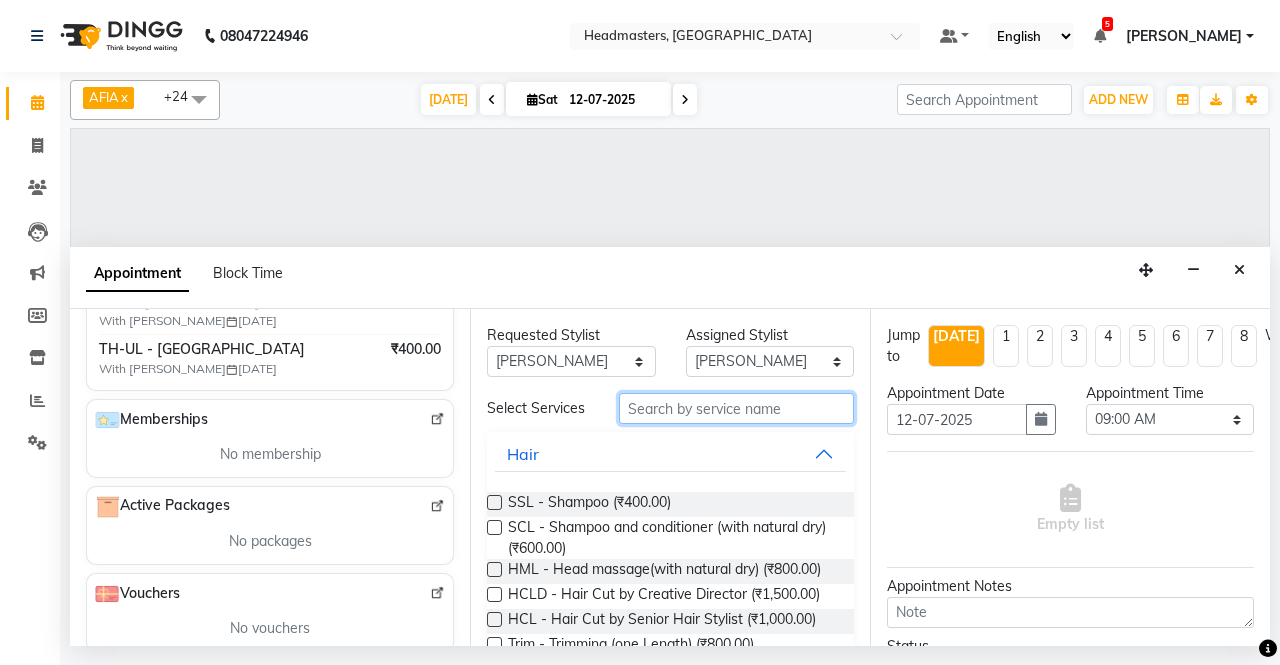 click at bounding box center [736, 408] 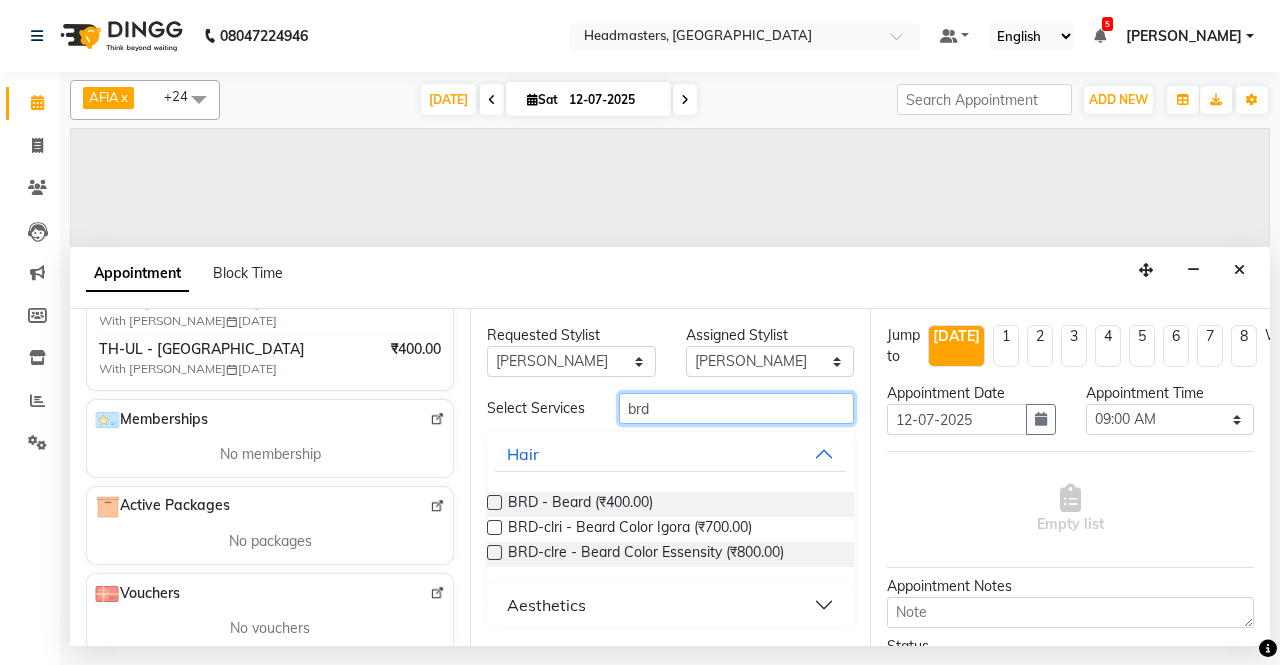 type on "brd" 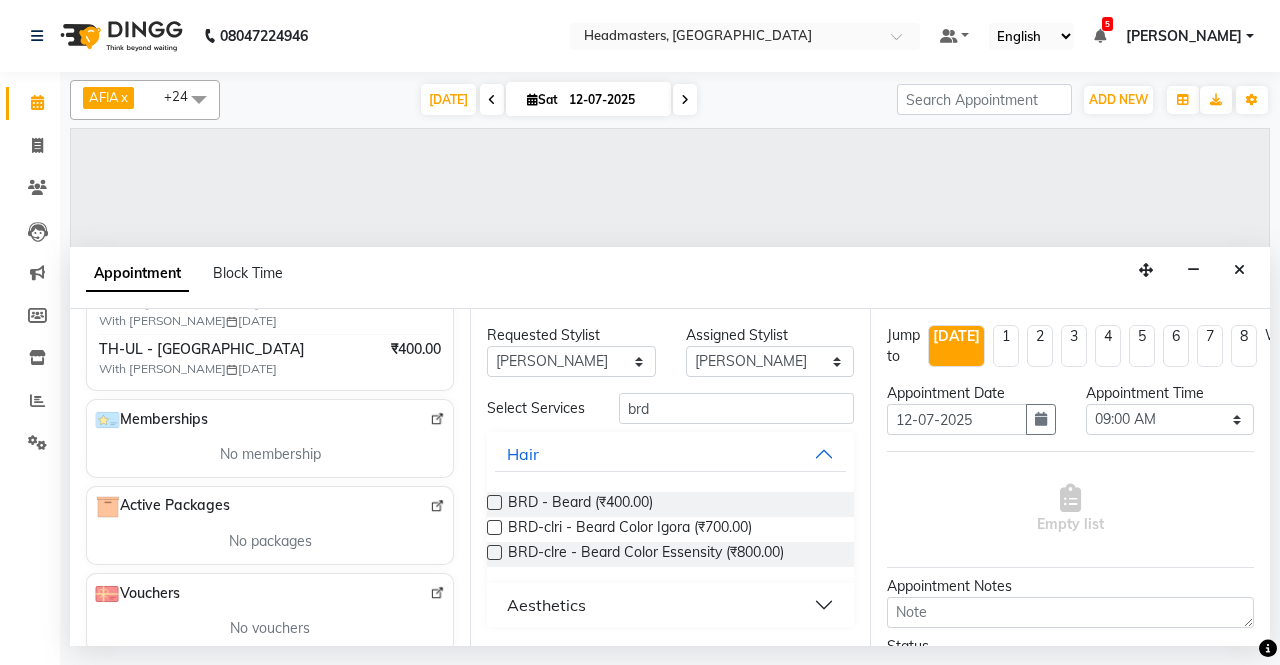 click on "BRD - Beard (₹400.00)" at bounding box center [670, 504] 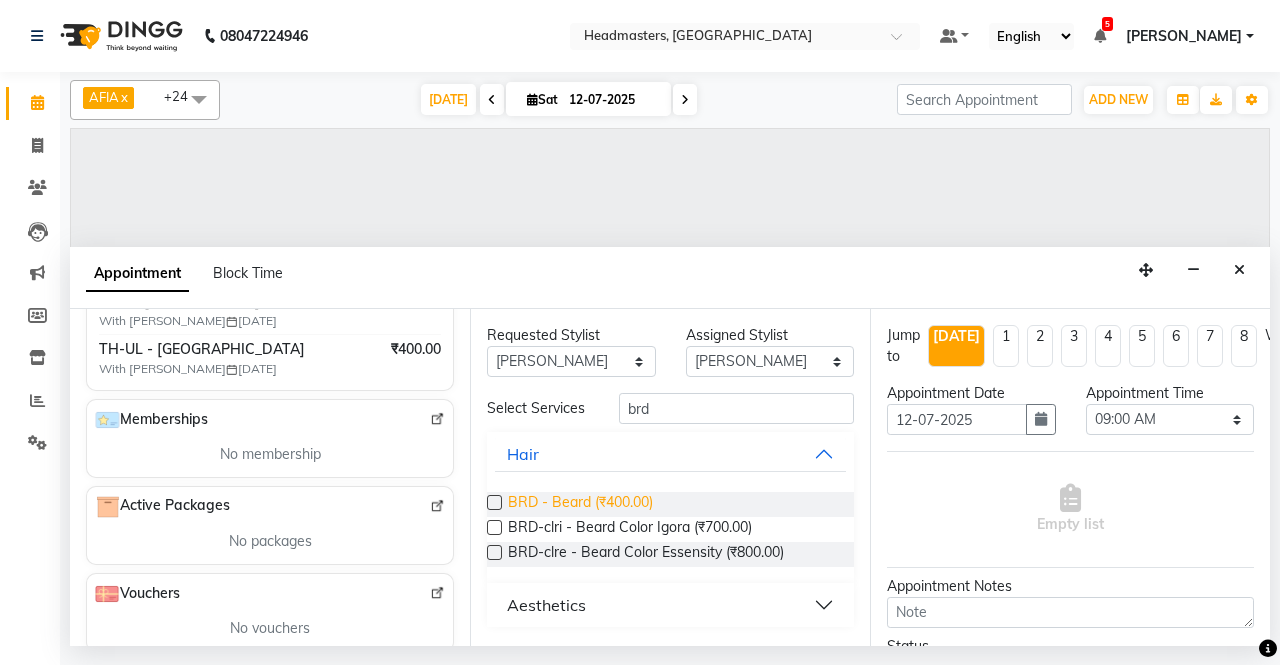 click on "BRD - Beard (₹400.00)" at bounding box center [580, 504] 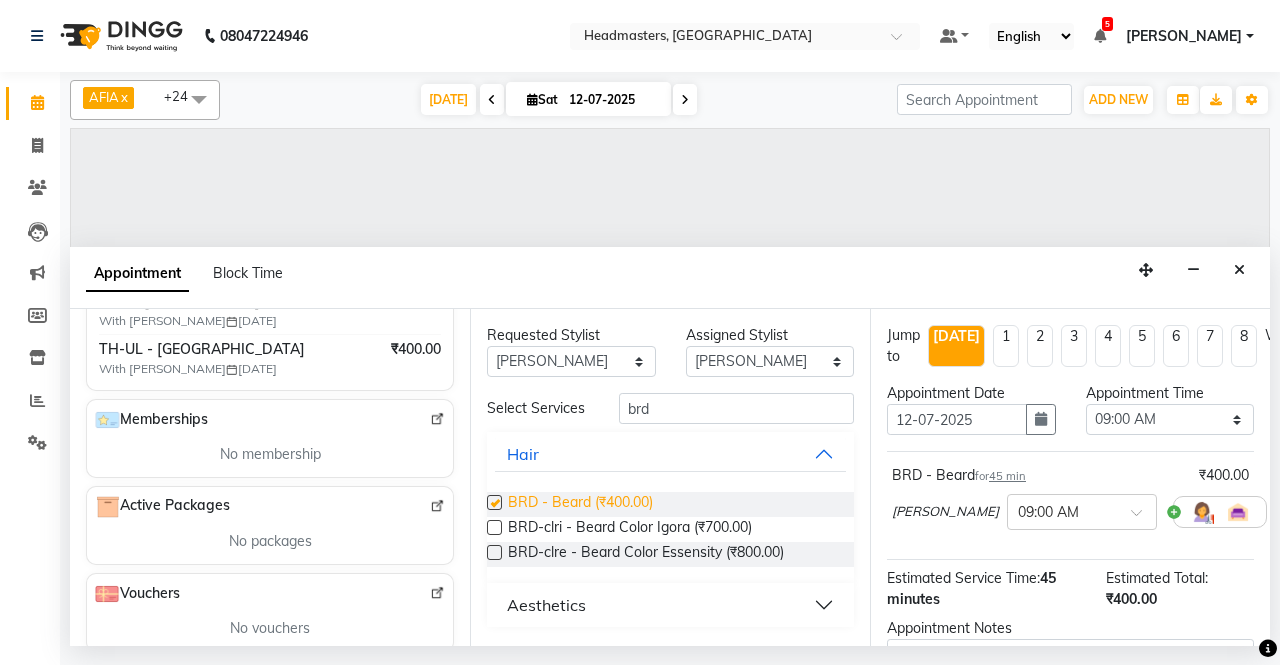 checkbox on "false" 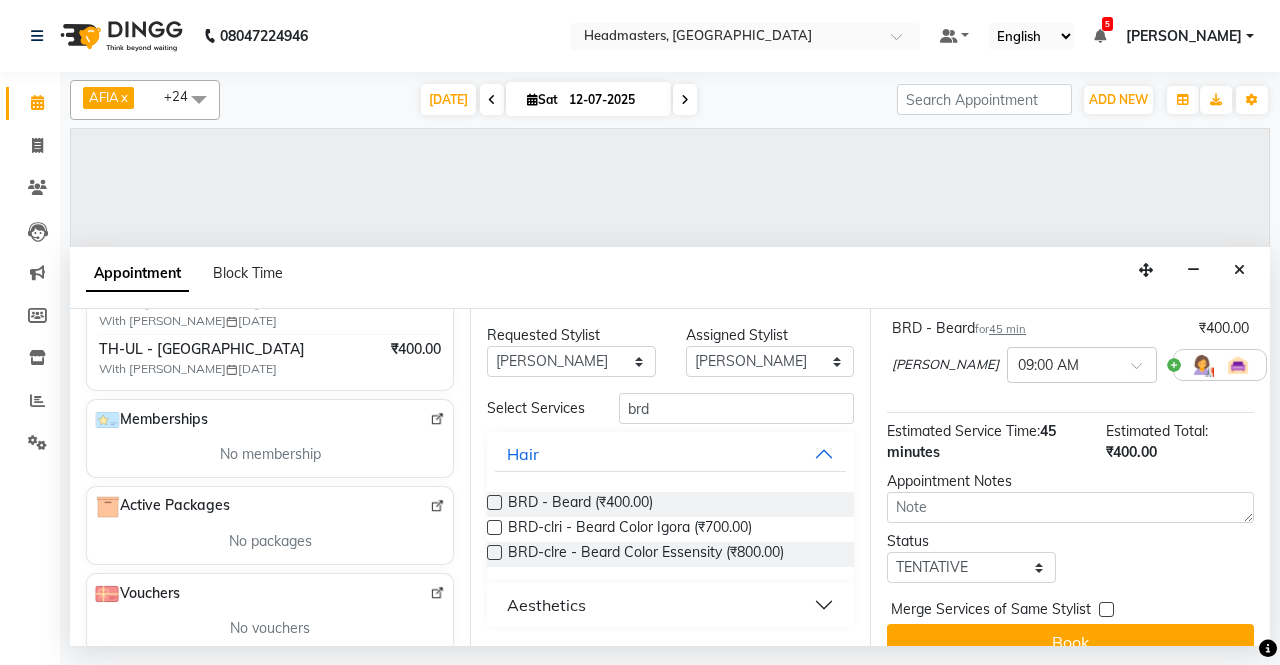 scroll, scrollTop: 192, scrollLeft: 0, axis: vertical 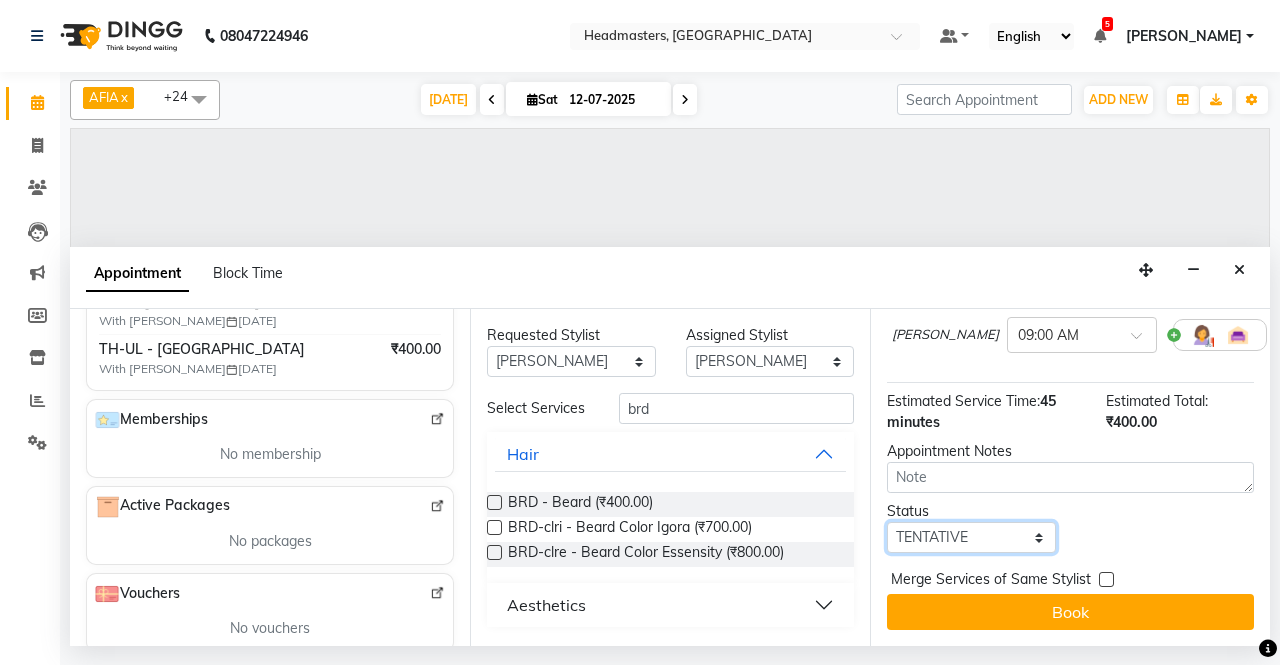 click on "Select TENTATIVE CONFIRM CHECK-IN UPCOMING" at bounding box center [971, 537] 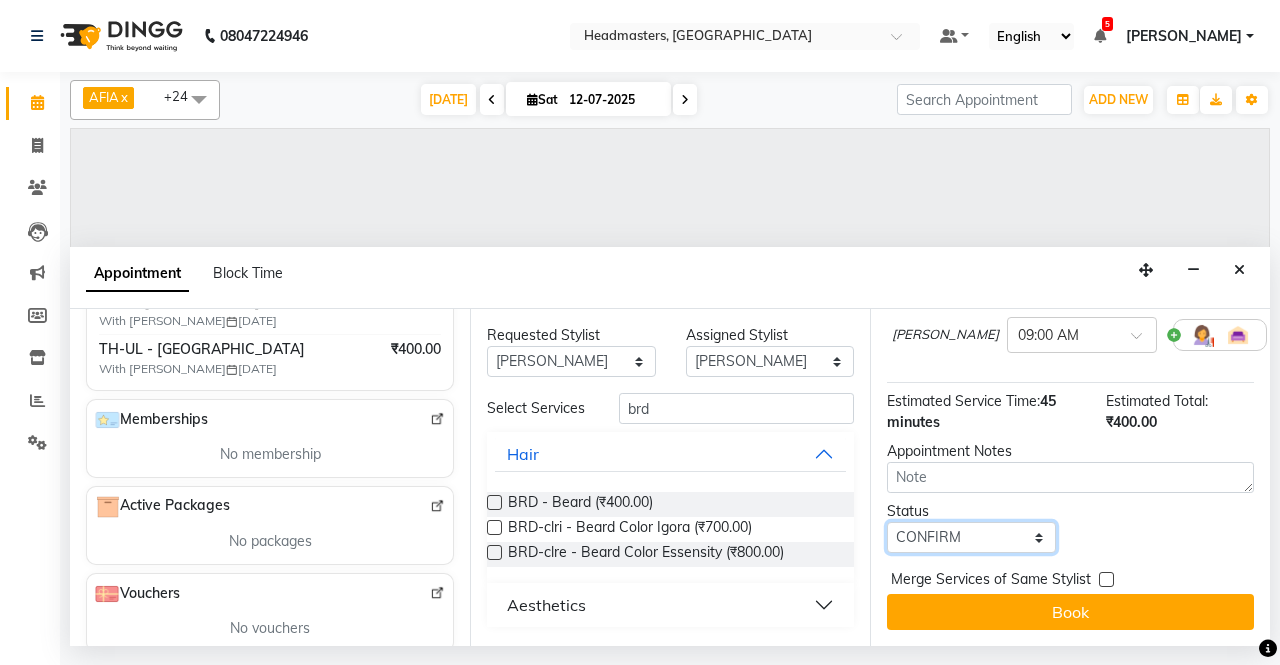 click on "Select TENTATIVE CONFIRM CHECK-IN UPCOMING" at bounding box center (971, 537) 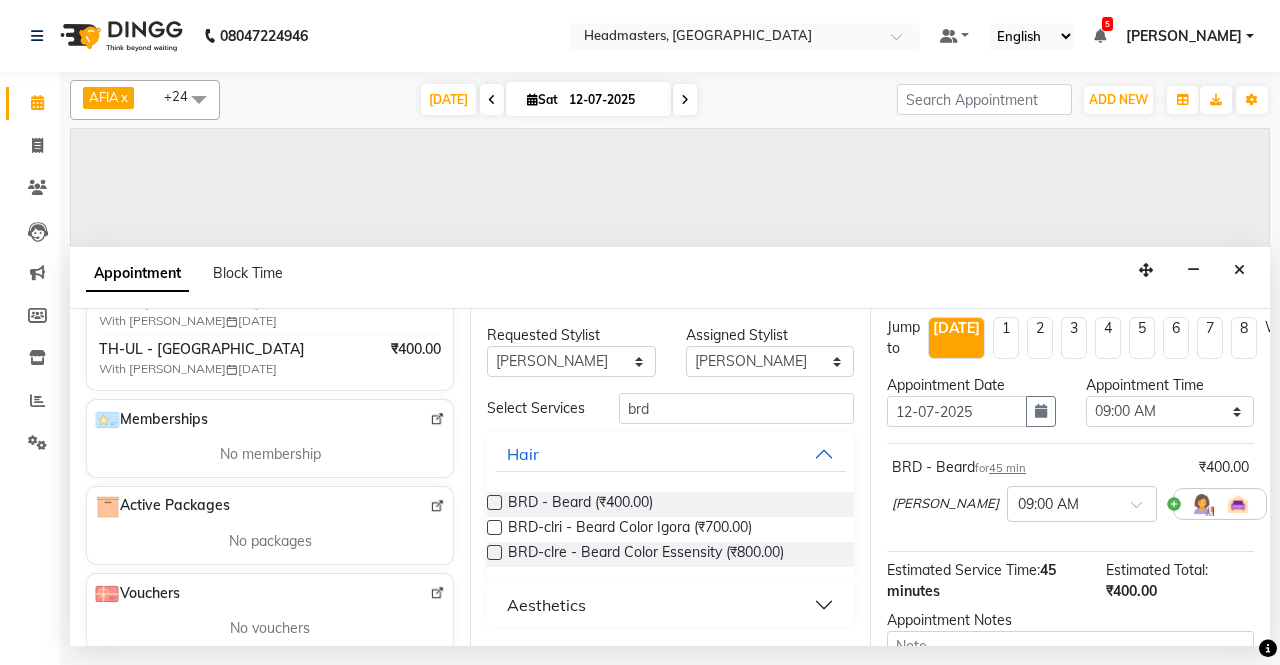 scroll, scrollTop: 0, scrollLeft: 0, axis: both 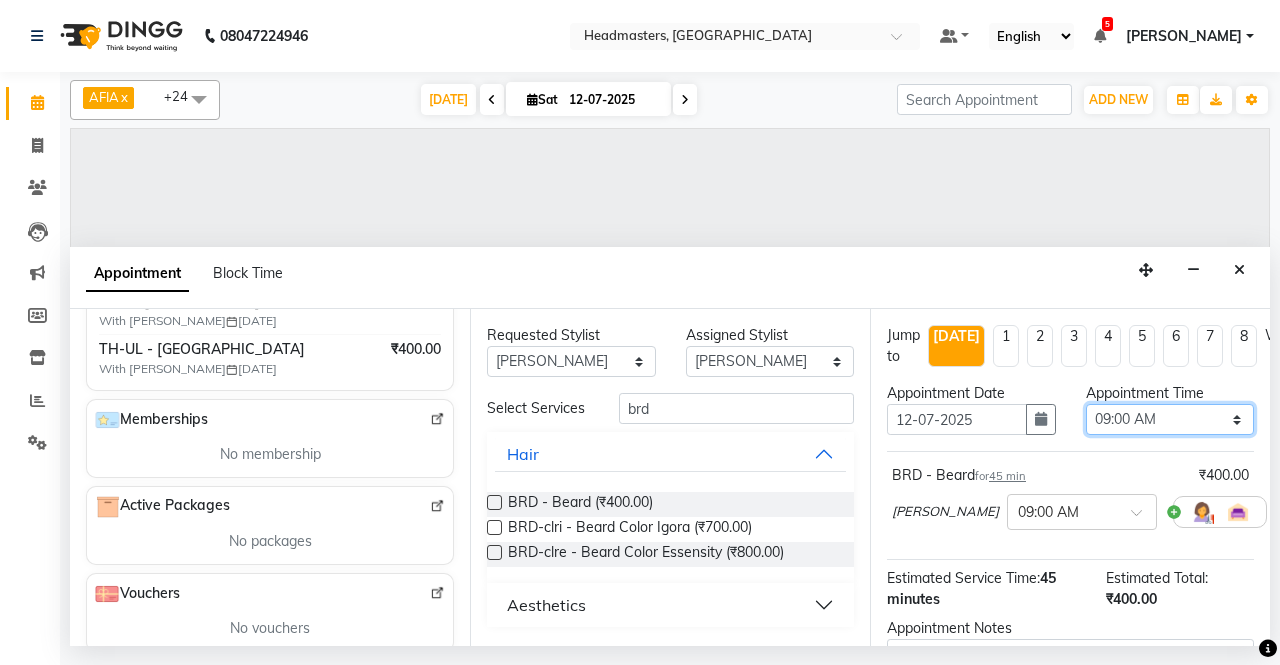 click on "Select 09:00 AM 09:15 AM 09:30 AM 09:45 AM 10:00 AM 10:15 AM 10:30 AM 10:45 AM 11:00 AM 11:15 AM 11:30 AM 11:45 AM 12:00 PM 12:15 PM 12:30 PM 12:45 PM 01:00 PM 01:15 PM 01:30 PM 01:45 PM 02:00 PM 02:15 PM 02:30 PM 02:45 PM 03:00 PM 03:15 PM 03:30 PM 03:45 PM 04:00 PM 04:15 PM 04:30 PM 04:45 PM 05:00 PM 05:15 PM 05:30 PM 05:45 PM 06:00 PM 06:15 PM 06:30 PM 06:45 PM 07:00 PM 07:15 PM 07:30 PM 07:45 PM 08:00 PM" at bounding box center (1170, 419) 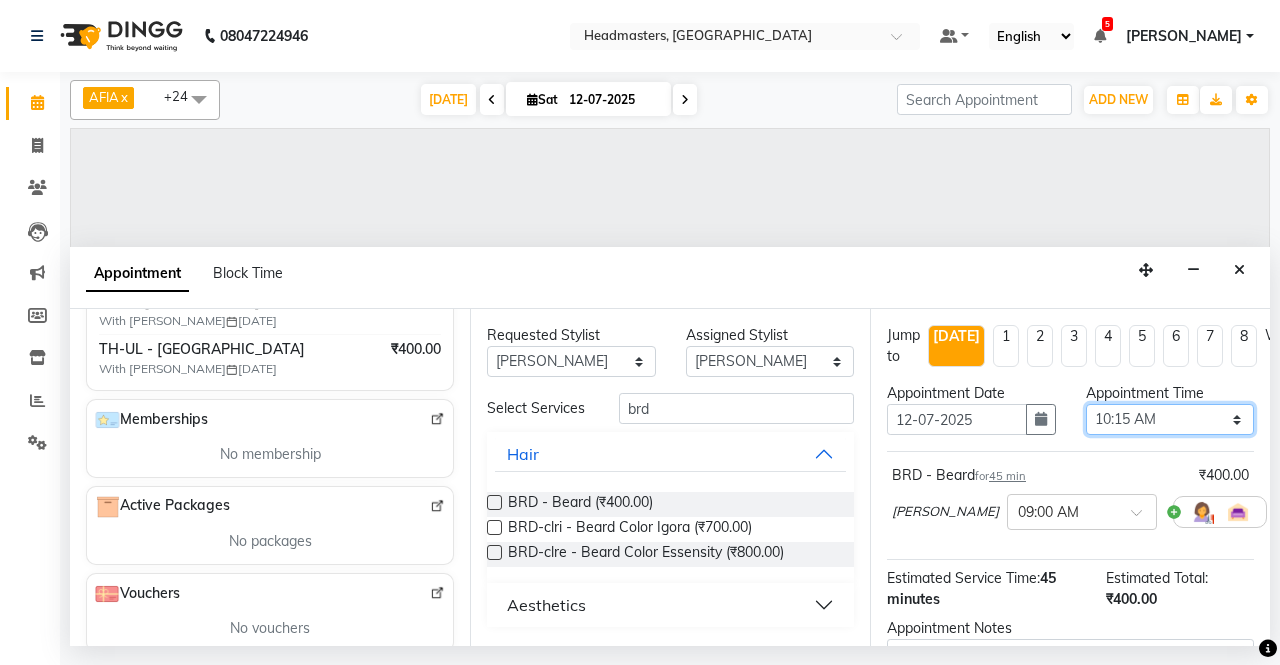 click on "Select 09:00 AM 09:15 AM 09:30 AM 09:45 AM 10:00 AM 10:15 AM 10:30 AM 10:45 AM 11:00 AM 11:15 AM 11:30 AM 11:45 AM 12:00 PM 12:15 PM 12:30 PM 12:45 PM 01:00 PM 01:15 PM 01:30 PM 01:45 PM 02:00 PM 02:15 PM 02:30 PM 02:45 PM 03:00 PM 03:15 PM 03:30 PM 03:45 PM 04:00 PM 04:15 PM 04:30 PM 04:45 PM 05:00 PM 05:15 PM 05:30 PM 05:45 PM 06:00 PM 06:15 PM 06:30 PM 06:45 PM 07:00 PM 07:15 PM 07:30 PM 07:45 PM 08:00 PM" at bounding box center (1170, 419) 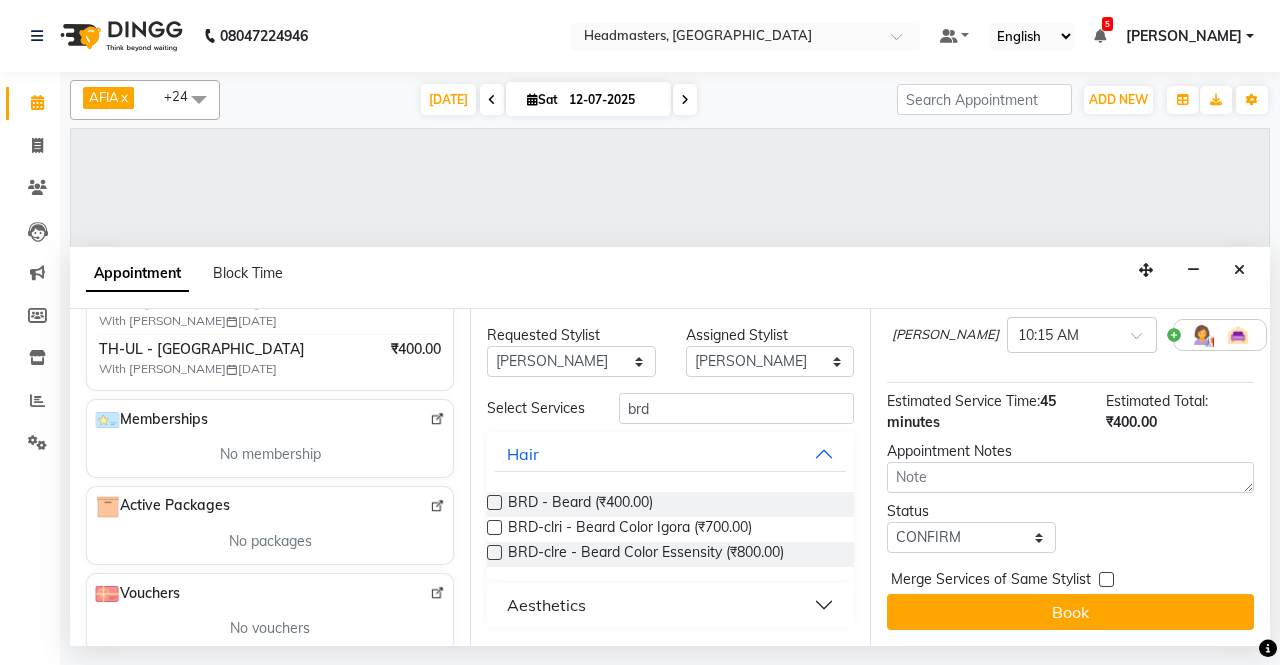 scroll, scrollTop: 192, scrollLeft: 0, axis: vertical 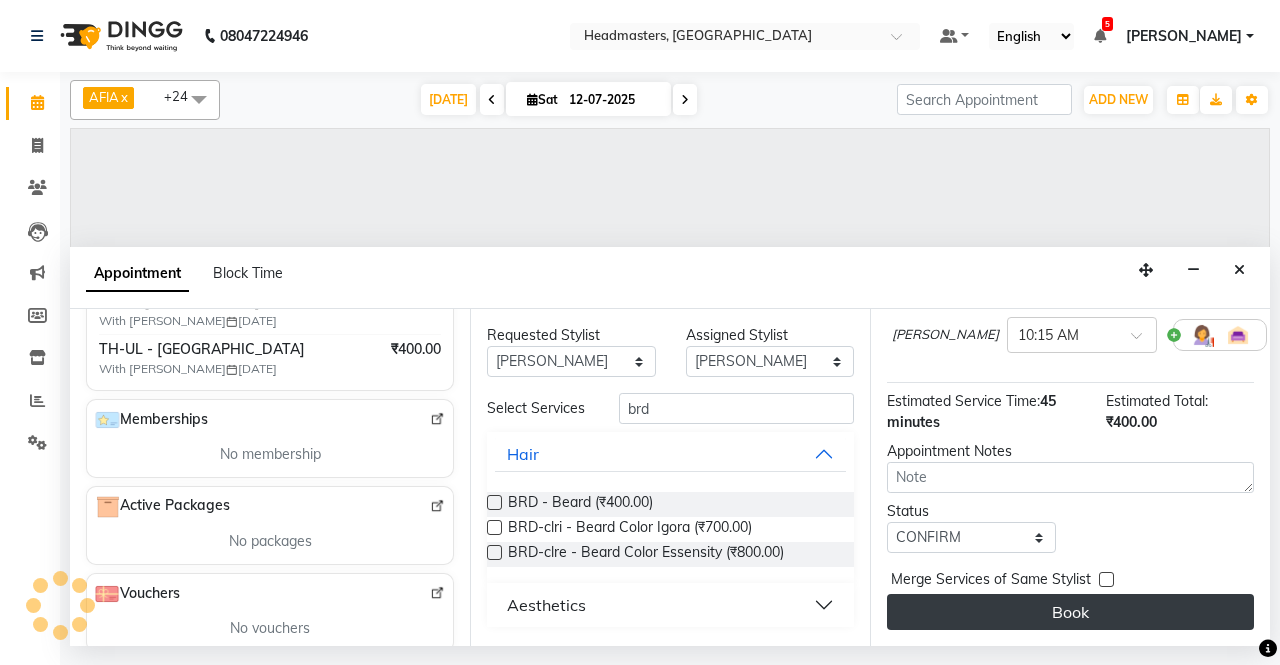 click on "Book" at bounding box center (1070, 612) 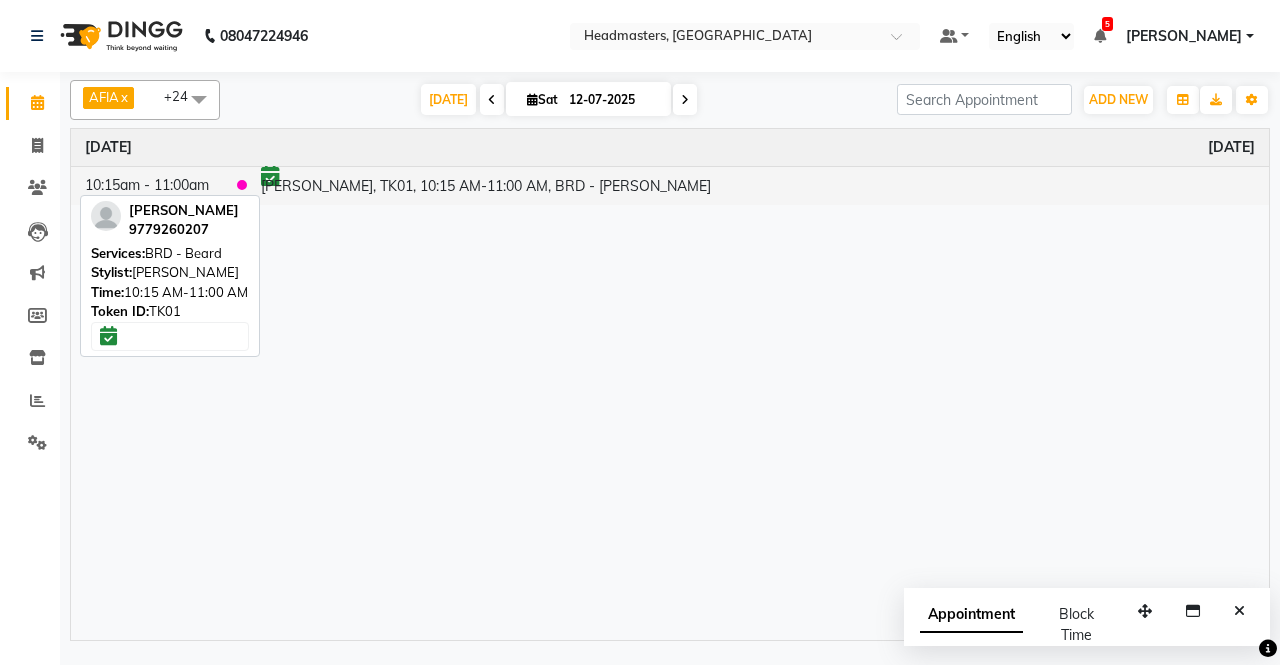 click on "[PERSON_NAME], TK01, 10:15 AM-11:00 AM, BRD - [PERSON_NAME]" at bounding box center [758, 185] 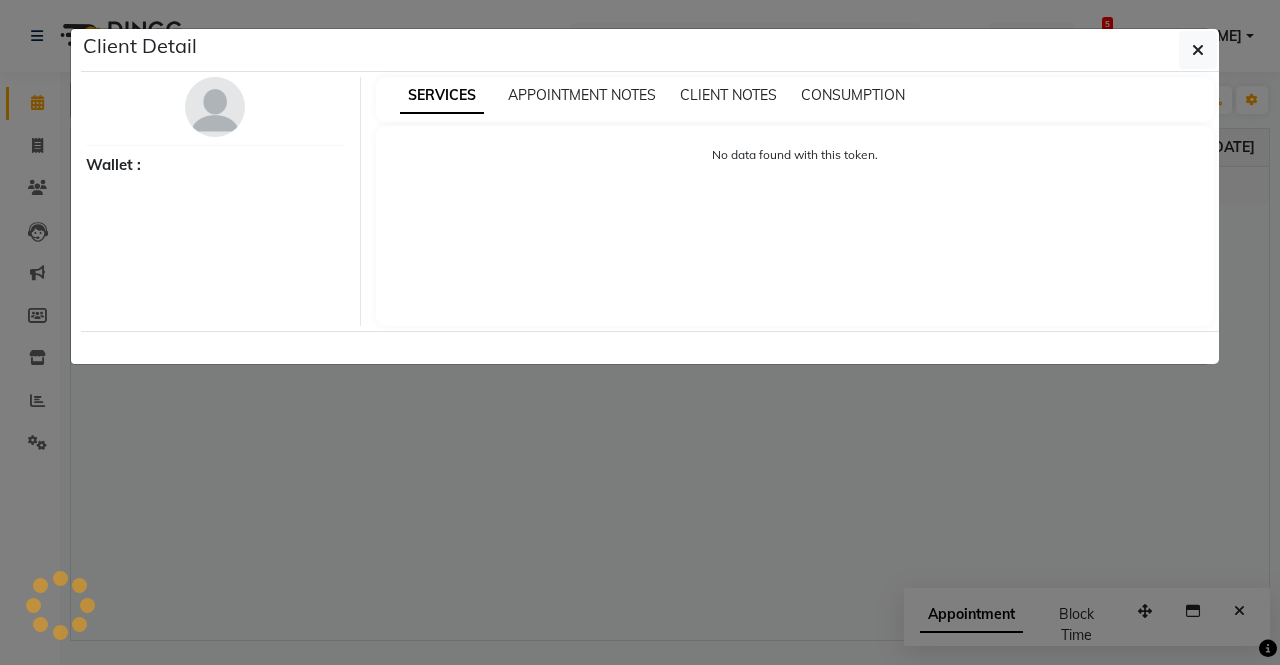 select on "6" 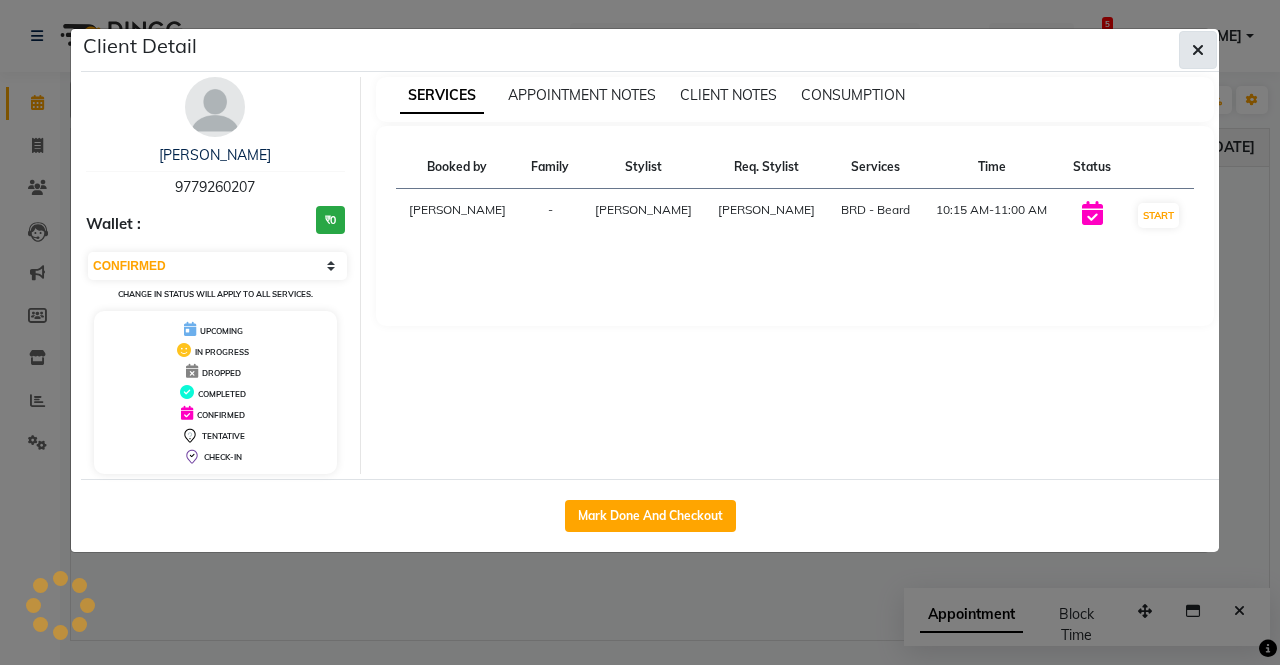 click 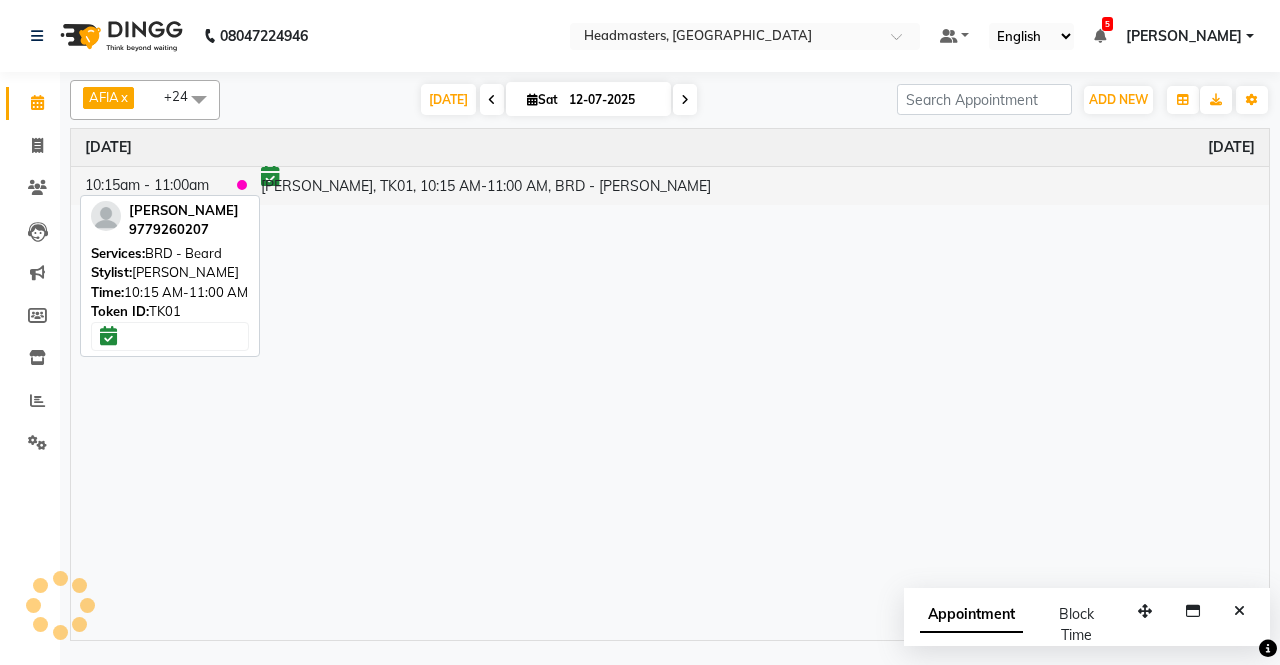 click at bounding box center [270, 175] 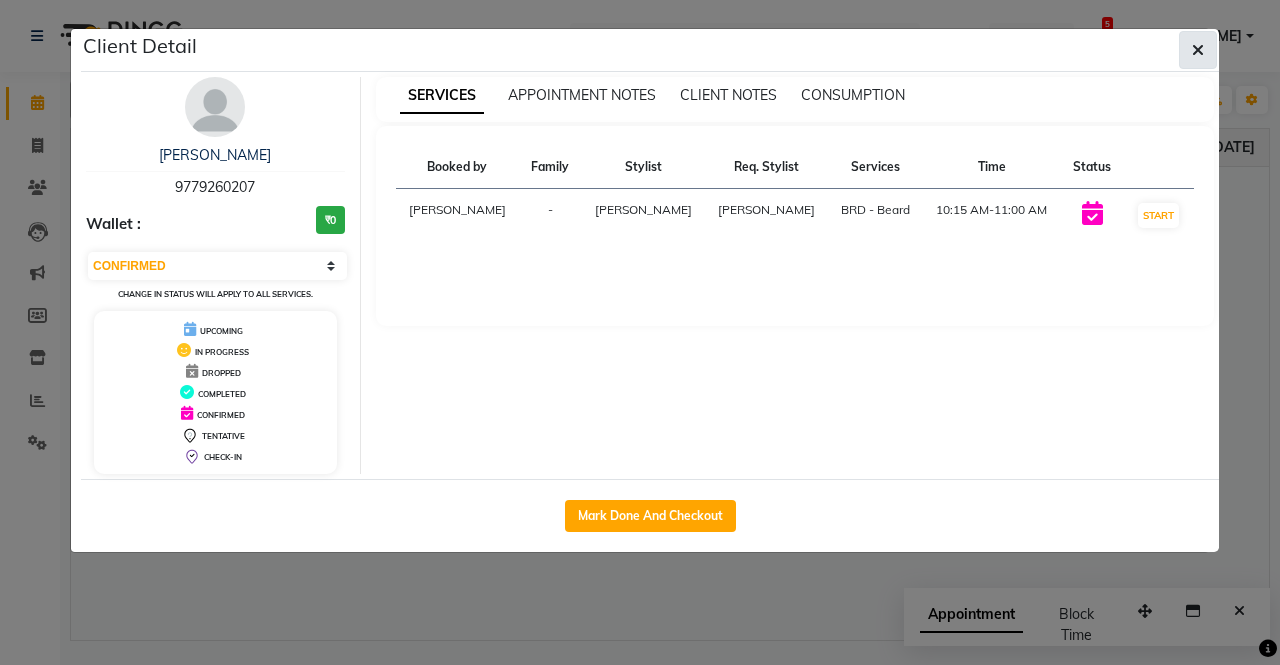 click 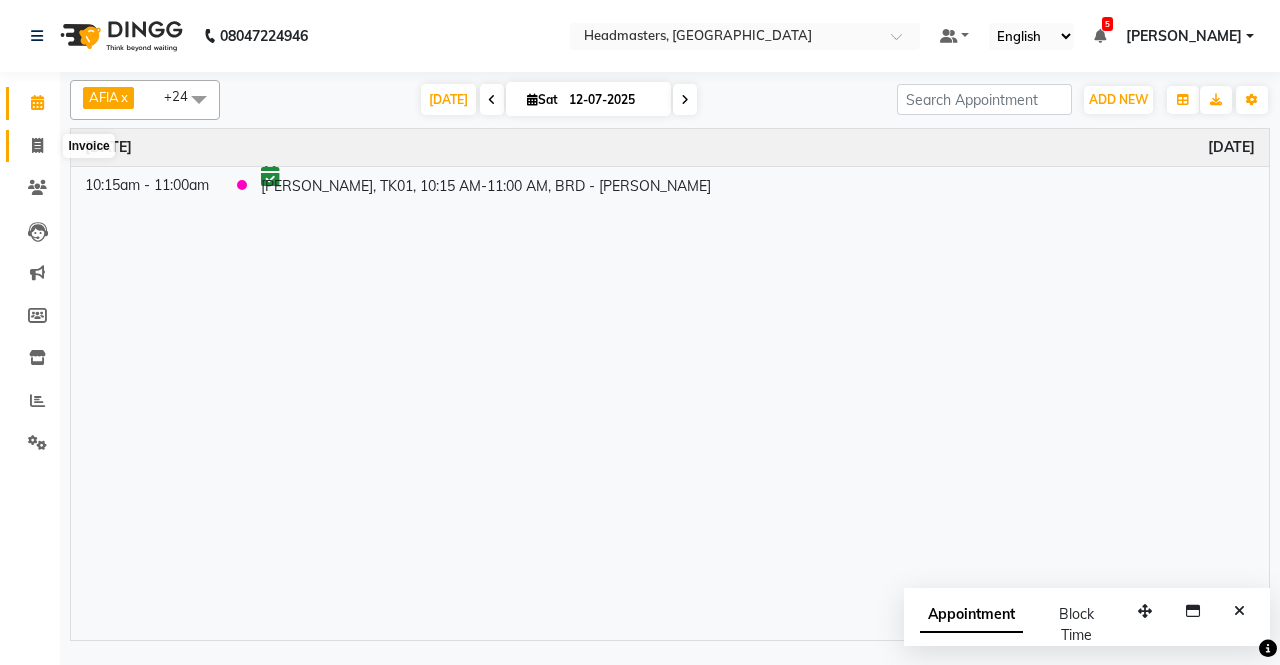 click 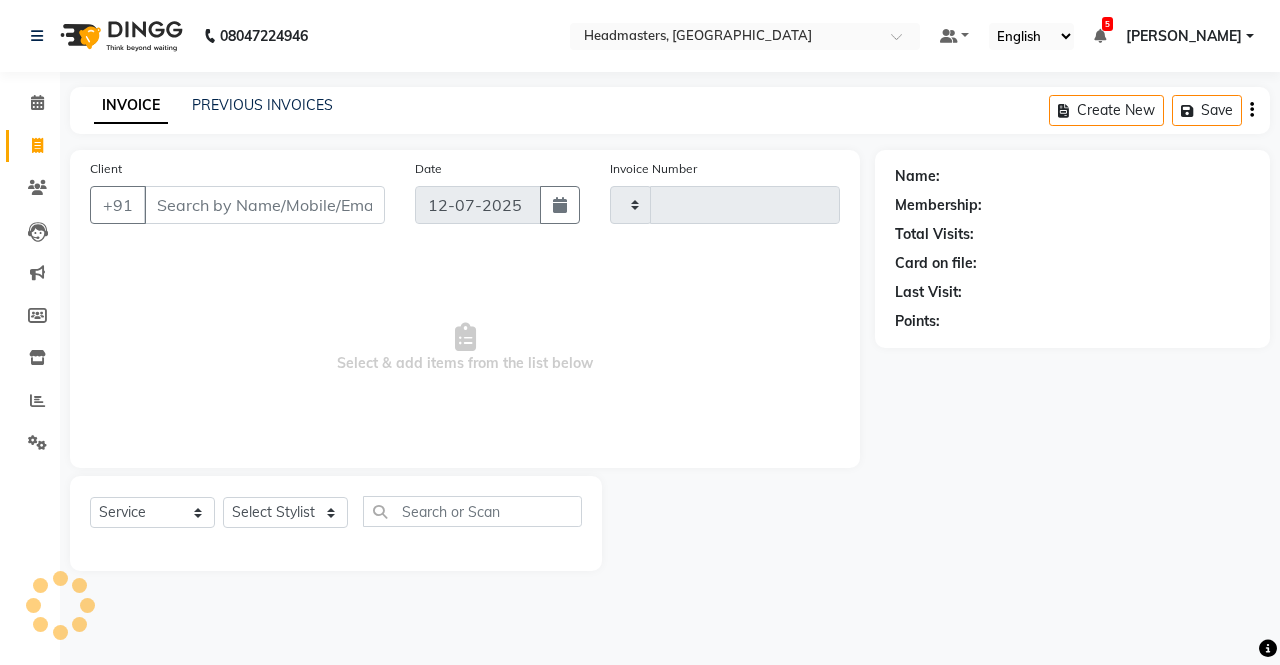 type on "2196" 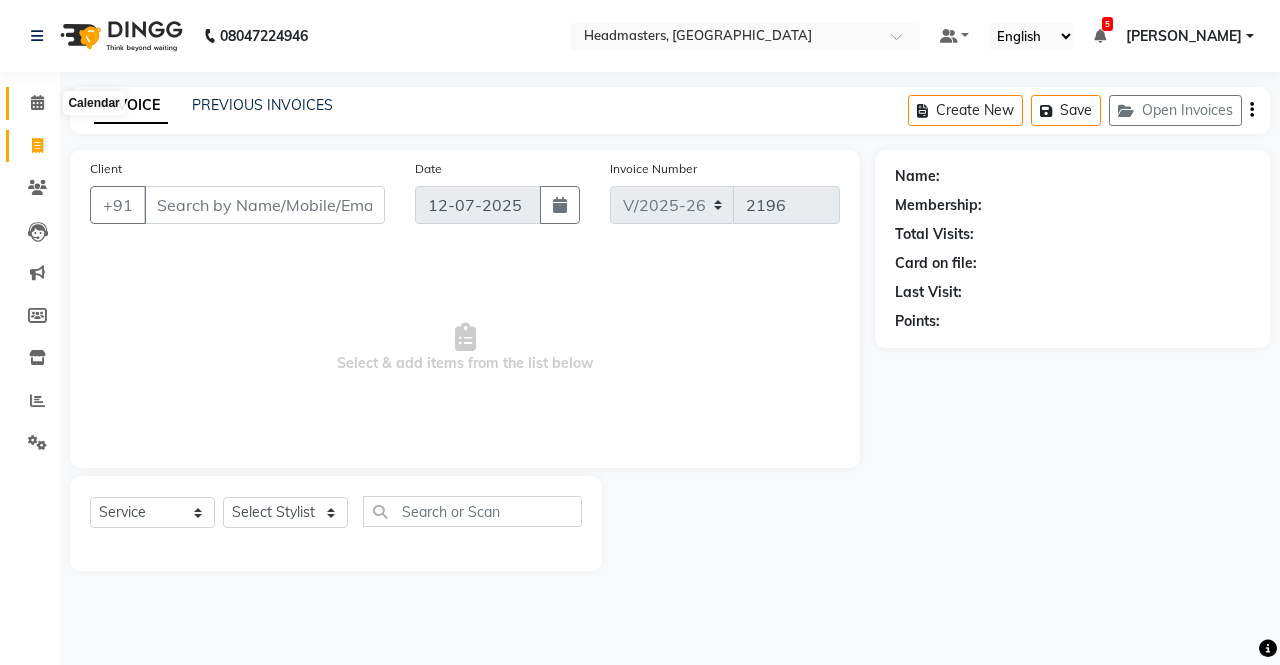 click 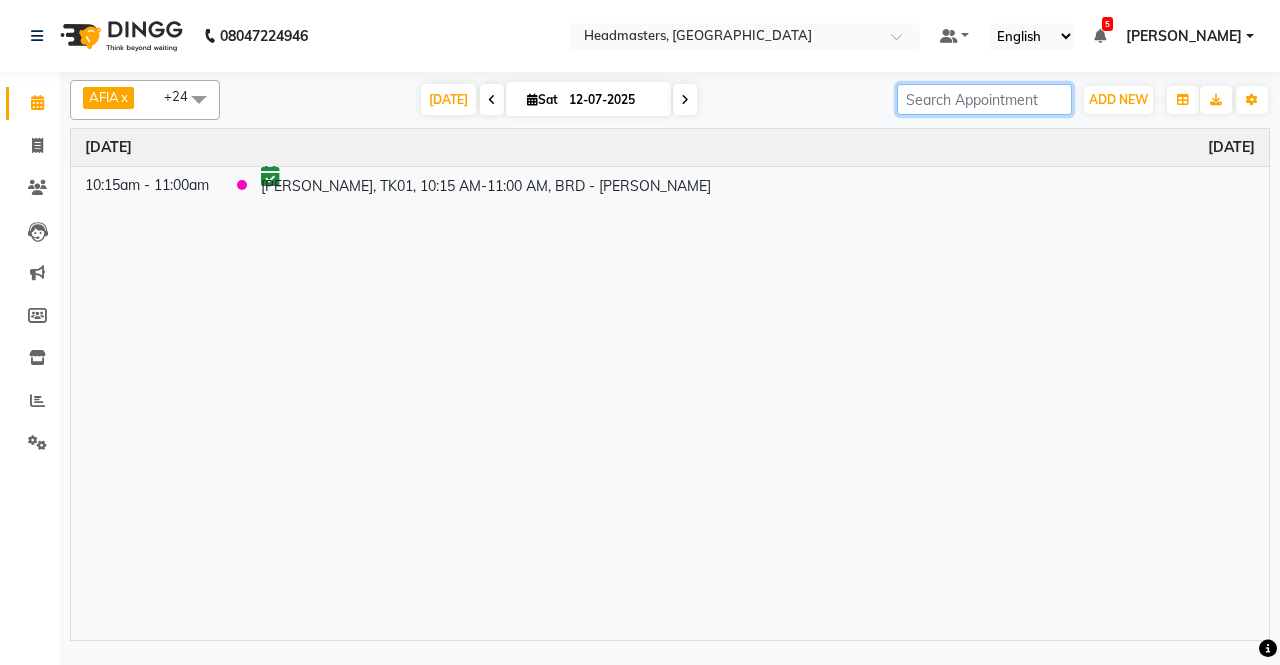 click at bounding box center [984, 99] 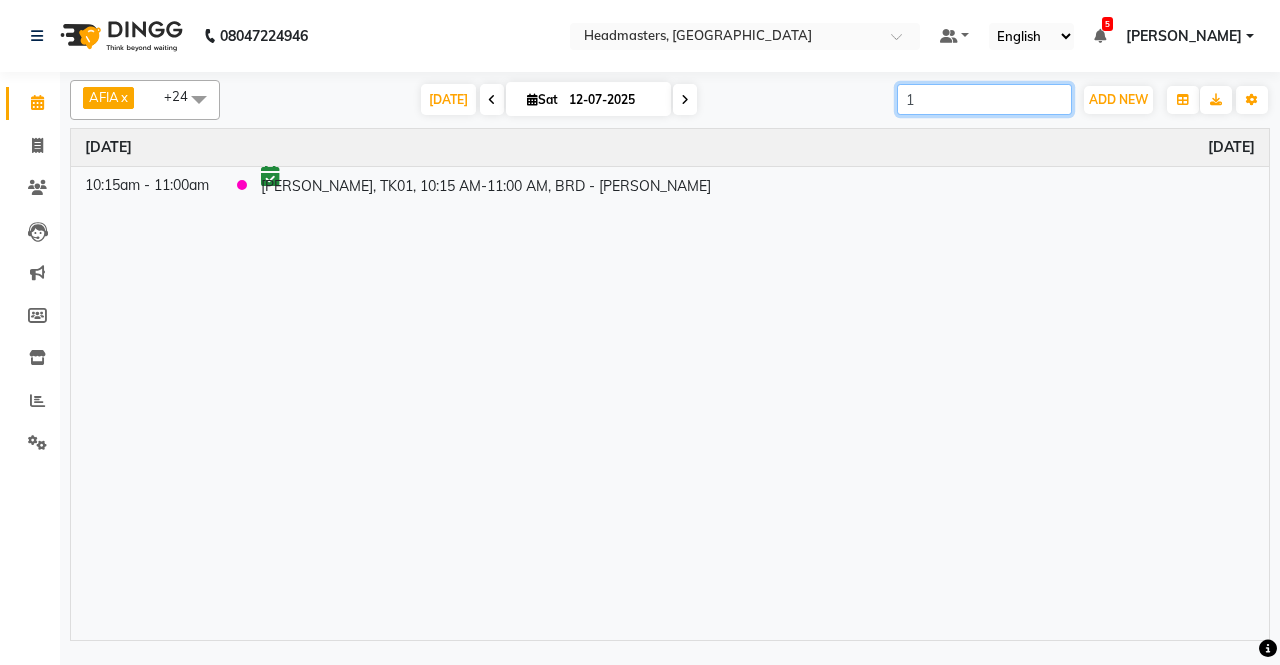 click on "1" at bounding box center (984, 99) 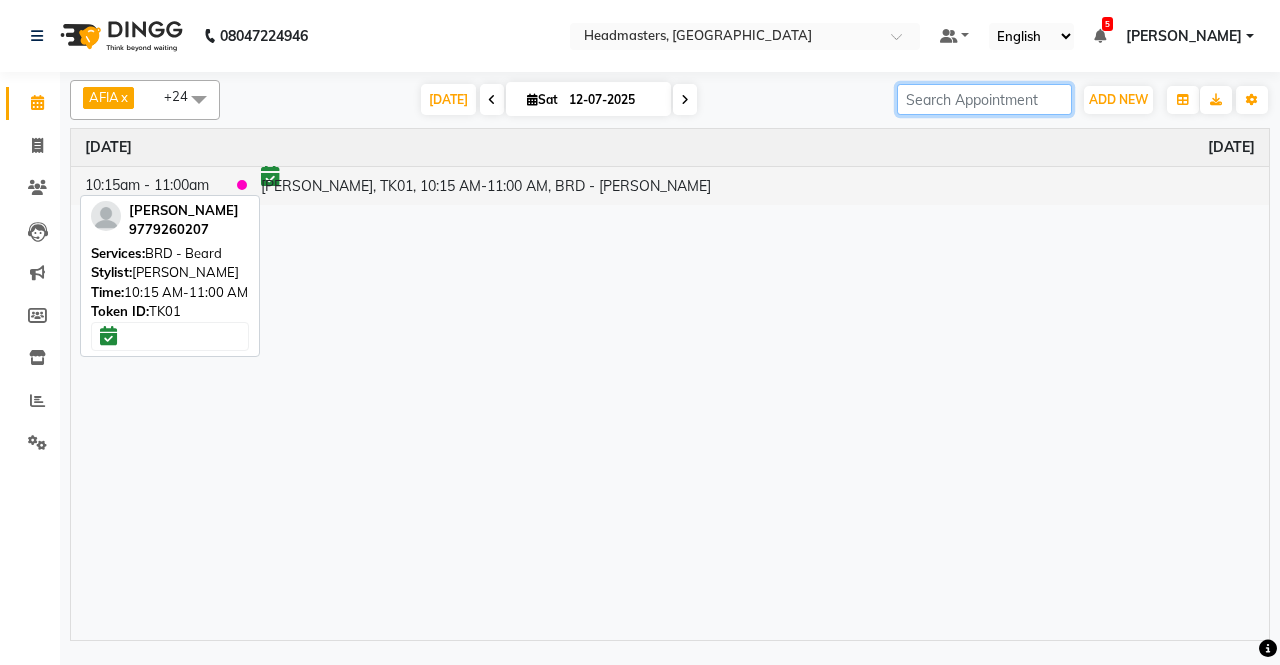 click on "[PERSON_NAME], TK01, 10:15 AM-11:00 AM, BRD - [PERSON_NAME]" at bounding box center [758, 185] 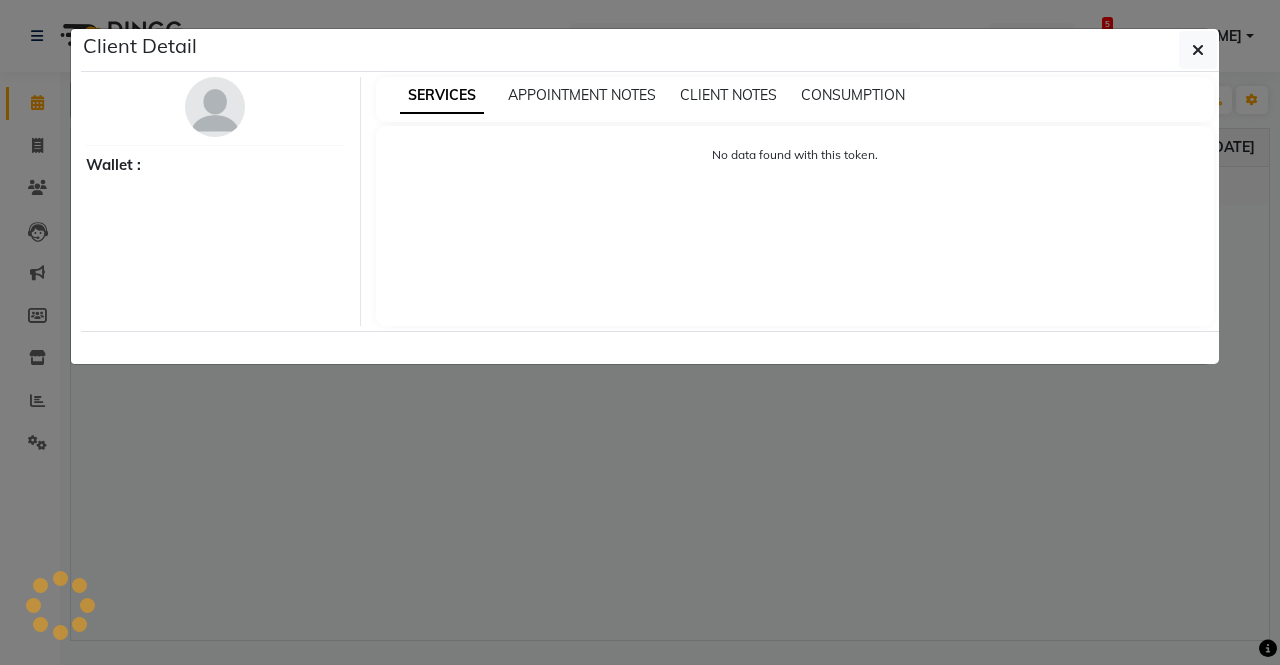 select on "6" 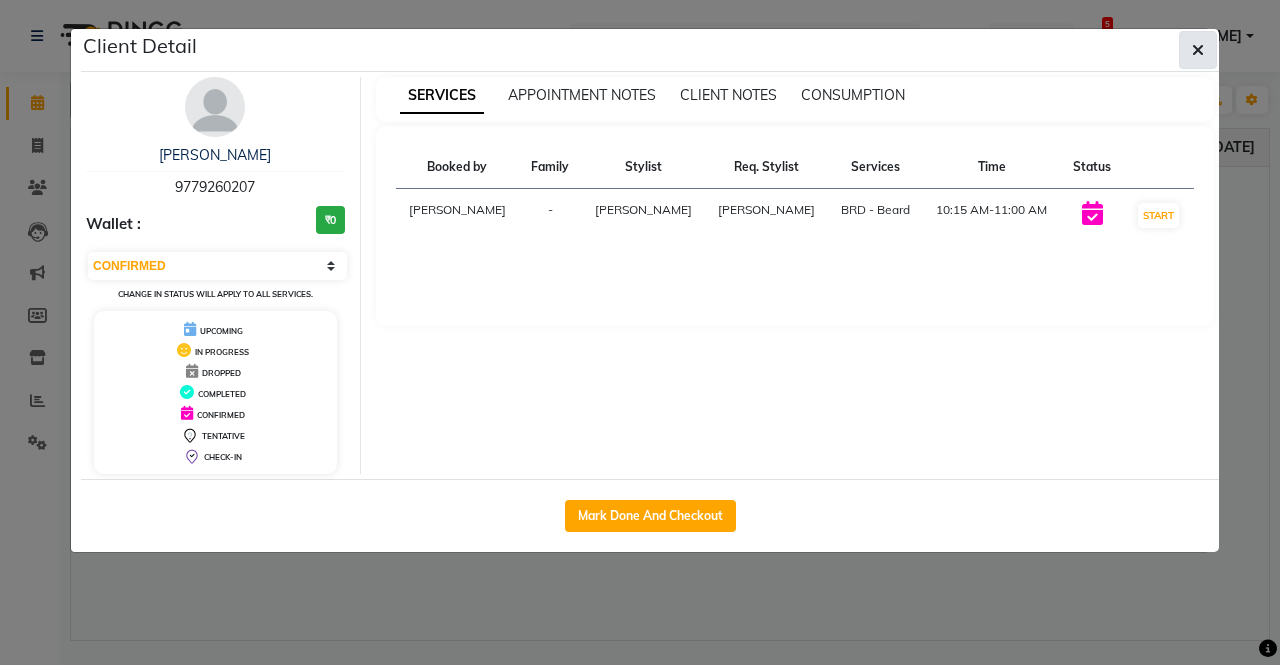 click 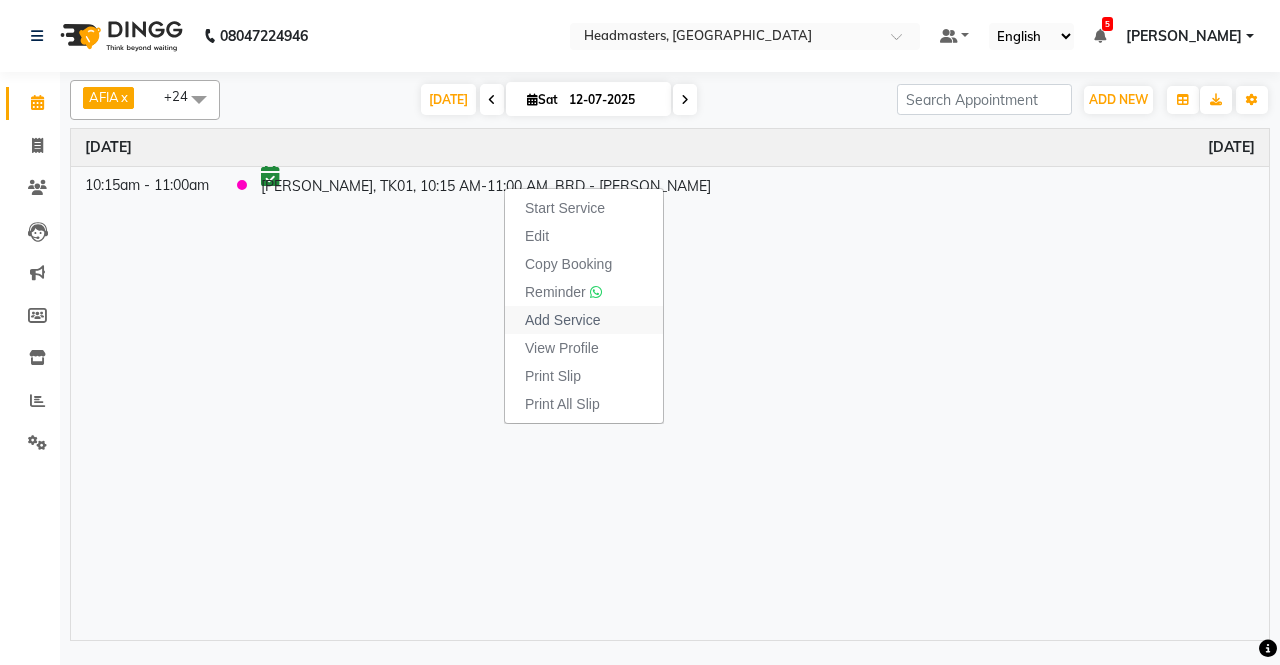 click on "Add Service" at bounding box center [562, 320] 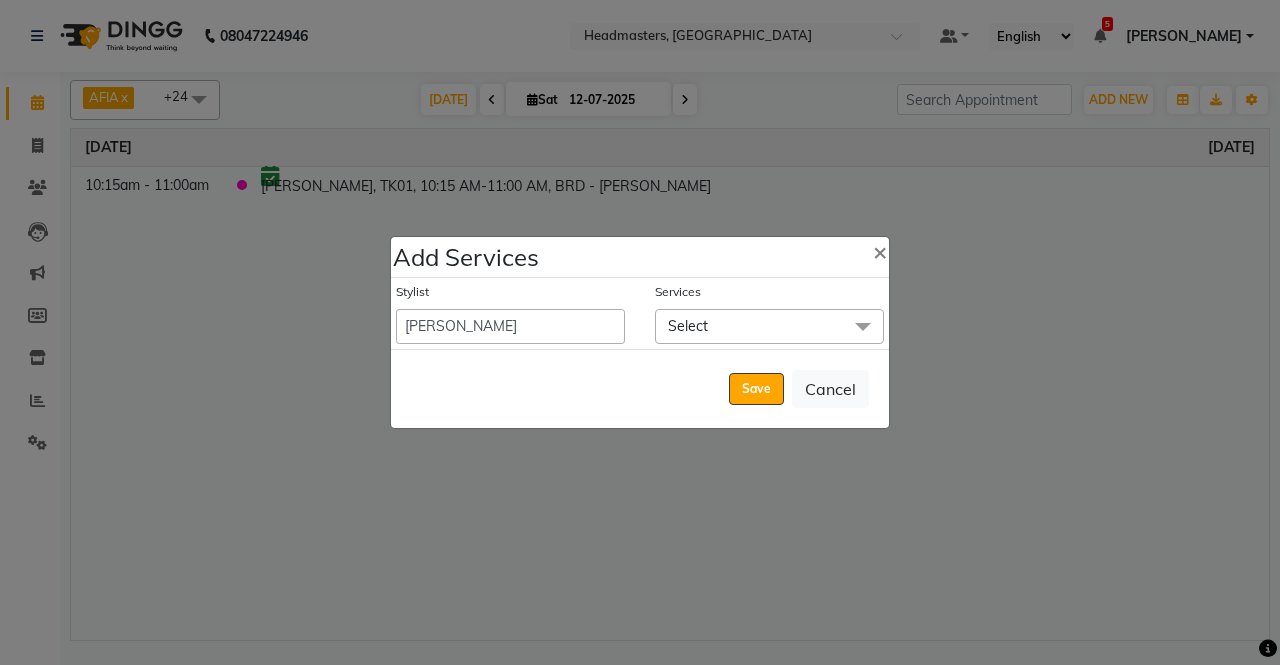 click on "Select" 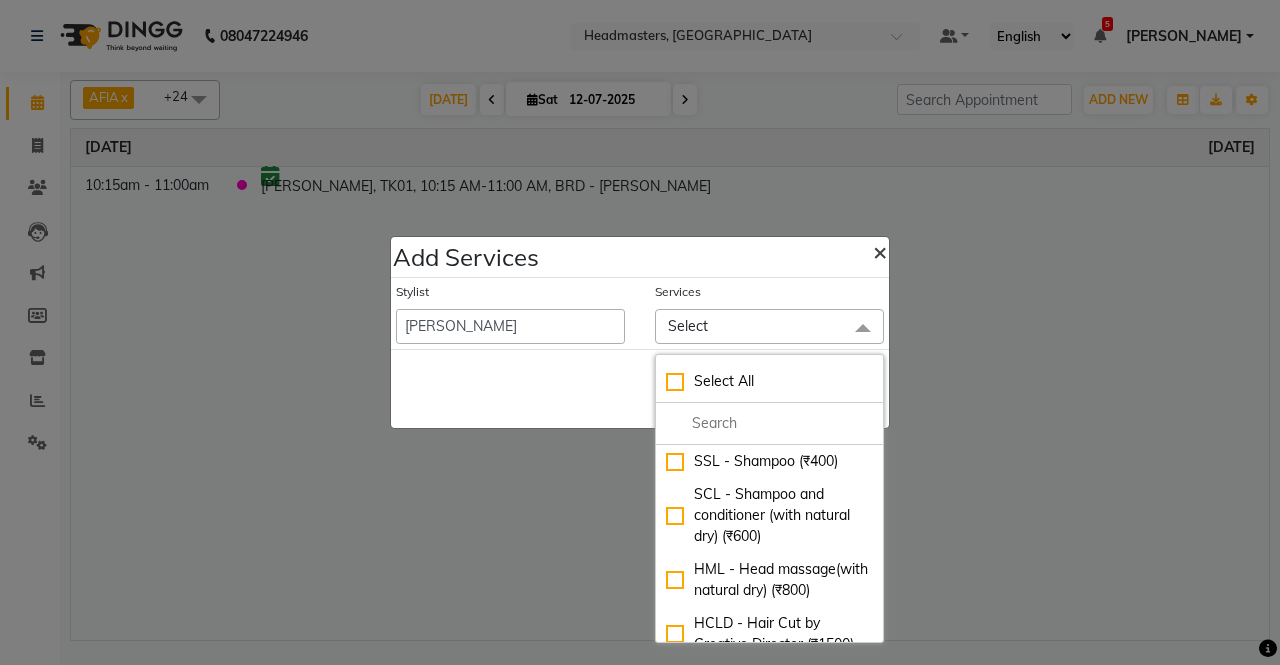 click on "×" 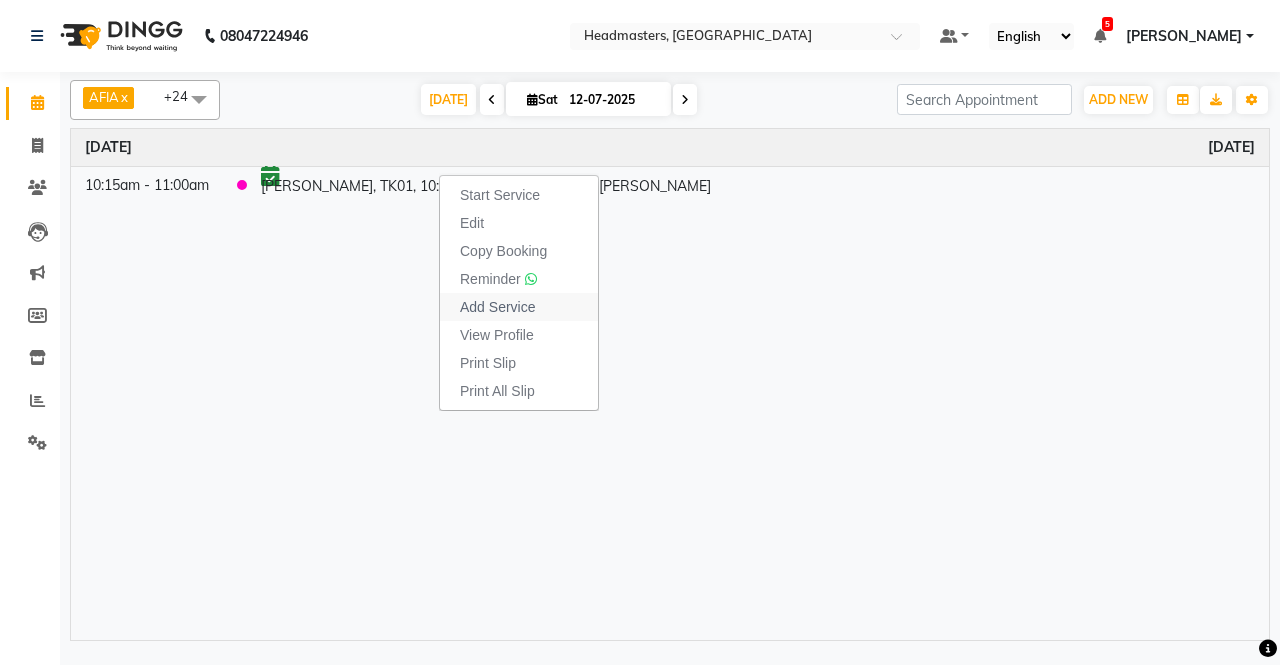 click on "Add Service" at bounding box center (497, 307) 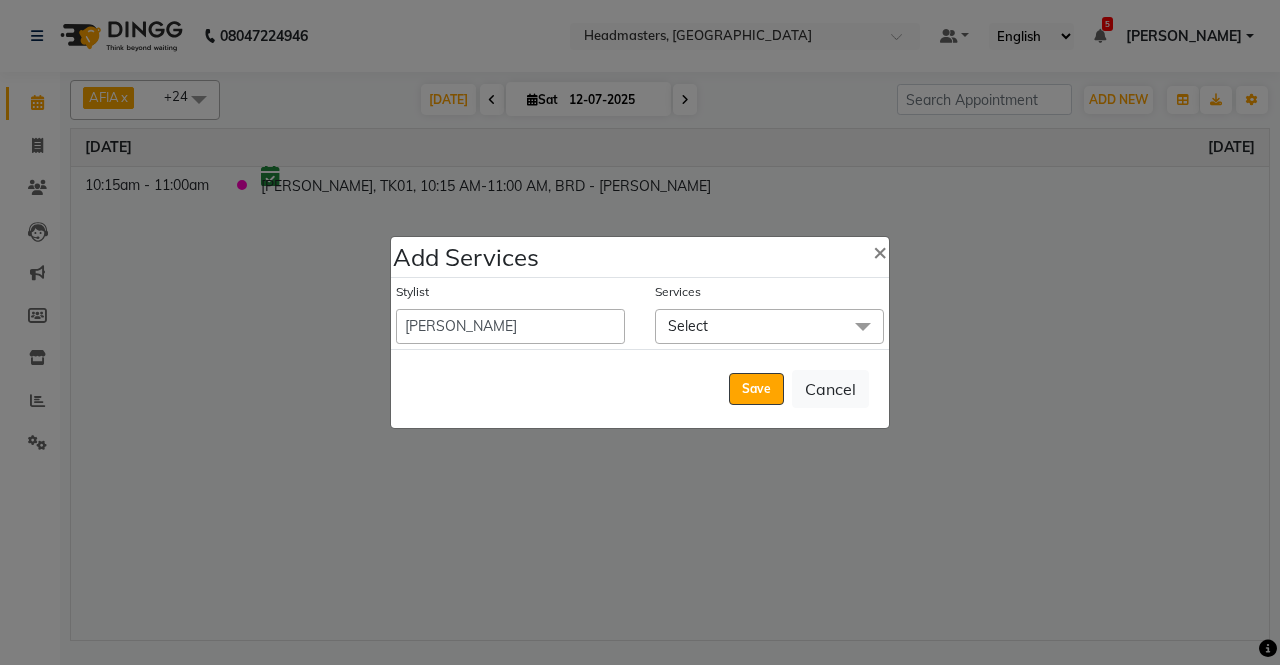 click on "Select" 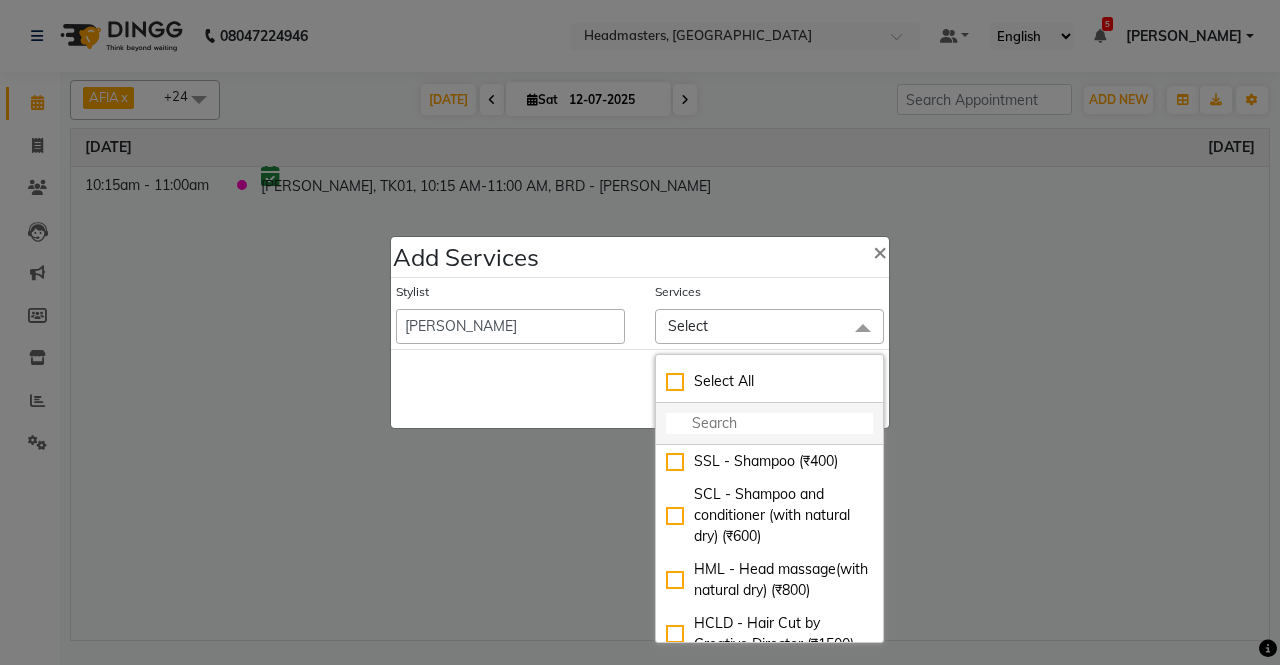 click 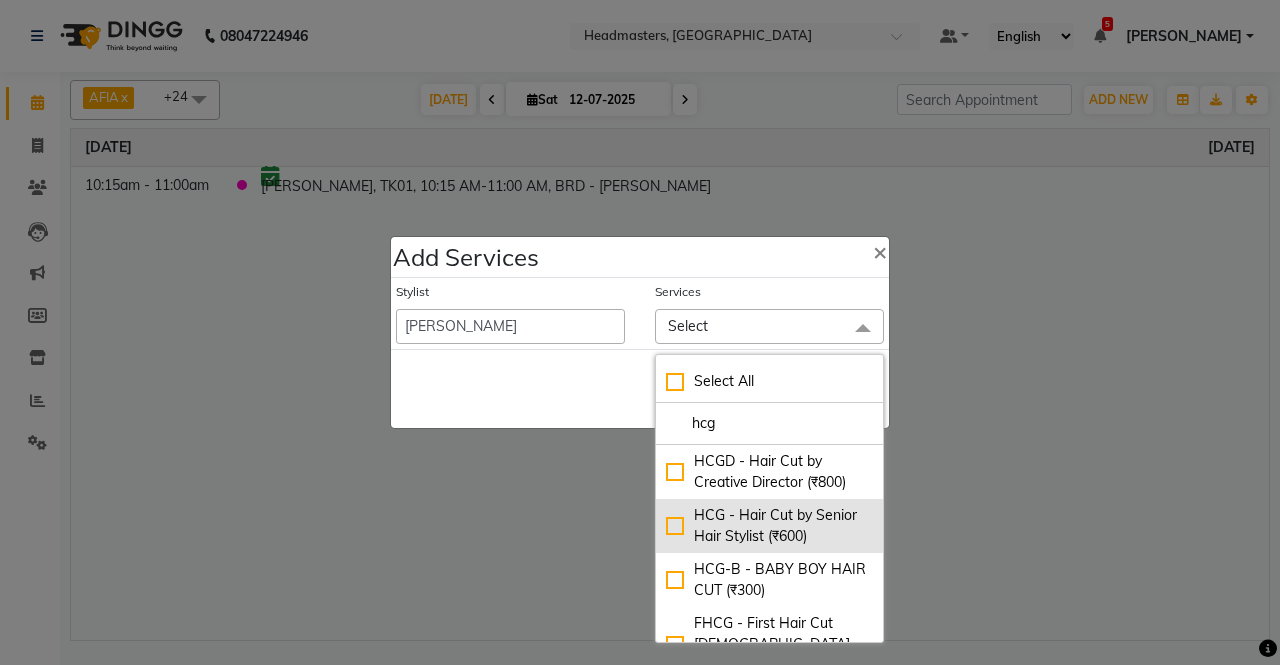 type on "hcg" 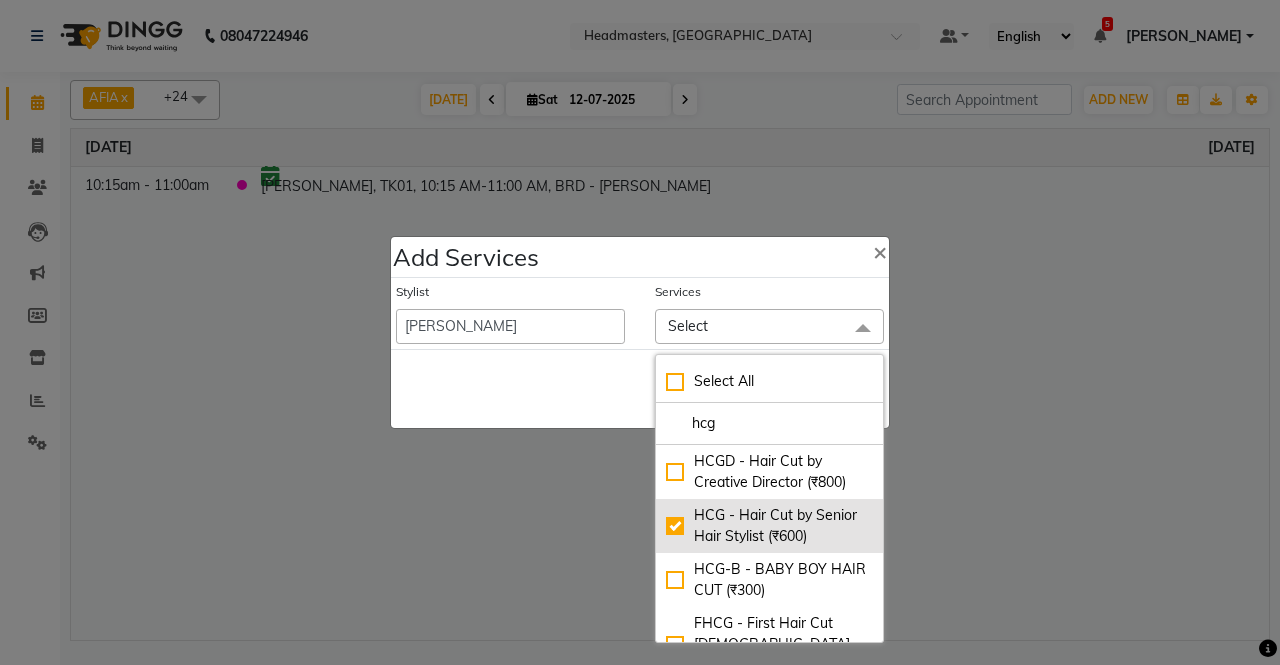 checkbox on "true" 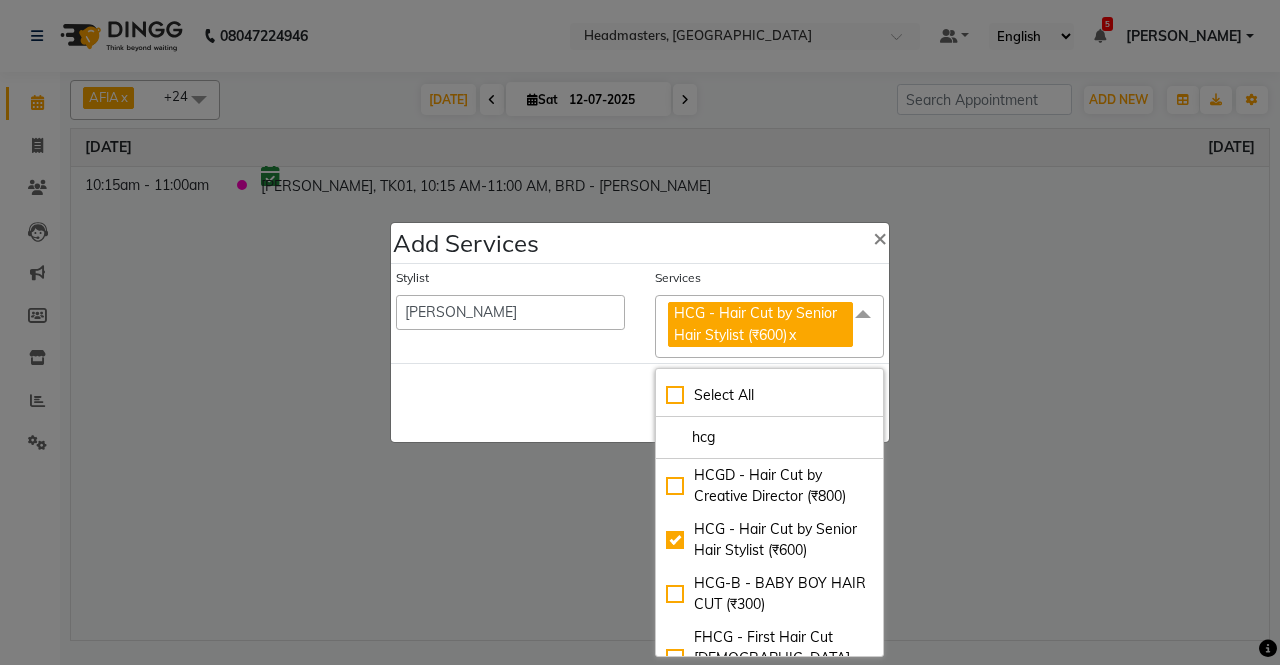 click on "HCG - Hair Cut by Senior Hair Stylist (₹600)" 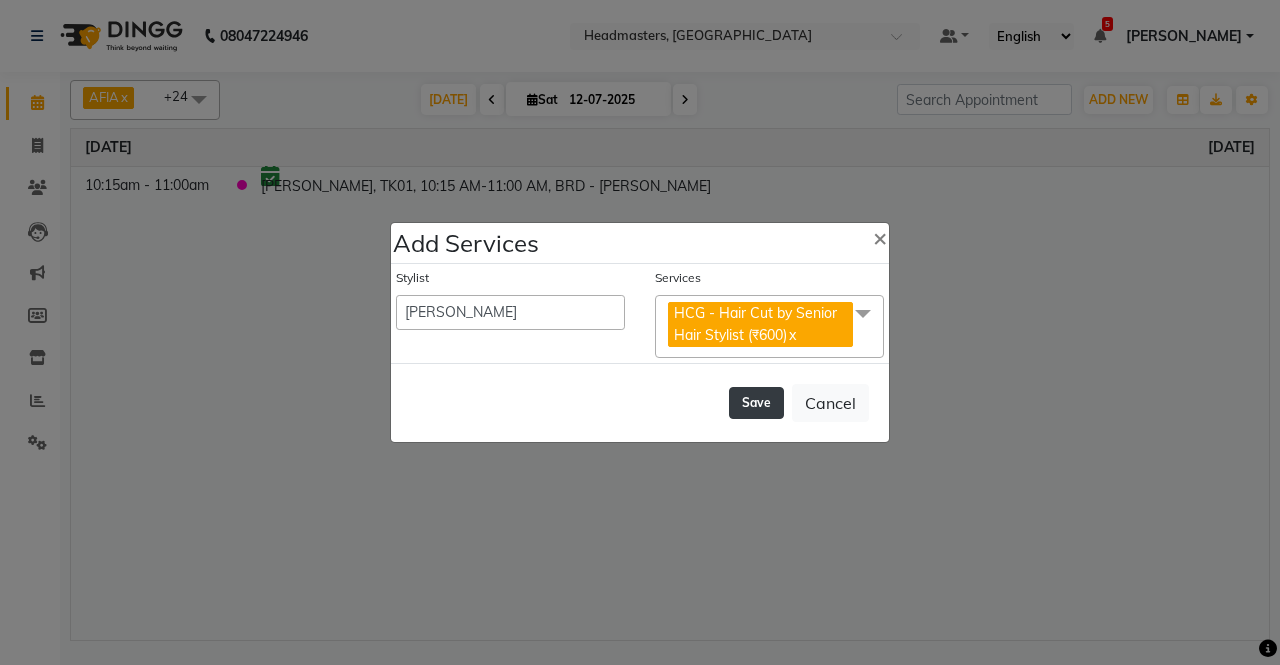 click on "Save" 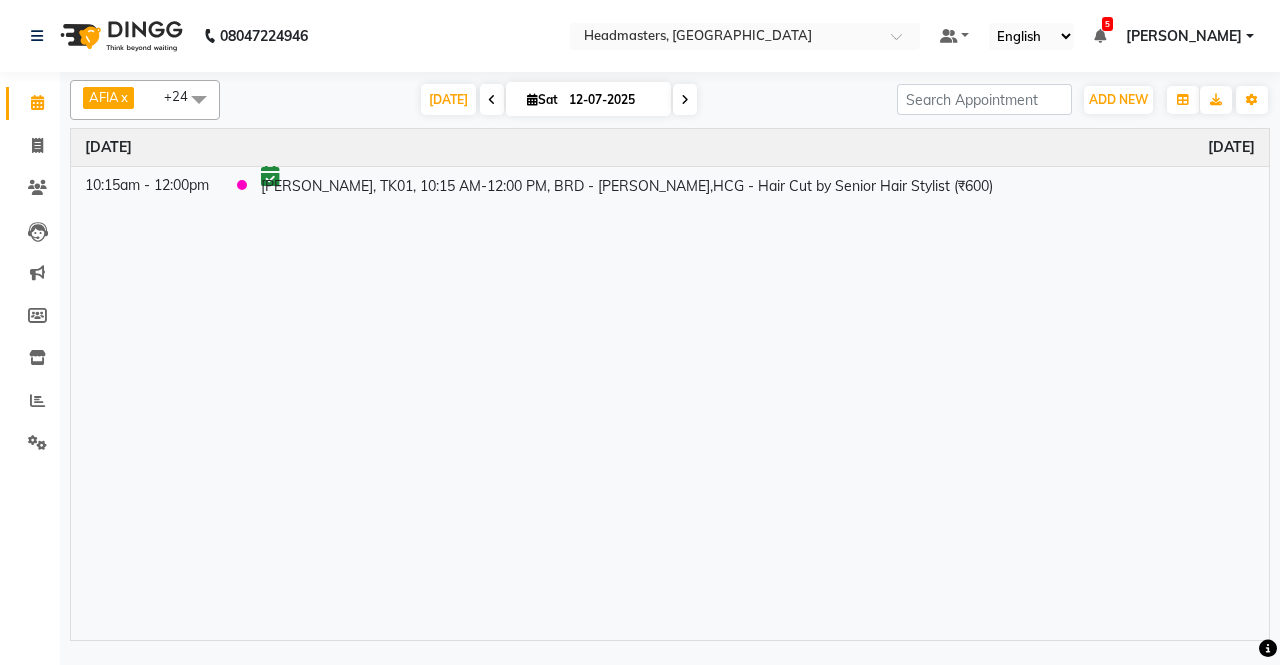 click on "Time Event [DATE] 10:15am - 12:00pm     [PERSON_NAME], TK01, 10:15 AM-12:00 PM, BRD - [PERSON_NAME],HCG - Hair Cut by Senior Hair Stylist (₹600)" at bounding box center [670, 384] 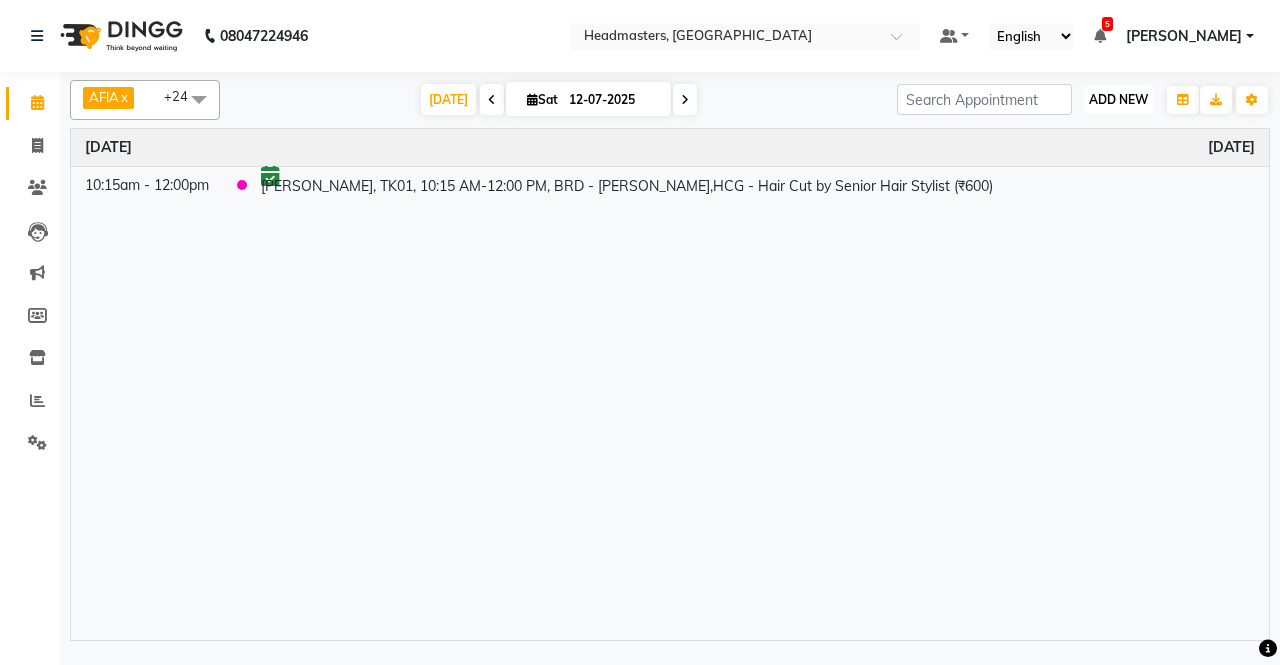 click on "ADD NEW" at bounding box center [1118, 99] 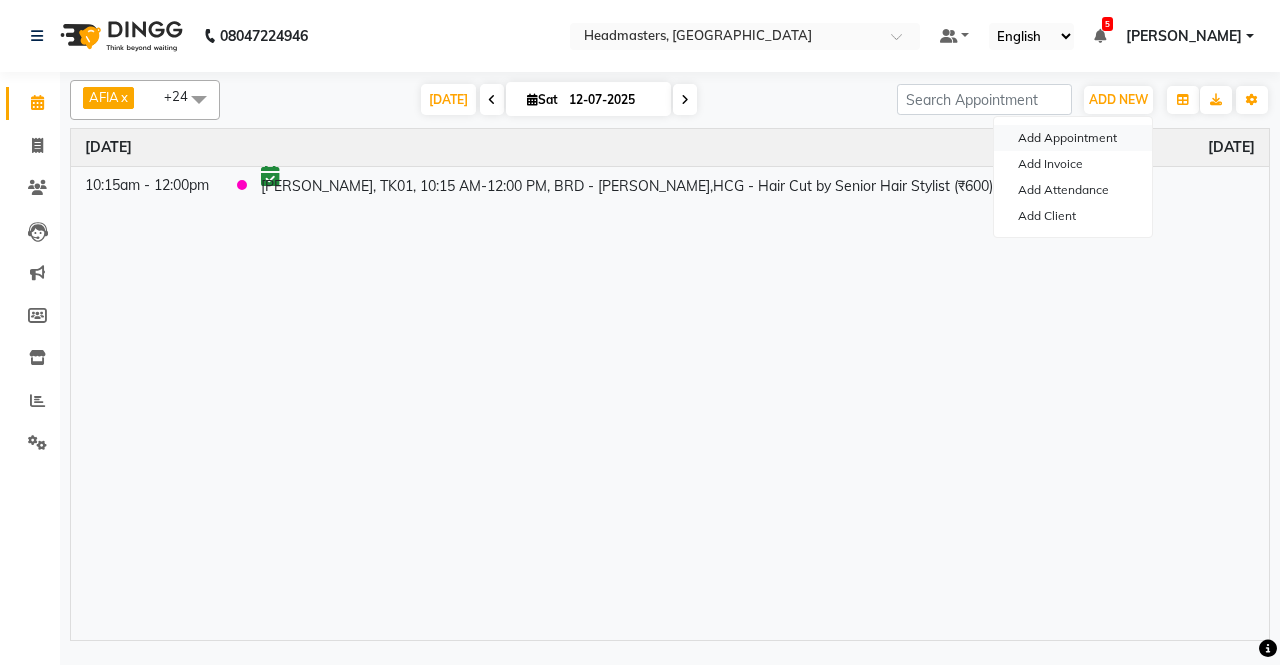 click on "Add Appointment" at bounding box center (1073, 138) 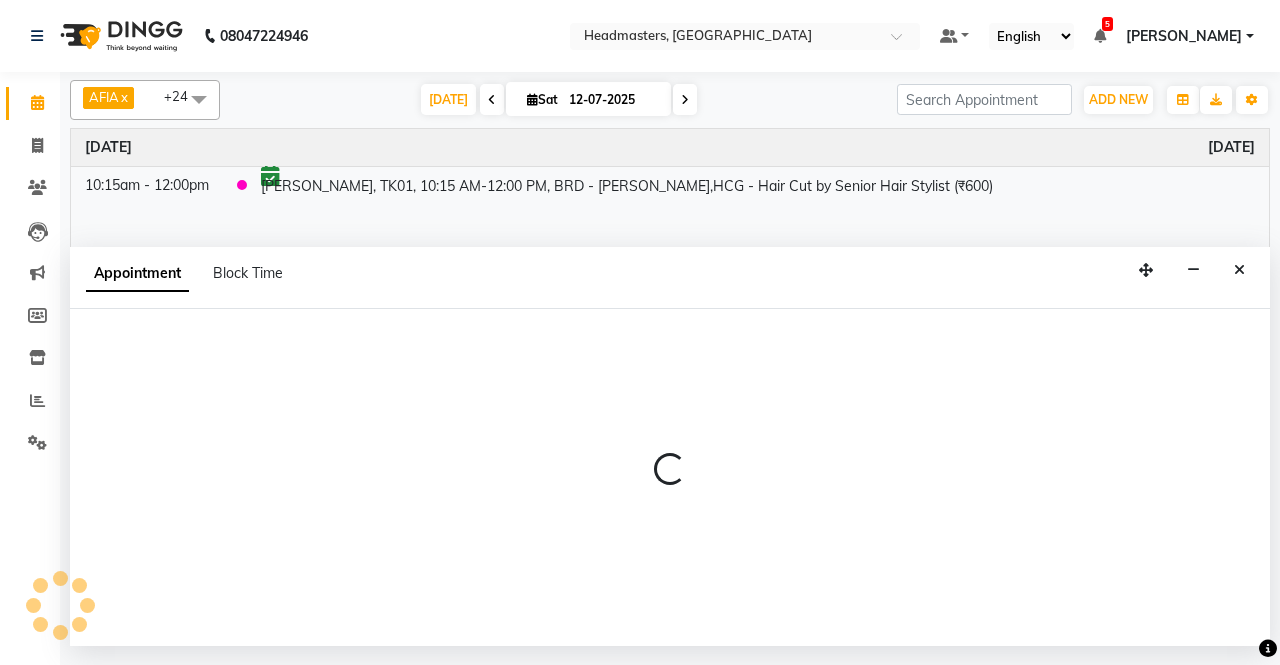 select on "tentative" 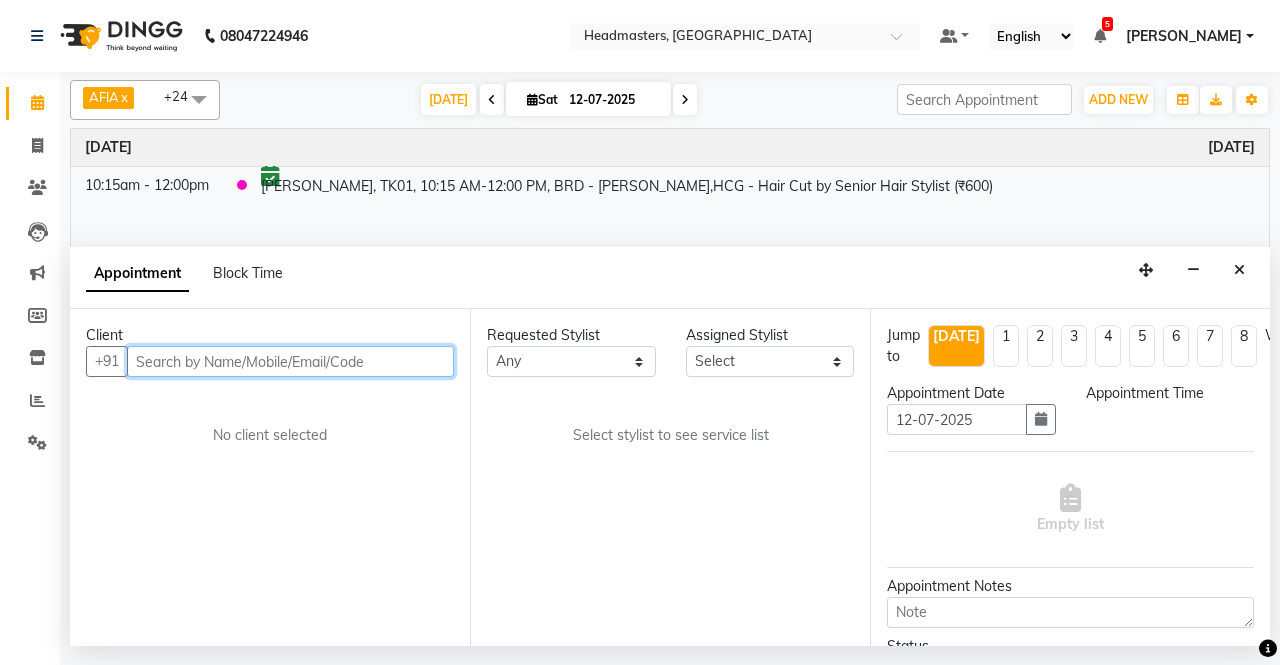 select on "540" 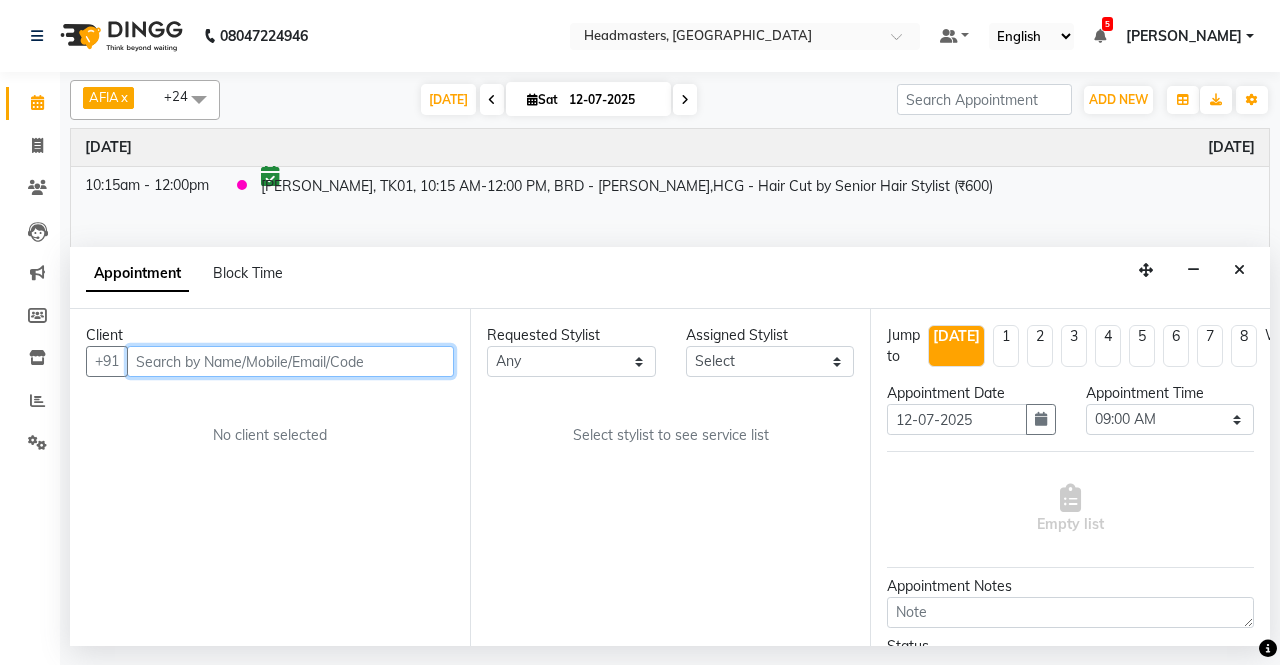 click at bounding box center (290, 361) 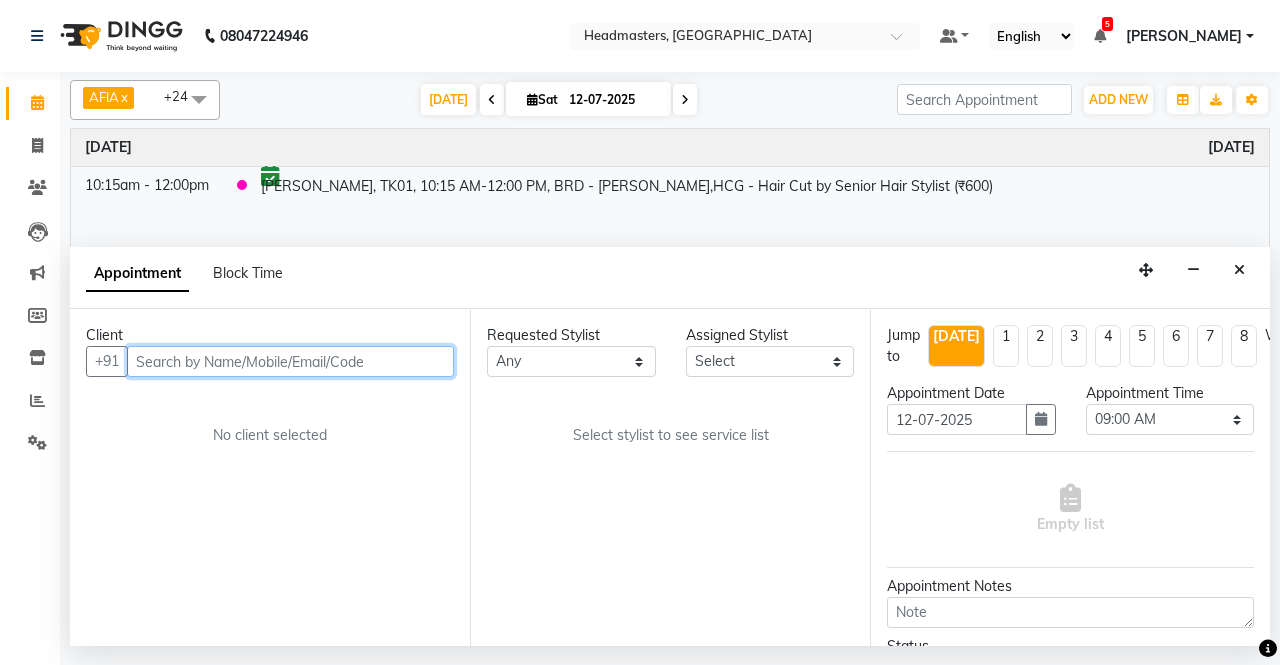 type on "4" 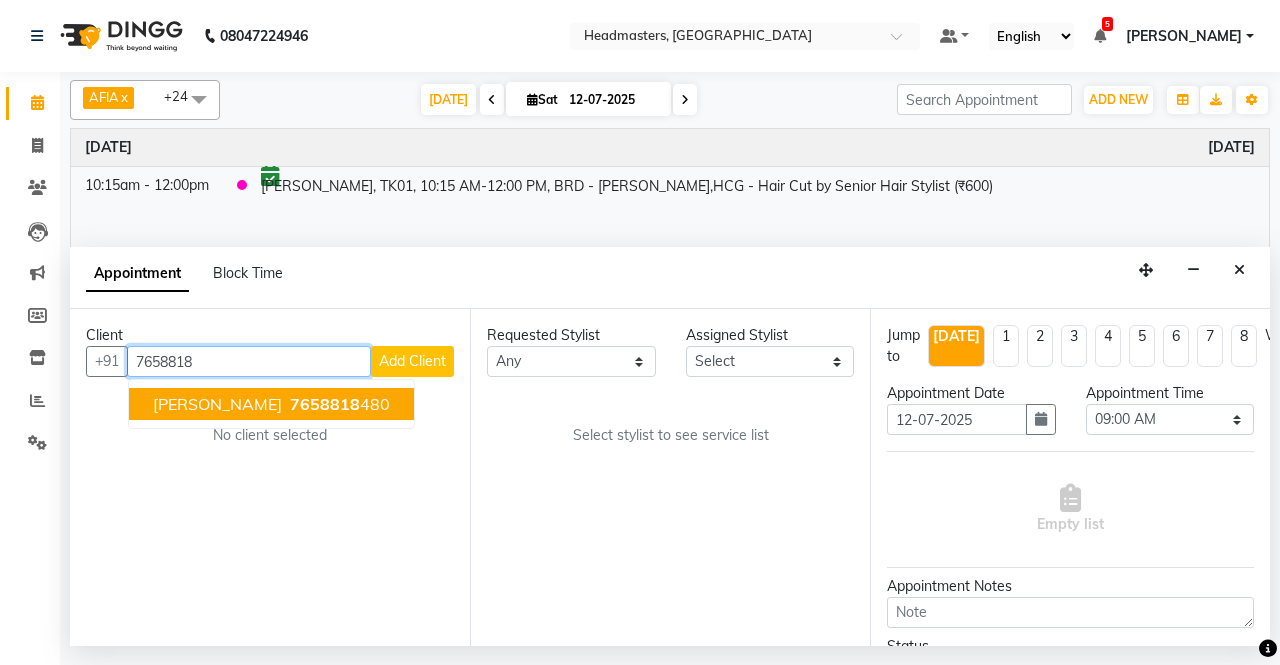 click on "[PERSON_NAME]   7658818 480" at bounding box center [271, 404] 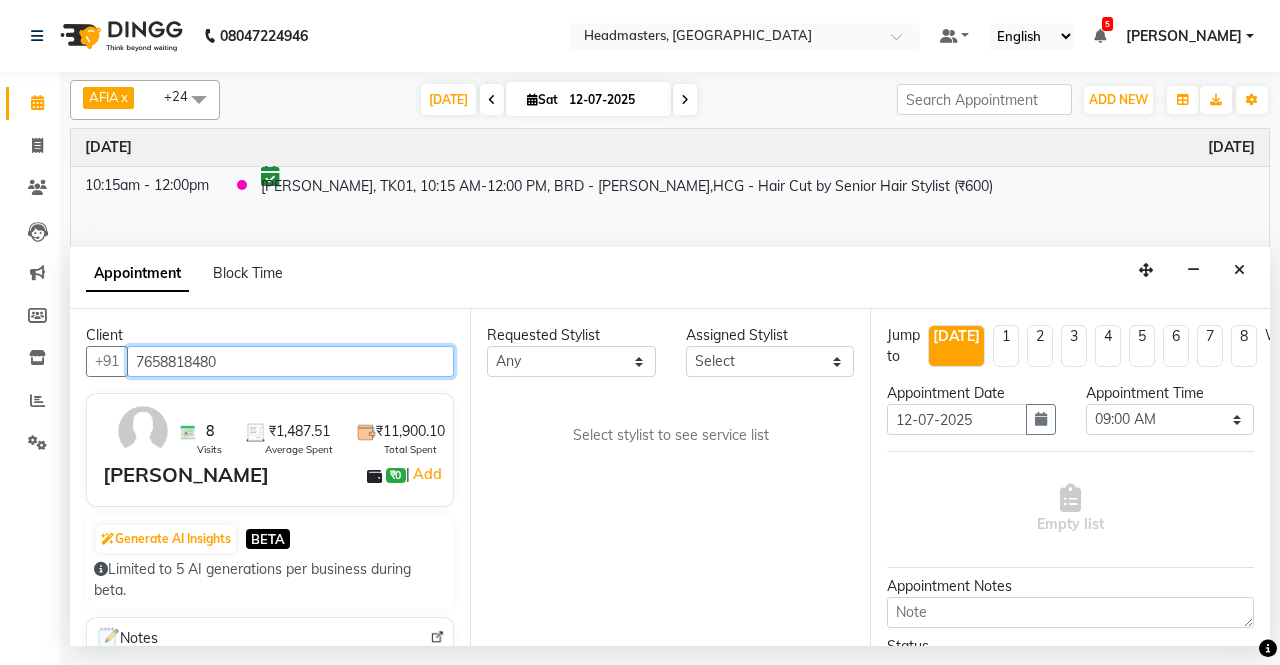 type on "7658818480" 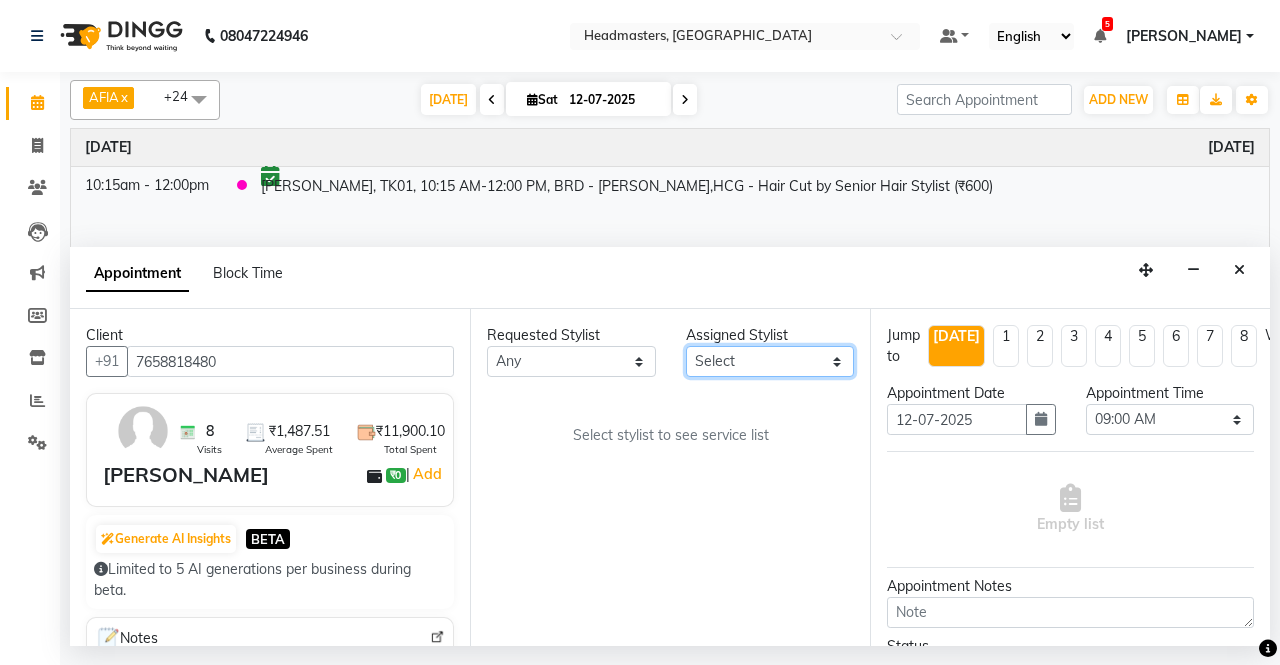 click on "Select AFIA Anjali [PERSON_NAME] [PERSON_NAME]  [PERSON_NAME] HEAD [PERSON_NAME]  [PERSON_NAME]  [PERSON_NAME]  [PERSON_NAME] Love [PERSON_NAME]  [PERSON_NAME]  [PERSON_NAME]  [PERSON_NAME] [PERSON_NAME] [PERSON_NAME]  [PERSON_NAME]  [PERSON_NAME]" at bounding box center [770, 361] 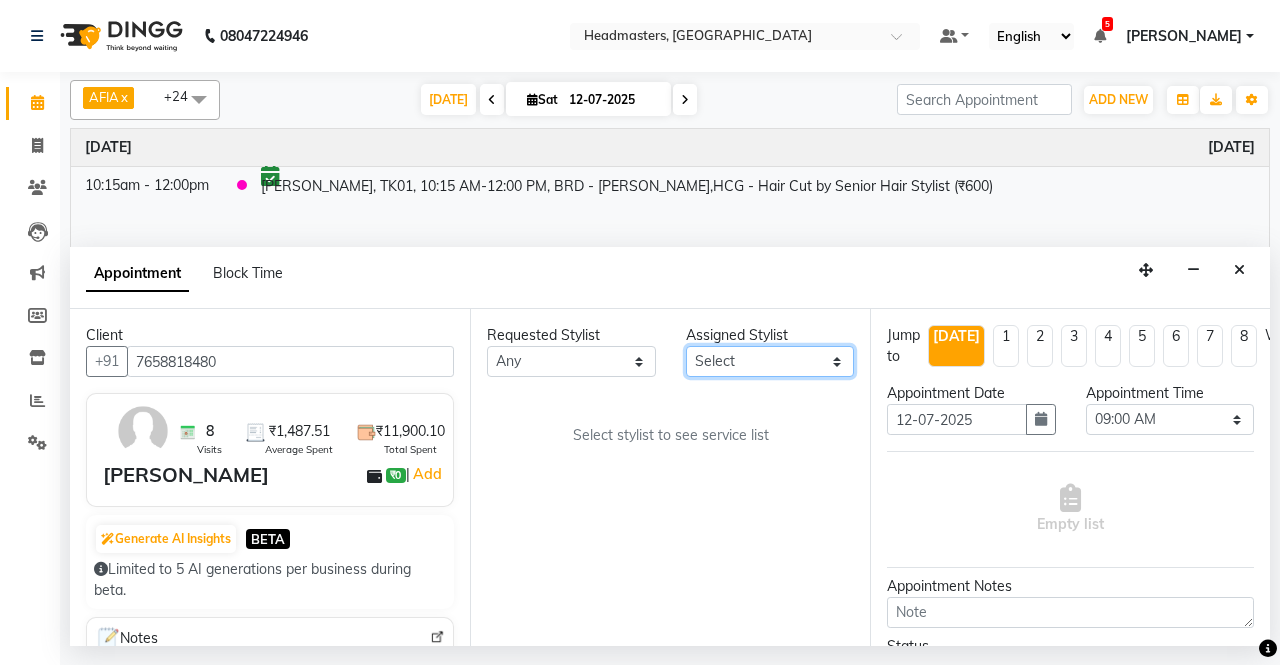 select on "60662" 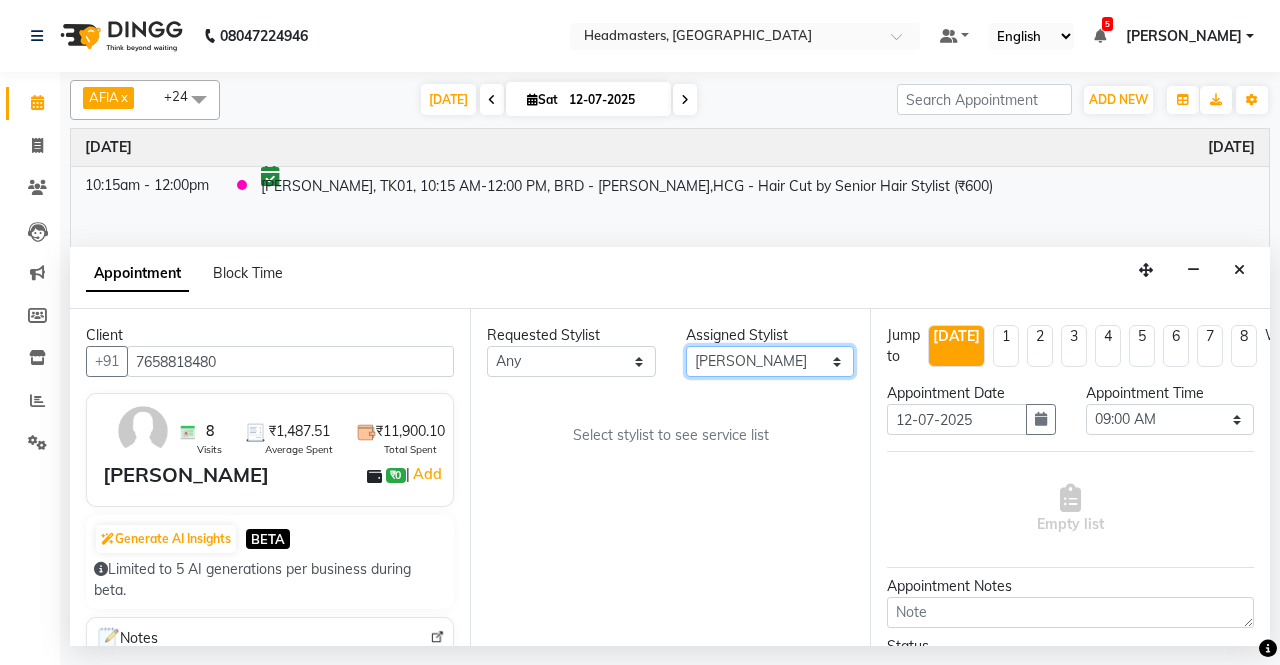 click on "Select AFIA Anjali [PERSON_NAME] [PERSON_NAME]  [PERSON_NAME] HEAD [PERSON_NAME]  [PERSON_NAME]  [PERSON_NAME]  [PERSON_NAME] Love [PERSON_NAME]  [PERSON_NAME]  [PERSON_NAME]  [PERSON_NAME] [PERSON_NAME] [PERSON_NAME]  [PERSON_NAME]  [PERSON_NAME]" at bounding box center (770, 361) 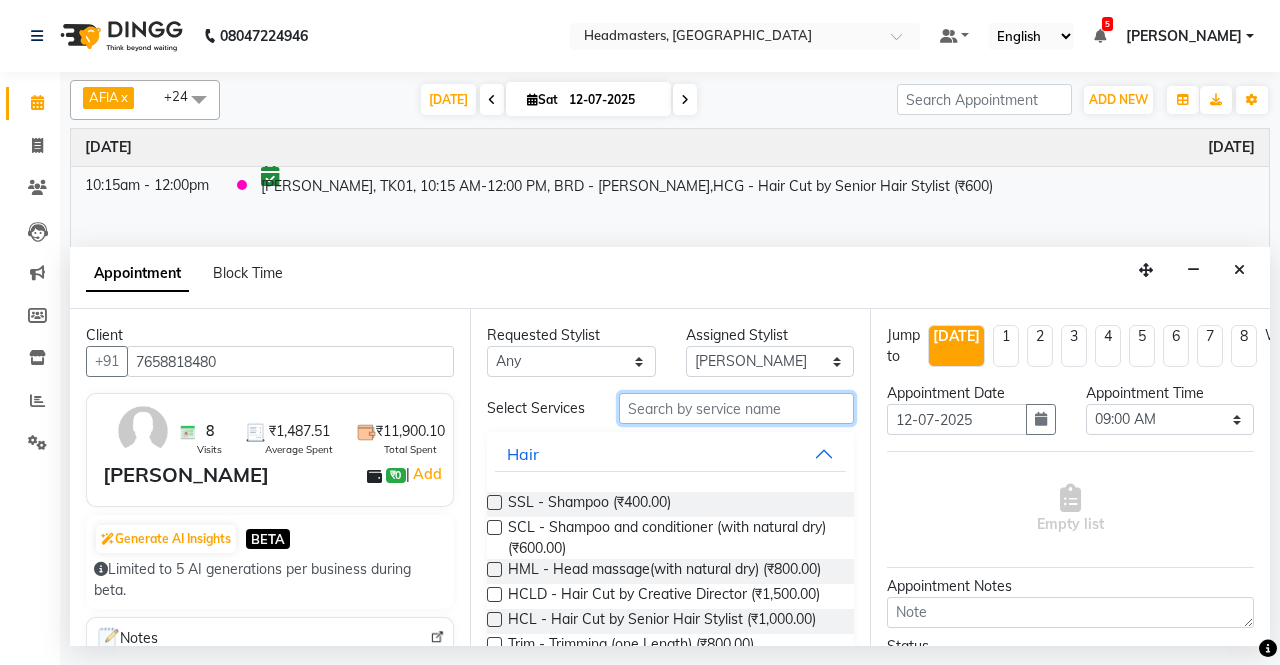 click at bounding box center (736, 408) 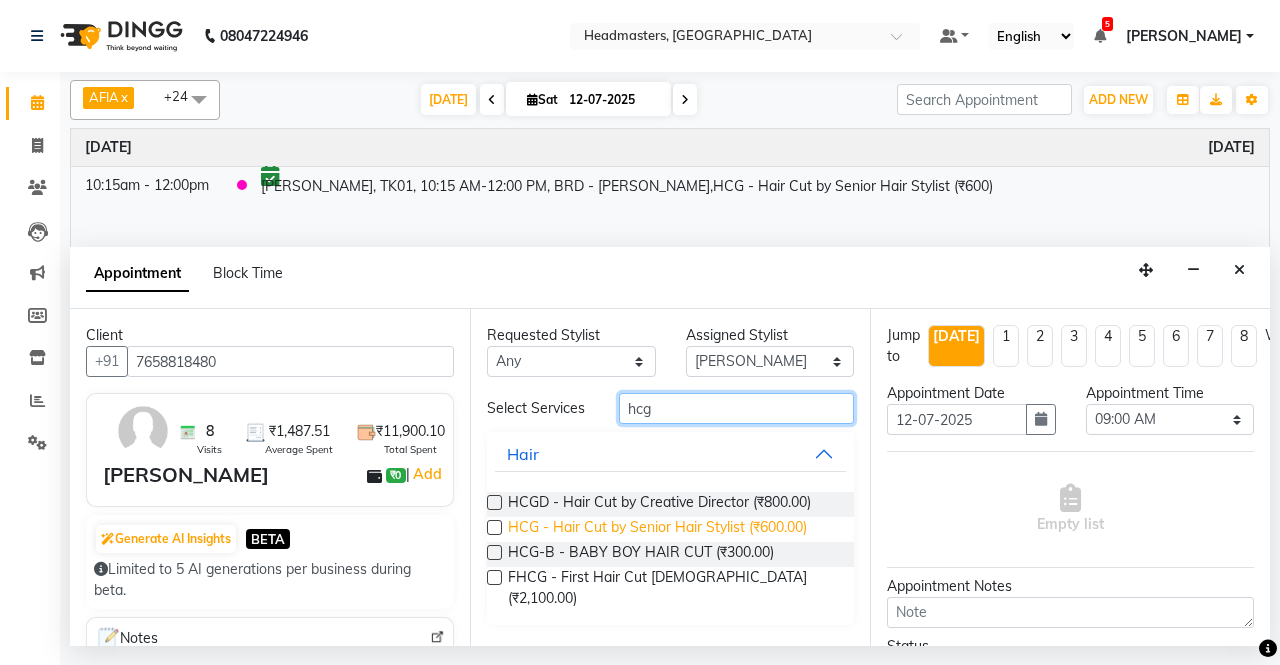 type on "hcg" 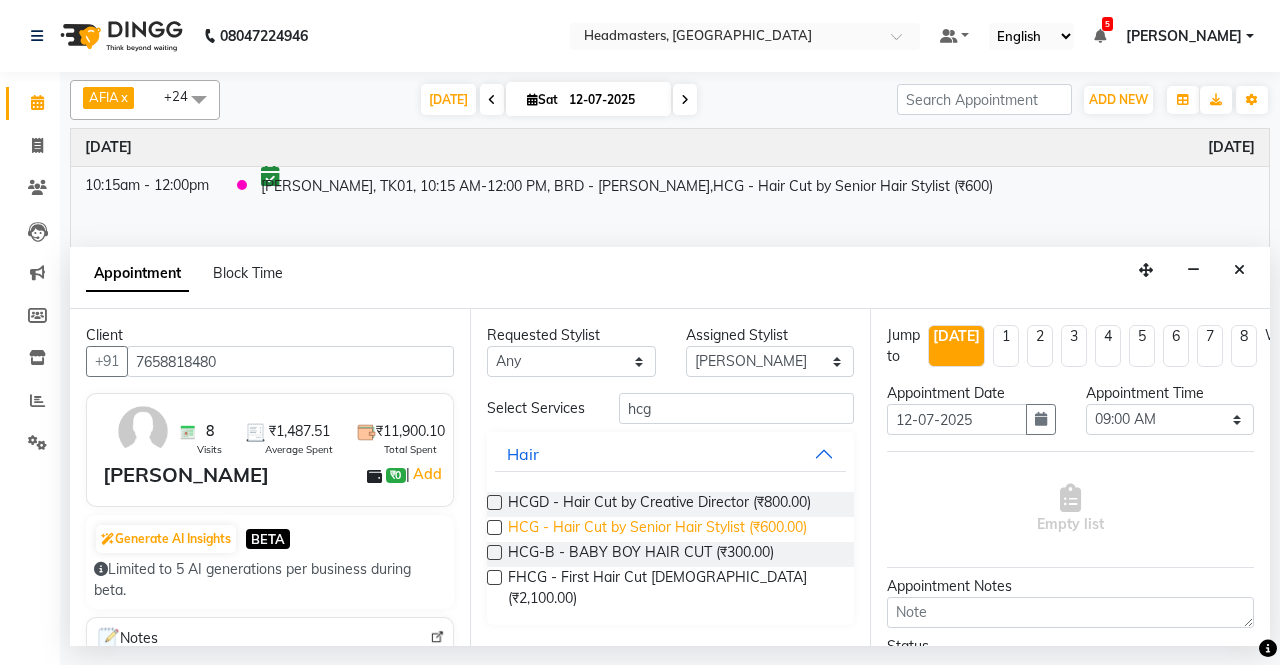 click on "HCG - Hair Cut by Senior Hair Stylist (₹600.00)" at bounding box center (657, 529) 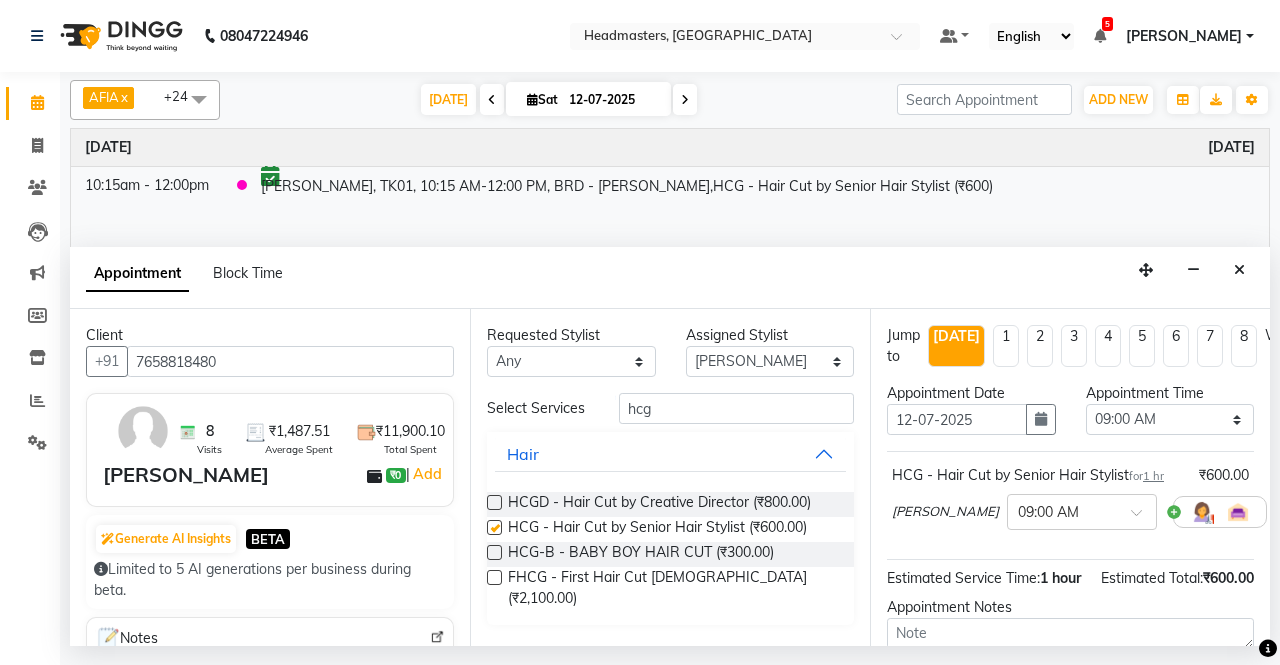 checkbox on "false" 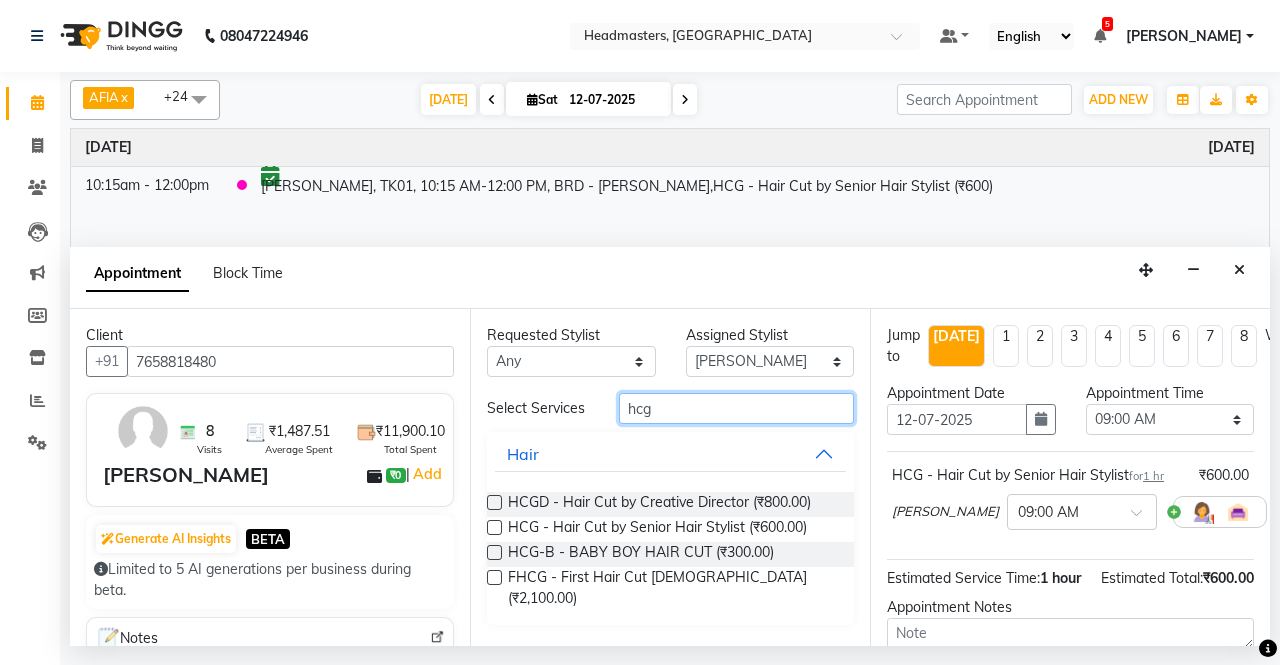 click on "hcg" at bounding box center (736, 408) 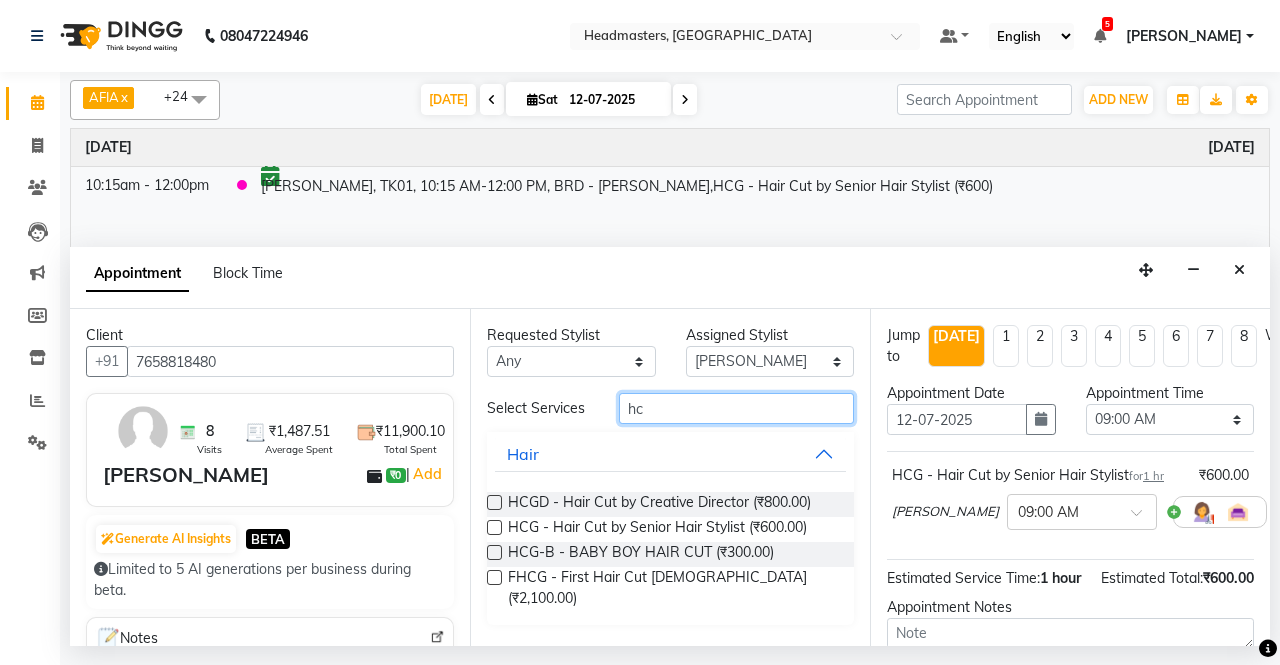 type on "h" 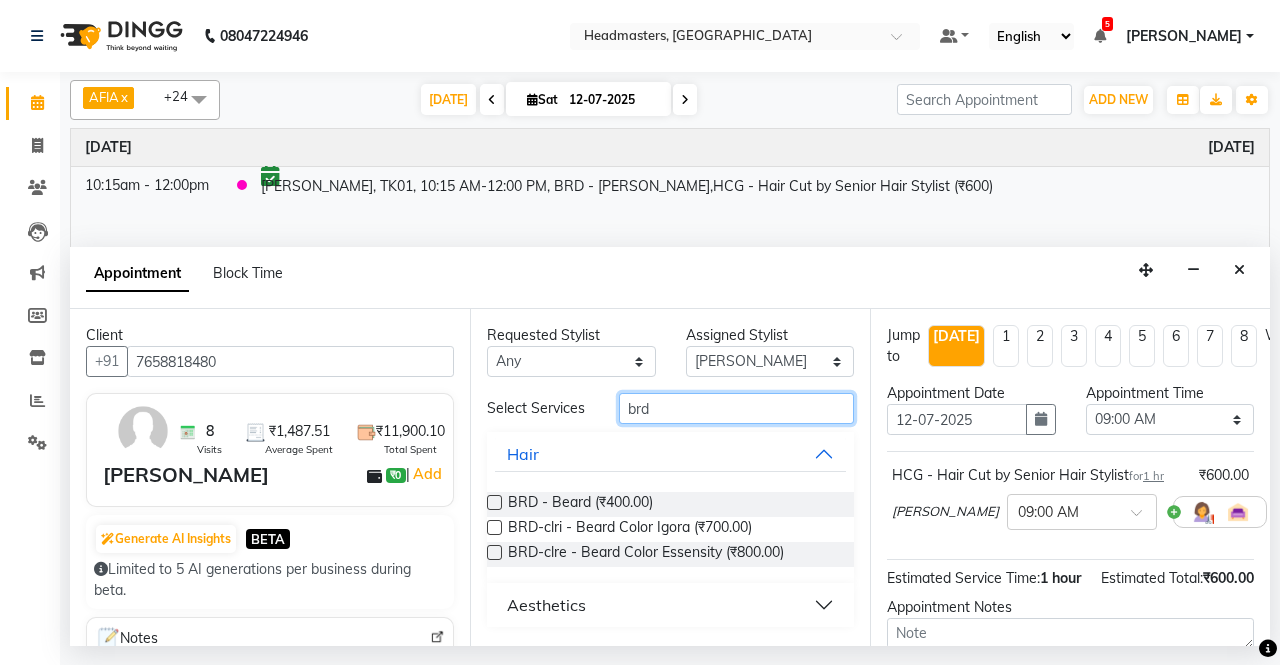 type on "brd" 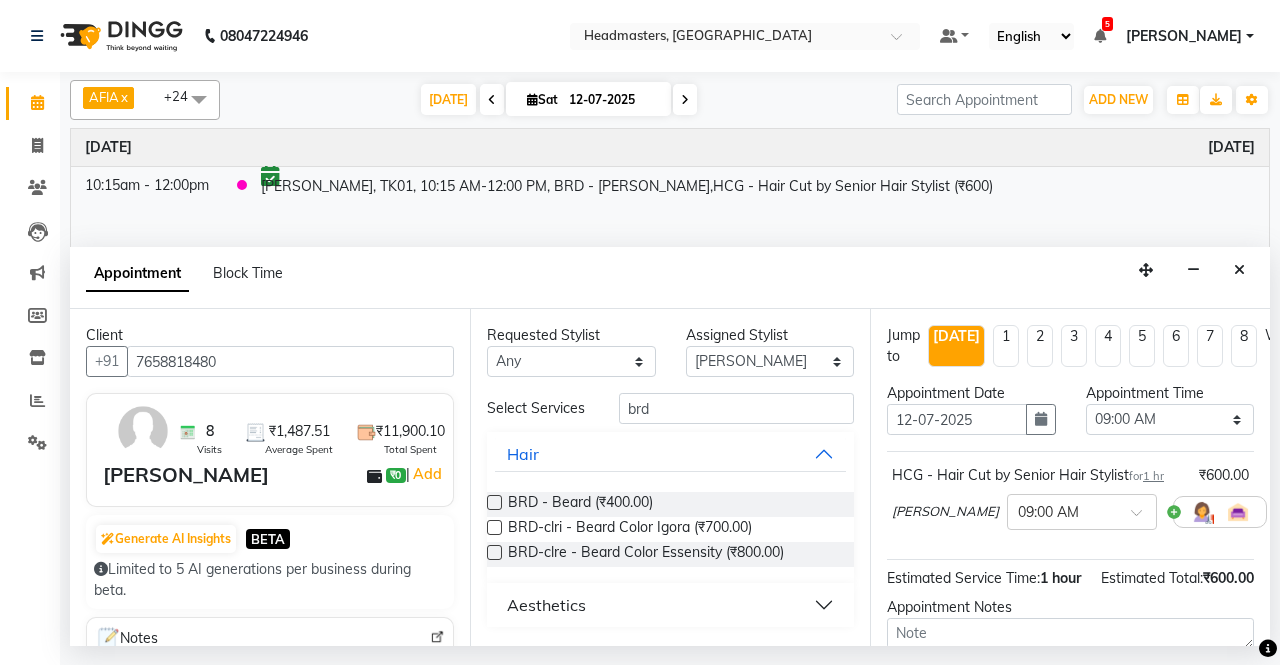 click at bounding box center (494, 502) 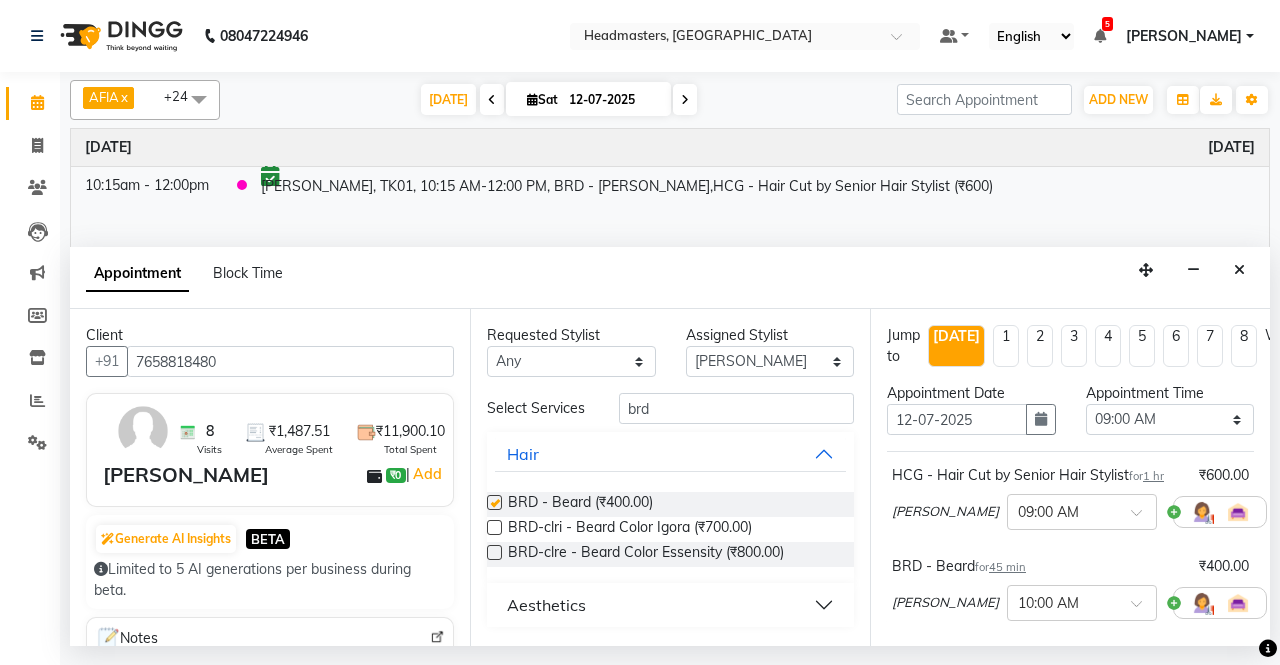 checkbox on "false" 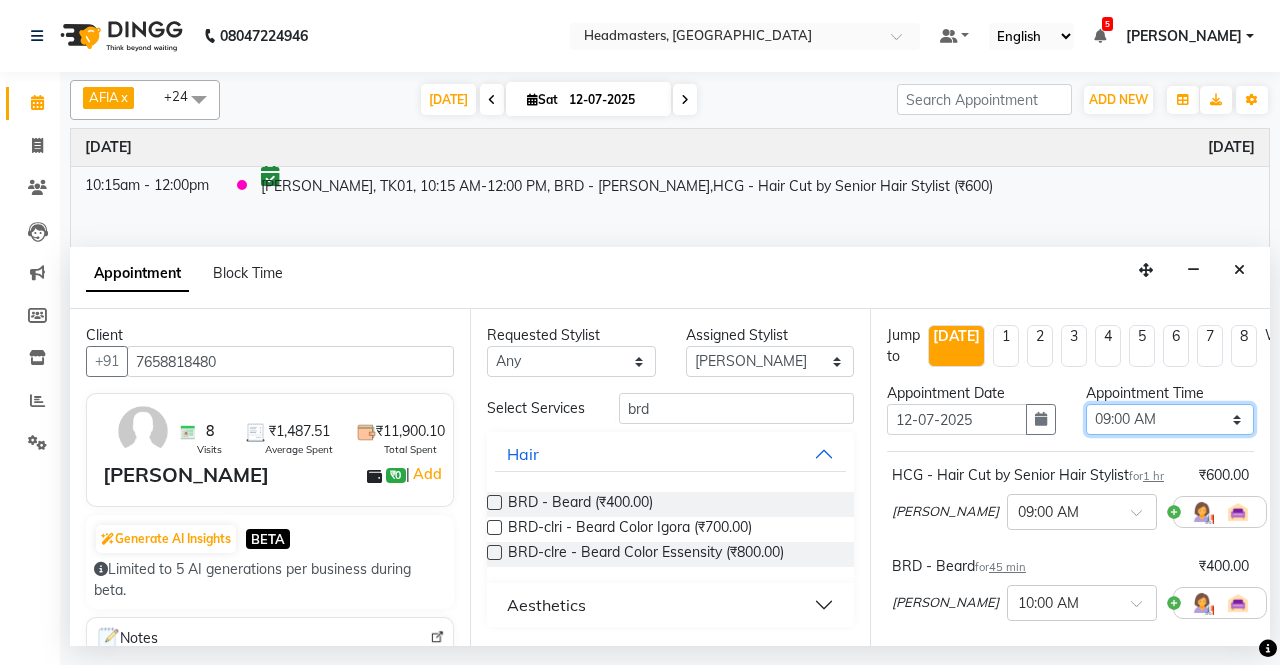 click on "Select 09:00 AM 09:15 AM 09:30 AM 09:45 AM 10:00 AM 10:15 AM 10:30 AM 10:45 AM 11:00 AM 11:15 AM 11:30 AM 11:45 AM 12:00 PM 12:15 PM 12:30 PM 12:45 PM 01:00 PM 01:15 PM 01:30 PM 01:45 PM 02:00 PM 02:15 PM 02:30 PM 02:45 PM 03:00 PM 03:15 PM 03:30 PM 03:45 PM 04:00 PM 04:15 PM 04:30 PM 04:45 PM 05:00 PM 05:15 PM 05:30 PM 05:45 PM 06:00 PM 06:15 PM 06:30 PM 06:45 PM 07:00 PM 07:15 PM 07:30 PM 07:45 PM 08:00 PM" at bounding box center (1170, 419) 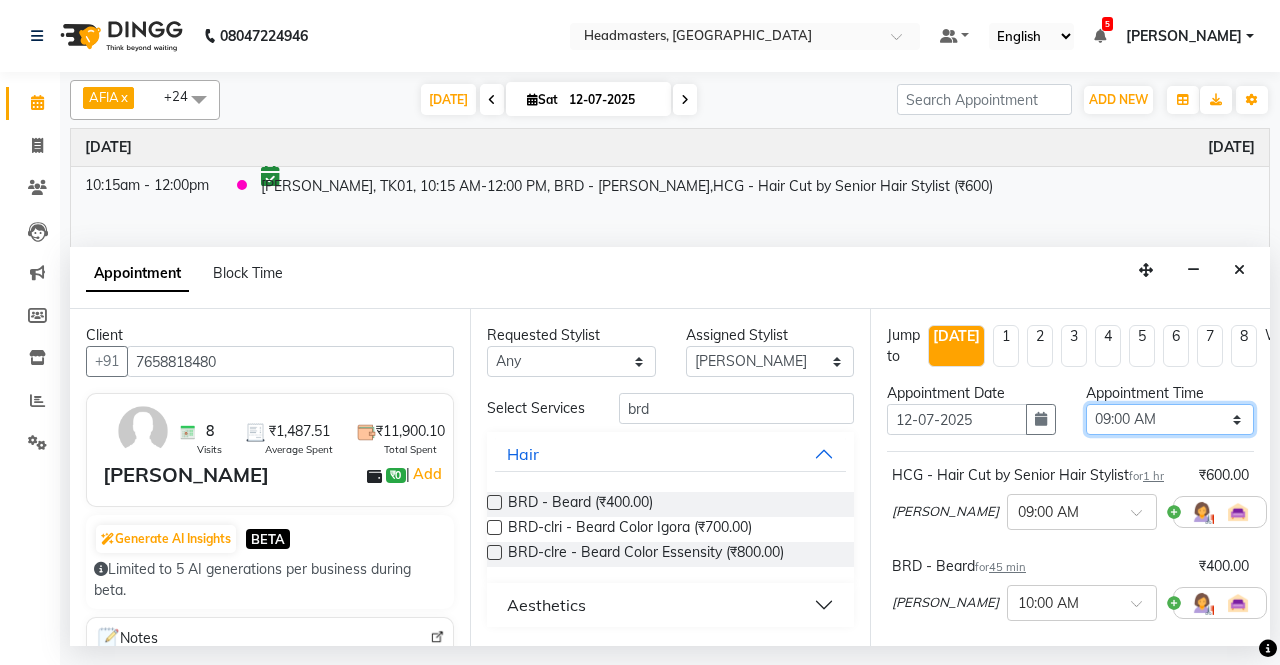 select on "690" 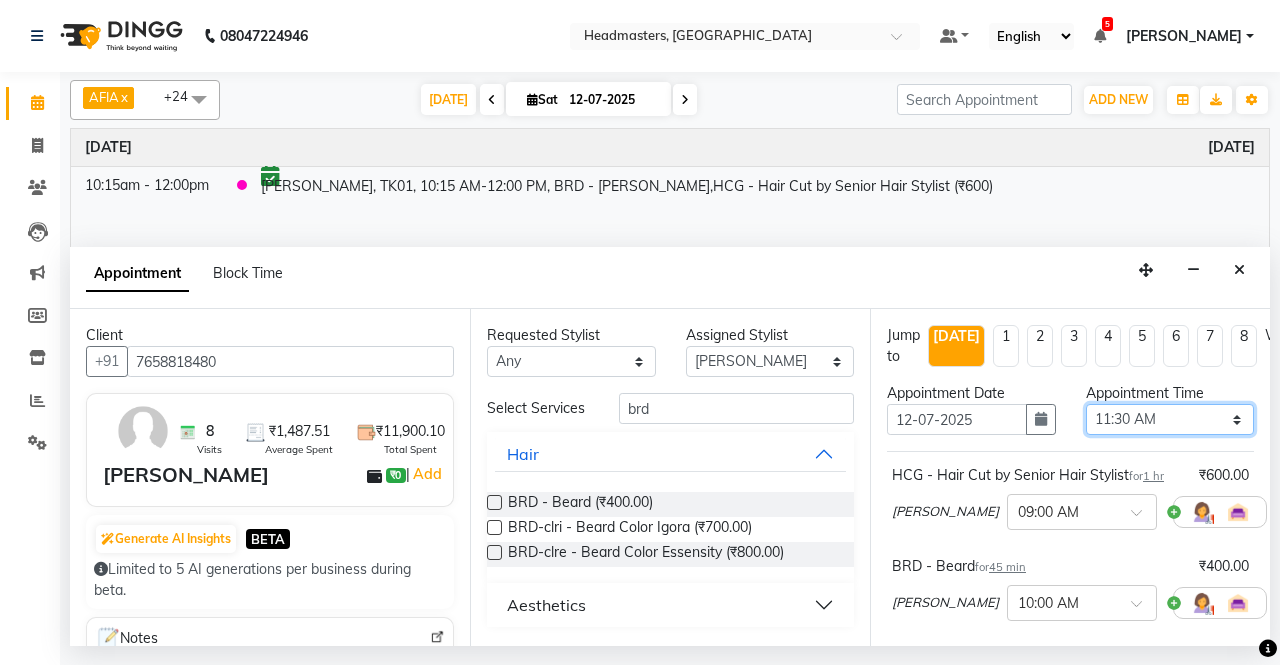 click on "Select 09:00 AM 09:15 AM 09:30 AM 09:45 AM 10:00 AM 10:15 AM 10:30 AM 10:45 AM 11:00 AM 11:15 AM 11:30 AM 11:45 AM 12:00 PM 12:15 PM 12:30 PM 12:45 PM 01:00 PM 01:15 PM 01:30 PM 01:45 PM 02:00 PM 02:15 PM 02:30 PM 02:45 PM 03:00 PM 03:15 PM 03:30 PM 03:45 PM 04:00 PM 04:15 PM 04:30 PM 04:45 PM 05:00 PM 05:15 PM 05:30 PM 05:45 PM 06:00 PM 06:15 PM 06:30 PM 06:45 PM 07:00 PM 07:15 PM 07:30 PM 07:45 PM 08:00 PM" at bounding box center (1170, 419) 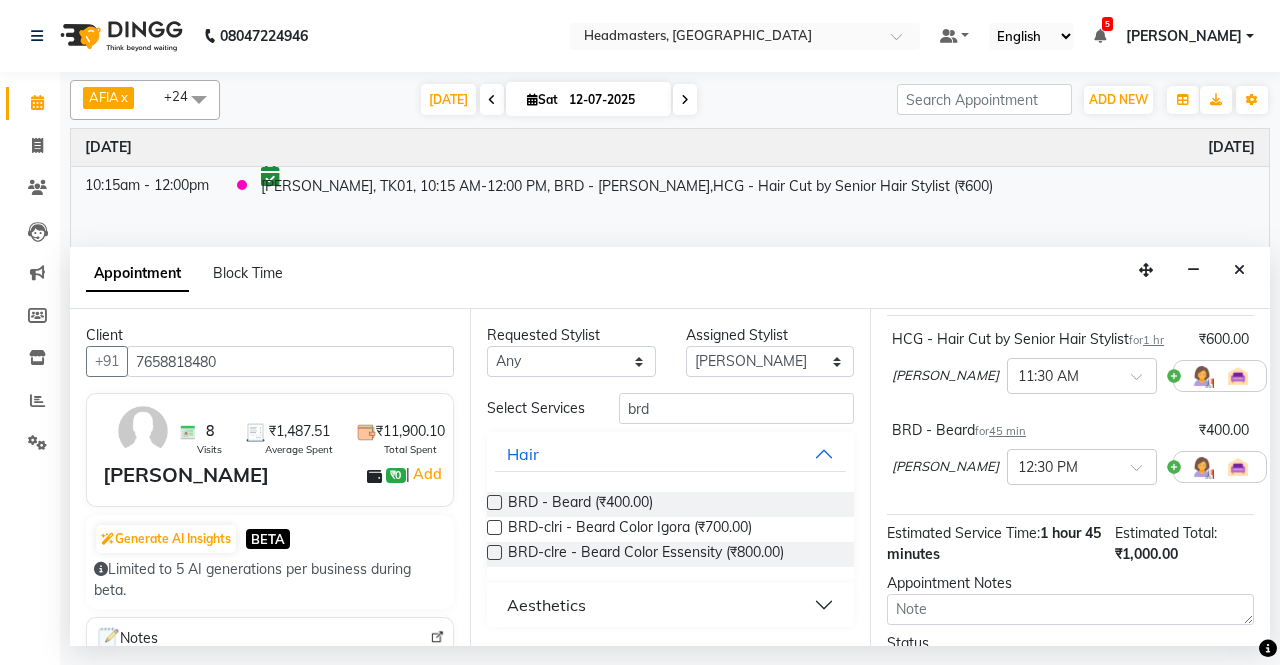 scroll, scrollTop: 283, scrollLeft: 0, axis: vertical 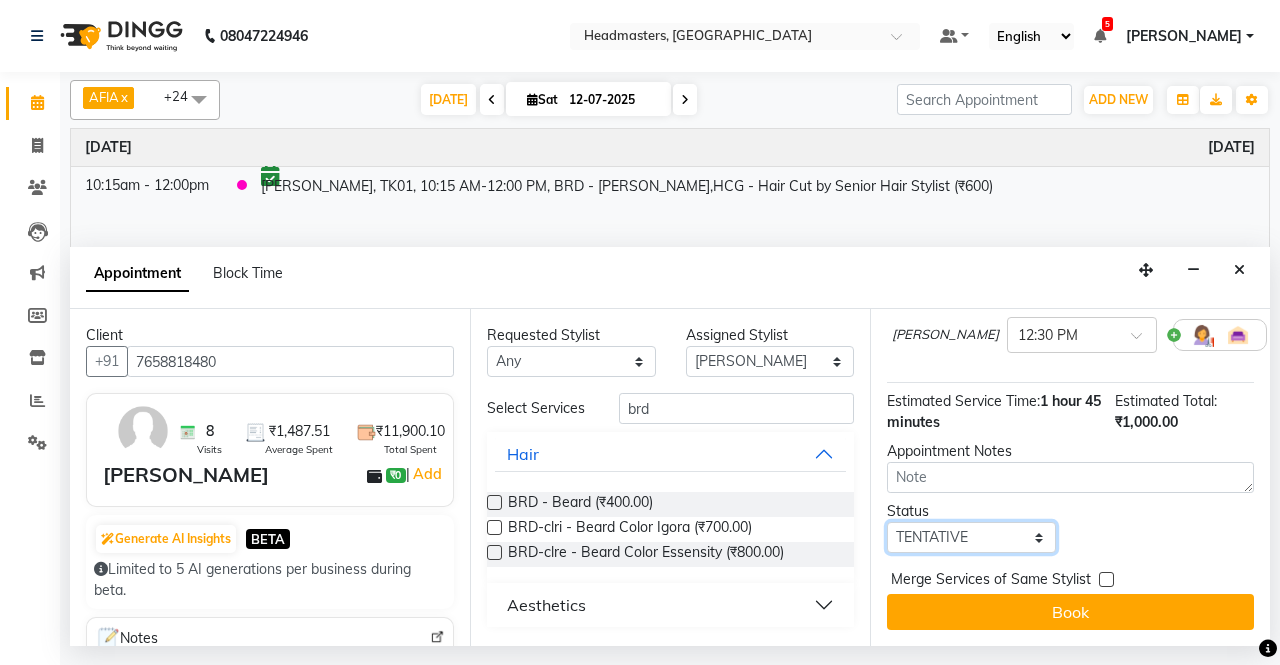 click on "Select TENTATIVE CONFIRM CHECK-IN UPCOMING" at bounding box center [971, 537] 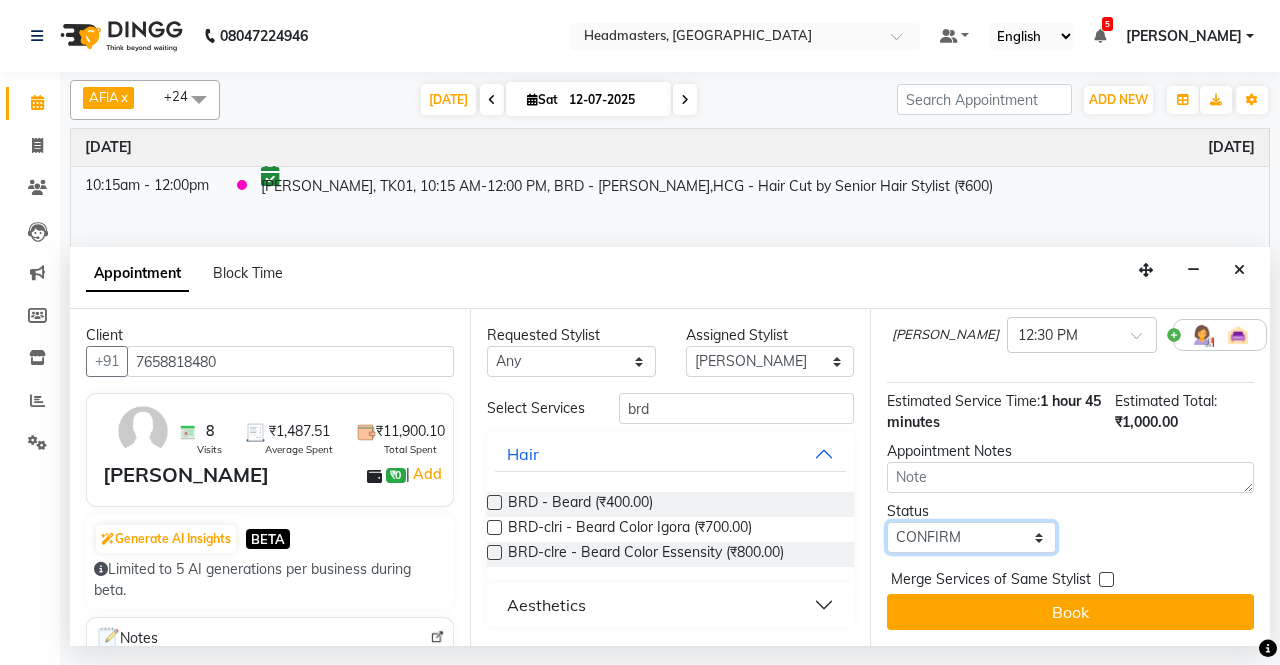 click on "Select TENTATIVE CONFIRM CHECK-IN UPCOMING" at bounding box center (971, 537) 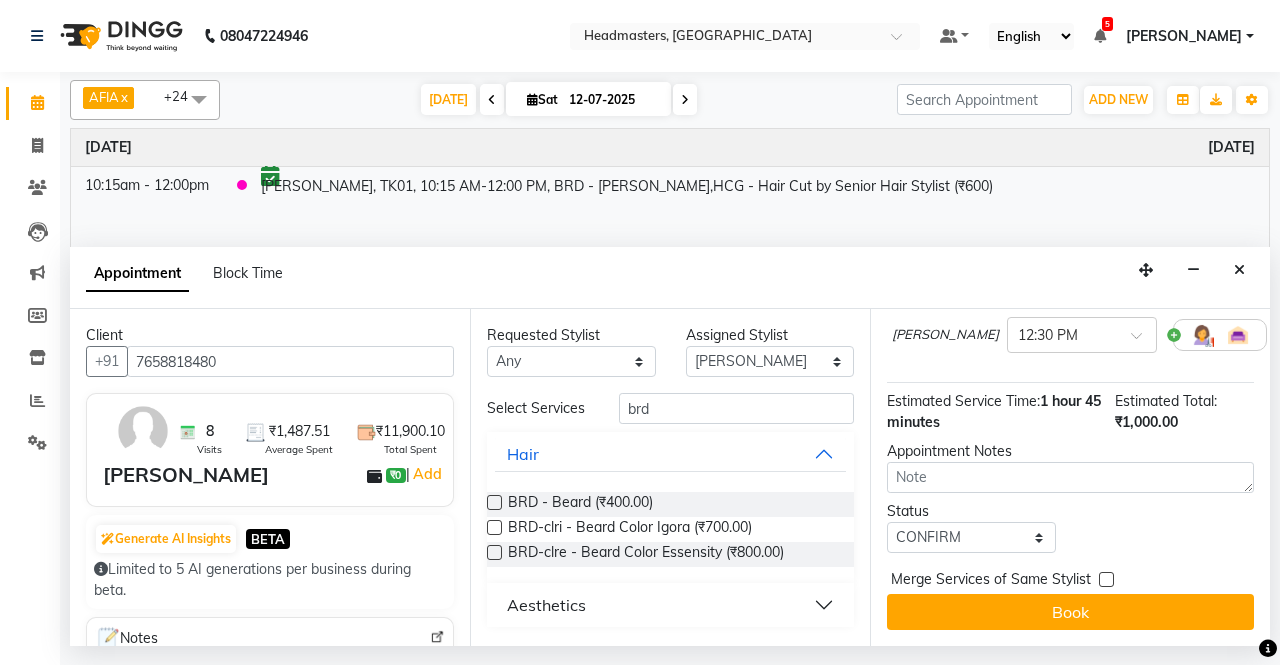 click on "Book" at bounding box center [1070, 612] 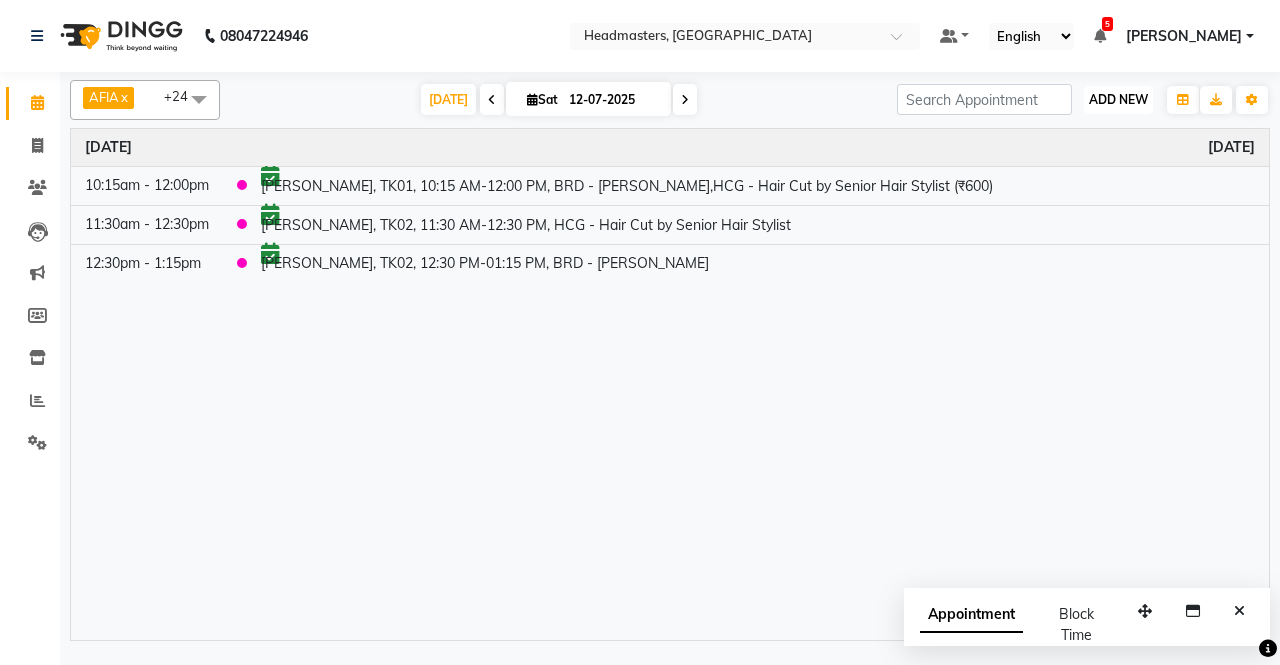 click on "ADD NEW Toggle Dropdown" at bounding box center [1118, 100] 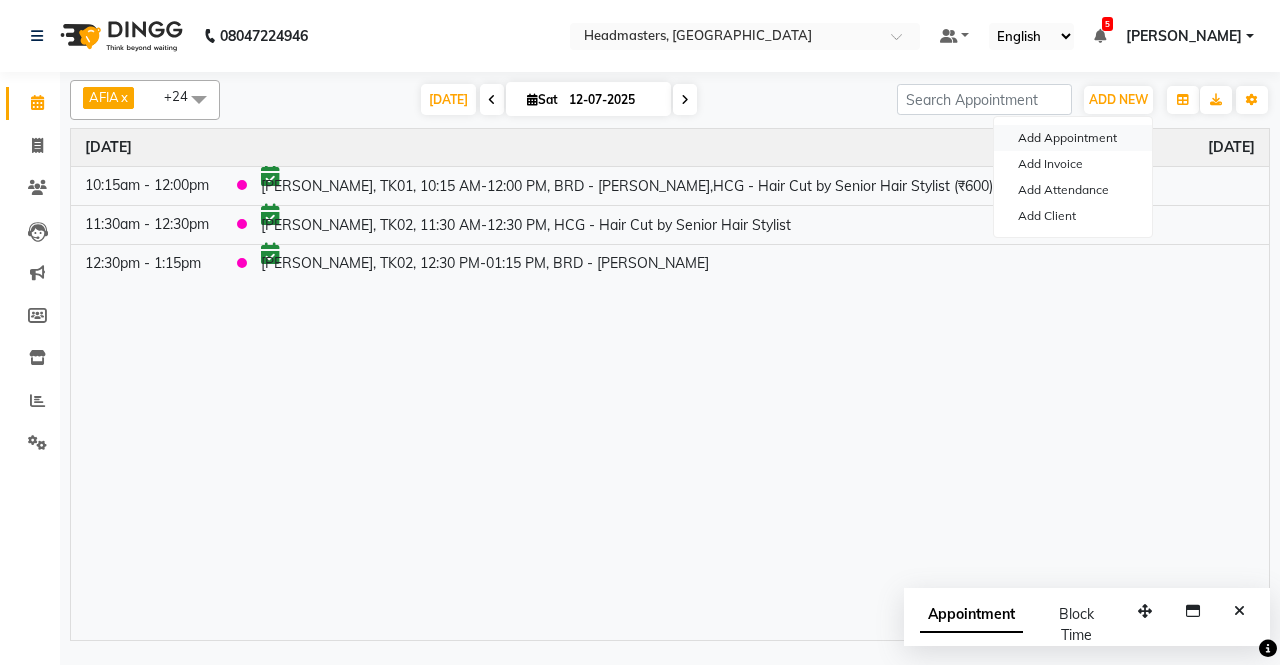 click on "Add Appointment" at bounding box center [1073, 138] 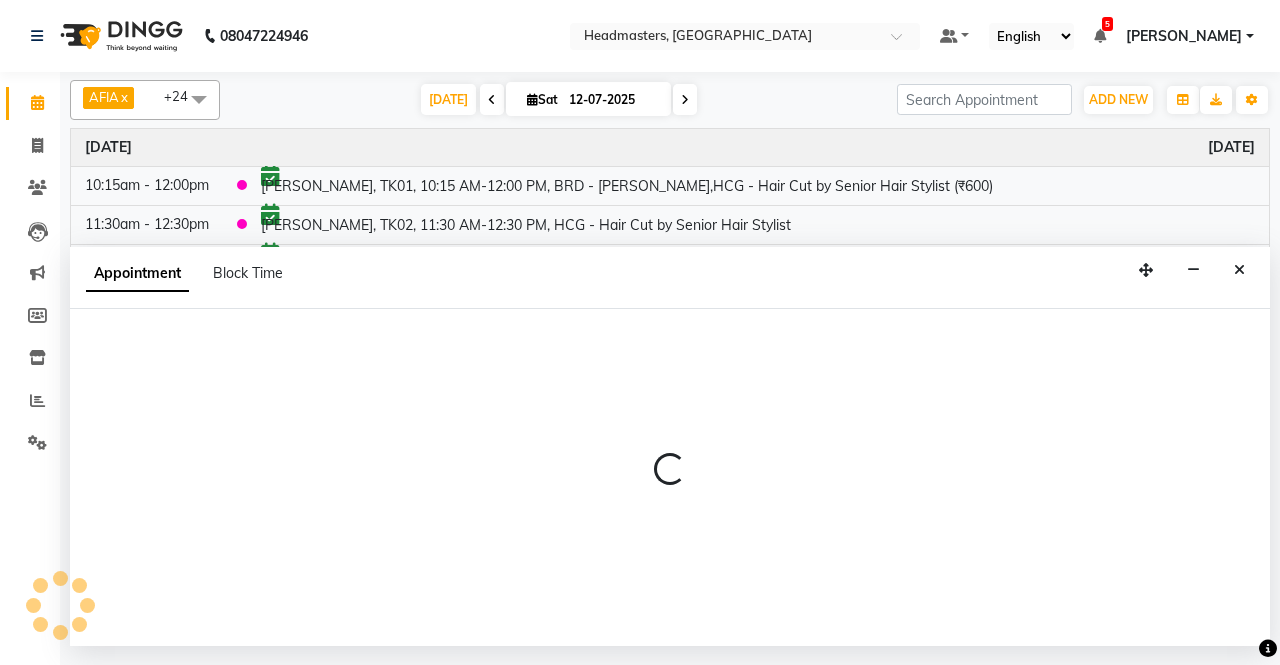 select on "540" 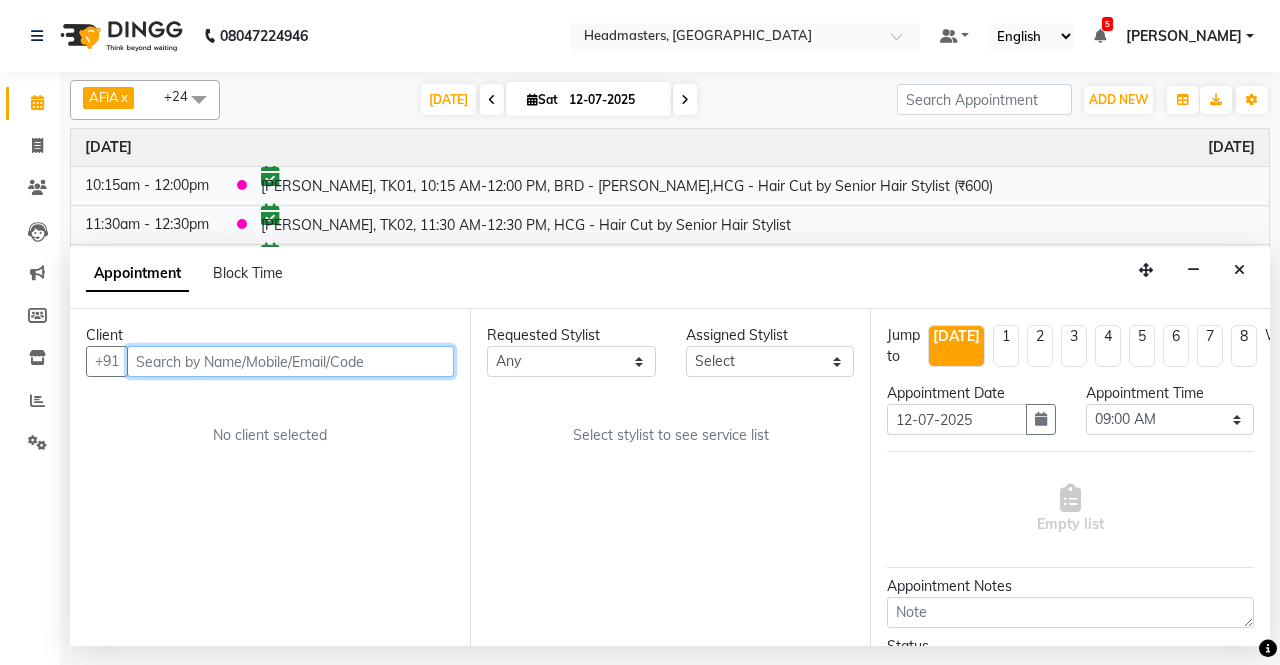 click at bounding box center [290, 361] 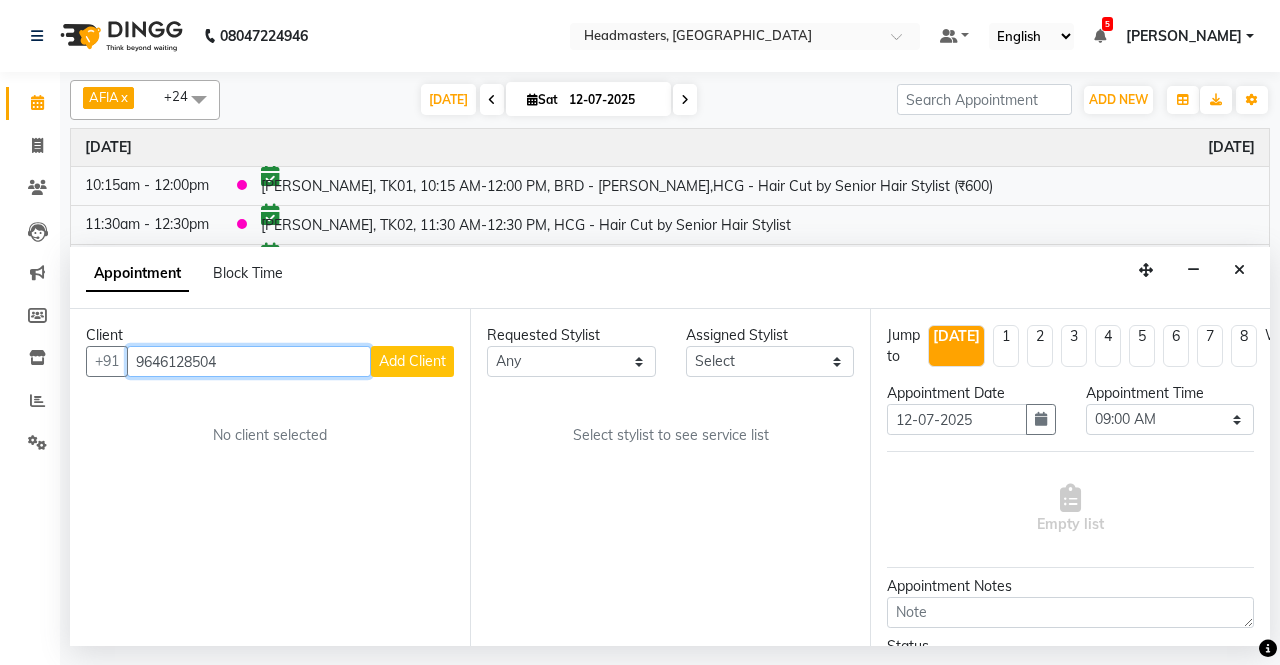 type on "9646128504" 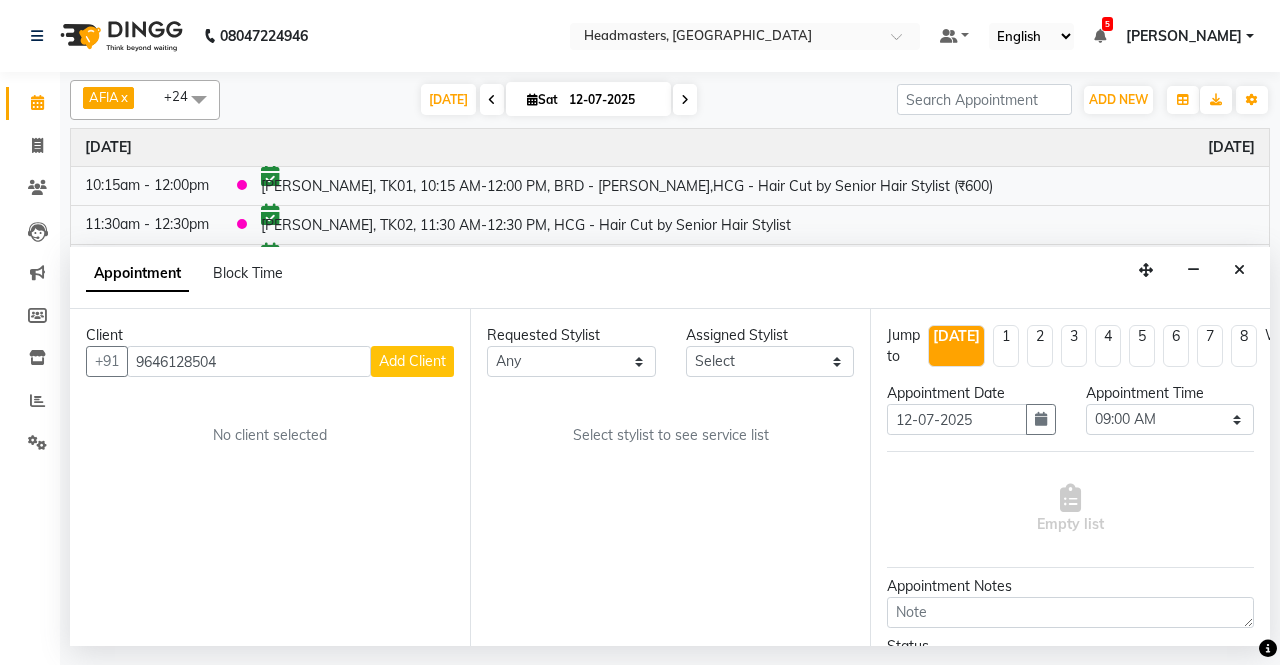 click on "Add Client" at bounding box center (412, 361) 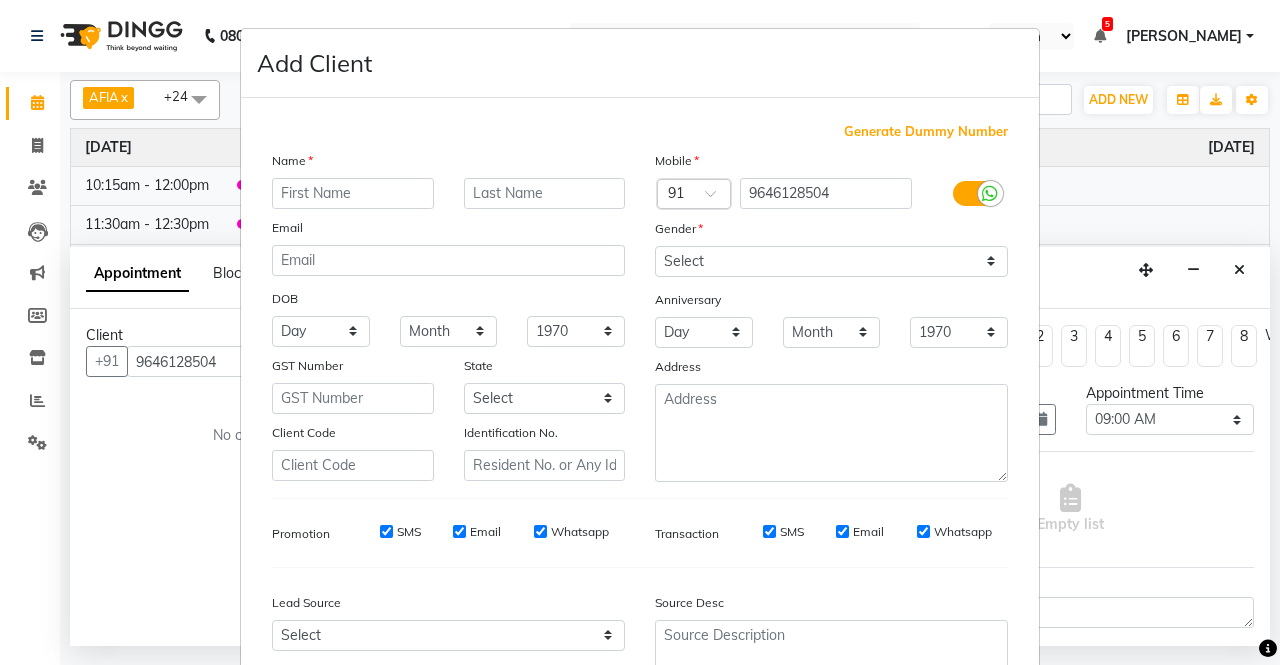 click at bounding box center (353, 193) 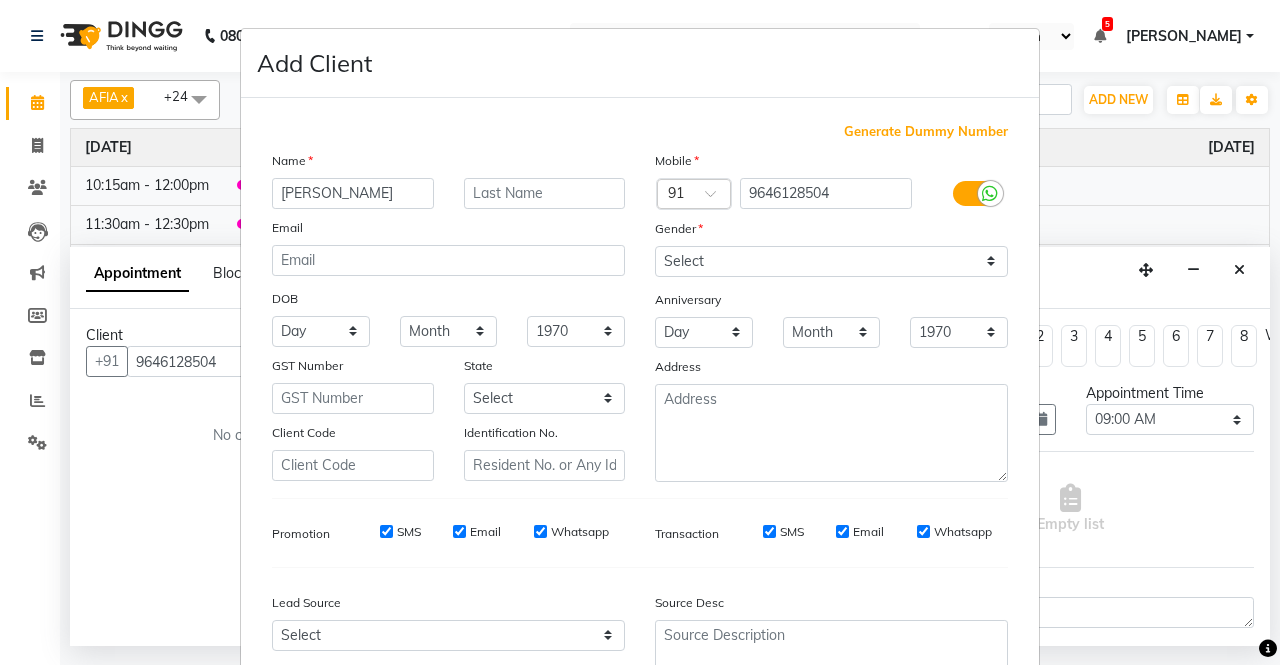 type on "[PERSON_NAME]" 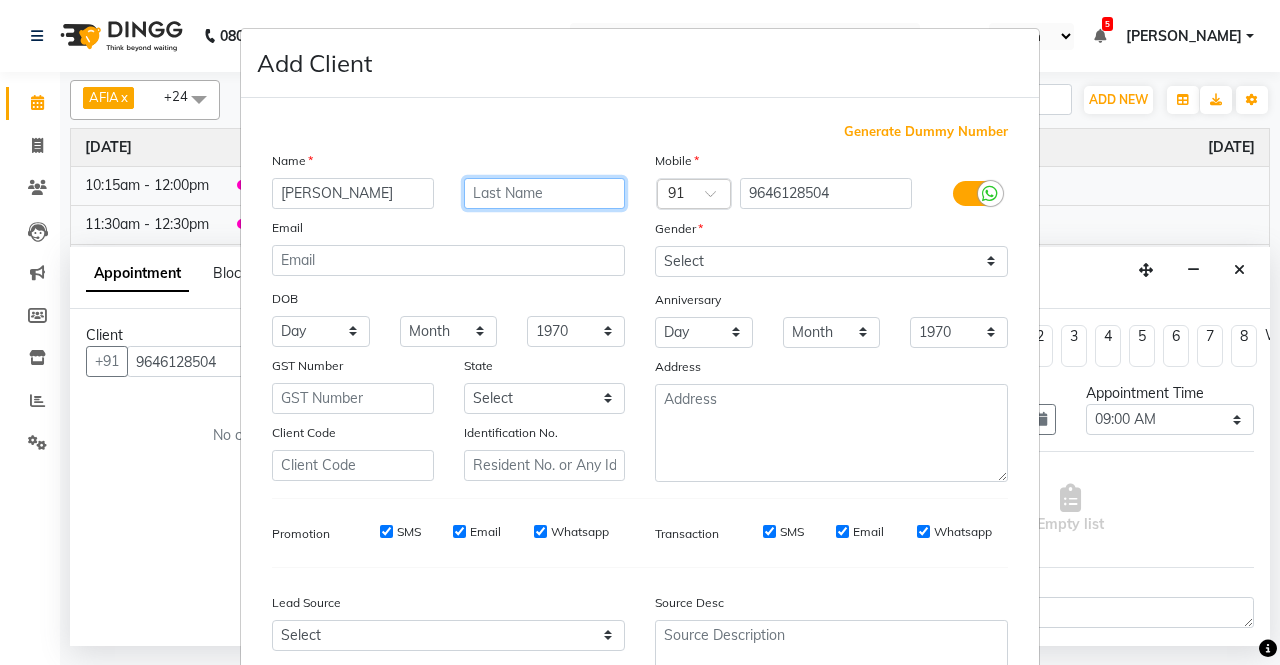 click at bounding box center (545, 193) 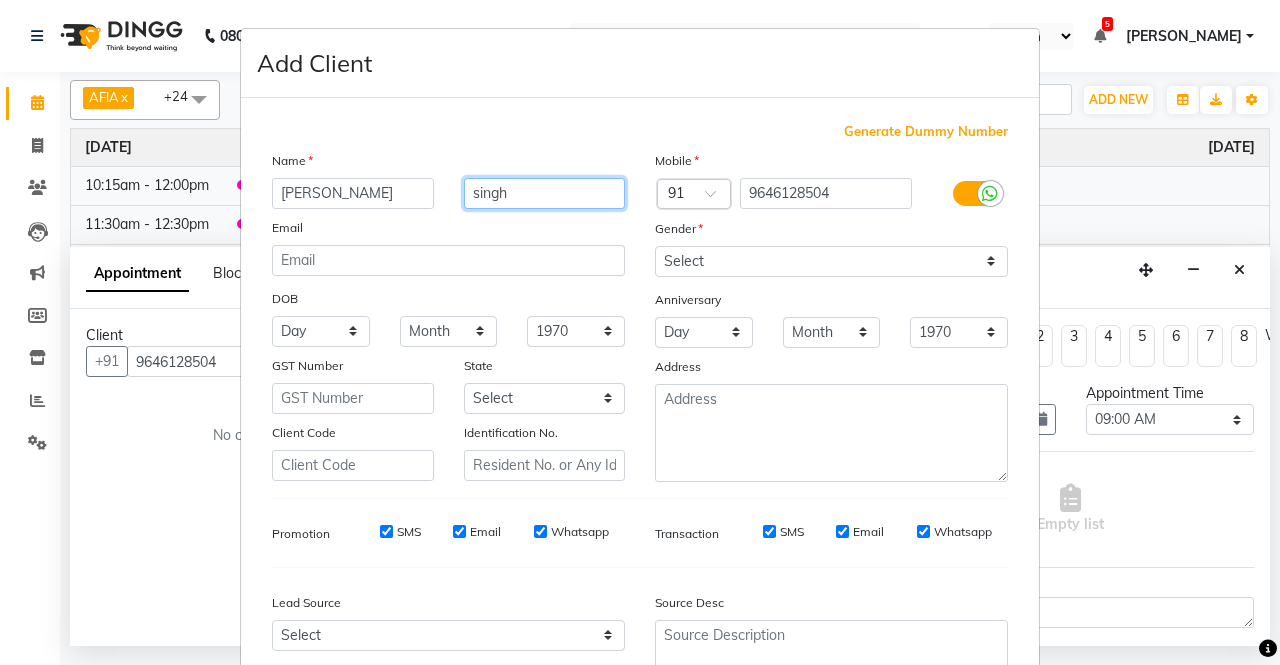 type on "singh" 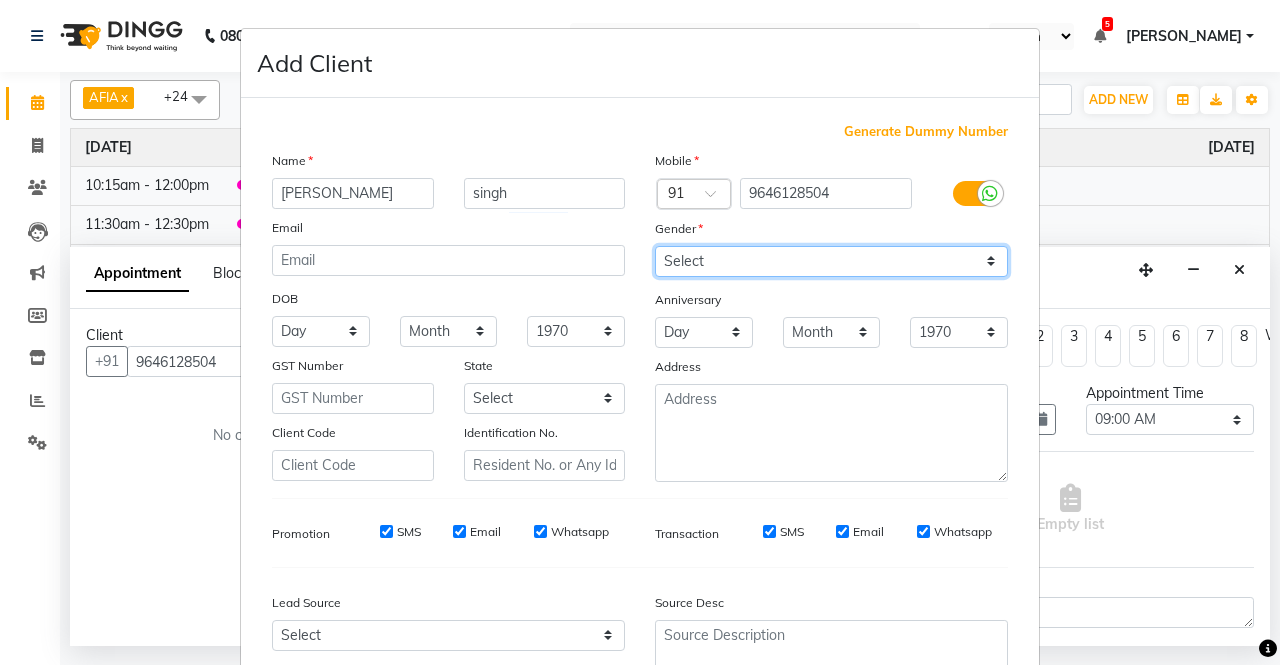 click on "Select [DEMOGRAPHIC_DATA] [DEMOGRAPHIC_DATA] Other Prefer Not To Say" at bounding box center (831, 261) 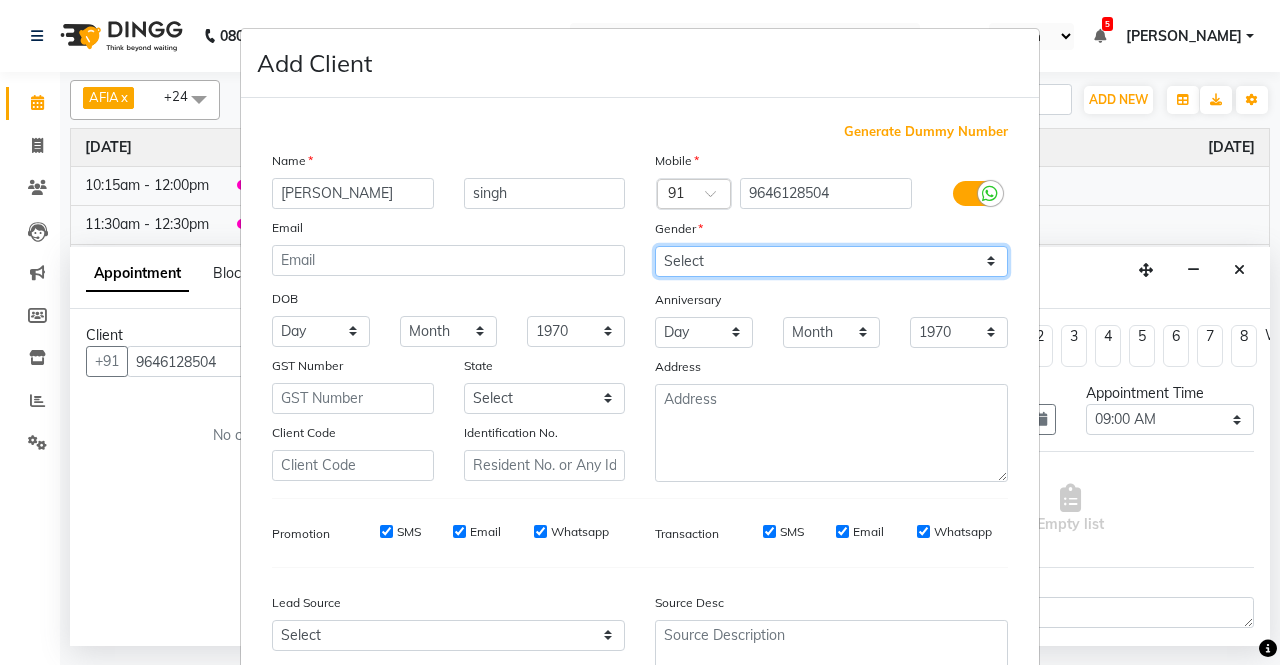 select on "[DEMOGRAPHIC_DATA]" 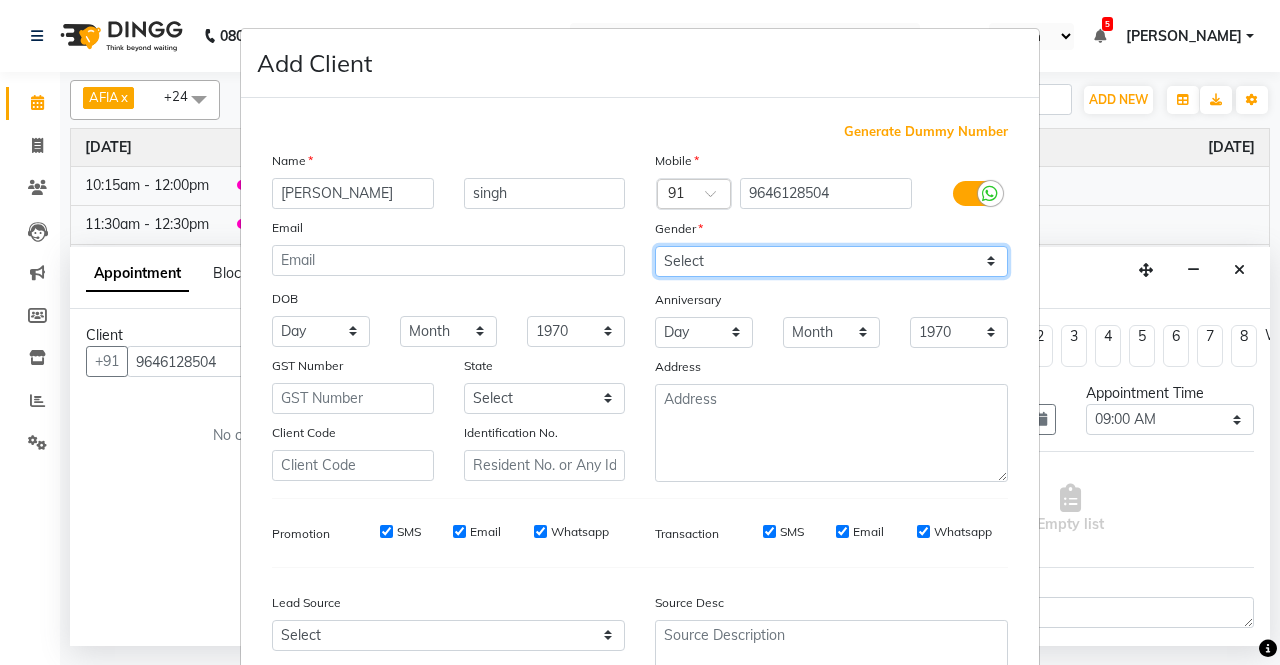 click on "Select [DEMOGRAPHIC_DATA] [DEMOGRAPHIC_DATA] Other Prefer Not To Say" at bounding box center [831, 261] 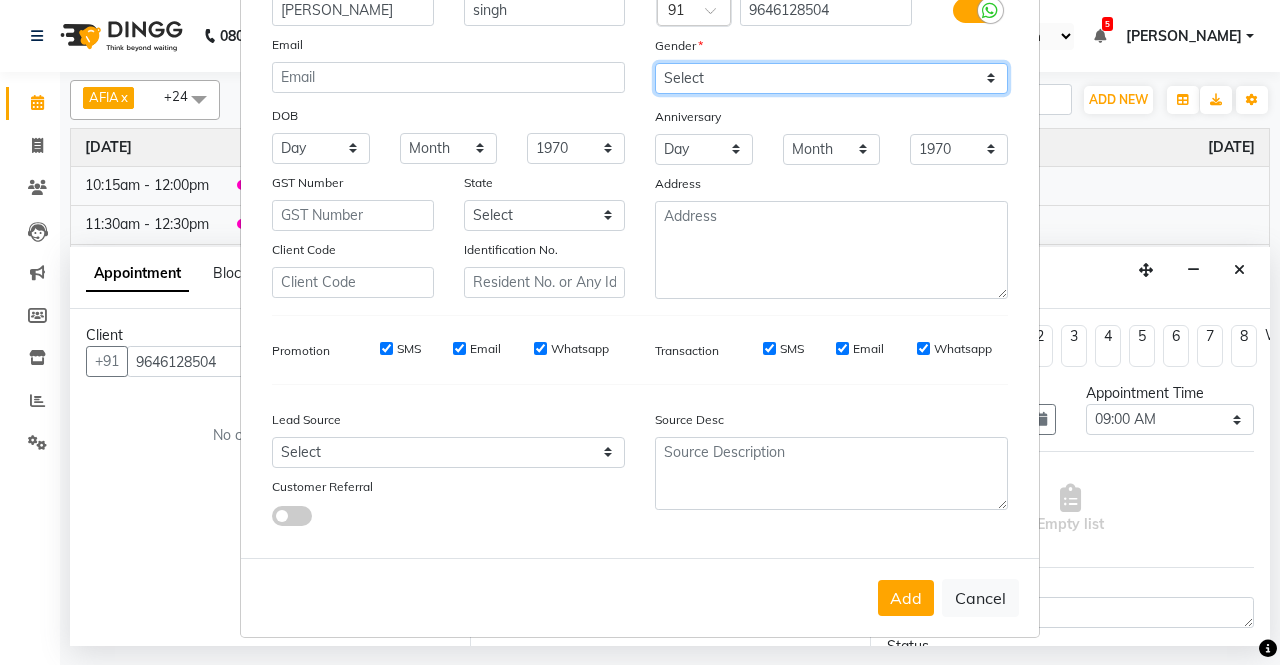 scroll, scrollTop: 184, scrollLeft: 0, axis: vertical 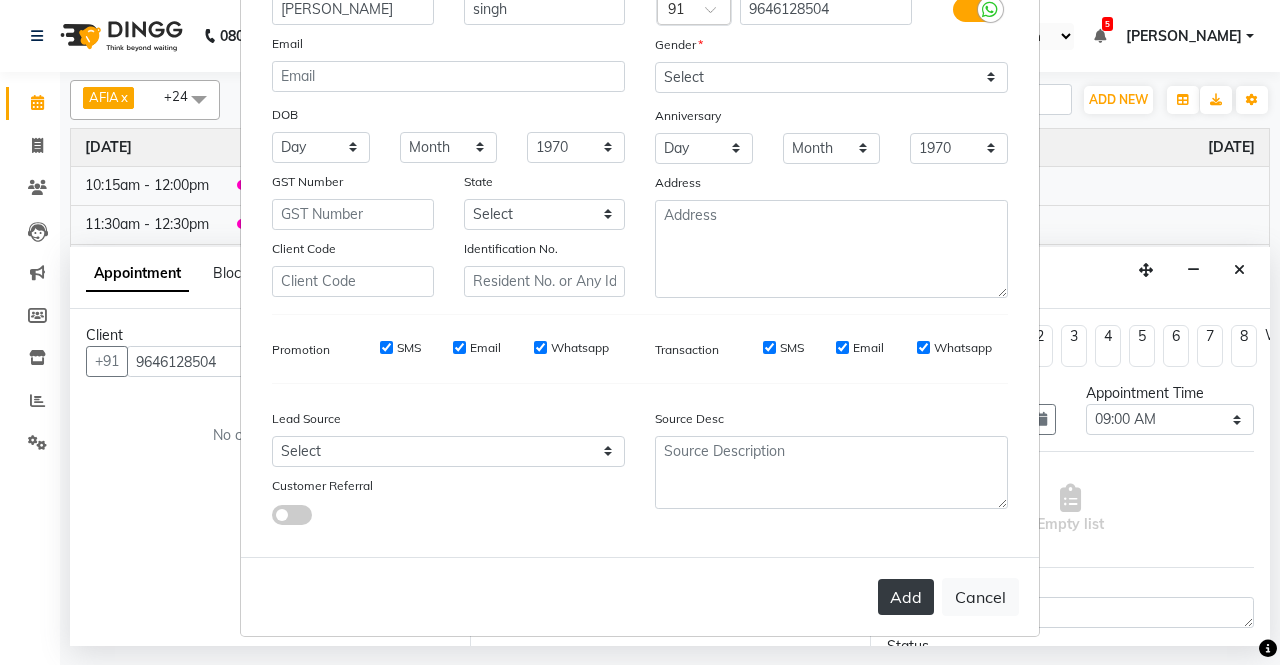 click on "Add" at bounding box center [906, 597] 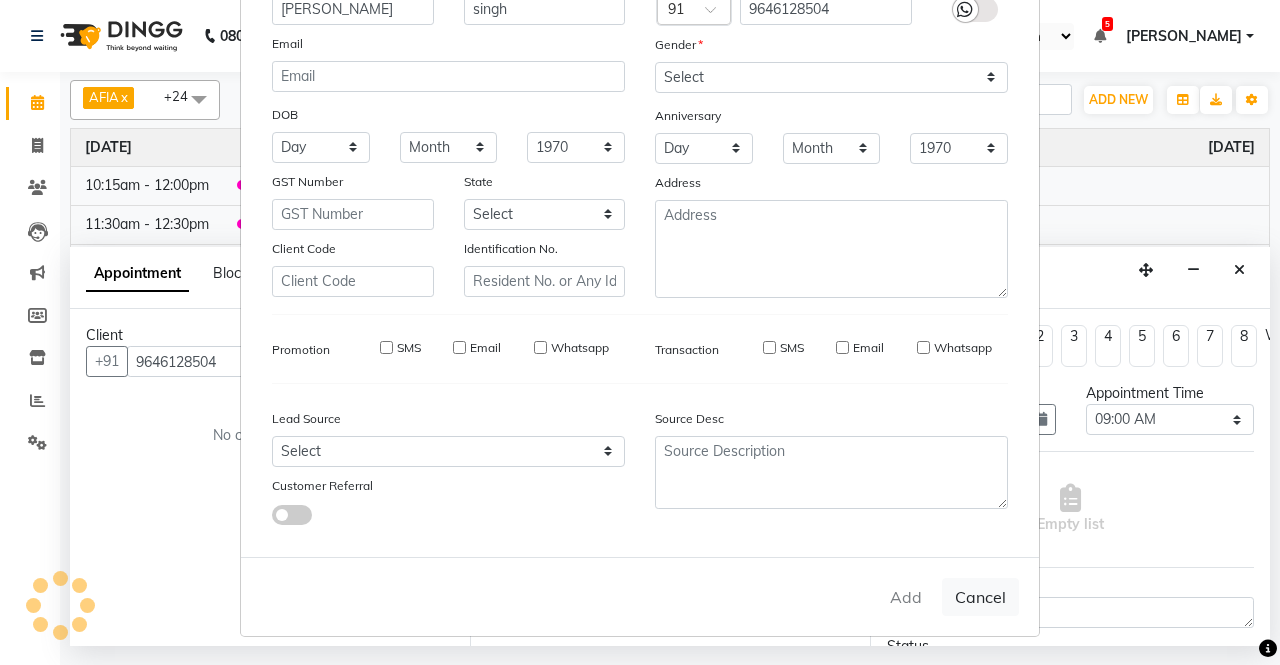 type 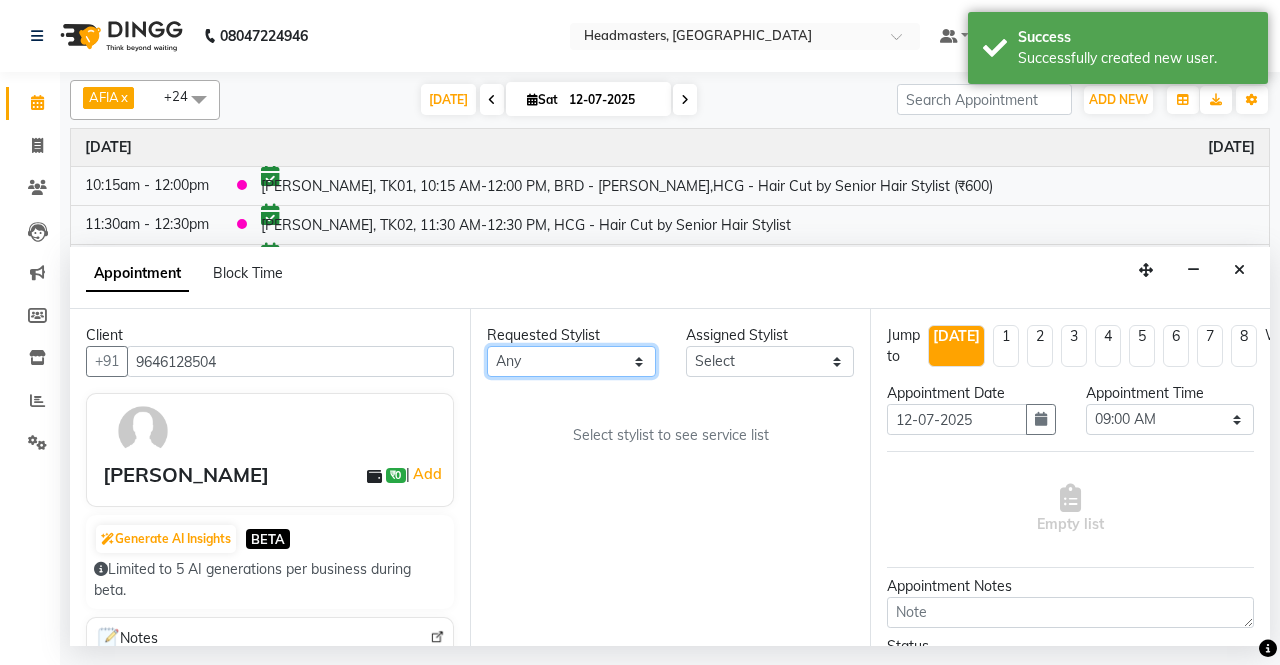 click on "Any AFIA Anjali [PERSON_NAME] [PERSON_NAME]  [PERSON_NAME] HEAD [PERSON_NAME]  [PERSON_NAME]  [PERSON_NAME]  [PERSON_NAME] Love [PERSON_NAME]  [PERSON_NAME]  [PERSON_NAME]  [PERSON_NAME] [PERSON_NAME] [PERSON_NAME]  [PERSON_NAME]  [PERSON_NAME]" at bounding box center [571, 361] 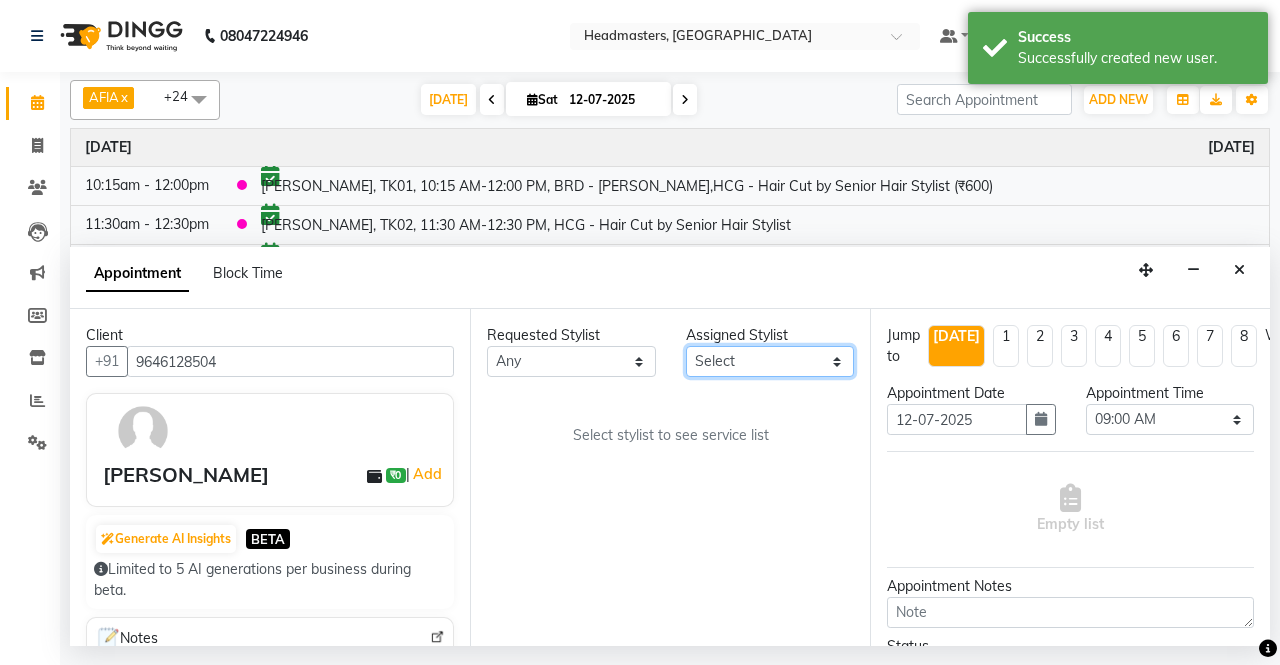 click on "Select AFIA Anjali [PERSON_NAME] [PERSON_NAME]  [PERSON_NAME] HEAD [PERSON_NAME]  [PERSON_NAME]  [PERSON_NAME]  [PERSON_NAME] Love [PERSON_NAME]  [PERSON_NAME]  [PERSON_NAME]  [PERSON_NAME] [PERSON_NAME] [PERSON_NAME]  [PERSON_NAME]  [PERSON_NAME]" at bounding box center [770, 361] 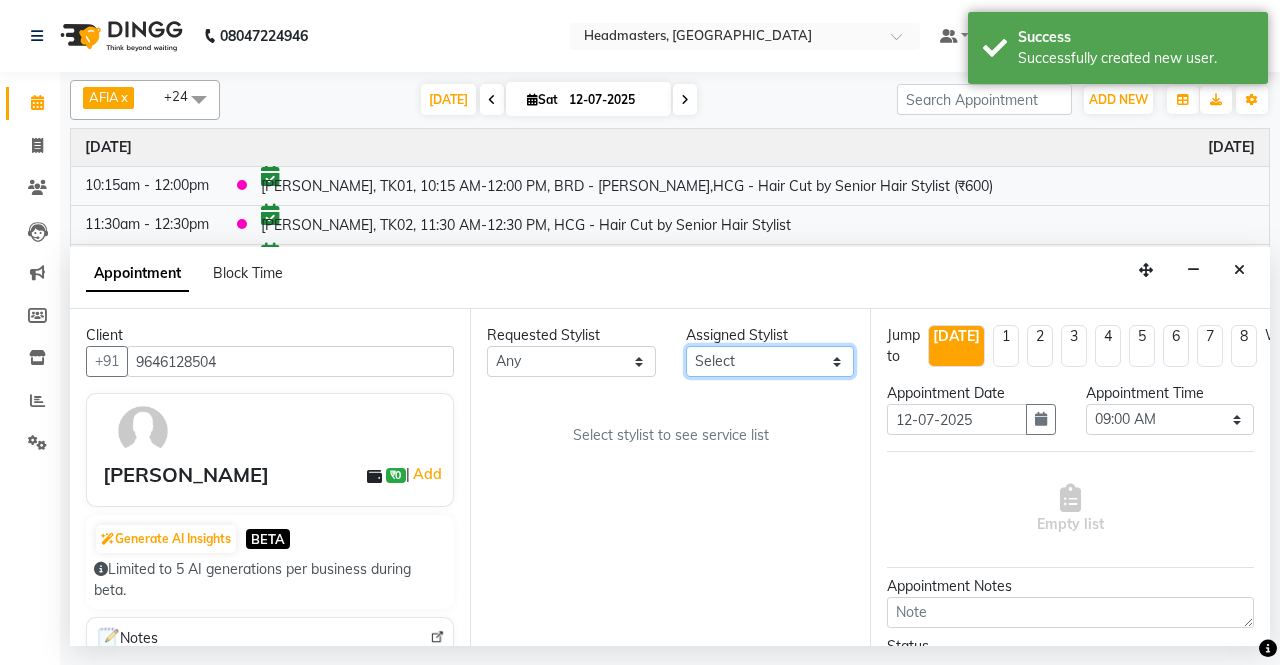select on "60663" 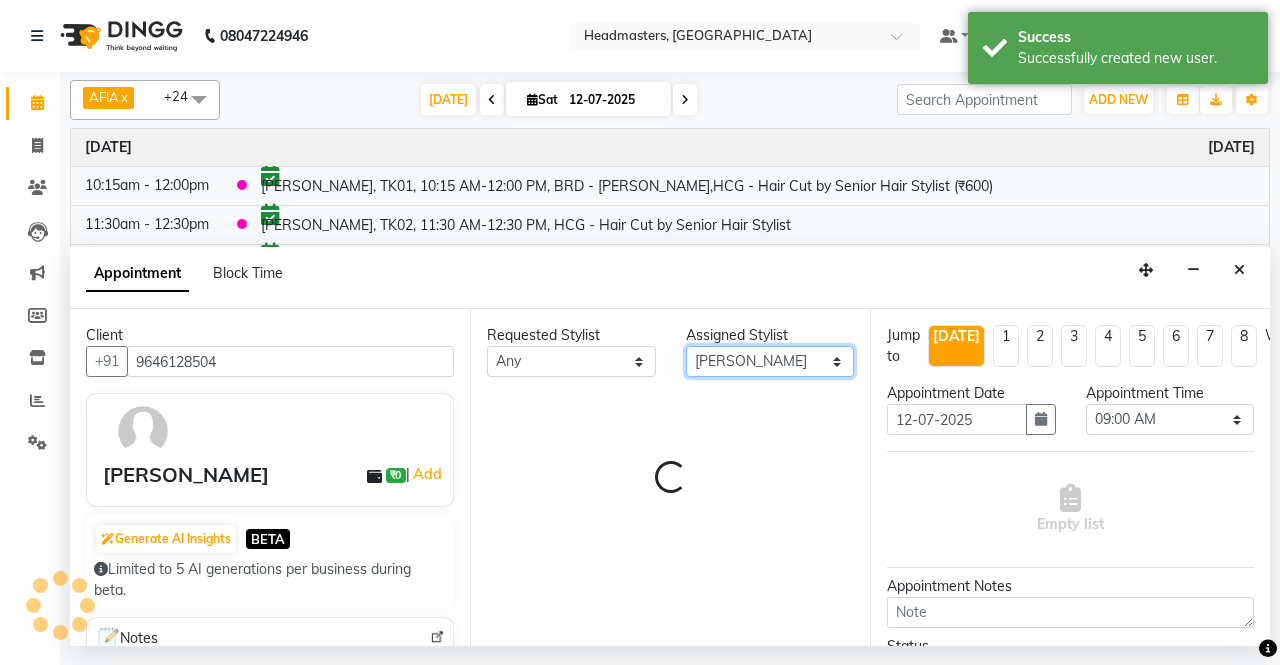 click on "Select AFIA Anjali [PERSON_NAME] [PERSON_NAME]  [PERSON_NAME] HEAD [PERSON_NAME]  [PERSON_NAME]  [PERSON_NAME]  [PERSON_NAME] Love [PERSON_NAME]  [PERSON_NAME]  [PERSON_NAME]  [PERSON_NAME] [PERSON_NAME] [PERSON_NAME]  [PERSON_NAME]  [PERSON_NAME]" at bounding box center (770, 361) 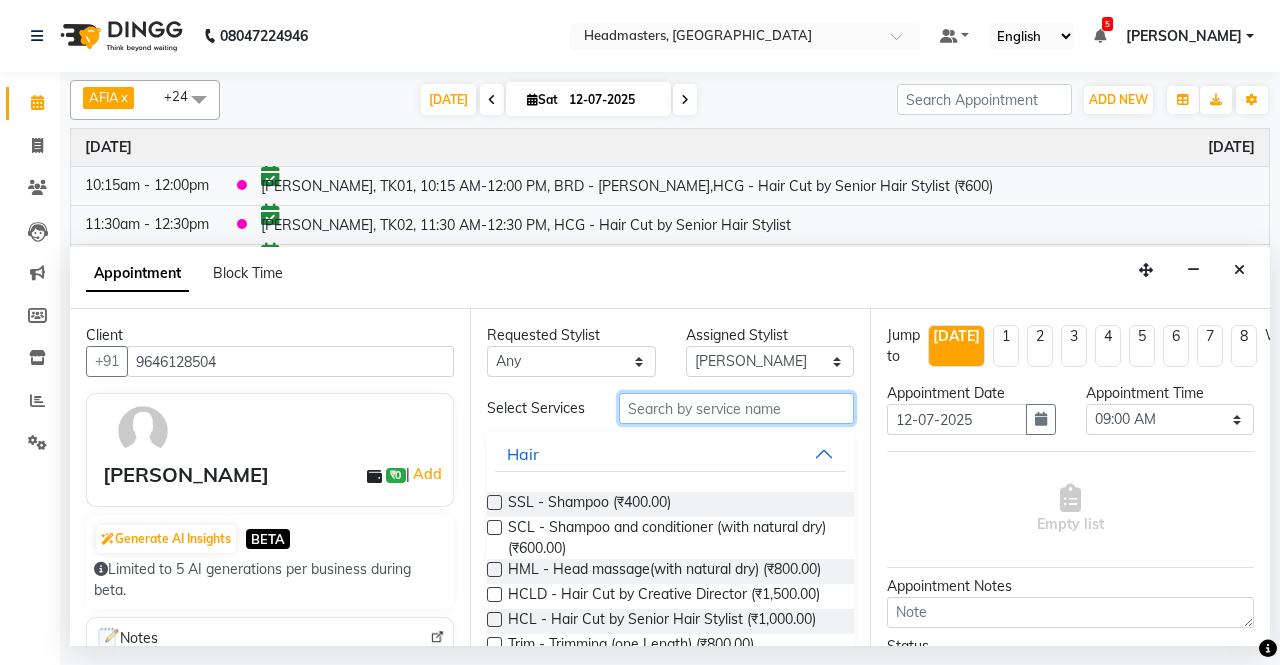 click at bounding box center [736, 408] 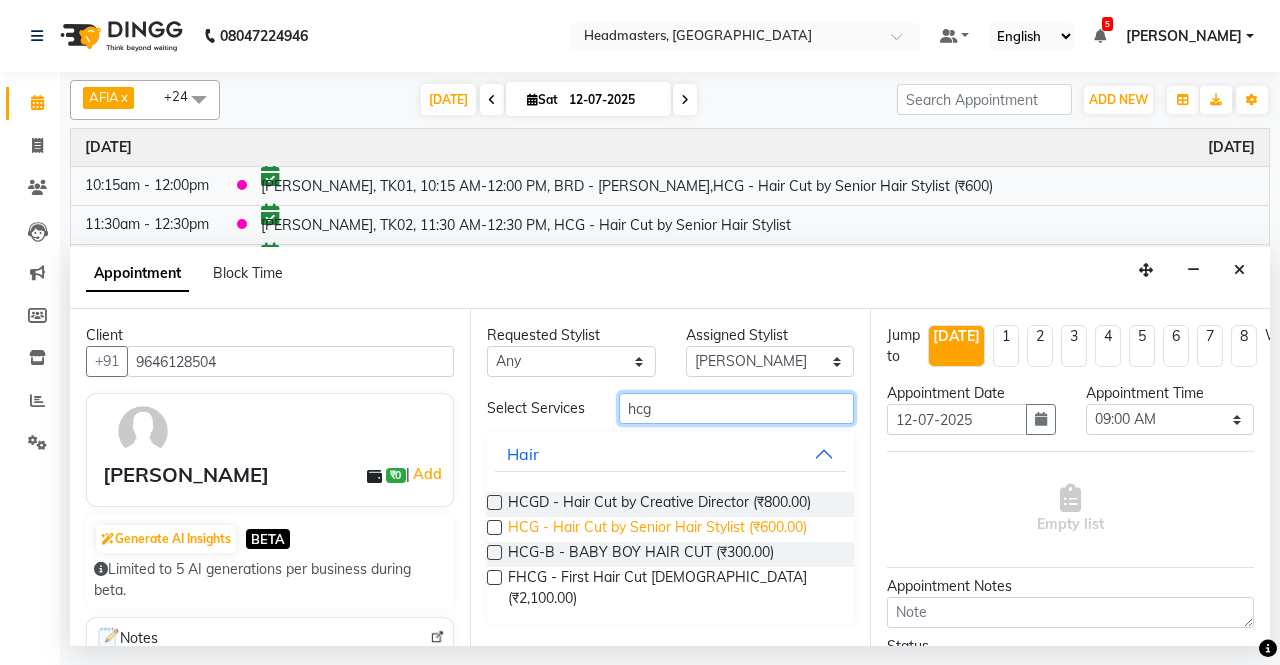 type on "hcg" 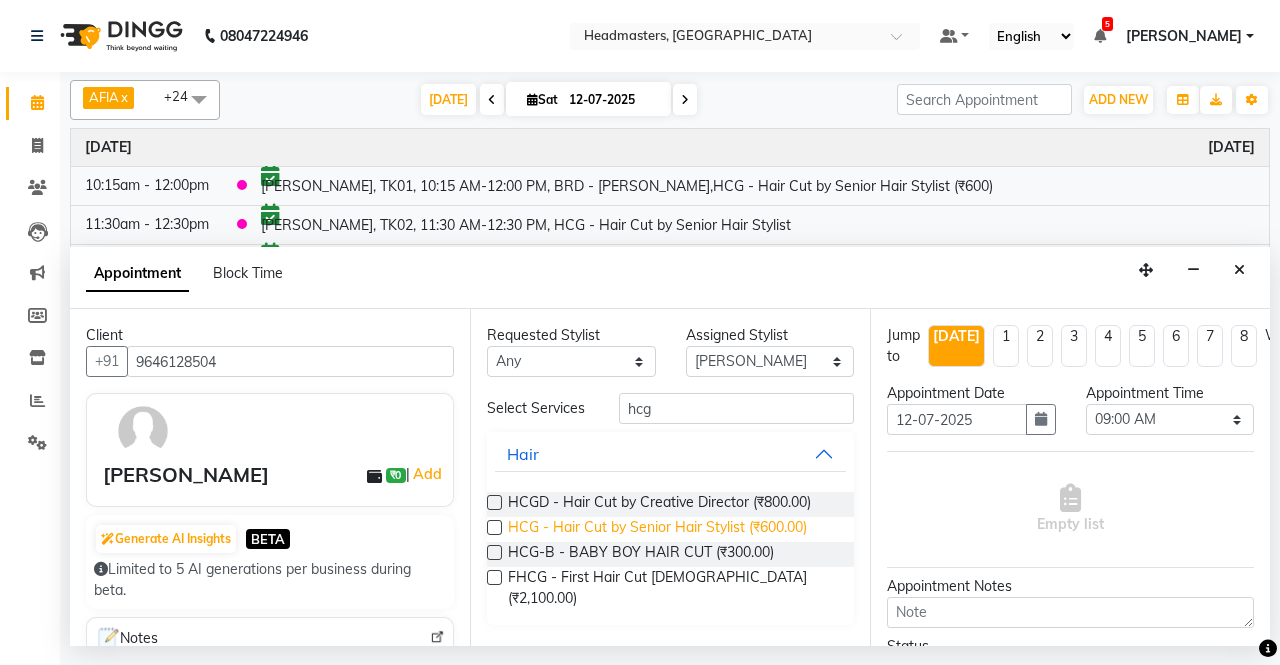 click on "HCG - Hair Cut by Senior Hair Stylist (₹600.00)" at bounding box center (657, 529) 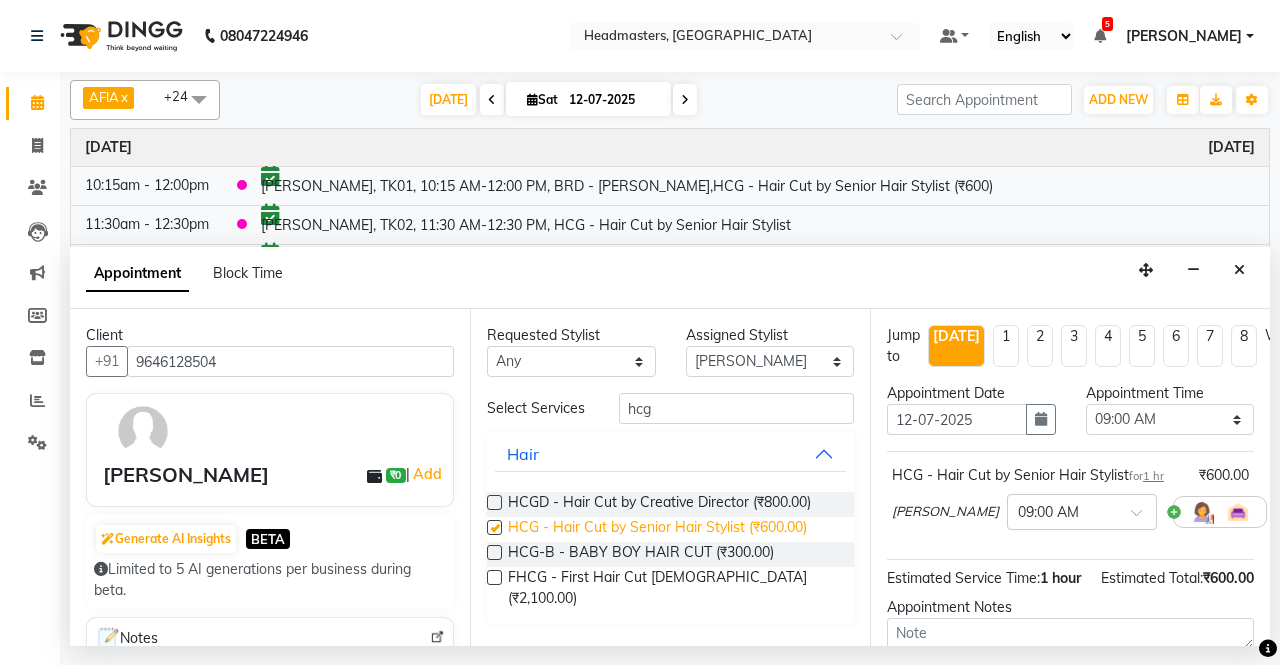 checkbox on "false" 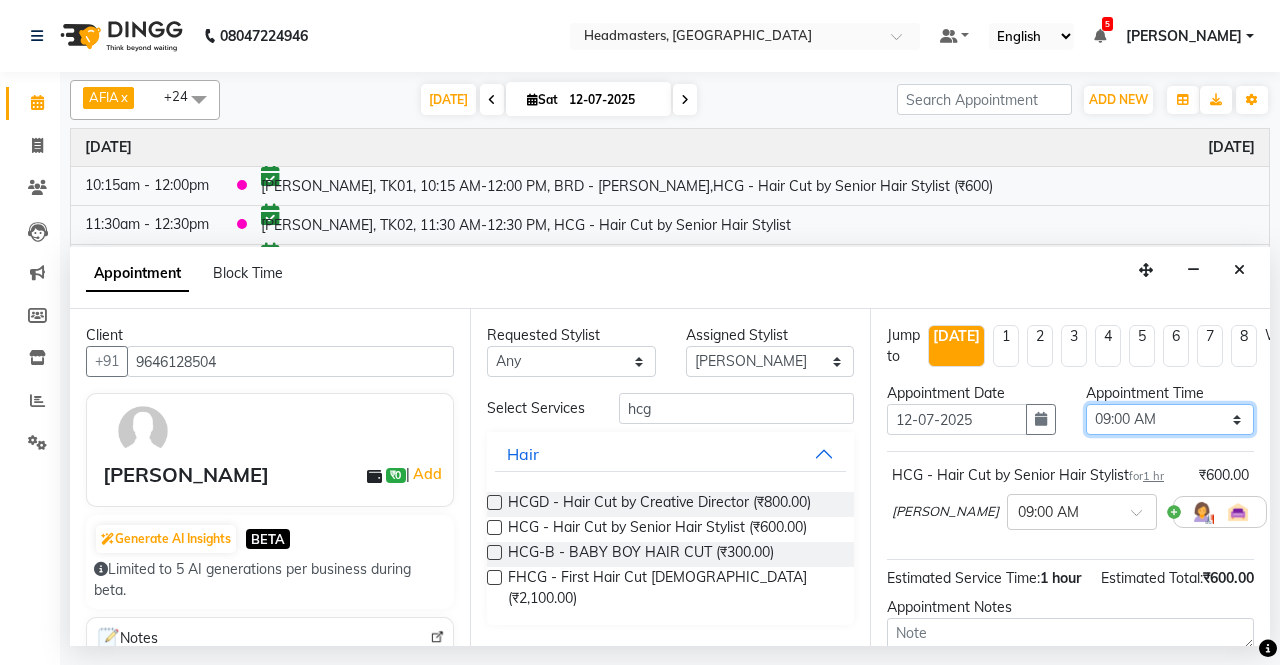 click on "Select 09:00 AM 09:15 AM 09:30 AM 09:45 AM 10:00 AM 10:15 AM 10:30 AM 10:45 AM 11:00 AM 11:15 AM 11:30 AM 11:45 AM 12:00 PM 12:15 PM 12:30 PM 12:45 PM 01:00 PM 01:15 PM 01:30 PM 01:45 PM 02:00 PM 02:15 PM 02:30 PM 02:45 PM 03:00 PM 03:15 PM 03:30 PM 03:45 PM 04:00 PM 04:15 PM 04:30 PM 04:45 PM 05:00 PM 05:15 PM 05:30 PM 05:45 PM 06:00 PM 06:15 PM 06:30 PM 06:45 PM 07:00 PM 07:15 PM 07:30 PM 07:45 PM 08:00 PM" at bounding box center (1170, 419) 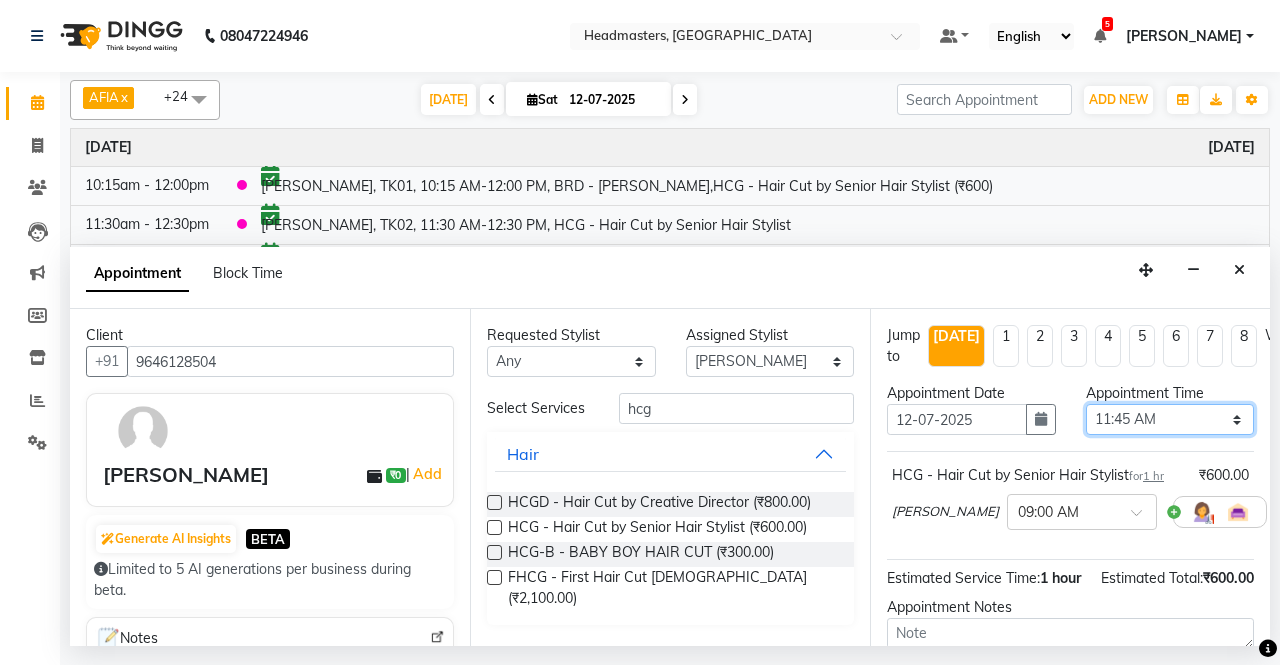 click on "Select 09:00 AM 09:15 AM 09:30 AM 09:45 AM 10:00 AM 10:15 AM 10:30 AM 10:45 AM 11:00 AM 11:15 AM 11:30 AM 11:45 AM 12:00 PM 12:15 PM 12:30 PM 12:45 PM 01:00 PM 01:15 PM 01:30 PM 01:45 PM 02:00 PM 02:15 PM 02:30 PM 02:45 PM 03:00 PM 03:15 PM 03:30 PM 03:45 PM 04:00 PM 04:15 PM 04:30 PM 04:45 PM 05:00 PM 05:15 PM 05:30 PM 05:45 PM 06:00 PM 06:15 PM 06:30 PM 06:45 PM 07:00 PM 07:15 PM 07:30 PM 07:45 PM 08:00 PM" at bounding box center [1170, 419] 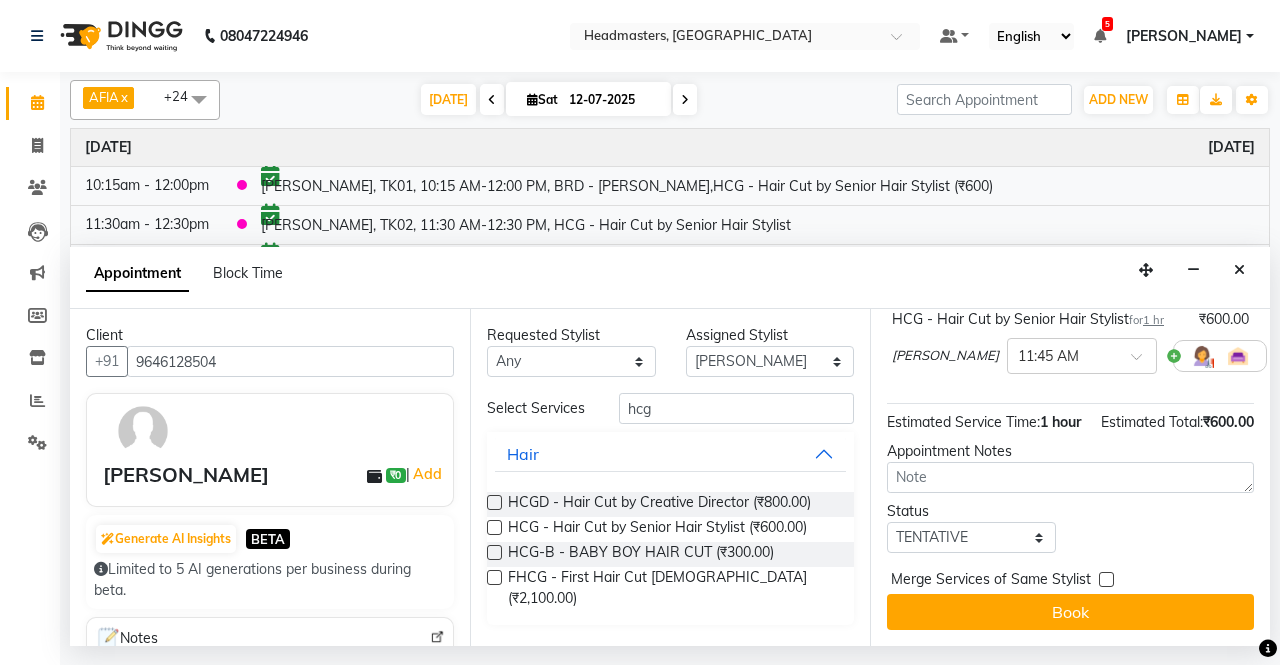 scroll, scrollTop: 192, scrollLeft: 0, axis: vertical 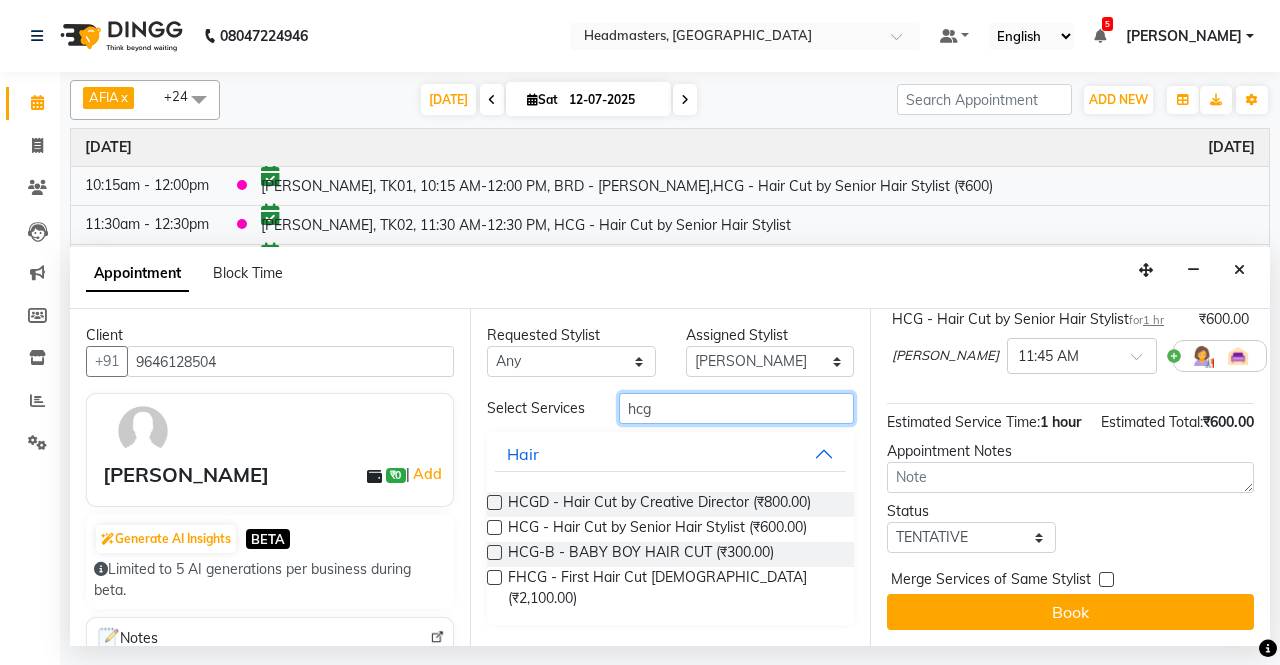 click on "hcg" at bounding box center (736, 408) 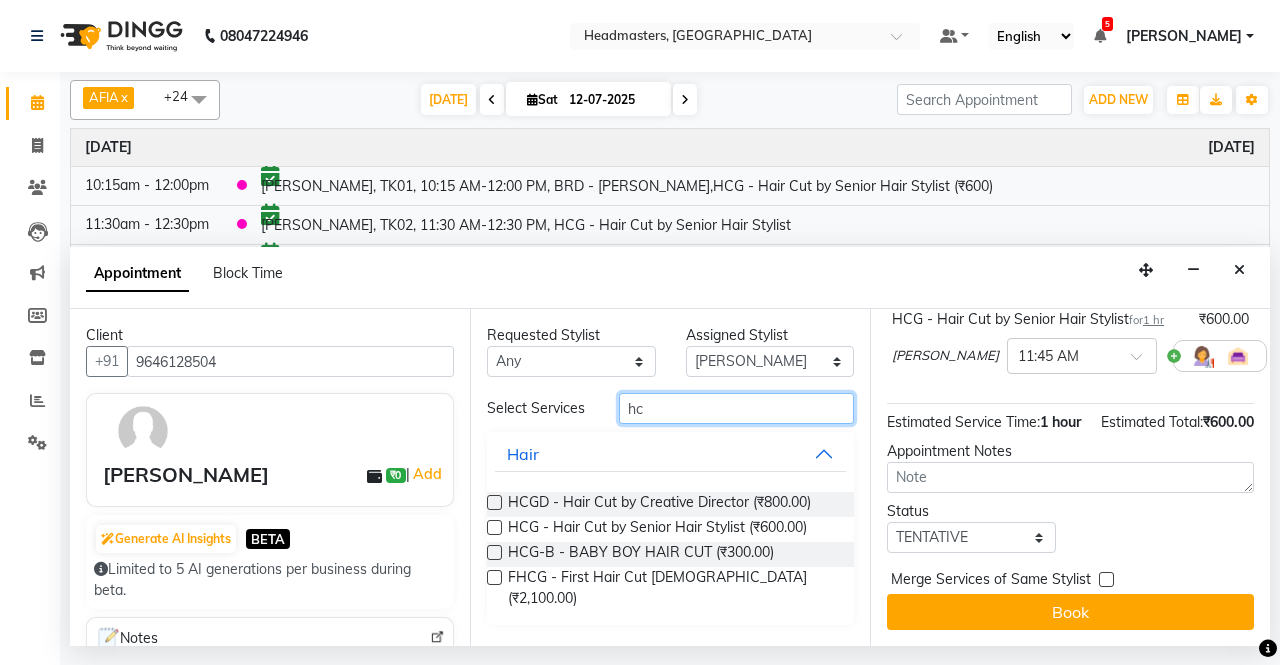 type on "h" 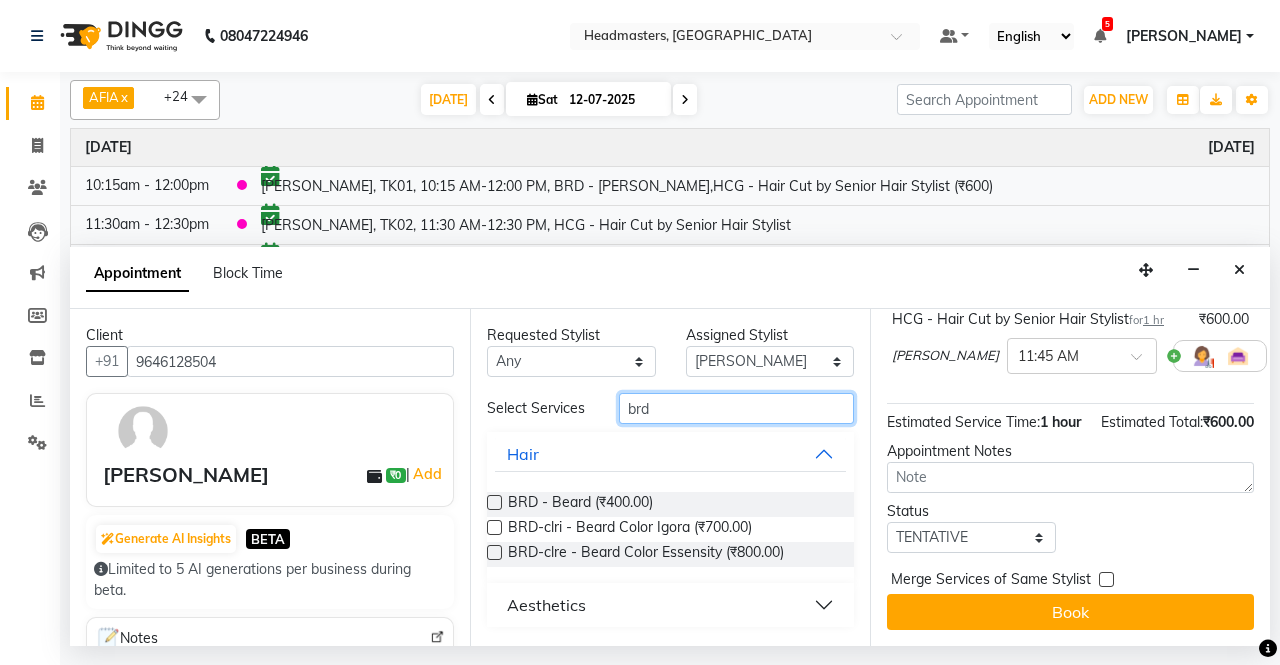 type on "brd" 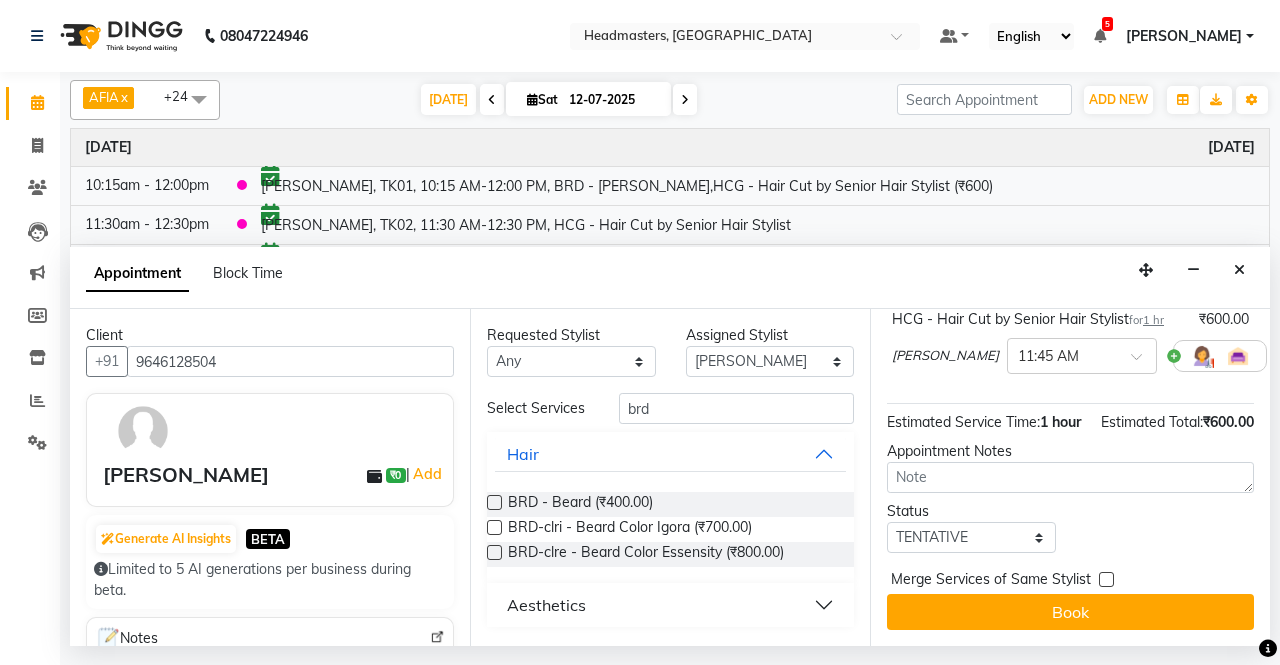 click on "BRD - Beard (₹400.00)" at bounding box center [670, 504] 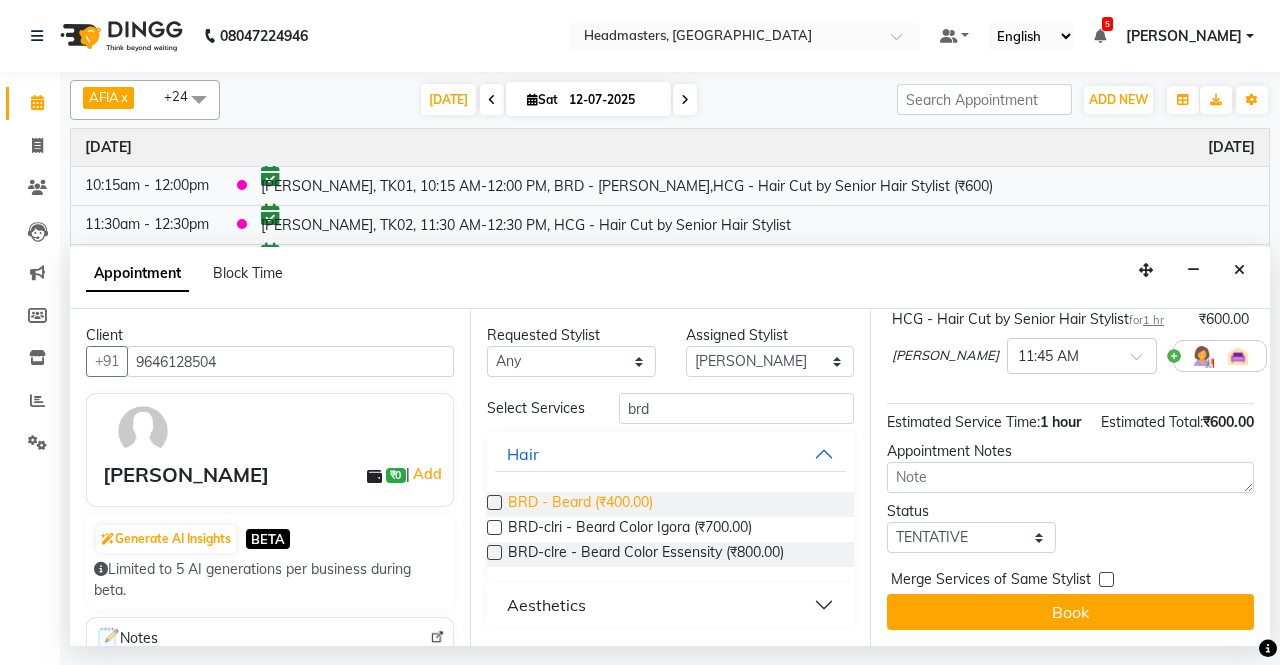 click on "BRD - Beard (₹400.00)" at bounding box center [580, 504] 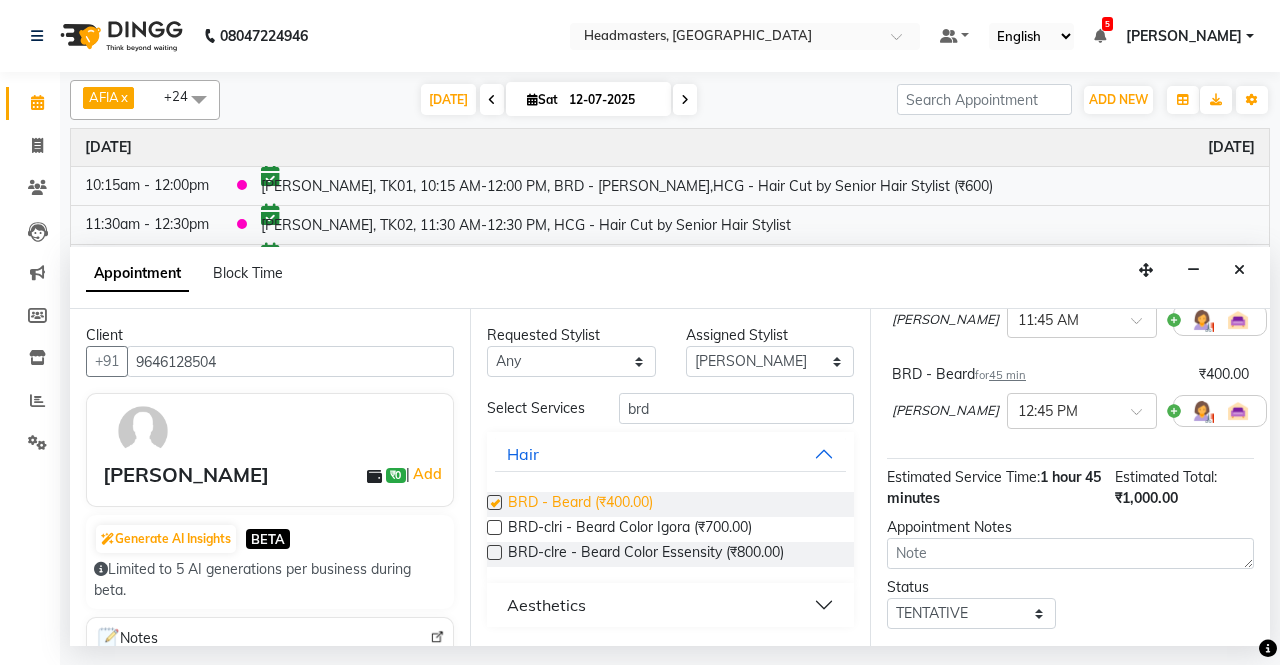 checkbox on "false" 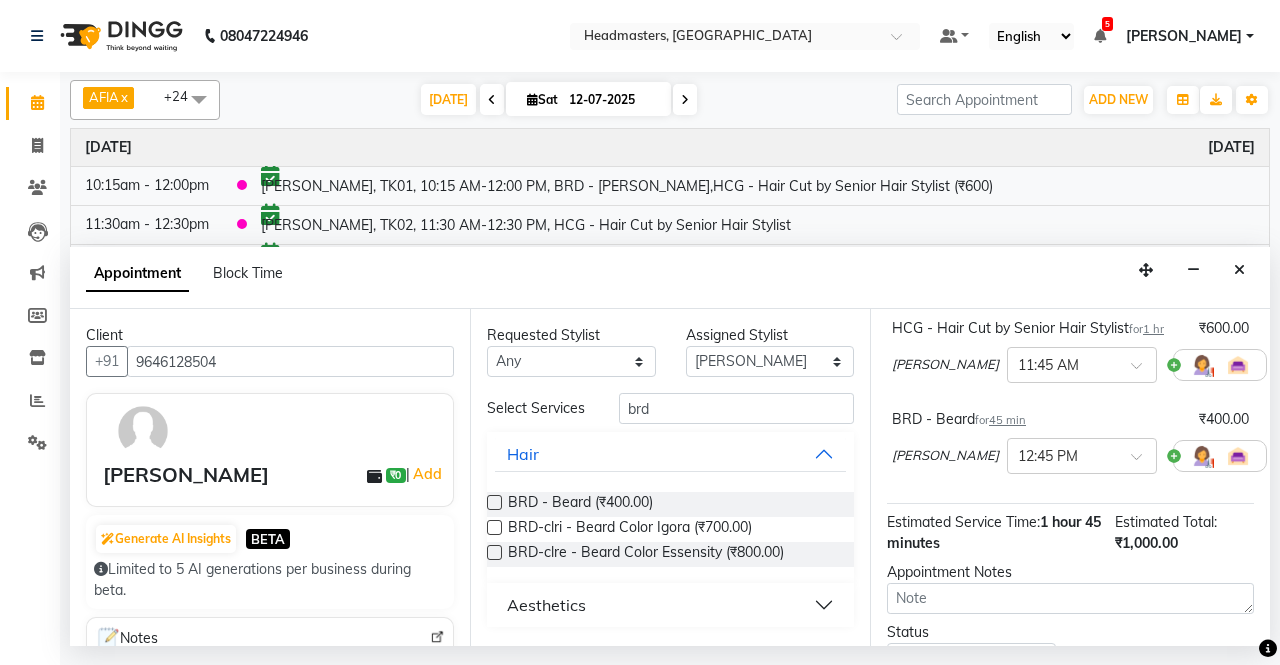 scroll, scrollTop: 283, scrollLeft: 0, axis: vertical 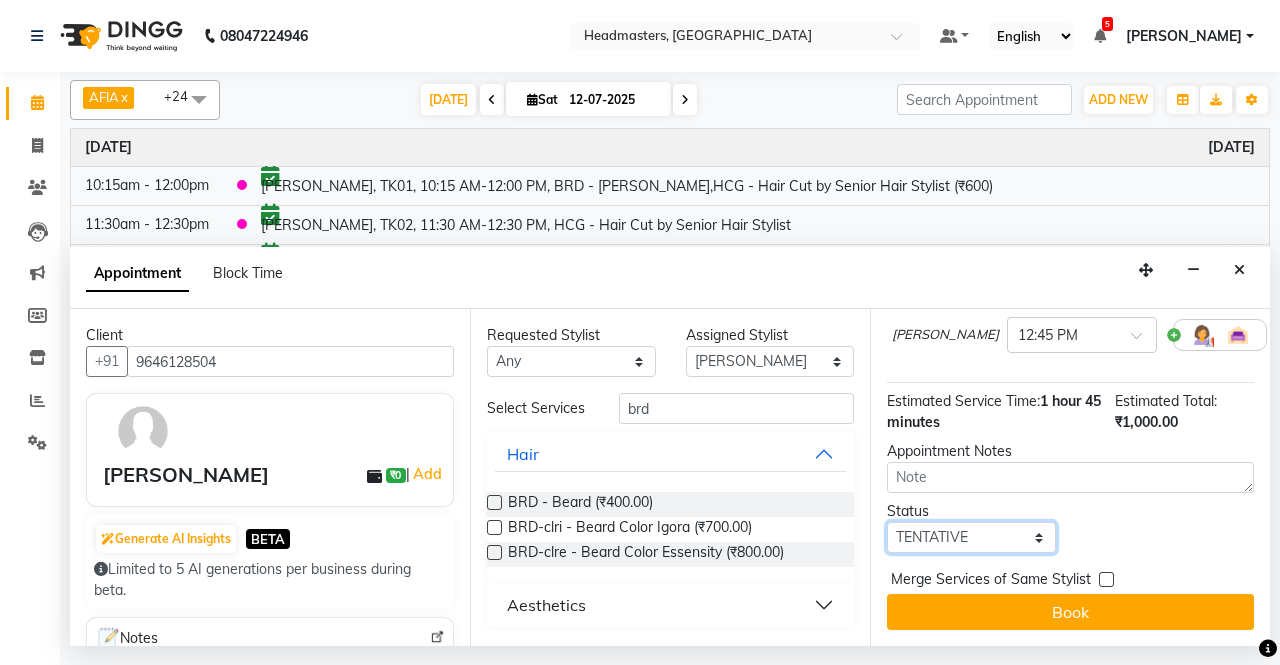 click on "Select TENTATIVE CONFIRM CHECK-IN UPCOMING" at bounding box center (971, 537) 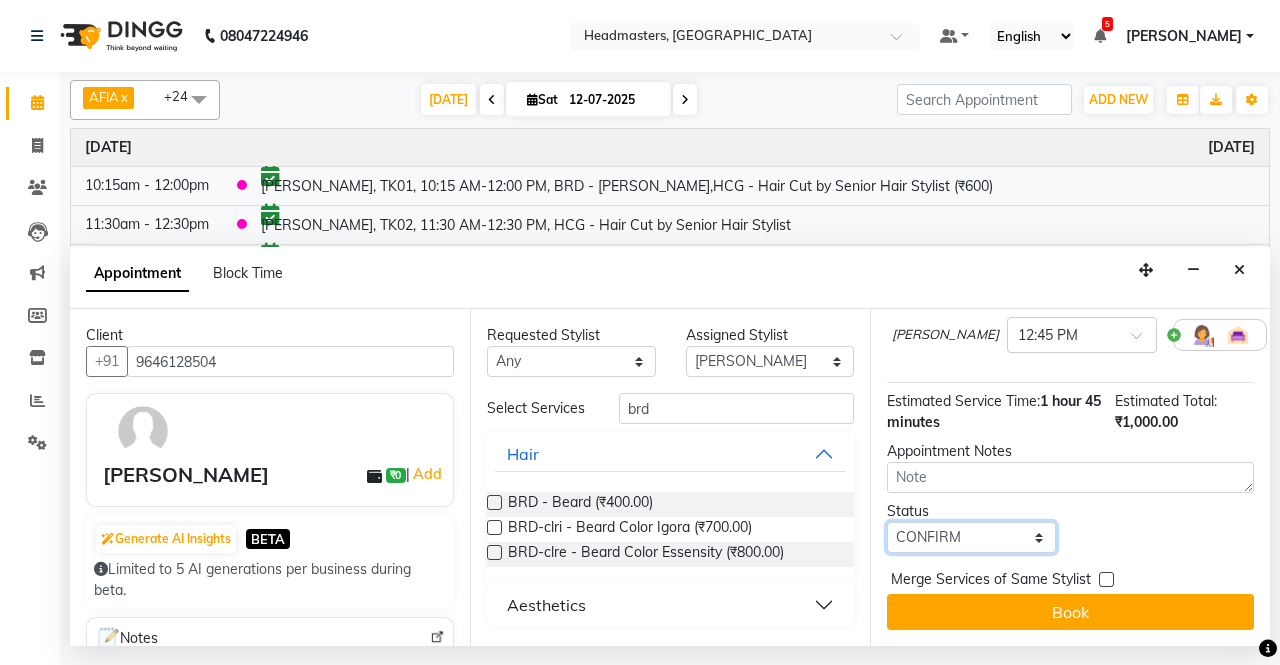 click on "Select TENTATIVE CONFIRM CHECK-IN UPCOMING" at bounding box center [971, 537] 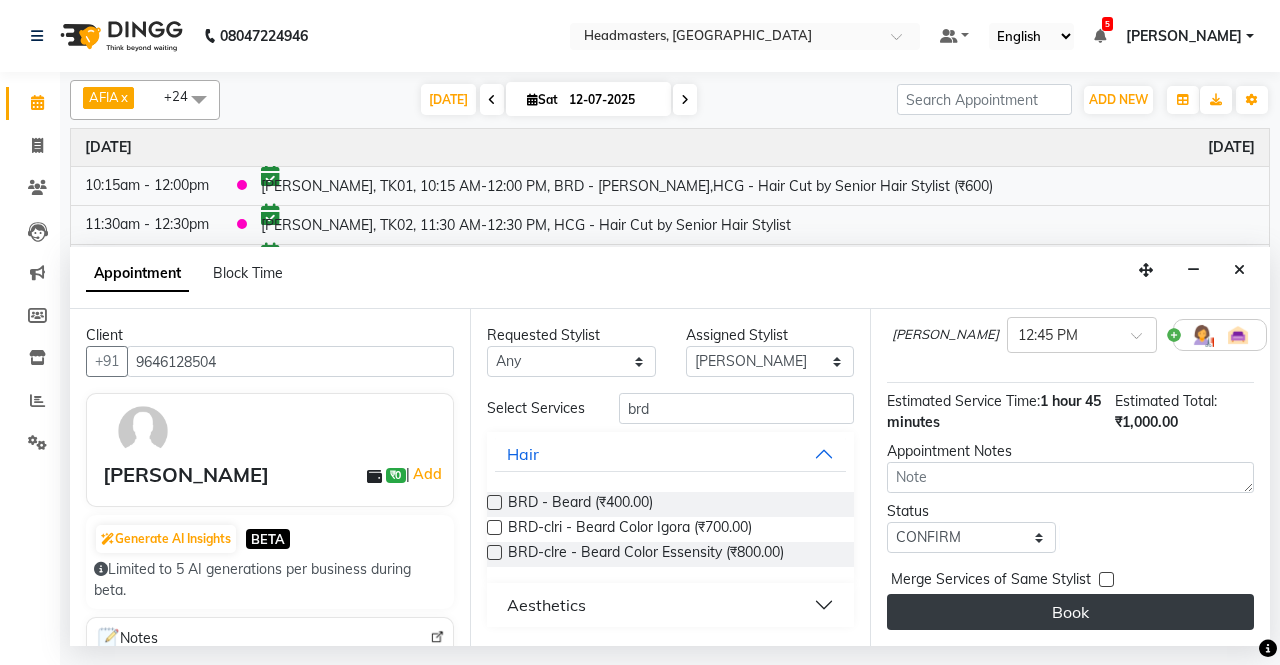 click on "Book" at bounding box center (1070, 612) 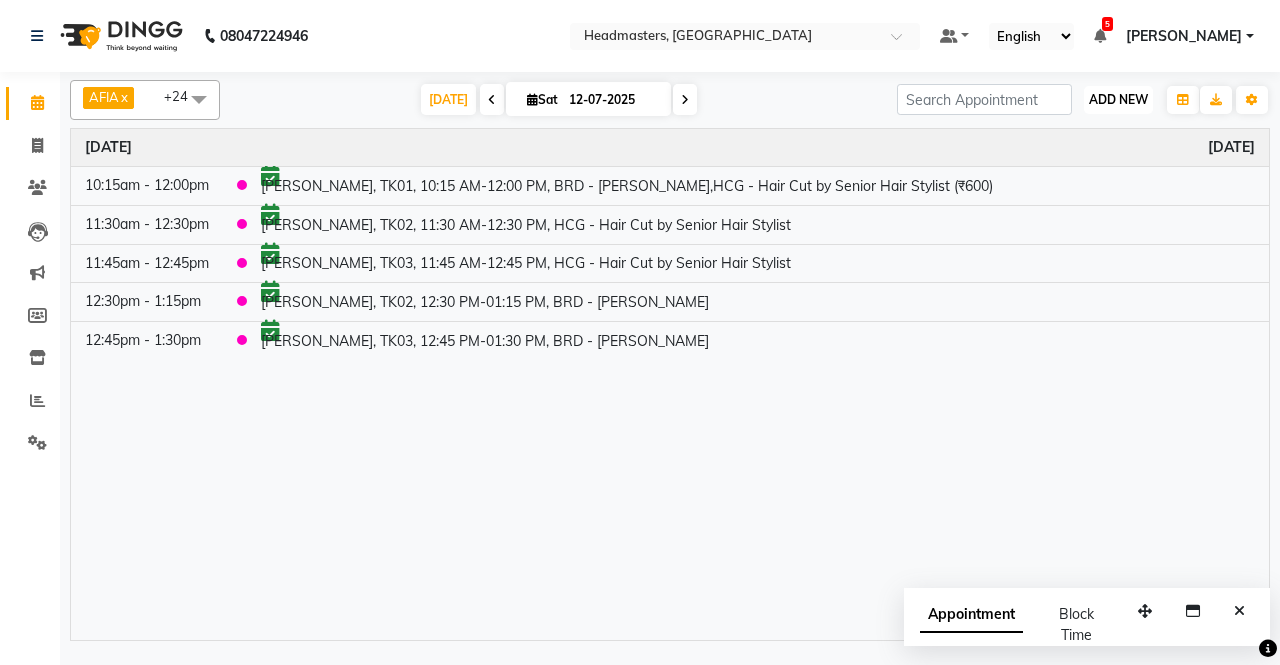 click on "ADD NEW" at bounding box center (1118, 99) 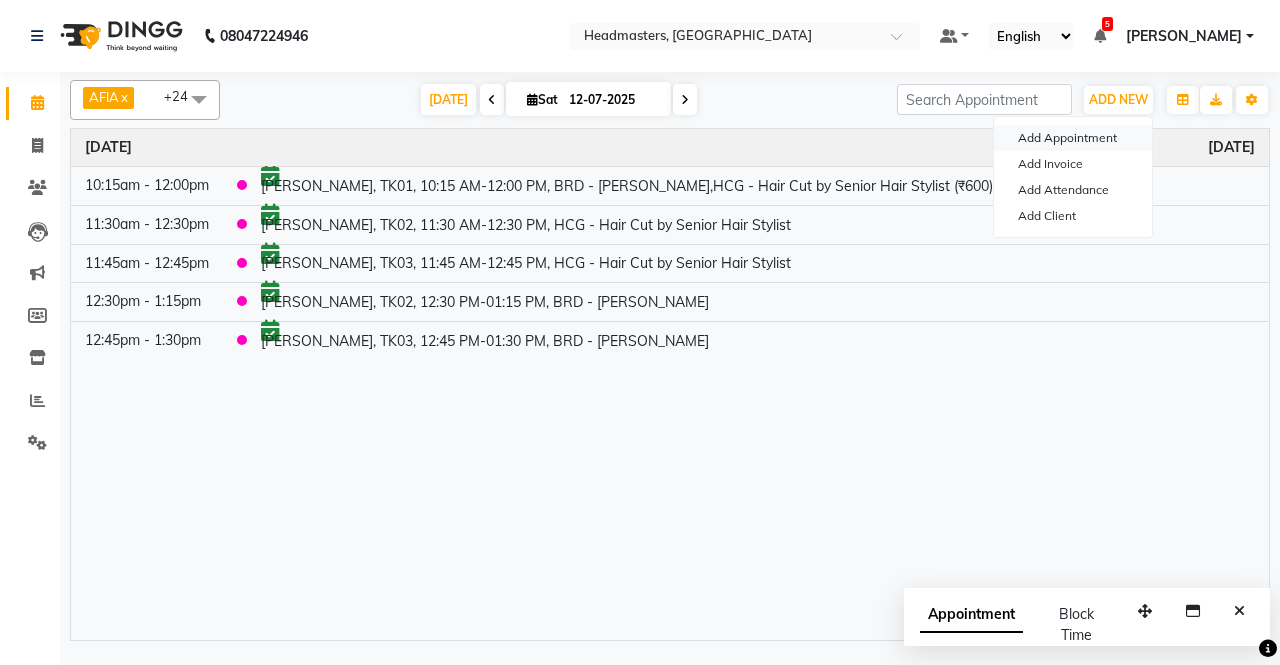 click on "Add Appointment" at bounding box center [1073, 138] 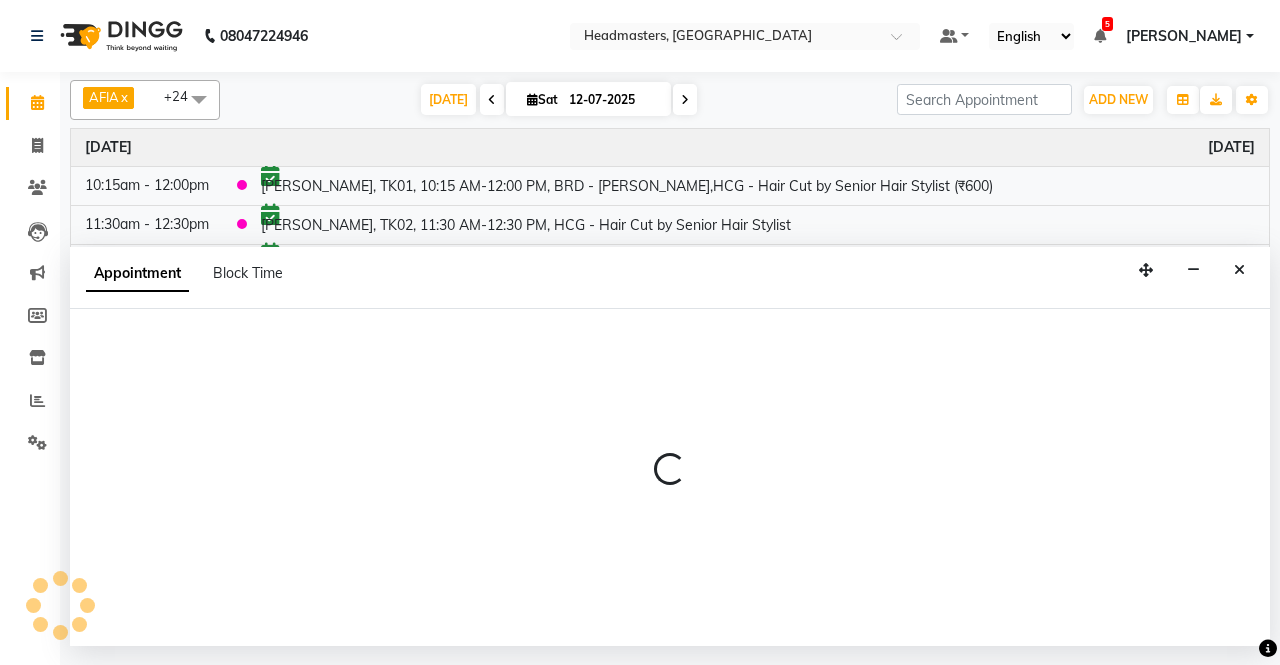 select on "tentative" 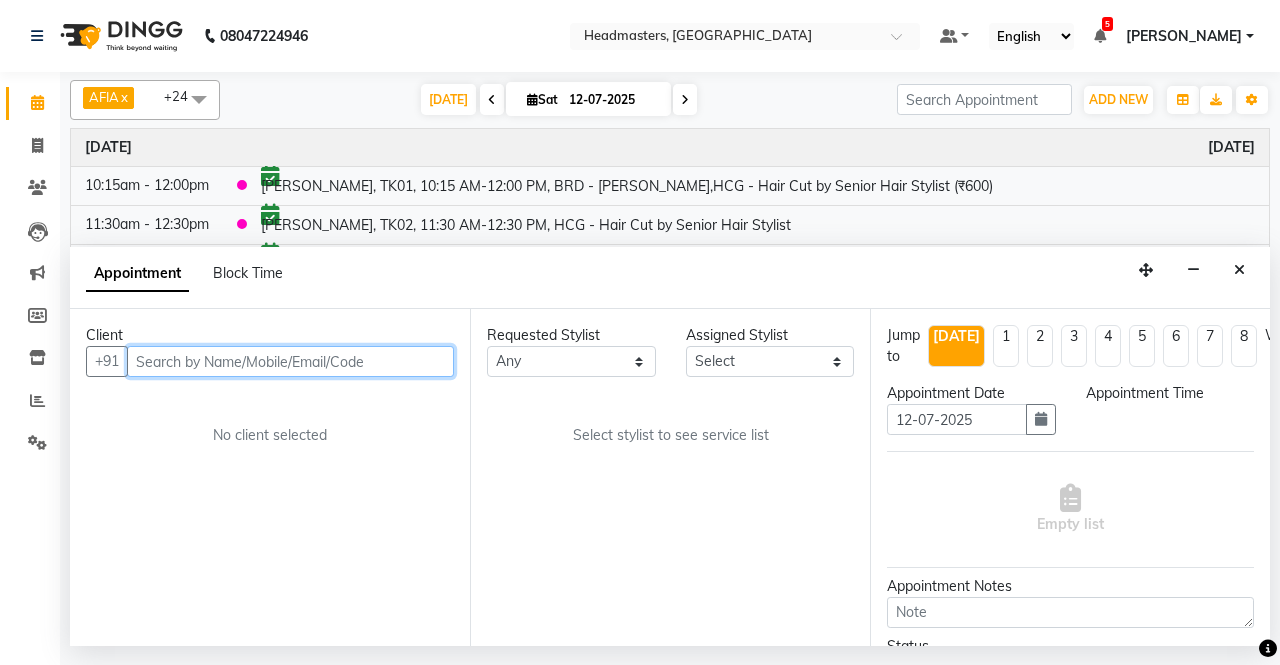 select on "540" 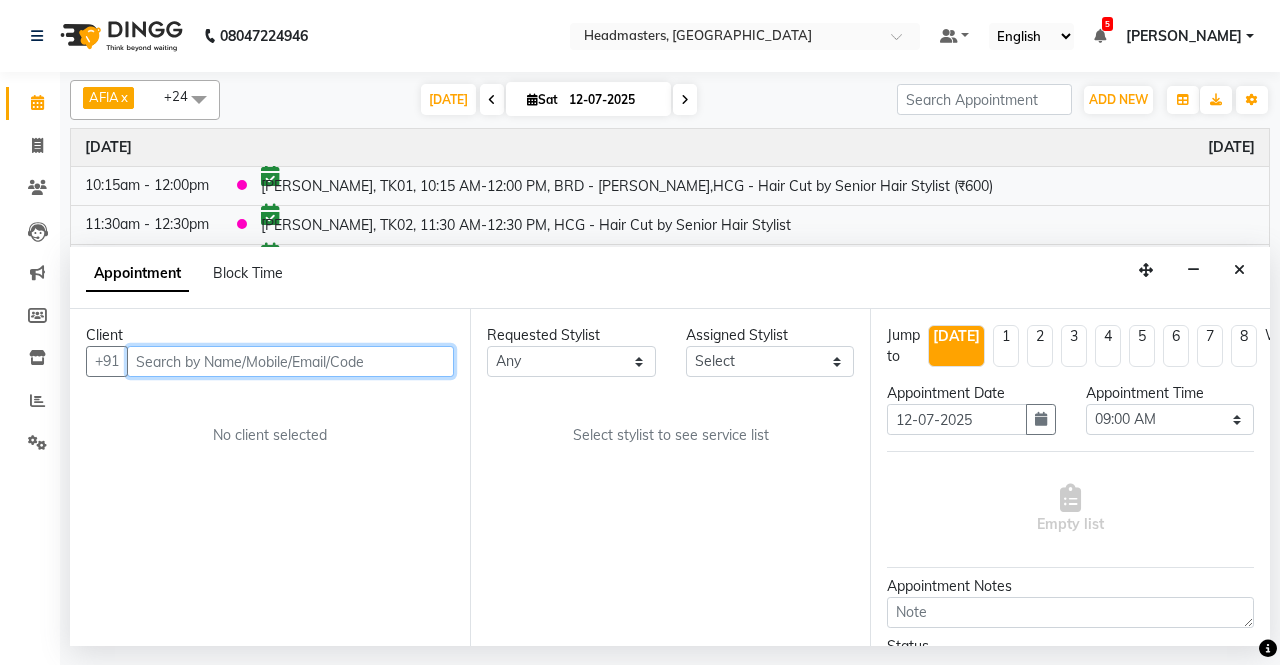 click at bounding box center (290, 361) 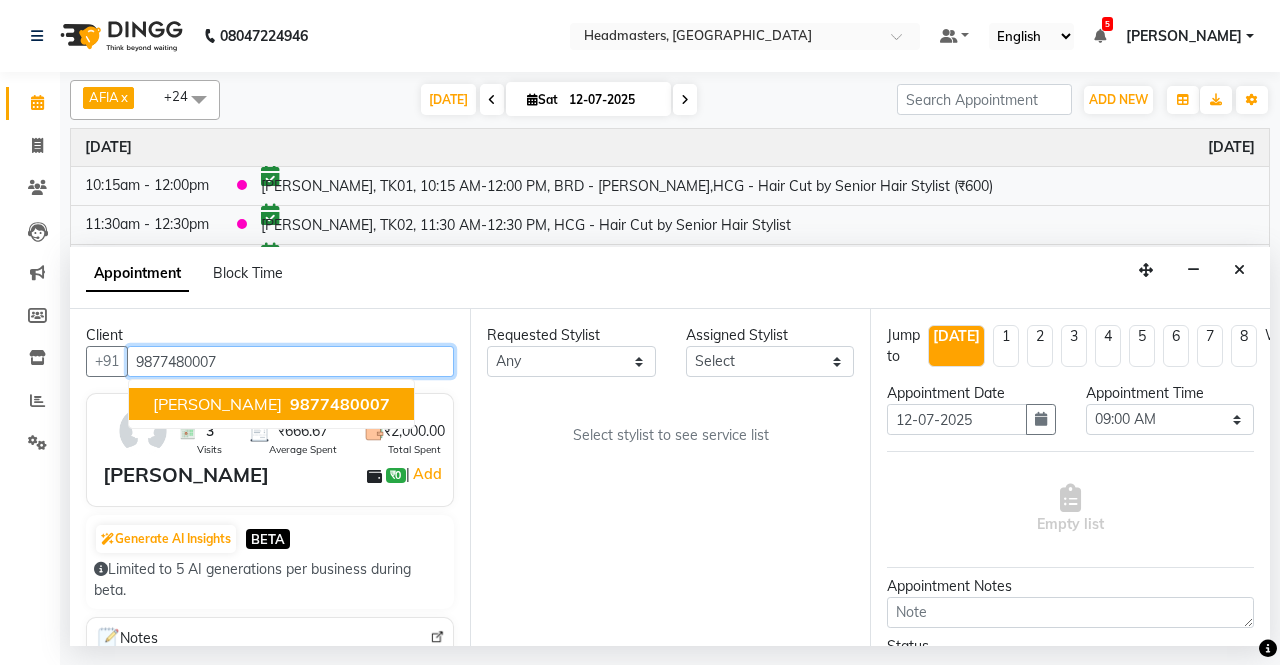 click on "[PERSON_NAME]   9877480007" at bounding box center (271, 404) 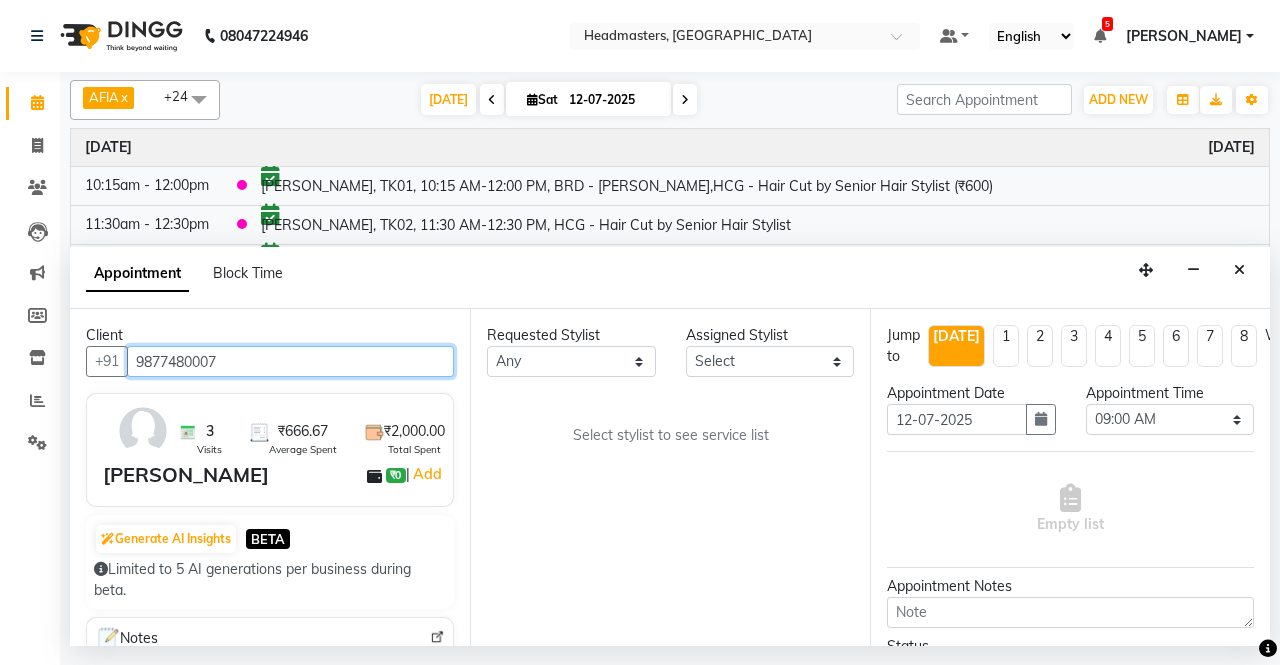 type on "9877480007" 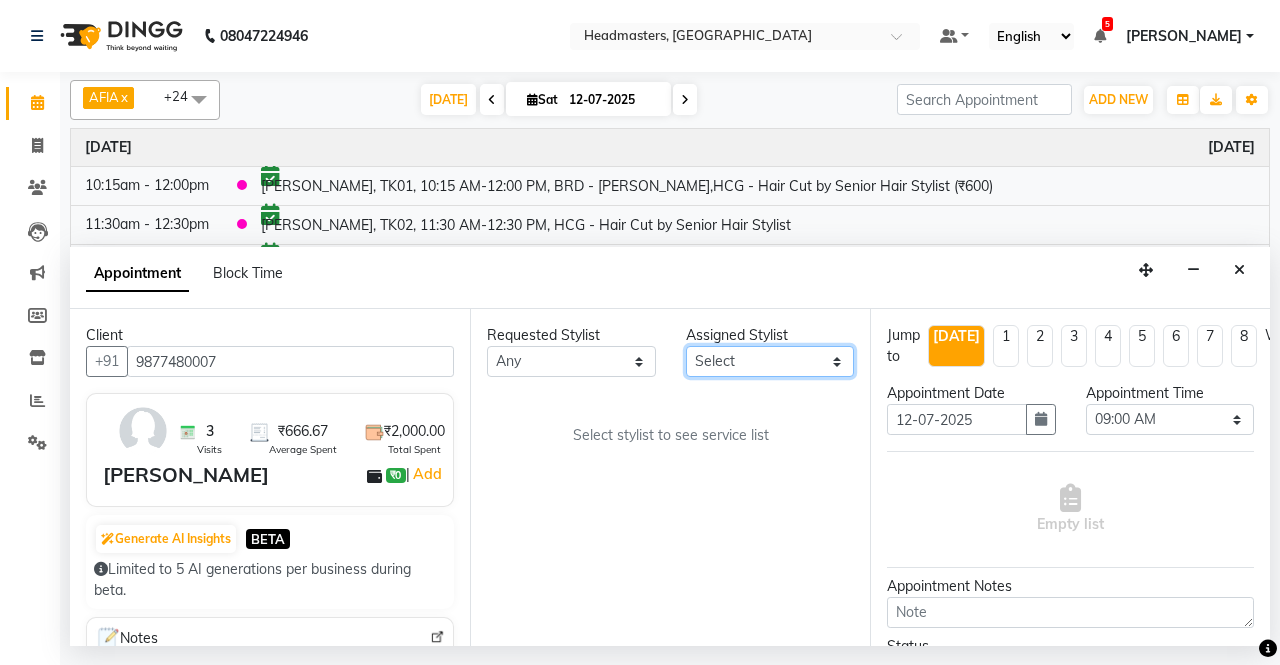 click on "Select AFIA Anjali [PERSON_NAME] [PERSON_NAME]  [PERSON_NAME] HEAD [PERSON_NAME]  [PERSON_NAME]  [PERSON_NAME]  [PERSON_NAME] Love [PERSON_NAME]  [PERSON_NAME]  [PERSON_NAME]  [PERSON_NAME] [PERSON_NAME] [PERSON_NAME]  [PERSON_NAME]  [PERSON_NAME]" at bounding box center [770, 361] 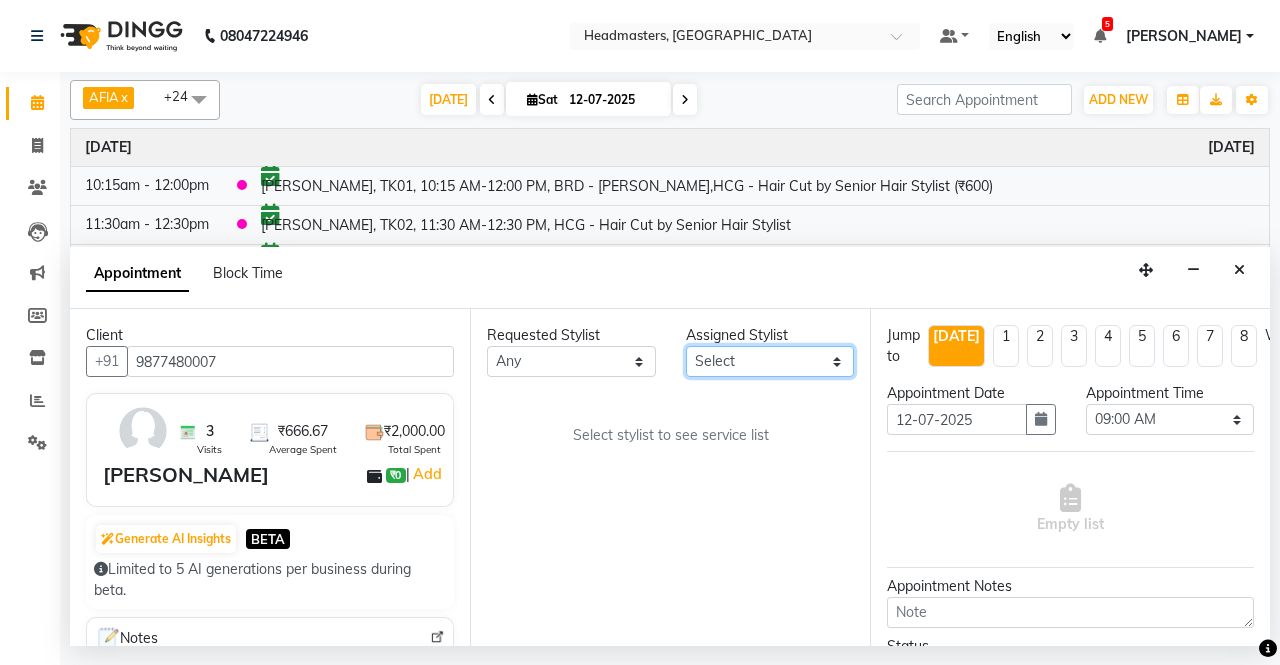select on "60664" 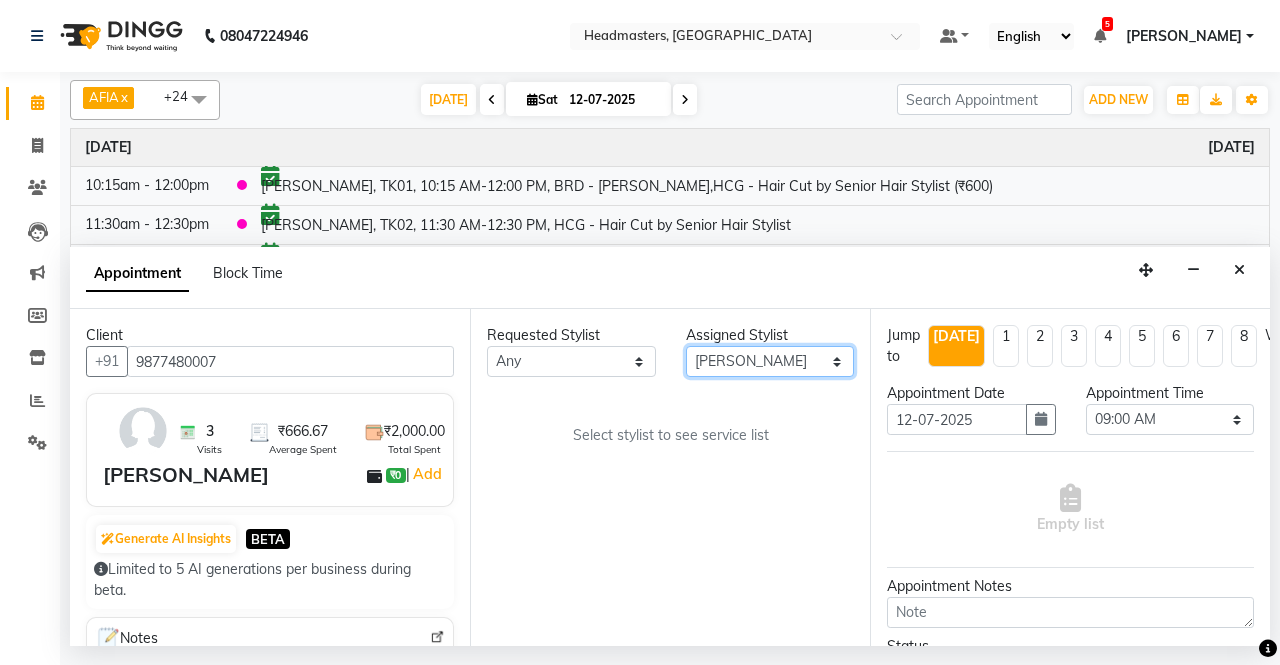 click on "Select AFIA Anjali [PERSON_NAME] [PERSON_NAME]  [PERSON_NAME] HEAD [PERSON_NAME]  [PERSON_NAME]  [PERSON_NAME]  [PERSON_NAME] Love [PERSON_NAME]  [PERSON_NAME]  [PERSON_NAME]  [PERSON_NAME] [PERSON_NAME] [PERSON_NAME]  [PERSON_NAME]  [PERSON_NAME]" at bounding box center [770, 361] 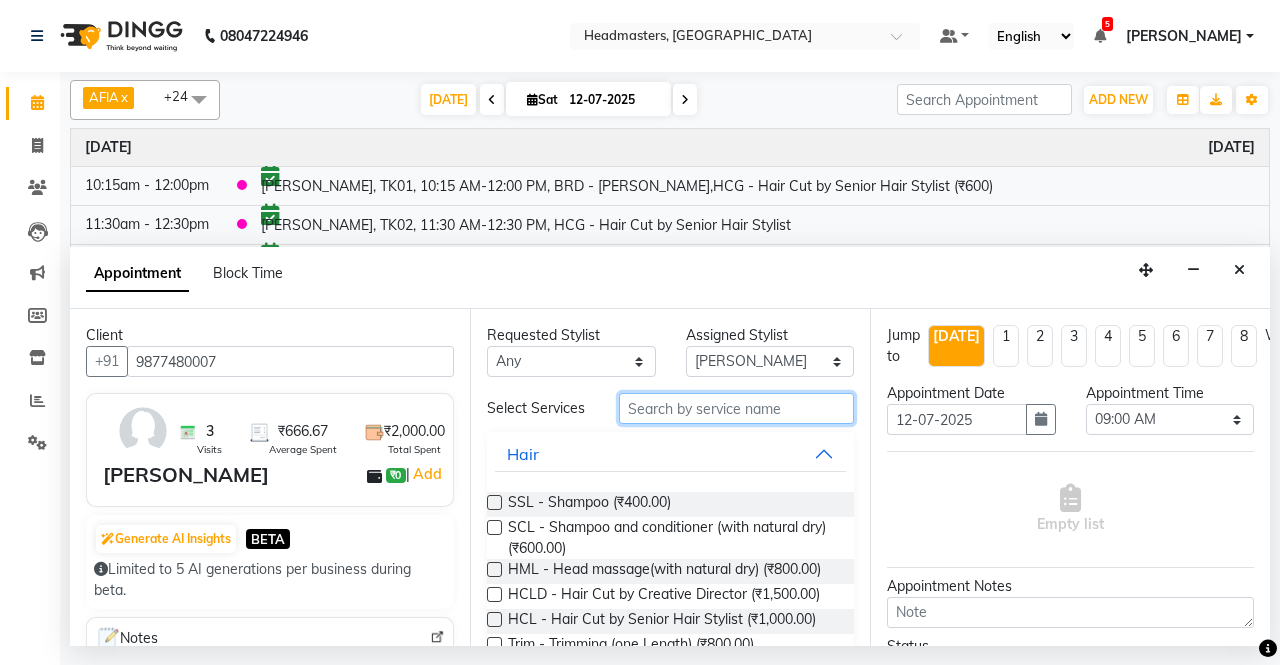 click at bounding box center (736, 408) 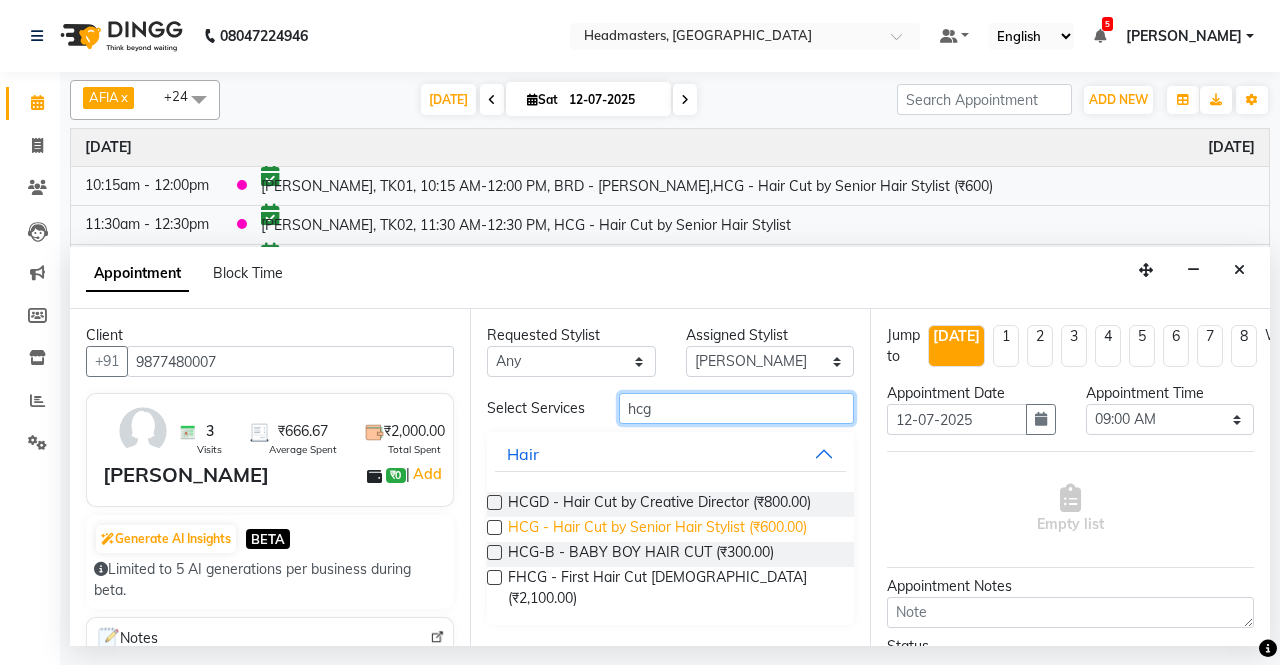 type on "hcg" 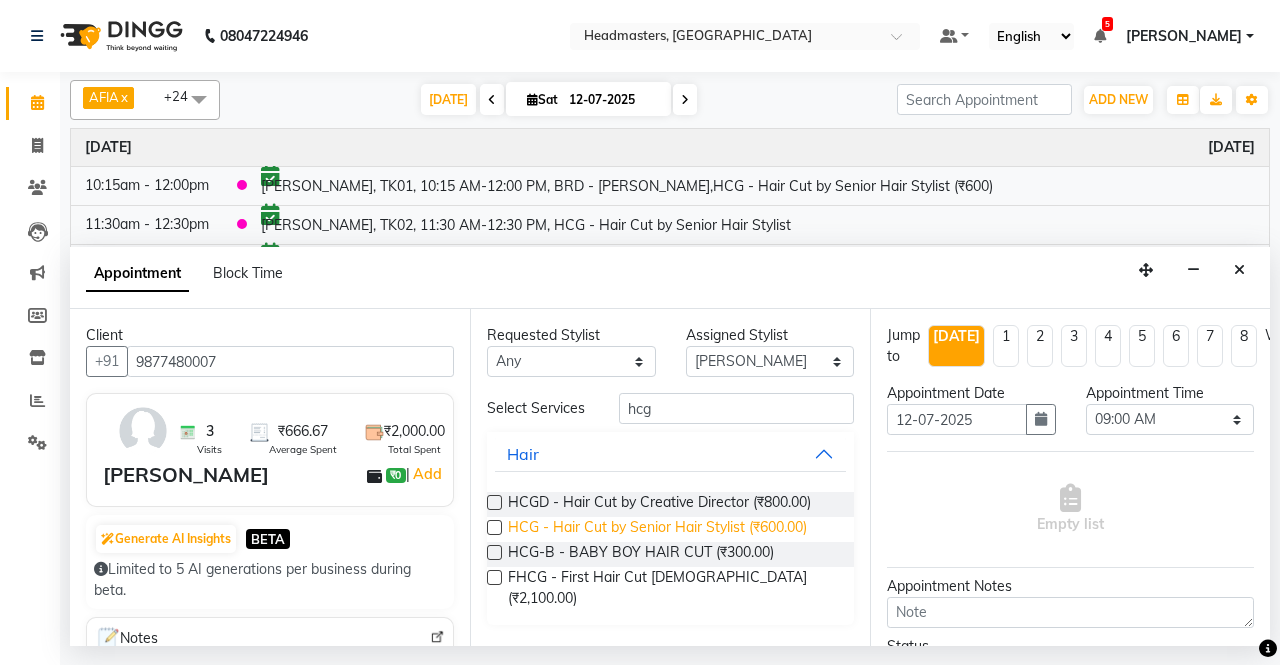 click on "HCG - Hair Cut by Senior Hair Stylist (₹600.00)" at bounding box center [657, 529] 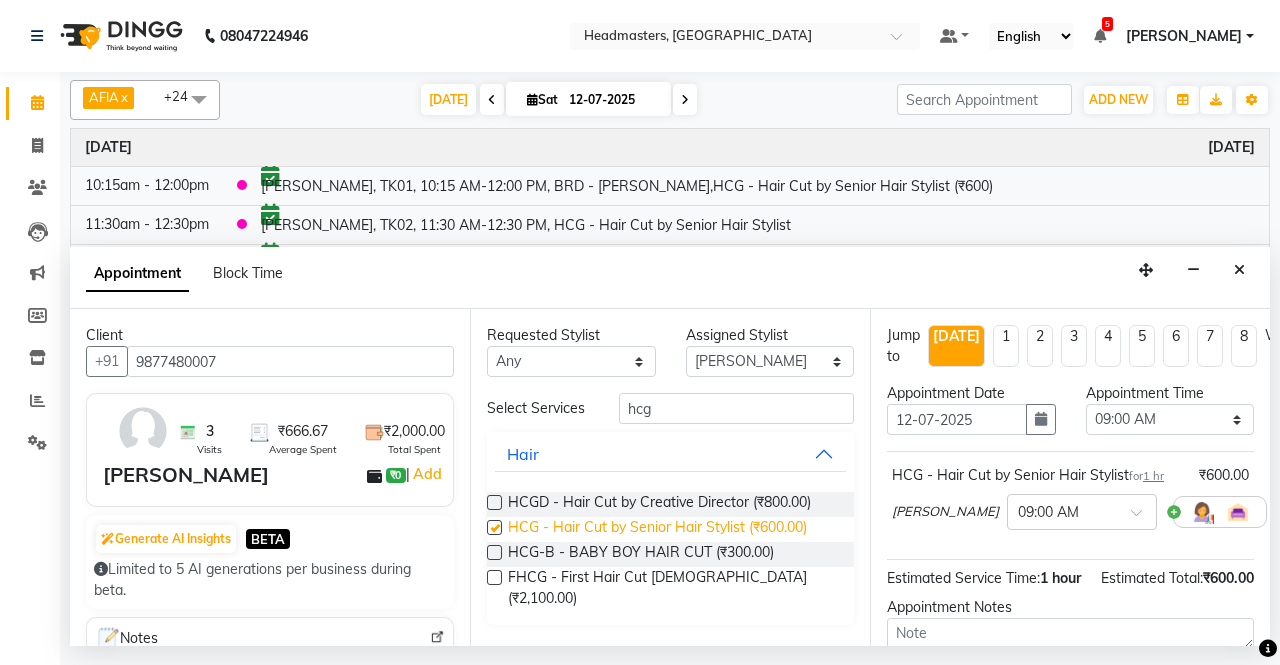 checkbox on "false" 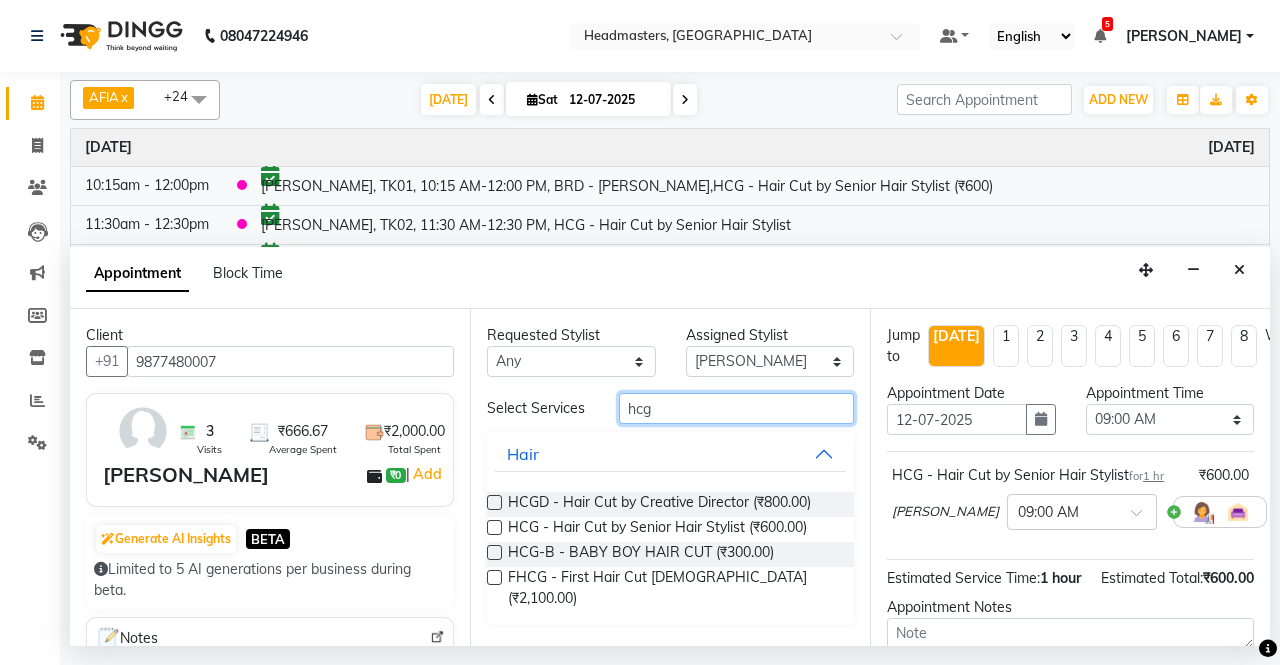 click on "hcg" at bounding box center [736, 408] 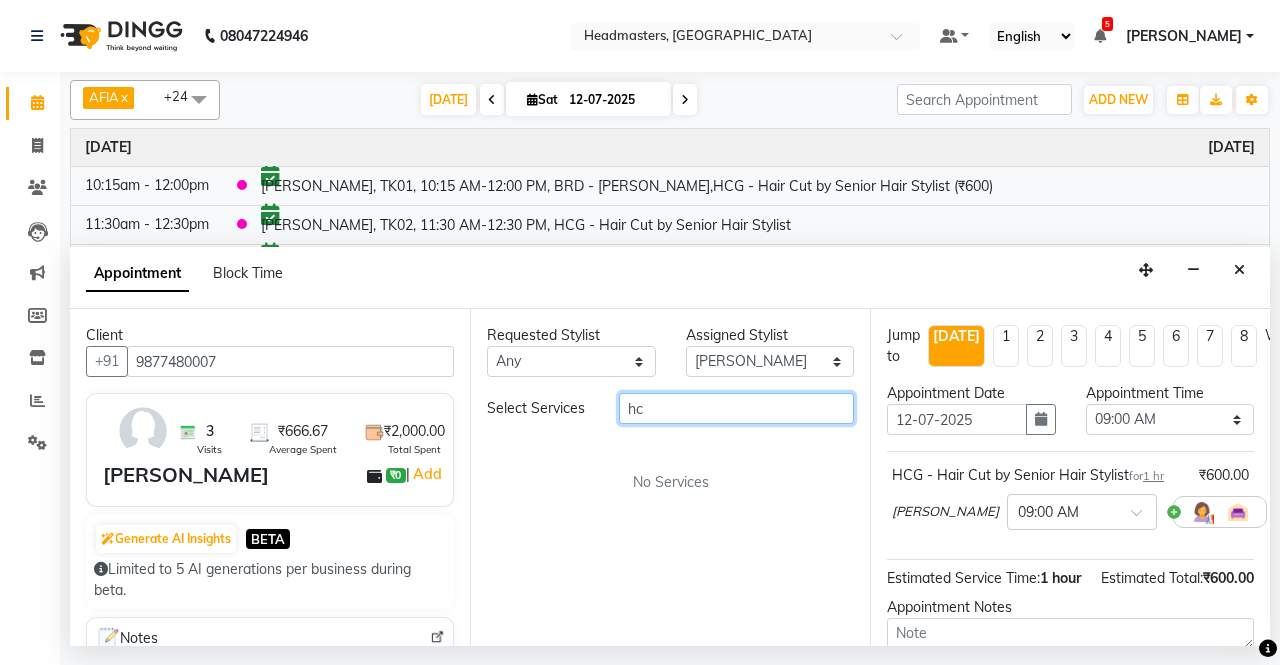 type on "h" 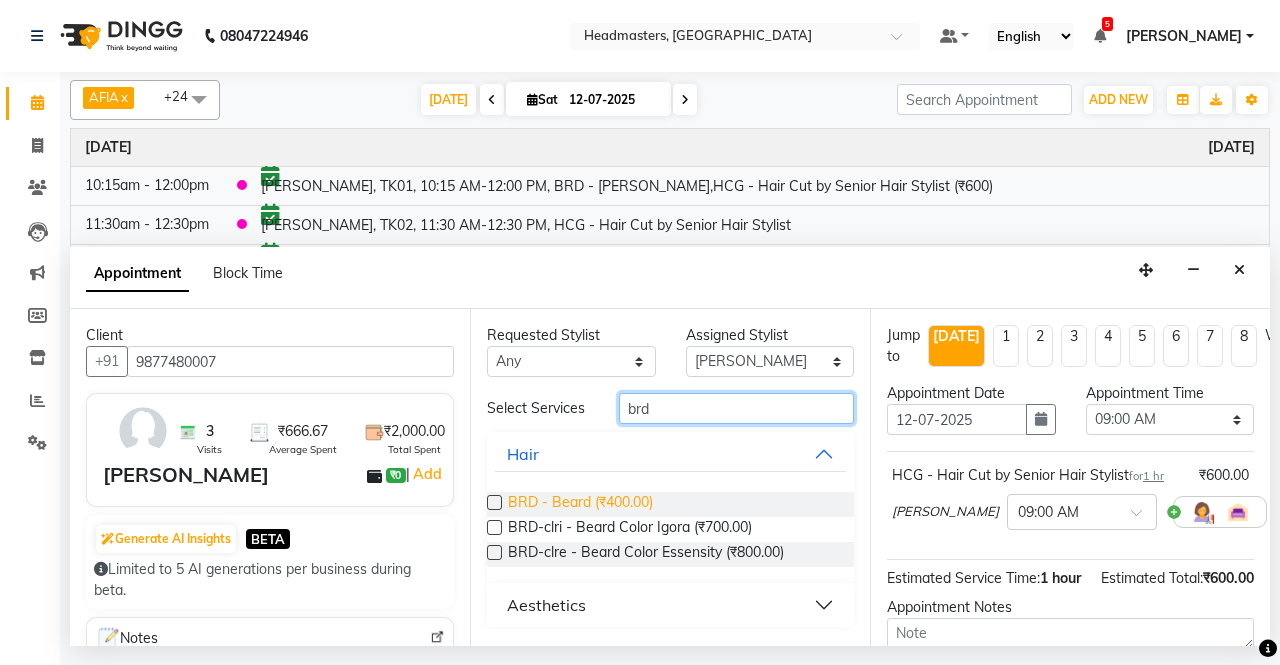 type on "brd" 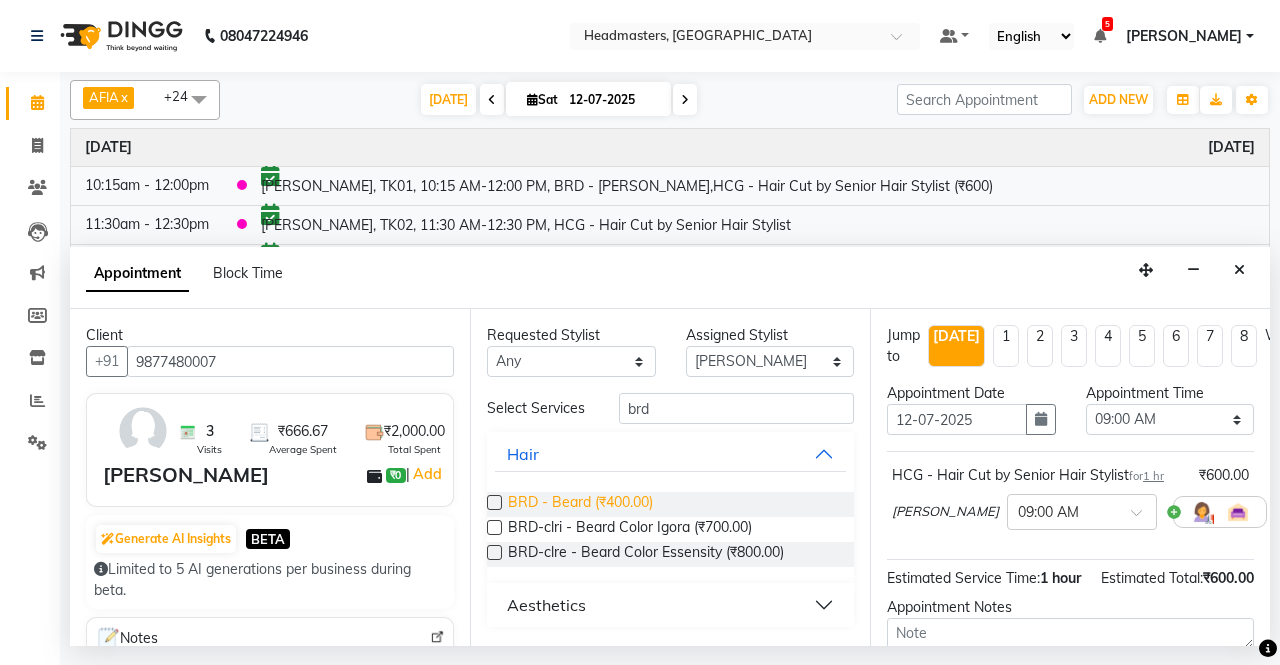 click on "BRD - Beard (₹400.00)" at bounding box center (580, 504) 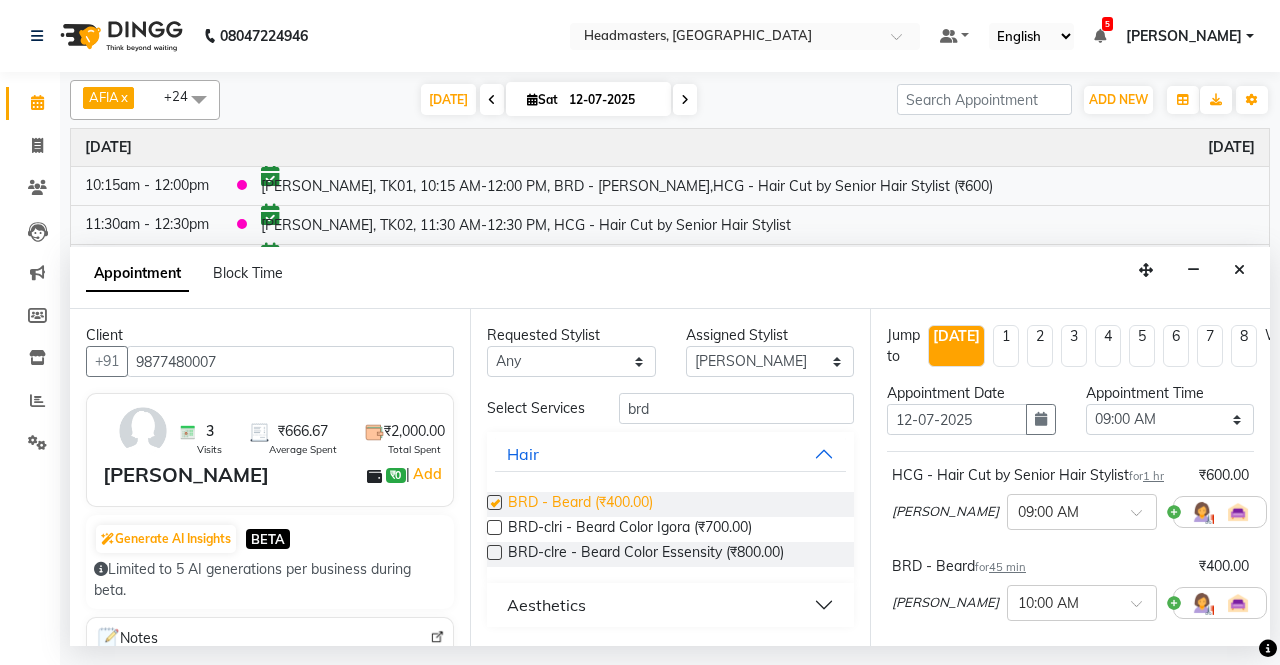 checkbox on "false" 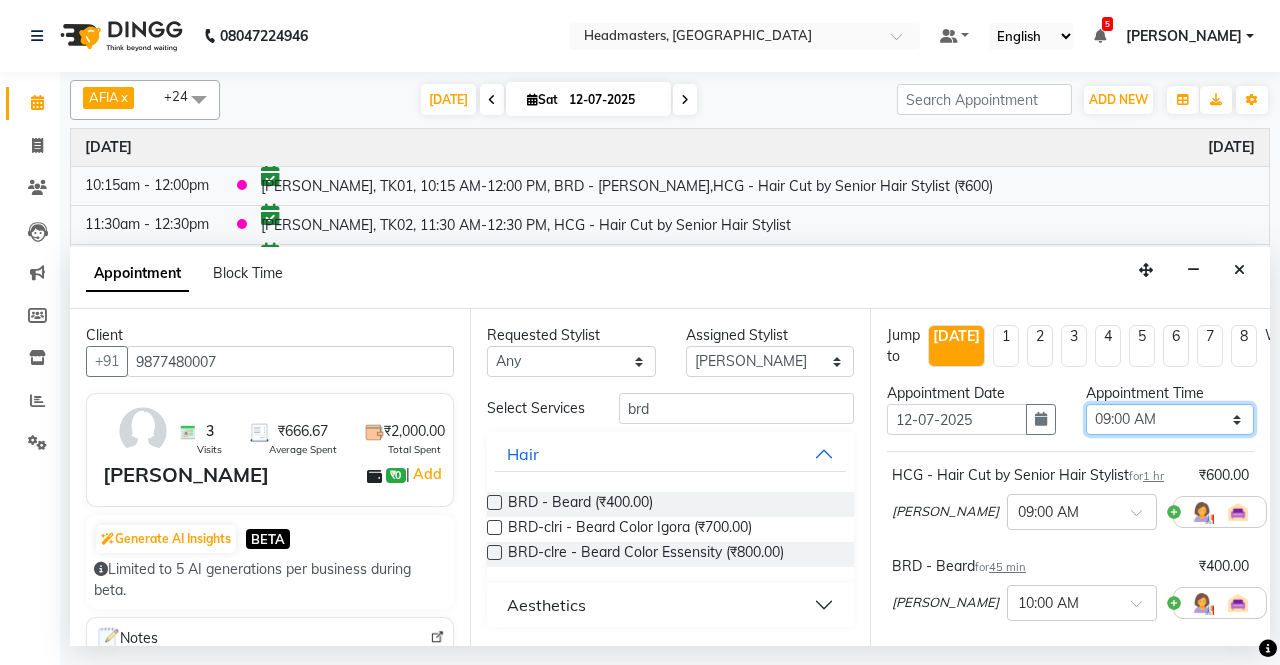 click on "Select 09:00 AM 09:15 AM 09:30 AM 09:45 AM 10:00 AM 10:15 AM 10:30 AM 10:45 AM 11:00 AM 11:15 AM 11:30 AM 11:45 AM 12:00 PM 12:15 PM 12:30 PM 12:45 PM 01:00 PM 01:15 PM 01:30 PM 01:45 PM 02:00 PM 02:15 PM 02:30 PM 02:45 PM 03:00 PM 03:15 PM 03:30 PM 03:45 PM 04:00 PM 04:15 PM 04:30 PM 04:45 PM 05:00 PM 05:15 PM 05:30 PM 05:45 PM 06:00 PM 06:15 PM 06:30 PM 06:45 PM 07:00 PM 07:15 PM 07:30 PM 07:45 PM 08:00 PM" at bounding box center [1170, 419] 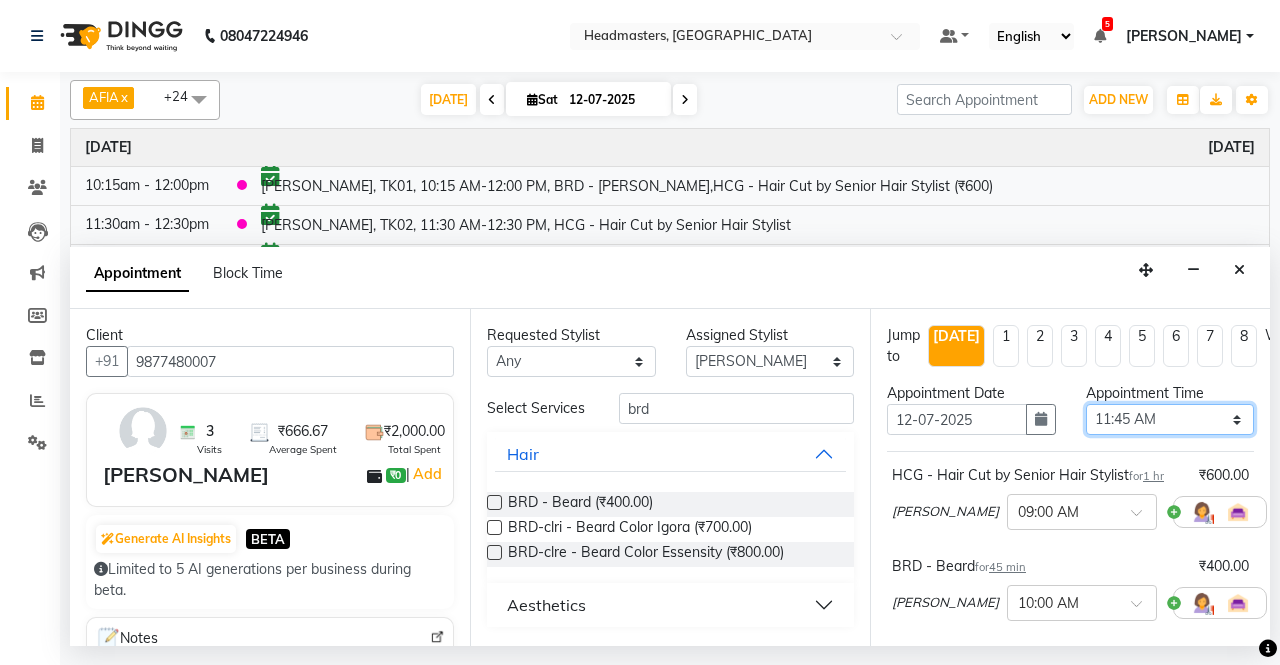 click on "Select 09:00 AM 09:15 AM 09:30 AM 09:45 AM 10:00 AM 10:15 AM 10:30 AM 10:45 AM 11:00 AM 11:15 AM 11:30 AM 11:45 AM 12:00 PM 12:15 PM 12:30 PM 12:45 PM 01:00 PM 01:15 PM 01:30 PM 01:45 PM 02:00 PM 02:15 PM 02:30 PM 02:45 PM 03:00 PM 03:15 PM 03:30 PM 03:45 PM 04:00 PM 04:15 PM 04:30 PM 04:45 PM 05:00 PM 05:15 PM 05:30 PM 05:45 PM 06:00 PM 06:15 PM 06:30 PM 06:45 PM 07:00 PM 07:15 PM 07:30 PM 07:45 PM 08:00 PM" at bounding box center [1170, 419] 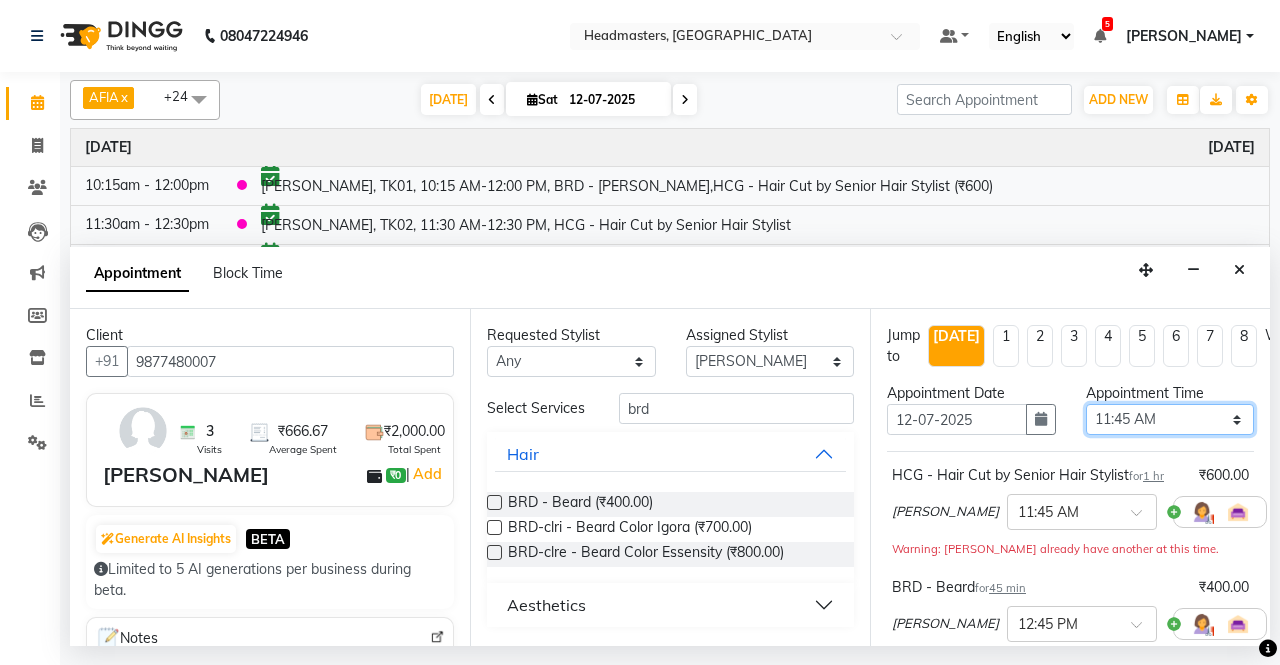 click on "Select 09:00 AM 09:15 AM 09:30 AM 09:45 AM 10:00 AM 10:15 AM 10:30 AM 10:45 AM 11:00 AM 11:15 AM 11:30 AM 11:45 AM 12:00 PM 12:15 PM 12:30 PM 12:45 PM 01:00 PM 01:15 PM 01:30 PM 01:45 PM 02:00 PM 02:15 PM 02:30 PM 02:45 PM 03:00 PM 03:15 PM 03:30 PM 03:45 PM 04:00 PM 04:15 PM 04:30 PM 04:45 PM 05:00 PM 05:15 PM 05:30 PM 05:45 PM 06:00 PM 06:15 PM 06:30 PM 06:45 PM 07:00 PM 07:15 PM 07:30 PM 07:45 PM 08:00 PM" at bounding box center (1170, 419) 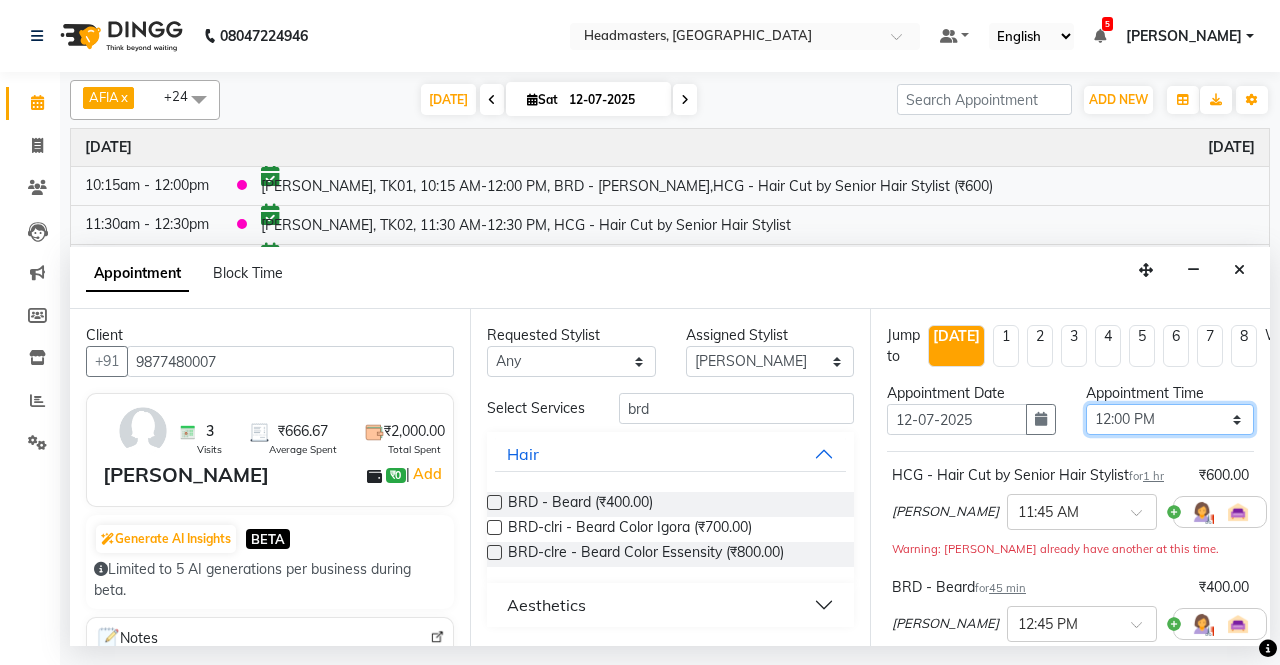 click on "Select 09:00 AM 09:15 AM 09:30 AM 09:45 AM 10:00 AM 10:15 AM 10:30 AM 10:45 AM 11:00 AM 11:15 AM 11:30 AM 11:45 AM 12:00 PM 12:15 PM 12:30 PM 12:45 PM 01:00 PM 01:15 PM 01:30 PM 01:45 PM 02:00 PM 02:15 PM 02:30 PM 02:45 PM 03:00 PM 03:15 PM 03:30 PM 03:45 PM 04:00 PM 04:15 PM 04:30 PM 04:45 PM 05:00 PM 05:15 PM 05:30 PM 05:45 PM 06:00 PM 06:15 PM 06:30 PM 06:45 PM 07:00 PM 07:15 PM 07:30 PM 07:45 PM 08:00 PM" at bounding box center [1170, 419] 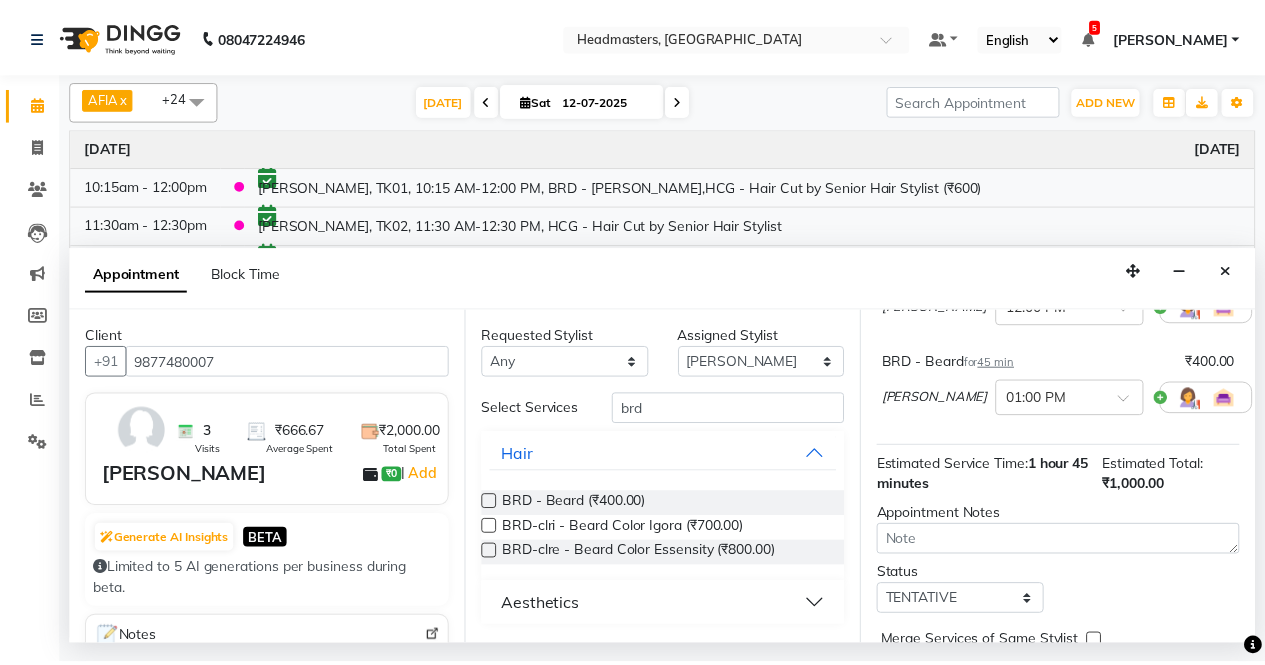 scroll, scrollTop: 283, scrollLeft: 0, axis: vertical 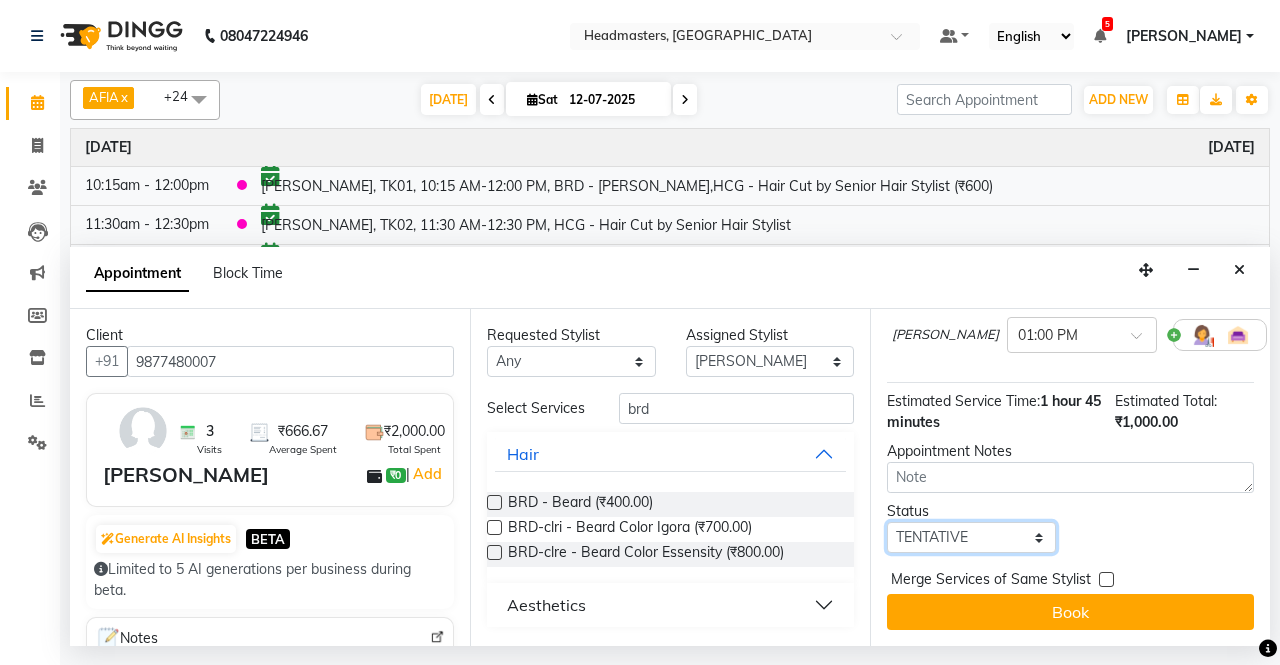click on "Select TENTATIVE CONFIRM CHECK-IN UPCOMING" at bounding box center [971, 537] 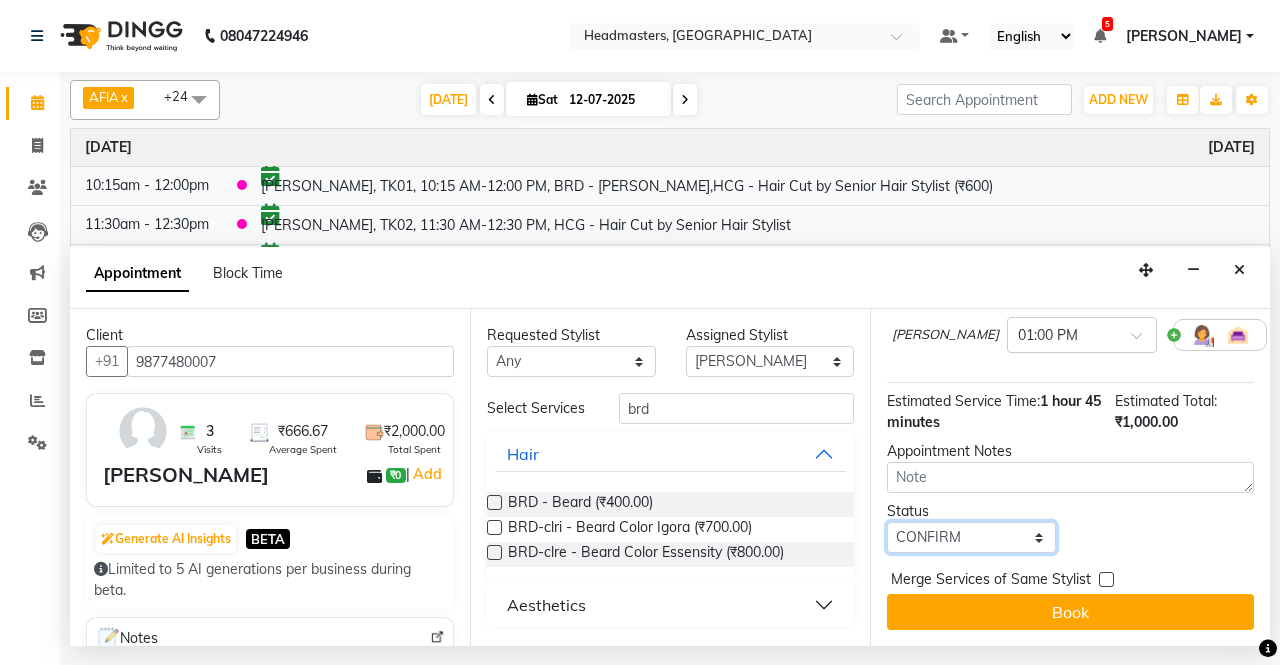 click on "Select TENTATIVE CONFIRM CHECK-IN UPCOMING" at bounding box center [971, 537] 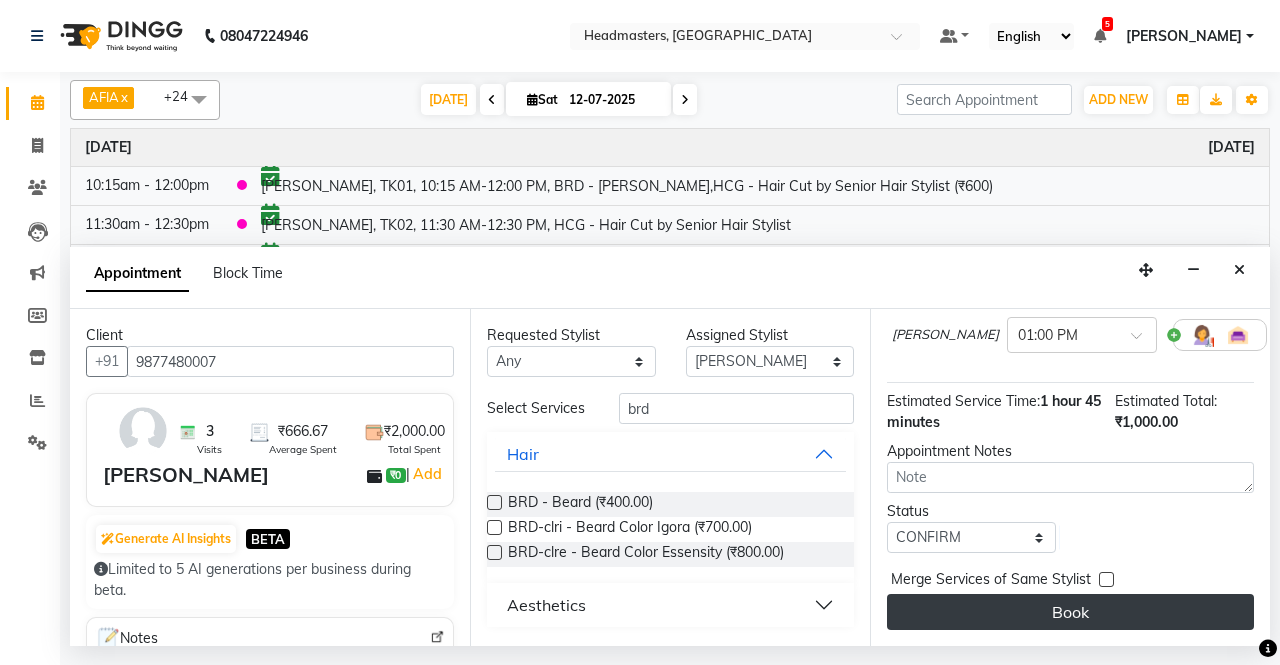 click on "Book" at bounding box center (1070, 612) 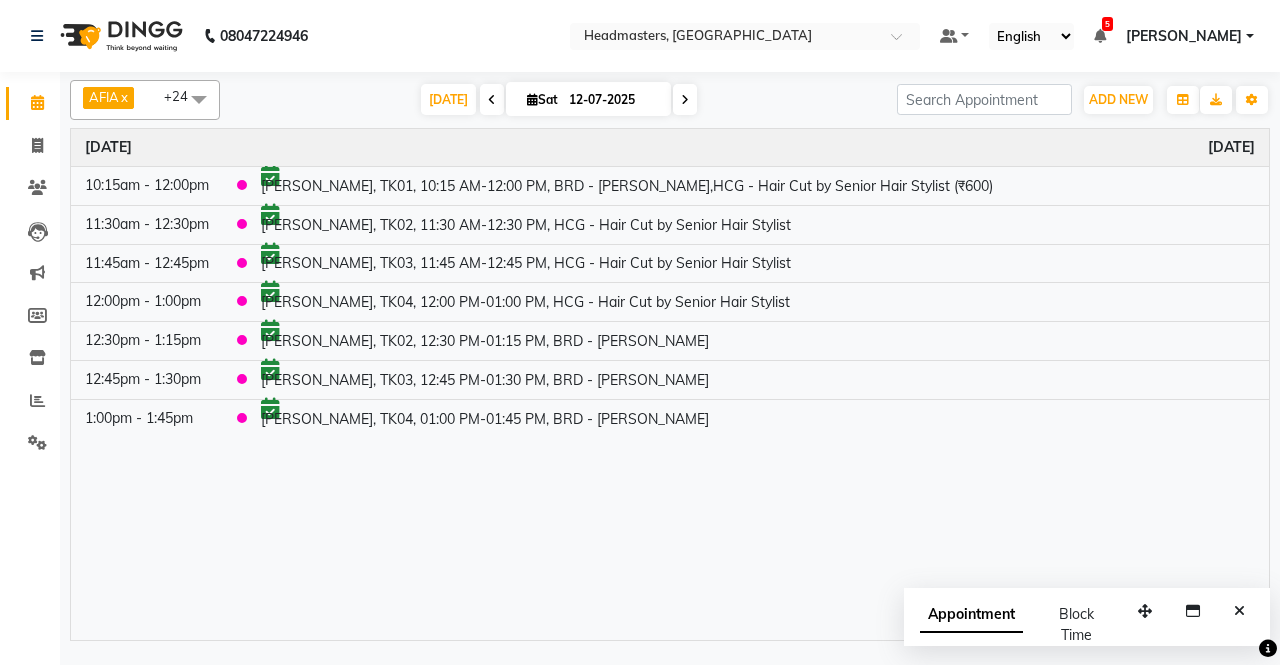 click on "Time Event [DATE] 10:15am - 12:00pm     [PERSON_NAME], TK01, 10:15 AM-12:00 PM, BRD - [PERSON_NAME],HCG - Hair Cut by Senior Hair Stylist (₹600) 11:30am - 12:30pm     [PERSON_NAME], TK02, 11:30 AM-12:30 PM, HCG - Hair Cut by Senior Hair Stylist 11:45am - 12:45pm     [PERSON_NAME], TK03, 11:45 AM-12:45 PM, HCG - Hair Cut by Senior Hair Stylist 12:00pm - 1:00pm     [PERSON_NAME], TK04, 12:00 PM-01:00 PM, HCG - Hair Cut by Senior Hair Stylist 12:30pm - 1:15pm     [PERSON_NAME], TK02, 12:30 PM-01:15 PM, BRD - [PERSON_NAME] 12:45pm - 1:30pm     [PERSON_NAME], TK03, 12:45 PM-01:30 PM, BRD - [PERSON_NAME] 1:00pm - 1:45pm     [PERSON_NAME], TK04, 01:00 PM-01:45 PM, BRD - [PERSON_NAME]" at bounding box center [670, 384] 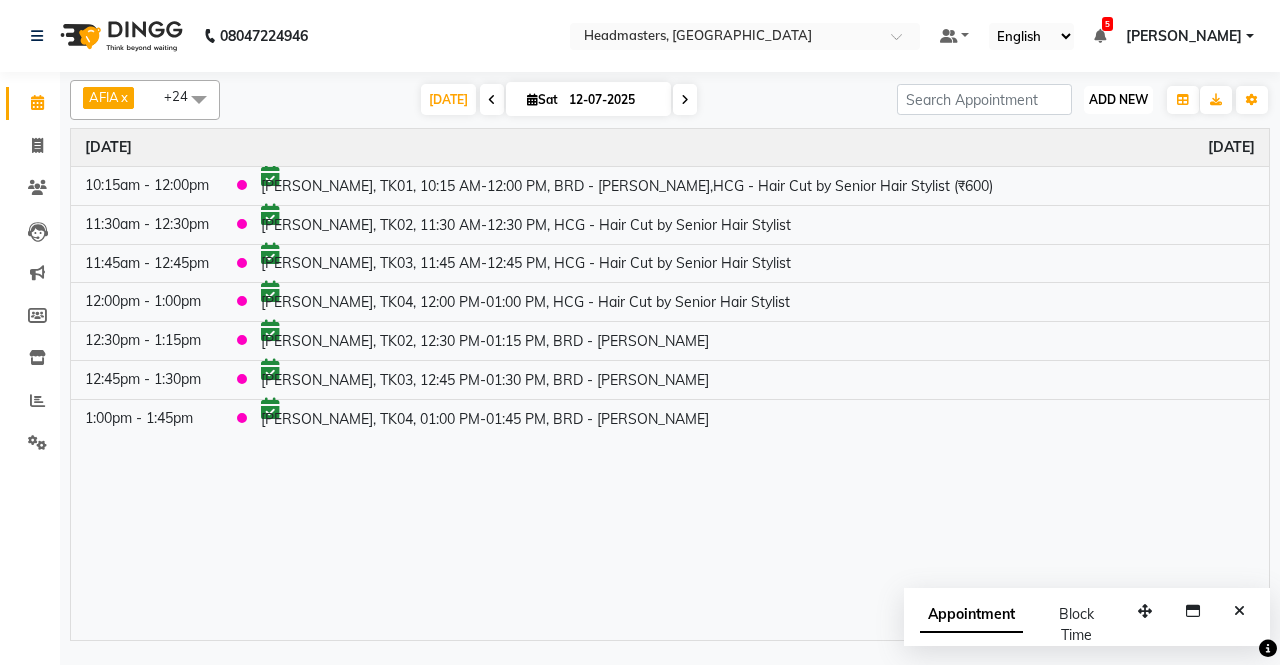 click on "ADD NEW Toggle Dropdown" at bounding box center (1118, 100) 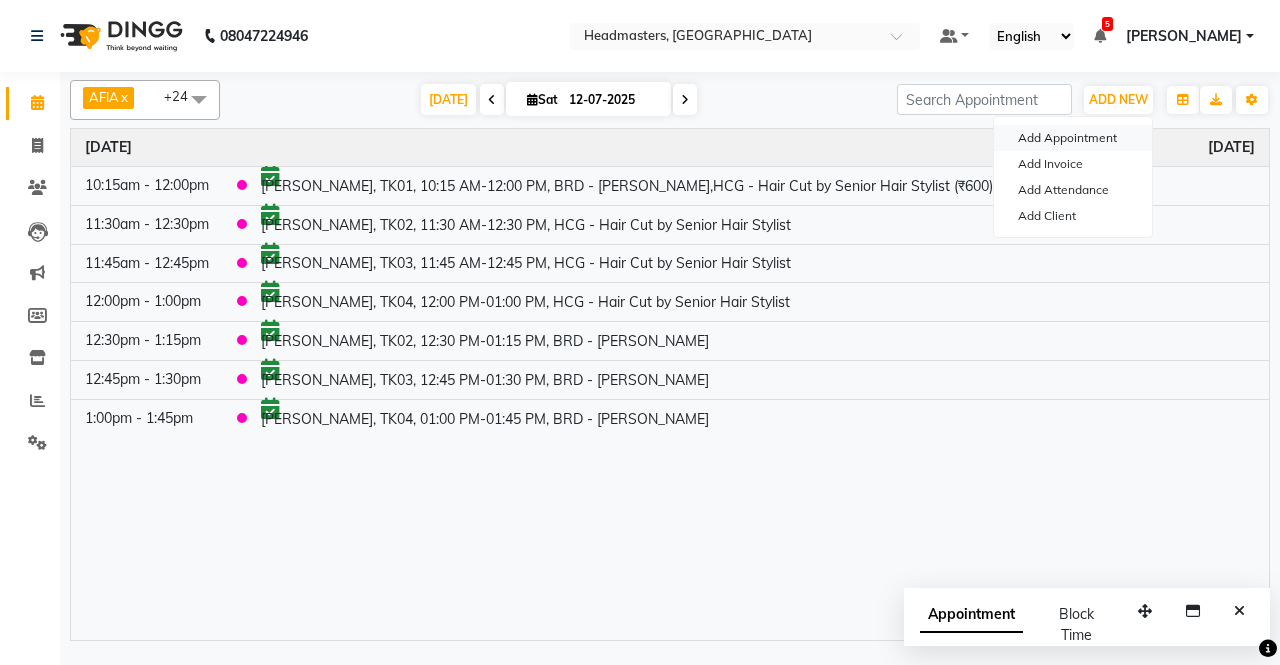 click on "Add Appointment" at bounding box center (1073, 138) 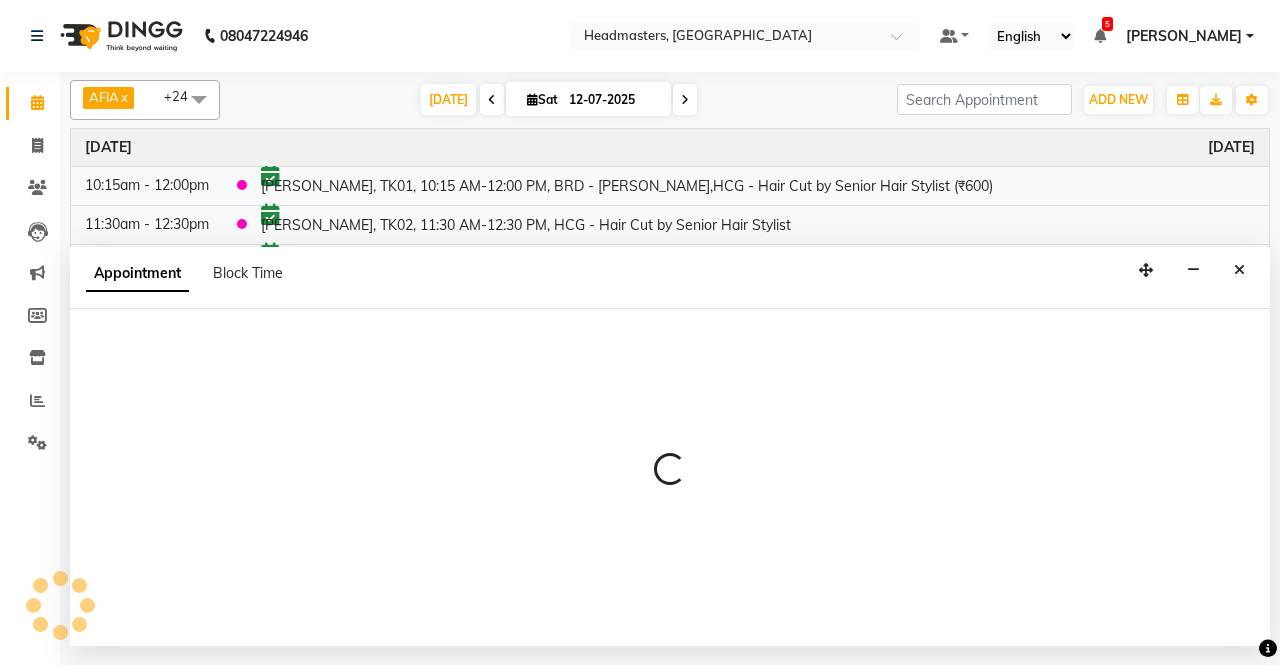 select on "tentative" 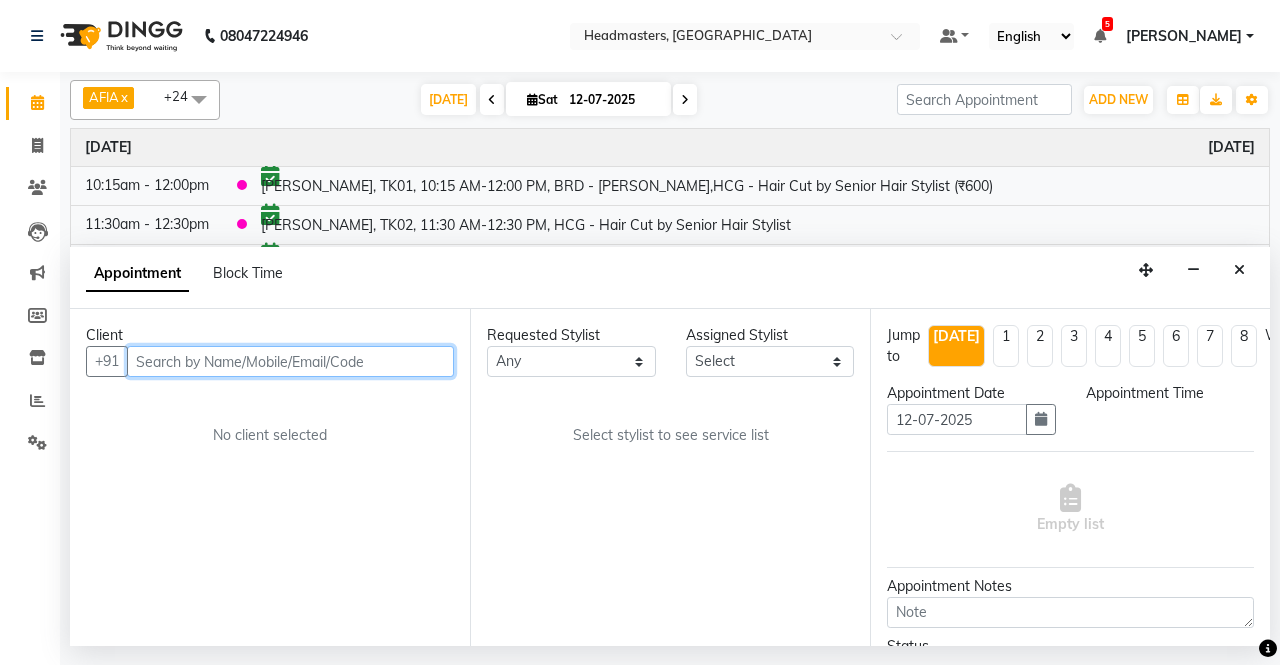select on "540" 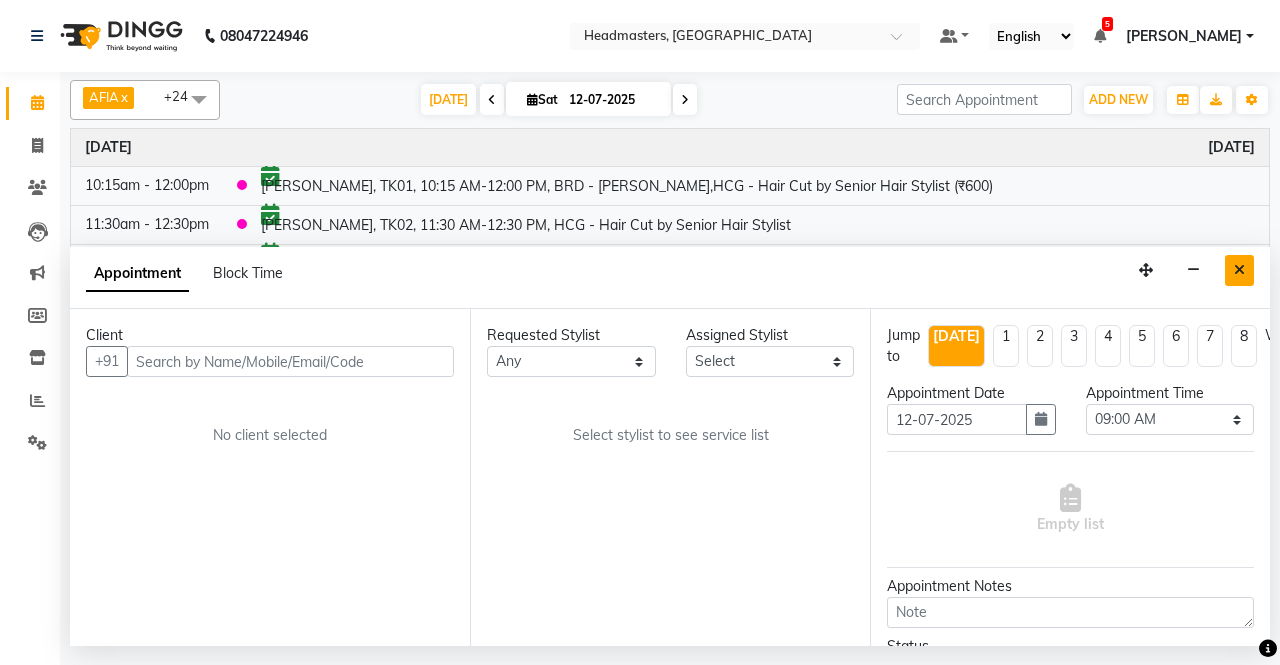 click at bounding box center [1239, 270] 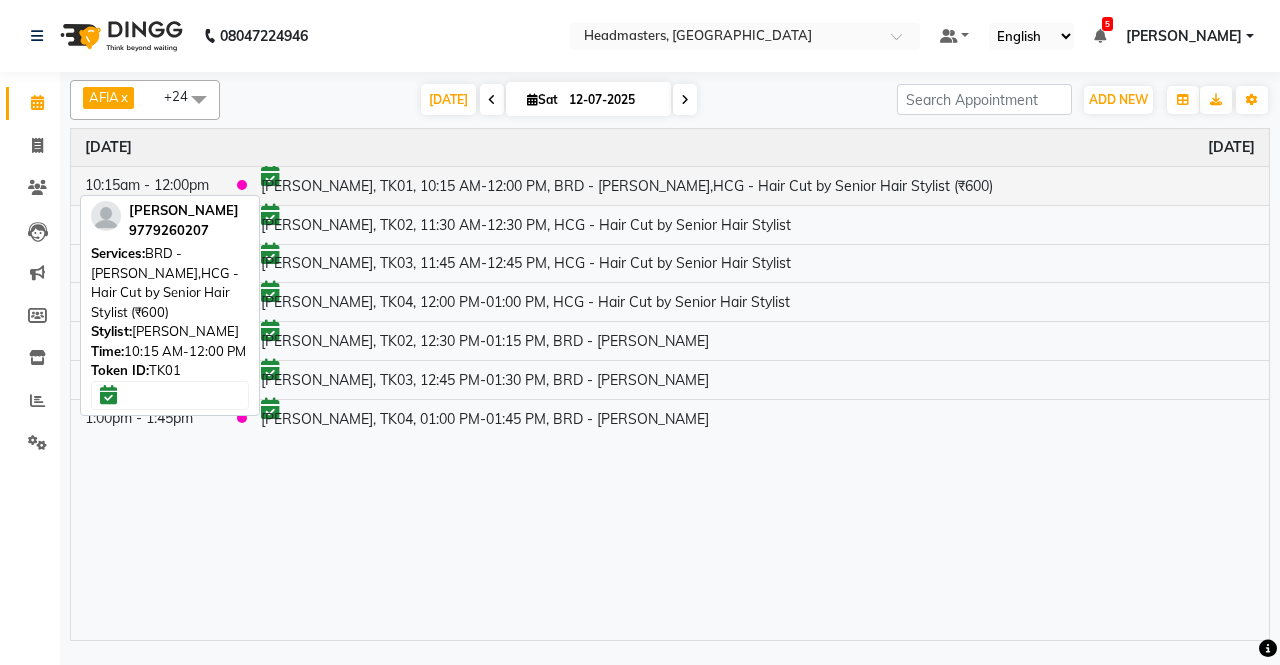 click on "[PERSON_NAME], TK01, 10:15 AM-12:00 PM, BRD - [PERSON_NAME],HCG - Hair Cut by Senior Hair Stylist (₹600)" at bounding box center [758, 185] 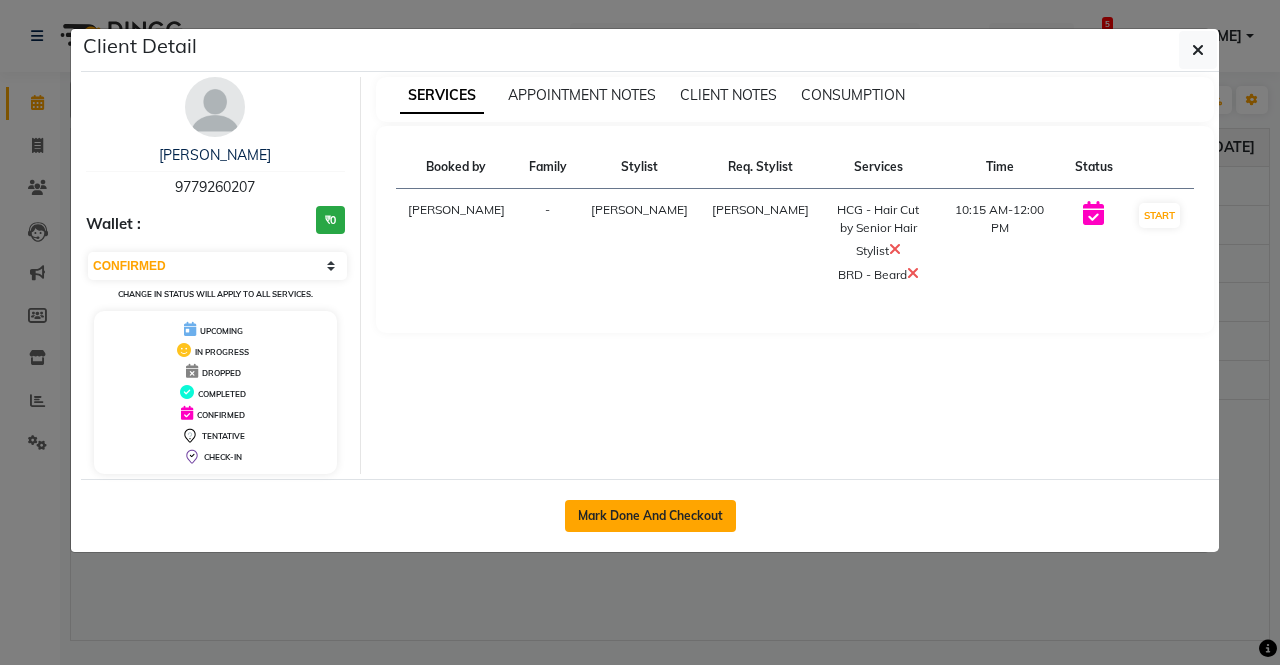 click on "Mark Done And Checkout" 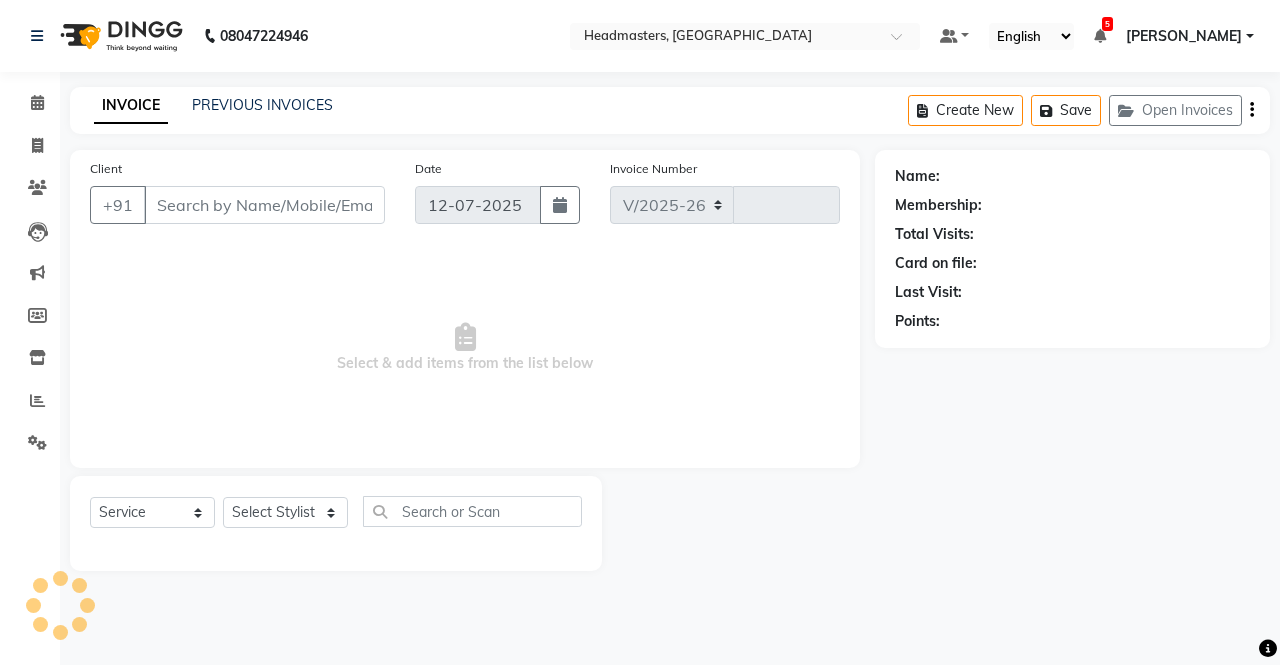 select on "7136" 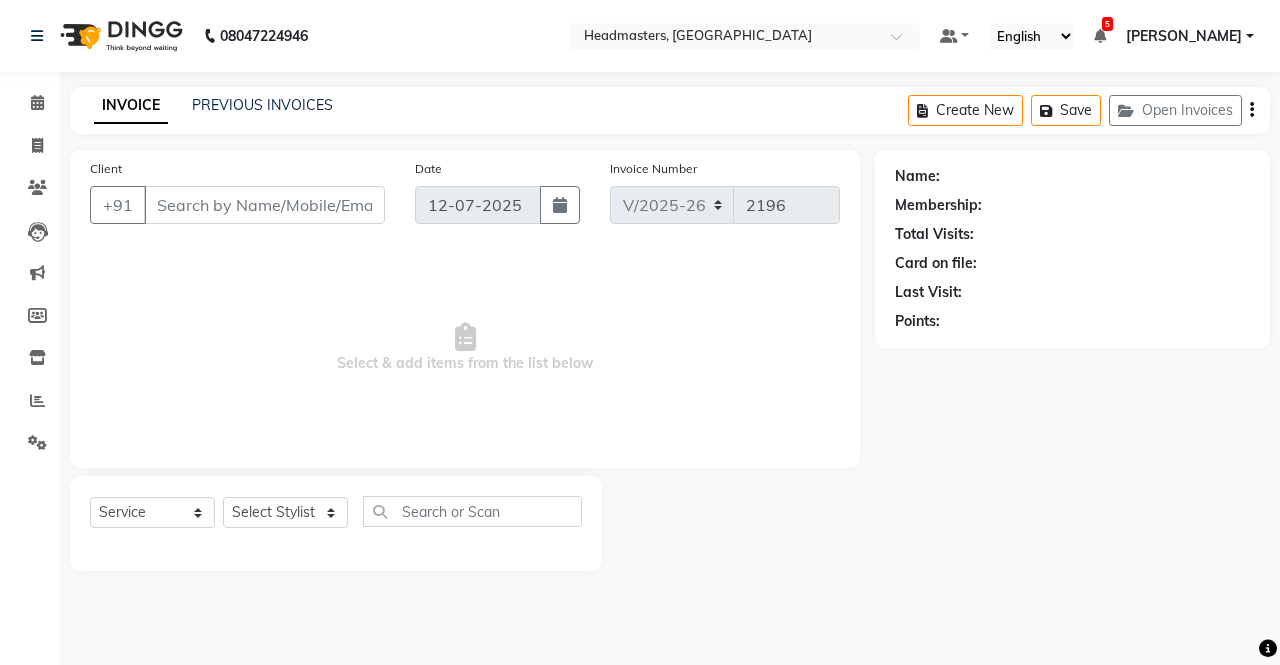 type on "9779260207" 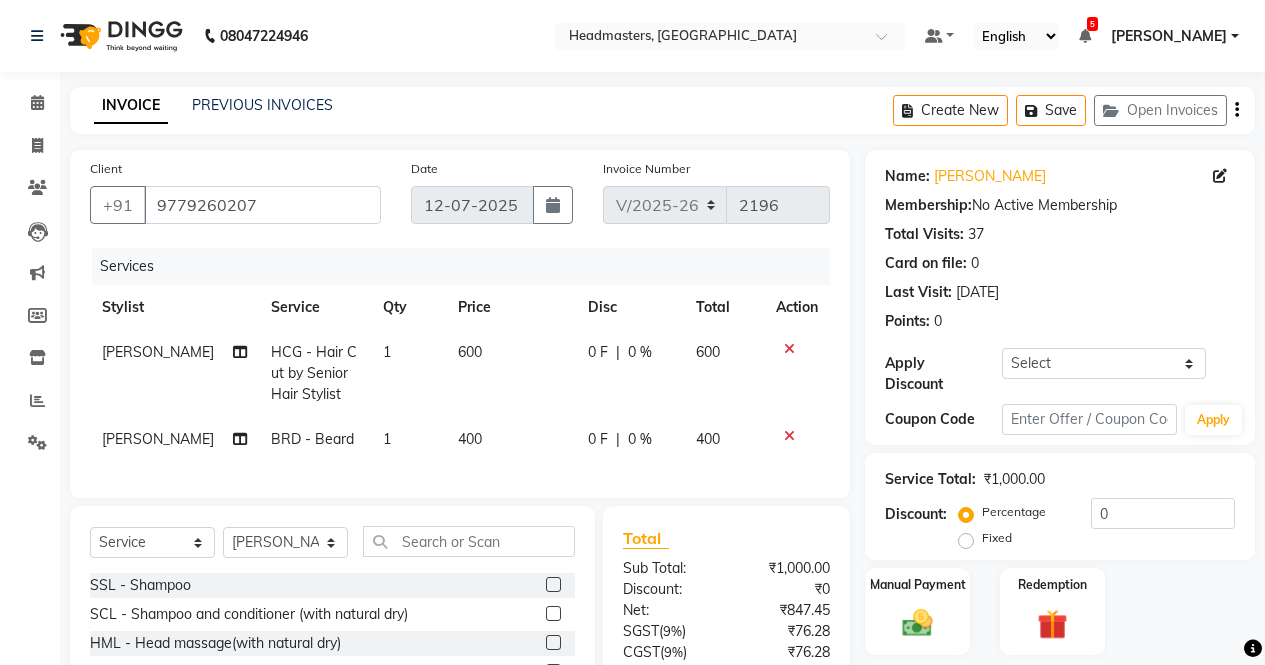 click on "Fixed" 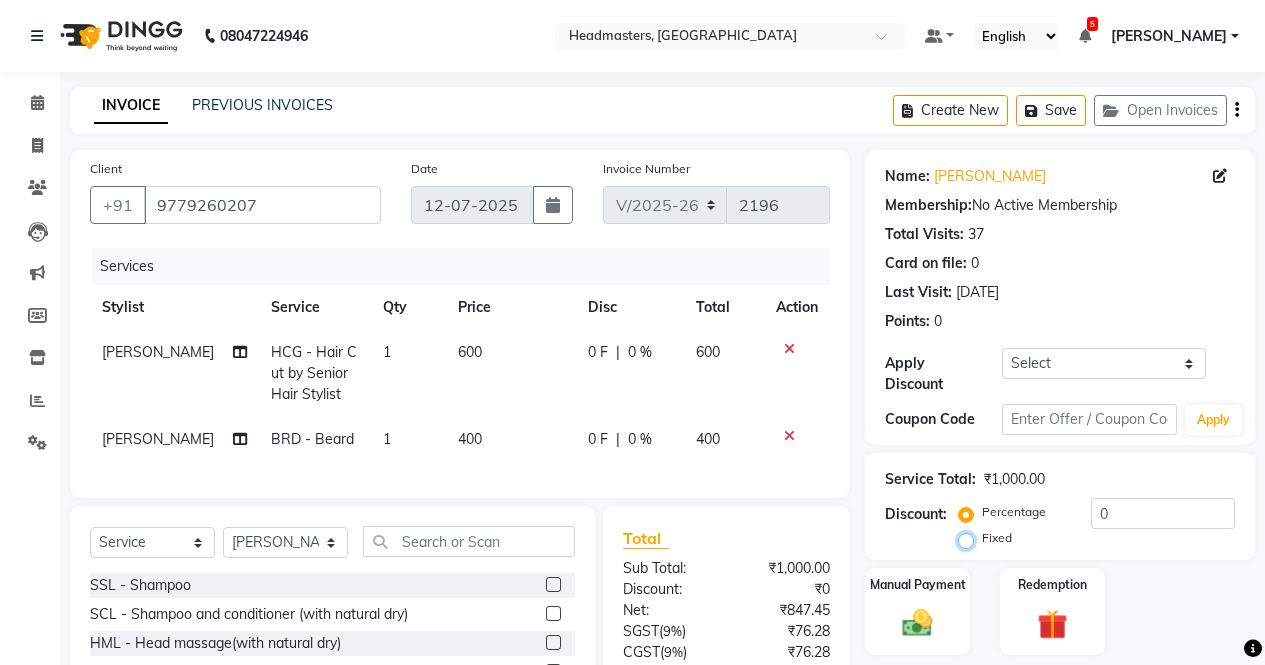 click on "Fixed" at bounding box center (970, 538) 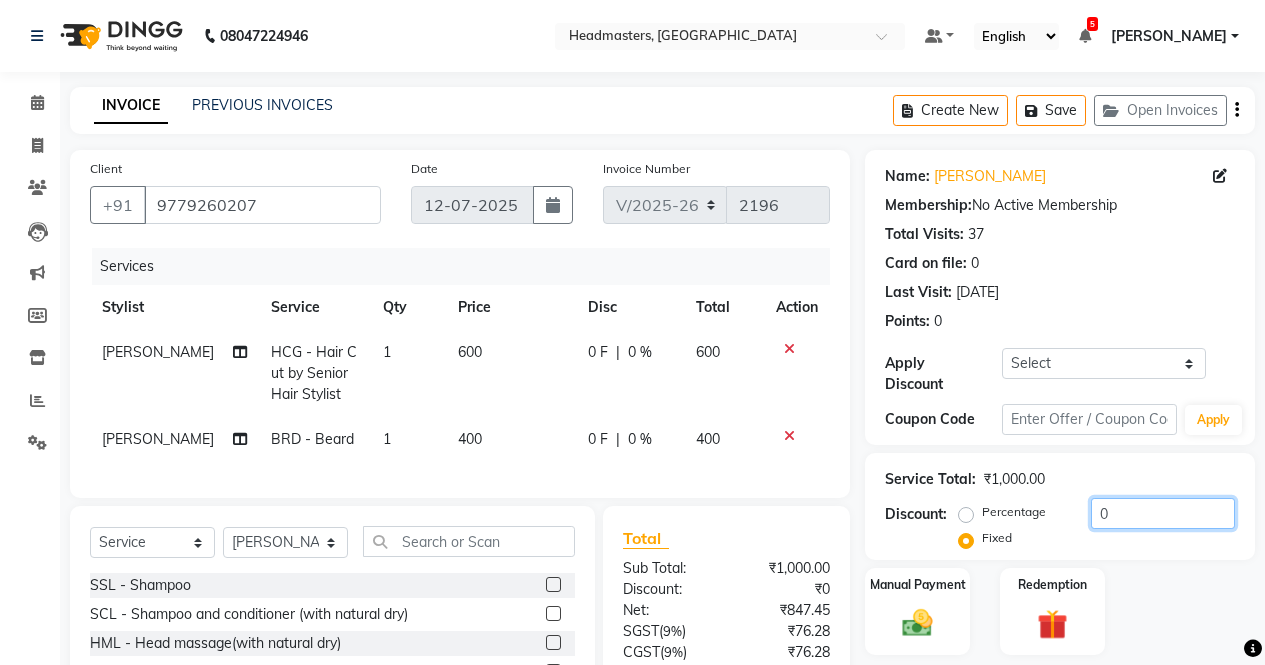 click on "0" 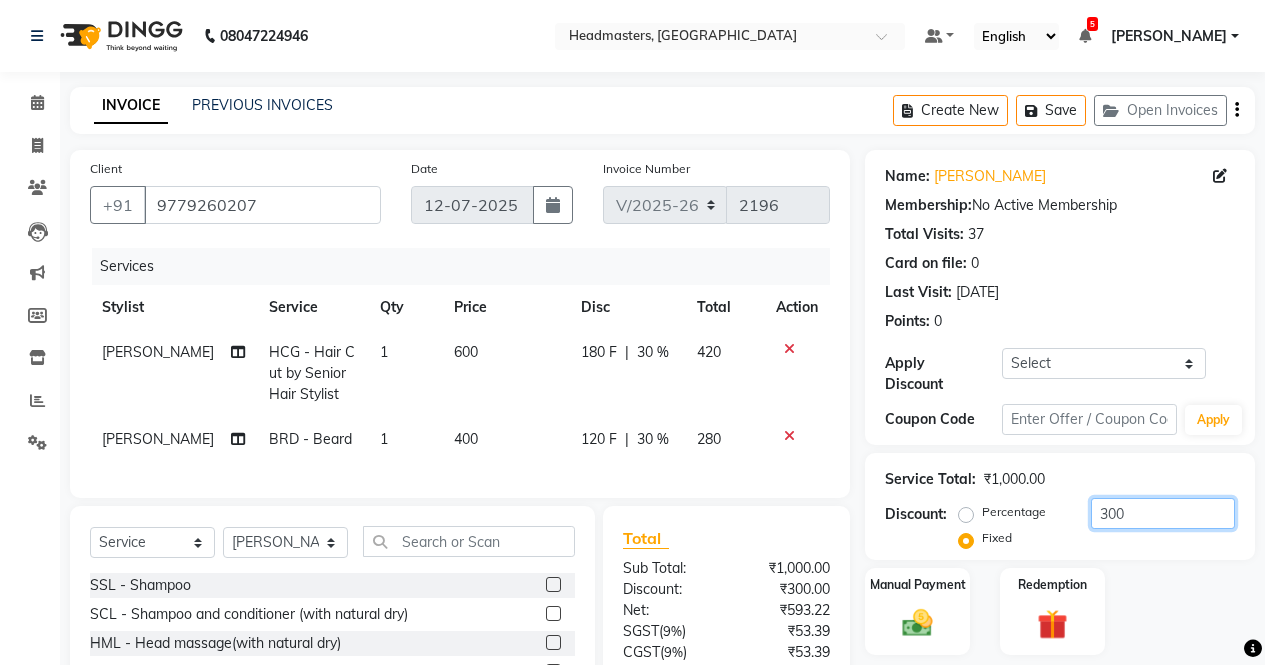 type on "300" 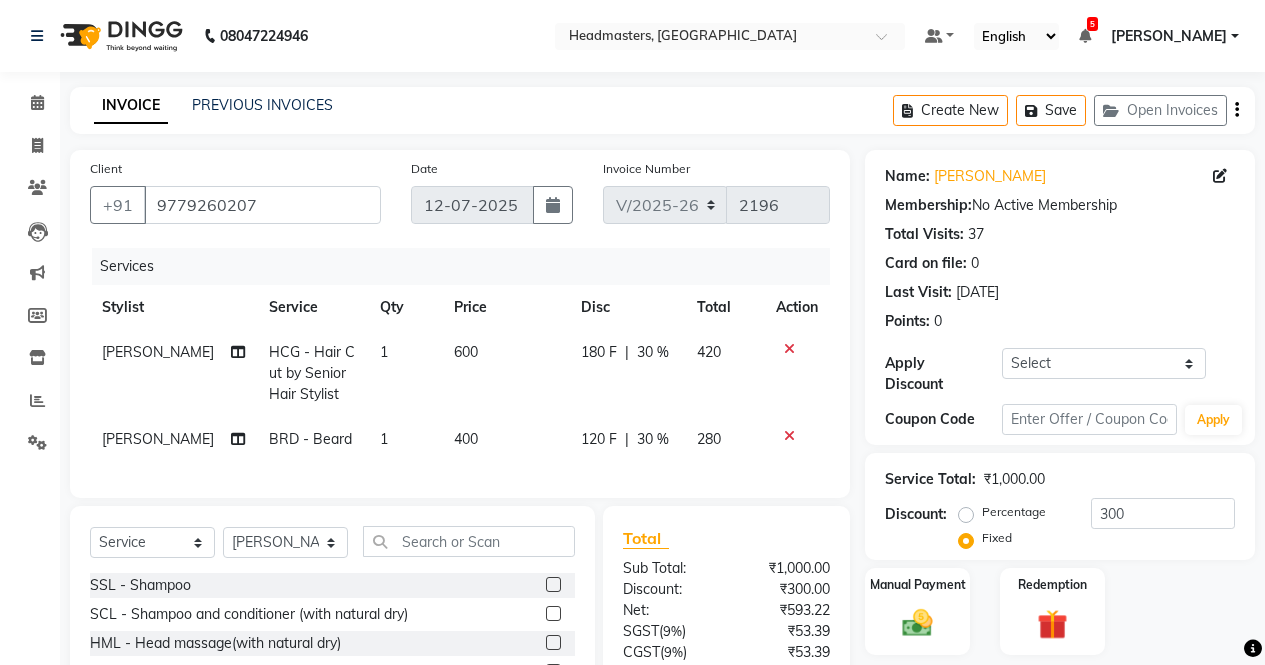 click on "Manual Payment Redemption" 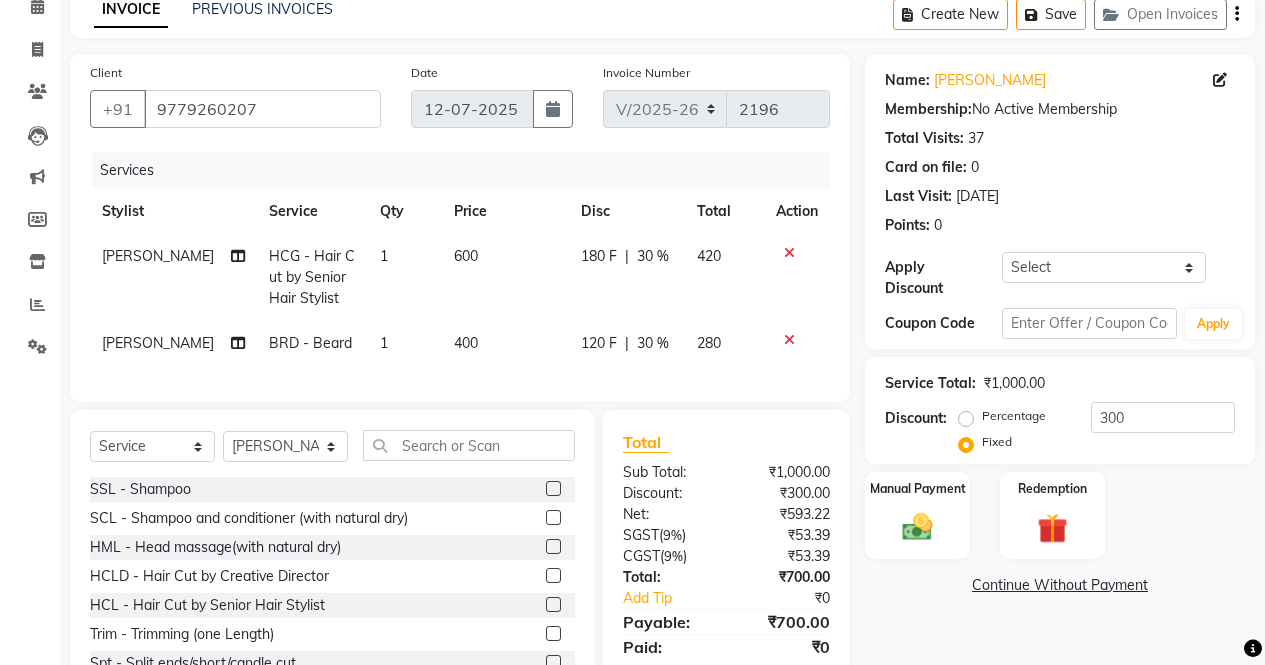 scroll, scrollTop: 181, scrollLeft: 0, axis: vertical 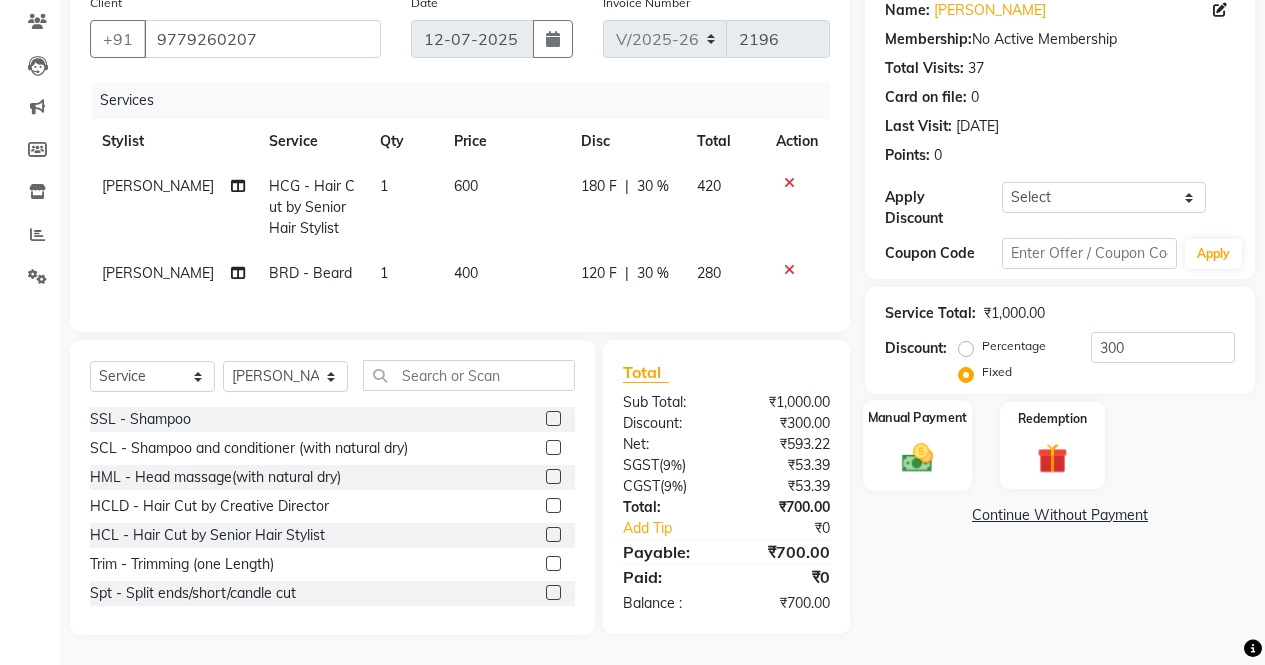 click 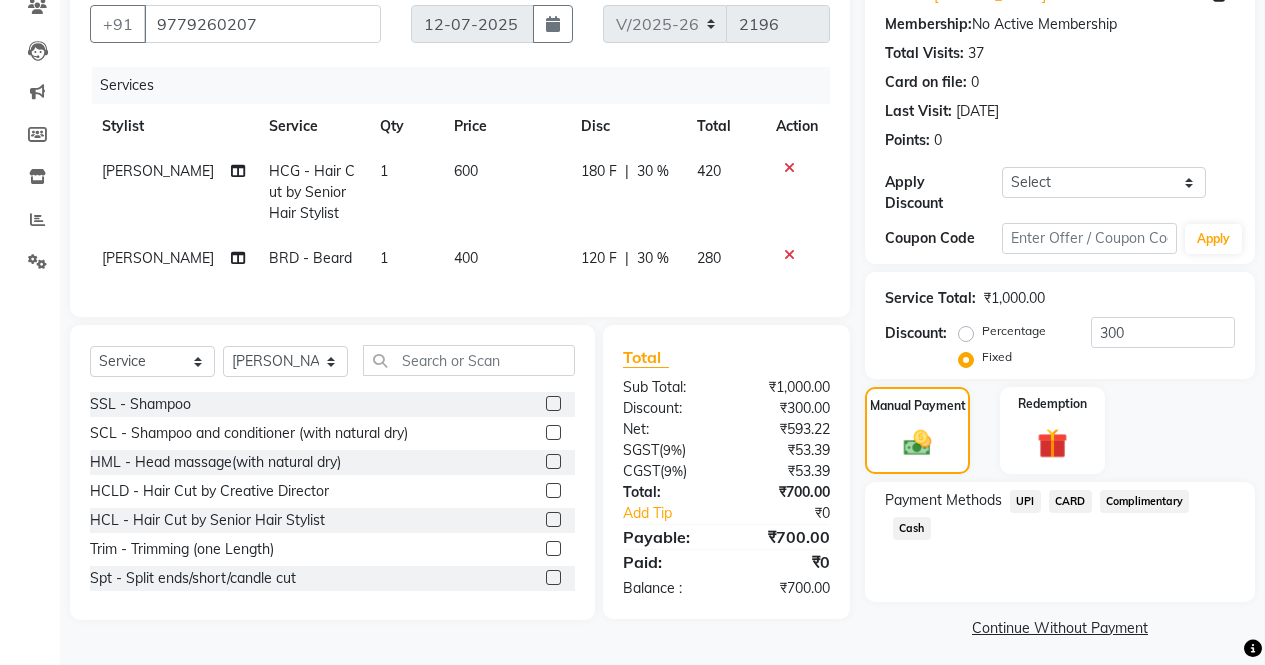 click on "CARD" 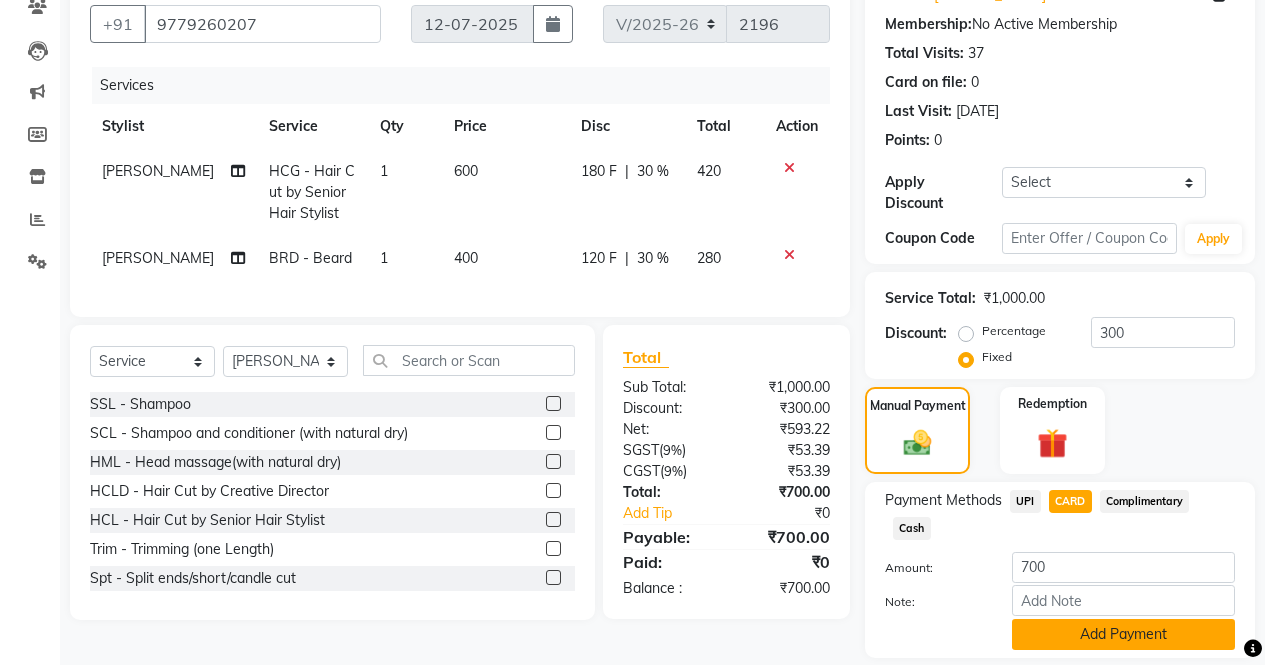 click on "Add Payment" 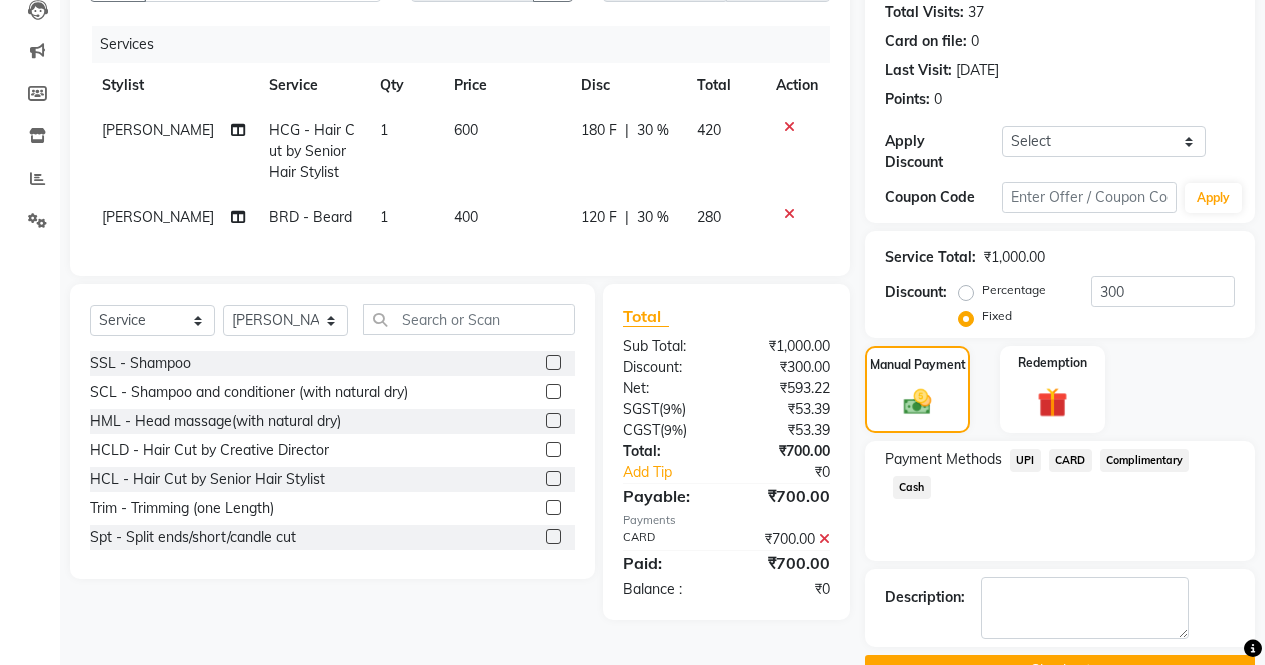 scroll, scrollTop: 257, scrollLeft: 0, axis: vertical 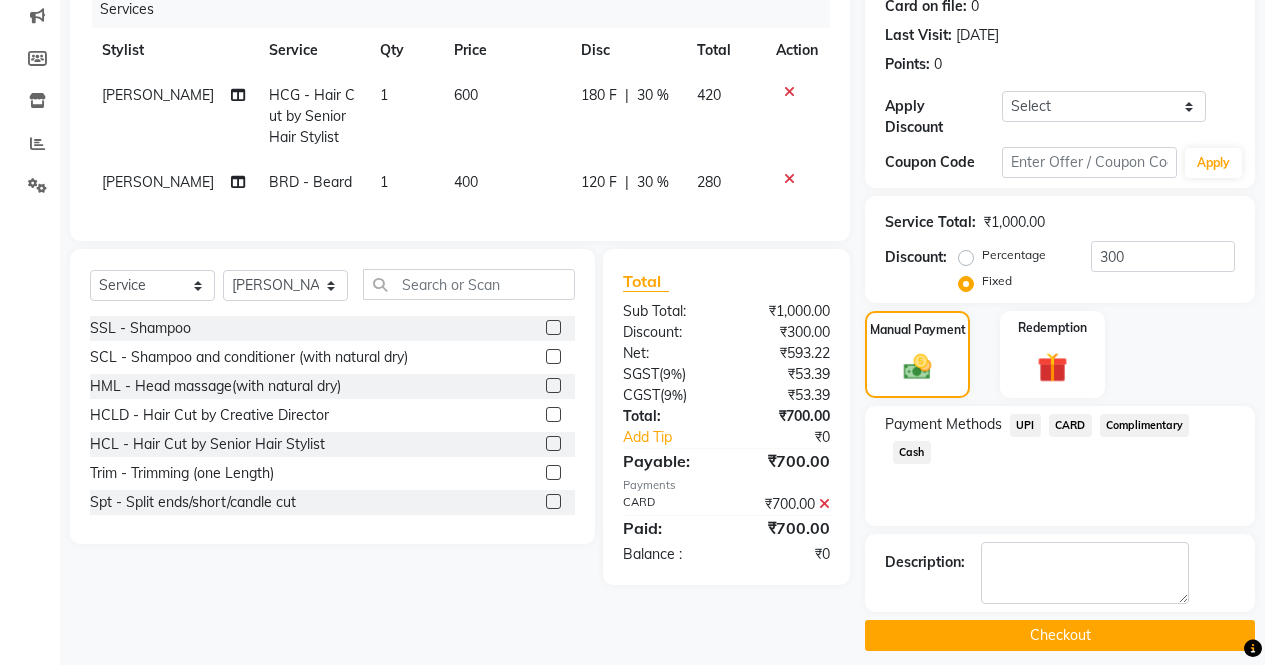 click on "Checkout" 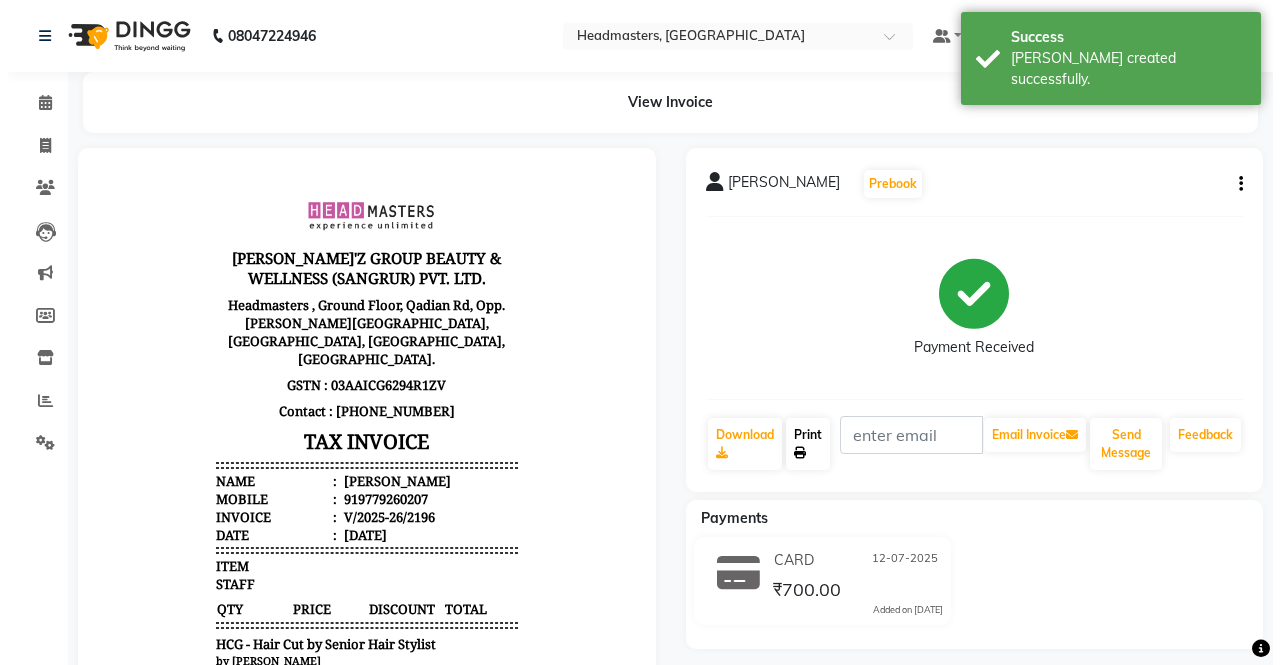scroll, scrollTop: 0, scrollLeft: 0, axis: both 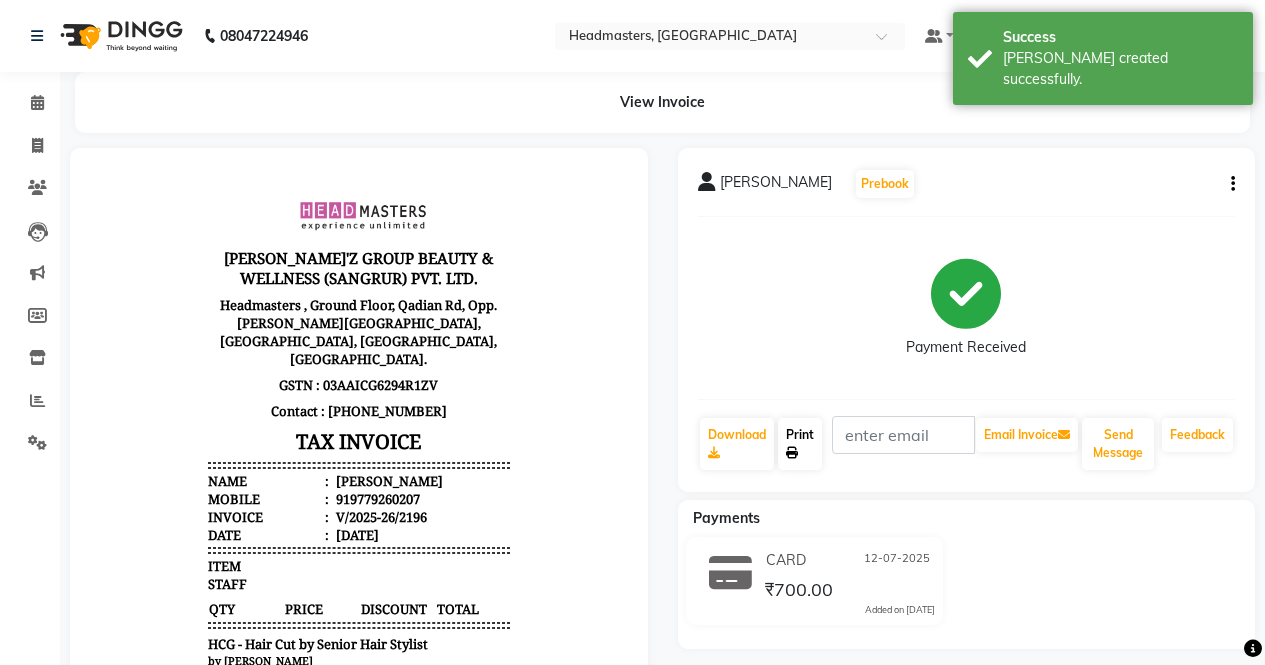 click on "Print" 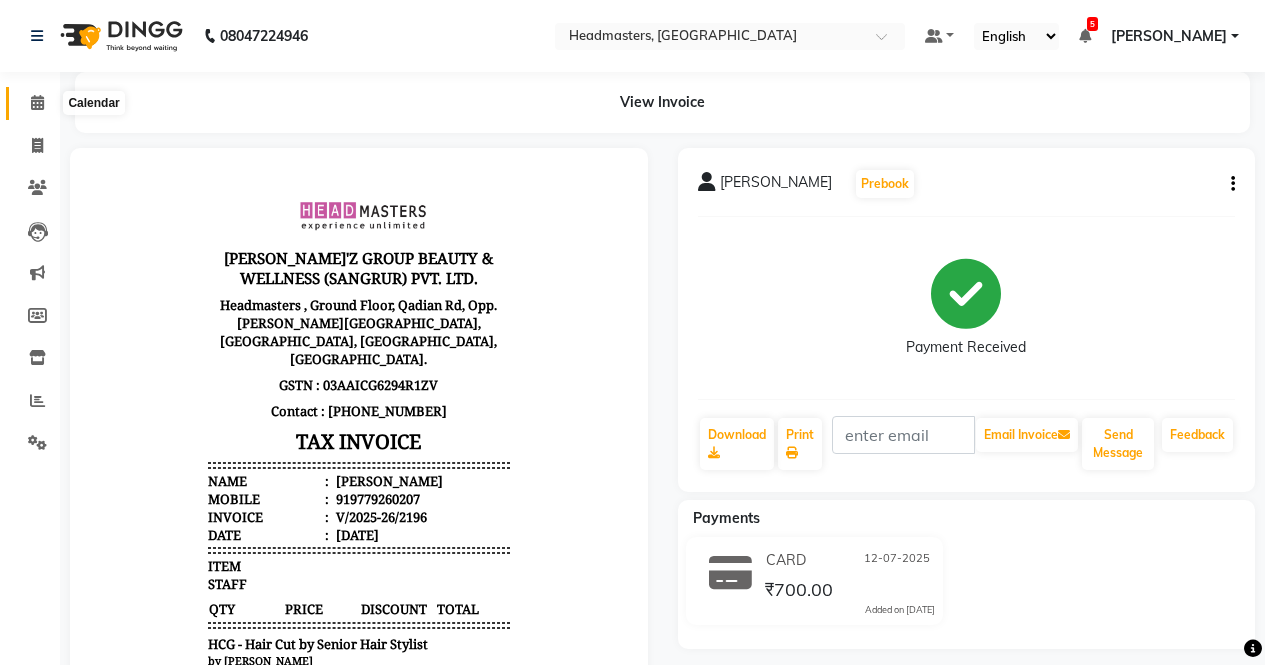 click 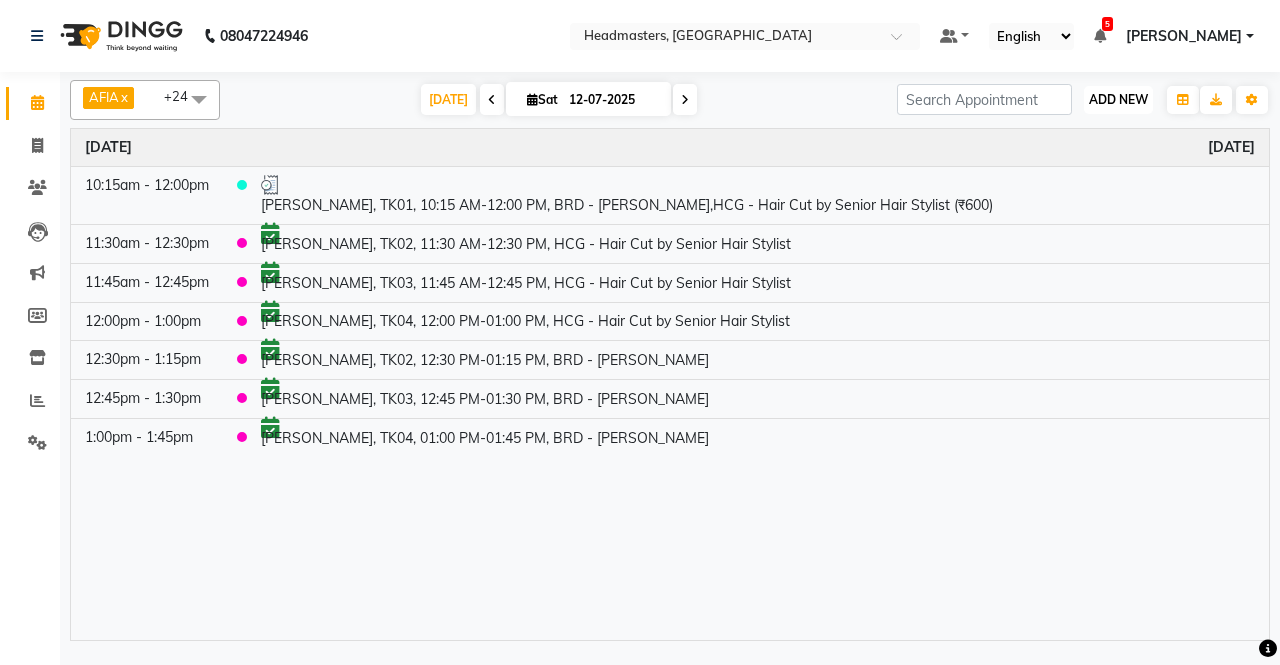 click on "ADD NEW" at bounding box center (1118, 99) 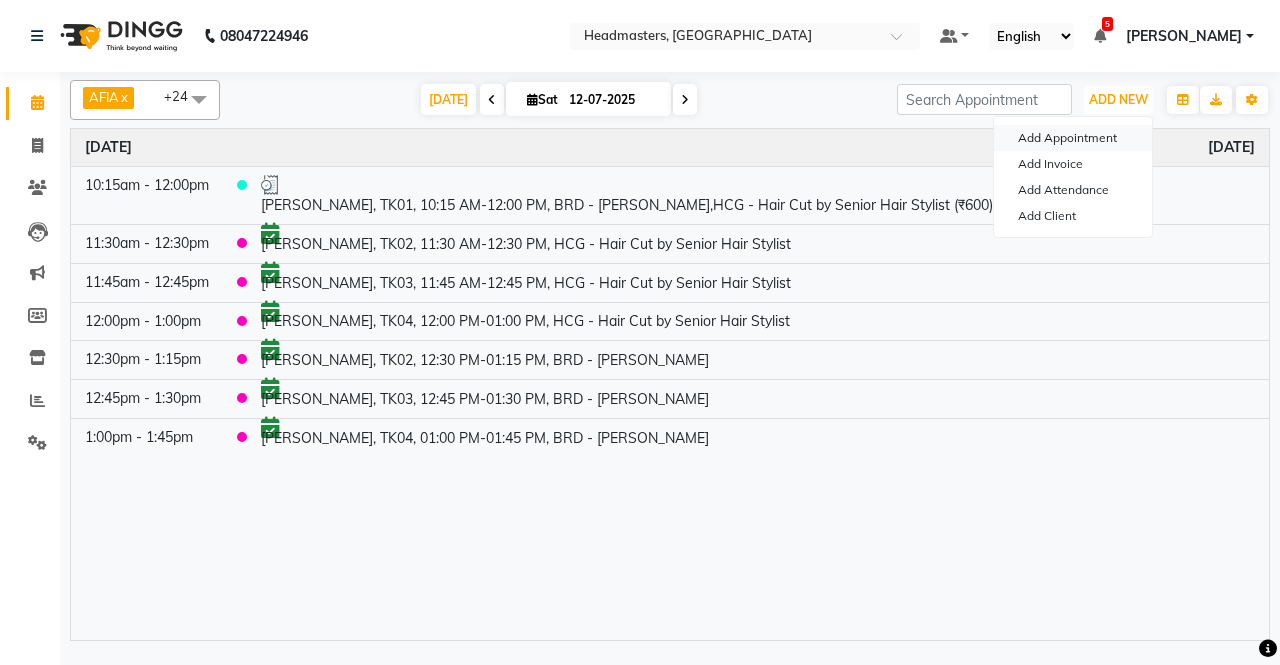 type 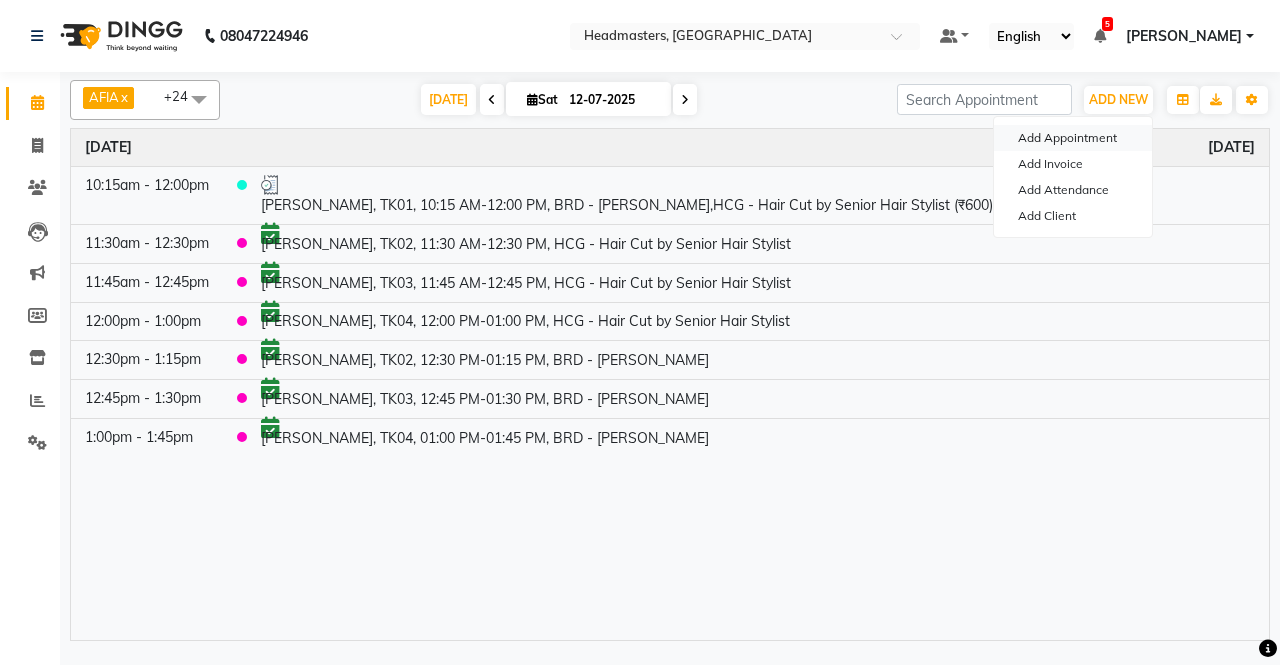 click on "Add Appointment" at bounding box center (1073, 138) 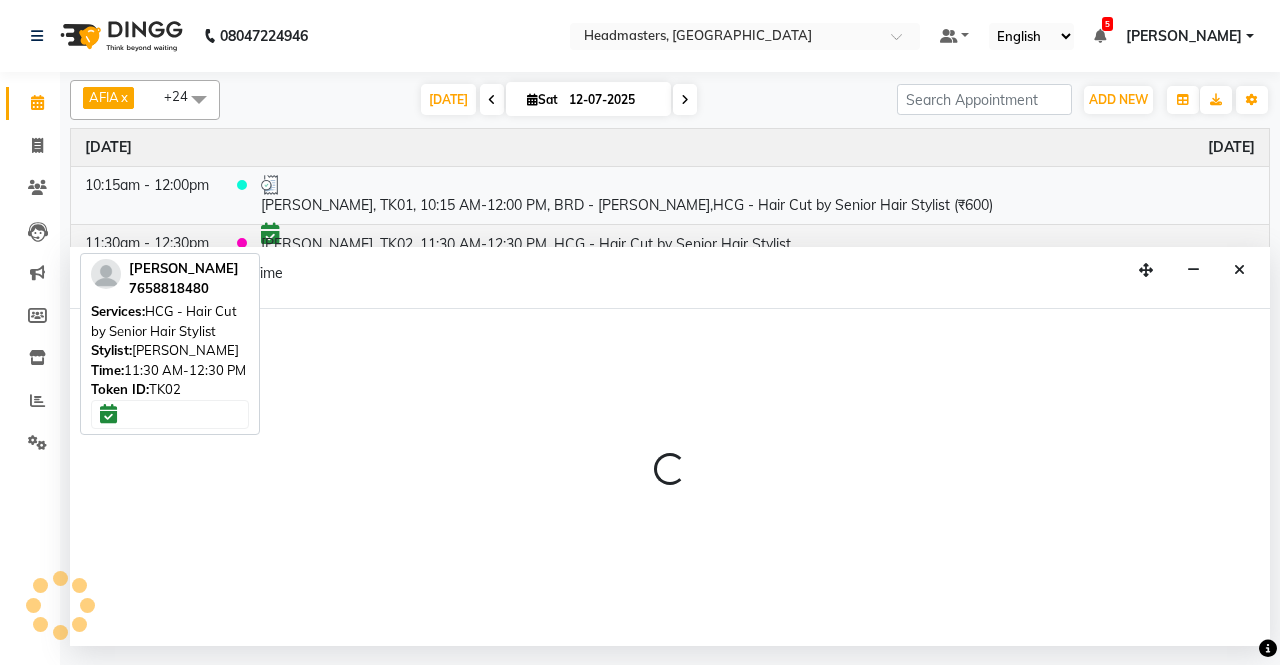 select on "540" 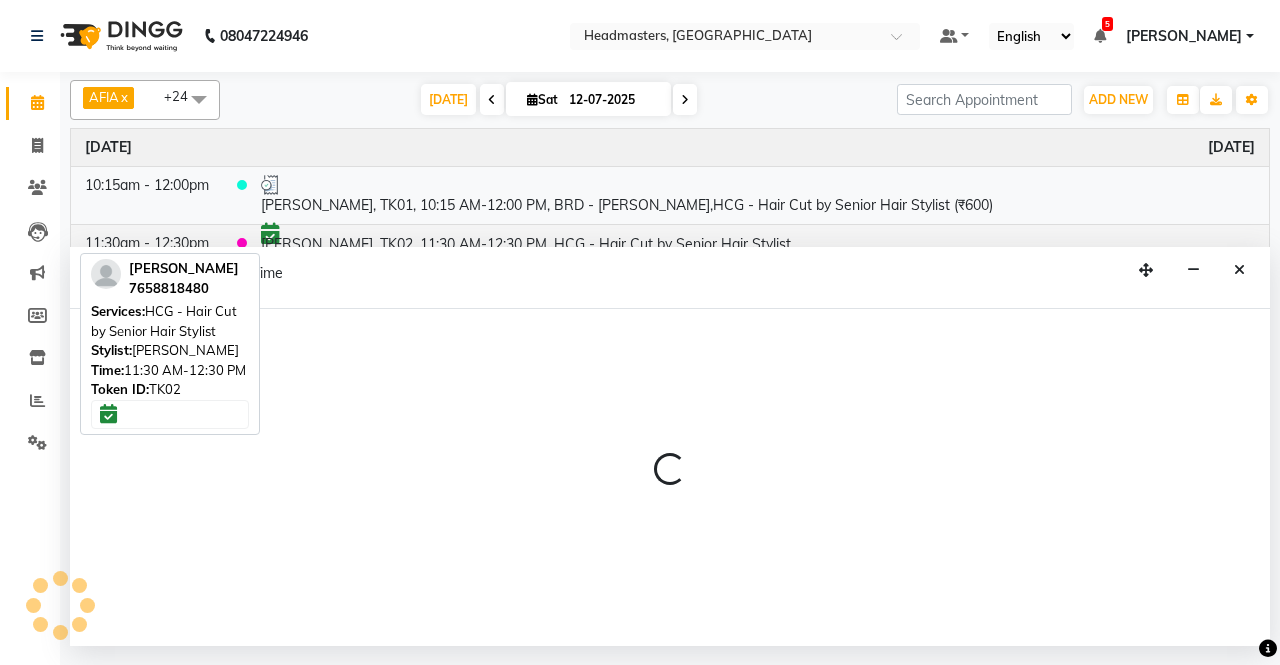 select on "tentative" 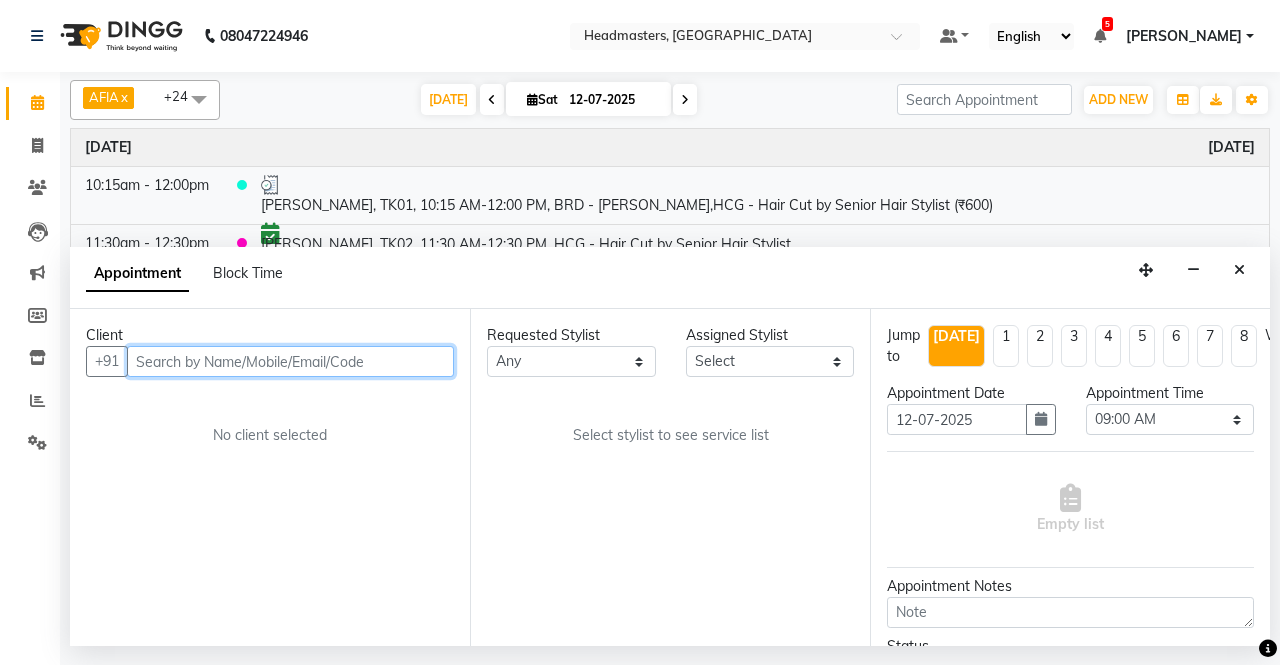 click at bounding box center (290, 361) 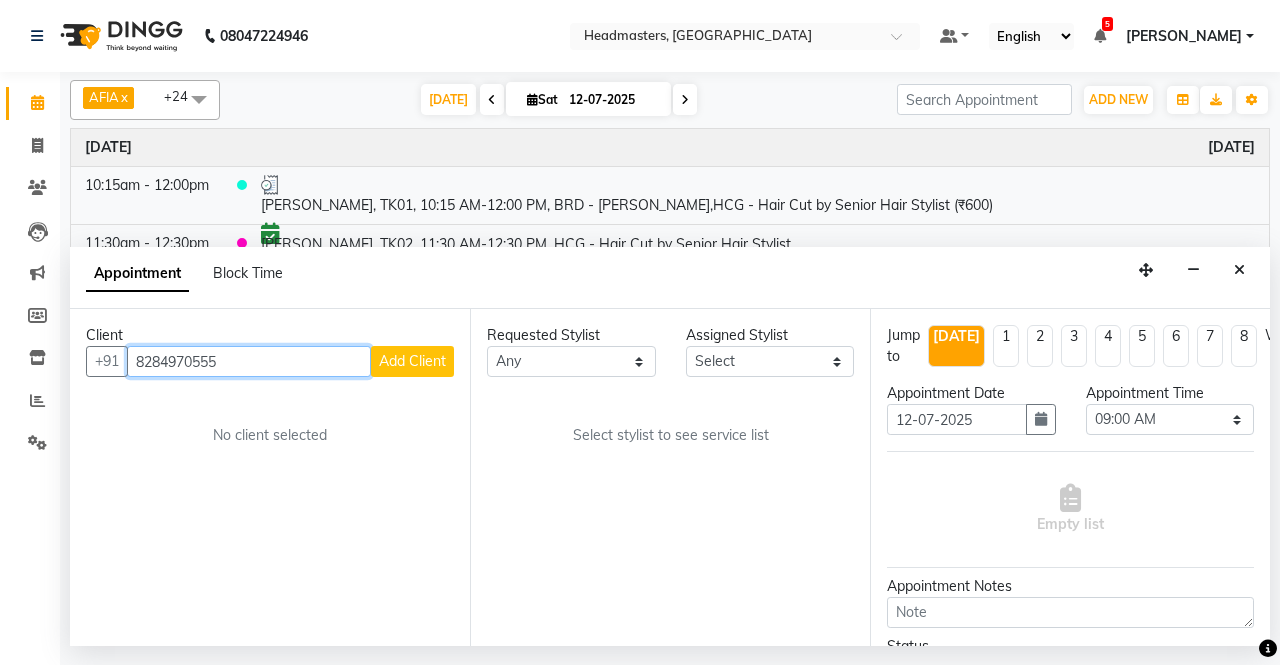 type on "8284970555" 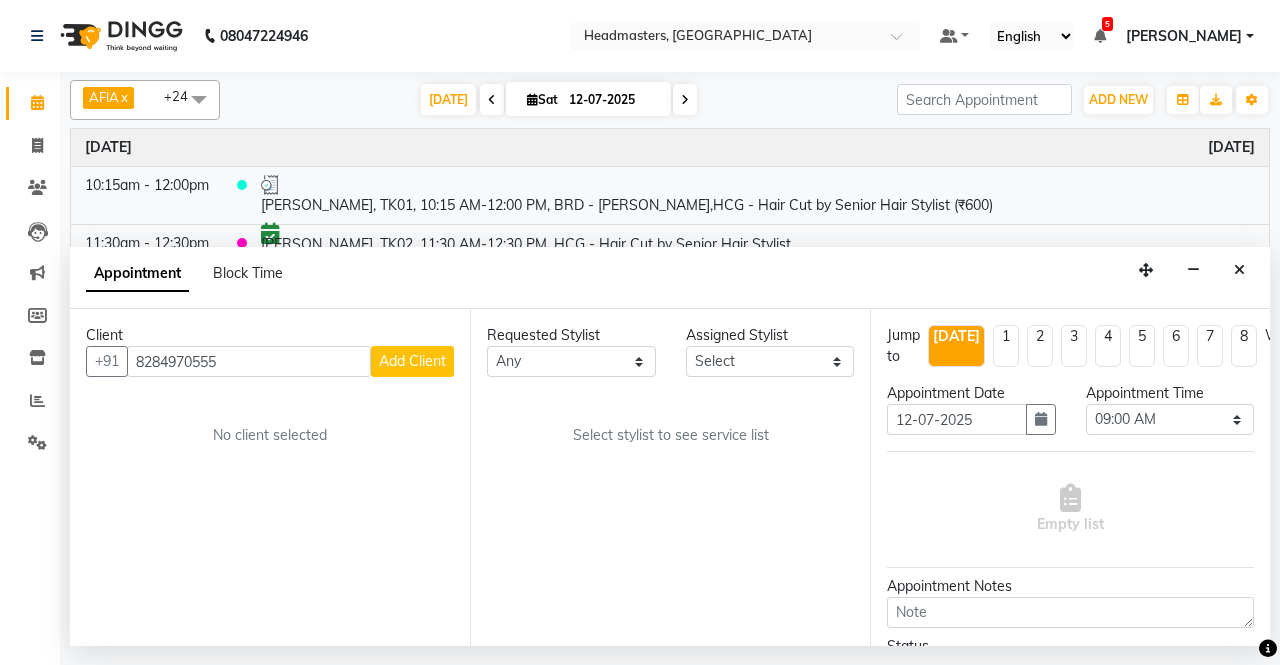 click on "Add Client" at bounding box center [412, 361] 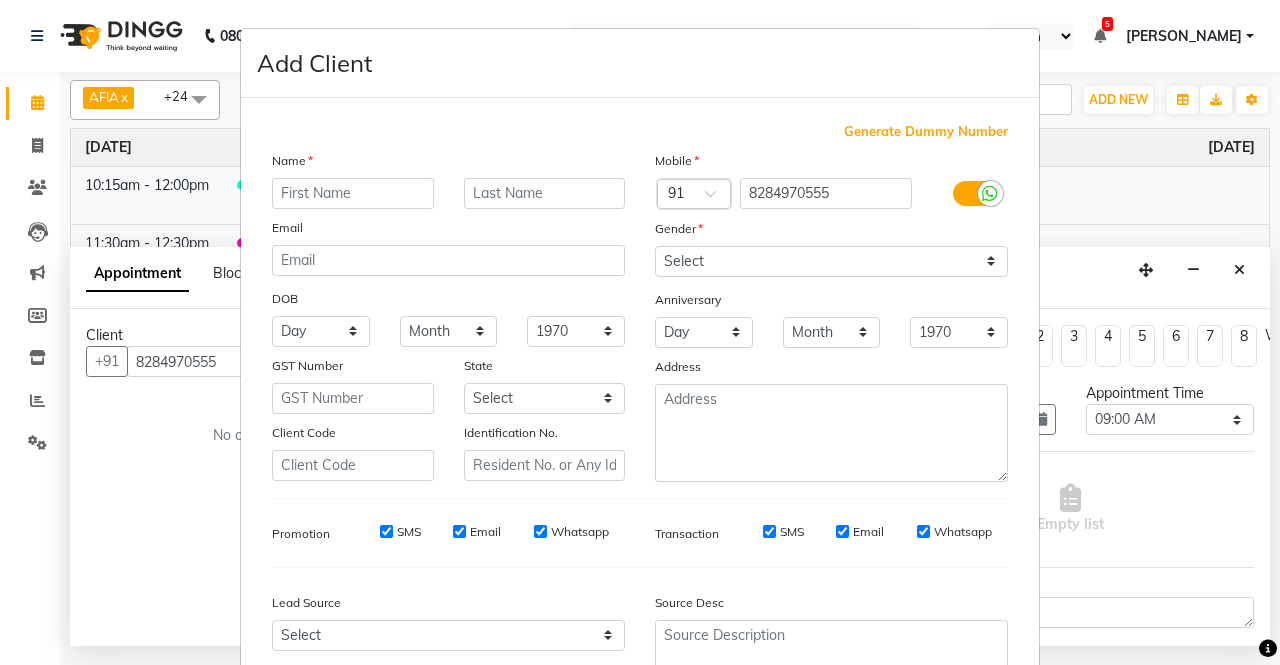 click at bounding box center [353, 193] 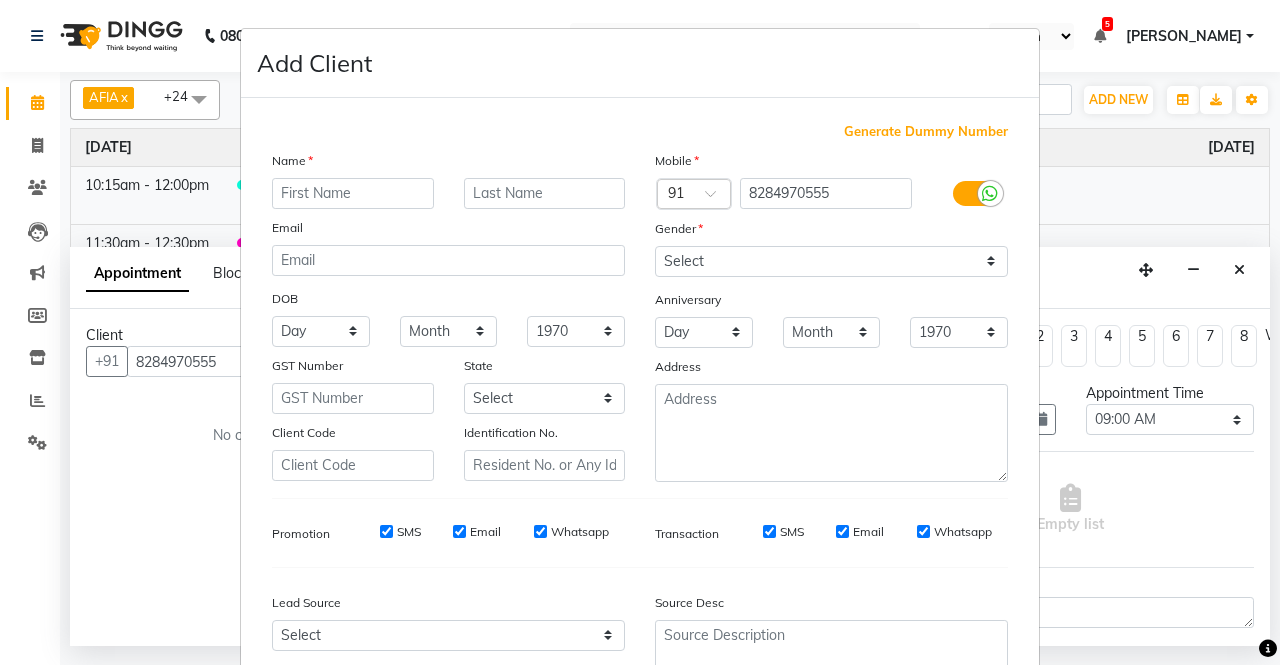 click at bounding box center (353, 193) 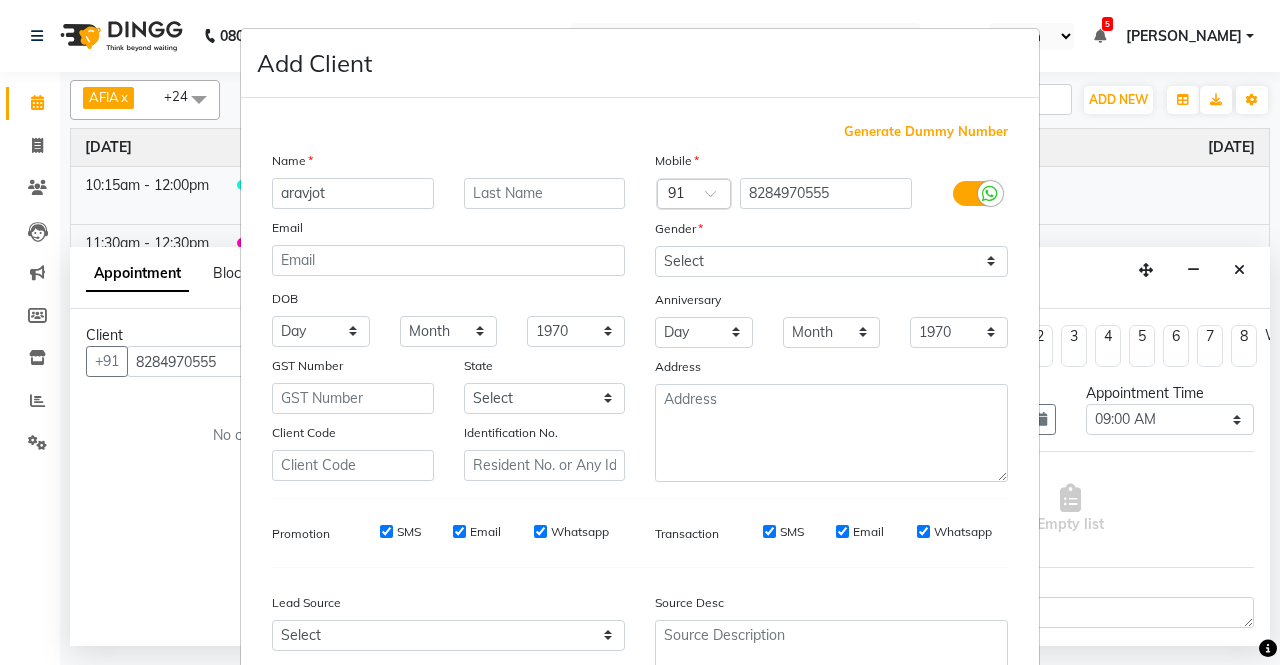 type on "aravjot" 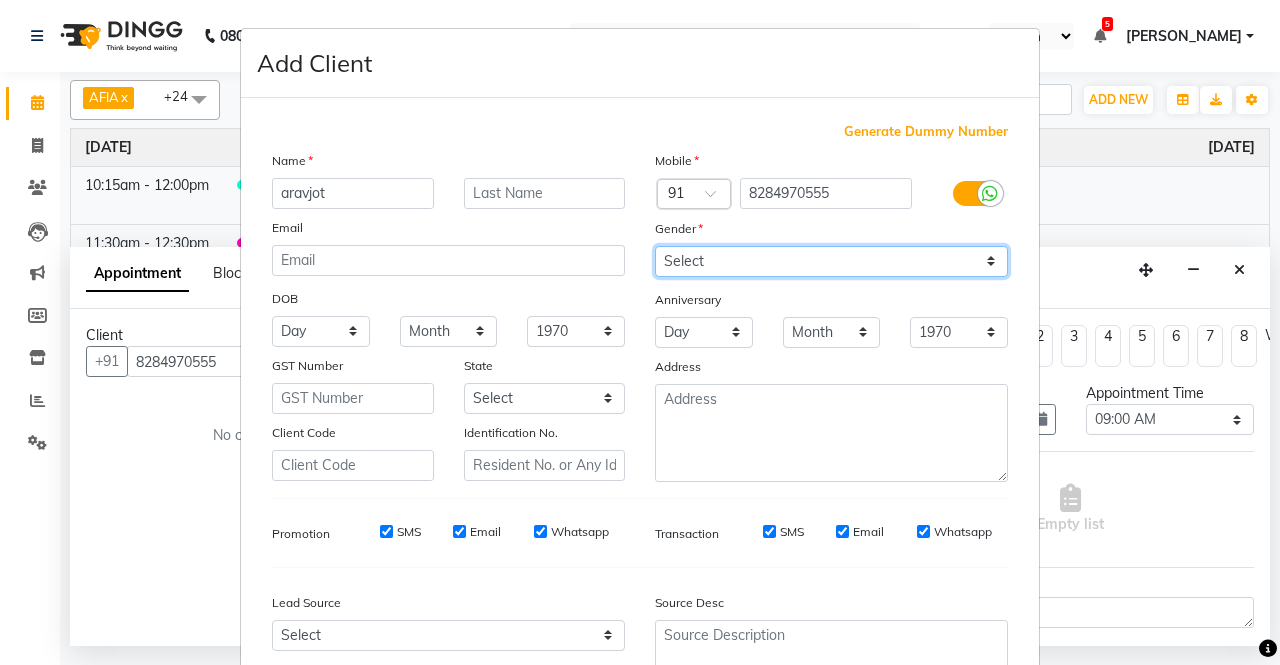 click on "Select [DEMOGRAPHIC_DATA] [DEMOGRAPHIC_DATA] Other Prefer Not To Say" at bounding box center [831, 261] 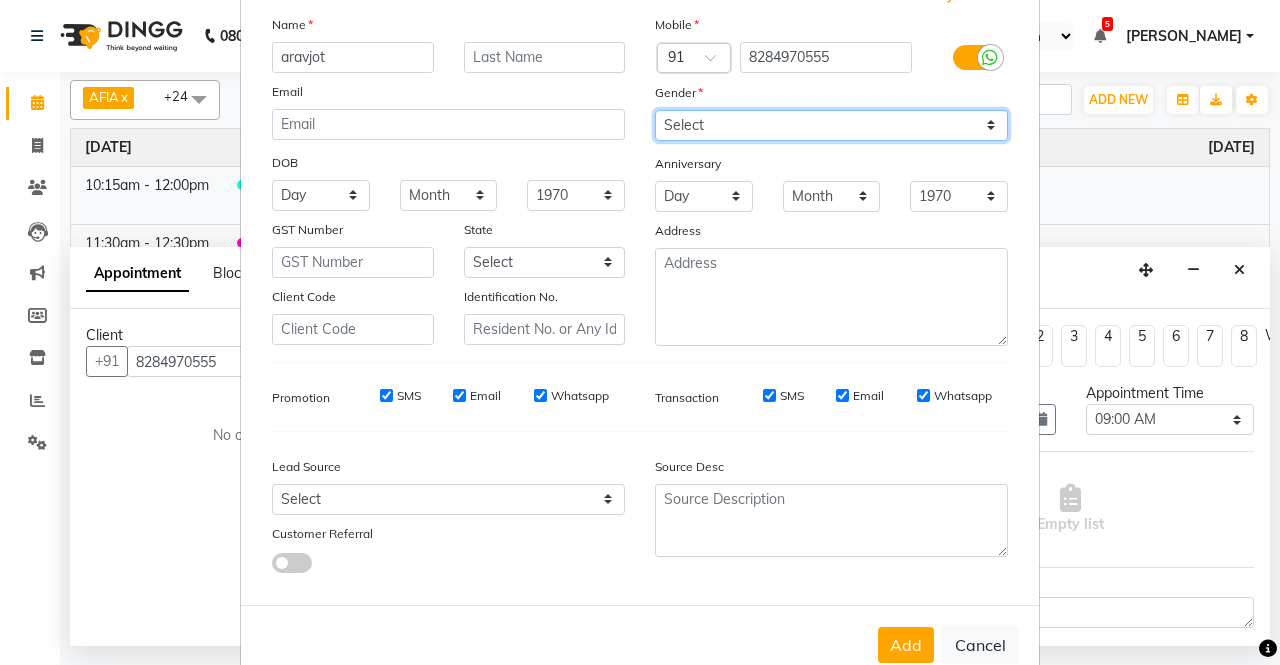 scroll, scrollTop: 184, scrollLeft: 0, axis: vertical 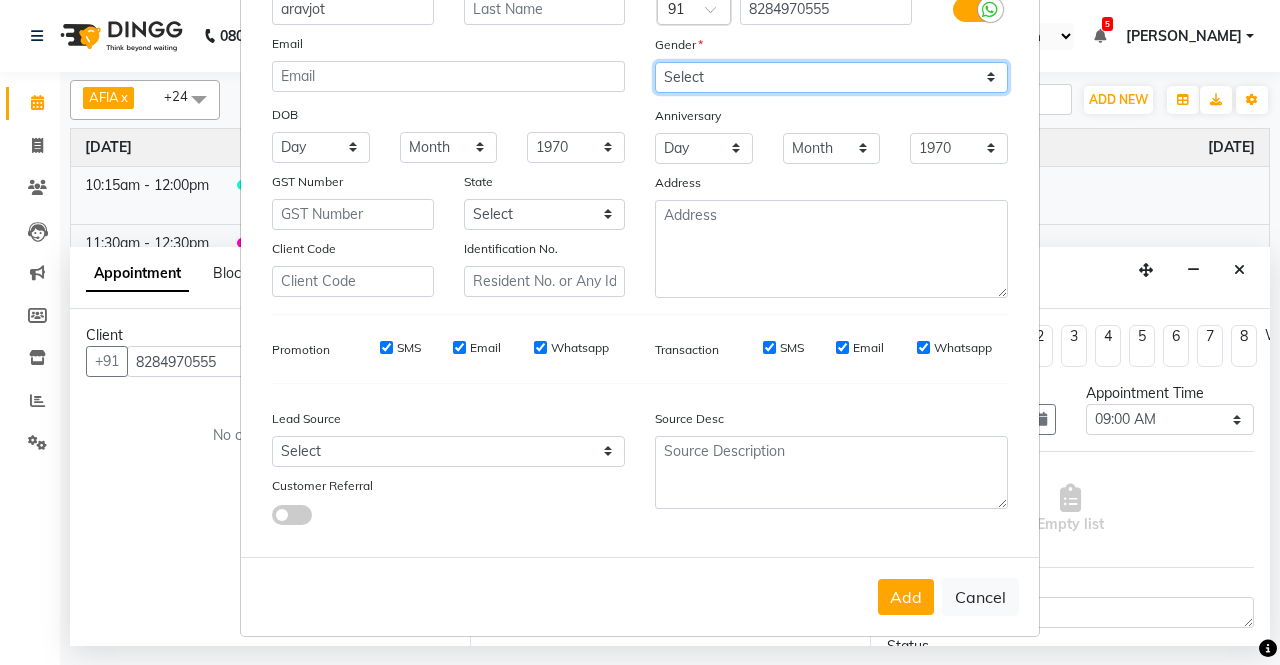 click on "Select [DEMOGRAPHIC_DATA] [DEMOGRAPHIC_DATA] Other Prefer Not To Say" at bounding box center (831, 77) 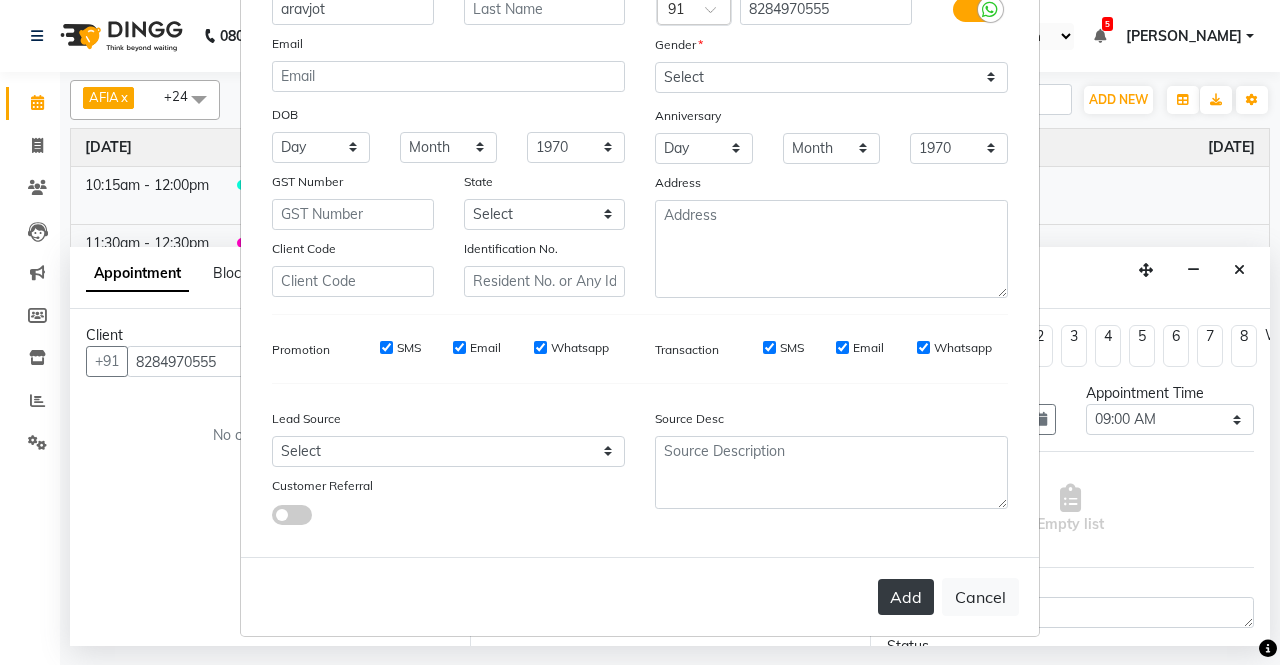 click on "Add" at bounding box center [906, 597] 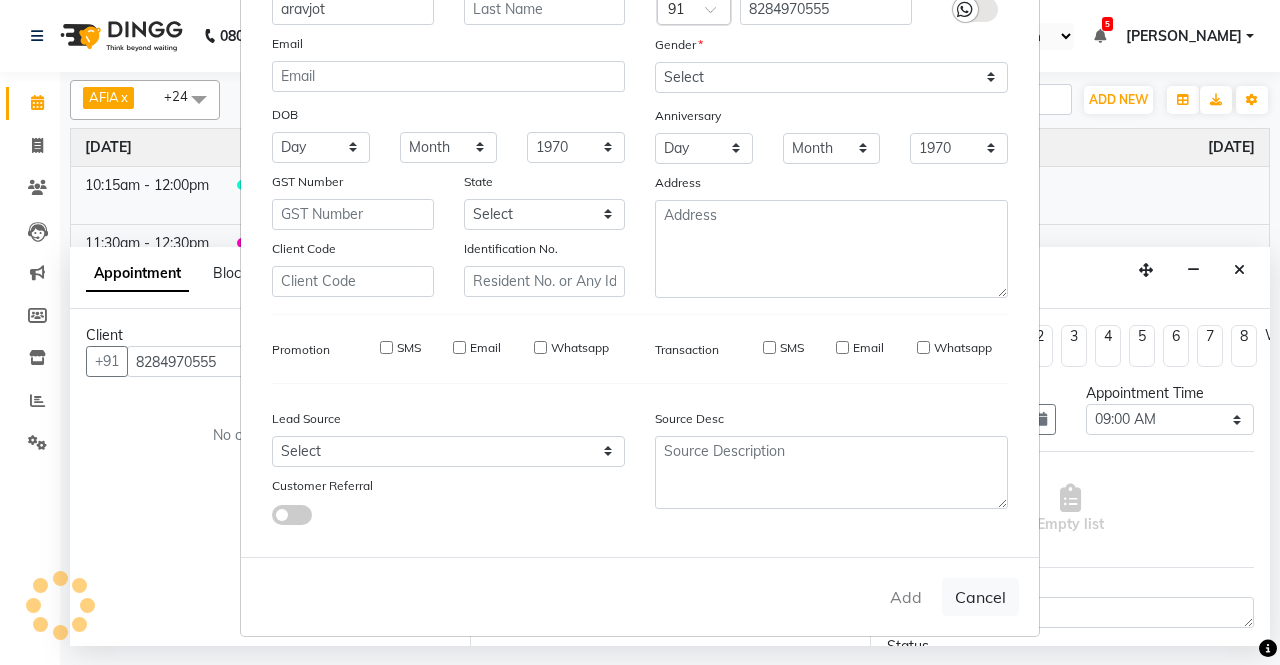 type 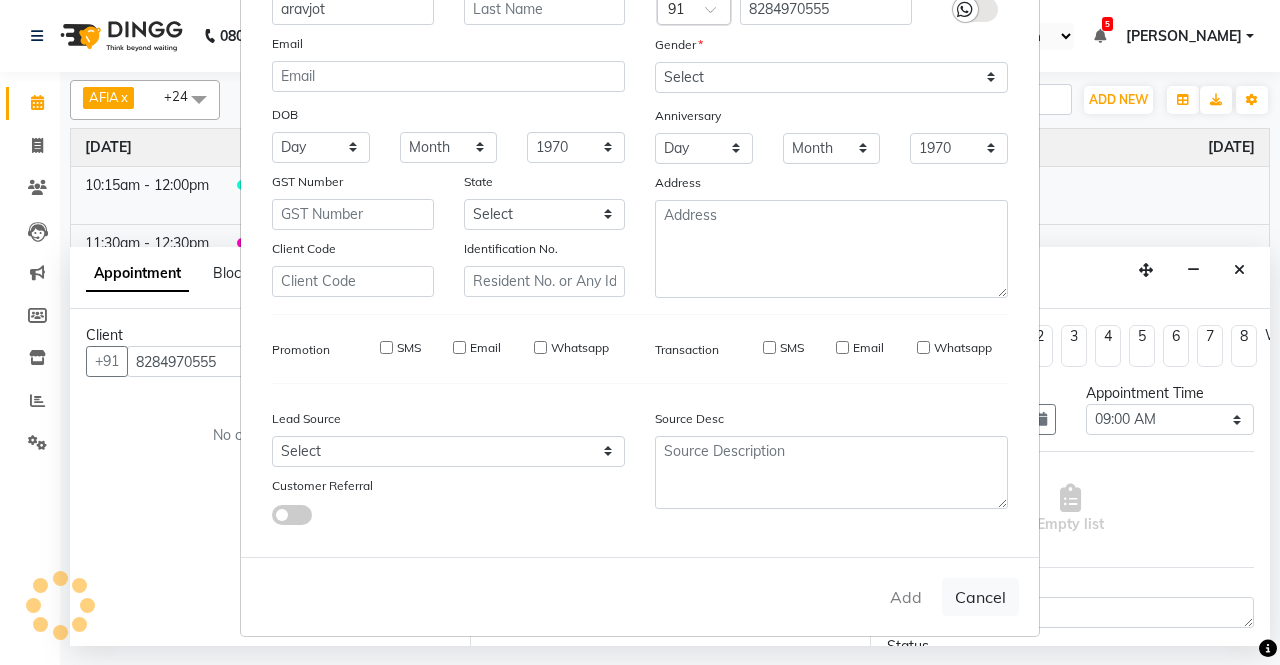 select 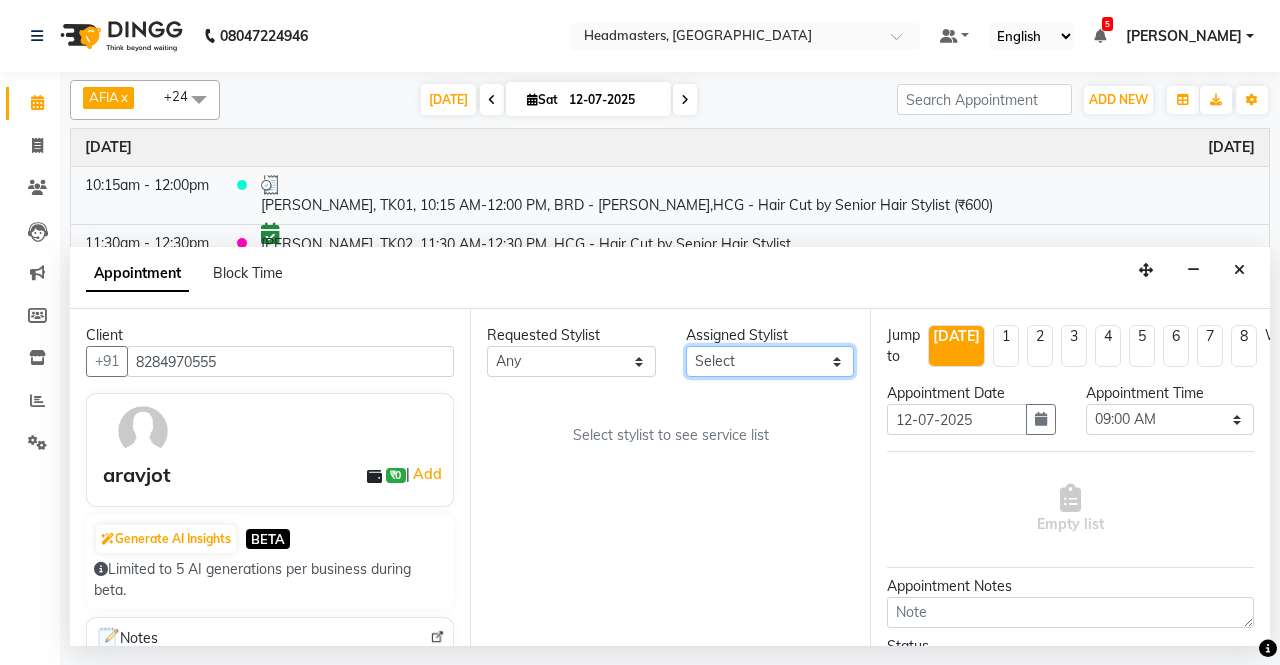 click on "Select AFIA Anjali [PERSON_NAME] [PERSON_NAME]  [PERSON_NAME] HEAD [PERSON_NAME]  [PERSON_NAME]  [PERSON_NAME]  [PERSON_NAME] Love [PERSON_NAME]  [PERSON_NAME]  [PERSON_NAME]  [PERSON_NAME] [PERSON_NAME] [PERSON_NAME]  [PERSON_NAME]  [PERSON_NAME]" at bounding box center (770, 361) 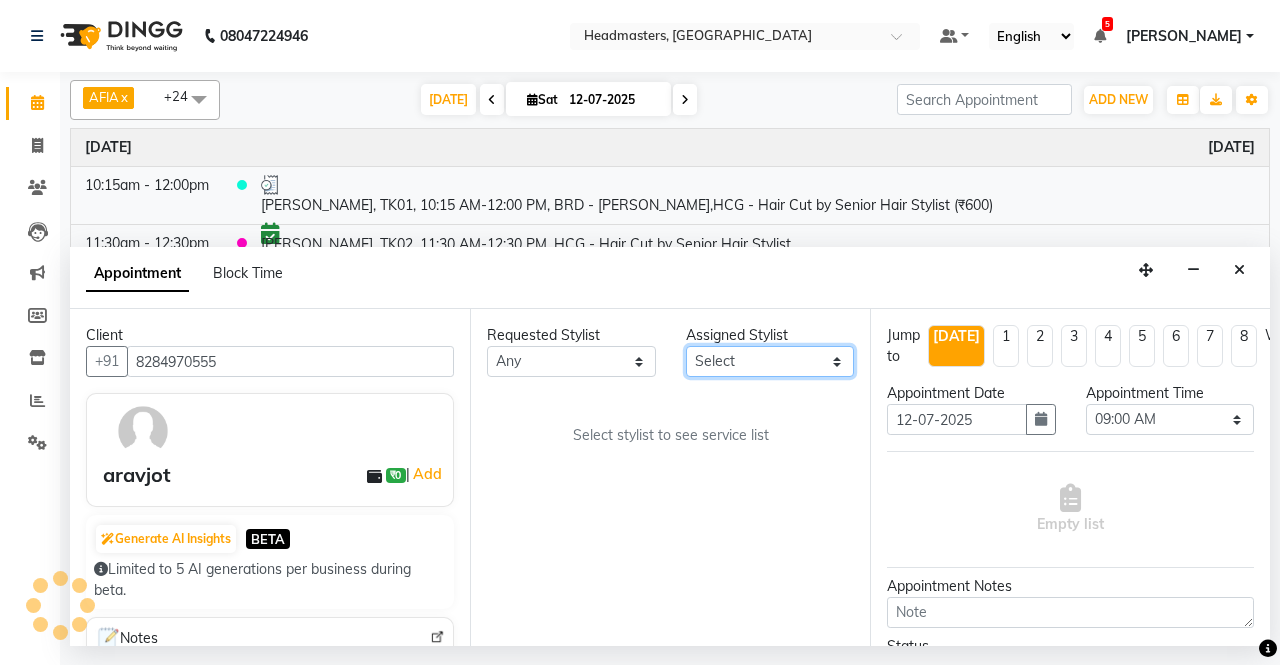 select on "63059" 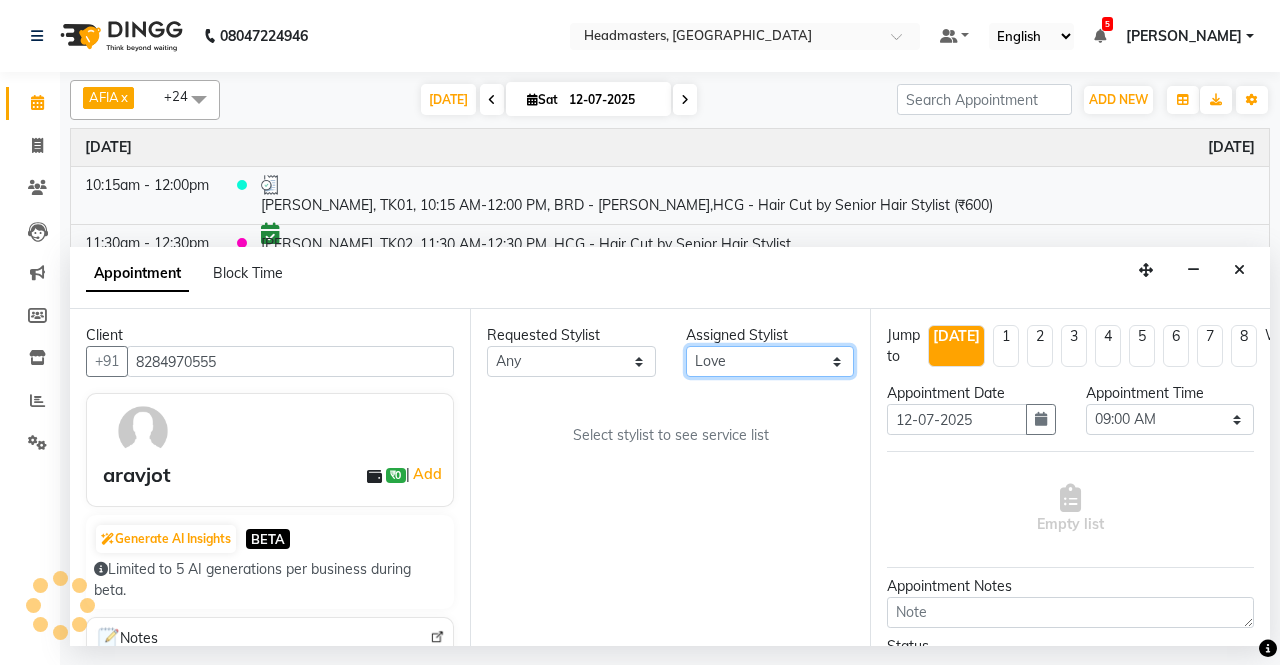 click on "Select AFIA Anjali [PERSON_NAME] [PERSON_NAME]  [PERSON_NAME] HEAD [PERSON_NAME]  [PERSON_NAME]  [PERSON_NAME]  [PERSON_NAME] Love [PERSON_NAME]  [PERSON_NAME]  [PERSON_NAME]  [PERSON_NAME] [PERSON_NAME] [PERSON_NAME]  [PERSON_NAME]  [PERSON_NAME]" at bounding box center [770, 361] 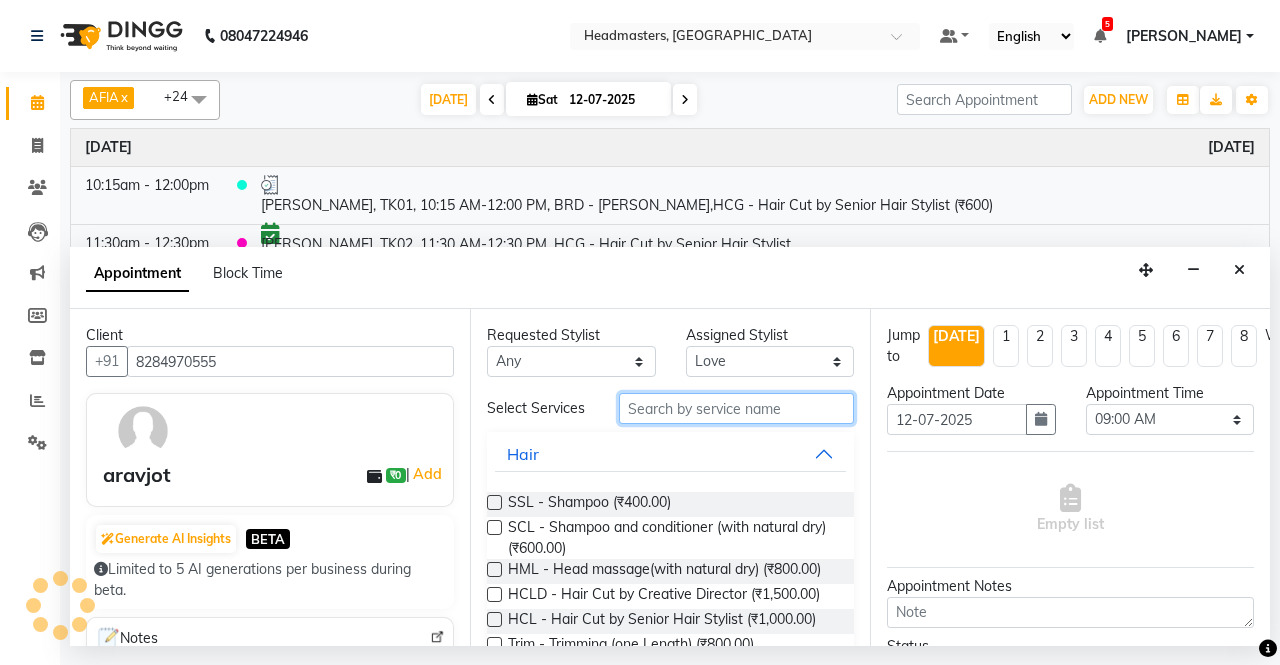 click at bounding box center [736, 408] 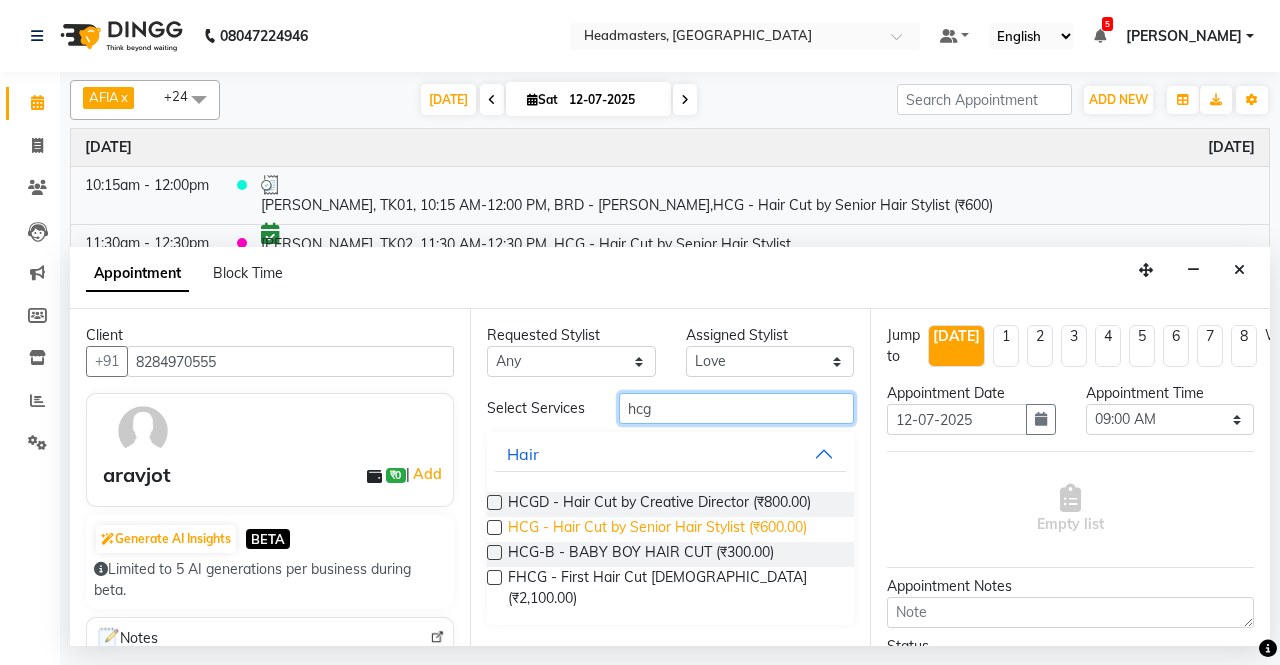 type on "hcg" 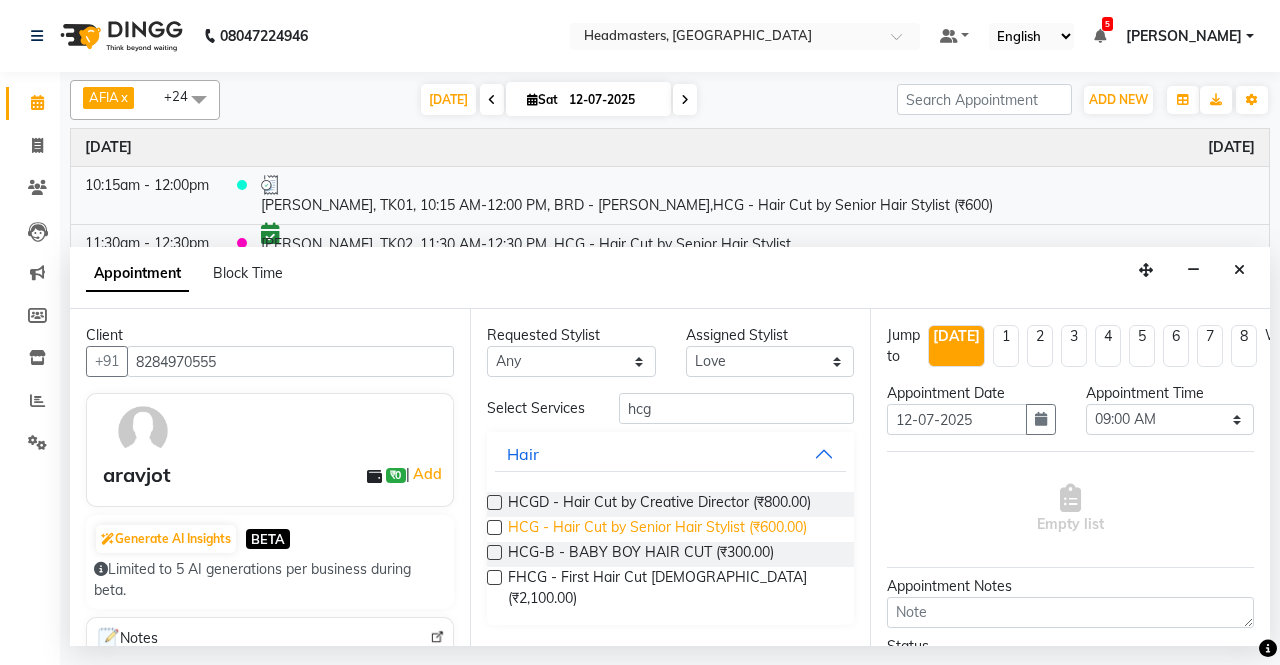 click on "HCG - Hair Cut by Senior Hair Stylist (₹600.00)" at bounding box center (657, 529) 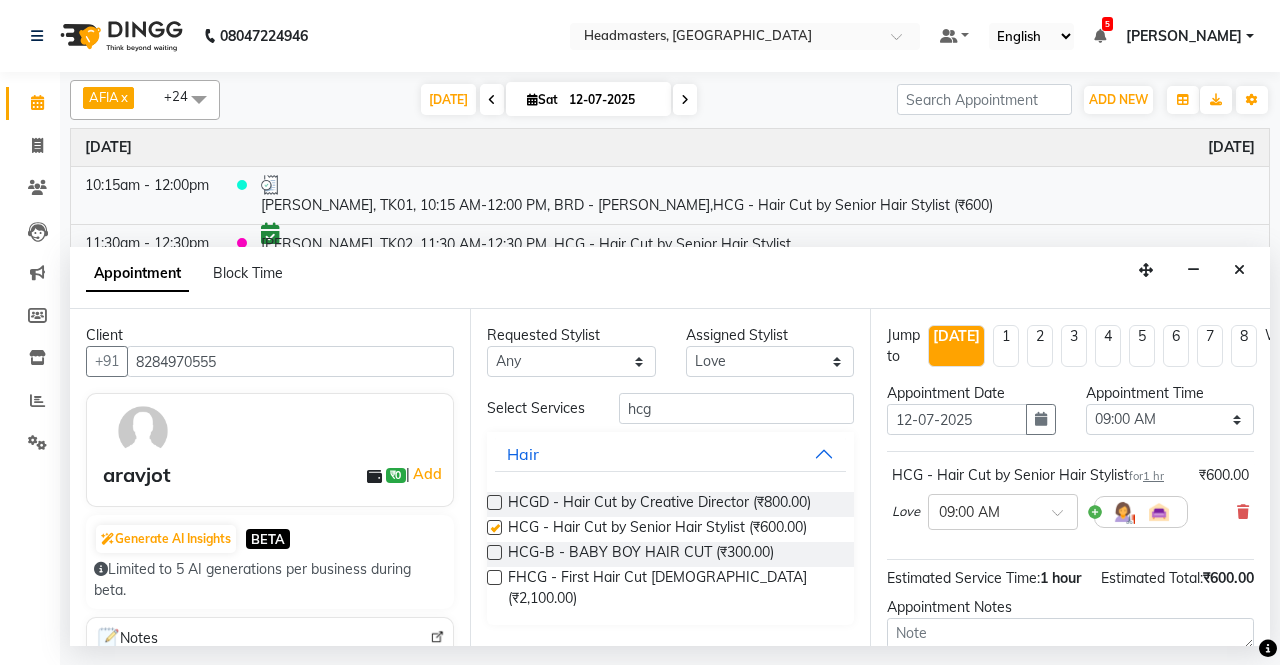checkbox on "false" 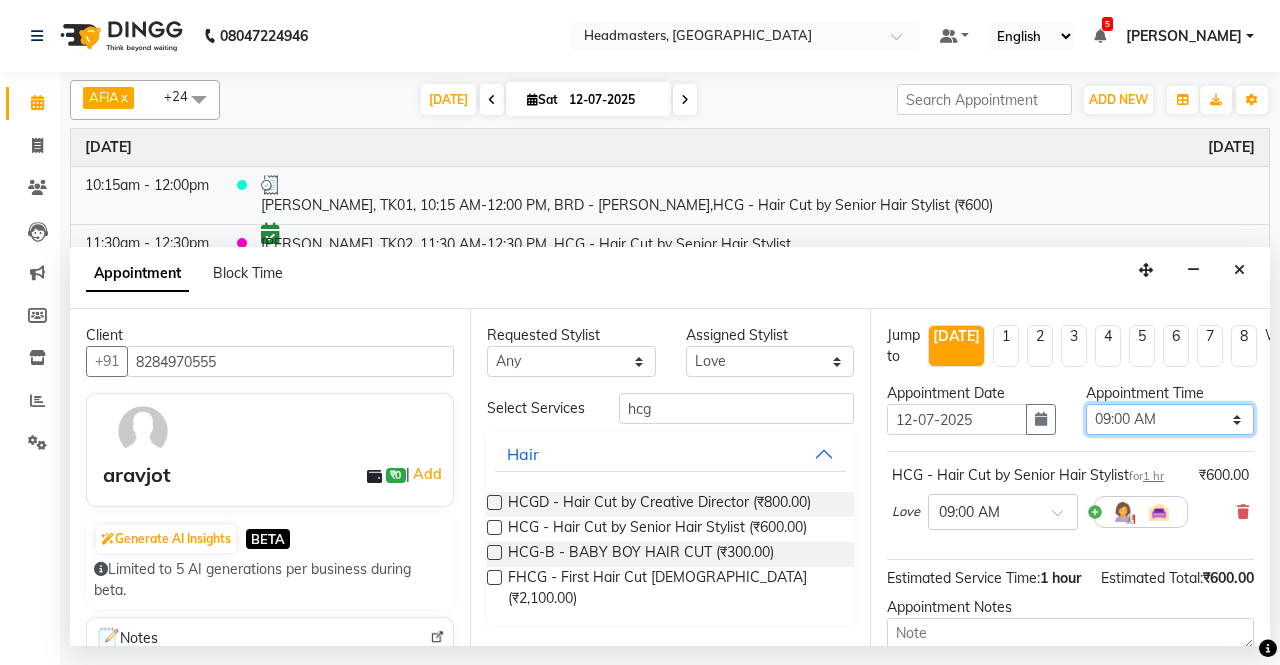 click on "Select 09:00 AM 09:15 AM 09:30 AM 09:45 AM 10:00 AM 10:15 AM 10:30 AM 10:45 AM 11:00 AM 11:15 AM 11:30 AM 11:45 AM 12:00 PM 12:15 PM 12:30 PM 12:45 PM 01:00 PM 01:15 PM 01:30 PM 01:45 PM 02:00 PM 02:15 PM 02:30 PM 02:45 PM 03:00 PM 03:15 PM 03:30 PM 03:45 PM 04:00 PM 04:15 PM 04:30 PM 04:45 PM 05:00 PM 05:15 PM 05:30 PM 05:45 PM 06:00 PM 06:15 PM 06:30 PM 06:45 PM 07:00 PM 07:15 PM 07:30 PM 07:45 PM 08:00 PM" at bounding box center [1170, 419] 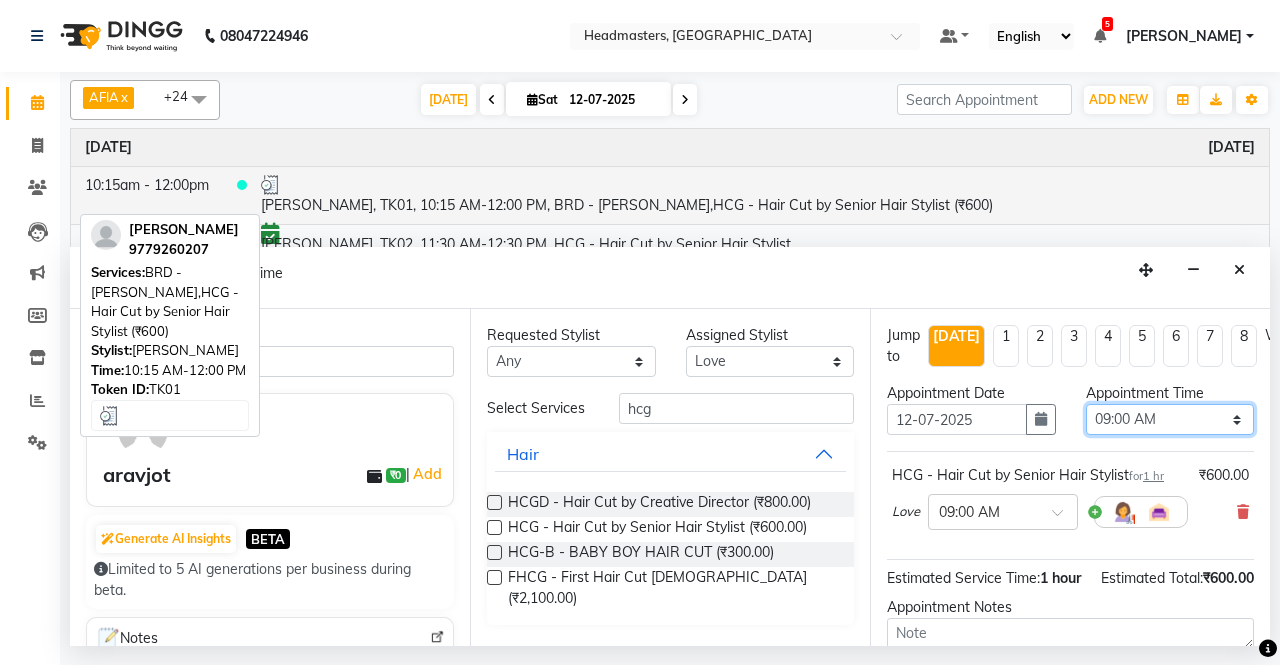 select on "720" 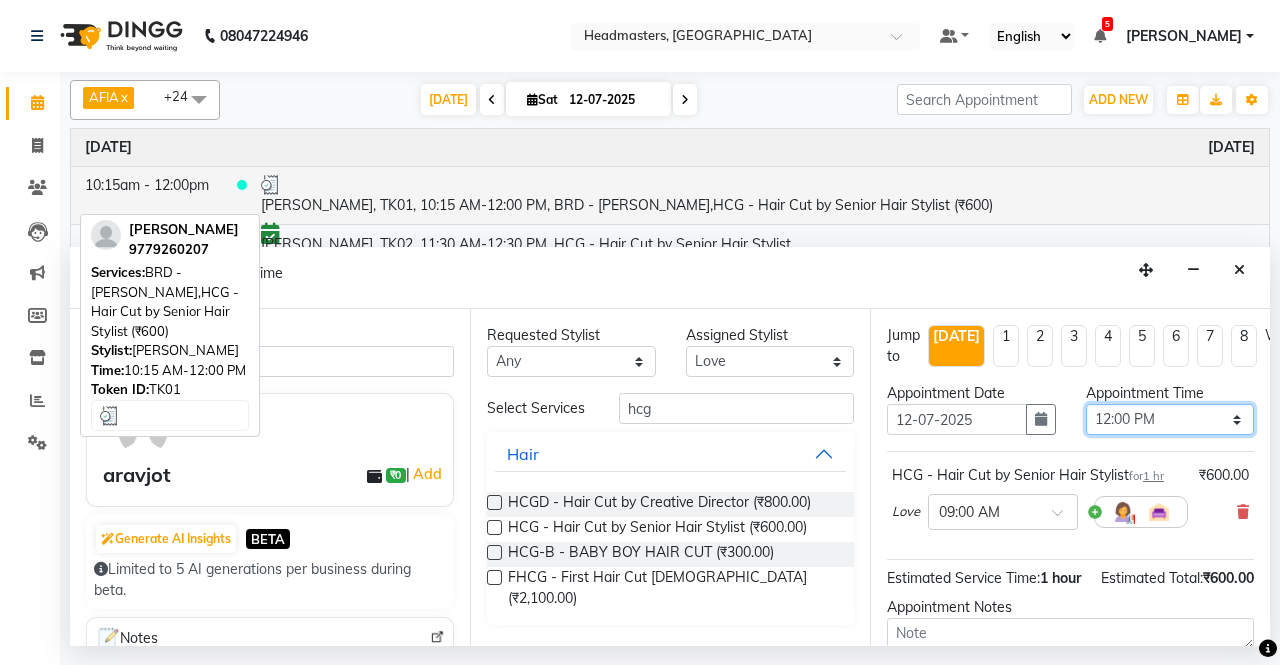 click on "Select 09:00 AM 09:15 AM 09:30 AM 09:45 AM 10:00 AM 10:15 AM 10:30 AM 10:45 AM 11:00 AM 11:15 AM 11:30 AM 11:45 AM 12:00 PM 12:15 PM 12:30 PM 12:45 PM 01:00 PM 01:15 PM 01:30 PM 01:45 PM 02:00 PM 02:15 PM 02:30 PM 02:45 PM 03:00 PM 03:15 PM 03:30 PM 03:45 PM 04:00 PM 04:15 PM 04:30 PM 04:45 PM 05:00 PM 05:15 PM 05:30 PM 05:45 PM 06:00 PM 06:15 PM 06:30 PM 06:45 PM 07:00 PM 07:15 PM 07:30 PM 07:45 PM 08:00 PM" at bounding box center [1170, 419] 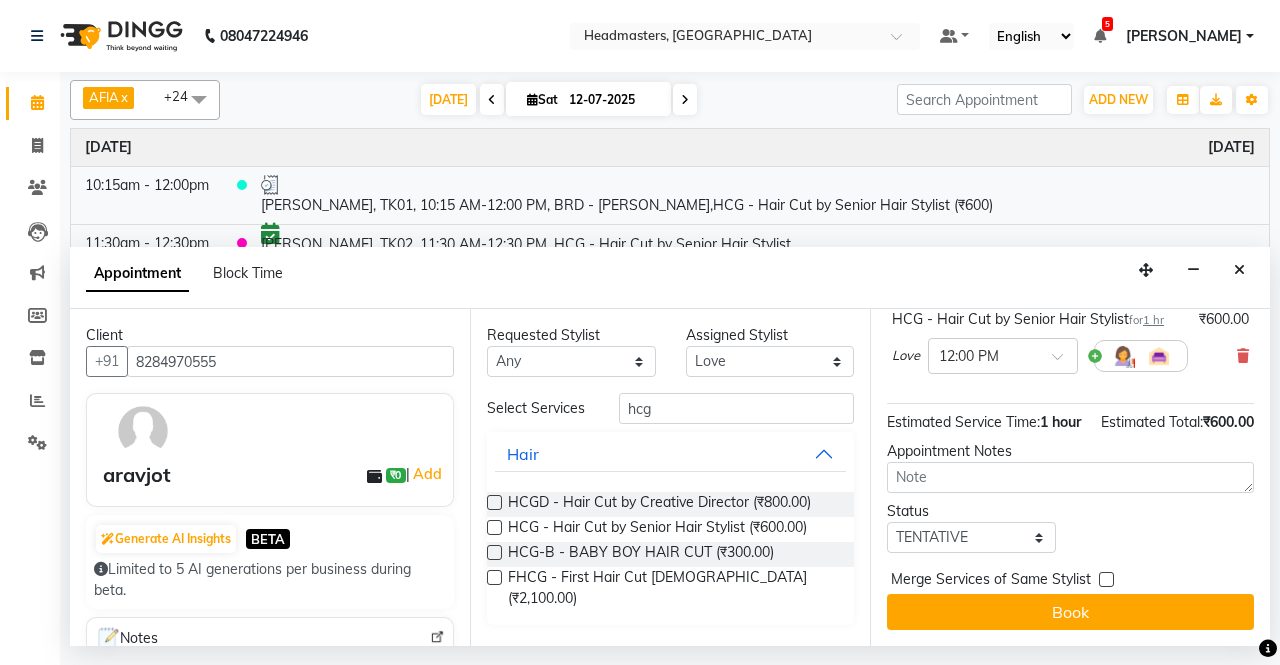 scroll, scrollTop: 192, scrollLeft: 0, axis: vertical 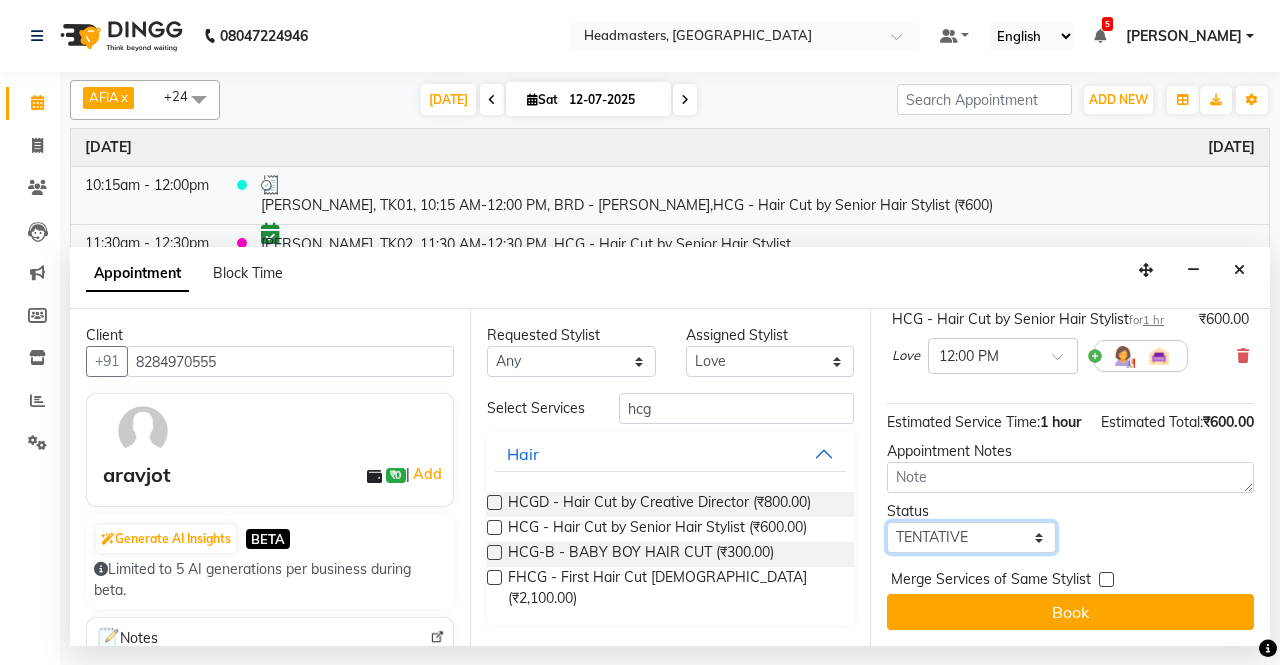 click on "Select TENTATIVE CONFIRM CHECK-IN UPCOMING" at bounding box center (971, 537) 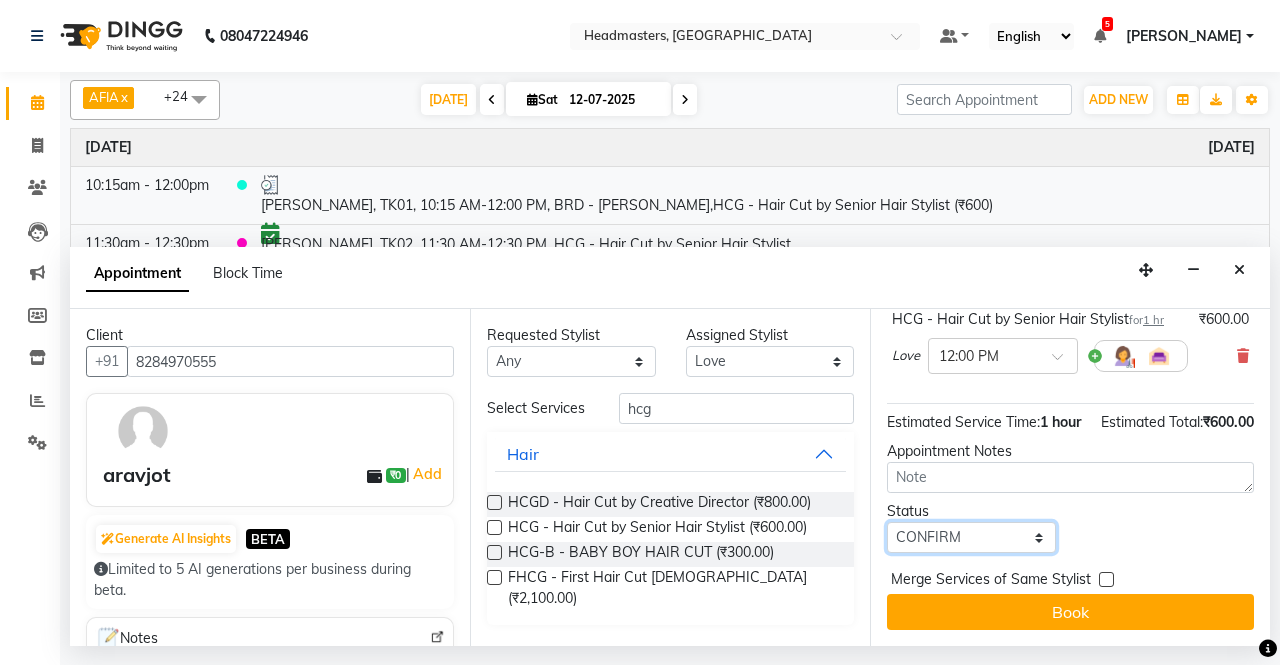 click on "Select TENTATIVE CONFIRM CHECK-IN UPCOMING" at bounding box center [971, 537] 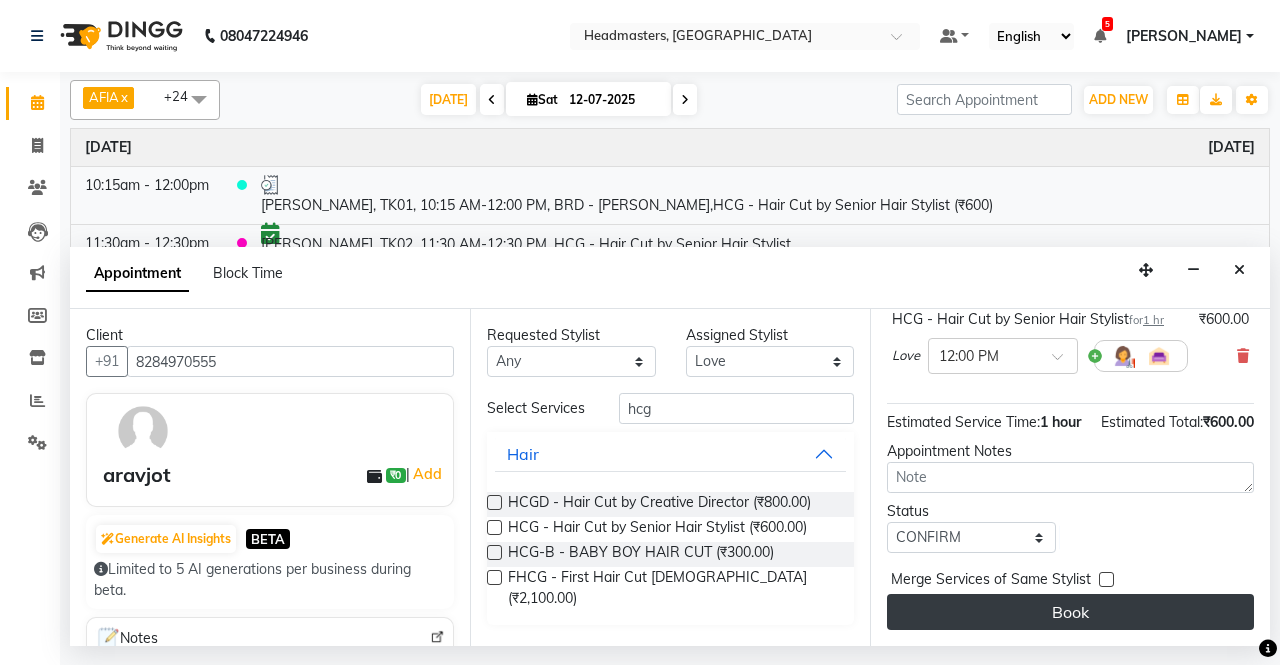 click on "Book" at bounding box center (1070, 612) 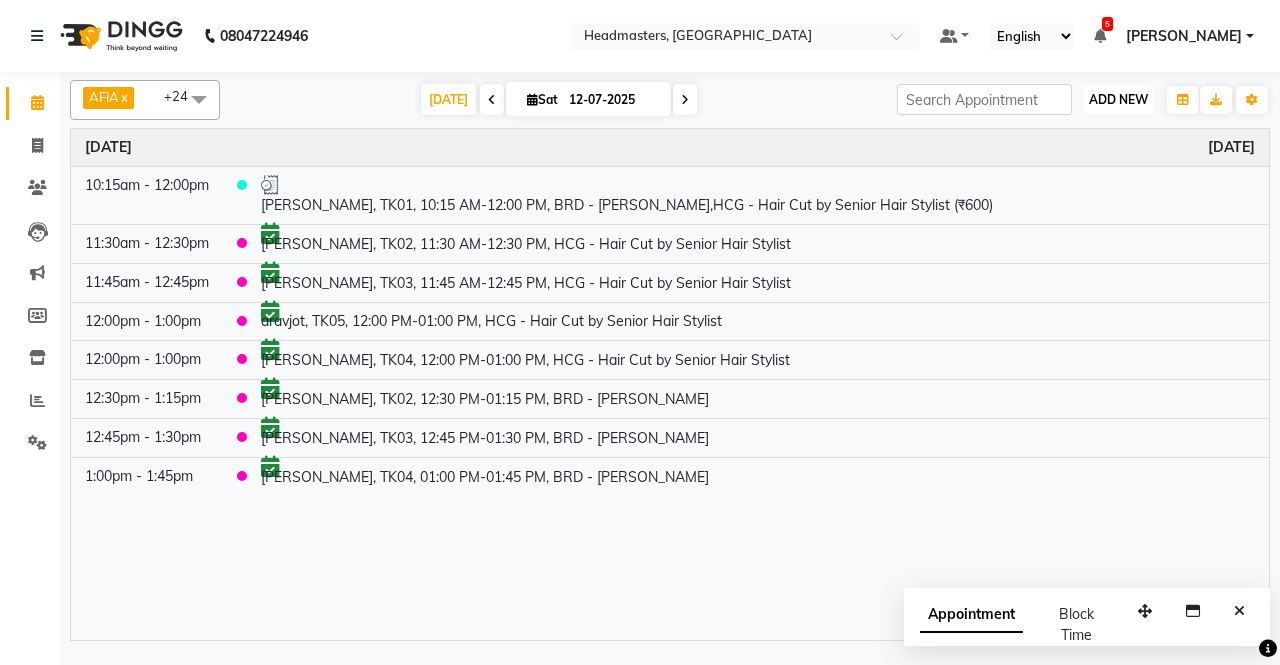 click on "ADD NEW Toggle Dropdown" at bounding box center (1118, 100) 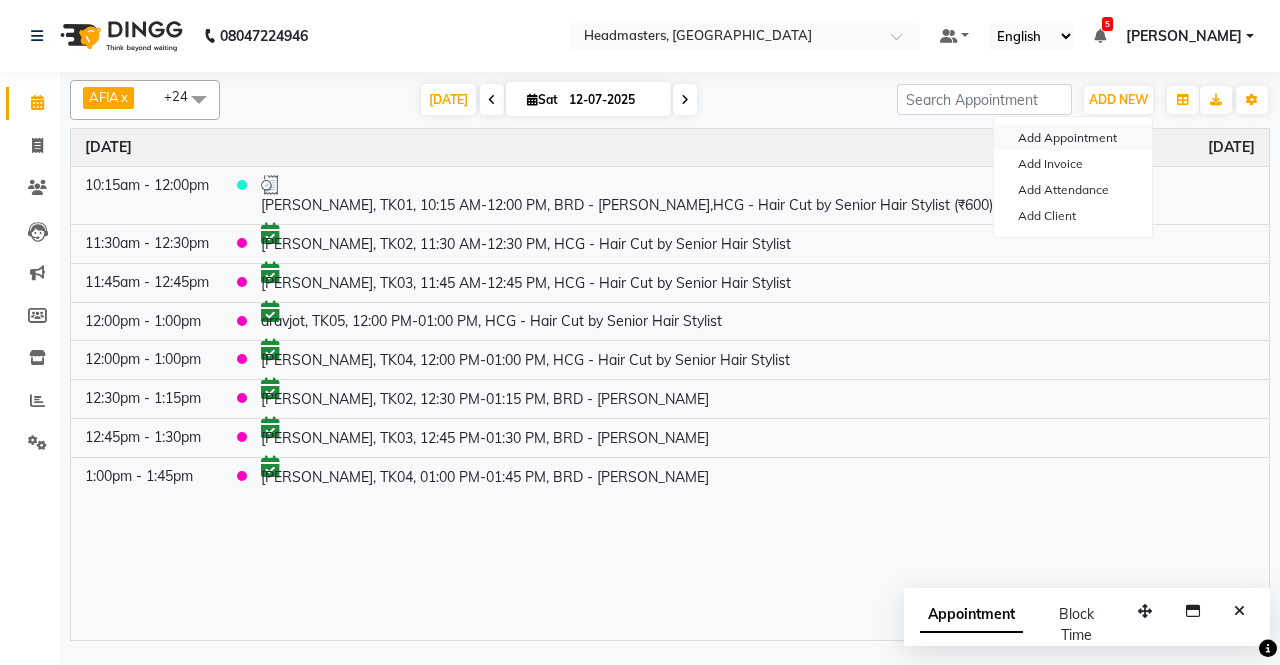 click on "Add Appointment" at bounding box center [1073, 138] 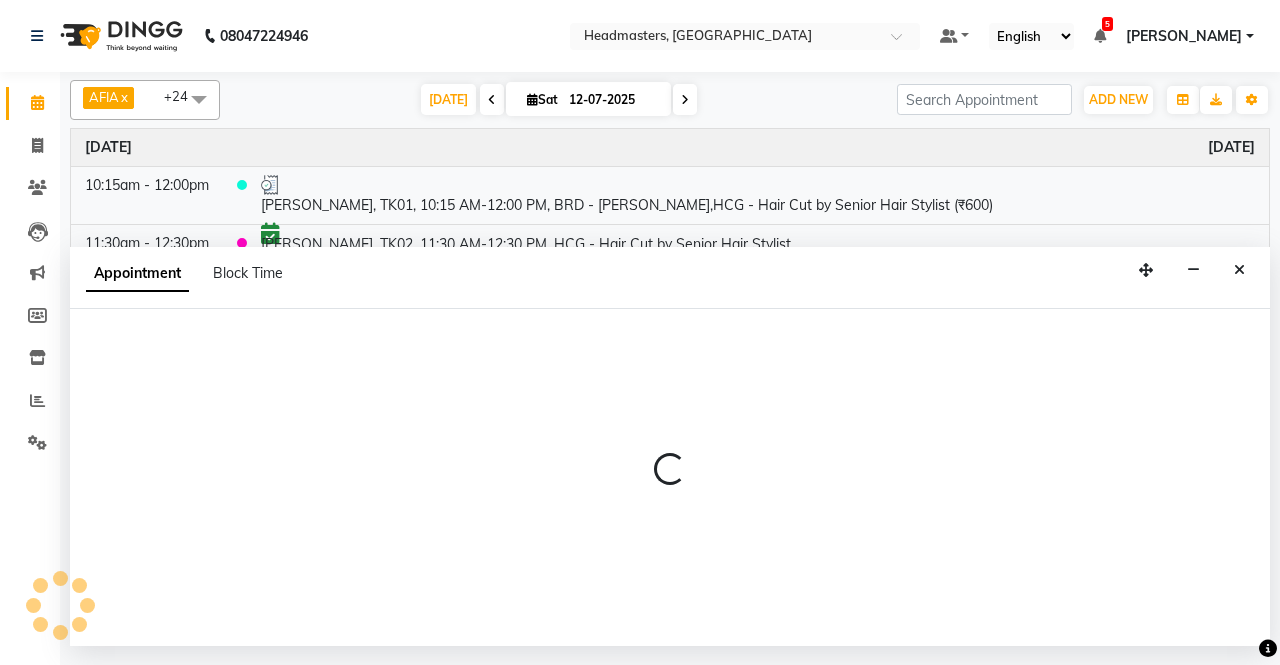 select on "tentative" 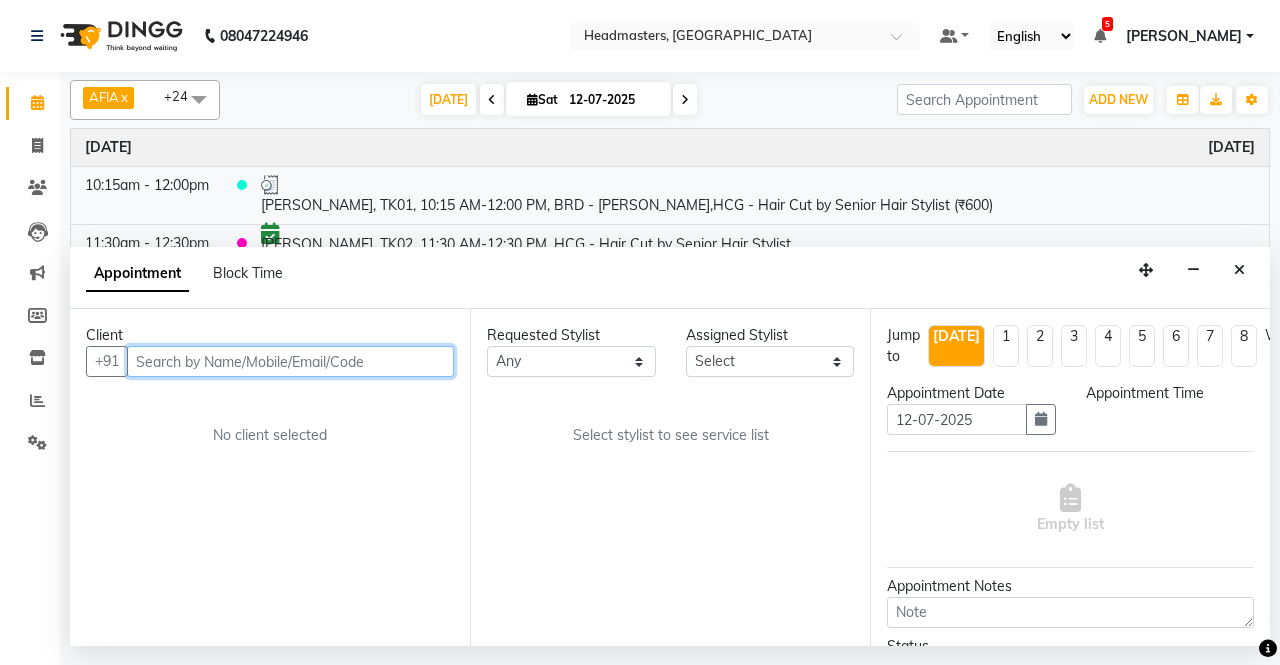 select on "540" 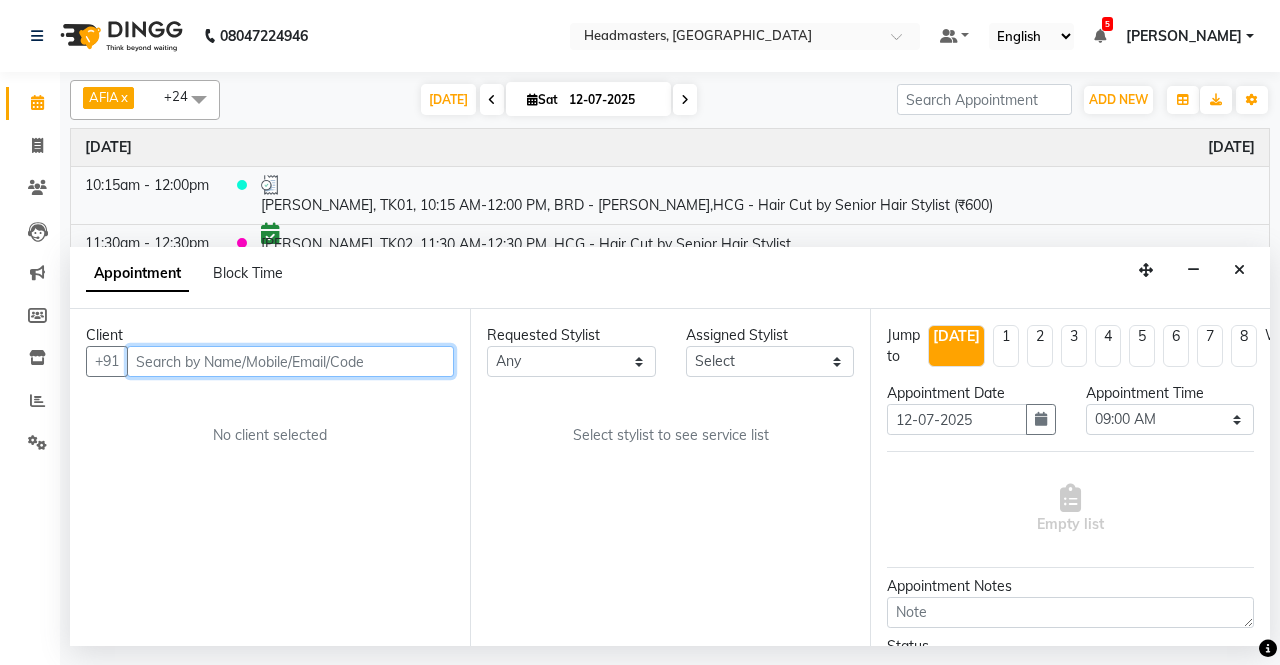 click at bounding box center [290, 361] 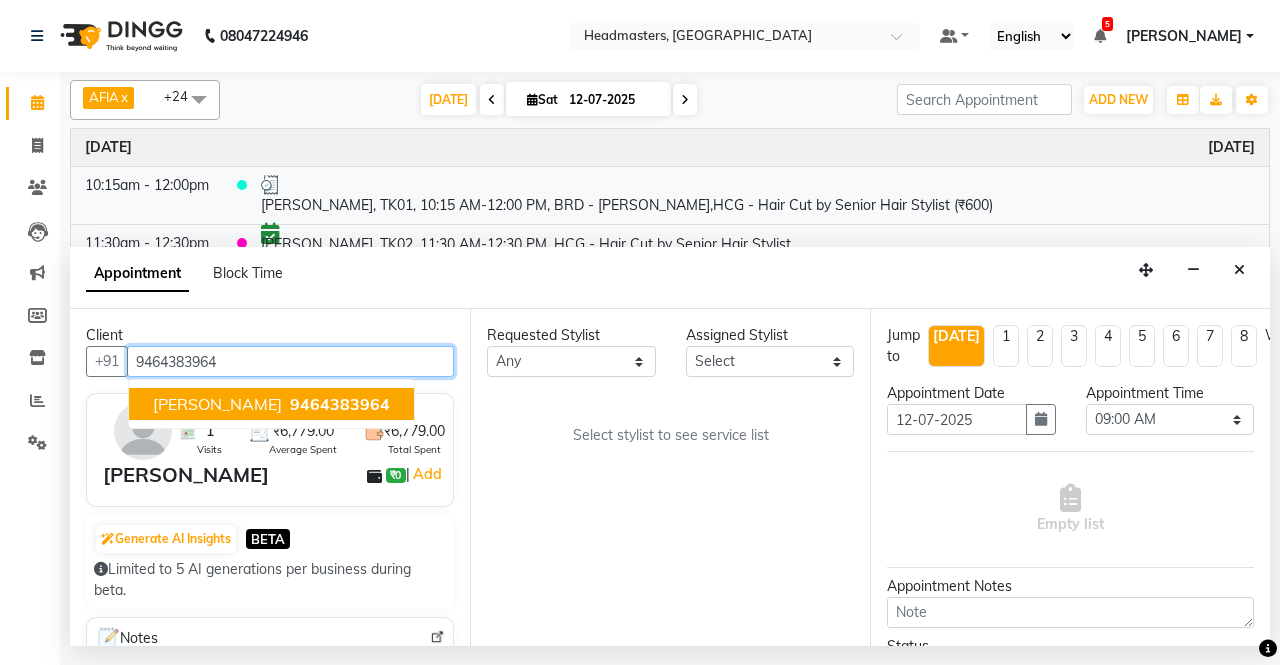 click on "9464383964" at bounding box center [340, 404] 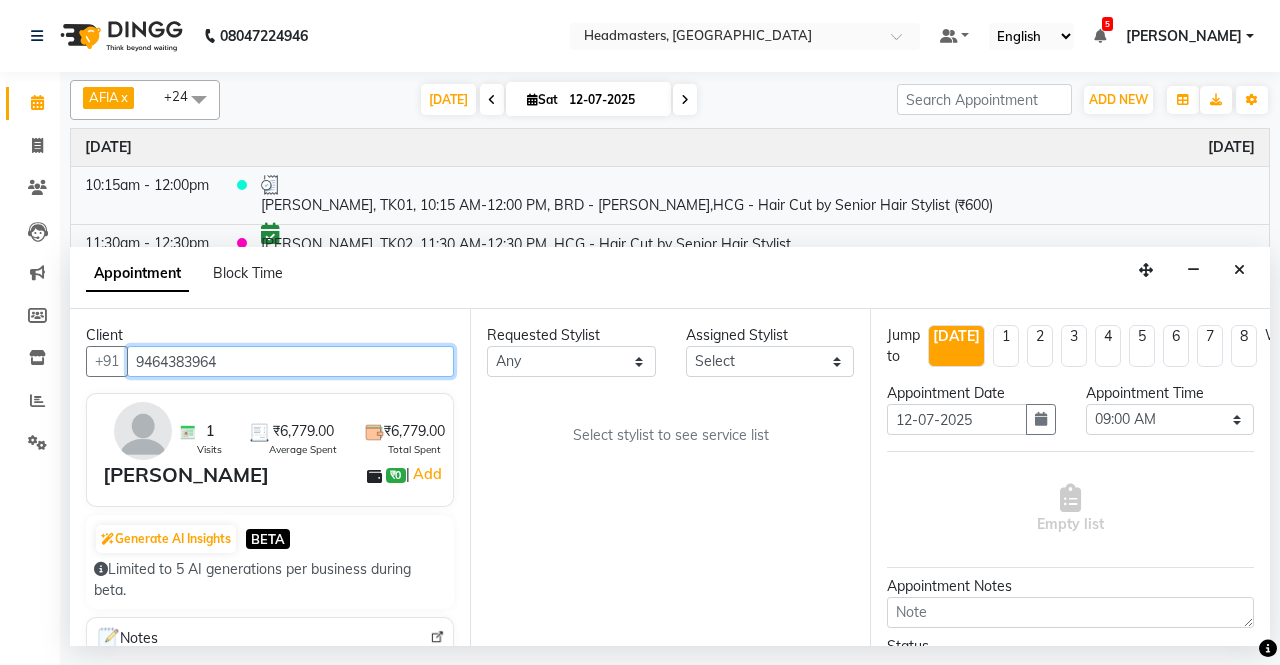type on "9464383964" 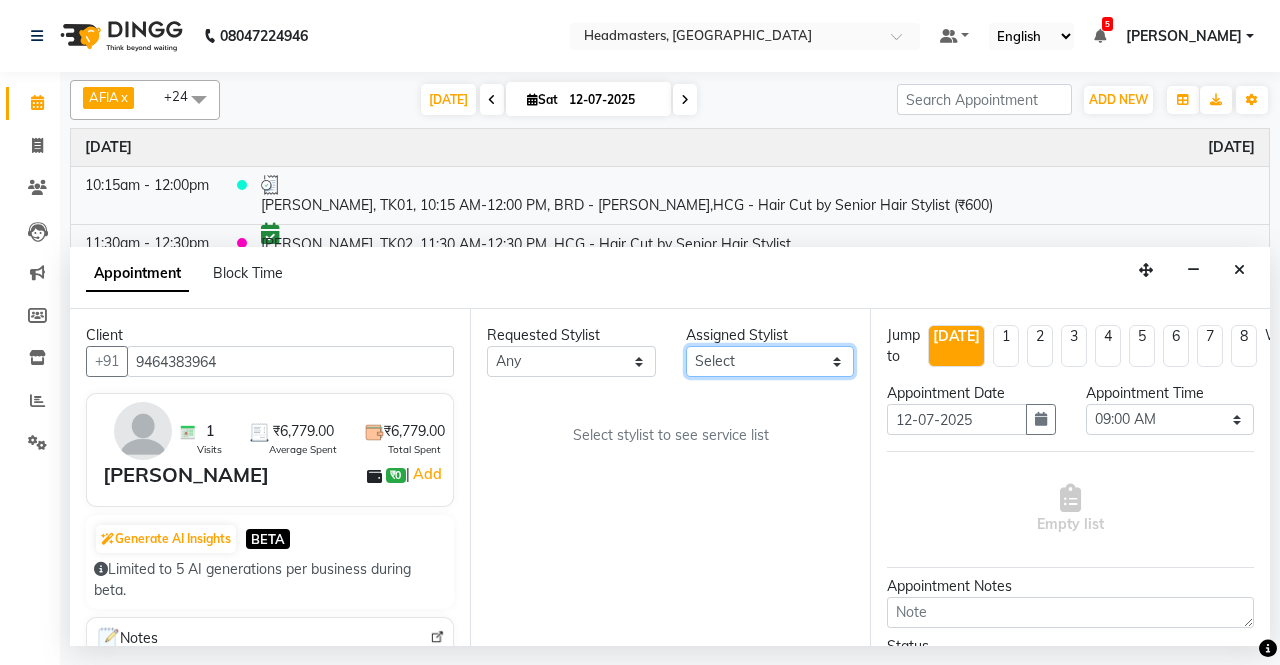 click on "Select AFIA Anjali [PERSON_NAME] [PERSON_NAME]  [PERSON_NAME] HEAD [PERSON_NAME]  [PERSON_NAME]  [PERSON_NAME]  [PERSON_NAME] Love [PERSON_NAME]  [PERSON_NAME]  [PERSON_NAME]  [PERSON_NAME] [PERSON_NAME] [PERSON_NAME]  [PERSON_NAME]  [PERSON_NAME]" at bounding box center [770, 361] 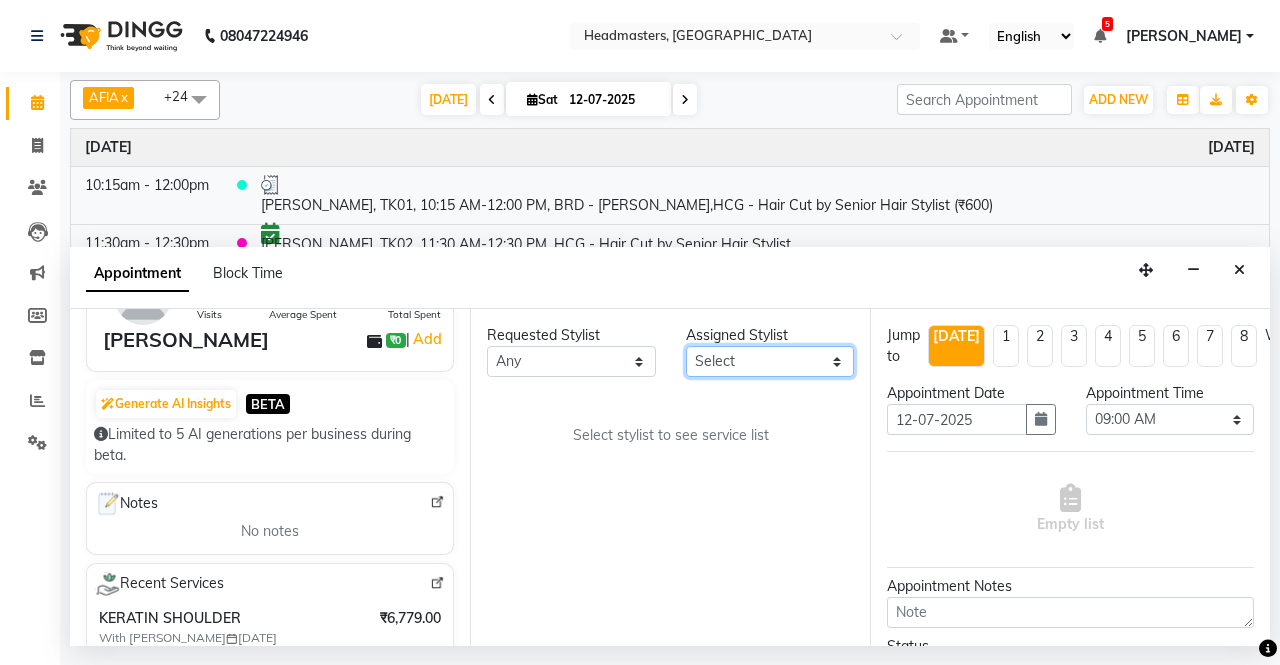 scroll, scrollTop: 100, scrollLeft: 0, axis: vertical 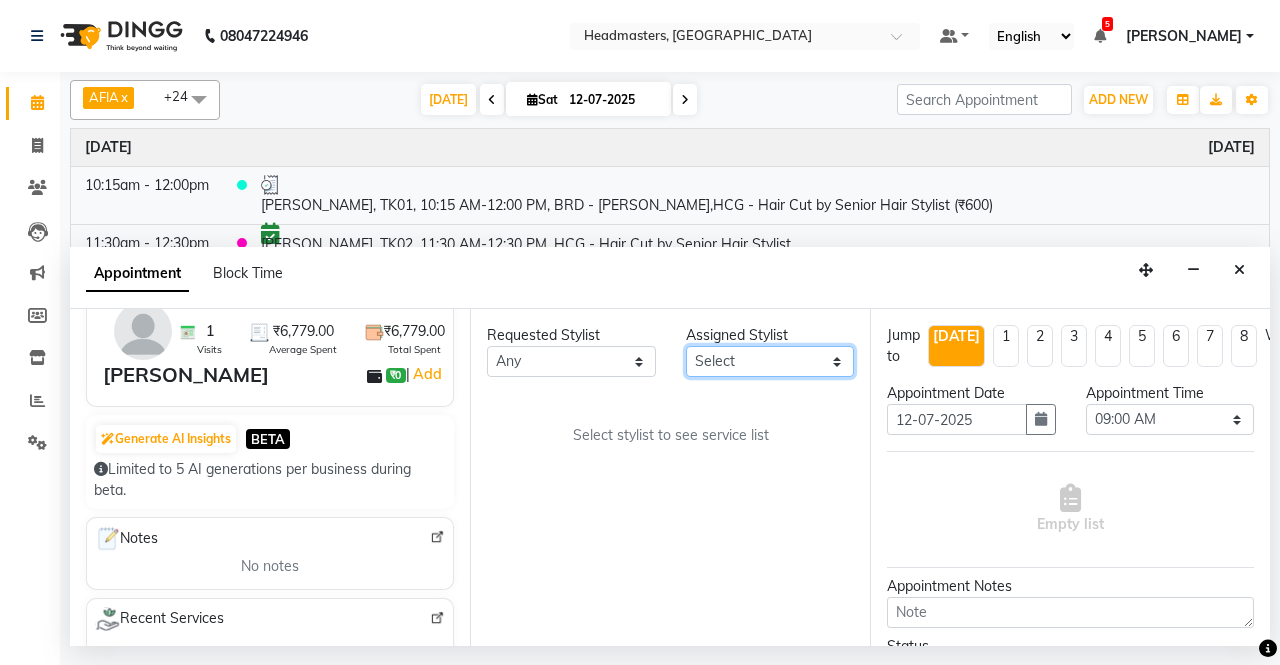 click on "Select AFIA Anjali [PERSON_NAME] [PERSON_NAME]  [PERSON_NAME] HEAD [PERSON_NAME]  [PERSON_NAME]  [PERSON_NAME]  [PERSON_NAME] Love [PERSON_NAME]  [PERSON_NAME]  [PERSON_NAME]  [PERSON_NAME] [PERSON_NAME] [PERSON_NAME]  [PERSON_NAME]  [PERSON_NAME]" at bounding box center [770, 361] 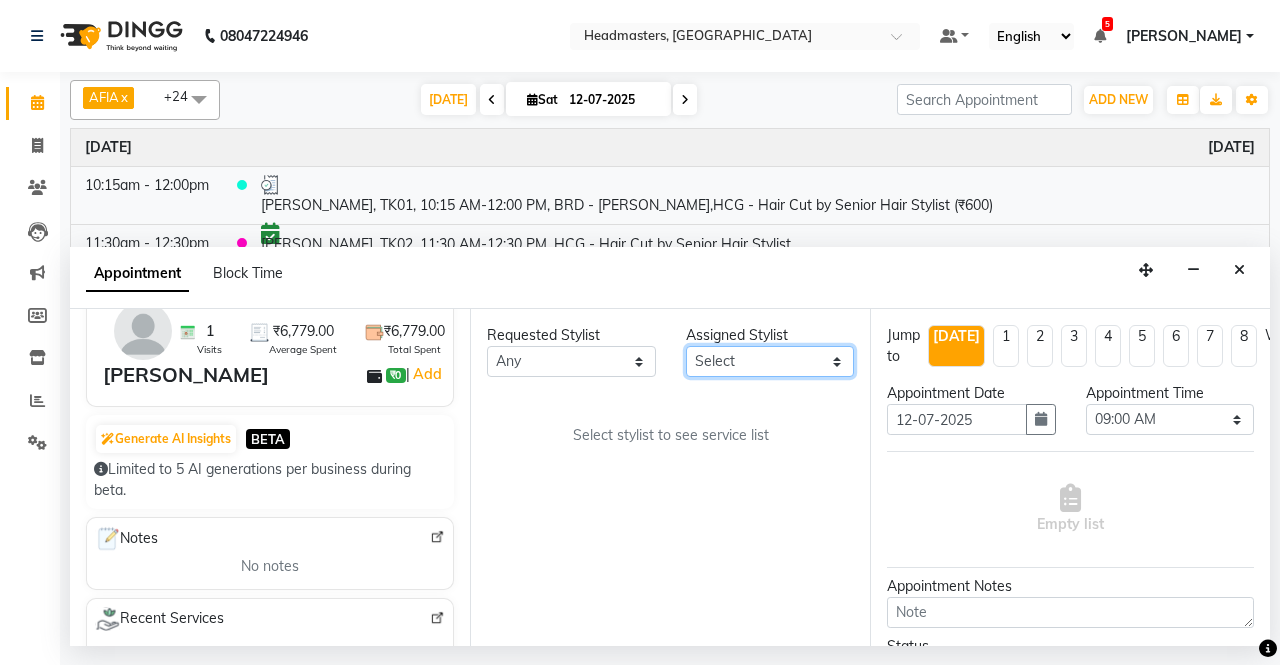 select on "60661" 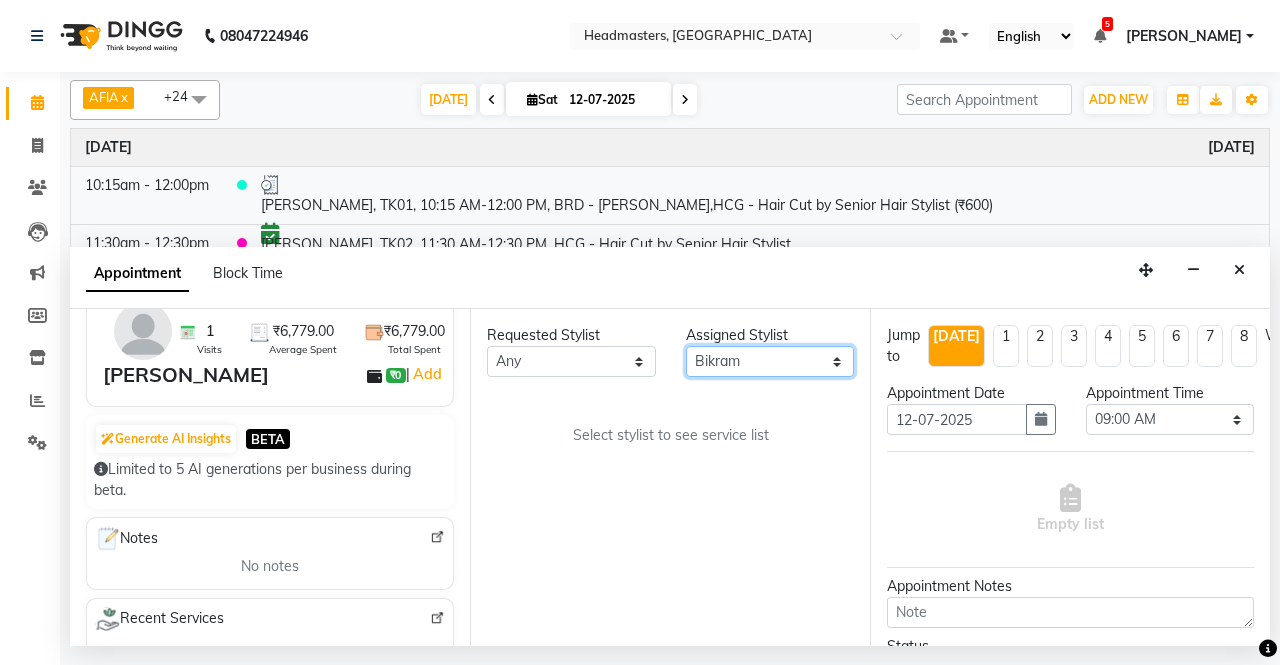 click on "Select AFIA Anjali [PERSON_NAME] [PERSON_NAME]  [PERSON_NAME] HEAD [PERSON_NAME]  [PERSON_NAME]  [PERSON_NAME]  [PERSON_NAME] Love [PERSON_NAME]  [PERSON_NAME]  [PERSON_NAME]  [PERSON_NAME] [PERSON_NAME] [PERSON_NAME]  [PERSON_NAME]  [PERSON_NAME]" at bounding box center (770, 361) 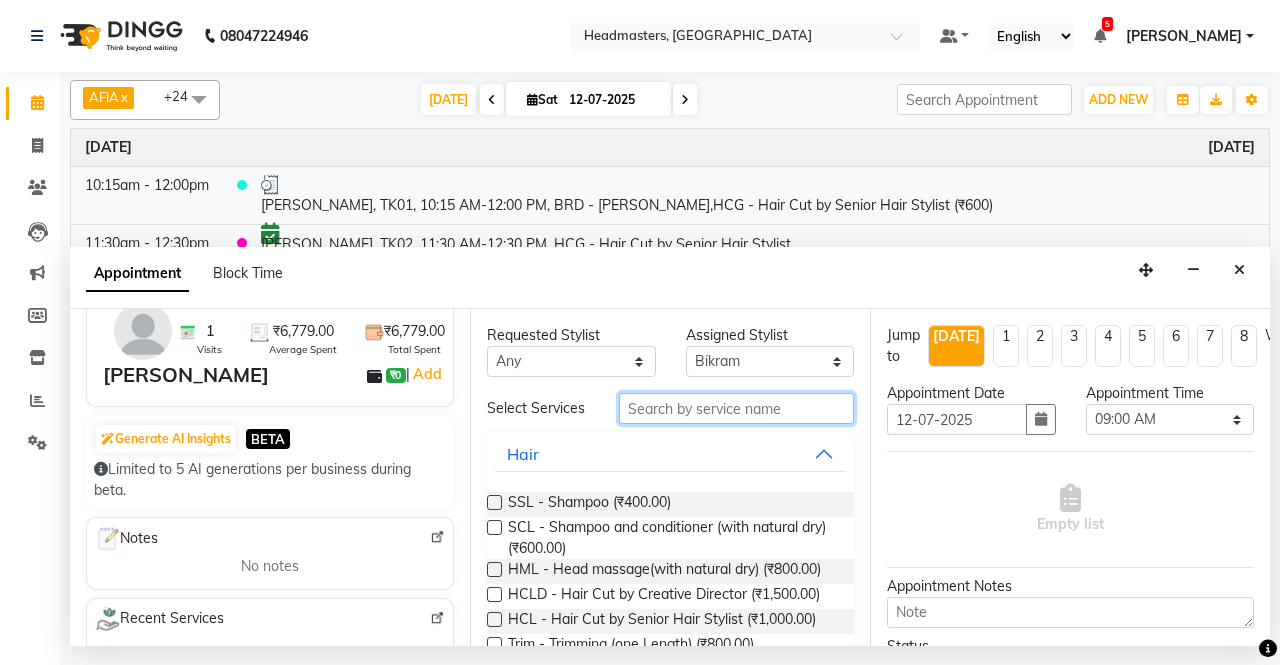 click at bounding box center (736, 408) 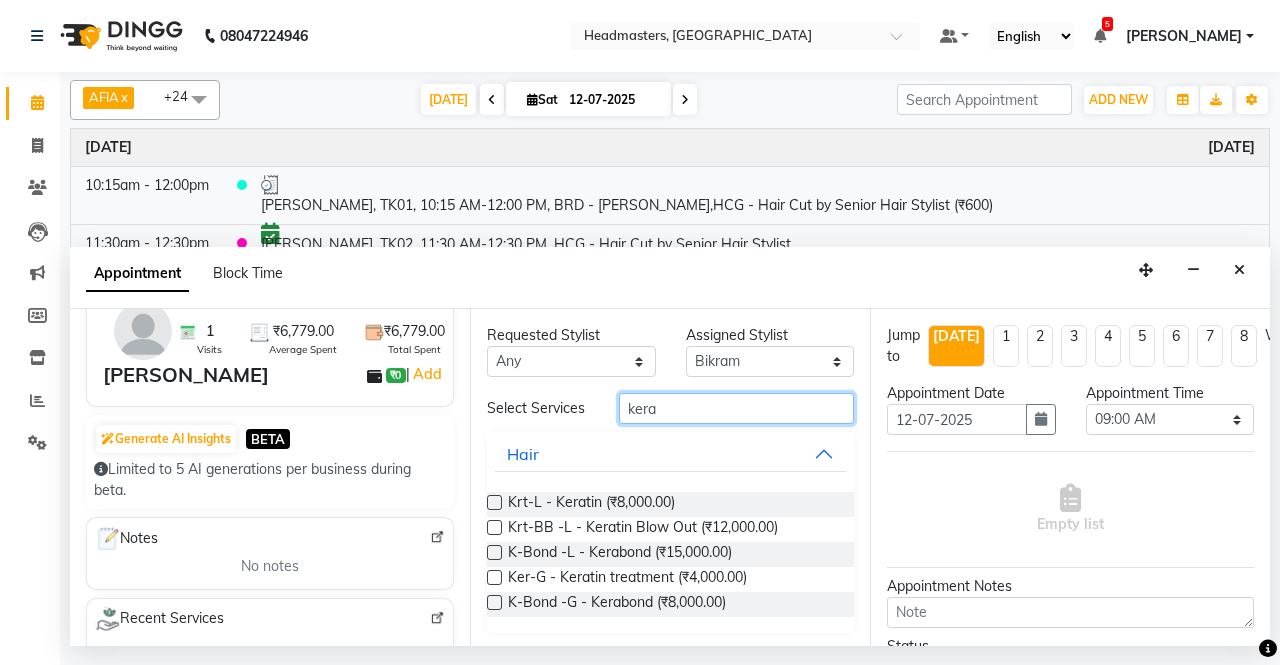 type on "kera" 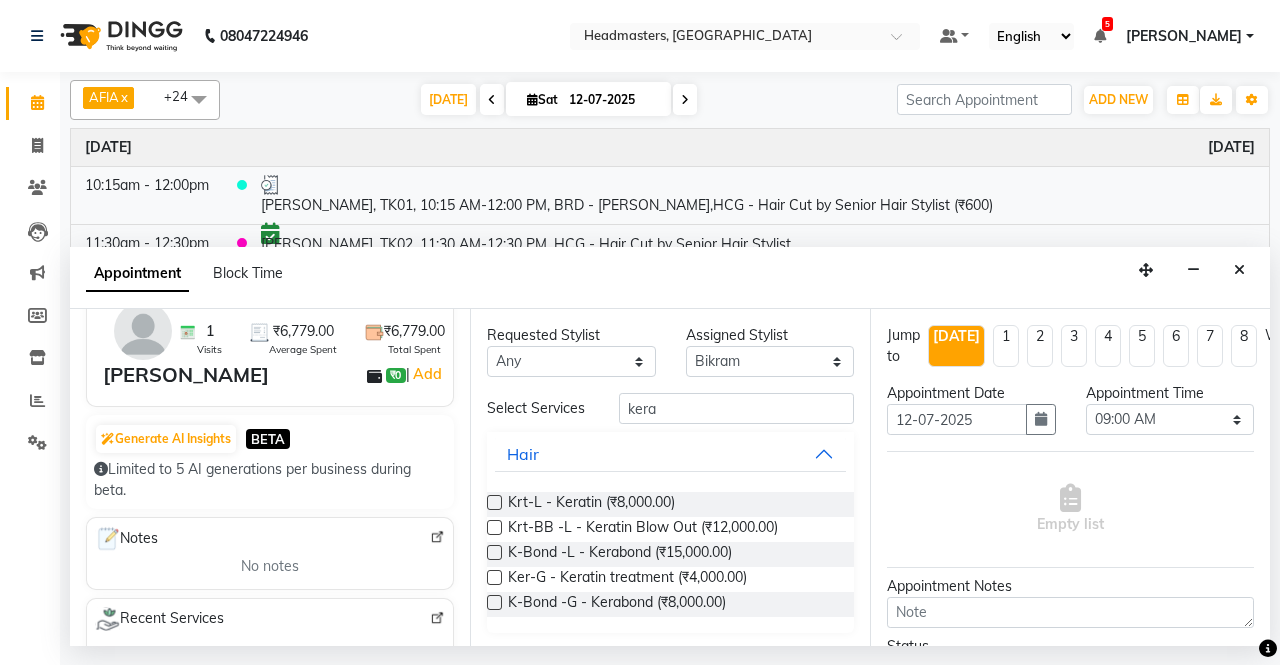 click at bounding box center (494, 527) 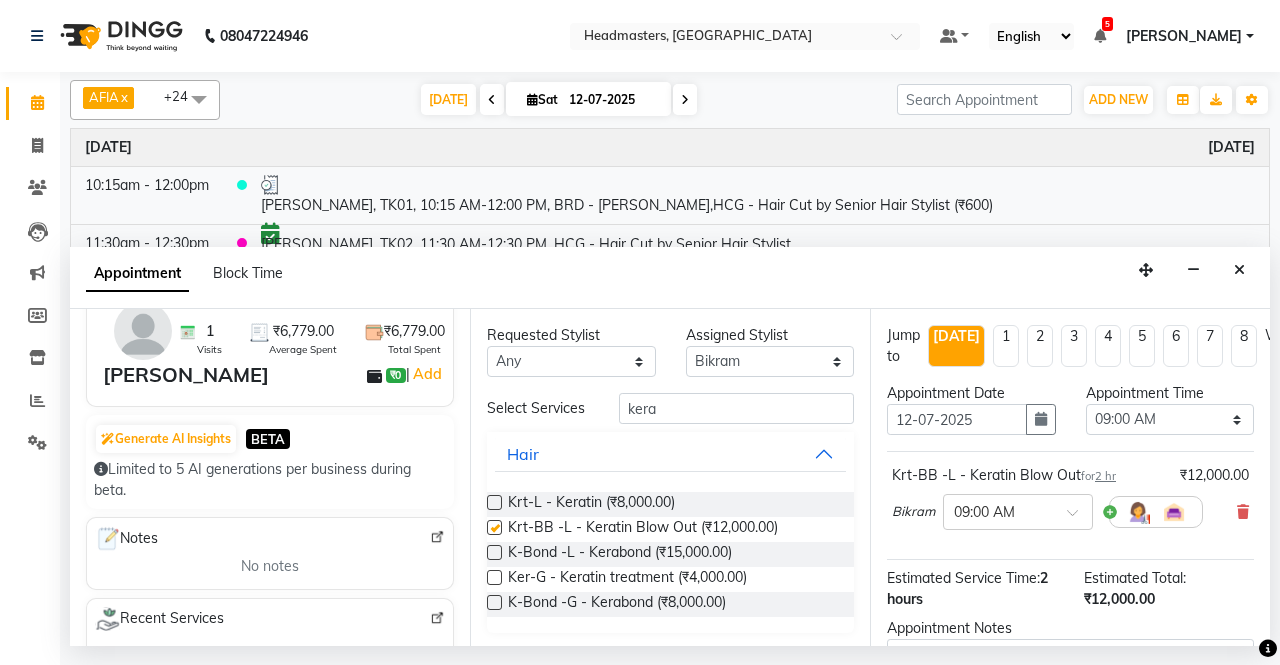 checkbox on "false" 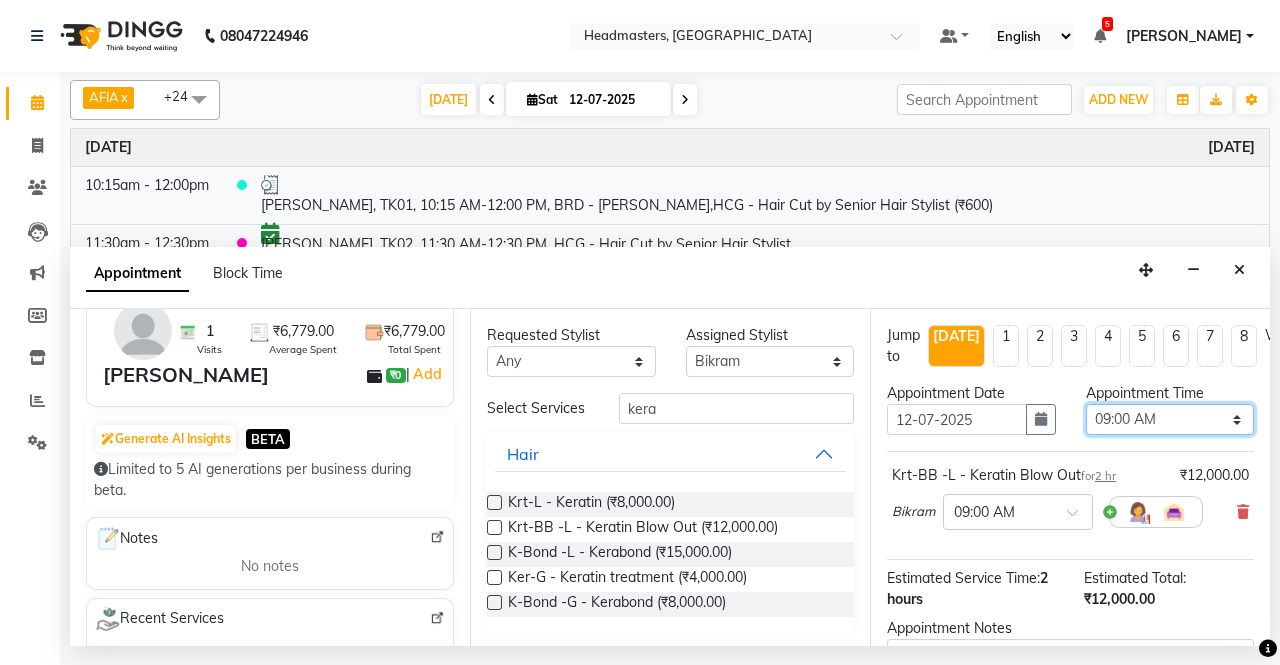 click on "Select 09:00 AM 09:15 AM 09:30 AM 09:45 AM 10:00 AM 10:15 AM 10:30 AM 10:45 AM 11:00 AM 11:15 AM 11:30 AM 11:45 AM 12:00 PM 12:15 PM 12:30 PM 12:45 PM 01:00 PM 01:15 PM 01:30 PM 01:45 PM 02:00 PM 02:15 PM 02:30 PM 02:45 PM 03:00 PM 03:15 PM 03:30 PM 03:45 PM 04:00 PM 04:15 PM 04:30 PM 04:45 PM 05:00 PM 05:15 PM 05:30 PM 05:45 PM 06:00 PM 06:15 PM 06:30 PM 06:45 PM 07:00 PM 07:15 PM 07:30 PM 07:45 PM 08:00 PM" at bounding box center (1170, 419) 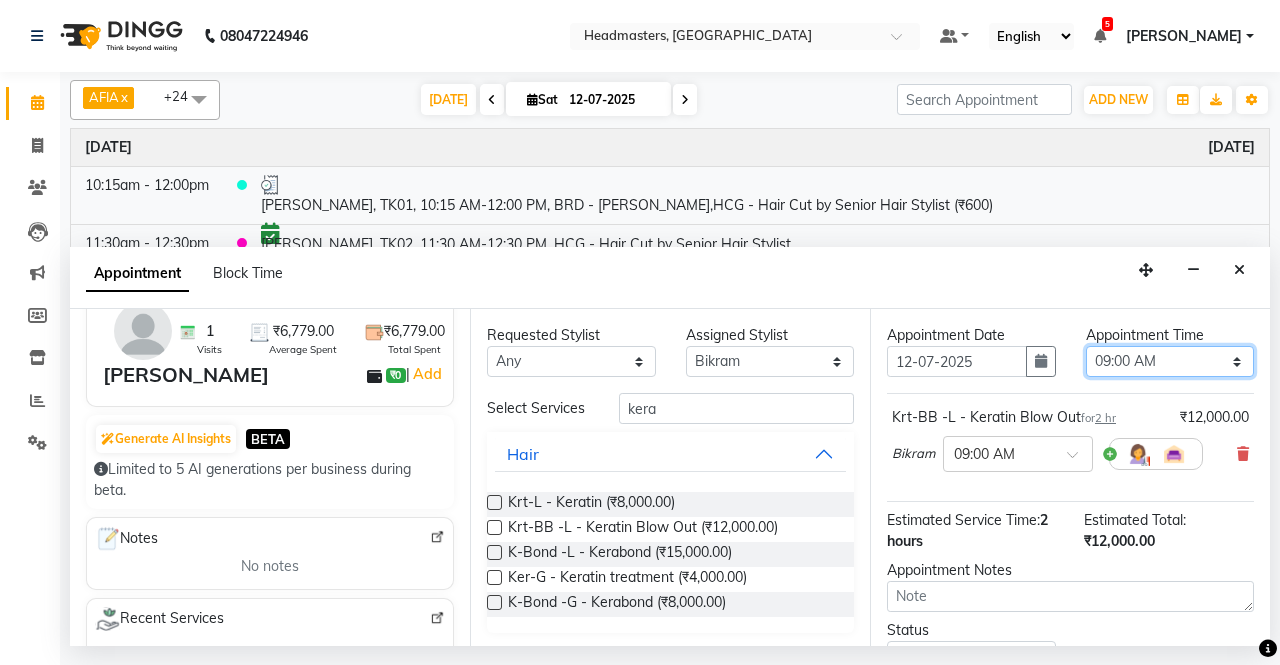 scroll, scrollTop: 100, scrollLeft: 0, axis: vertical 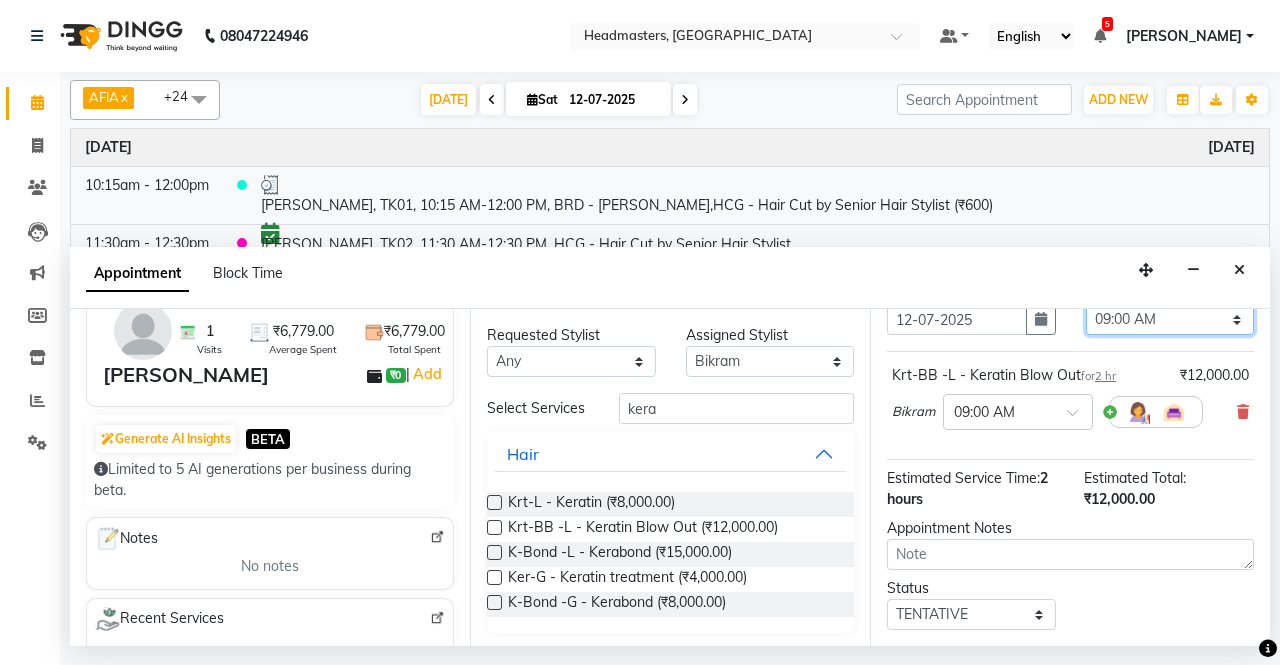 click on "Select 09:00 AM 09:15 AM 09:30 AM 09:45 AM 10:00 AM 10:15 AM 10:30 AM 10:45 AM 11:00 AM 11:15 AM 11:30 AM 11:45 AM 12:00 PM 12:15 PM 12:30 PM 12:45 PM 01:00 PM 01:15 PM 01:30 PM 01:45 PM 02:00 PM 02:15 PM 02:30 PM 02:45 PM 03:00 PM 03:15 PM 03:30 PM 03:45 PM 04:00 PM 04:15 PM 04:30 PM 04:45 PM 05:00 PM 05:15 PM 05:30 PM 05:45 PM 06:00 PM 06:15 PM 06:30 PM 06:45 PM 07:00 PM 07:15 PM 07:30 PM 07:45 PM 08:00 PM" at bounding box center (1170, 319) 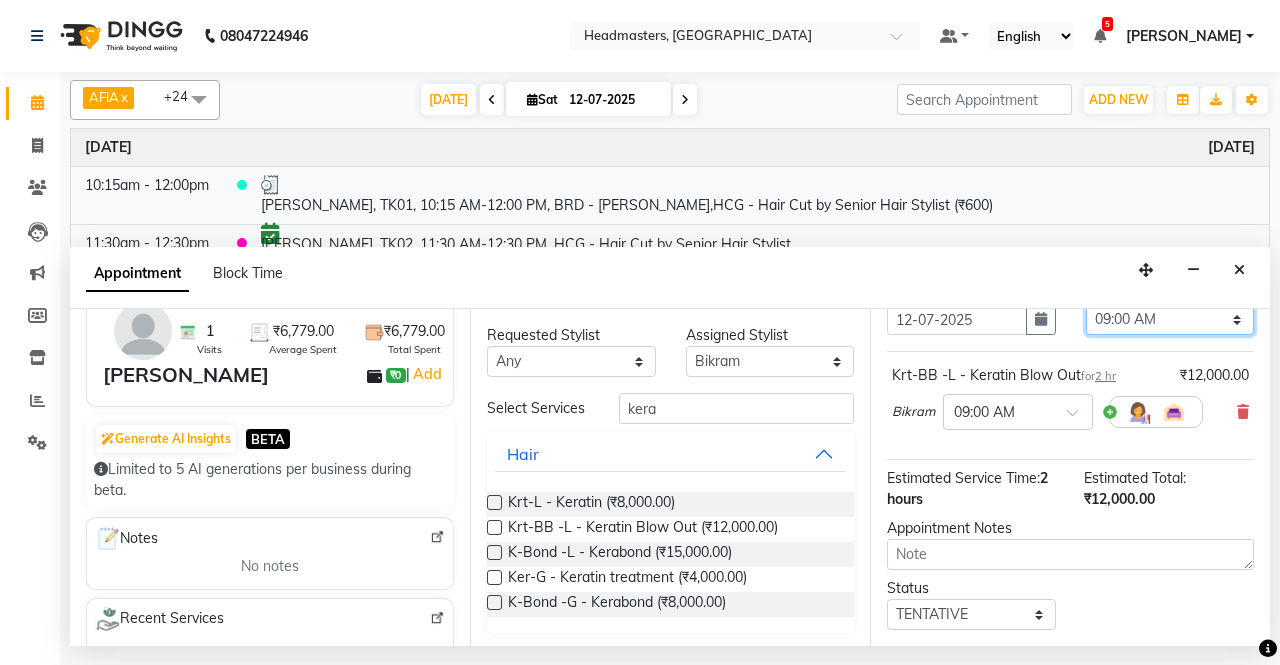select on "735" 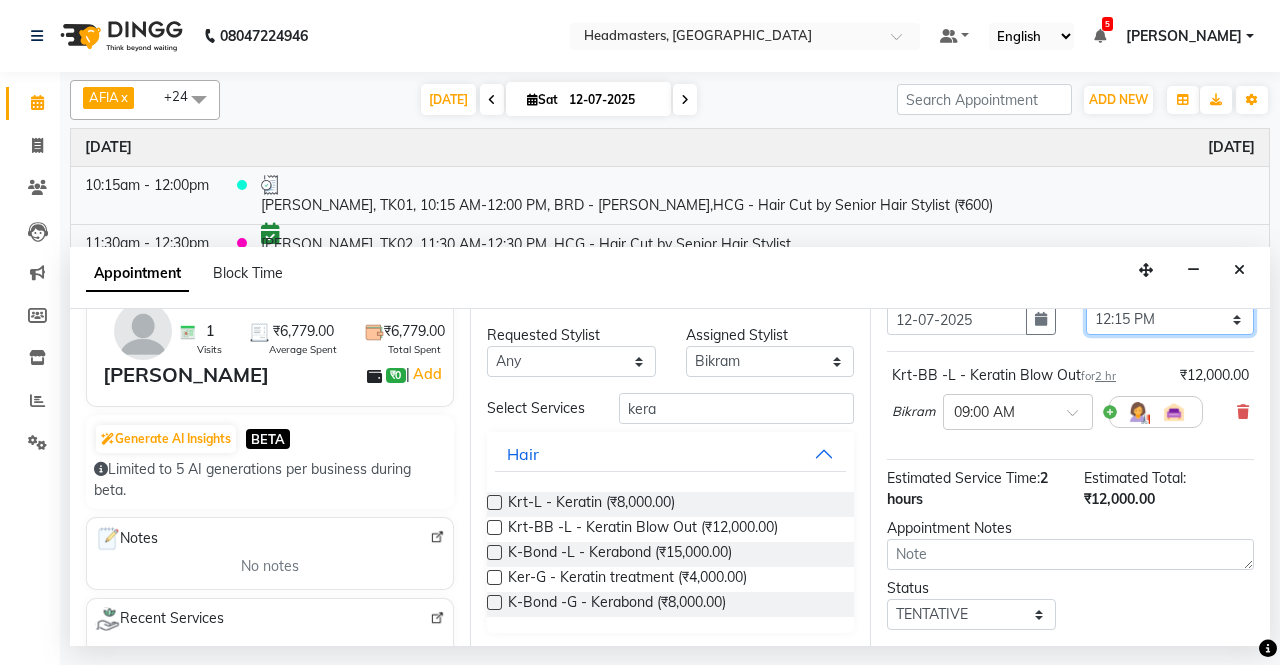 click on "Select 09:00 AM 09:15 AM 09:30 AM 09:45 AM 10:00 AM 10:15 AM 10:30 AM 10:45 AM 11:00 AM 11:15 AM 11:30 AM 11:45 AM 12:00 PM 12:15 PM 12:30 PM 12:45 PM 01:00 PM 01:15 PM 01:30 PM 01:45 PM 02:00 PM 02:15 PM 02:30 PM 02:45 PM 03:00 PM 03:15 PM 03:30 PM 03:45 PM 04:00 PM 04:15 PM 04:30 PM 04:45 PM 05:00 PM 05:15 PM 05:30 PM 05:45 PM 06:00 PM 06:15 PM 06:30 PM 06:45 PM 07:00 PM 07:15 PM 07:30 PM 07:45 PM 08:00 PM" at bounding box center (1170, 319) 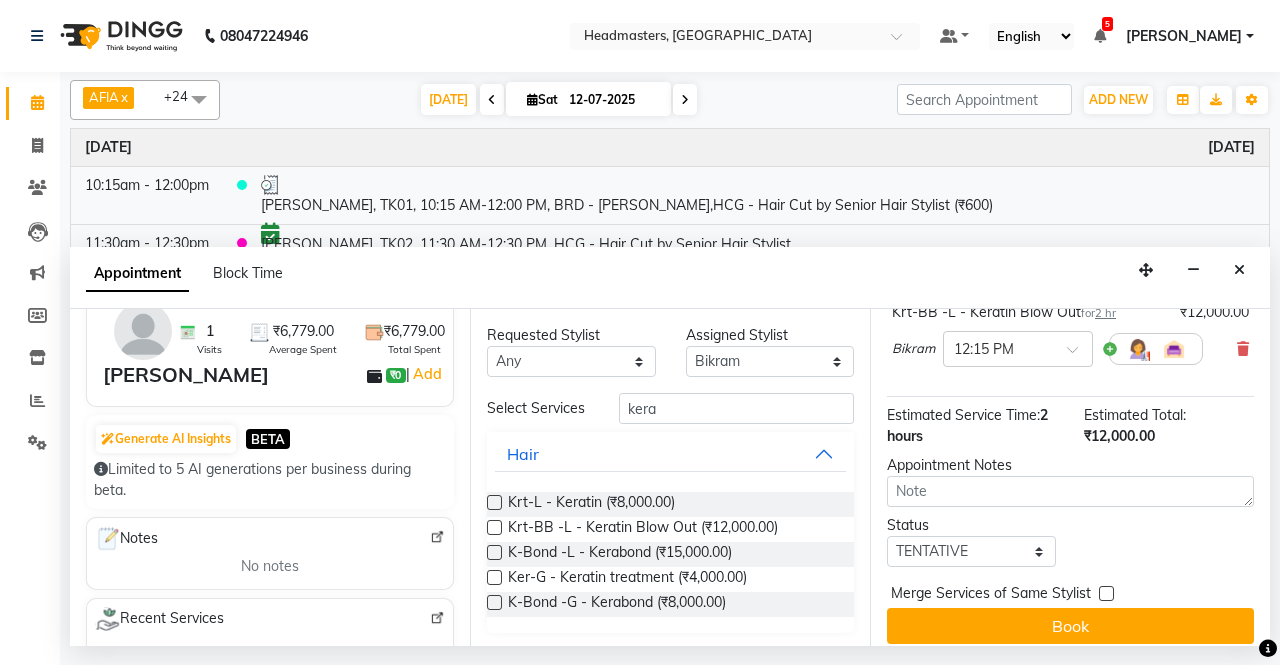 scroll, scrollTop: 192, scrollLeft: 0, axis: vertical 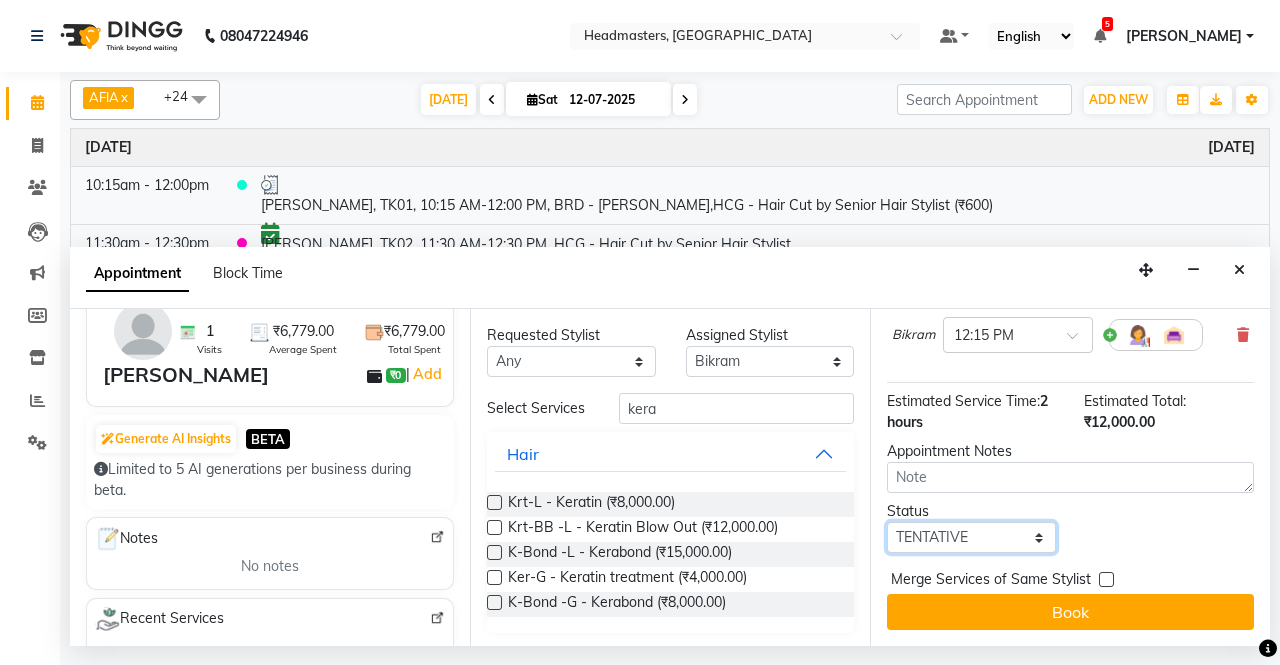 click on "Select TENTATIVE CONFIRM CHECK-IN UPCOMING" at bounding box center [971, 537] 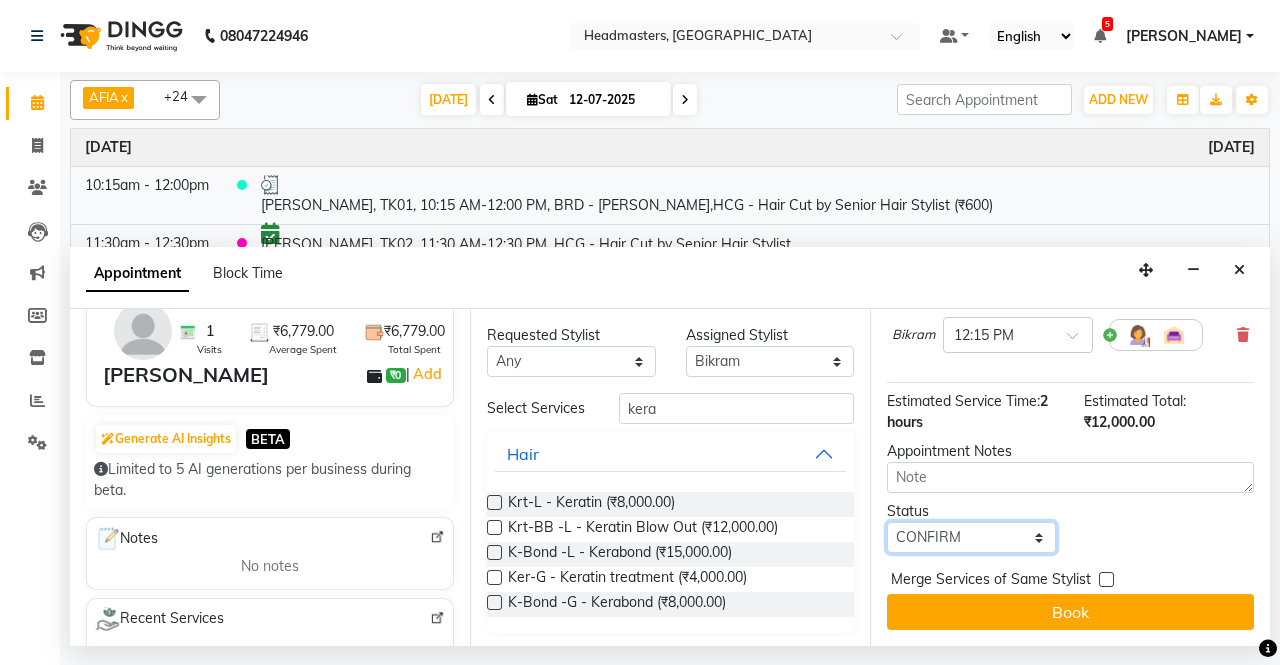 click on "Select TENTATIVE CONFIRM CHECK-IN UPCOMING" at bounding box center (971, 537) 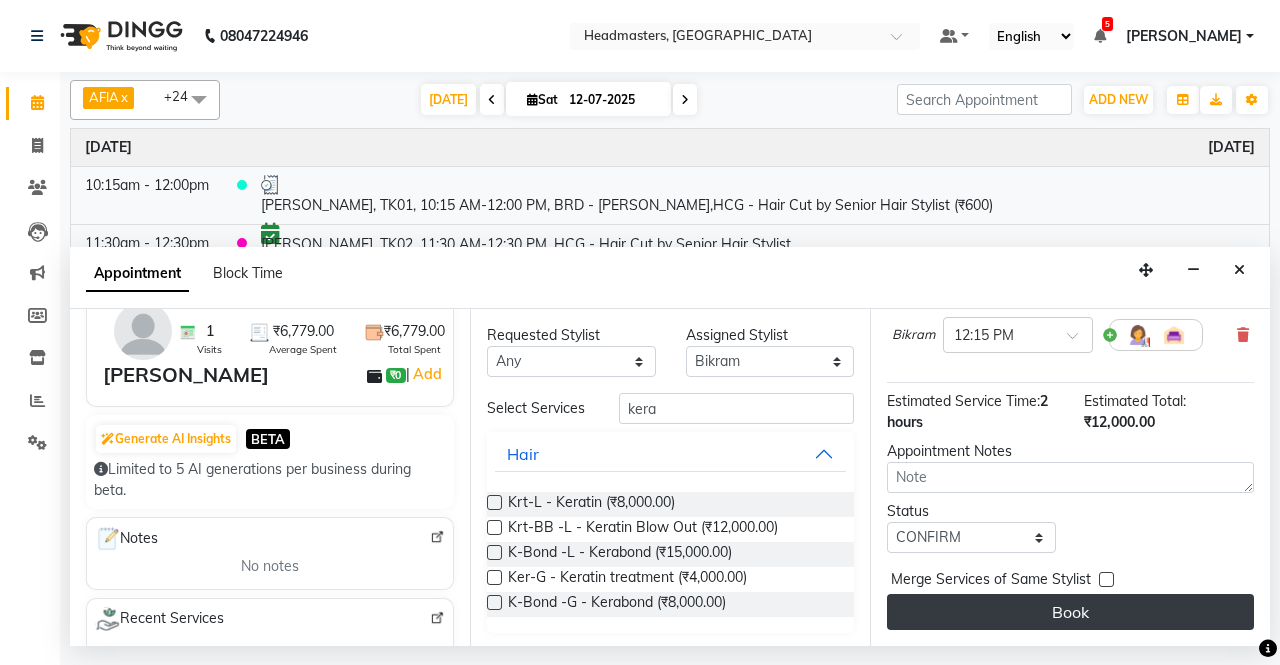 click on "Book" at bounding box center [1070, 612] 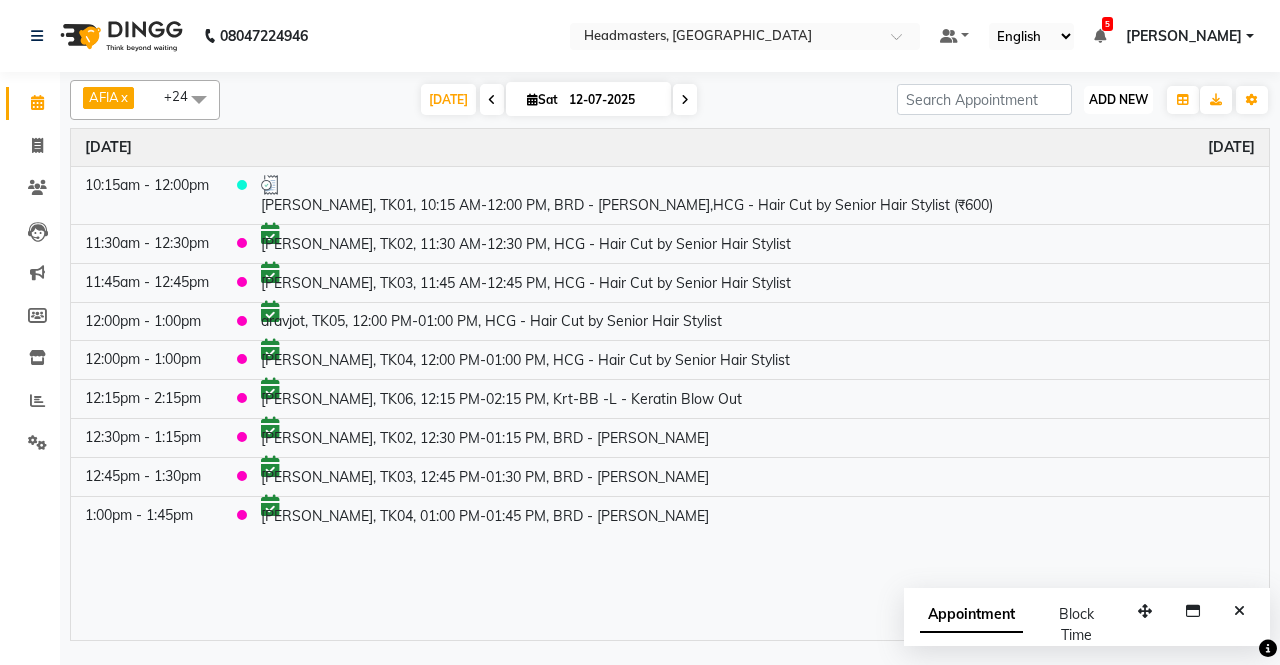 click on "ADD NEW" at bounding box center (1118, 99) 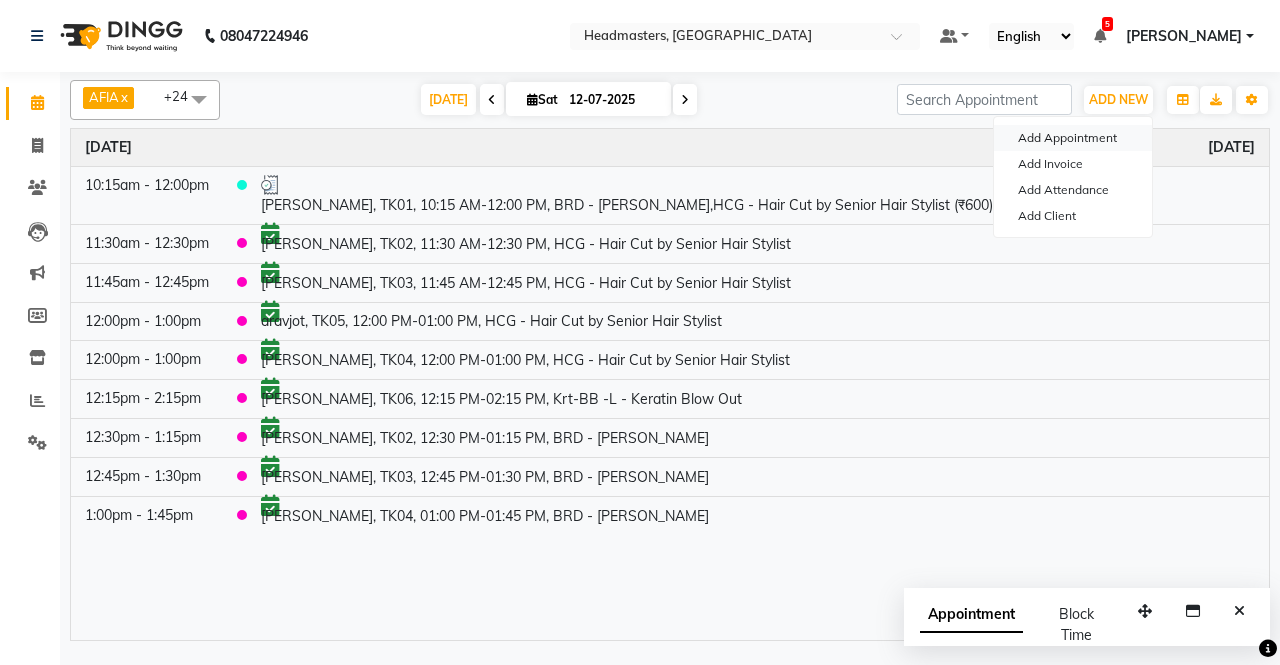 click on "Add Appointment" at bounding box center [1073, 138] 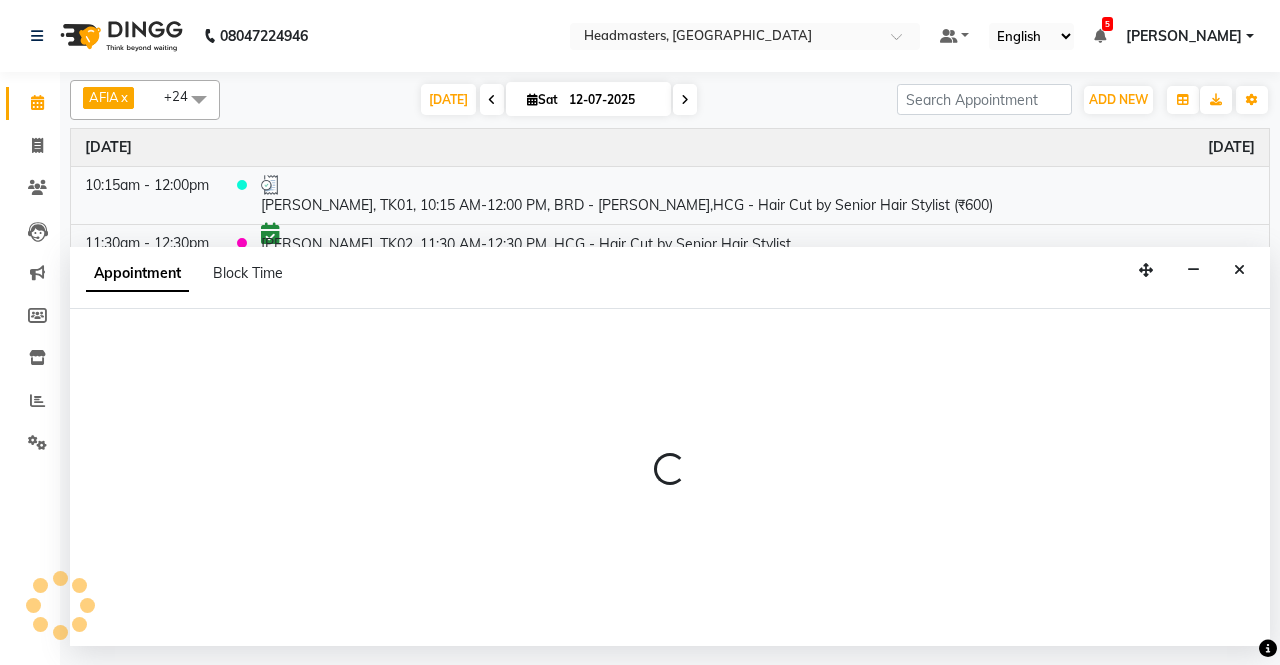 select on "540" 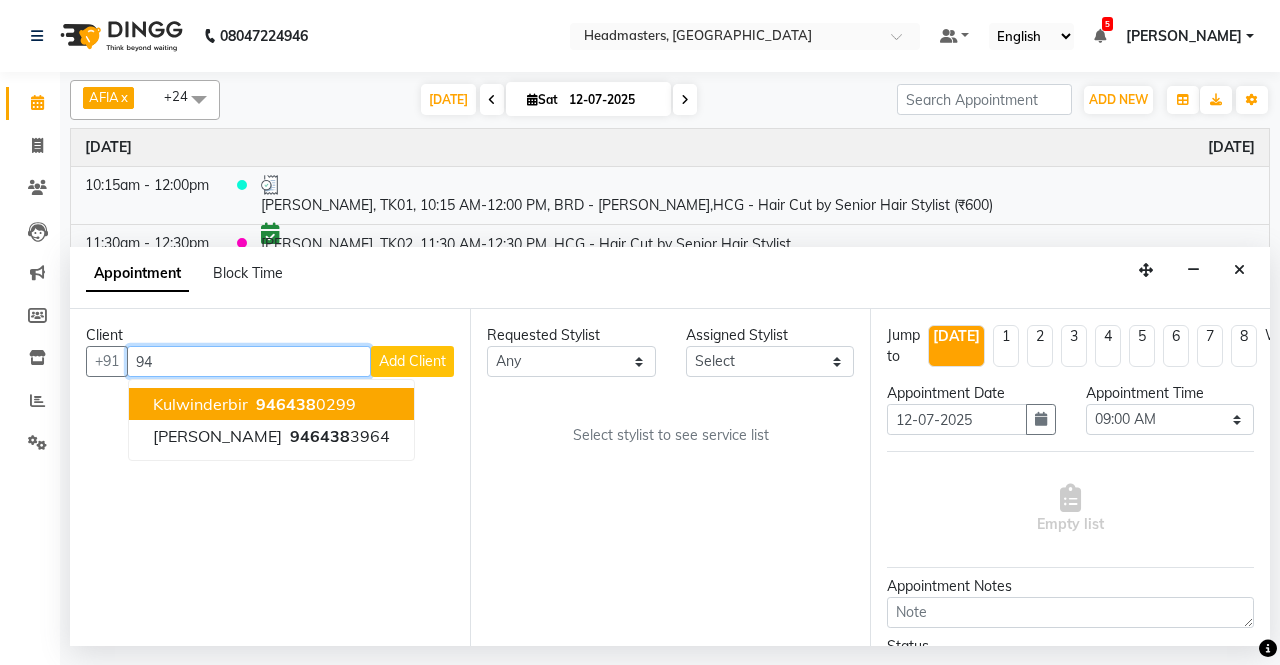 type on "9" 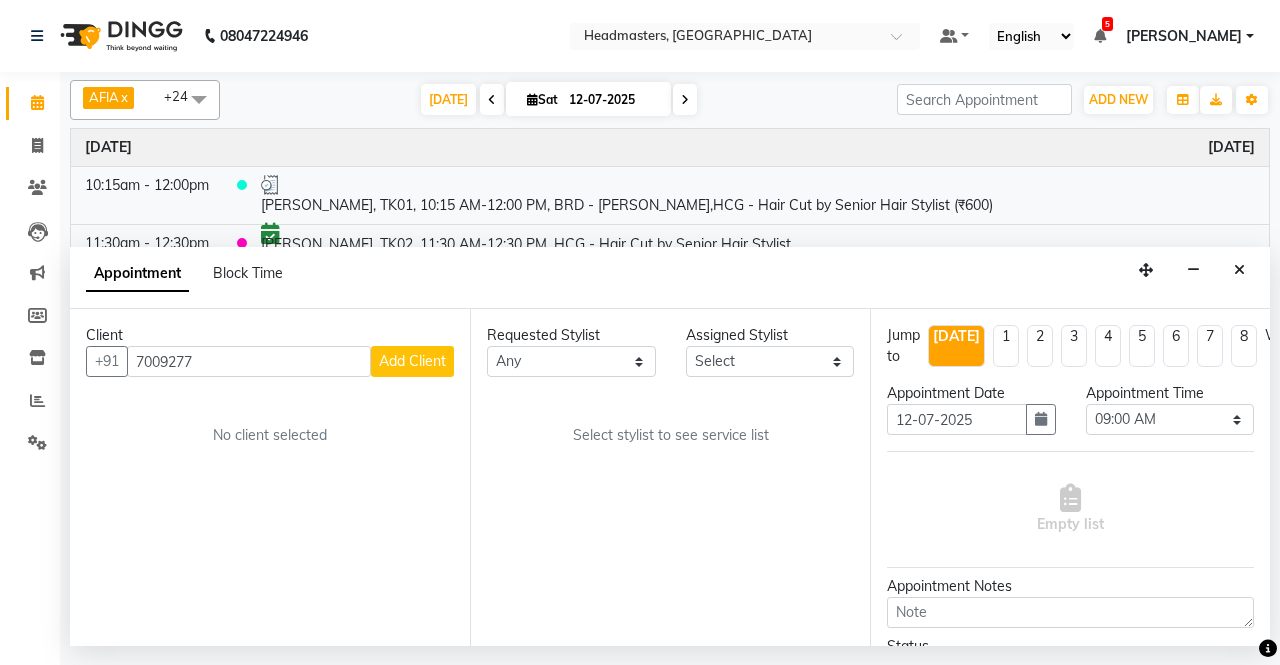 drag, startPoint x: 423, startPoint y: 381, endPoint x: 451, endPoint y: 385, distance: 28.284271 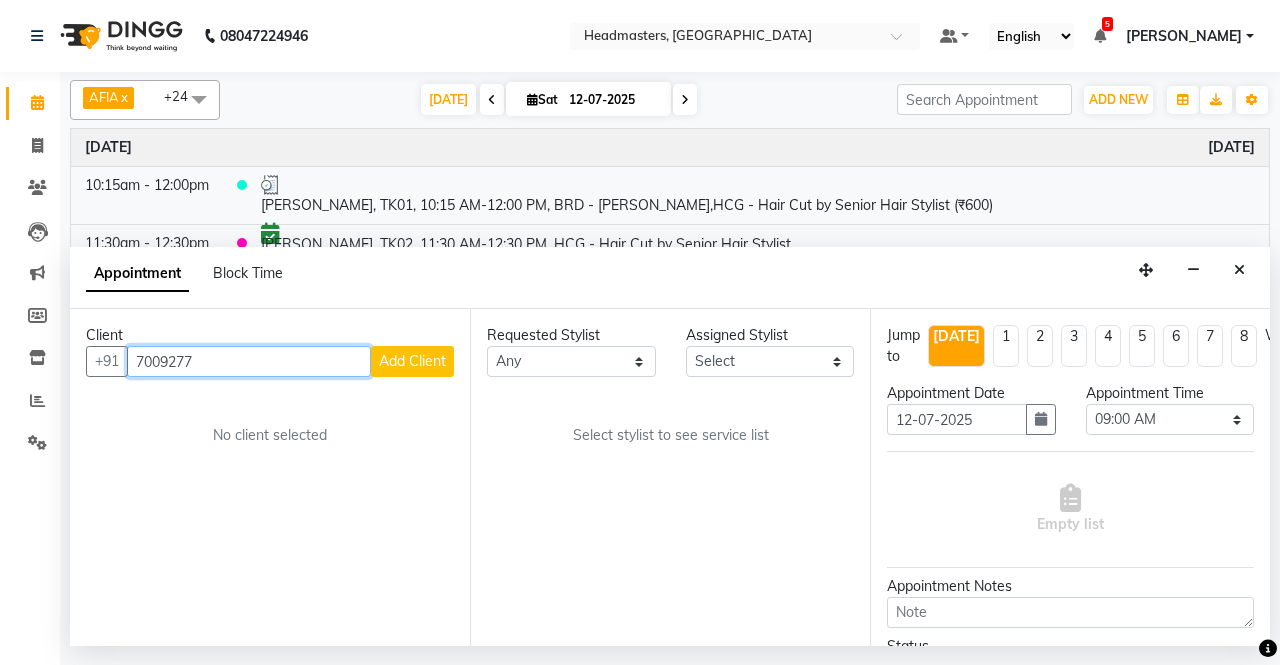 click on "7009277" at bounding box center [249, 361] 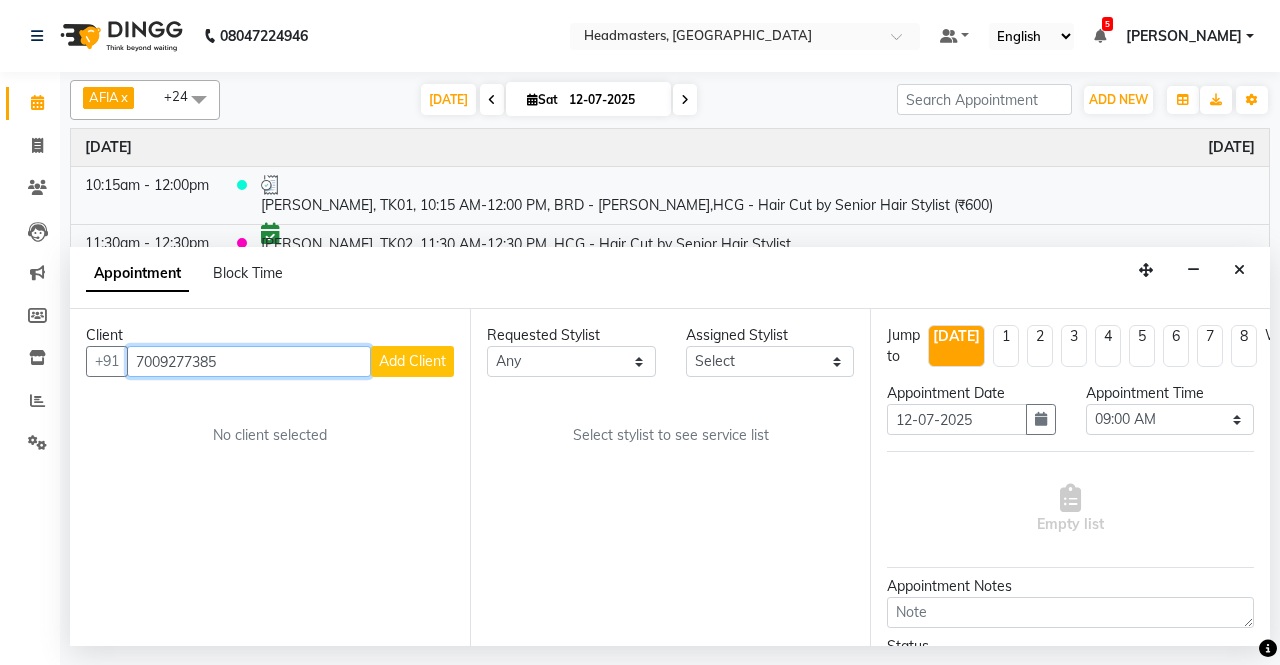 type on "7009277385" 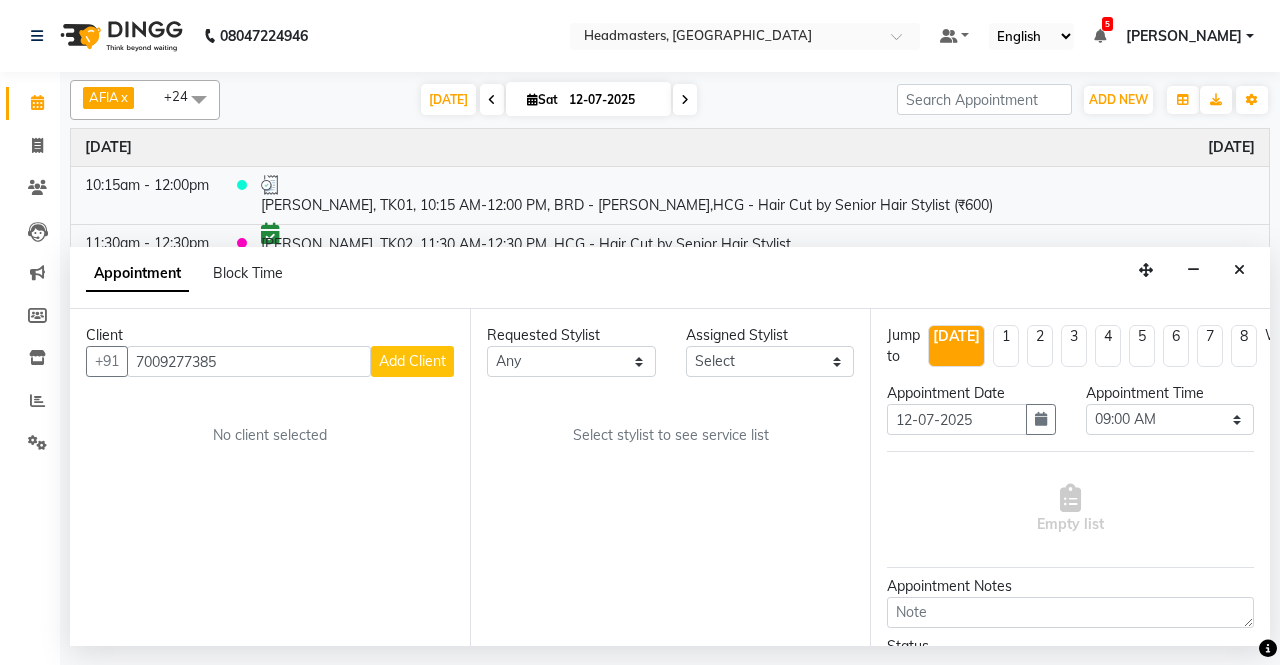 click on "Add Client" at bounding box center [412, 361] 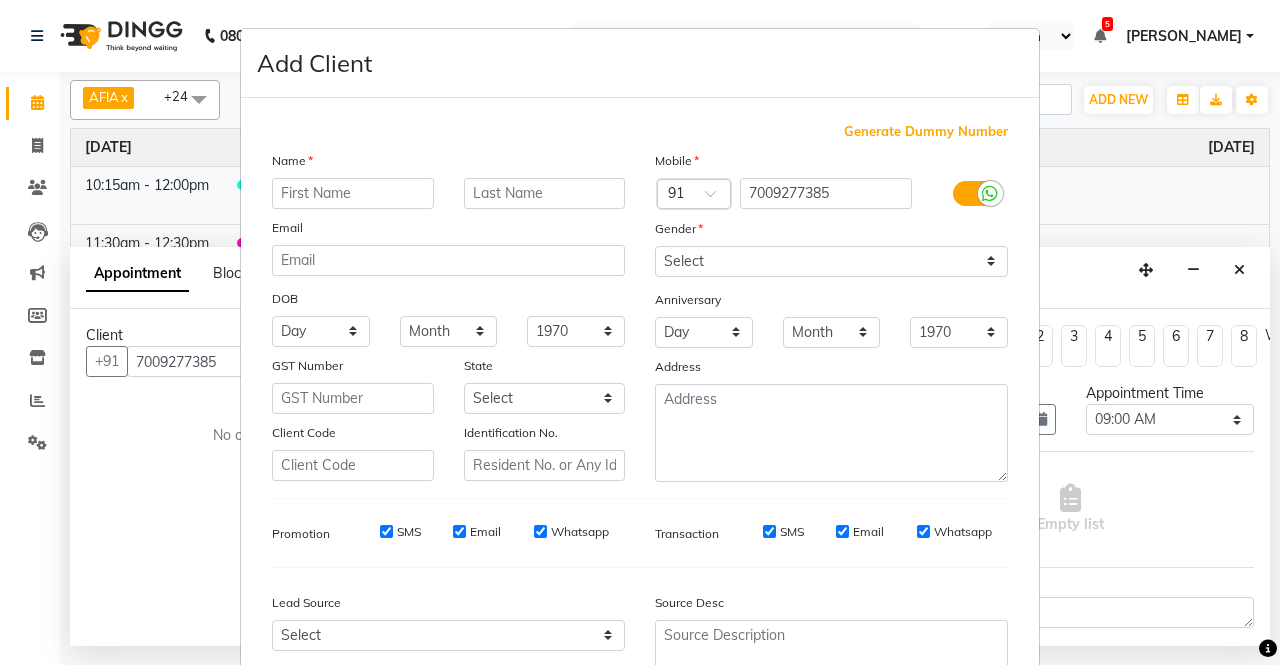 click at bounding box center (353, 193) 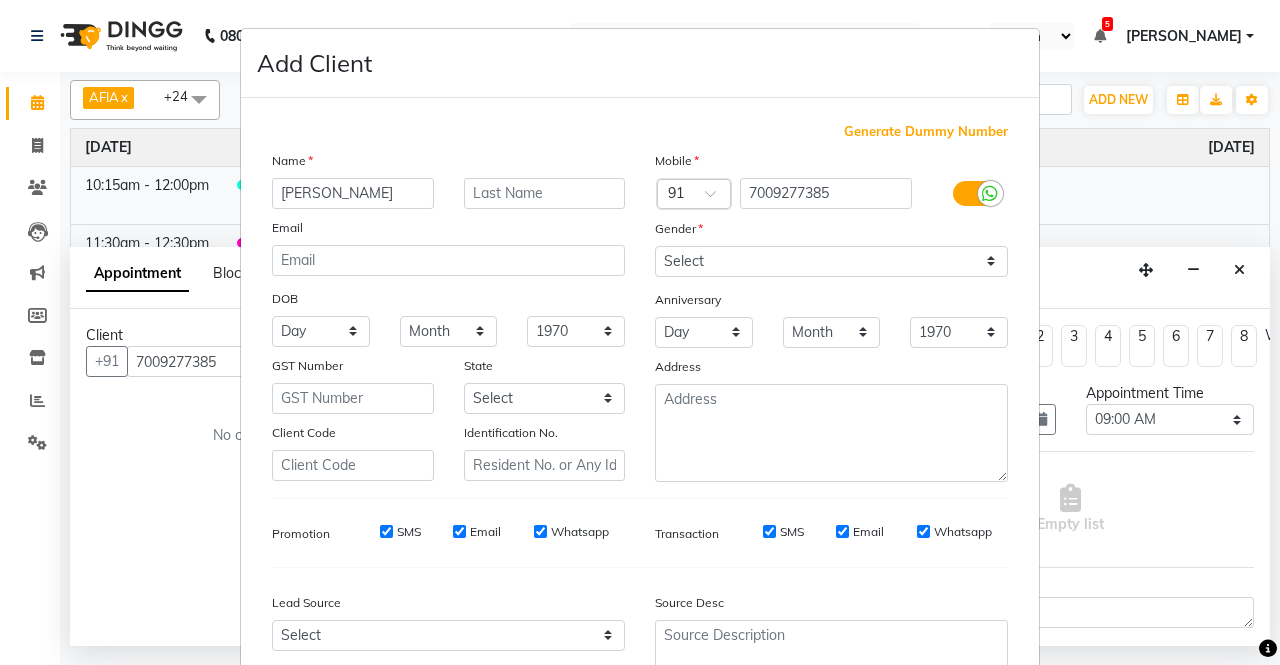 type on "[PERSON_NAME]" 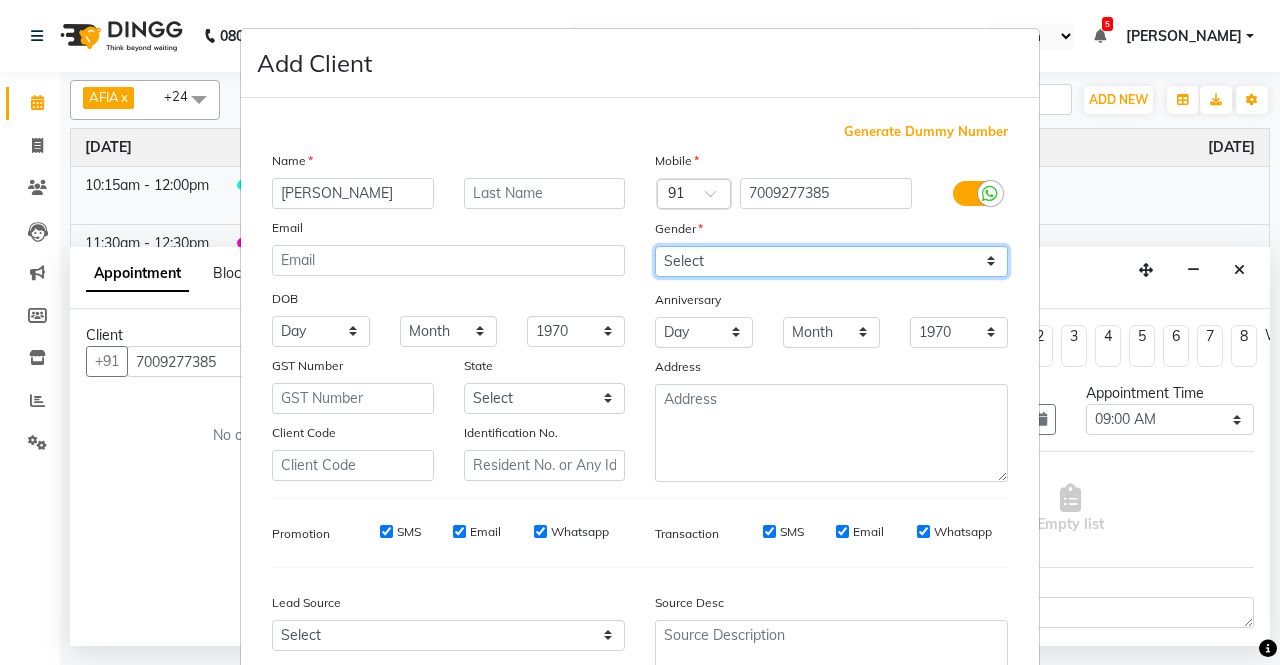 click on "Select [DEMOGRAPHIC_DATA] [DEMOGRAPHIC_DATA] Other Prefer Not To Say" at bounding box center (831, 261) 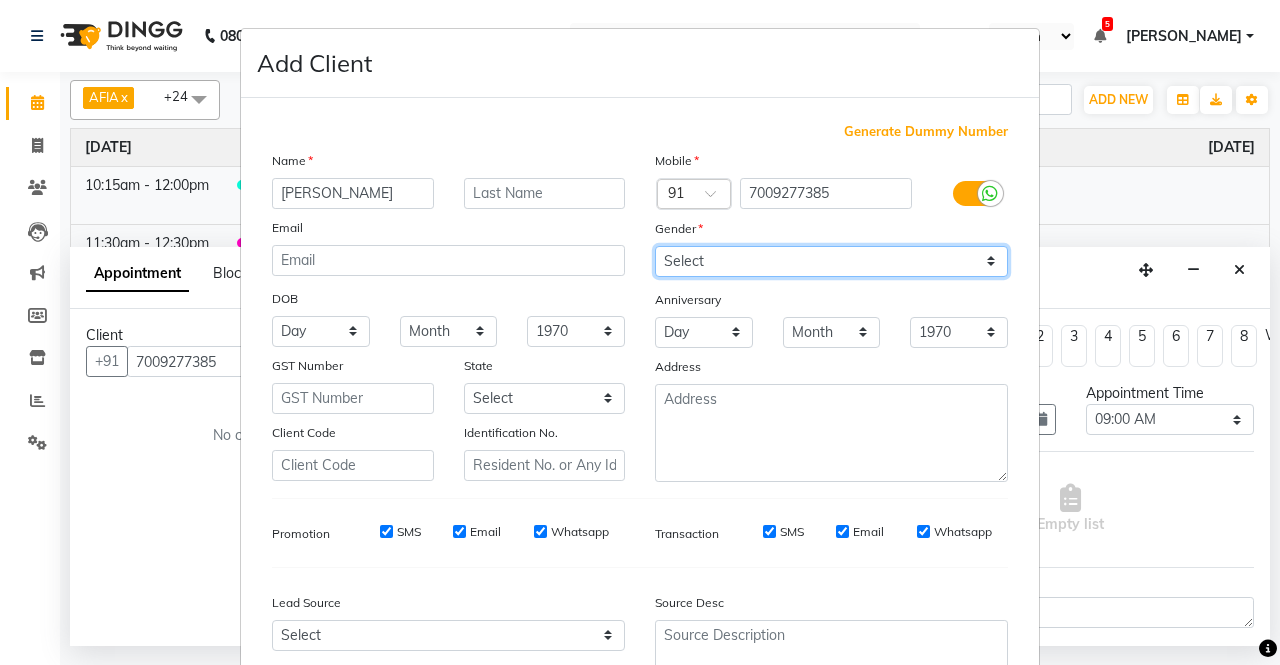 select on "[DEMOGRAPHIC_DATA]" 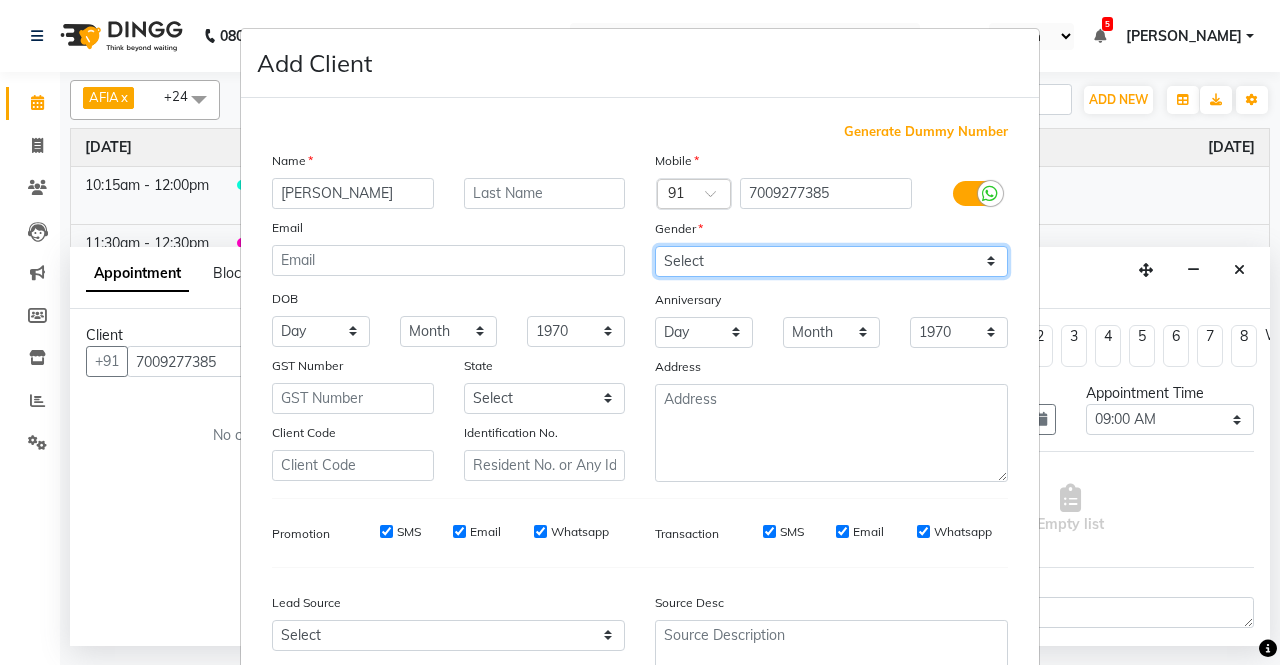 click on "Select [DEMOGRAPHIC_DATA] [DEMOGRAPHIC_DATA] Other Prefer Not To Say" at bounding box center (831, 261) 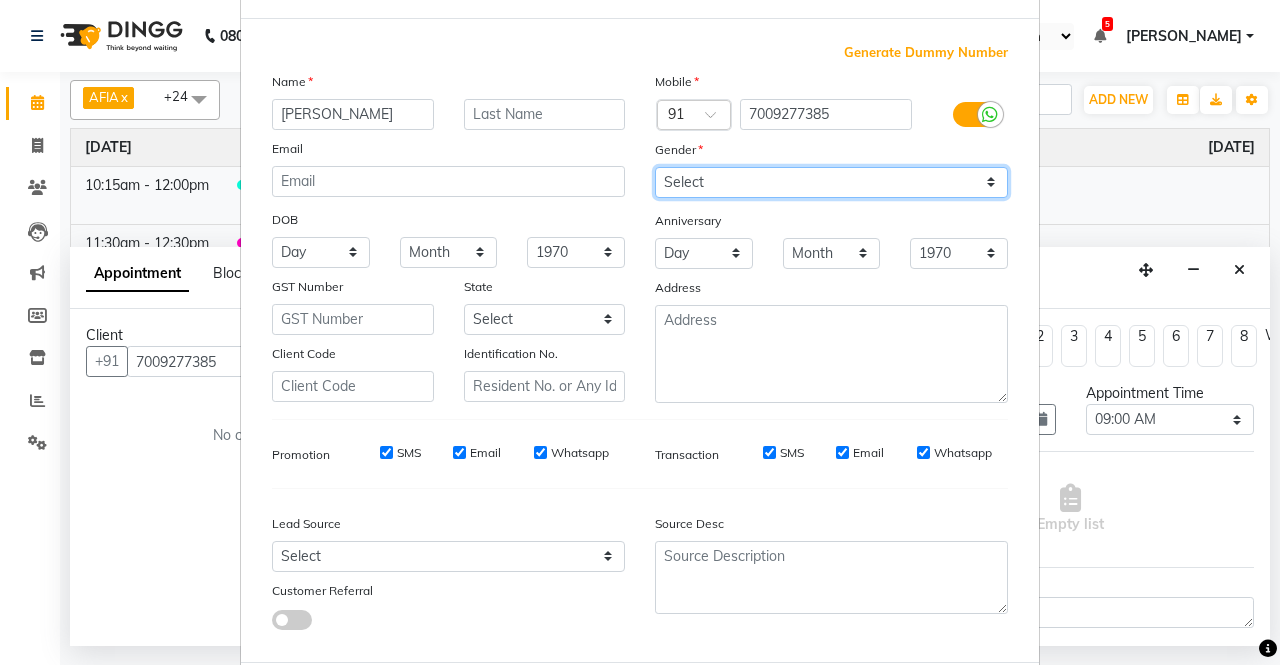 scroll, scrollTop: 184, scrollLeft: 0, axis: vertical 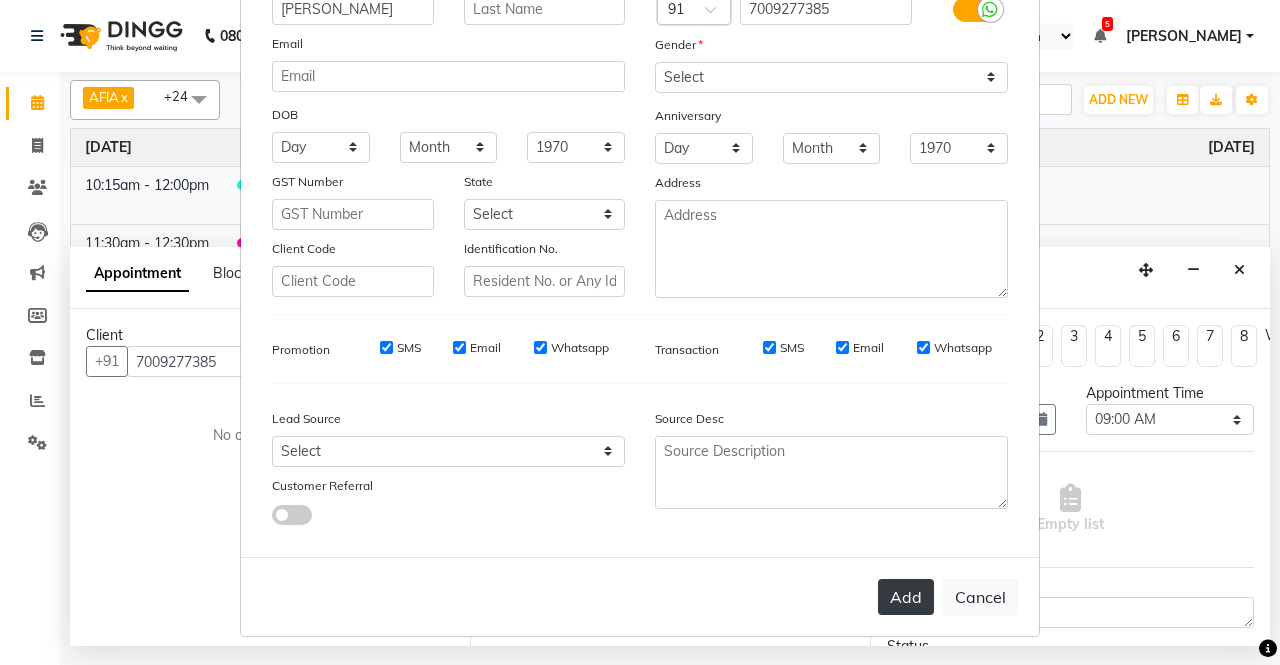 click on "Add" at bounding box center [906, 597] 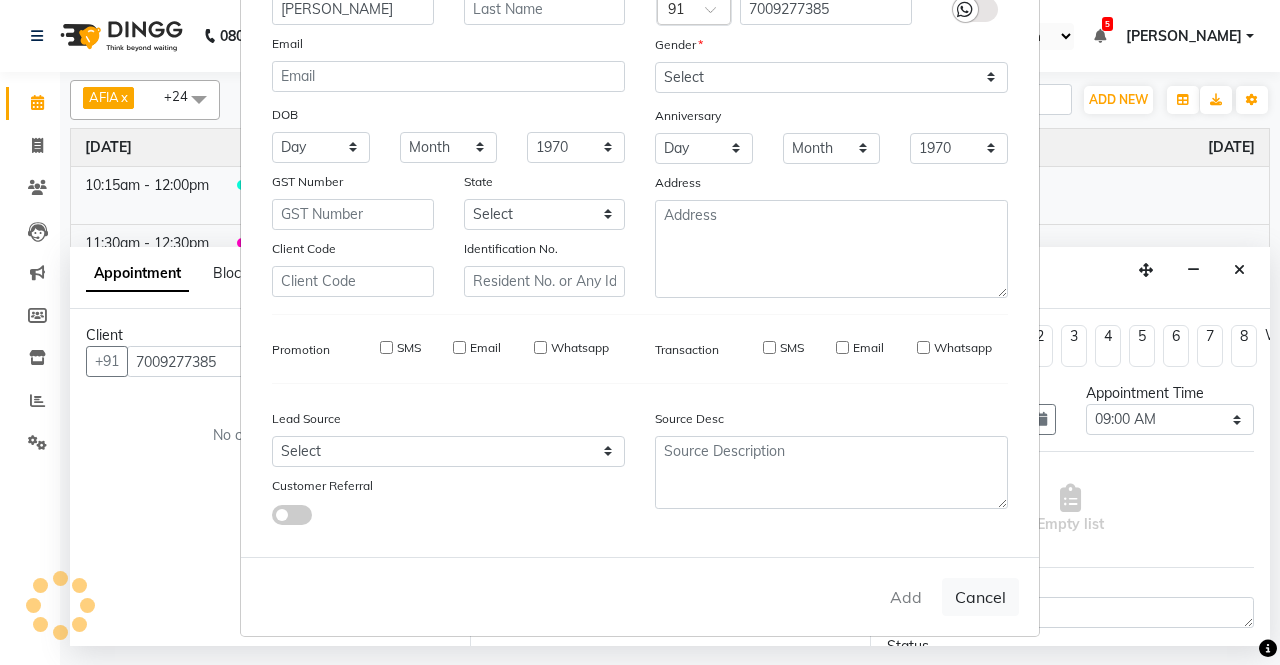 type 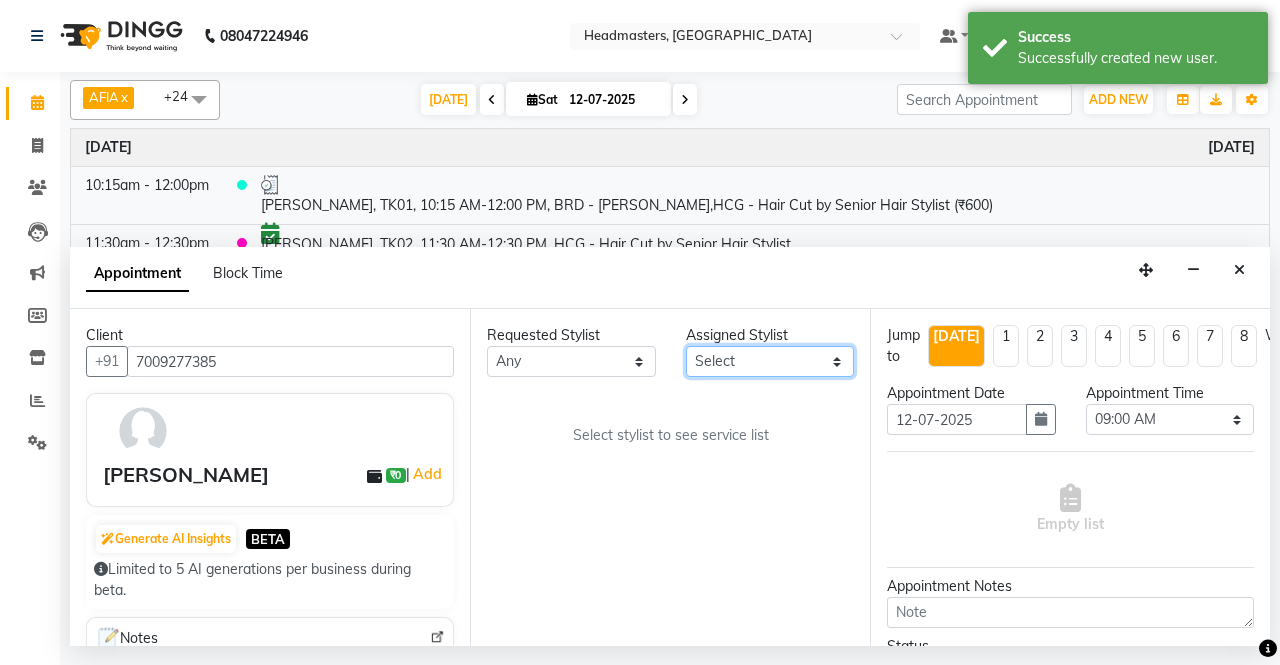 click on "Select AFIA Anjali [PERSON_NAME] [PERSON_NAME]  [PERSON_NAME] HEAD [PERSON_NAME]  [PERSON_NAME]  [PERSON_NAME]  [PERSON_NAME] Love [PERSON_NAME]  [PERSON_NAME]  [PERSON_NAME]  [PERSON_NAME] [PERSON_NAME] [PERSON_NAME]  [PERSON_NAME]  [PERSON_NAME]" at bounding box center (770, 361) 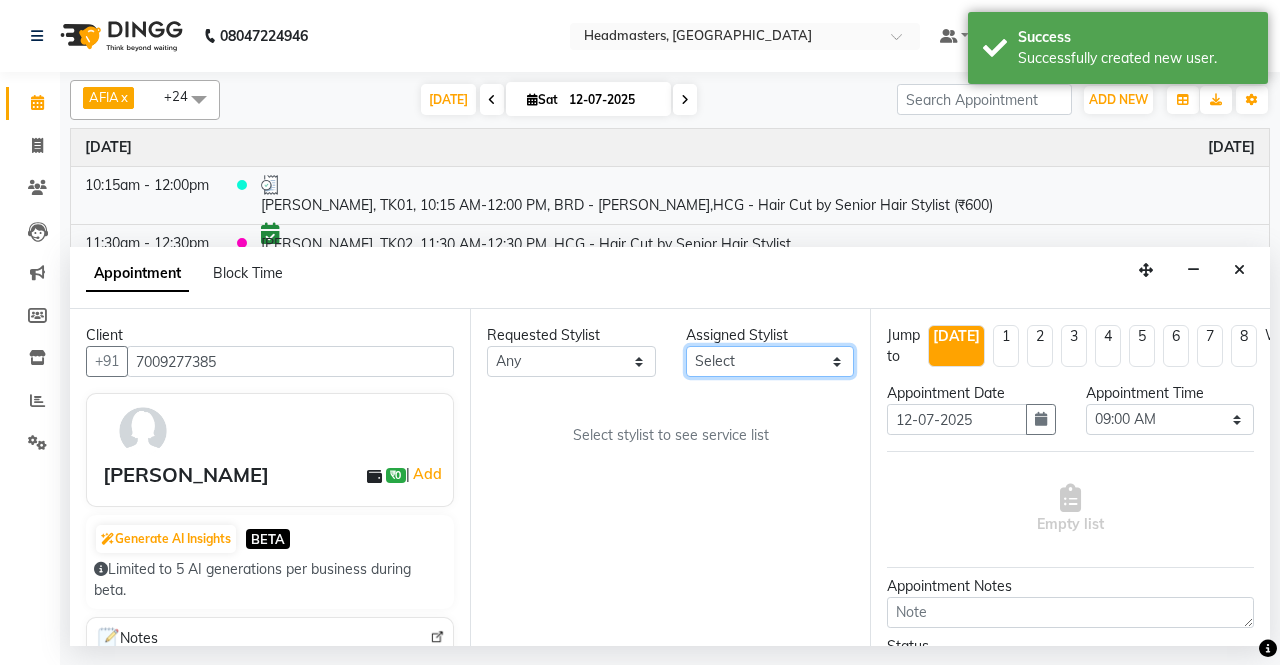 select on "60661" 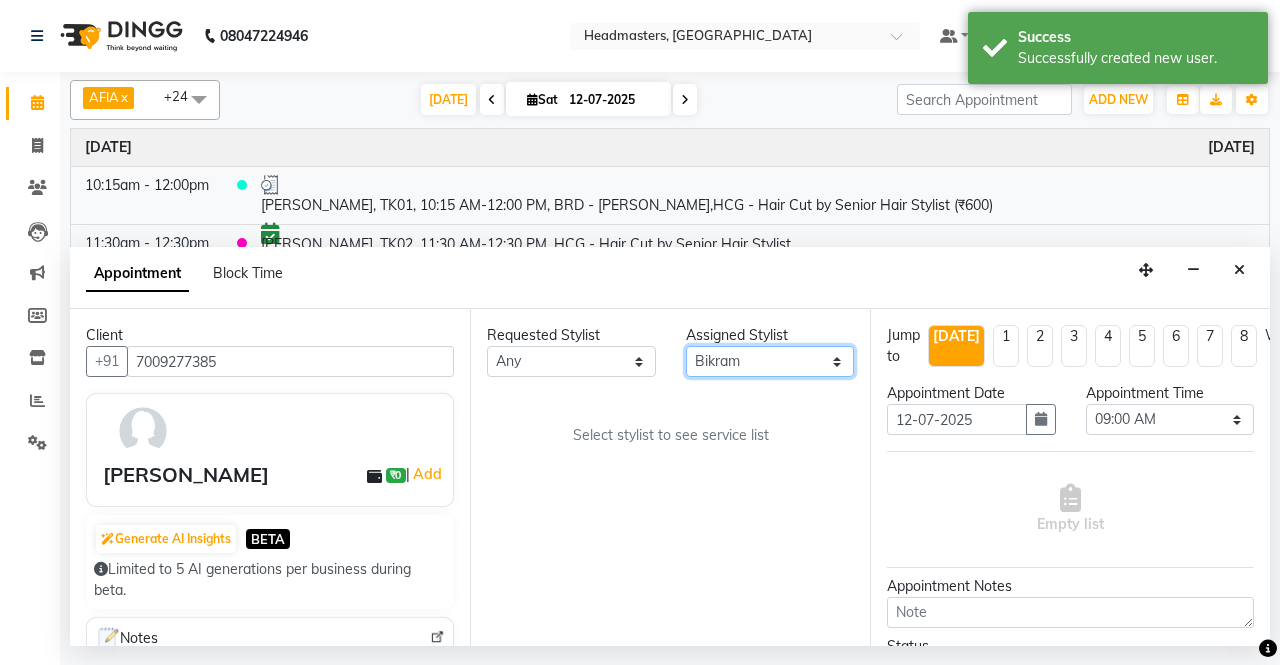 click on "Select AFIA Anjali [PERSON_NAME] [PERSON_NAME]  [PERSON_NAME] HEAD [PERSON_NAME]  [PERSON_NAME]  [PERSON_NAME]  [PERSON_NAME] Love [PERSON_NAME]  [PERSON_NAME]  [PERSON_NAME]  [PERSON_NAME] [PERSON_NAME] [PERSON_NAME]  [PERSON_NAME]  [PERSON_NAME]" at bounding box center (770, 361) 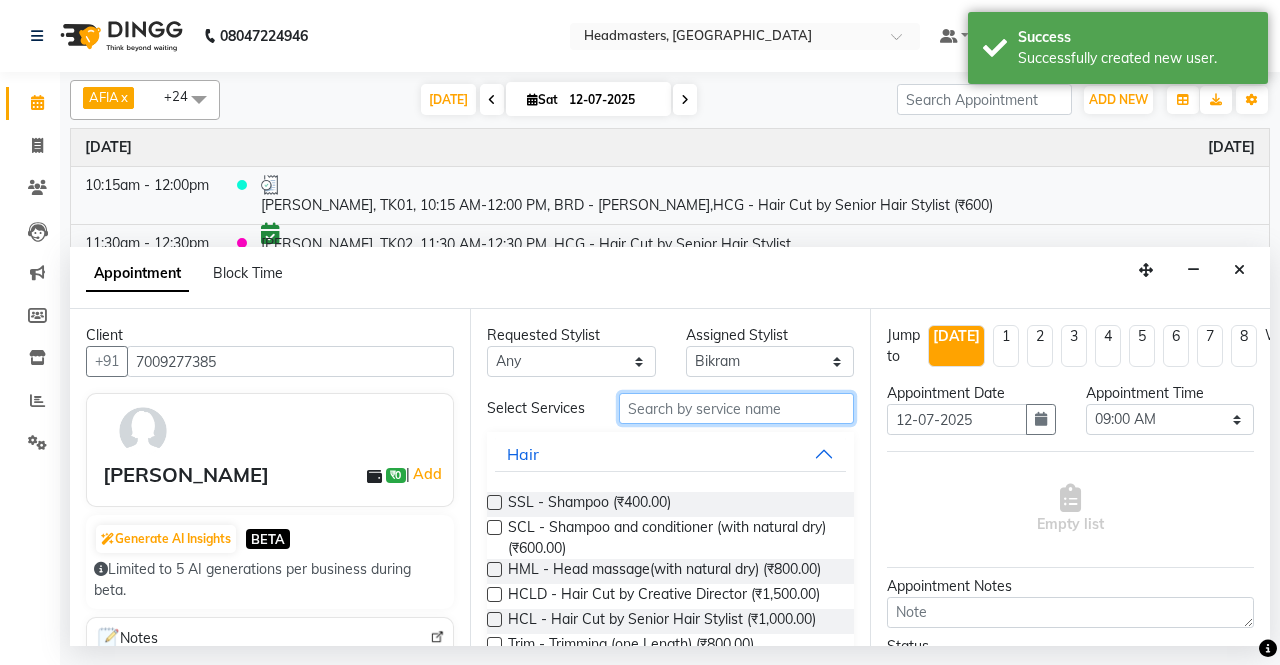 click at bounding box center (736, 408) 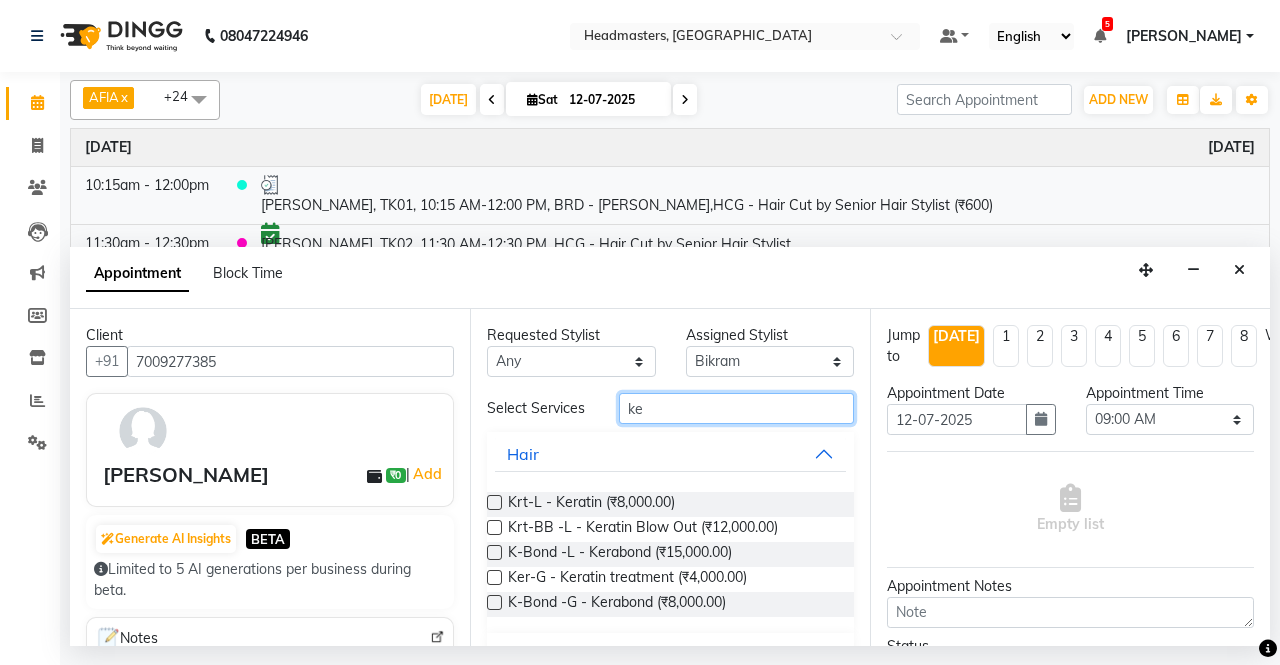 type on "k" 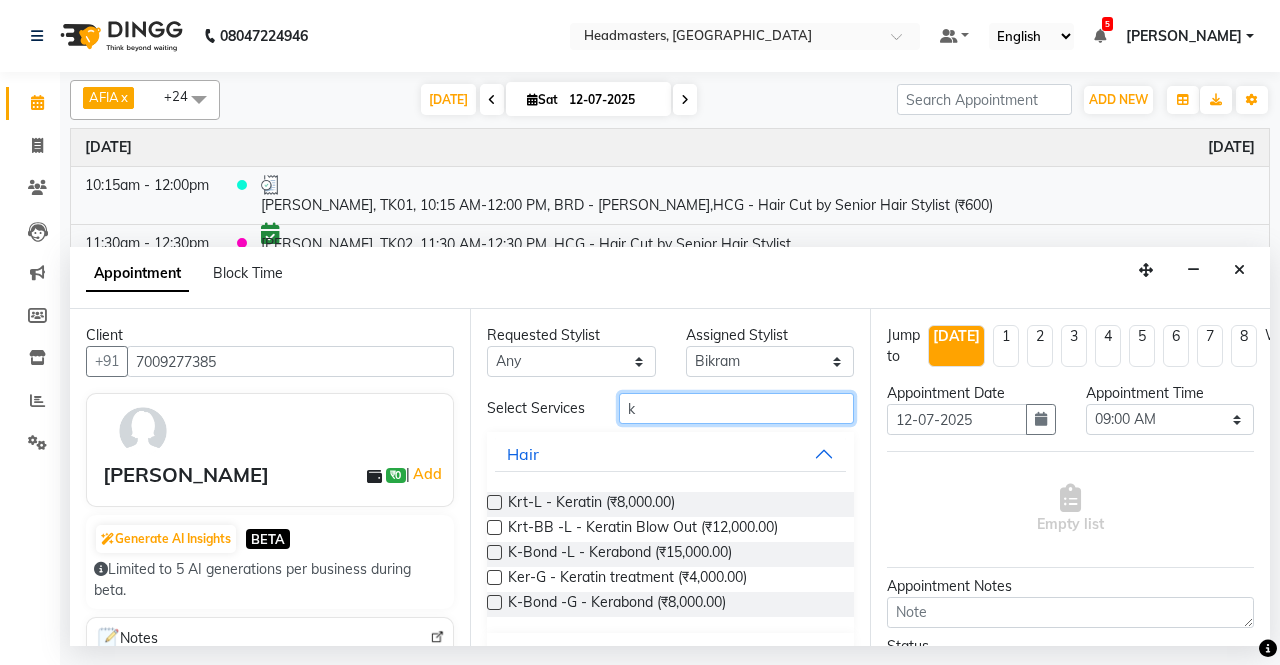 type 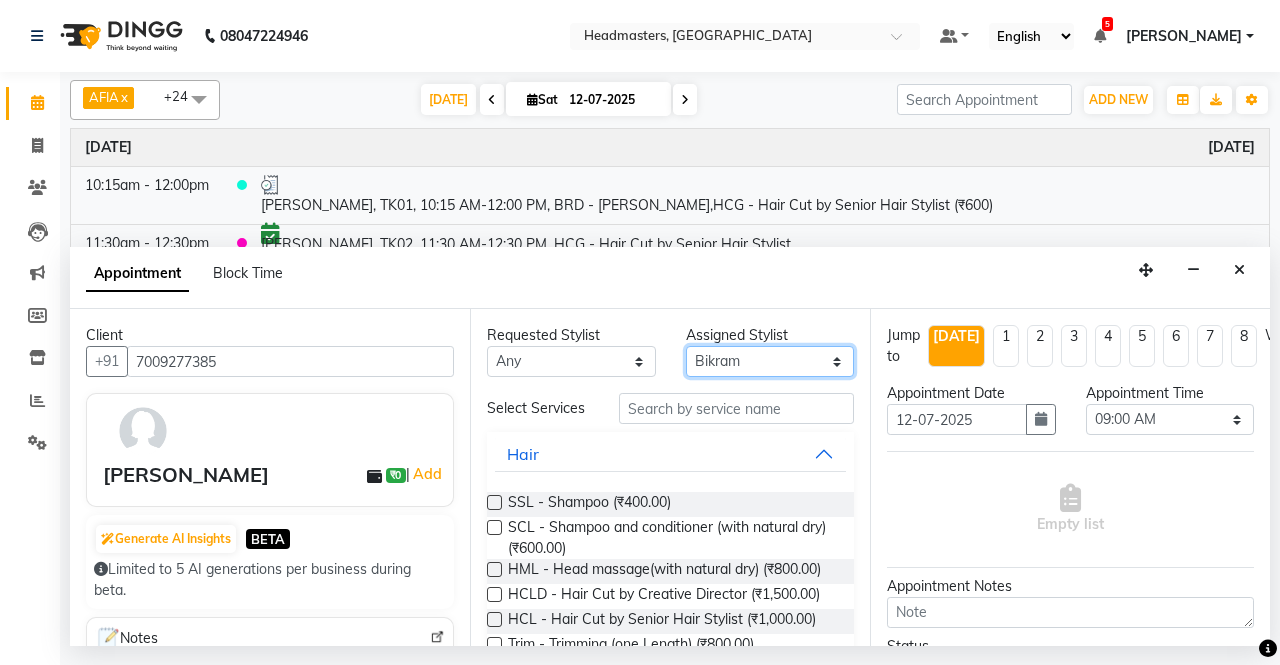 click on "Select AFIA Anjali [PERSON_NAME] [PERSON_NAME]  [PERSON_NAME] HEAD [PERSON_NAME]  [PERSON_NAME]  [PERSON_NAME]  [PERSON_NAME] Love [PERSON_NAME]  [PERSON_NAME]  [PERSON_NAME]  [PERSON_NAME] [PERSON_NAME] [PERSON_NAME]  [PERSON_NAME]  [PERSON_NAME]" at bounding box center (770, 361) 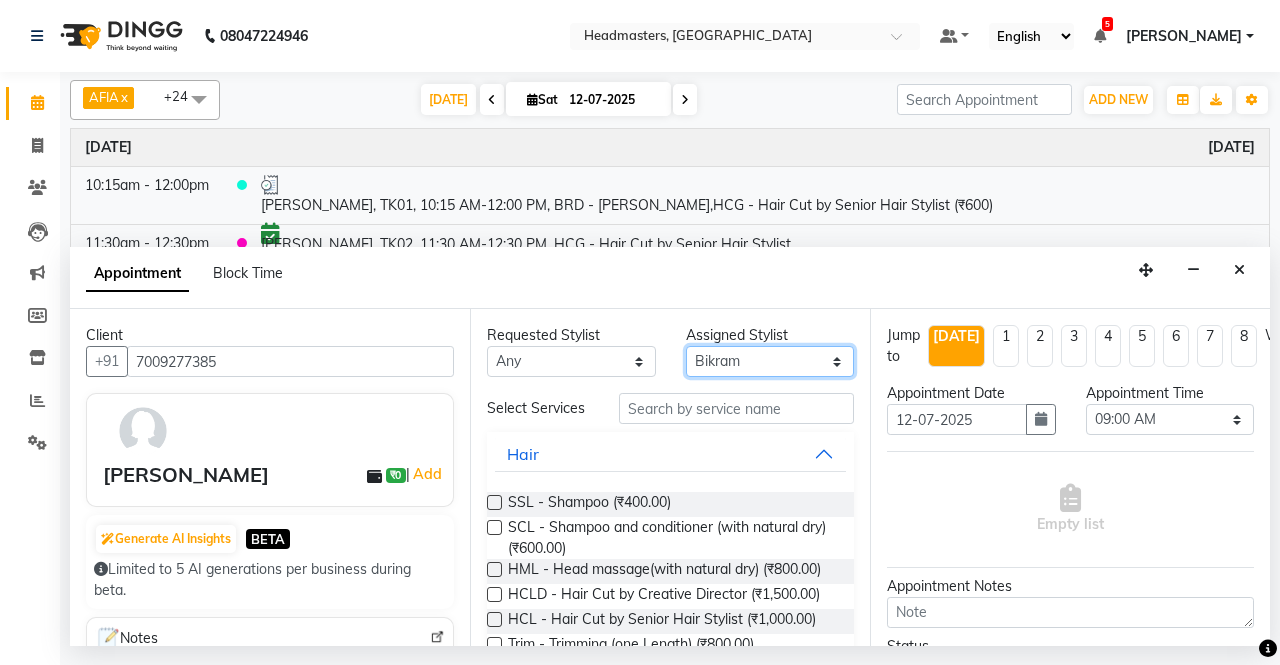 select on "60665" 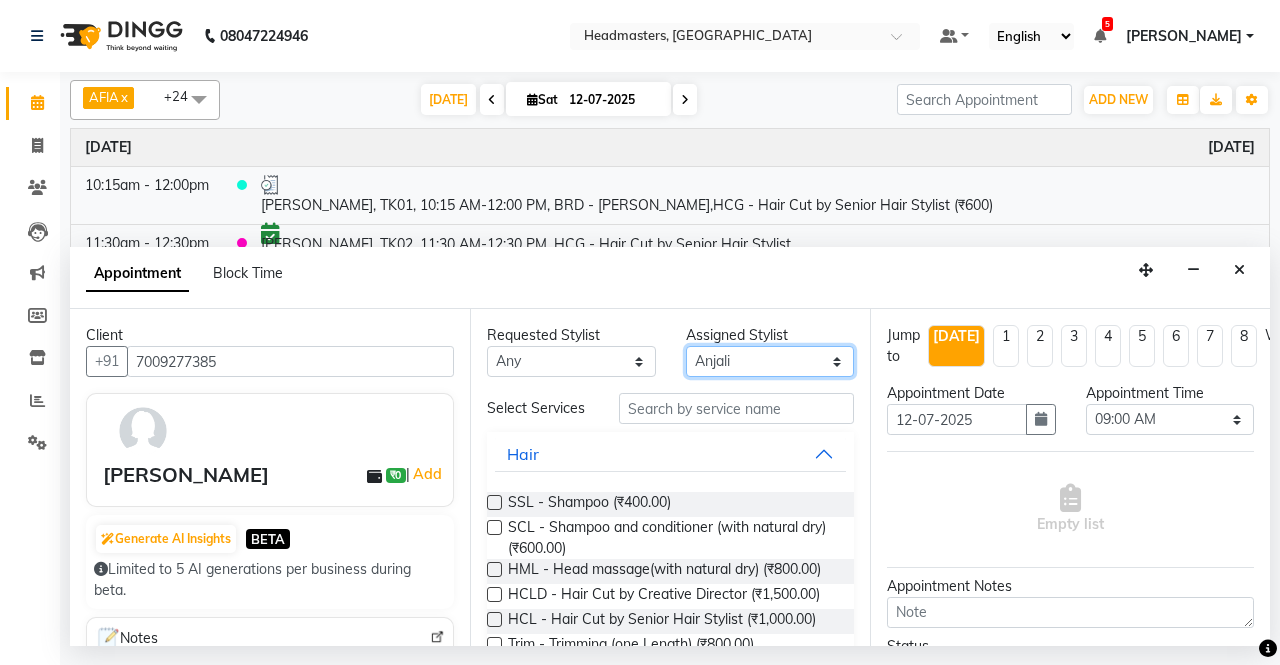 click on "Select AFIA Anjali [PERSON_NAME] [PERSON_NAME]  [PERSON_NAME] HEAD [PERSON_NAME]  [PERSON_NAME]  [PERSON_NAME]  [PERSON_NAME] Love [PERSON_NAME]  [PERSON_NAME]  [PERSON_NAME]  [PERSON_NAME] [PERSON_NAME] [PERSON_NAME]  [PERSON_NAME]  [PERSON_NAME]" at bounding box center (770, 361) 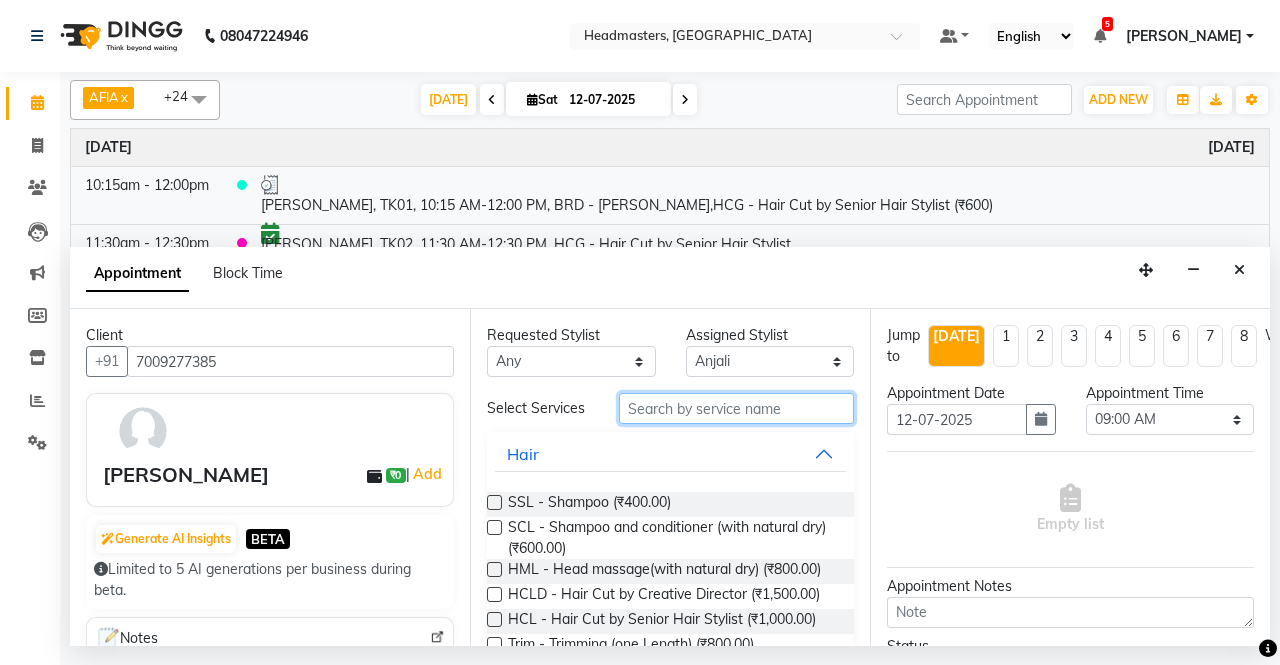 click at bounding box center [736, 408] 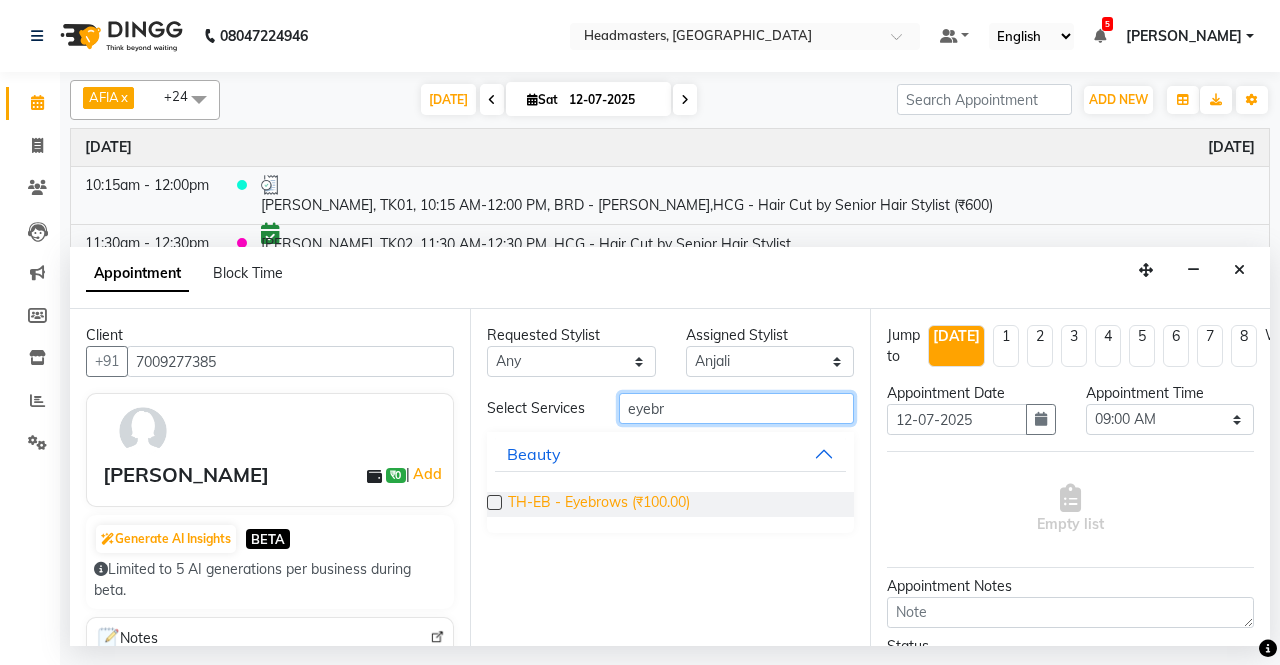 type on "eyebr" 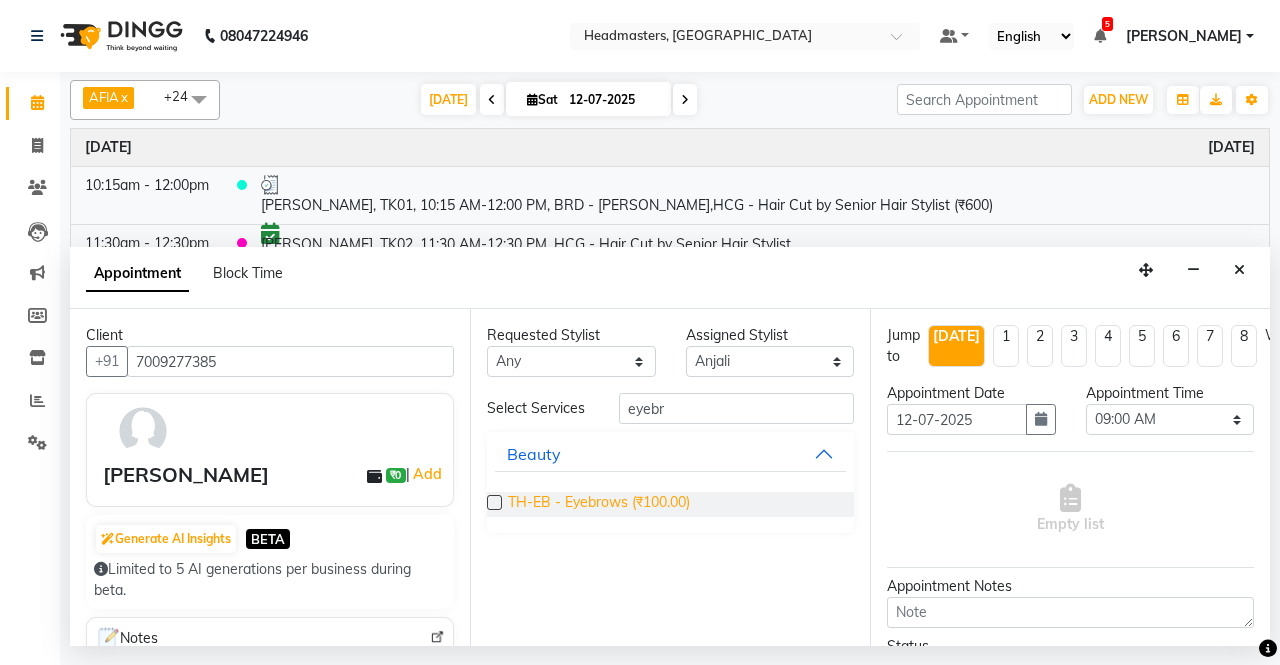 click on "TH-EB - Eyebrows (₹100.00)" at bounding box center (599, 504) 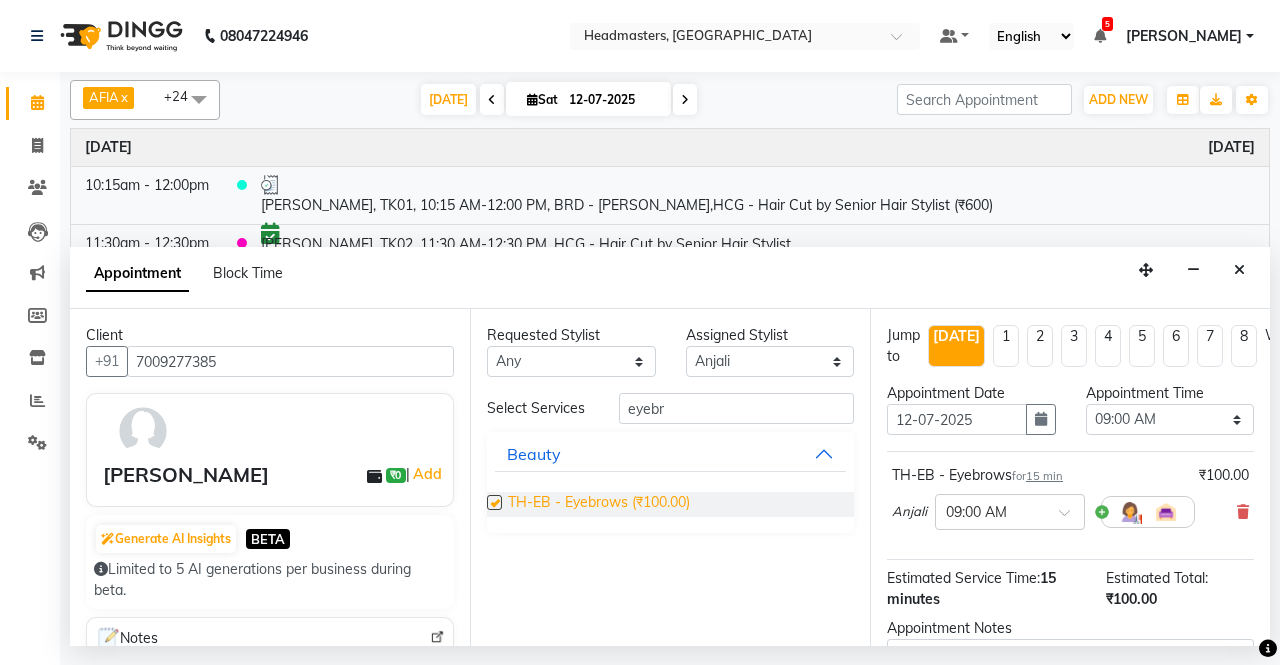 checkbox on "false" 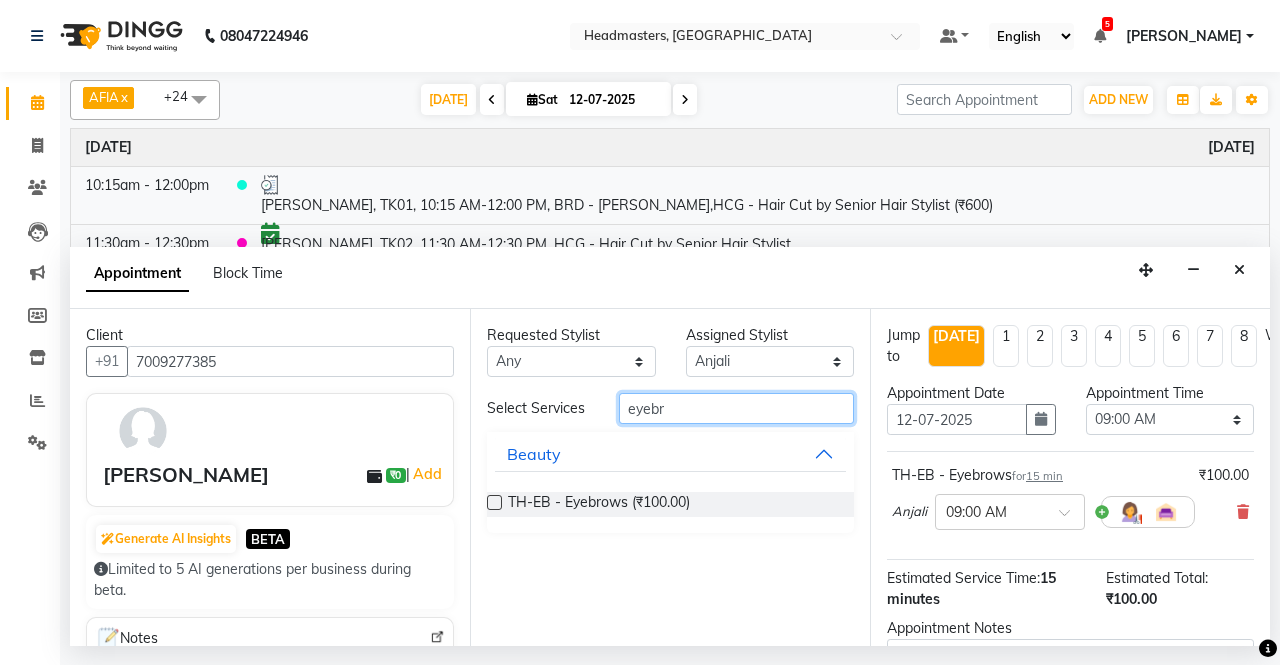 click on "eyebr" at bounding box center [736, 408] 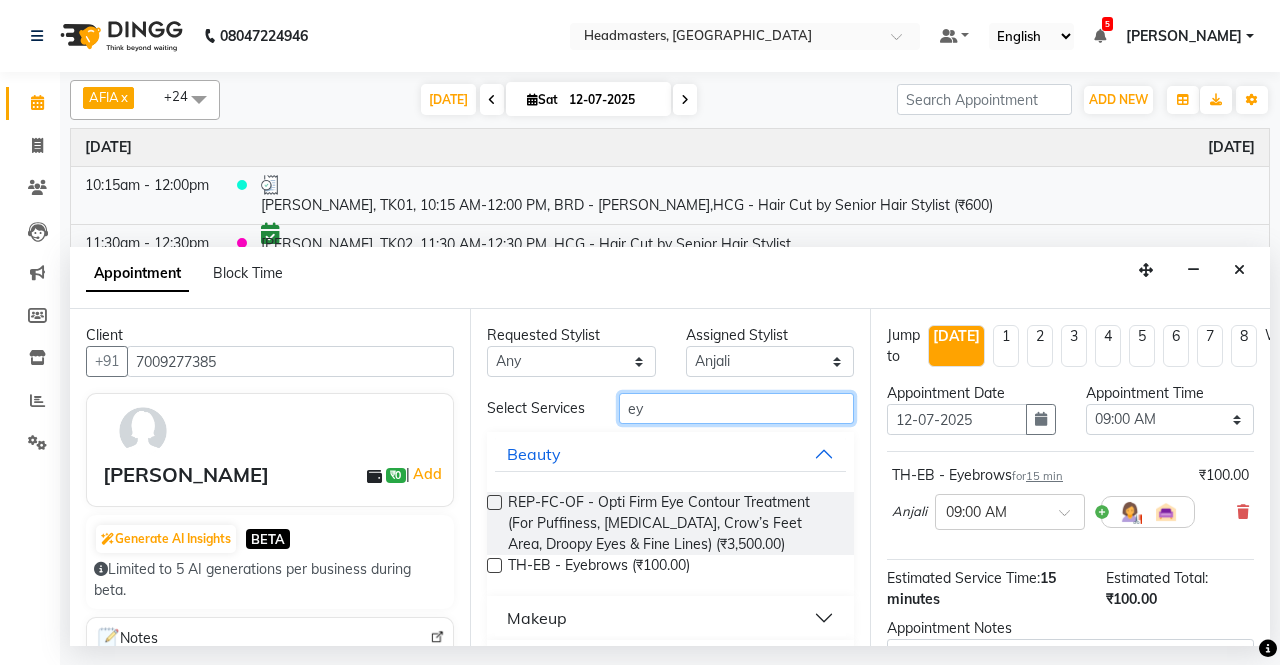type on "e" 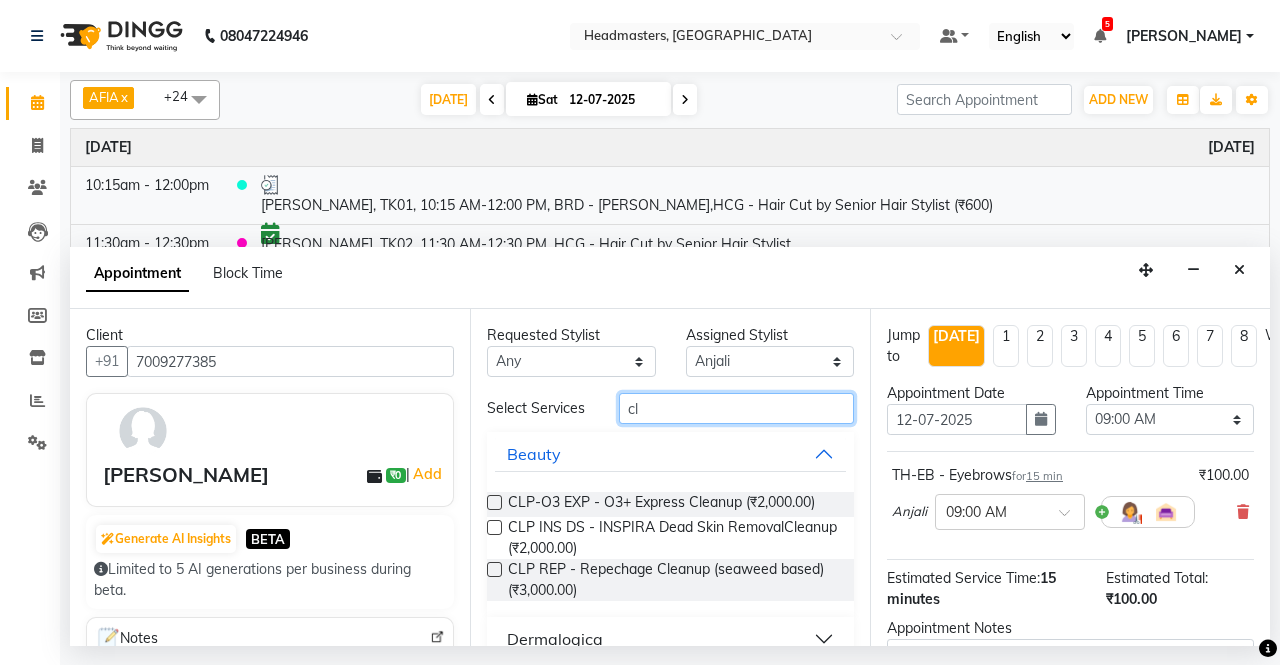 type on "c" 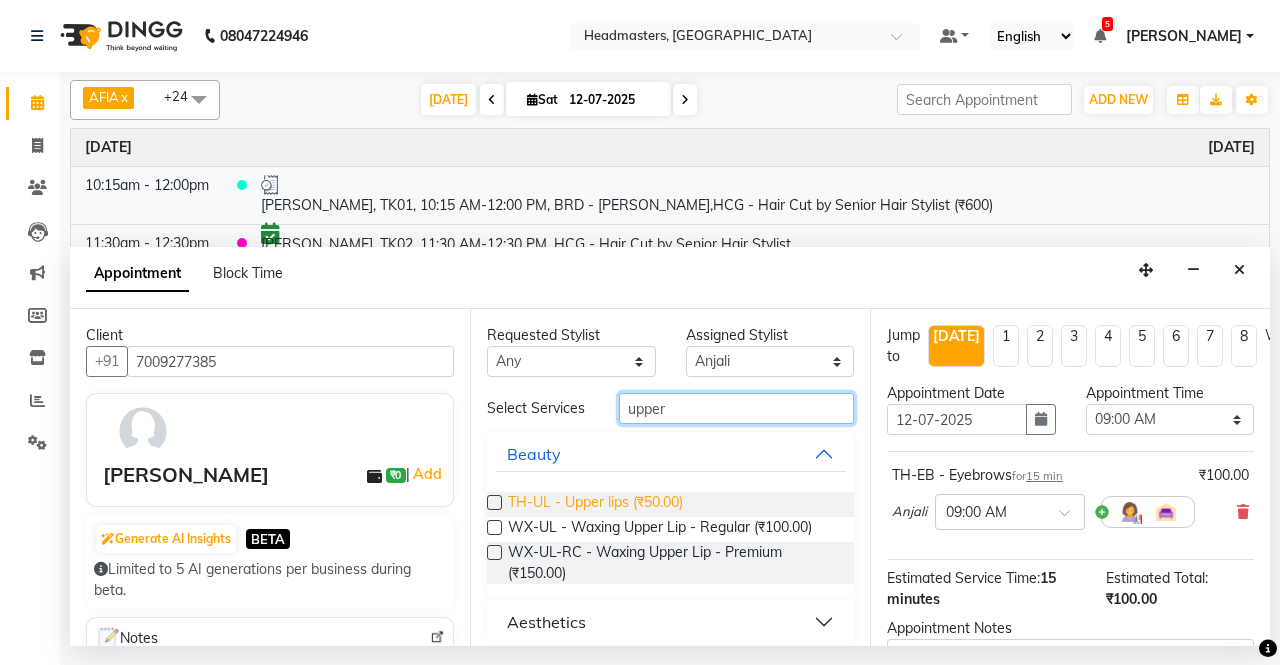type on "upper" 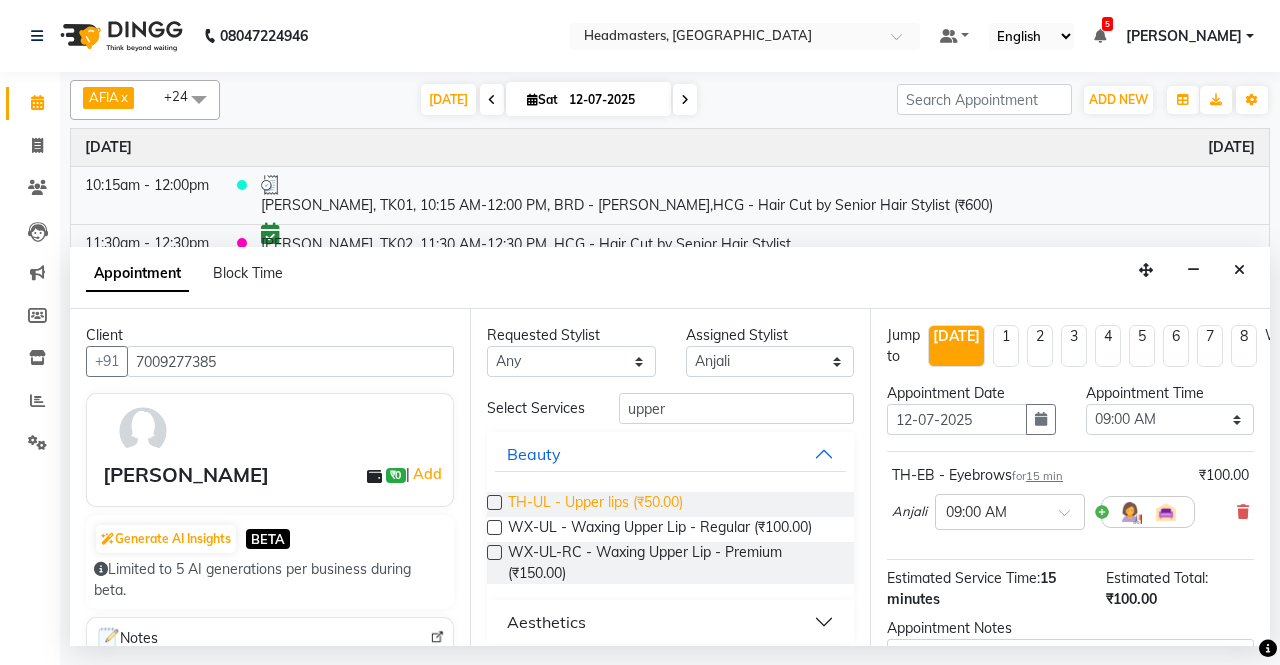 click on "TH-UL - Upper lips (₹50.00)" at bounding box center (595, 504) 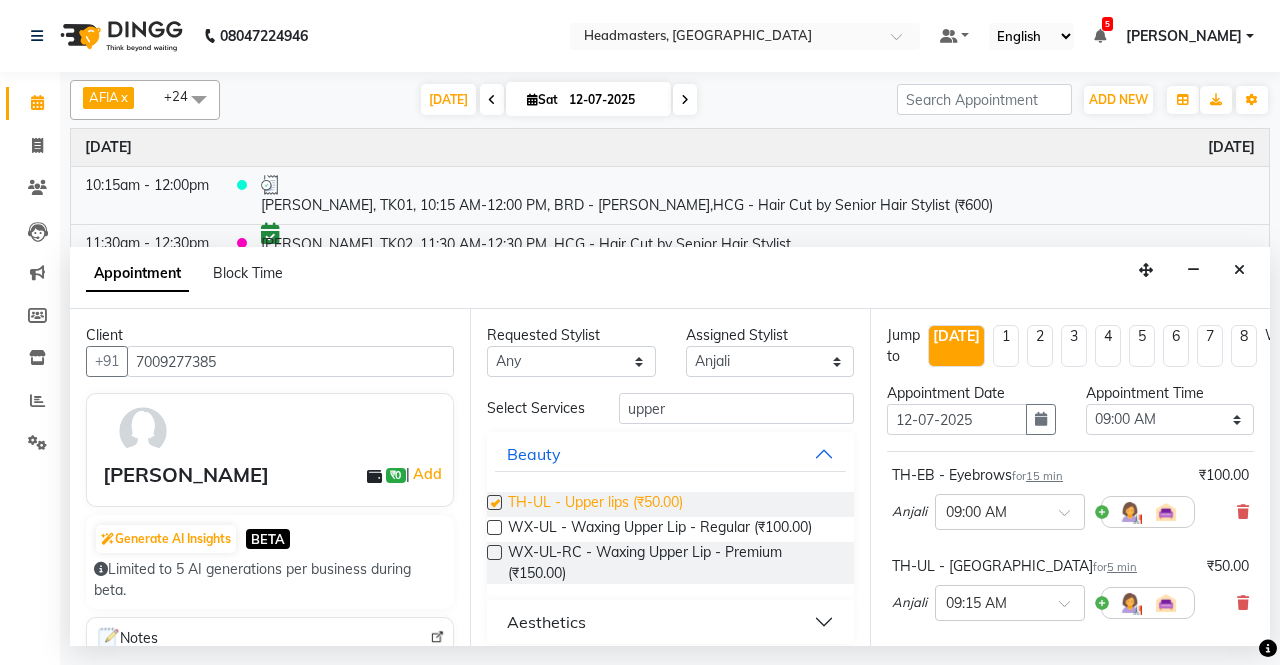 checkbox on "false" 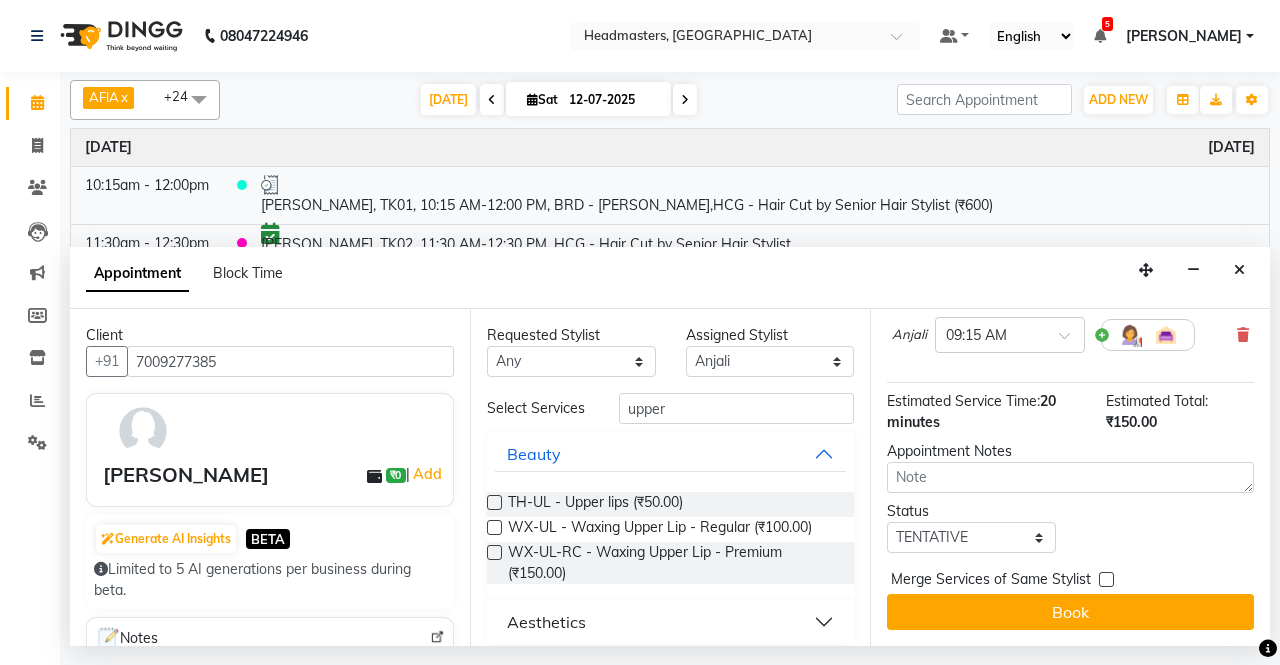 scroll, scrollTop: 0, scrollLeft: 0, axis: both 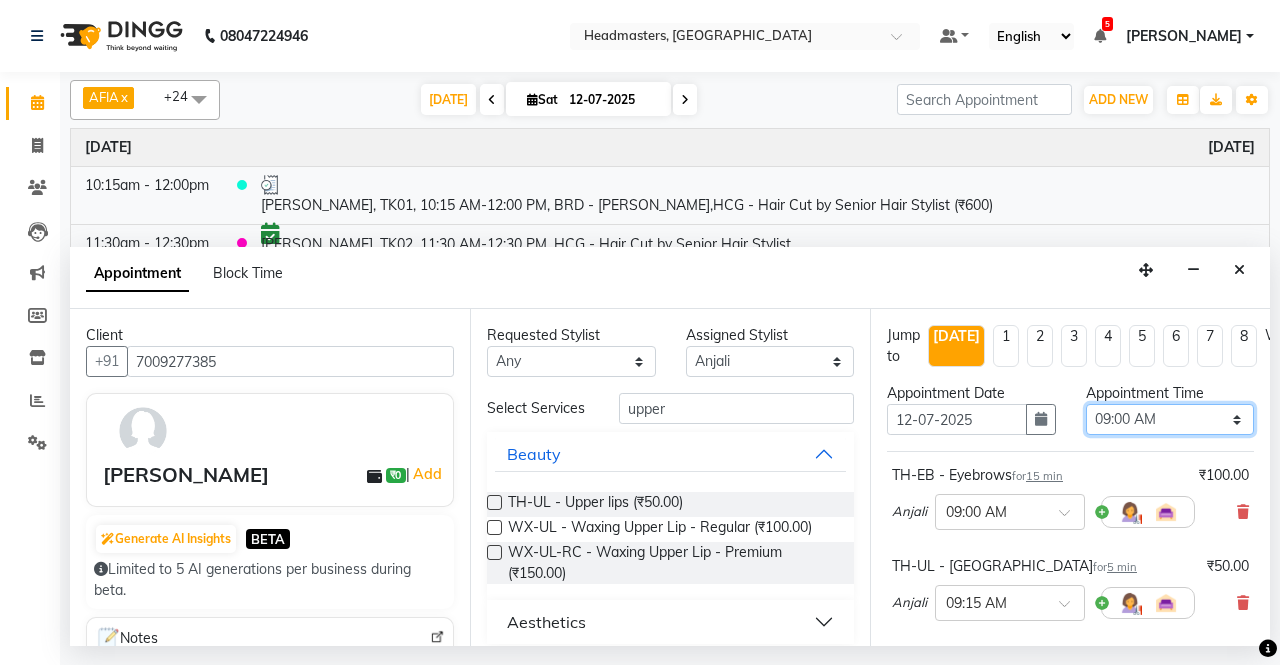click on "Select 09:00 AM 09:15 AM 09:30 AM 09:45 AM 10:00 AM 10:15 AM 10:30 AM 10:45 AM 11:00 AM 11:15 AM 11:30 AM 11:45 AM 12:00 PM 12:15 PM 12:30 PM 12:45 PM 01:00 PM 01:15 PM 01:30 PM 01:45 PM 02:00 PM 02:15 PM 02:30 PM 02:45 PM 03:00 PM 03:15 PM 03:30 PM 03:45 PM 04:00 PM 04:15 PM 04:30 PM 04:45 PM 05:00 PM 05:15 PM 05:30 PM 05:45 PM 06:00 PM 06:15 PM 06:30 PM 06:45 PM 07:00 PM 07:15 PM 07:30 PM 07:45 PM 08:00 PM" at bounding box center (1170, 419) 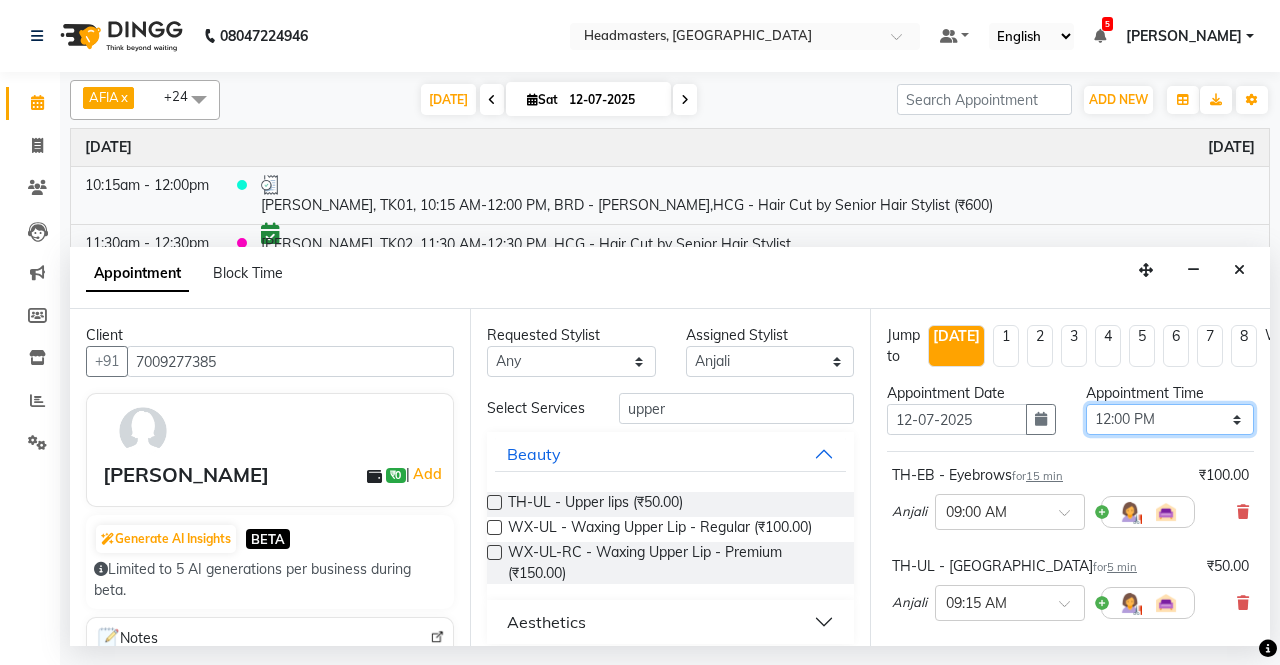 click on "Select 09:00 AM 09:15 AM 09:30 AM 09:45 AM 10:00 AM 10:15 AM 10:30 AM 10:45 AM 11:00 AM 11:15 AM 11:30 AM 11:45 AM 12:00 PM 12:15 PM 12:30 PM 12:45 PM 01:00 PM 01:15 PM 01:30 PM 01:45 PM 02:00 PM 02:15 PM 02:30 PM 02:45 PM 03:00 PM 03:15 PM 03:30 PM 03:45 PM 04:00 PM 04:15 PM 04:30 PM 04:45 PM 05:00 PM 05:15 PM 05:30 PM 05:45 PM 06:00 PM 06:15 PM 06:30 PM 06:45 PM 07:00 PM 07:15 PM 07:30 PM 07:45 PM 08:00 PM" at bounding box center (1170, 419) 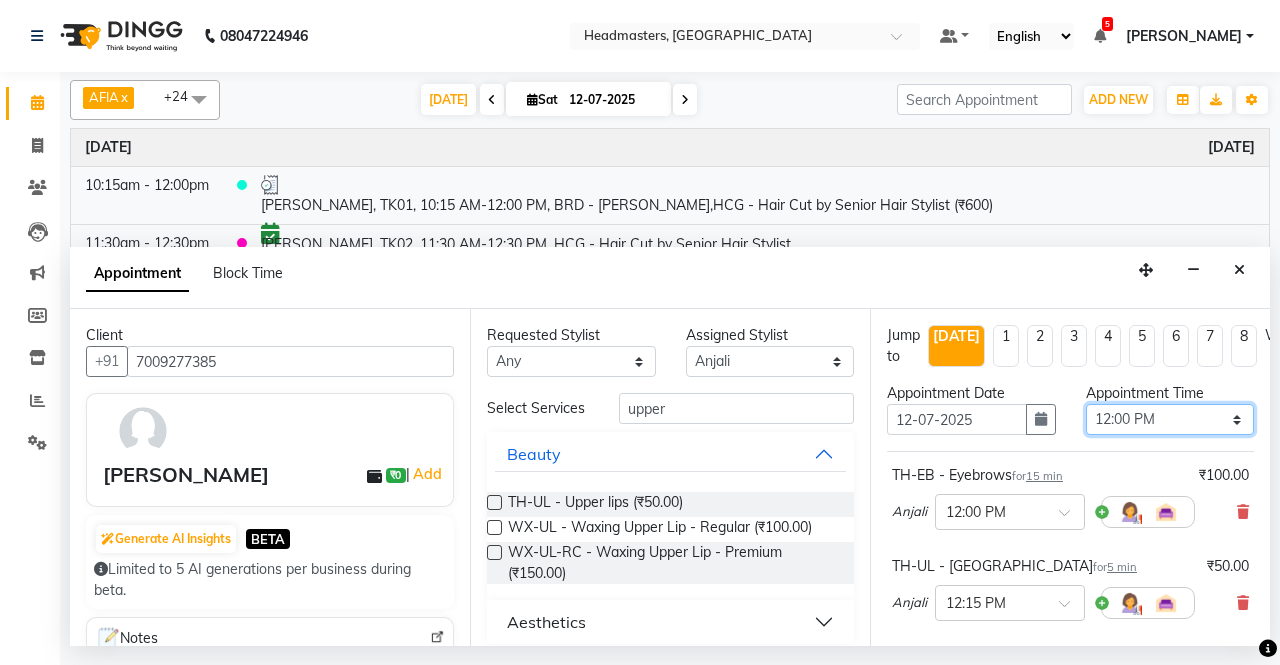 click on "Select 09:00 AM 09:15 AM 09:30 AM 09:45 AM 10:00 AM 10:15 AM 10:30 AM 10:45 AM 11:00 AM 11:15 AM 11:30 AM 11:45 AM 12:00 PM 12:15 PM 12:30 PM 12:45 PM 01:00 PM 01:15 PM 01:30 PM 01:45 PM 02:00 PM 02:15 PM 02:30 PM 02:45 PM 03:00 PM 03:15 PM 03:30 PM 03:45 PM 04:00 PM 04:15 PM 04:30 PM 04:45 PM 05:00 PM 05:15 PM 05:30 PM 05:45 PM 06:00 PM 06:15 PM 06:30 PM 06:45 PM 07:00 PM 07:15 PM 07:30 PM 07:45 PM 08:00 PM" at bounding box center [1170, 419] 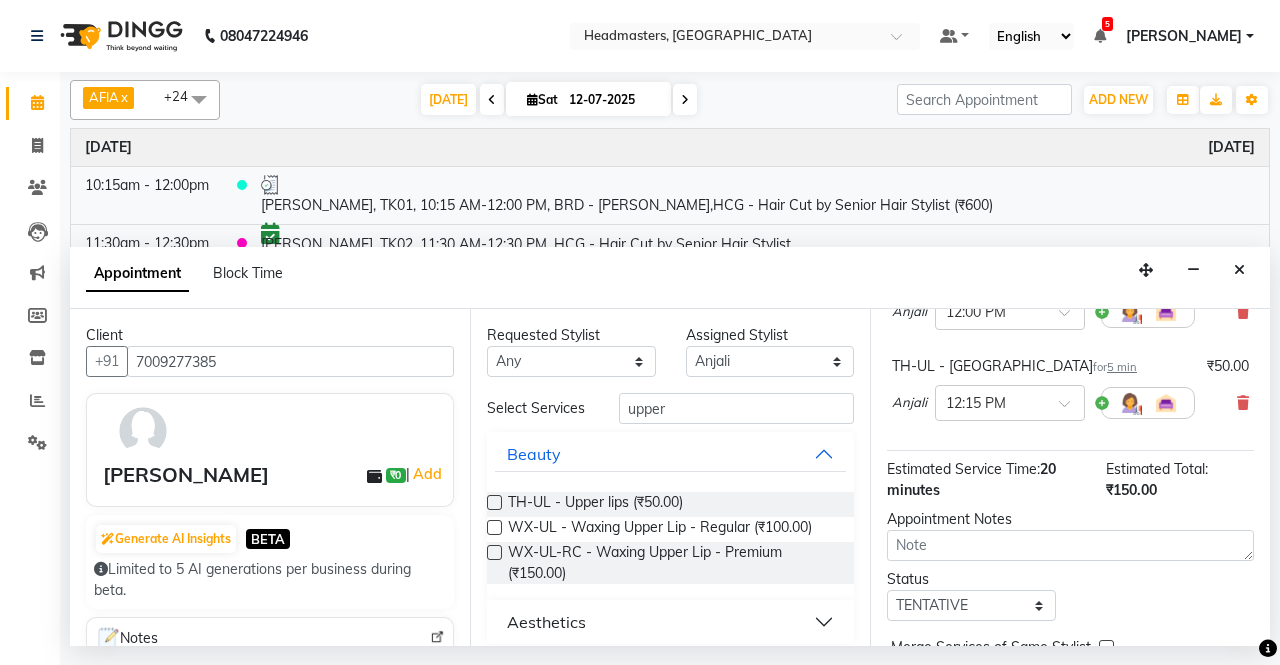 scroll, scrollTop: 283, scrollLeft: 0, axis: vertical 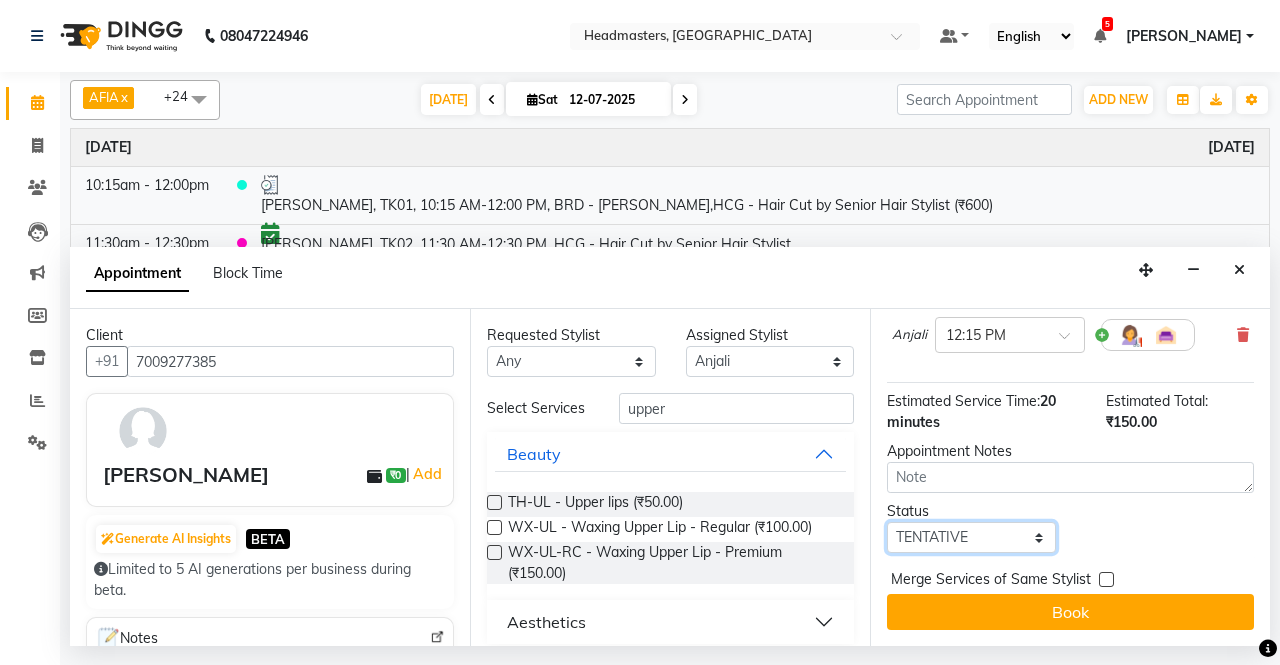 click on "Select TENTATIVE CONFIRM CHECK-IN UPCOMING" at bounding box center [971, 537] 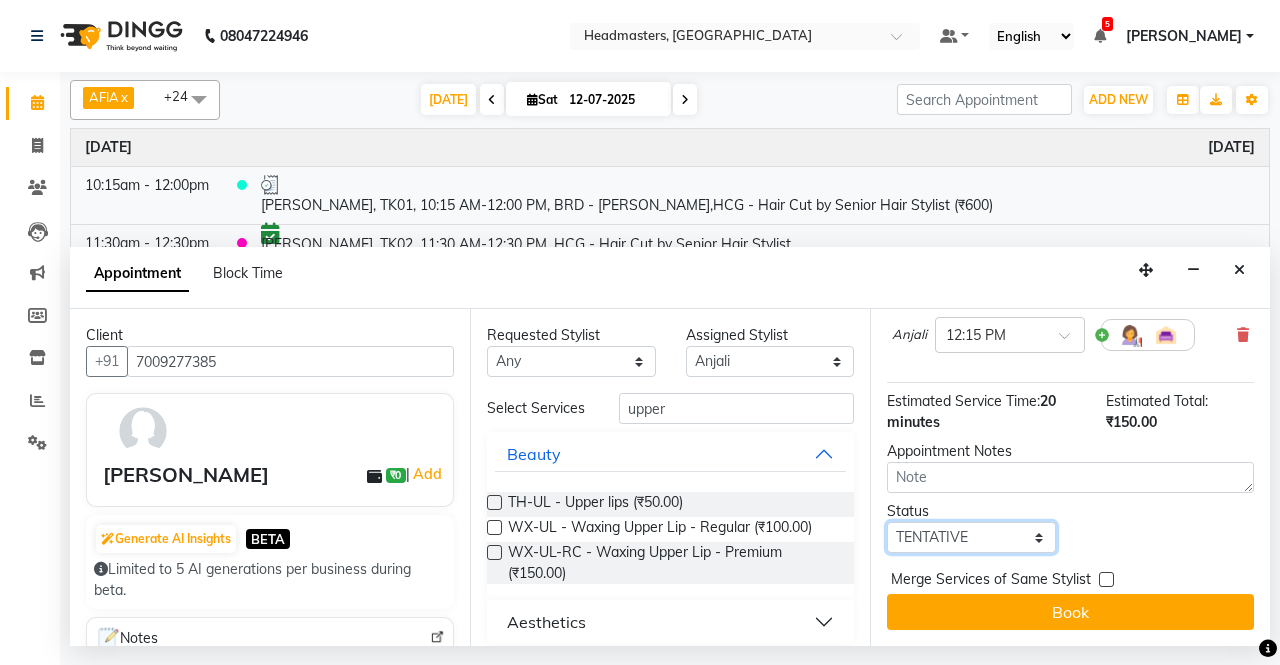select on "confirm booking" 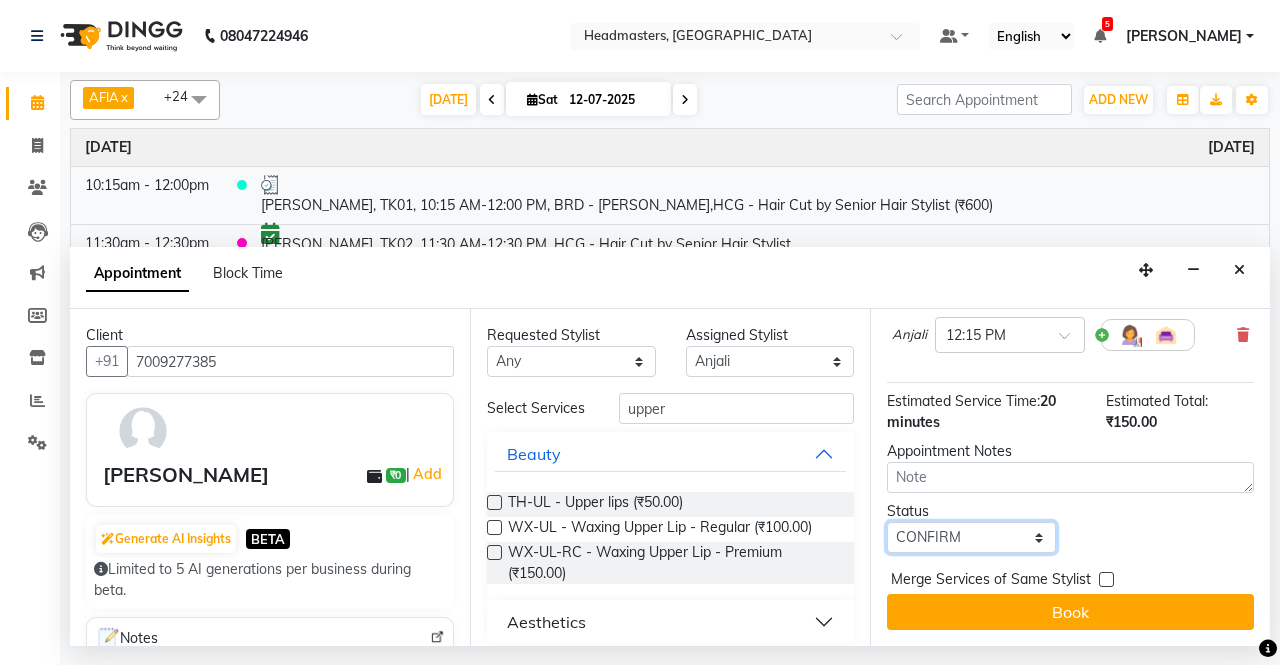 click on "Select TENTATIVE CONFIRM CHECK-IN UPCOMING" at bounding box center [971, 537] 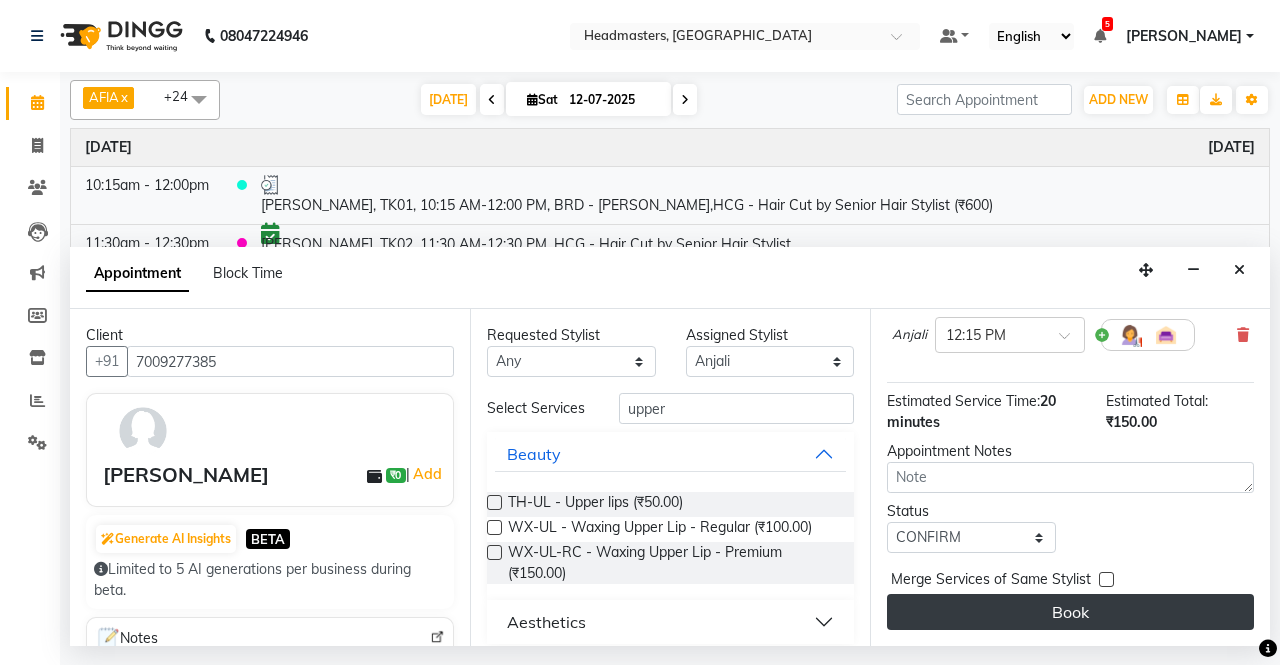 click on "Book" at bounding box center (1070, 612) 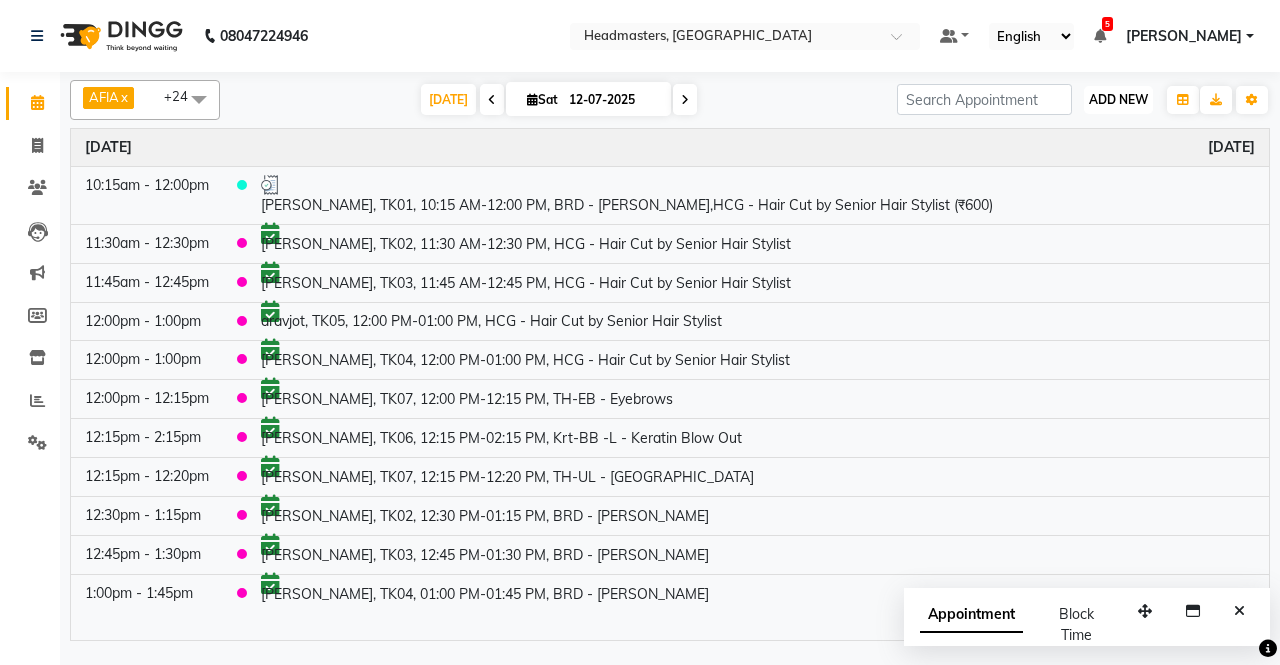 click on "ADD NEW" at bounding box center [1118, 99] 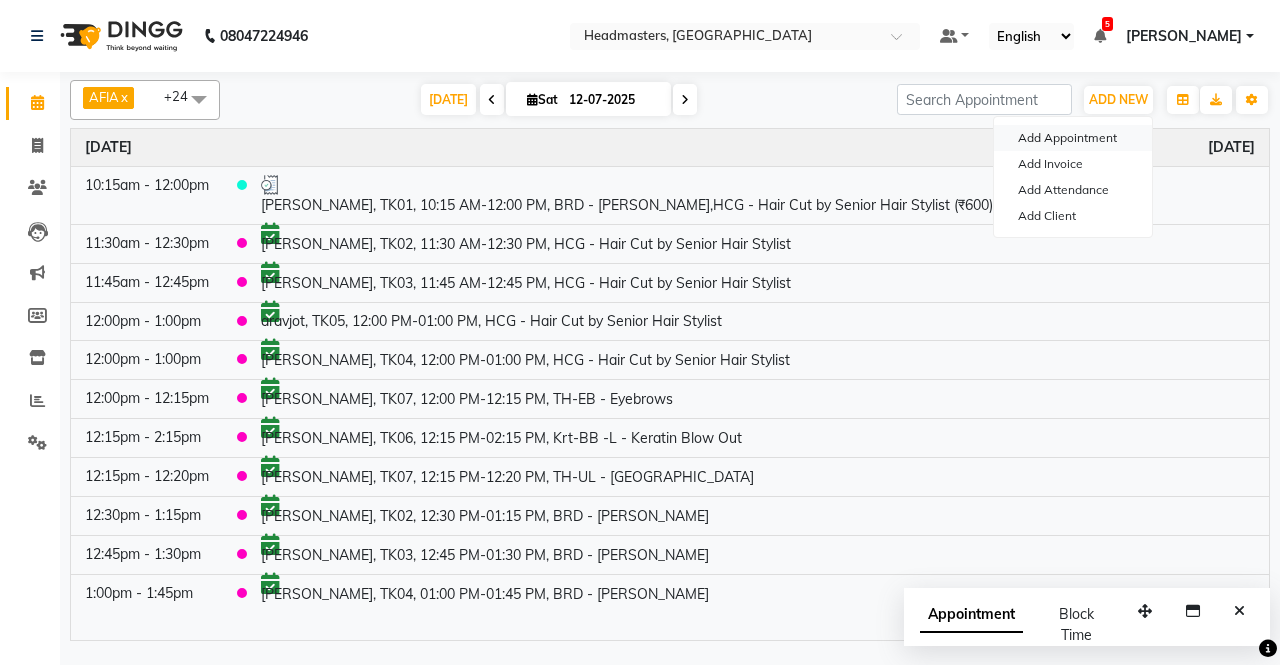 click on "Add Appointment" at bounding box center [1073, 138] 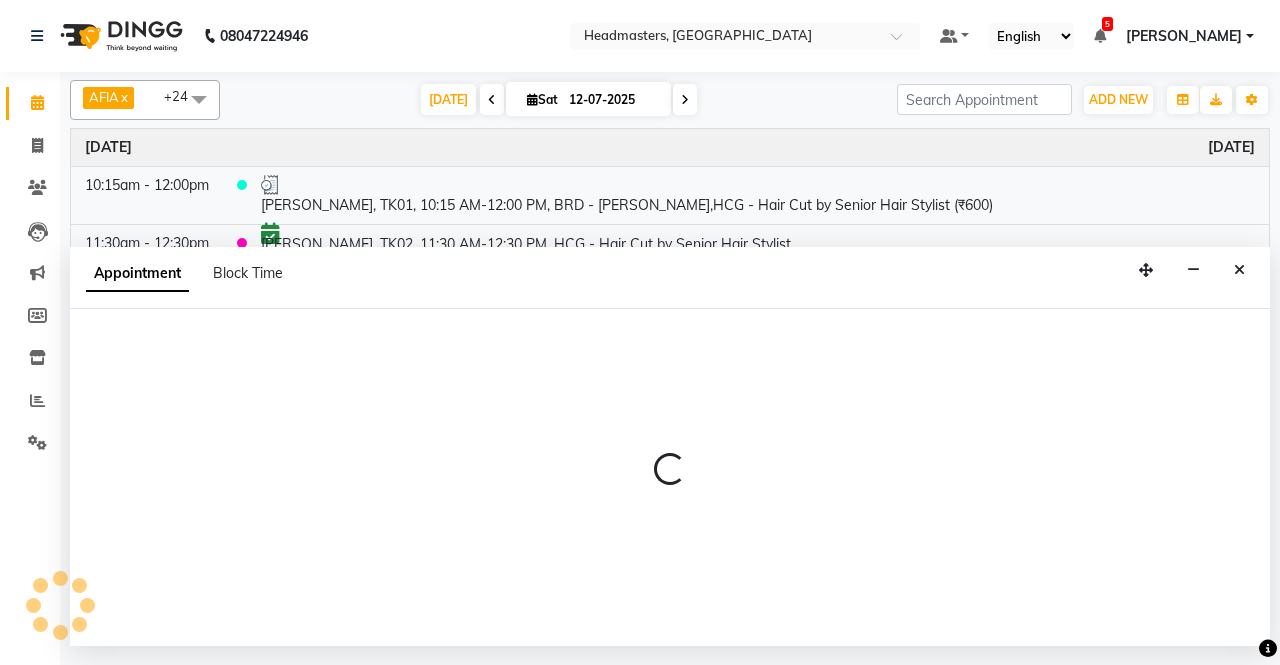 select on "tentative" 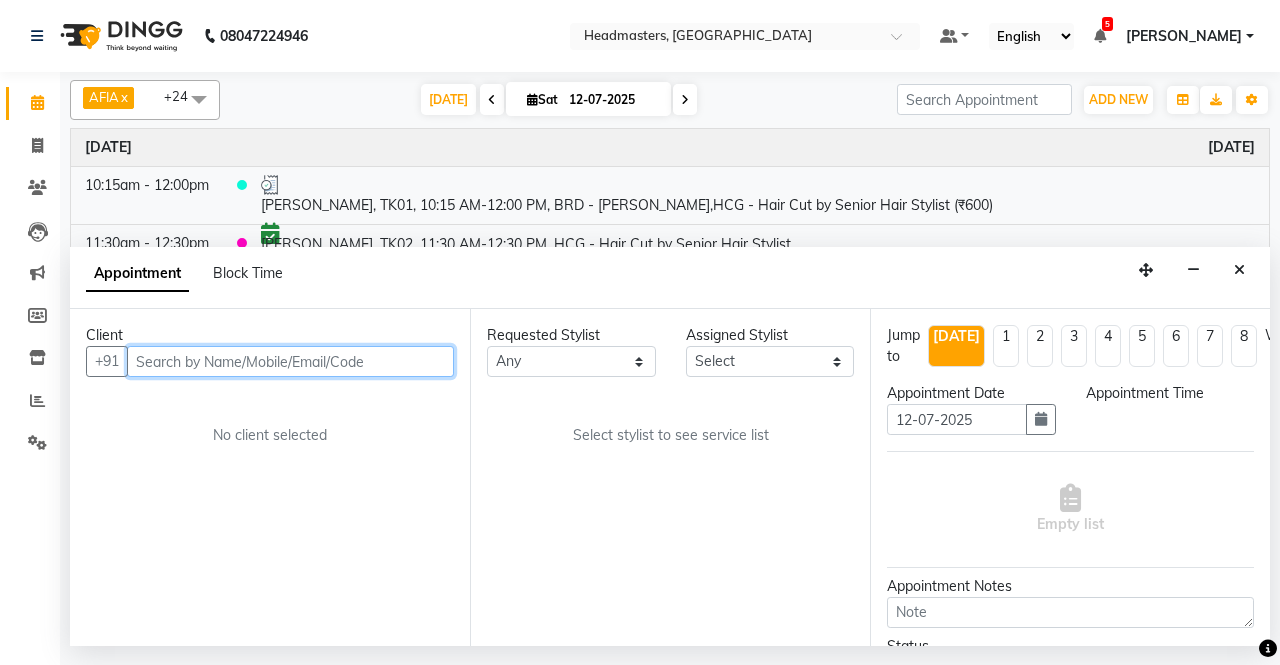 select on "540" 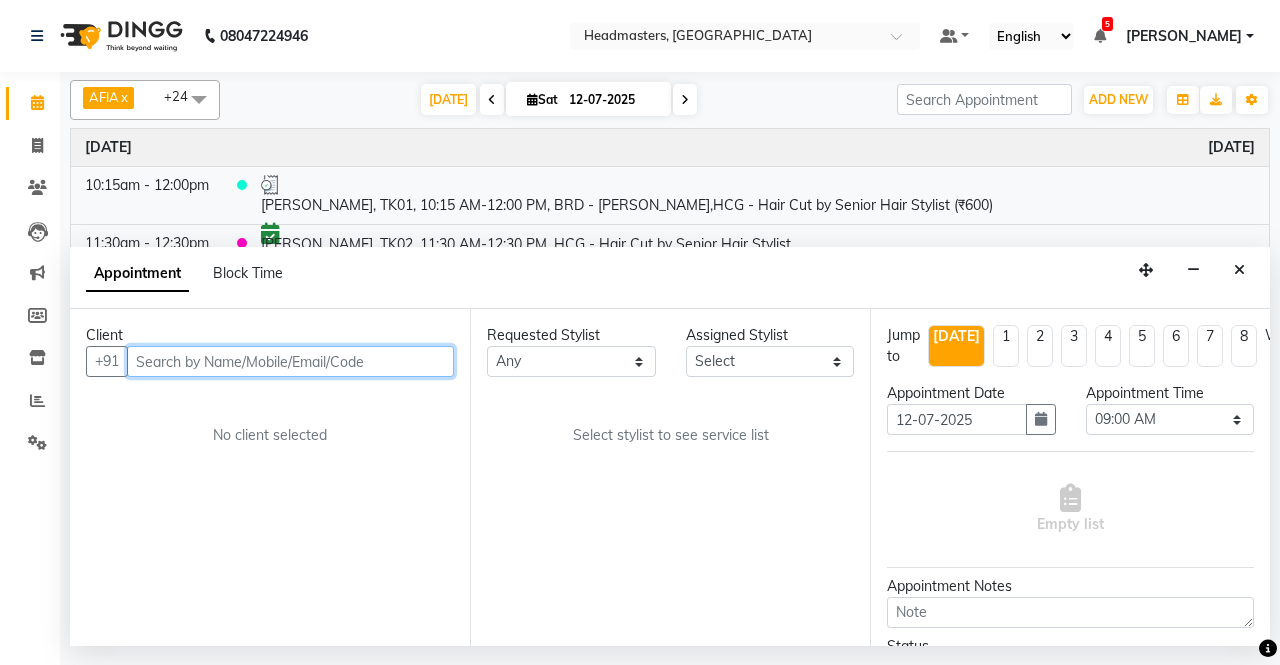 click at bounding box center [290, 361] 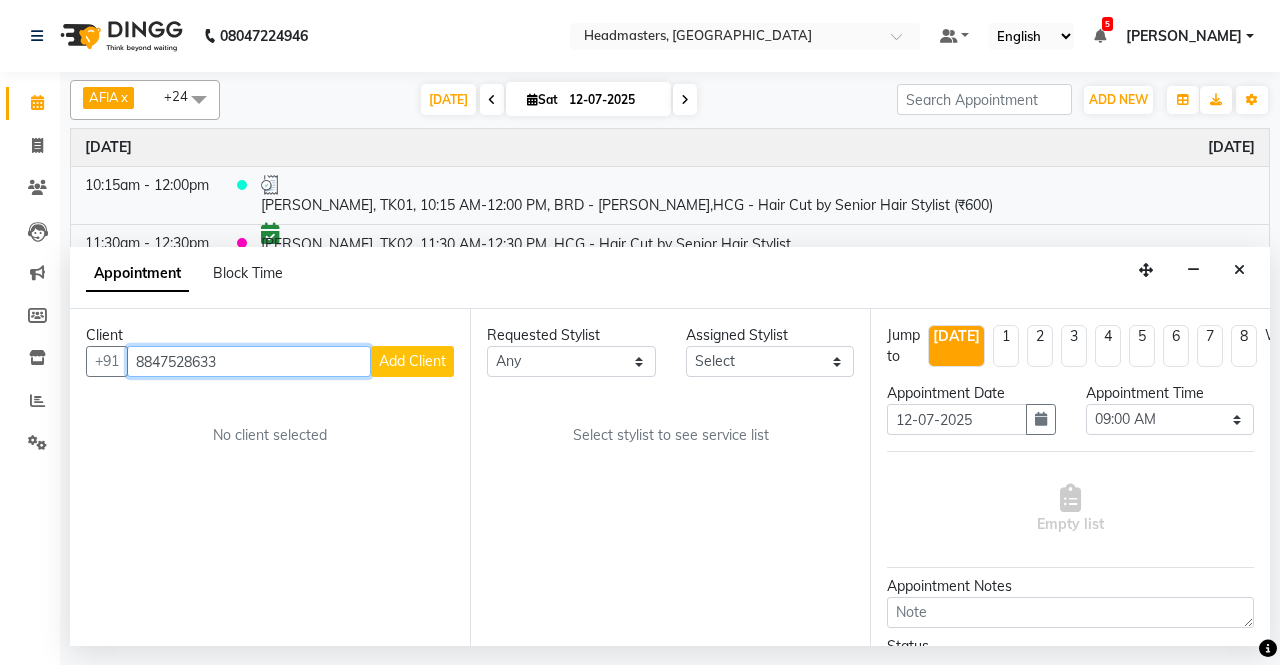type on "8847528633" 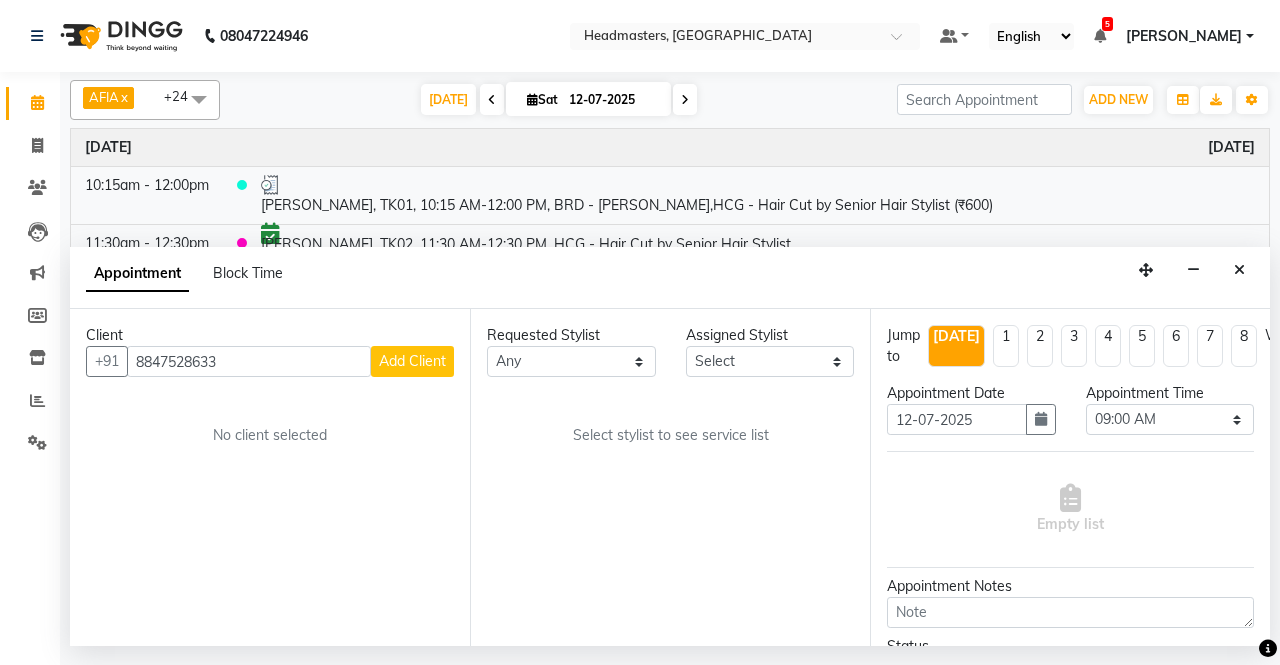 click on "Add Client" at bounding box center (412, 361) 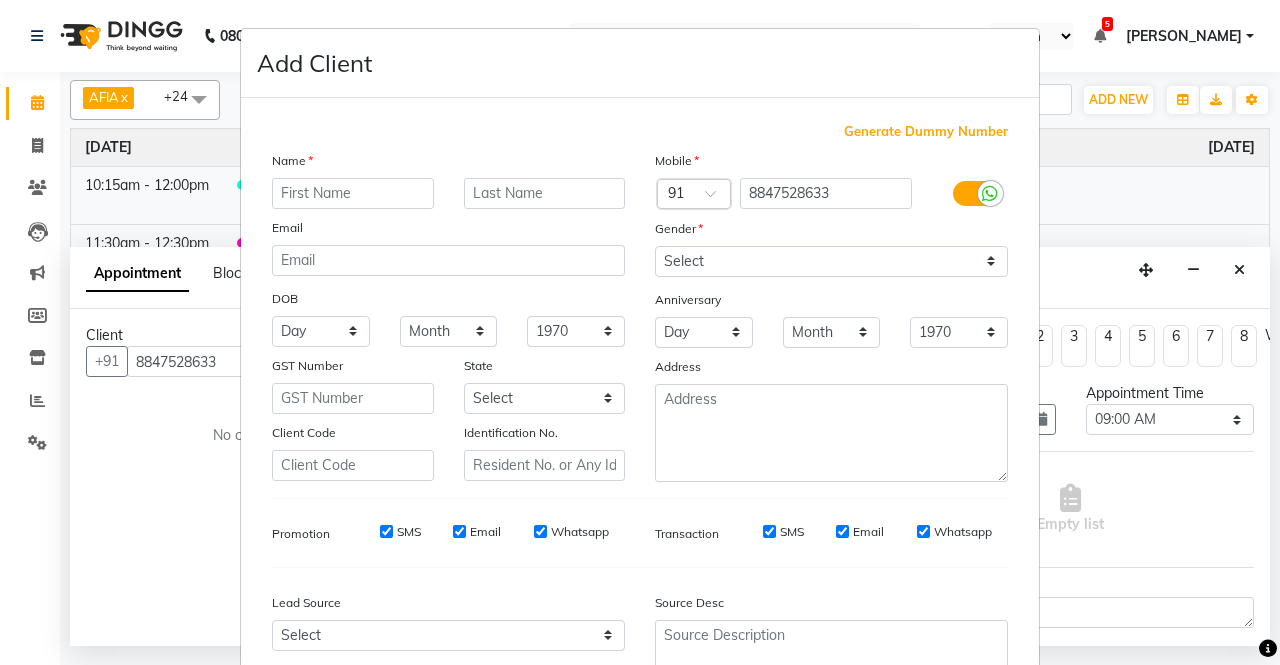 click on "Name" at bounding box center (292, 161) 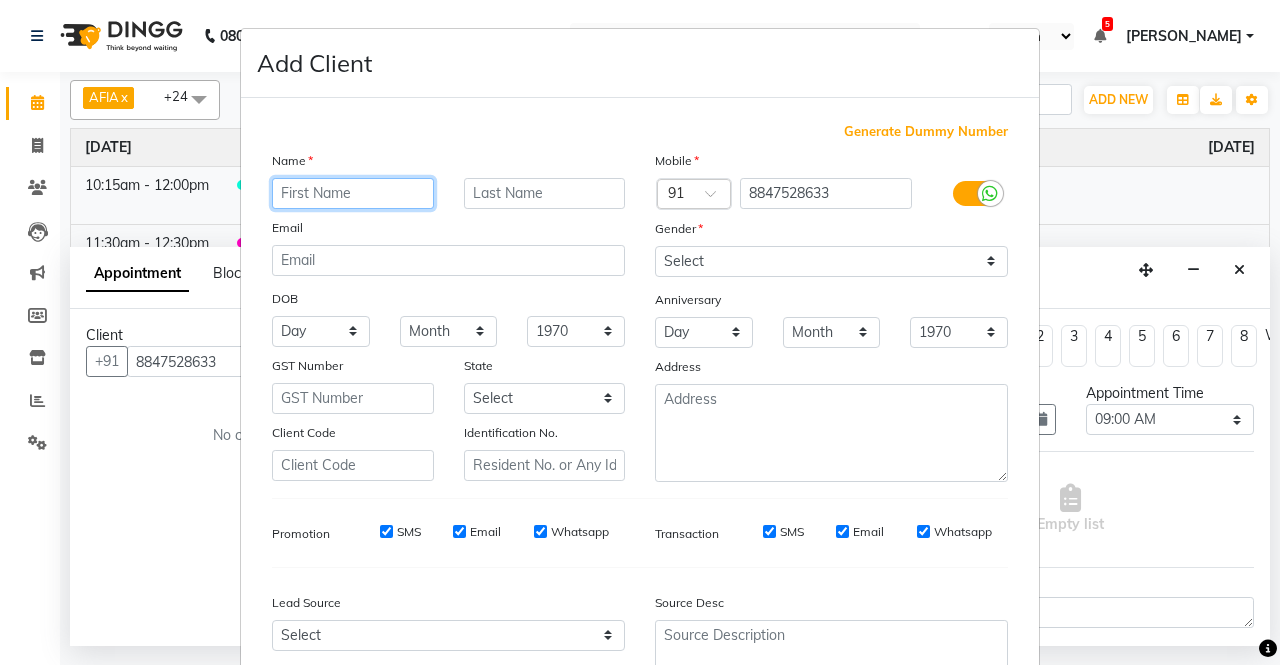 click at bounding box center [353, 193] 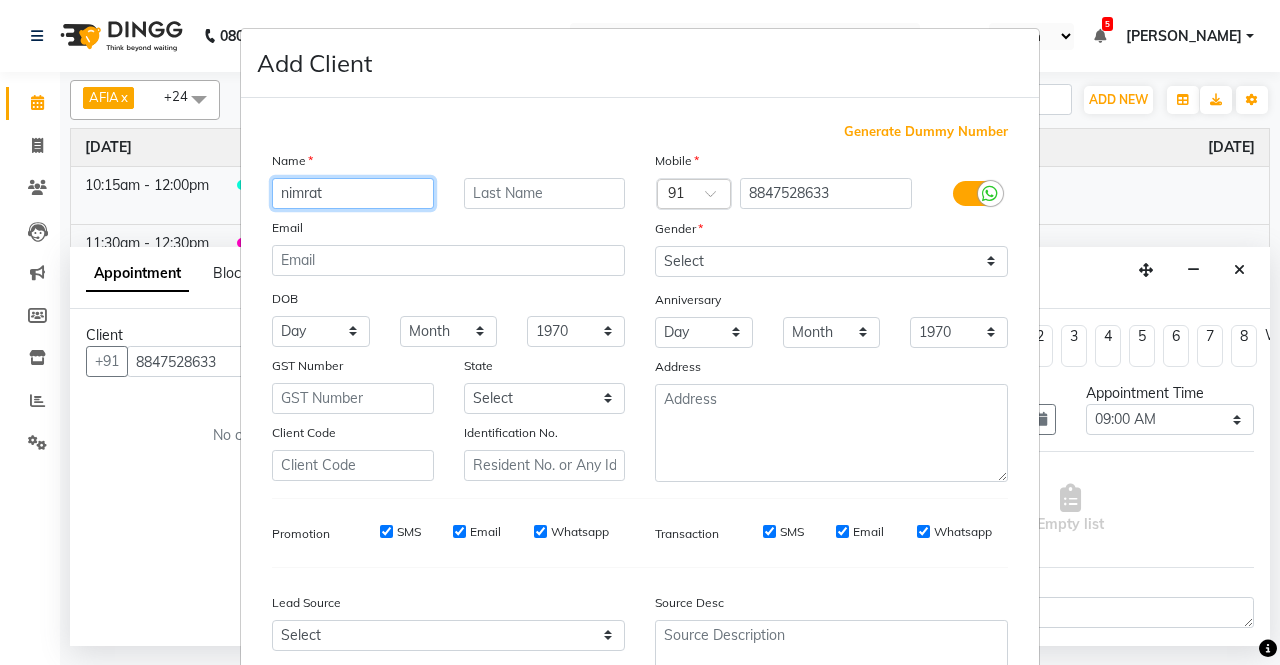 type on "nimrat" 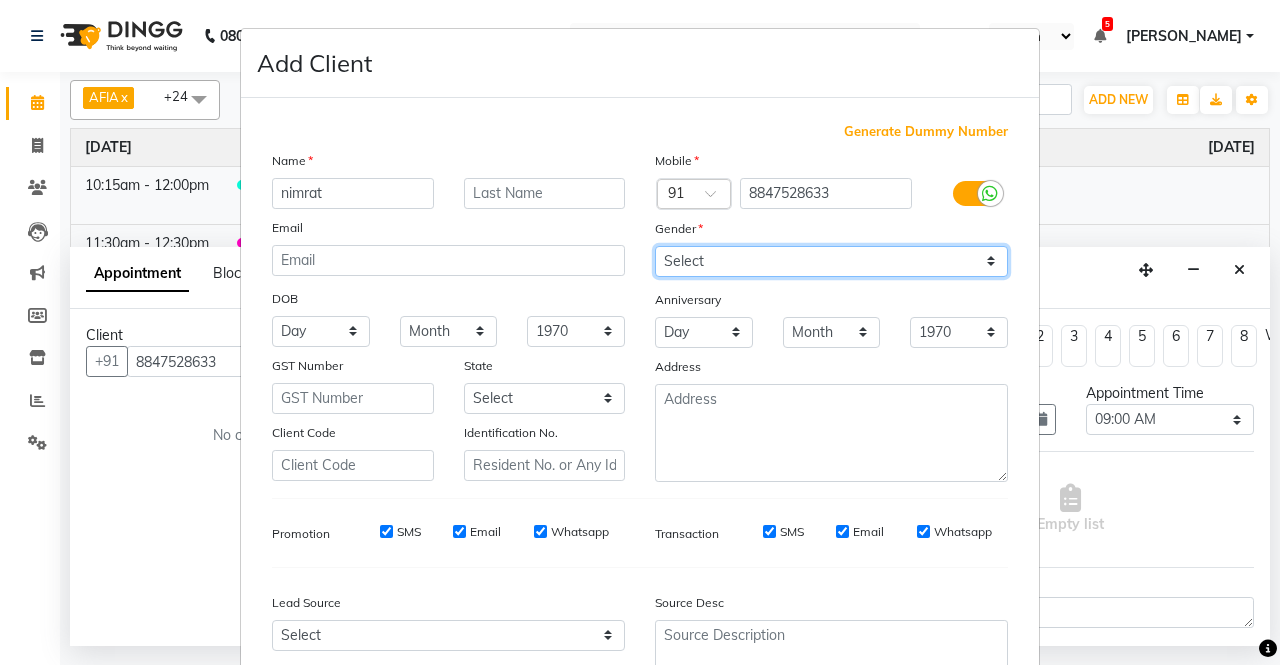 click on "Select [DEMOGRAPHIC_DATA] [DEMOGRAPHIC_DATA] Other Prefer Not To Say" at bounding box center (831, 261) 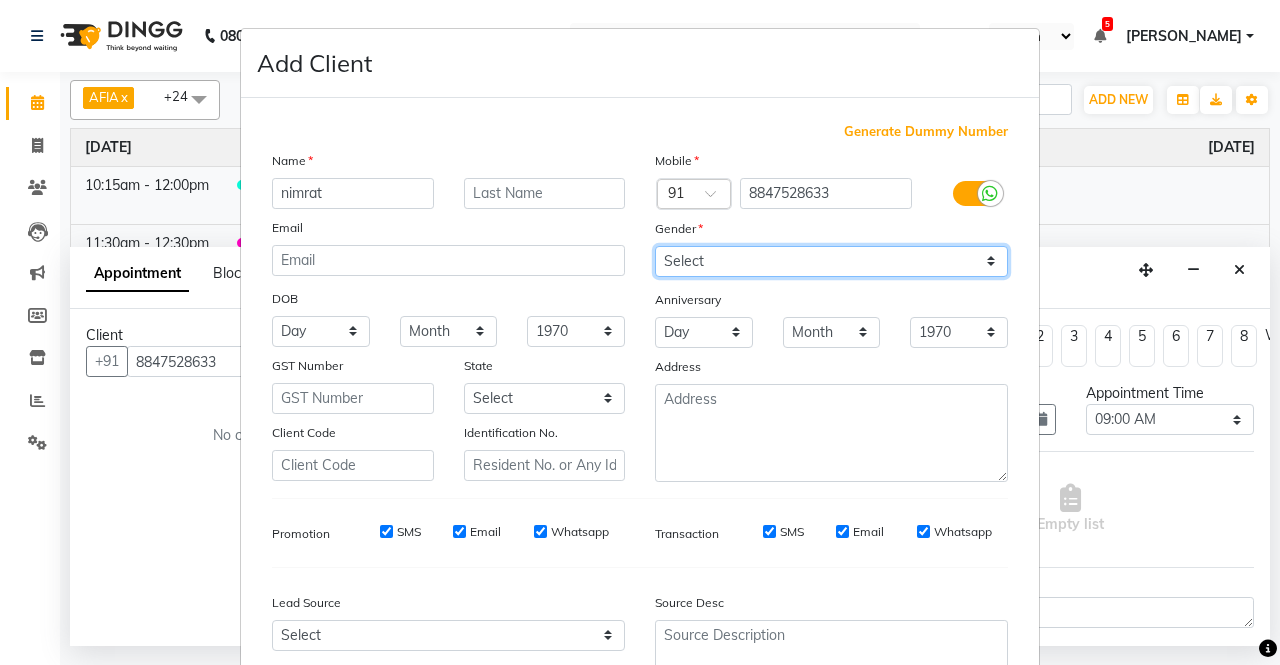select on "[DEMOGRAPHIC_DATA]" 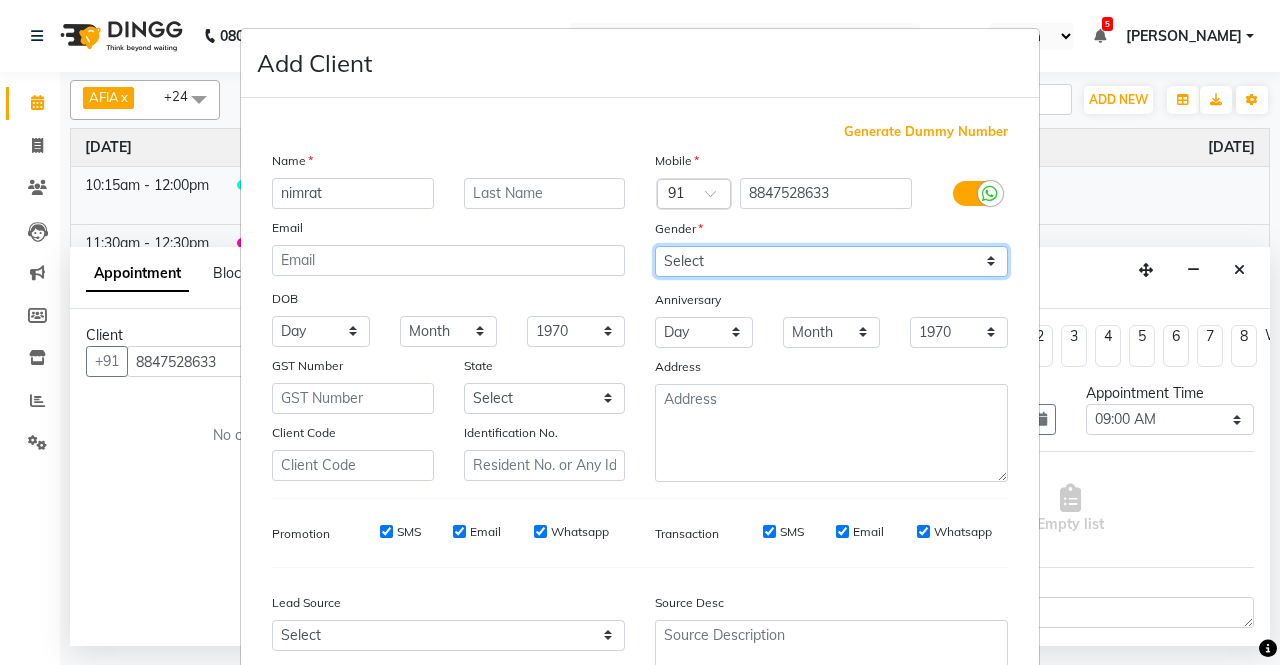 click on "Select [DEMOGRAPHIC_DATA] [DEMOGRAPHIC_DATA] Other Prefer Not To Say" at bounding box center (831, 261) 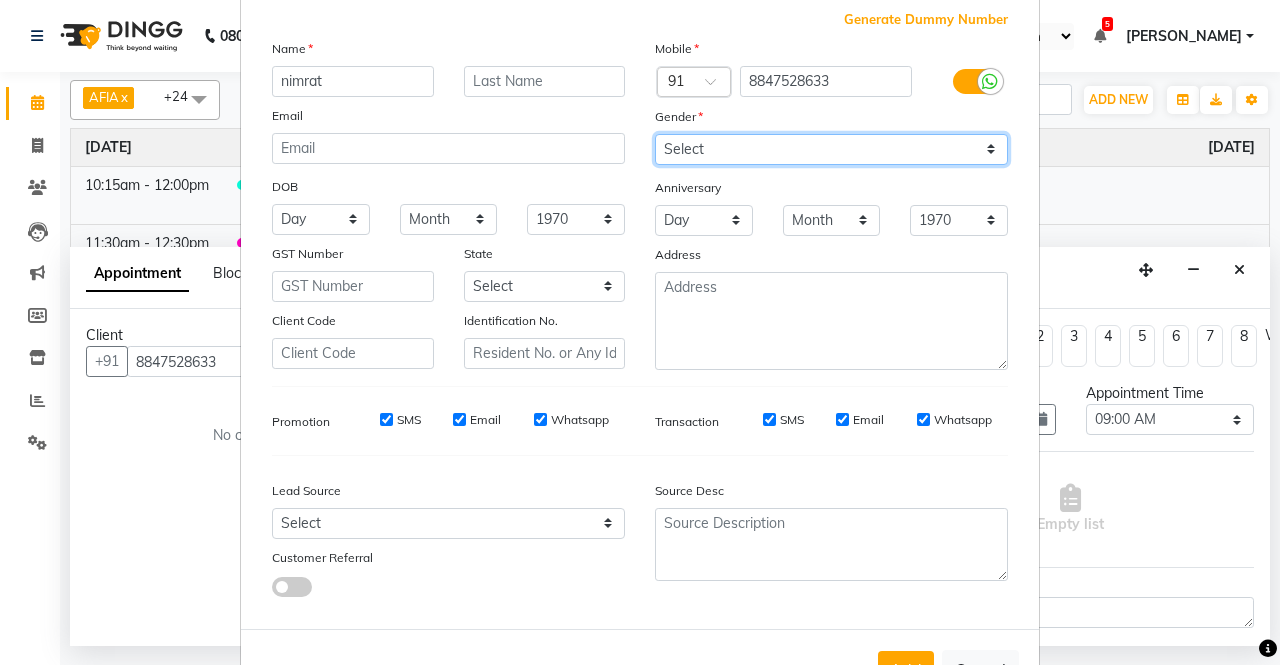 scroll, scrollTop: 184, scrollLeft: 0, axis: vertical 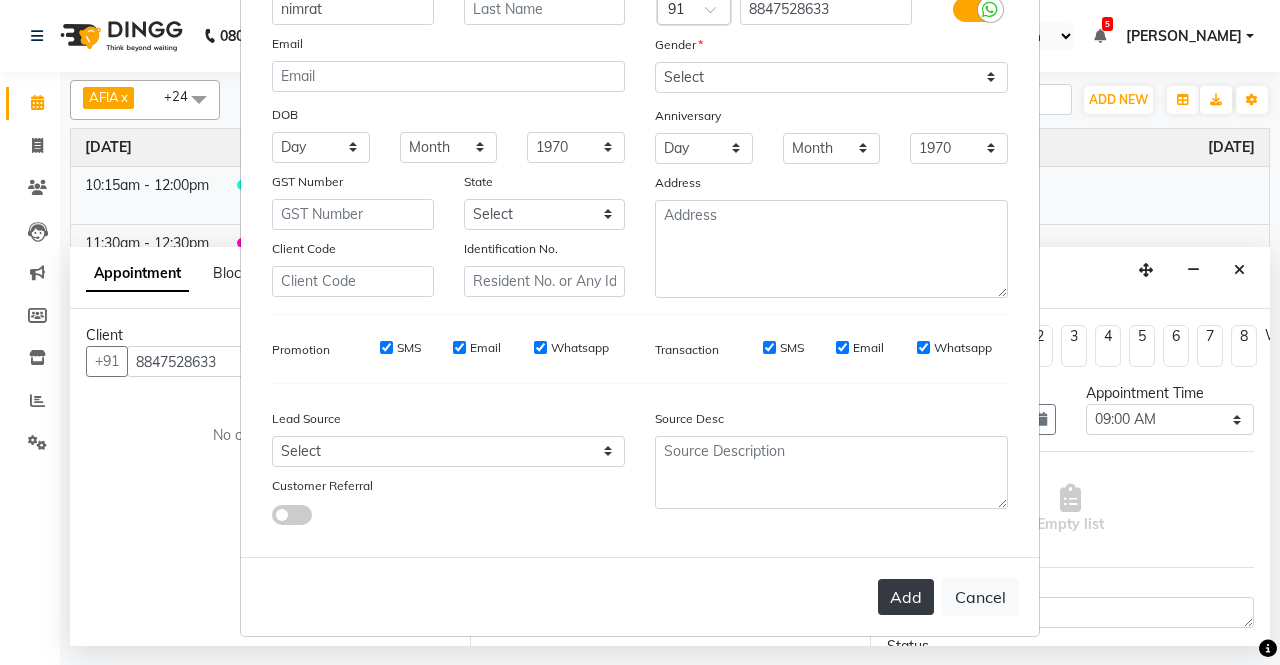 click on "Add" at bounding box center (906, 597) 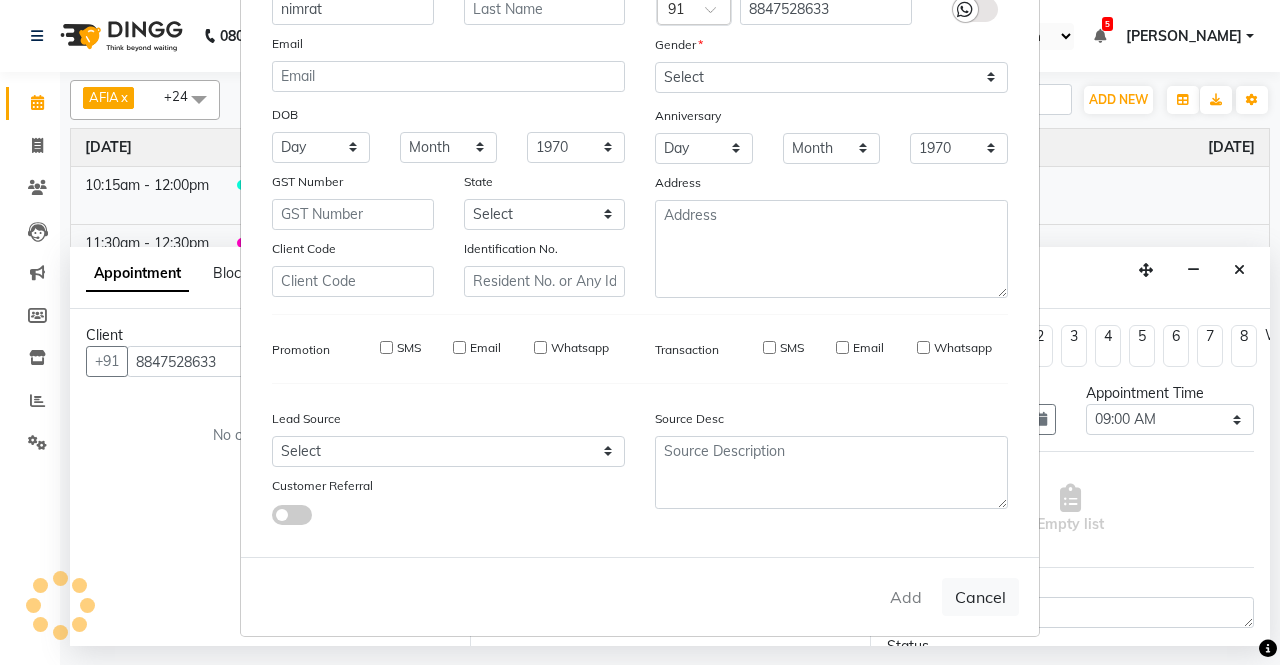 type 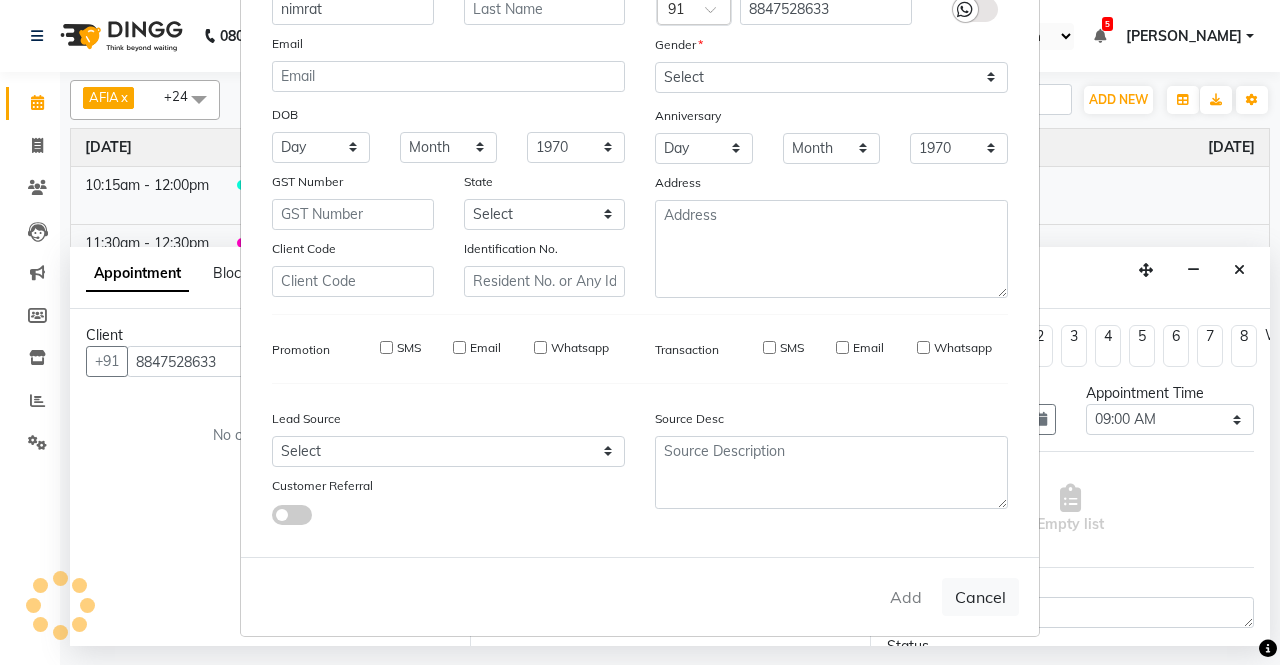 select 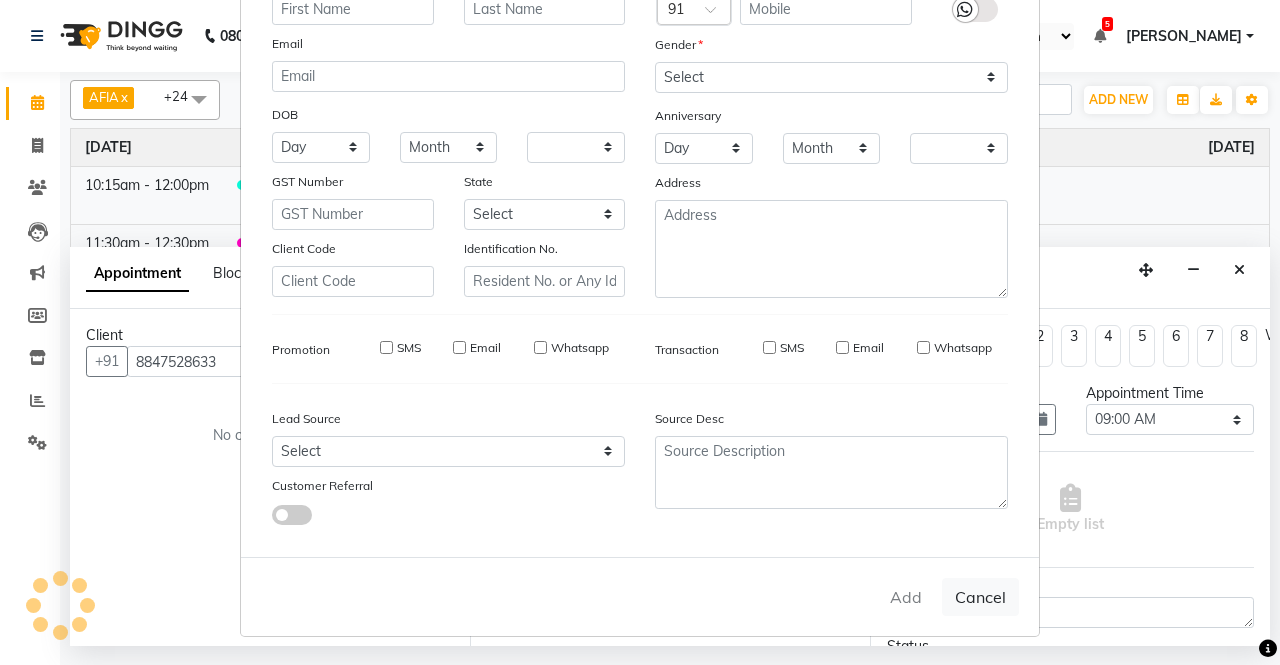 checkbox on "false" 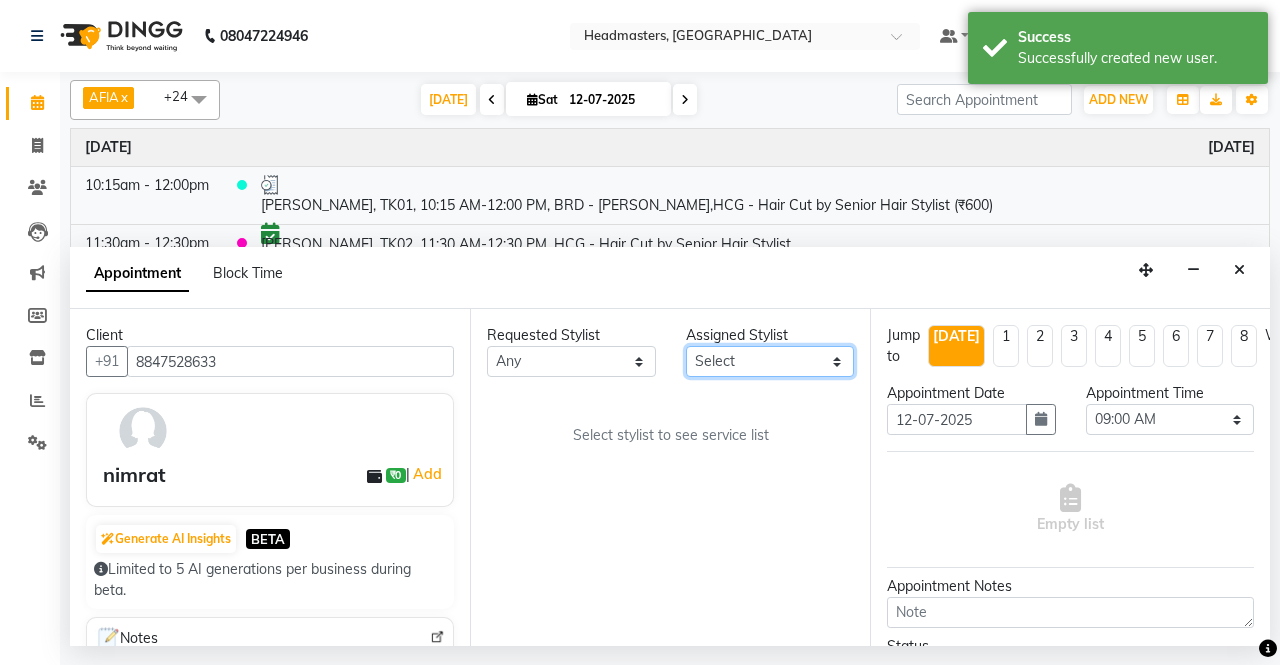 click on "Select AFIA Anjali [PERSON_NAME] [PERSON_NAME]  [PERSON_NAME] HEAD [PERSON_NAME]  [PERSON_NAME]  [PERSON_NAME]  [PERSON_NAME] Love [PERSON_NAME]  [PERSON_NAME]  [PERSON_NAME]  [PERSON_NAME] [PERSON_NAME] [PERSON_NAME]  [PERSON_NAME]  [PERSON_NAME]" at bounding box center [770, 361] 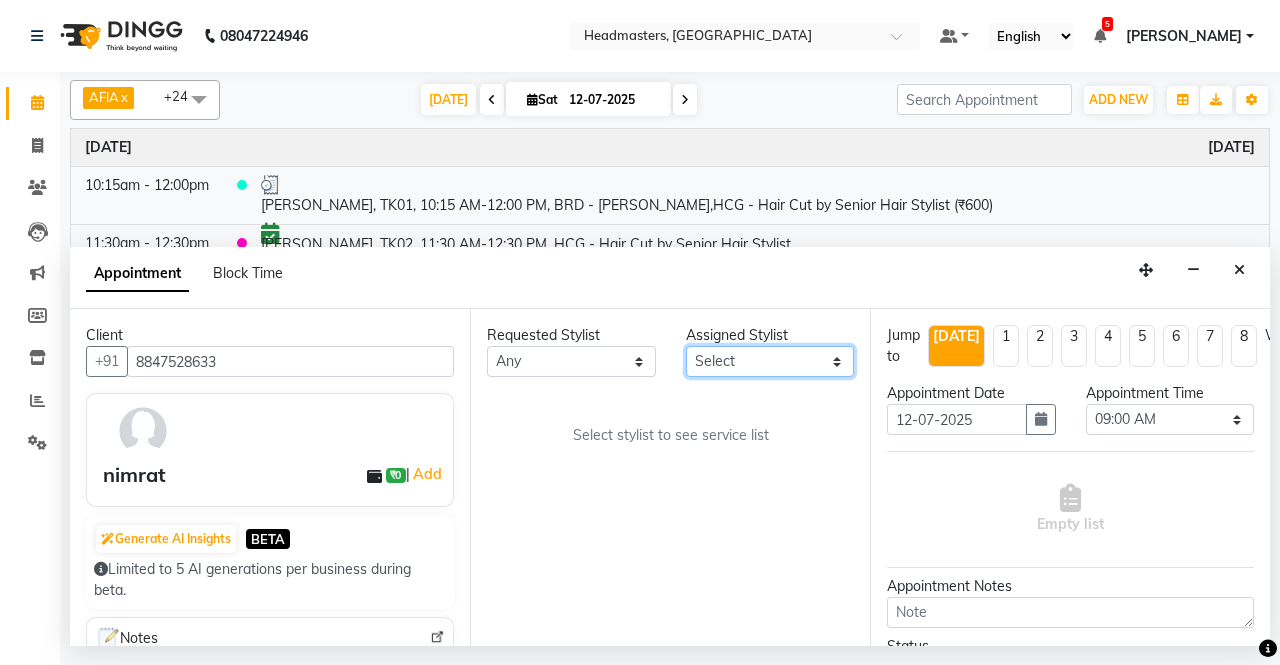 select on "60661" 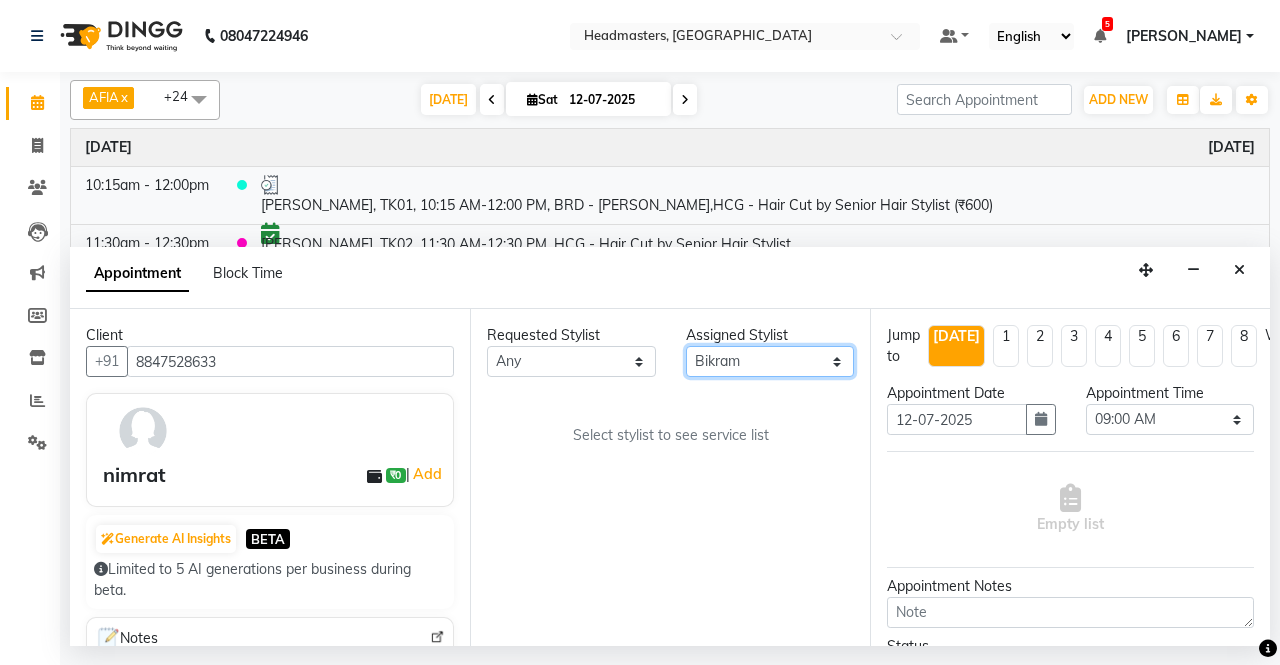 click on "Select AFIA Anjali [PERSON_NAME] [PERSON_NAME]  [PERSON_NAME] HEAD [PERSON_NAME]  [PERSON_NAME]  [PERSON_NAME]  [PERSON_NAME] Love [PERSON_NAME]  [PERSON_NAME]  [PERSON_NAME]  [PERSON_NAME] [PERSON_NAME] [PERSON_NAME]  [PERSON_NAME]  [PERSON_NAME]" at bounding box center (770, 361) 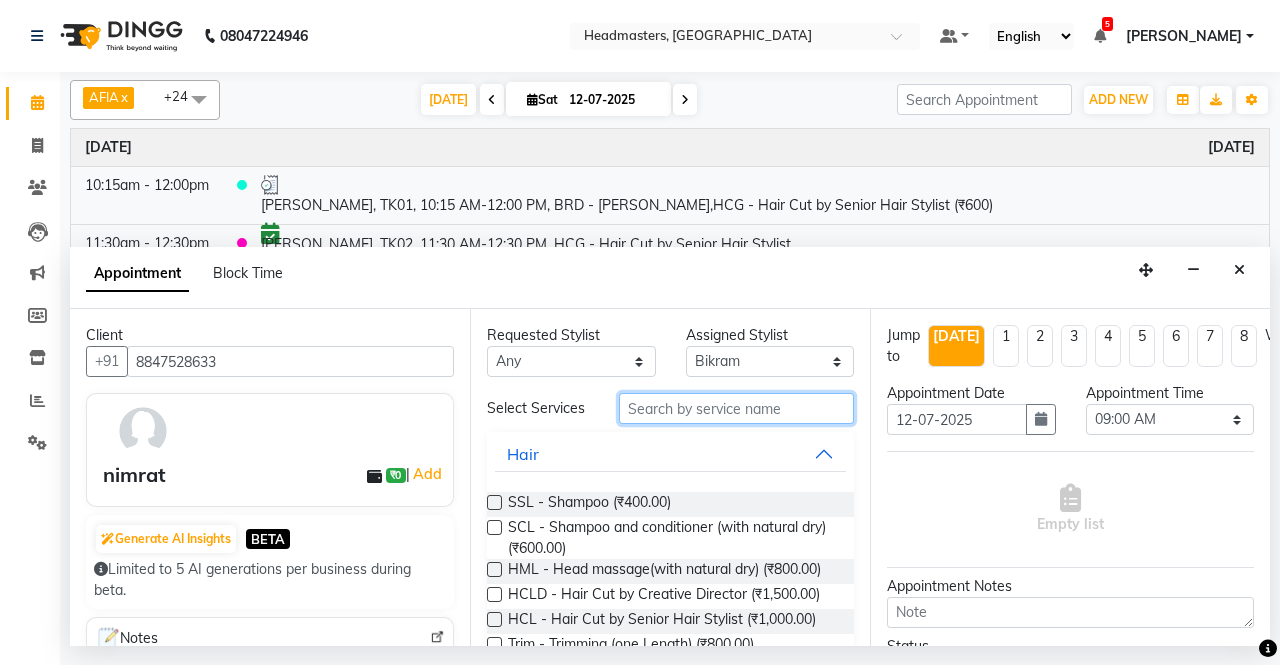 click at bounding box center [736, 408] 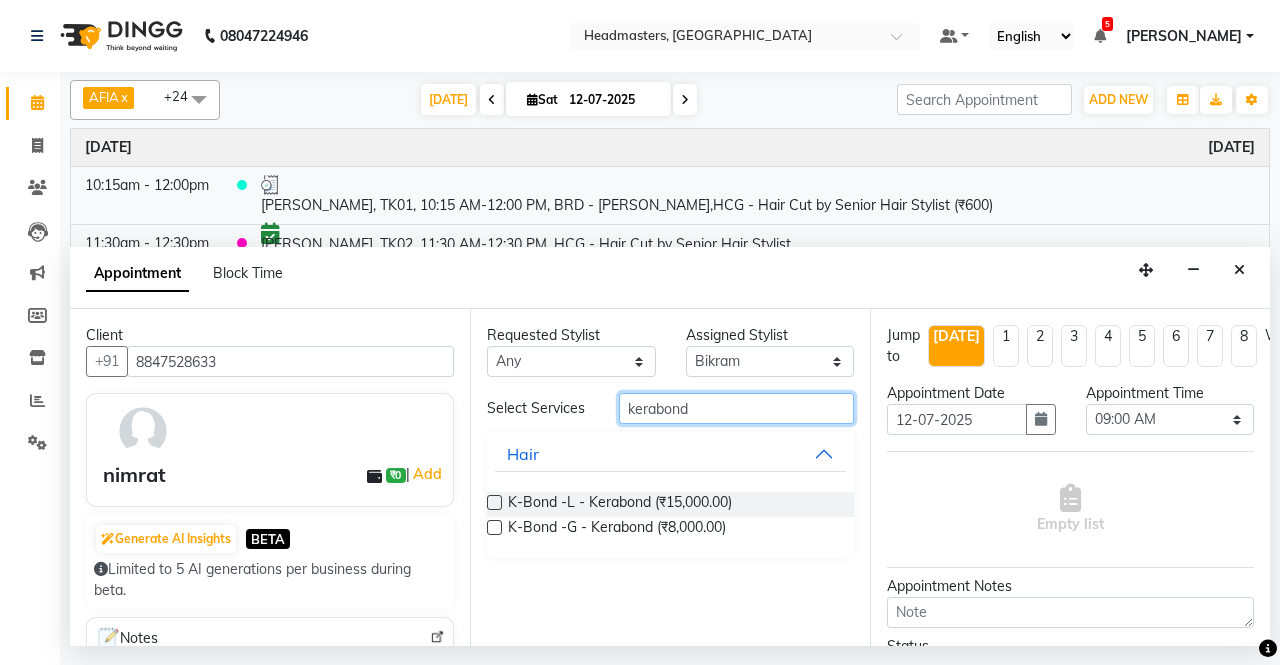 type on "kerabond" 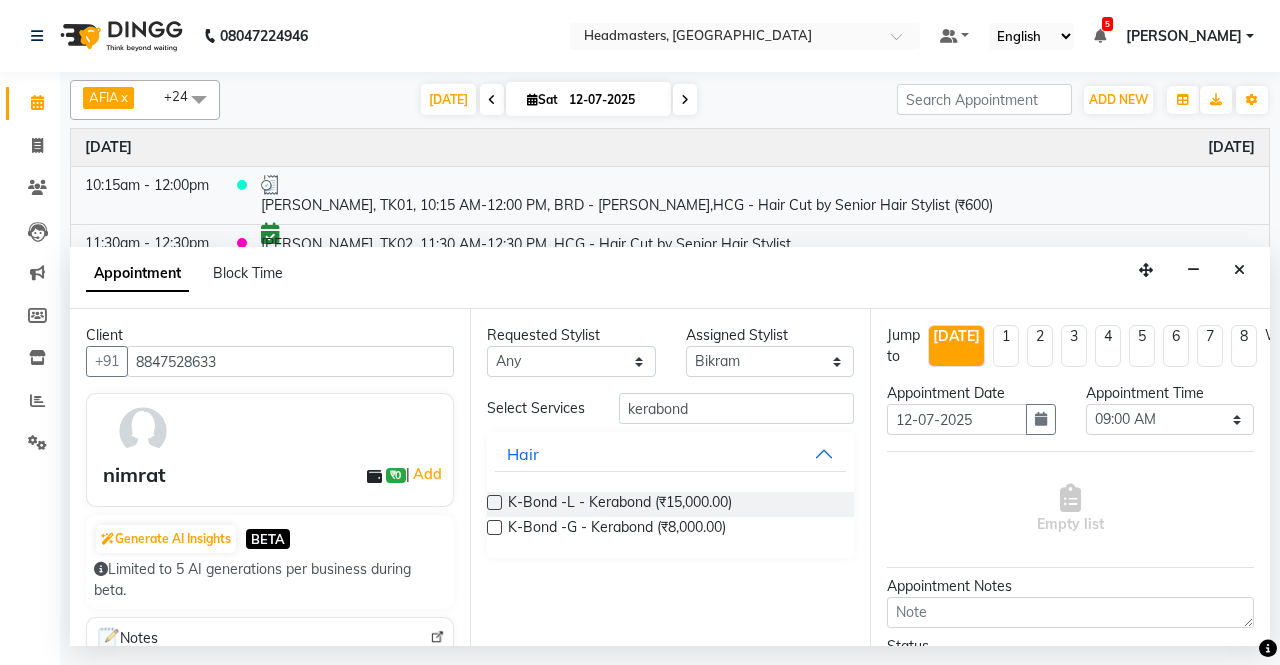 click at bounding box center [494, 502] 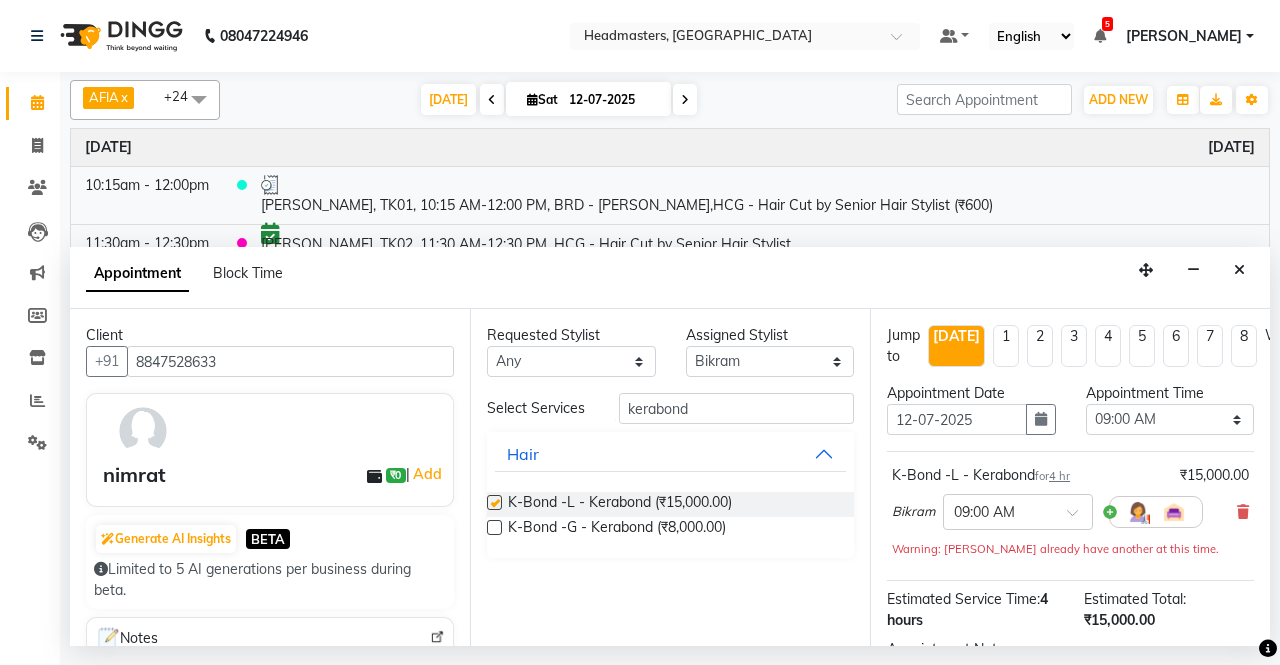 checkbox on "false" 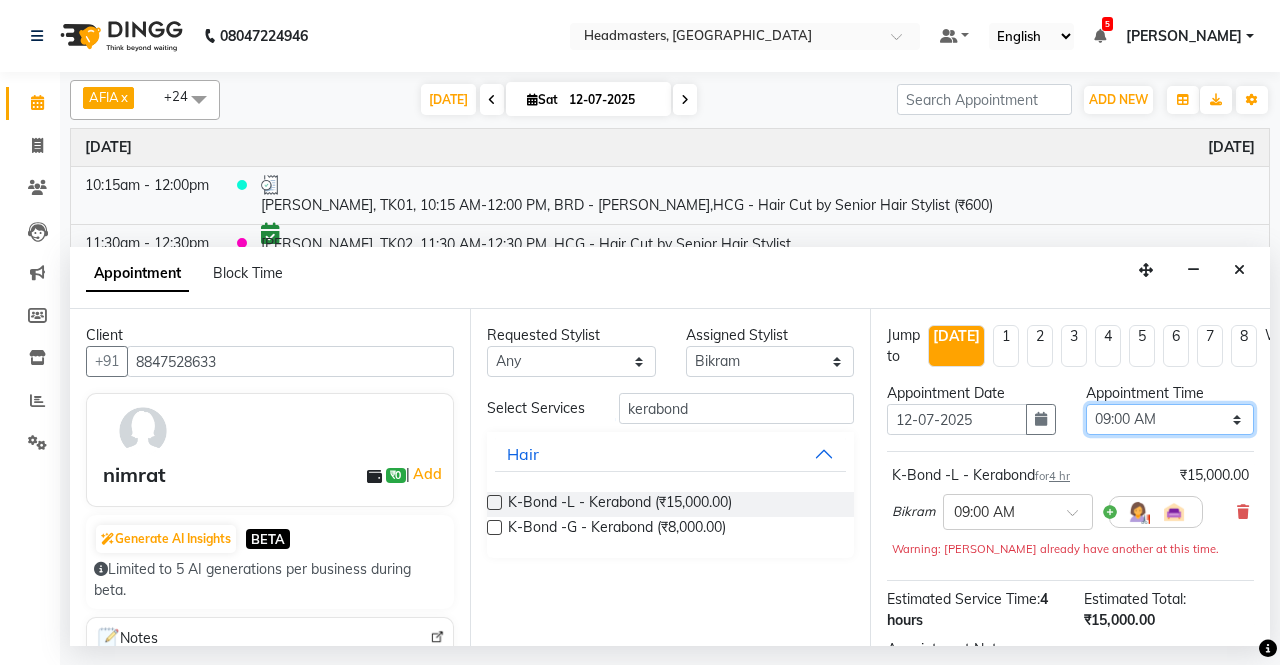 click on "Select 09:00 AM 09:15 AM 09:30 AM 09:45 AM 10:00 AM 10:15 AM 10:30 AM 10:45 AM 11:00 AM 11:15 AM 11:30 AM 11:45 AM 12:00 PM 12:15 PM 12:30 PM 12:45 PM 01:00 PM 01:15 PM 01:30 PM 01:45 PM 02:00 PM 02:15 PM 02:30 PM 02:45 PM 03:00 PM 03:15 PM 03:30 PM 03:45 PM 04:00 PM 04:15 PM 04:30 PM 04:45 PM 05:00 PM 05:15 PM 05:30 PM 05:45 PM 06:00 PM 06:15 PM 06:30 PM 06:45 PM 07:00 PM 07:15 PM 07:30 PM 07:45 PM 08:00 PM" at bounding box center (1170, 419) 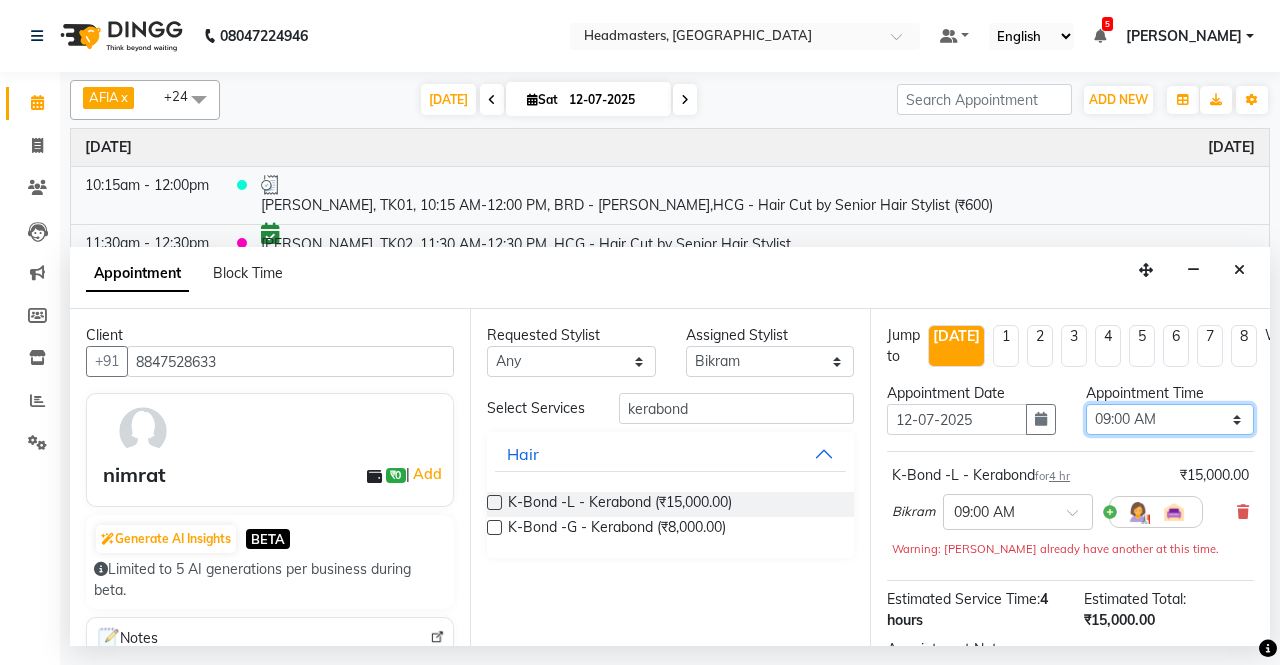 select on "735" 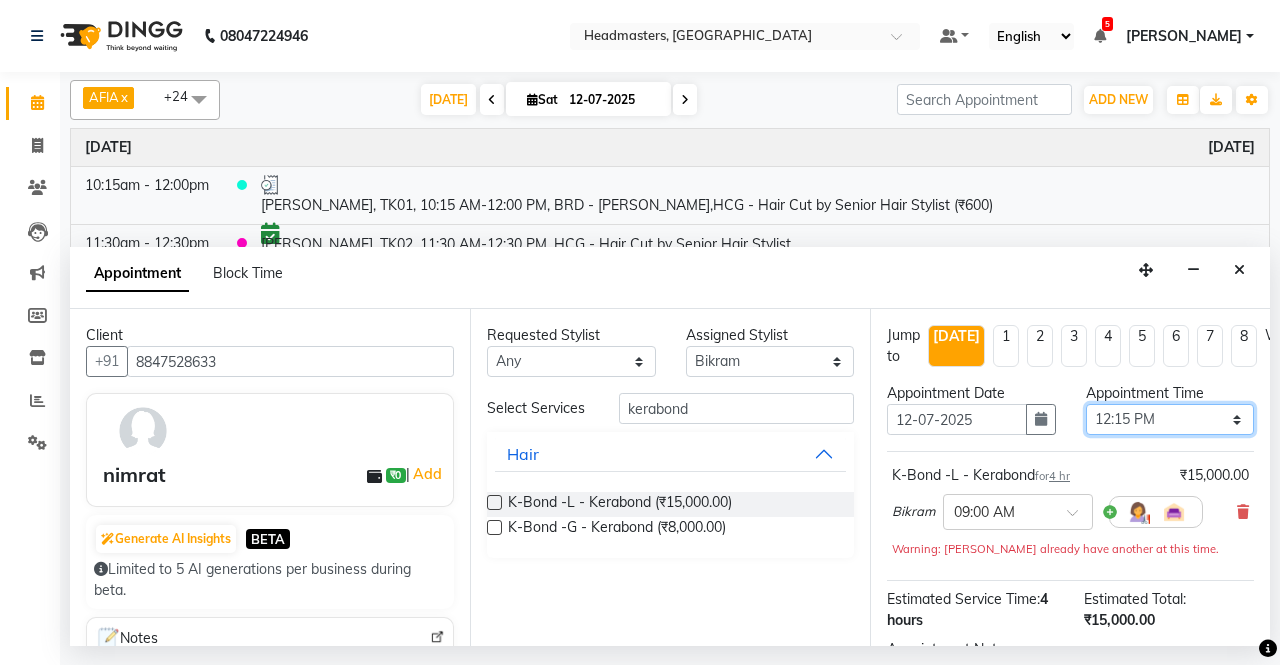 click on "Select 09:00 AM 09:15 AM 09:30 AM 09:45 AM 10:00 AM 10:15 AM 10:30 AM 10:45 AM 11:00 AM 11:15 AM 11:30 AM 11:45 AM 12:00 PM 12:15 PM 12:30 PM 12:45 PM 01:00 PM 01:15 PM 01:30 PM 01:45 PM 02:00 PM 02:15 PM 02:30 PM 02:45 PM 03:00 PM 03:15 PM 03:30 PM 03:45 PM 04:00 PM 04:15 PM 04:30 PM 04:45 PM 05:00 PM 05:15 PM 05:30 PM 05:45 PM 06:00 PM 06:15 PM 06:30 PM 06:45 PM 07:00 PM 07:15 PM 07:30 PM 07:45 PM 08:00 PM" at bounding box center [1170, 419] 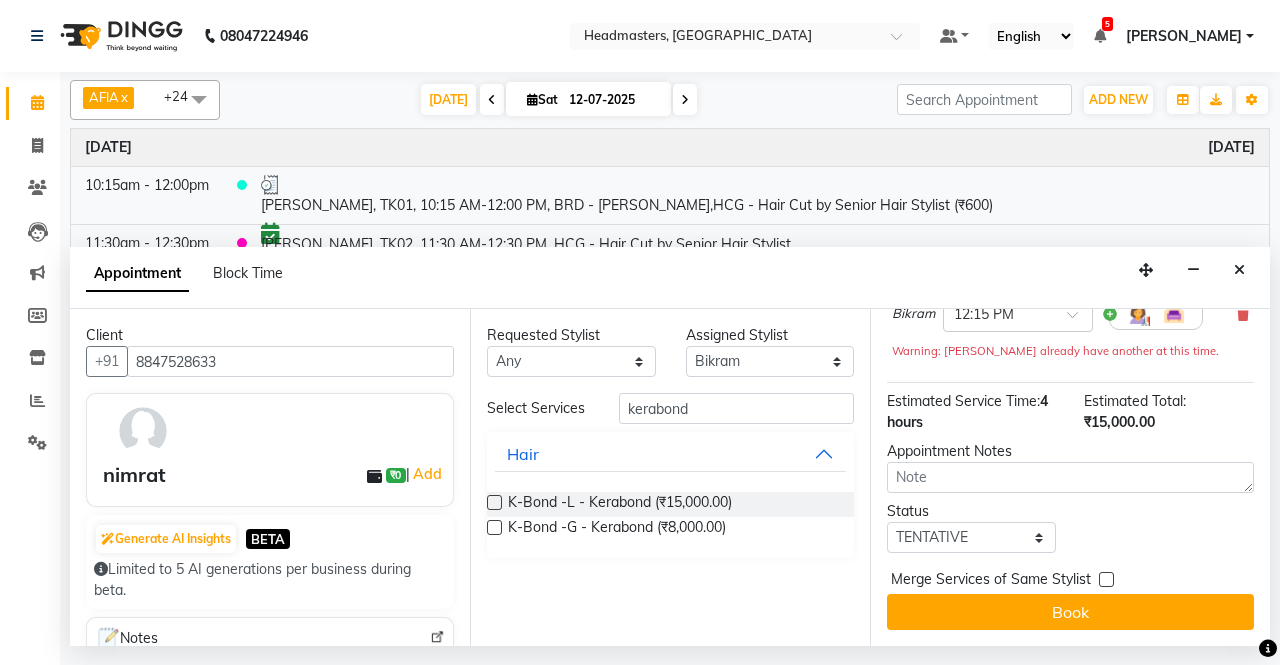 scroll, scrollTop: 213, scrollLeft: 0, axis: vertical 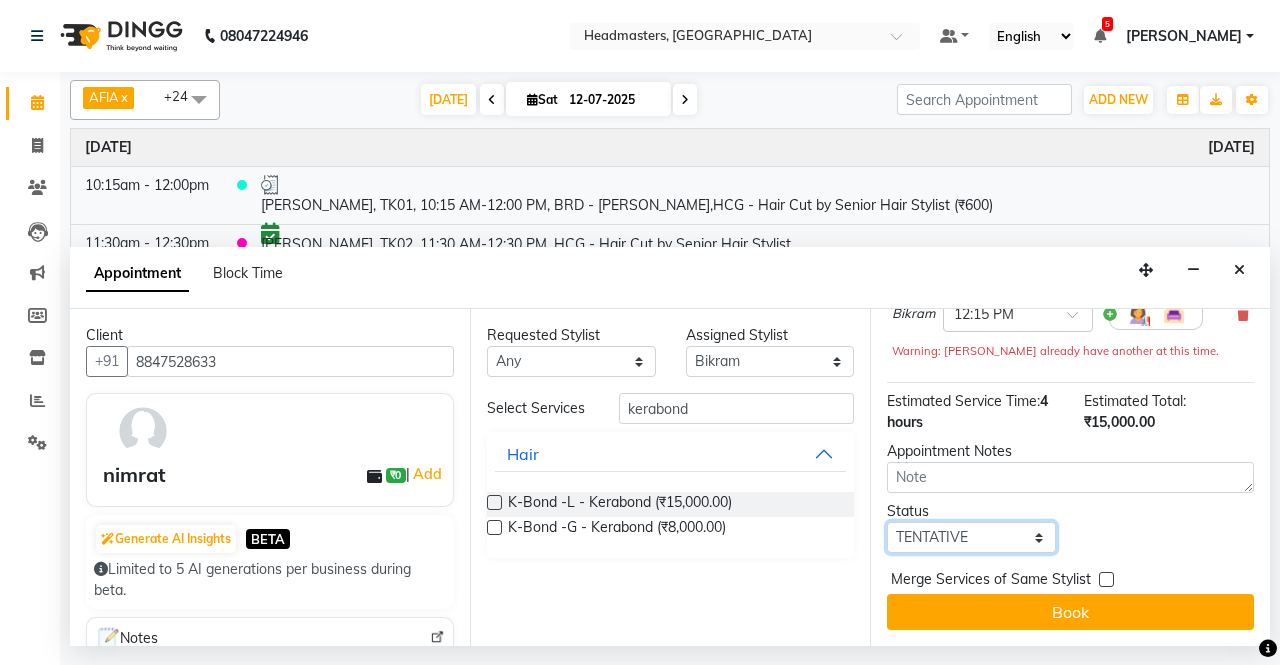 click on "Select TENTATIVE CONFIRM CHECK-IN UPCOMING" at bounding box center (971, 537) 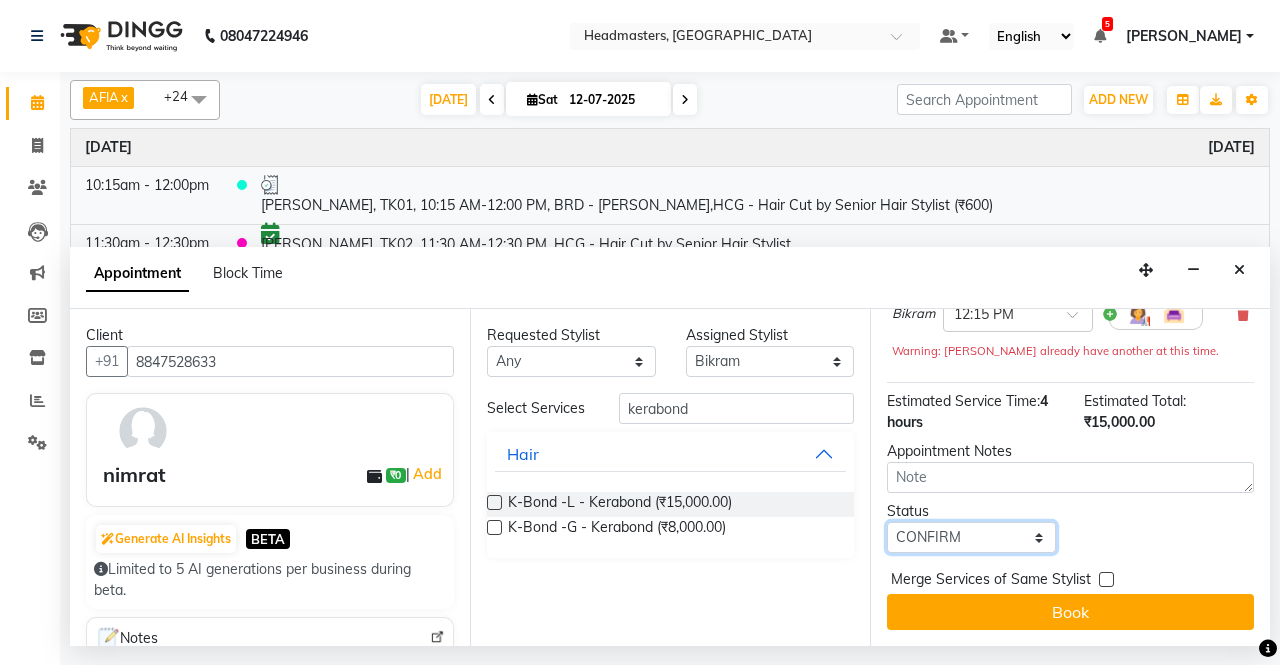 click on "Select TENTATIVE CONFIRM CHECK-IN UPCOMING" at bounding box center [971, 537] 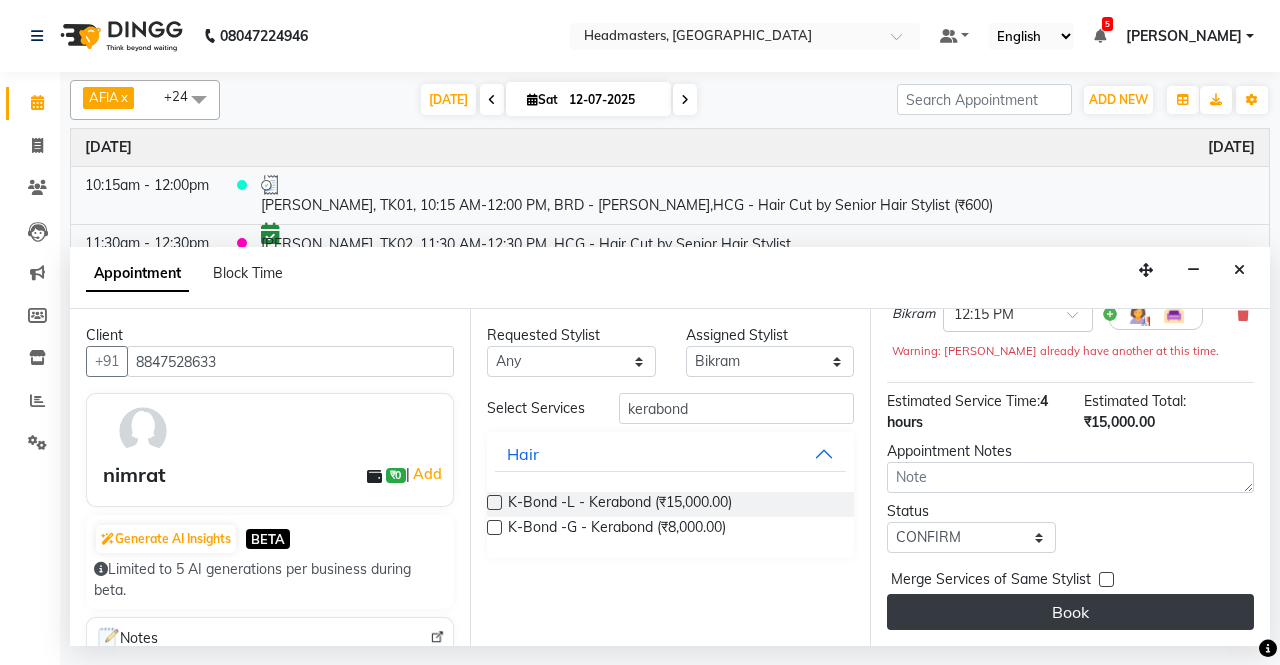 click on "Book" at bounding box center [1070, 612] 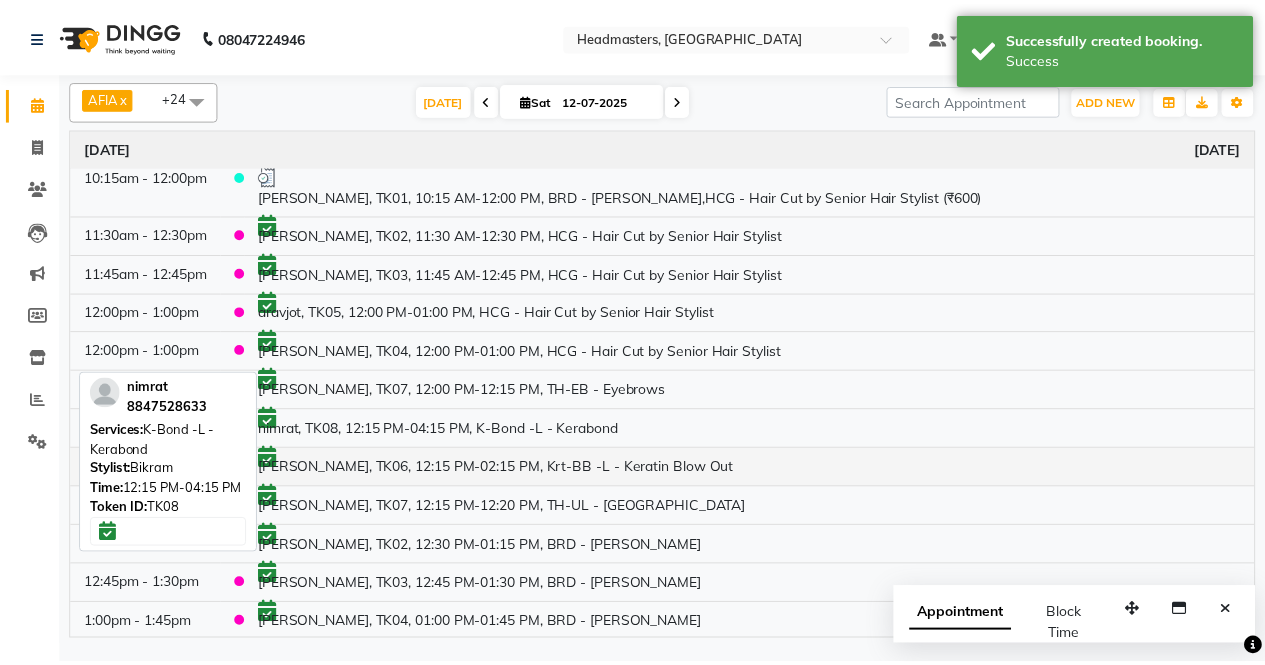 scroll, scrollTop: 11, scrollLeft: 0, axis: vertical 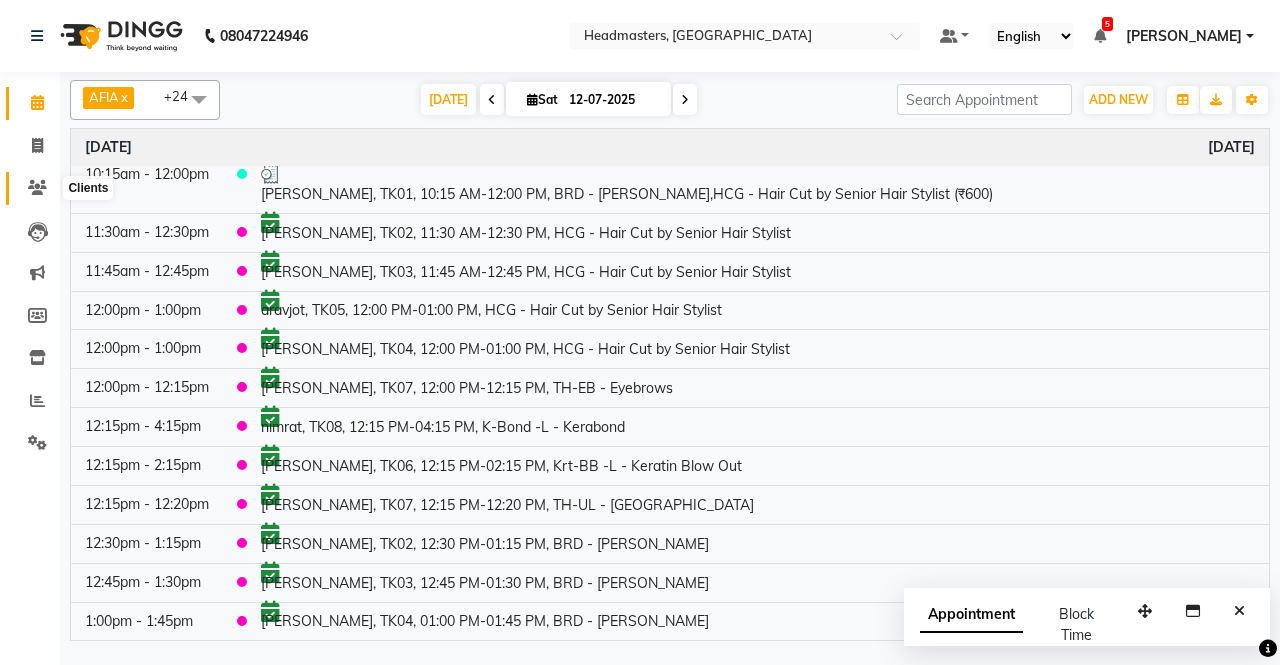 click 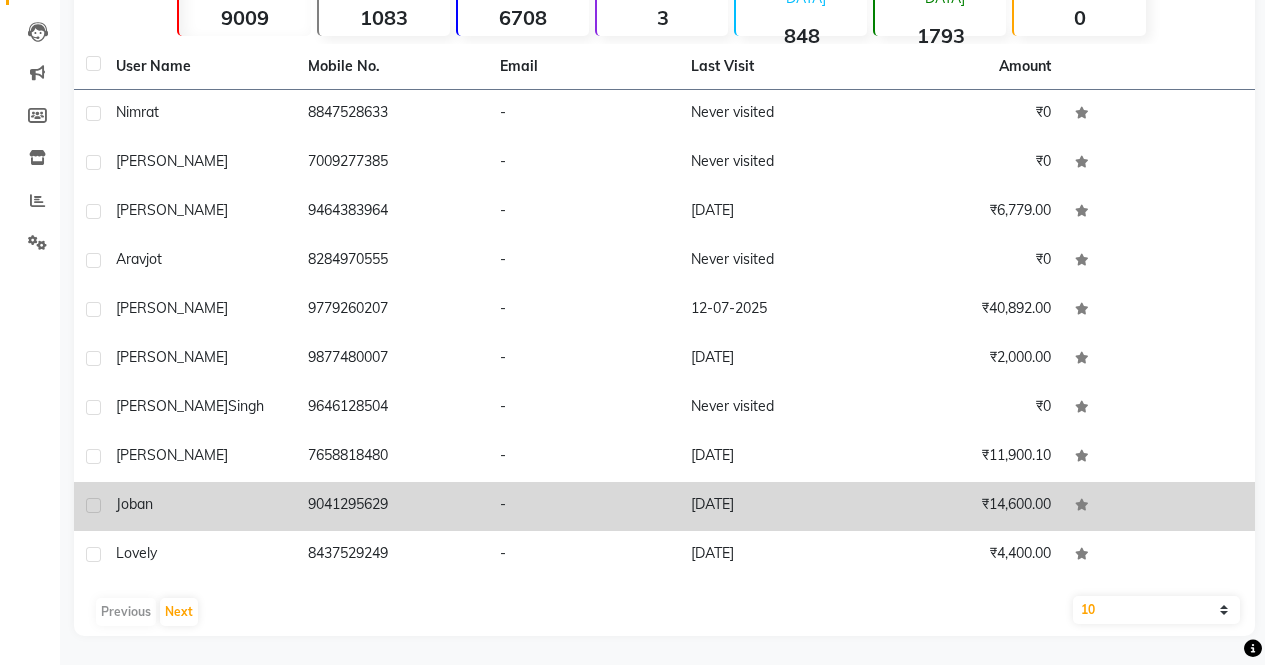 scroll, scrollTop: 201, scrollLeft: 0, axis: vertical 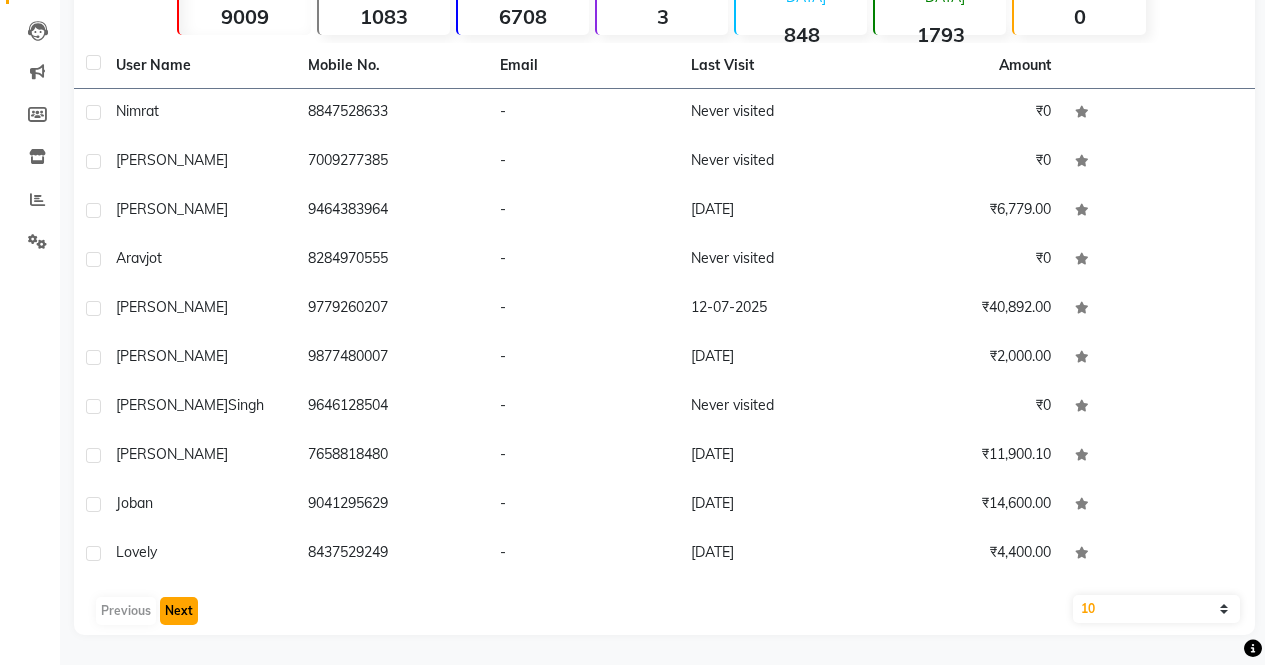 click on "Next" 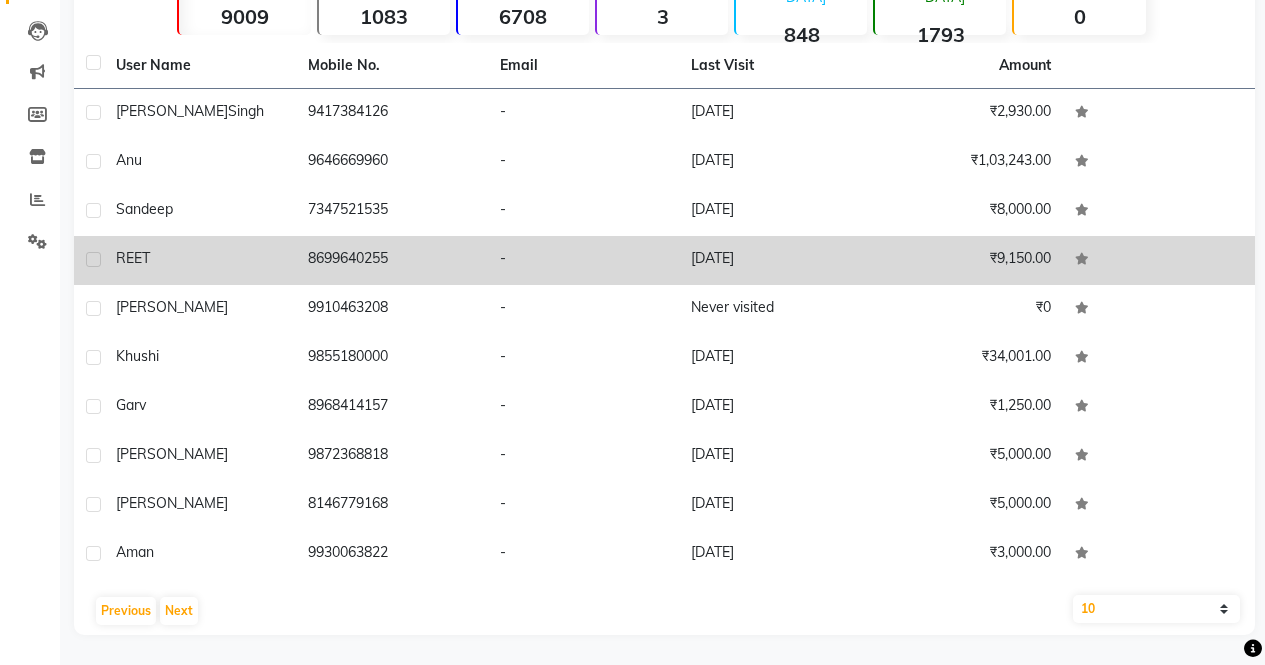 click on "REET" 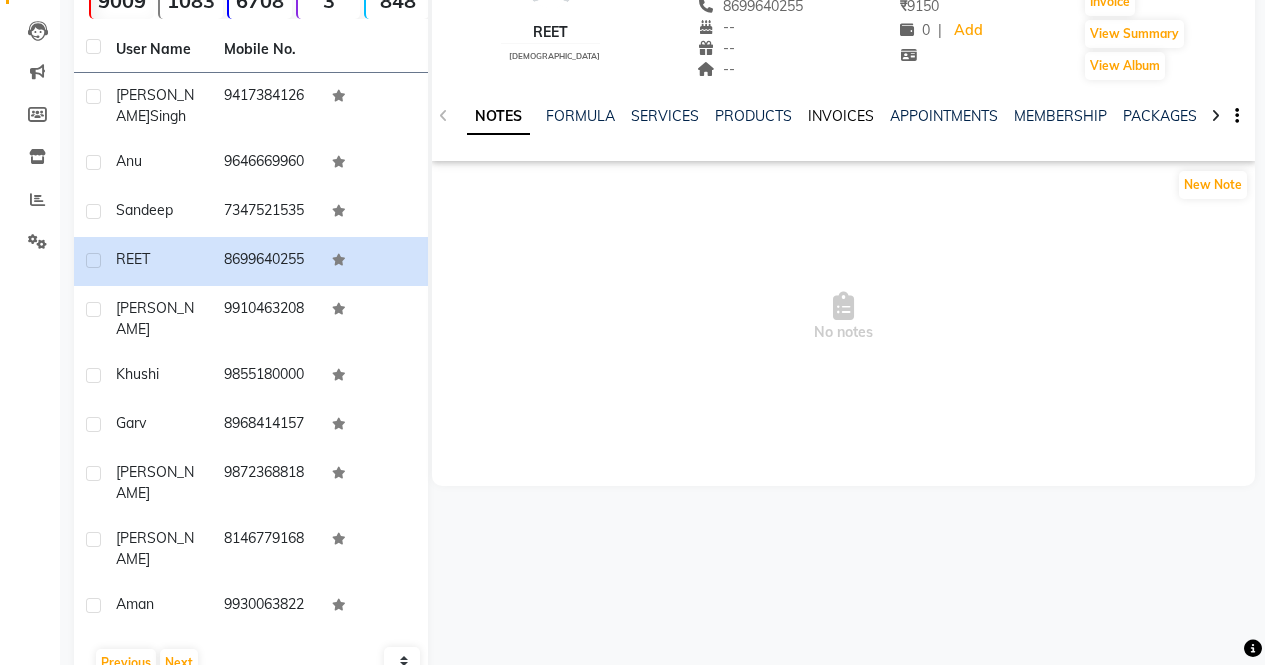 click on "INVOICES" 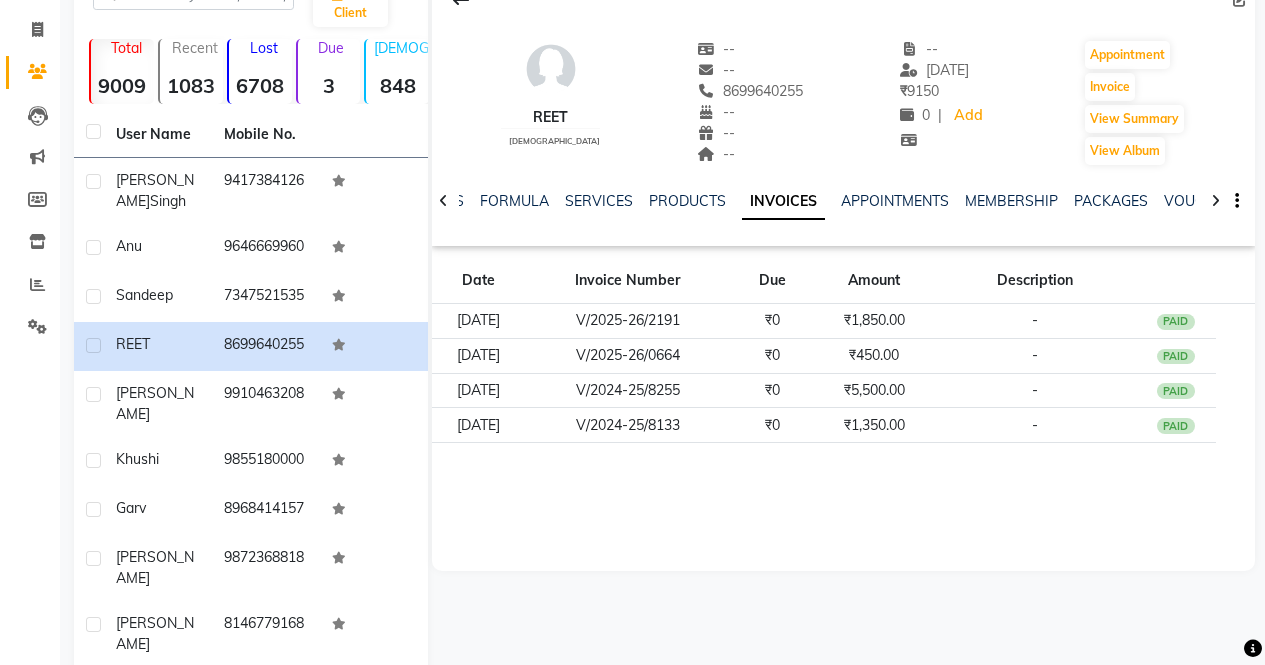 scroll, scrollTop: 0, scrollLeft: 0, axis: both 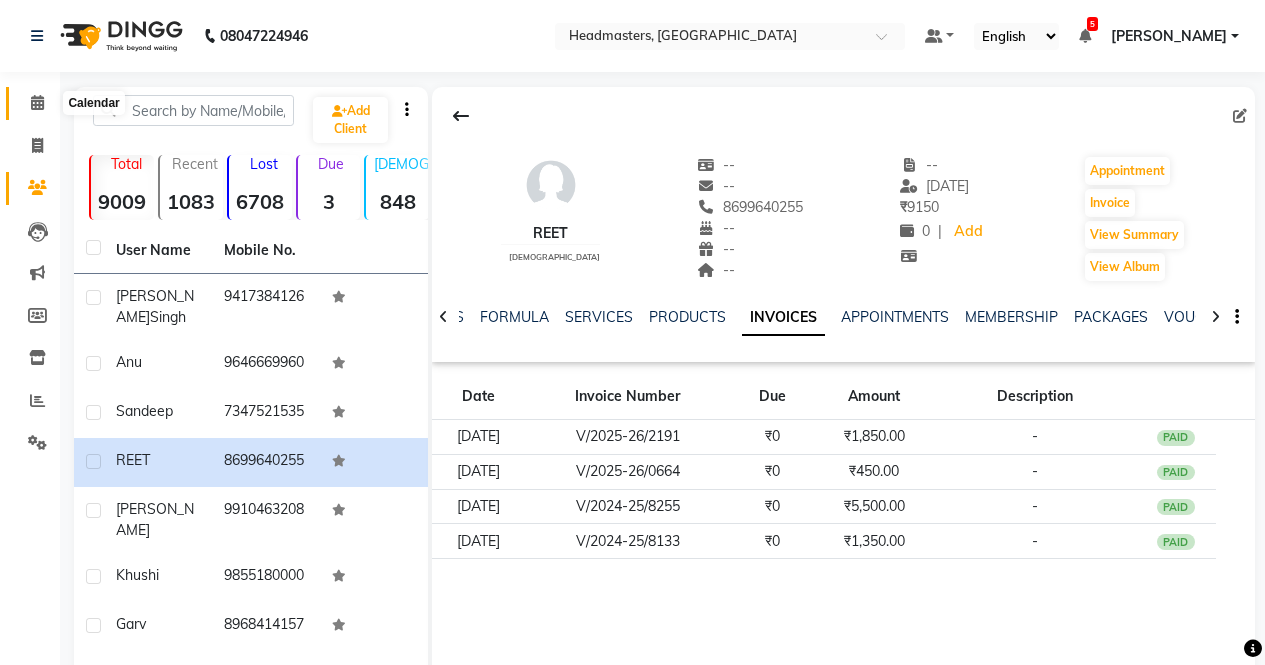 click 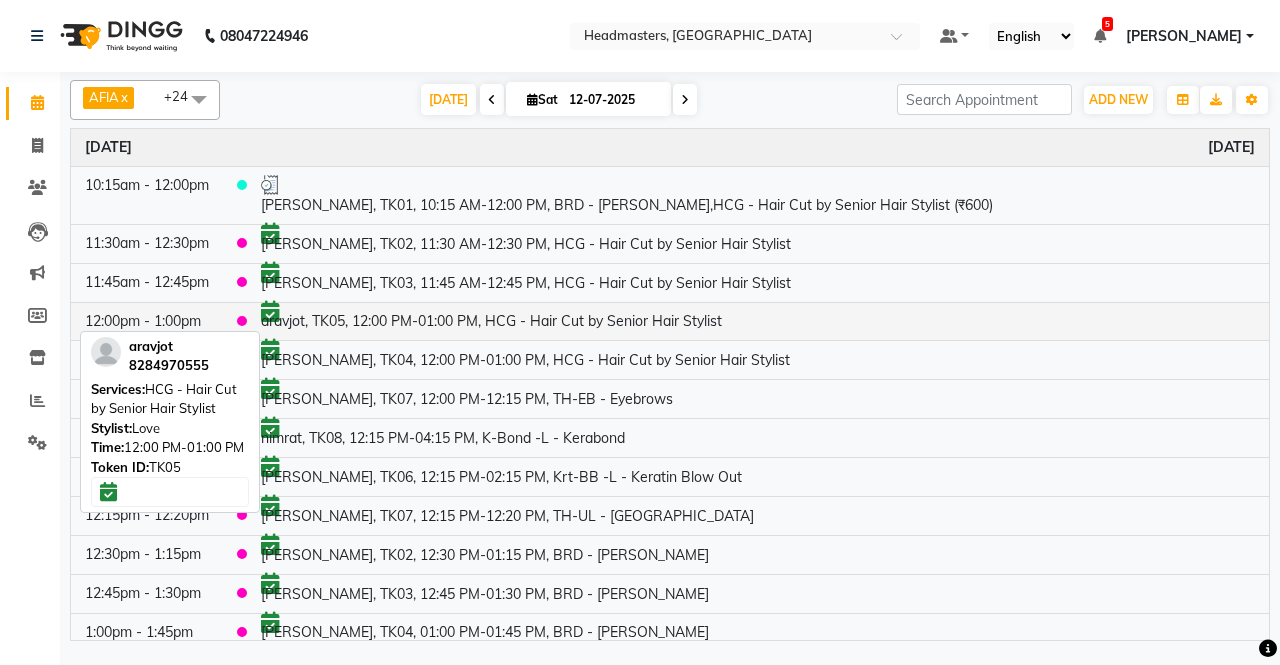 click on "aravjot, TK05, 12:00 PM-01:00 PM, HCG - Hair Cut by Senior Hair Stylist" at bounding box center [758, 321] 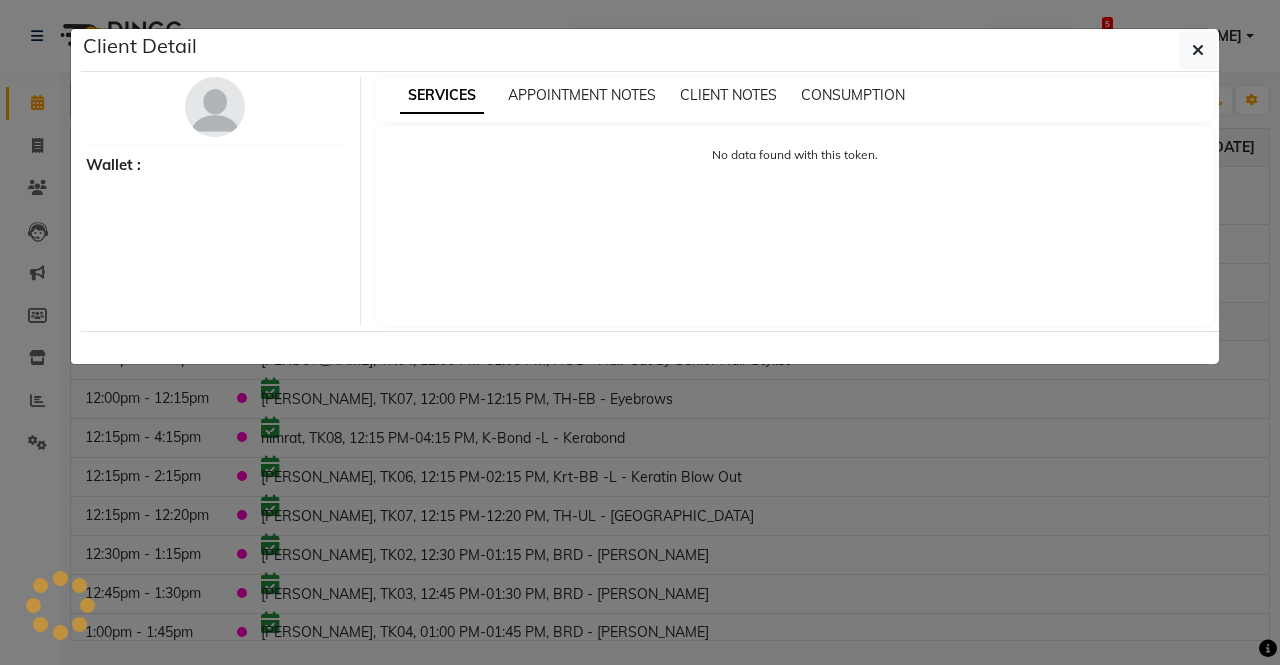 select on "6" 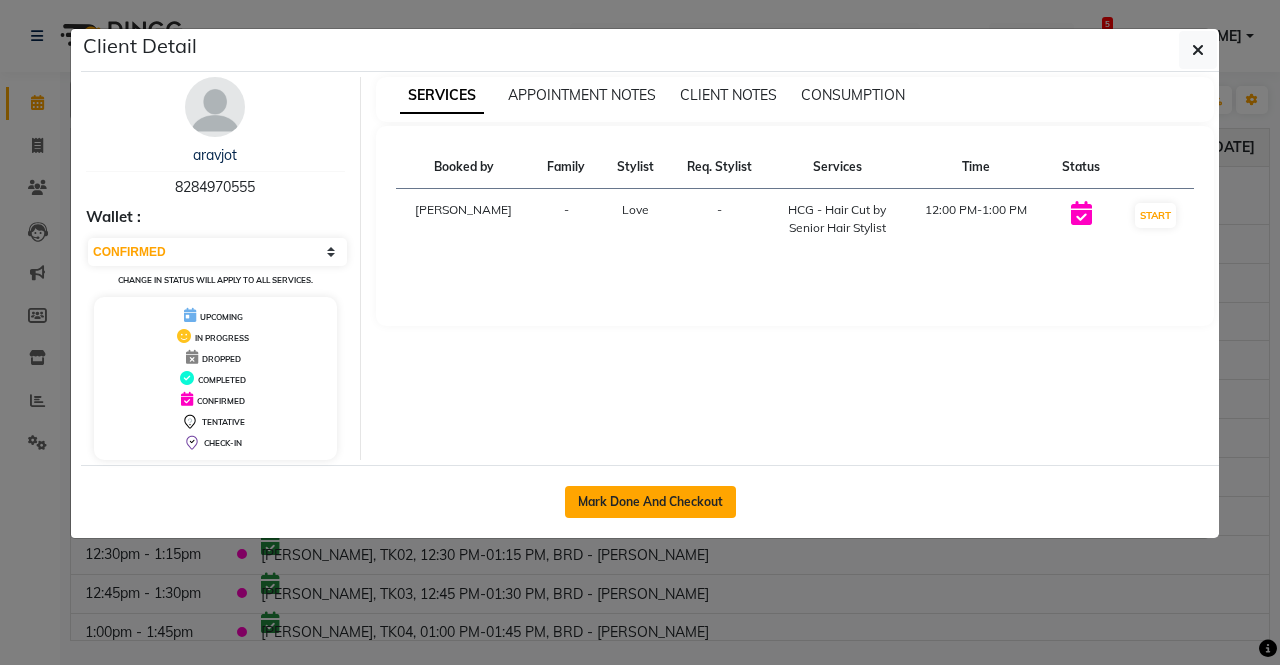 click on "Mark Done And Checkout" 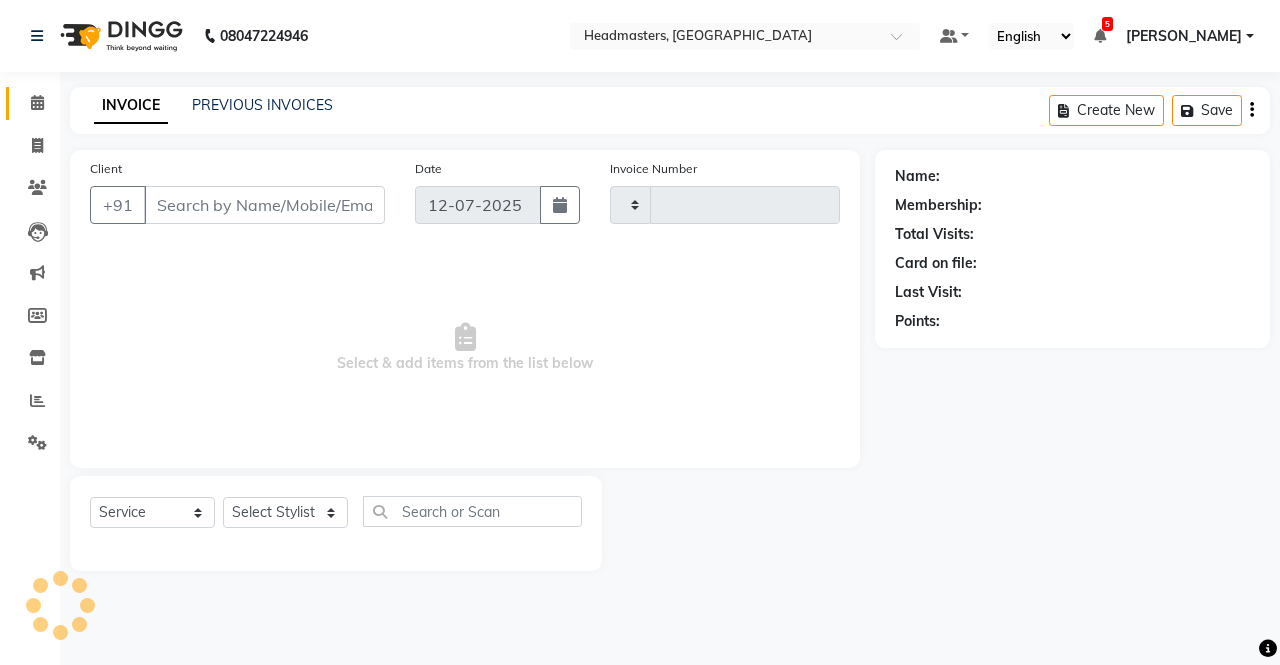 type on "2197" 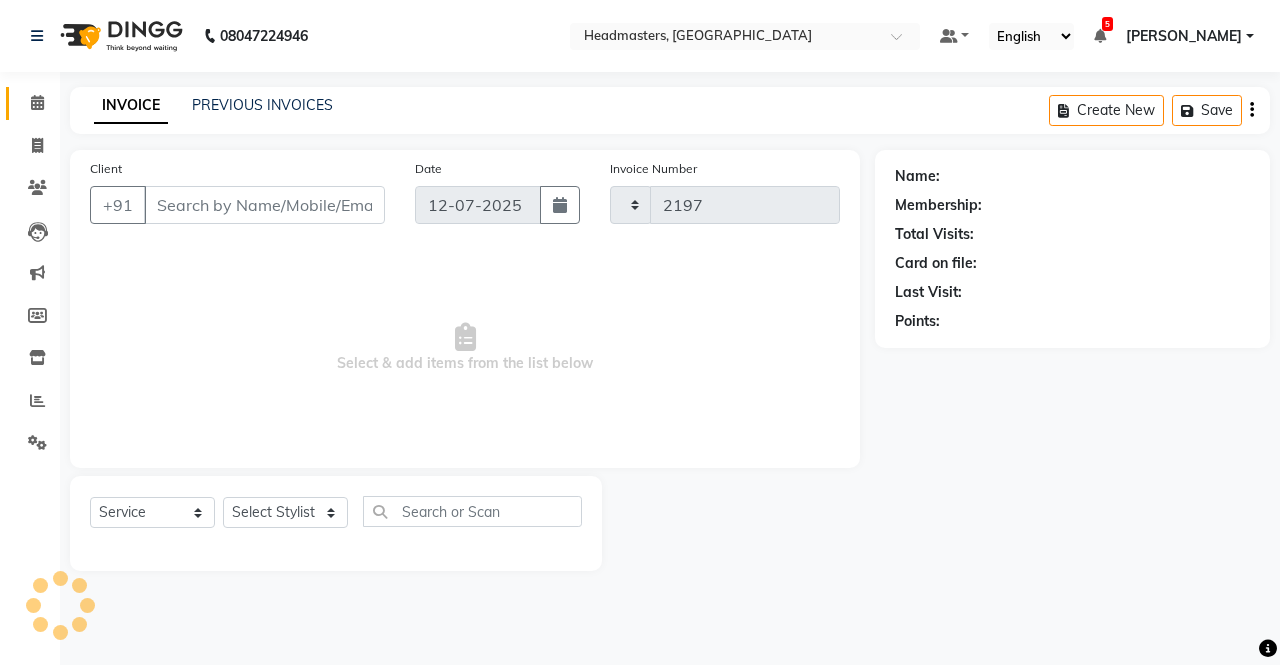 select on "7136" 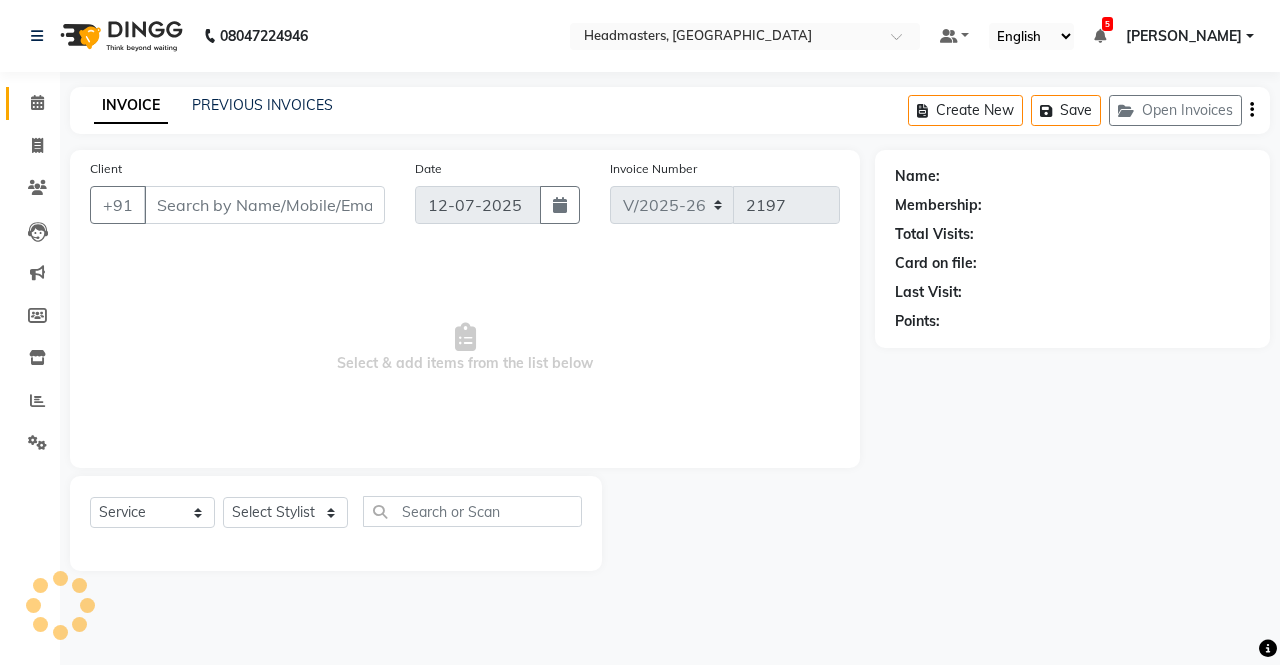 type on "8284970555" 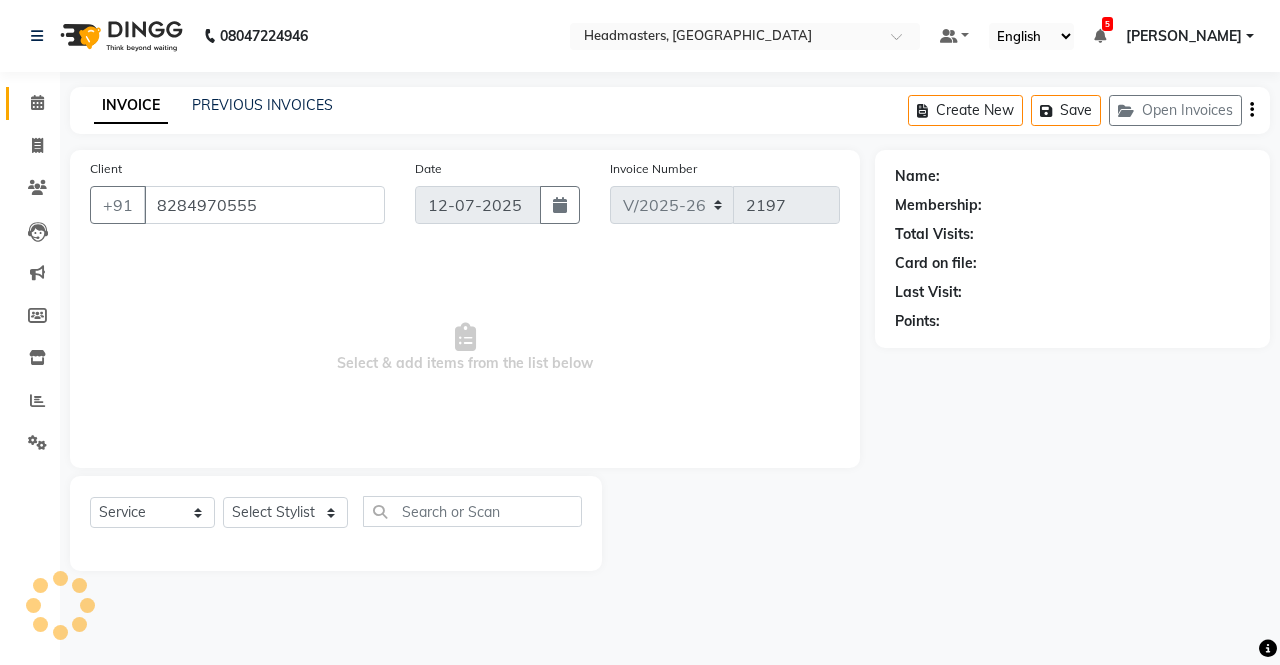 select on "63059" 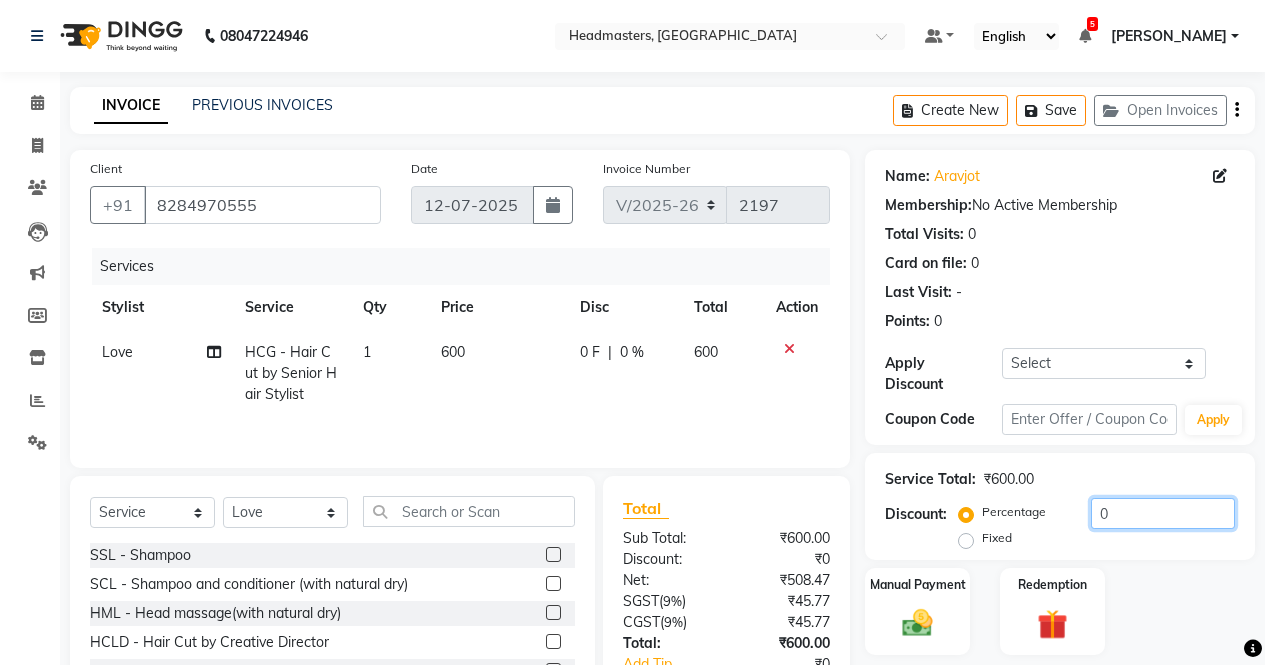 click on "0" 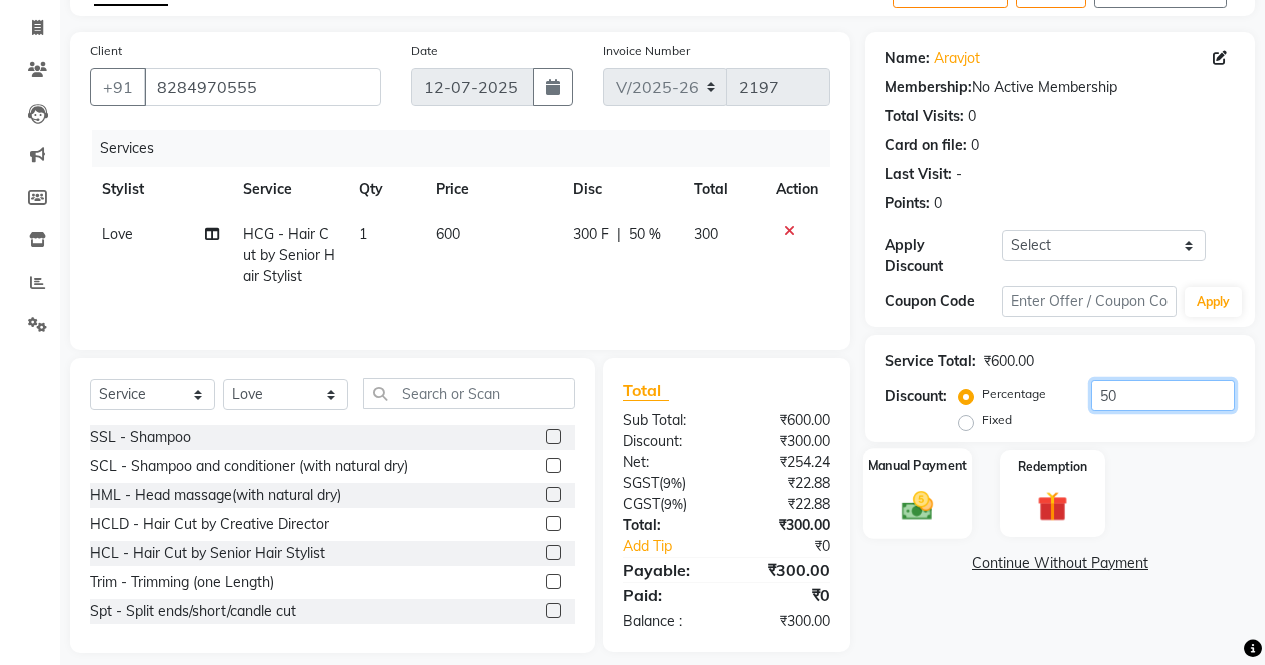 scroll, scrollTop: 136, scrollLeft: 0, axis: vertical 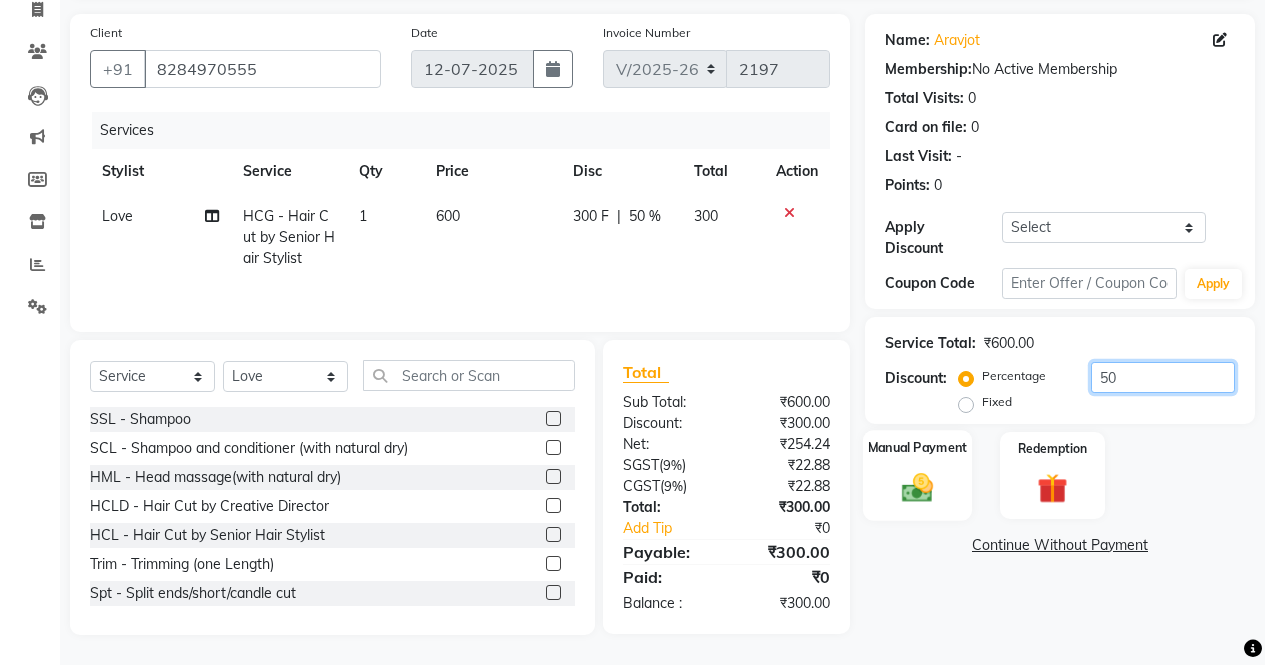 type on "50" 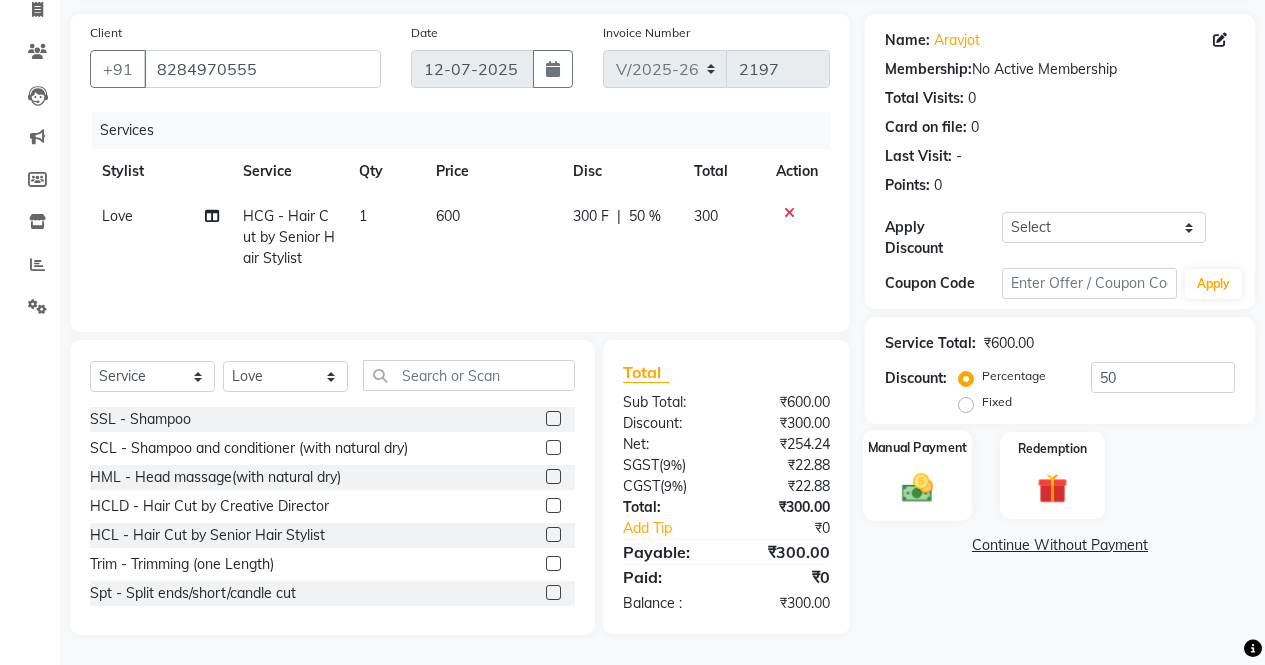 click 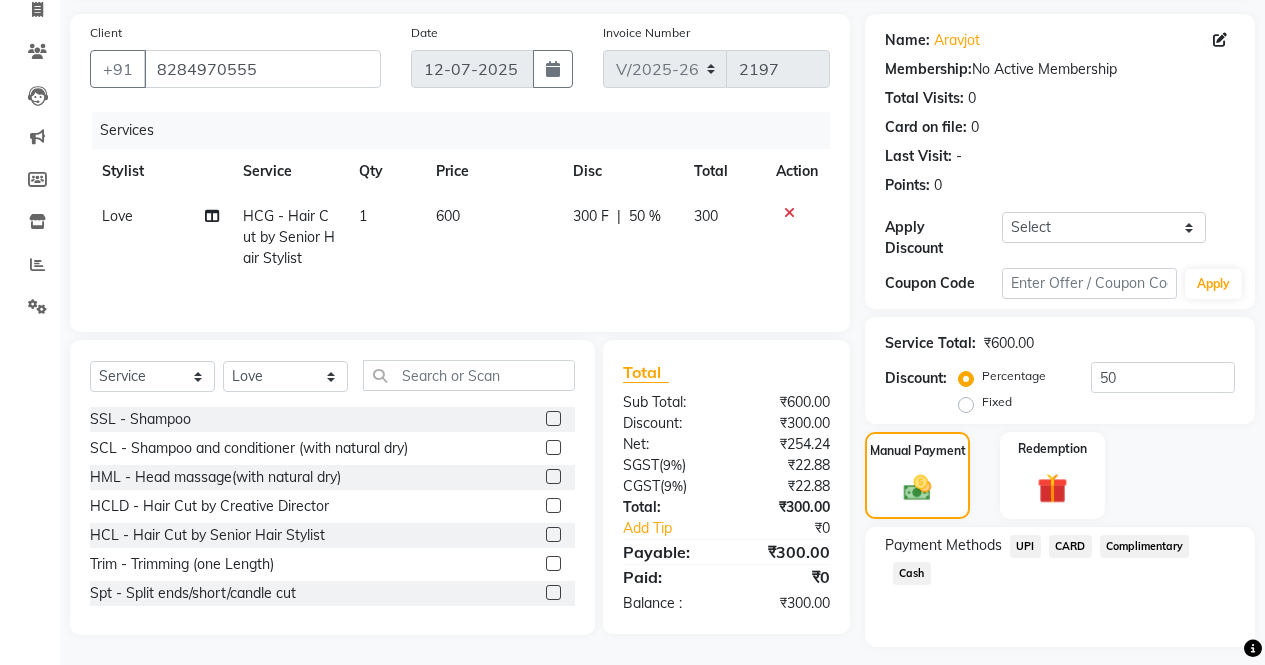 click on "Cash" 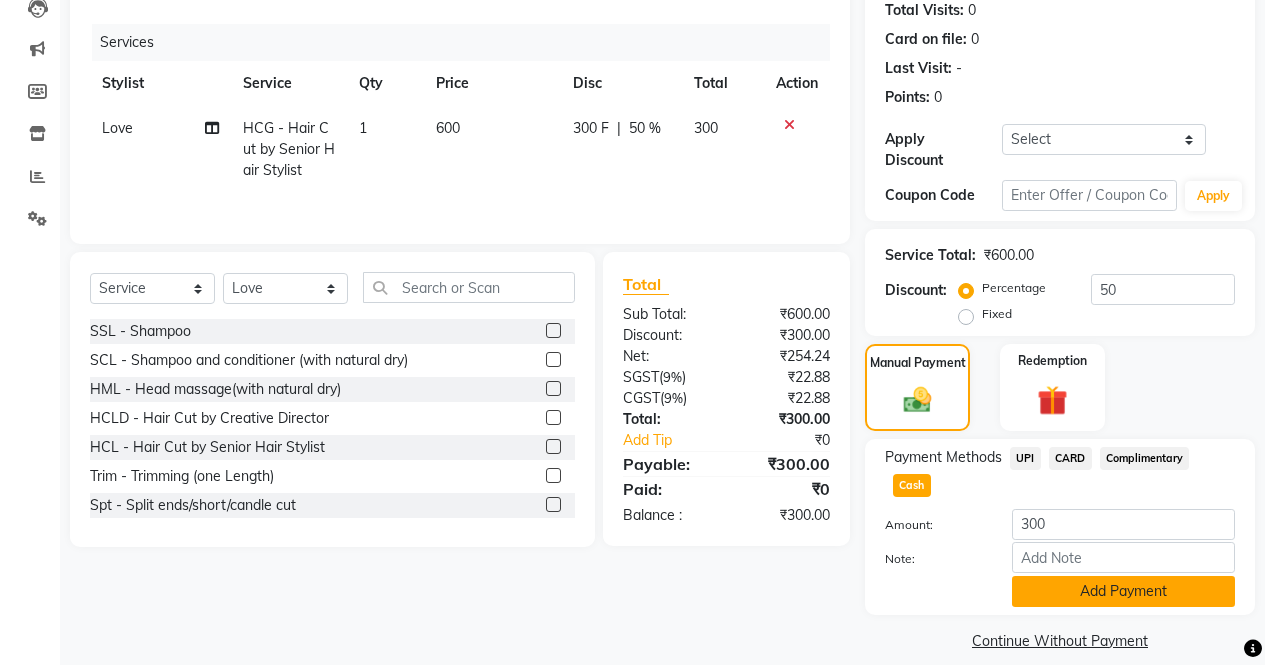 scroll, scrollTop: 229, scrollLeft: 0, axis: vertical 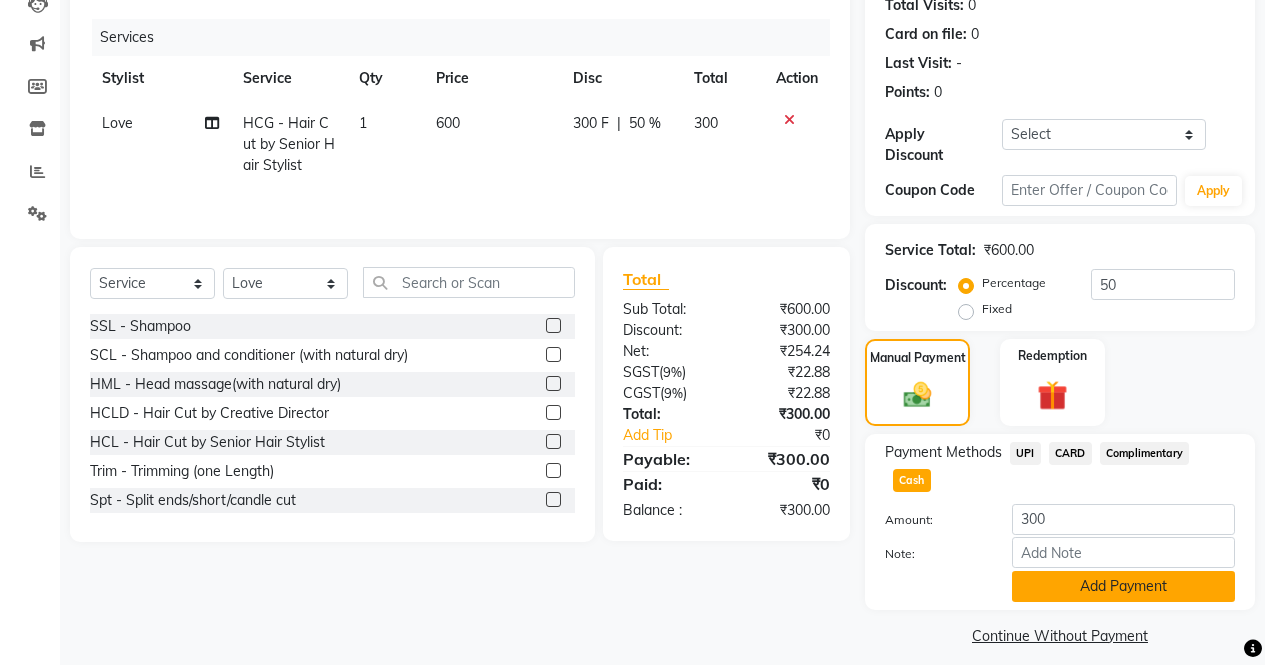 click on "Add Payment" 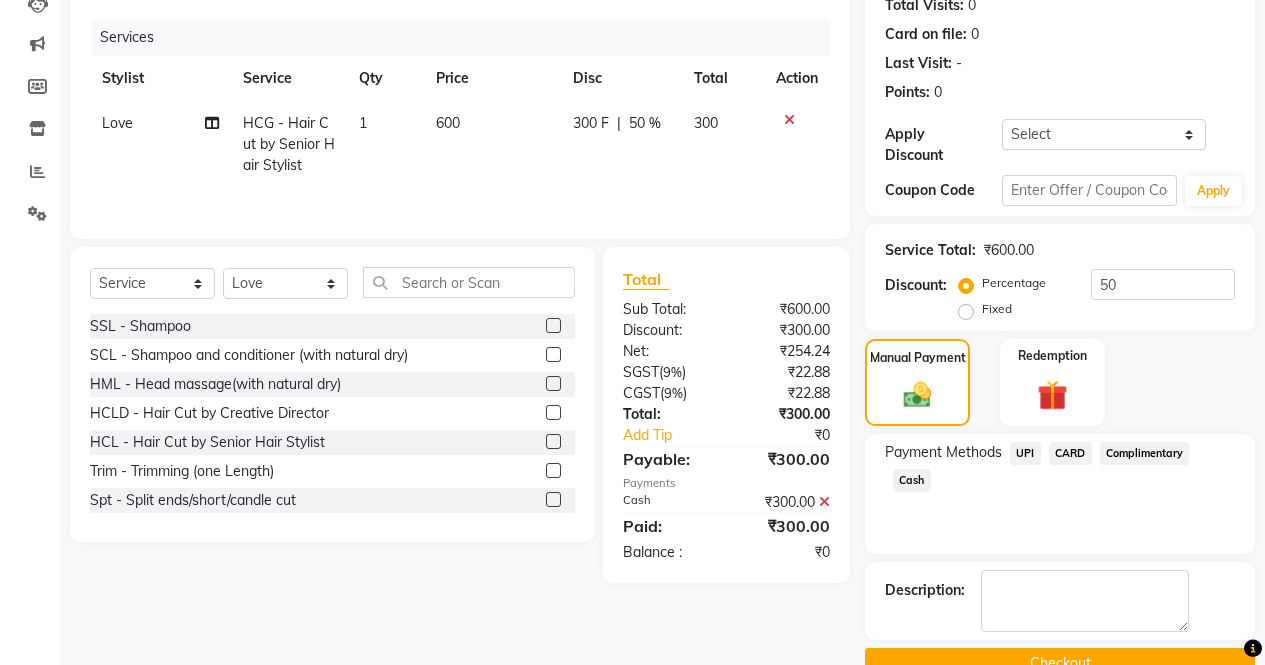click on "Checkout" 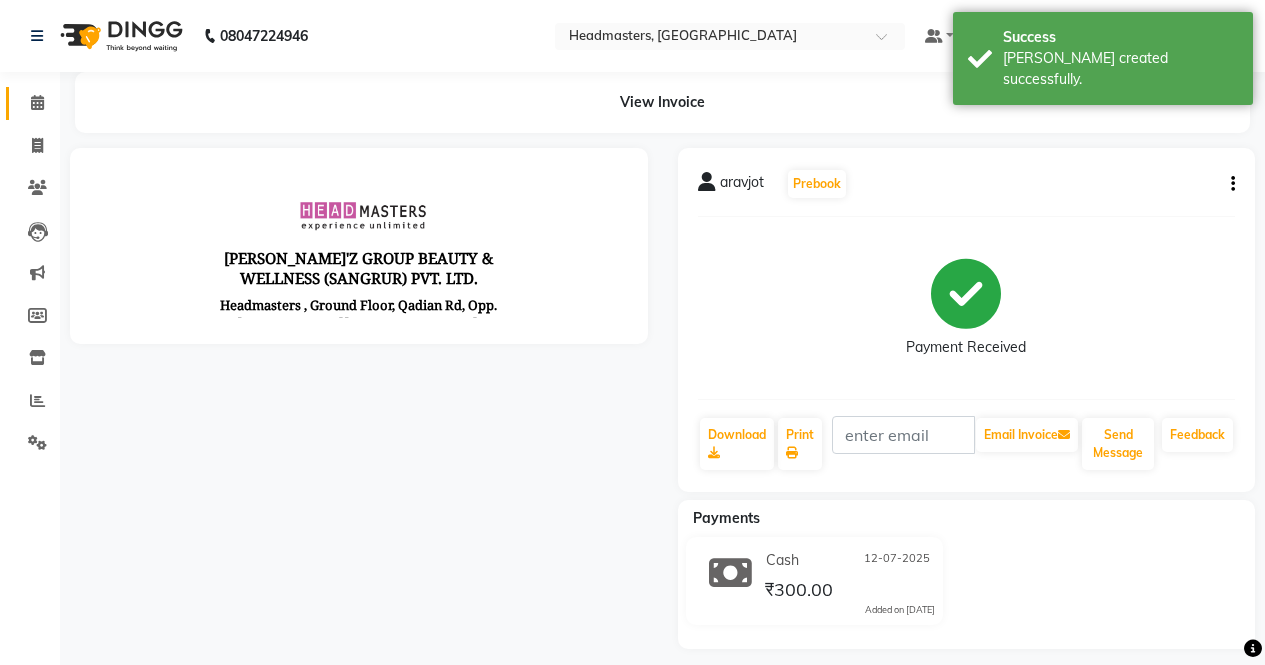 scroll, scrollTop: 0, scrollLeft: 0, axis: both 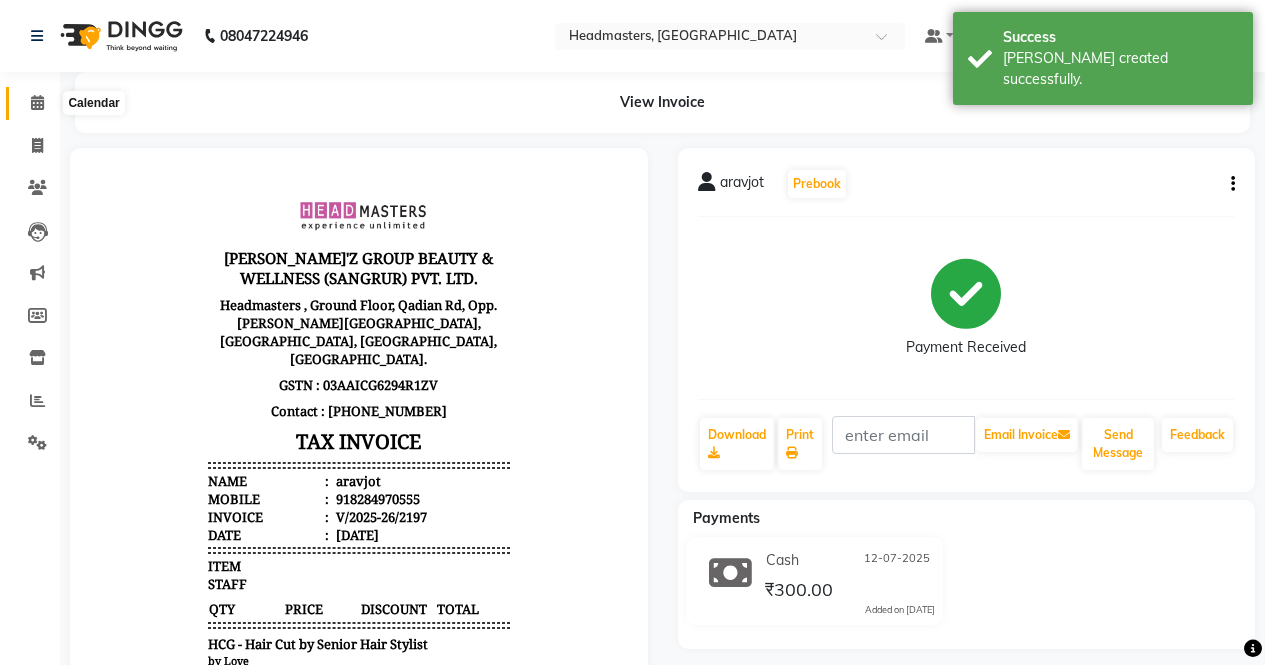 click 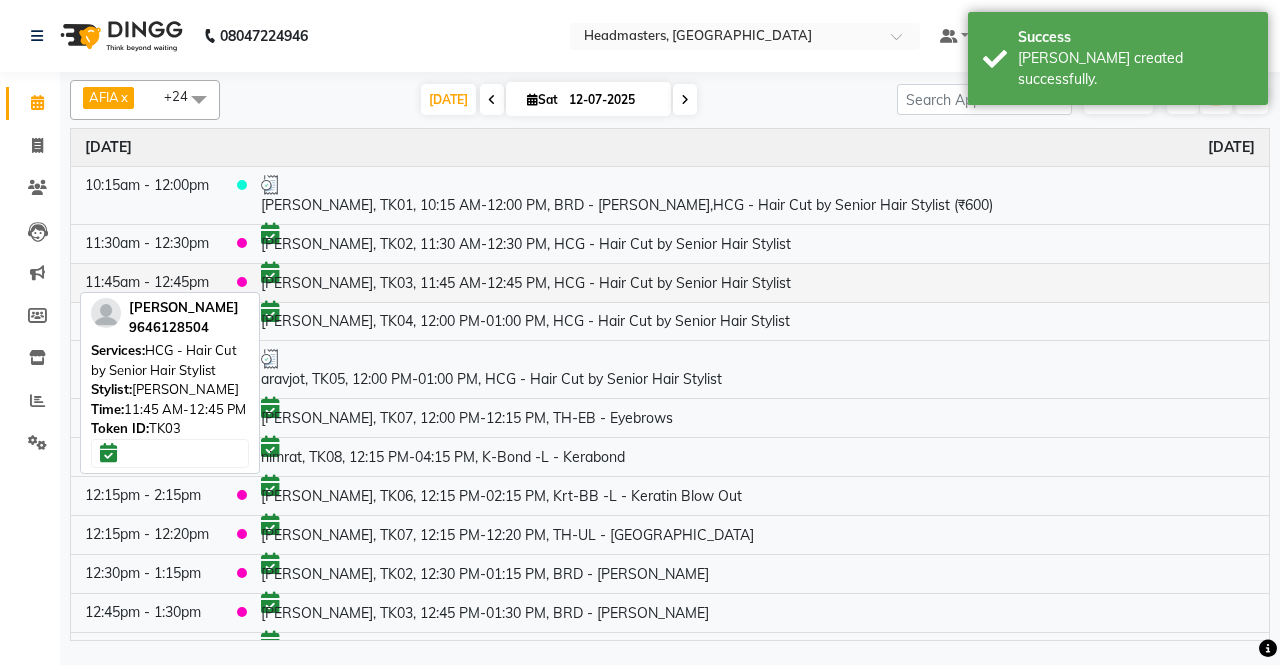click on "[PERSON_NAME], TK03, 11:45 AM-12:45 PM, HCG - Hair Cut by Senior Hair Stylist" at bounding box center (758, 282) 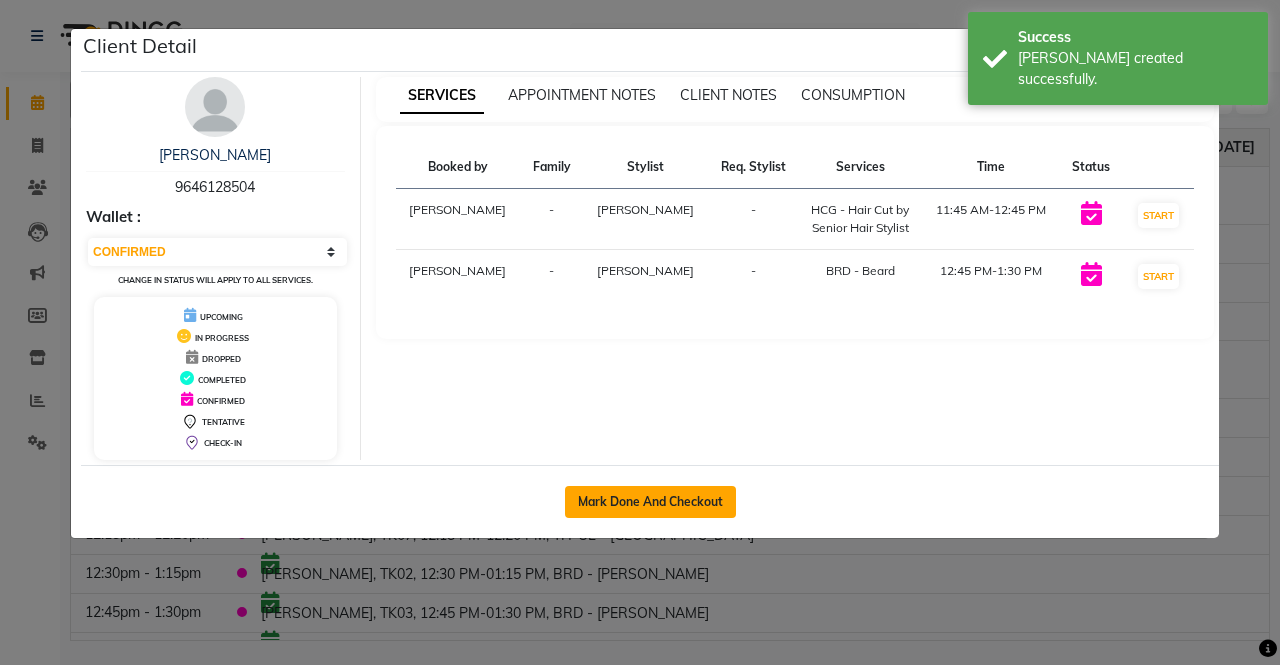 click on "Mark Done And Checkout" 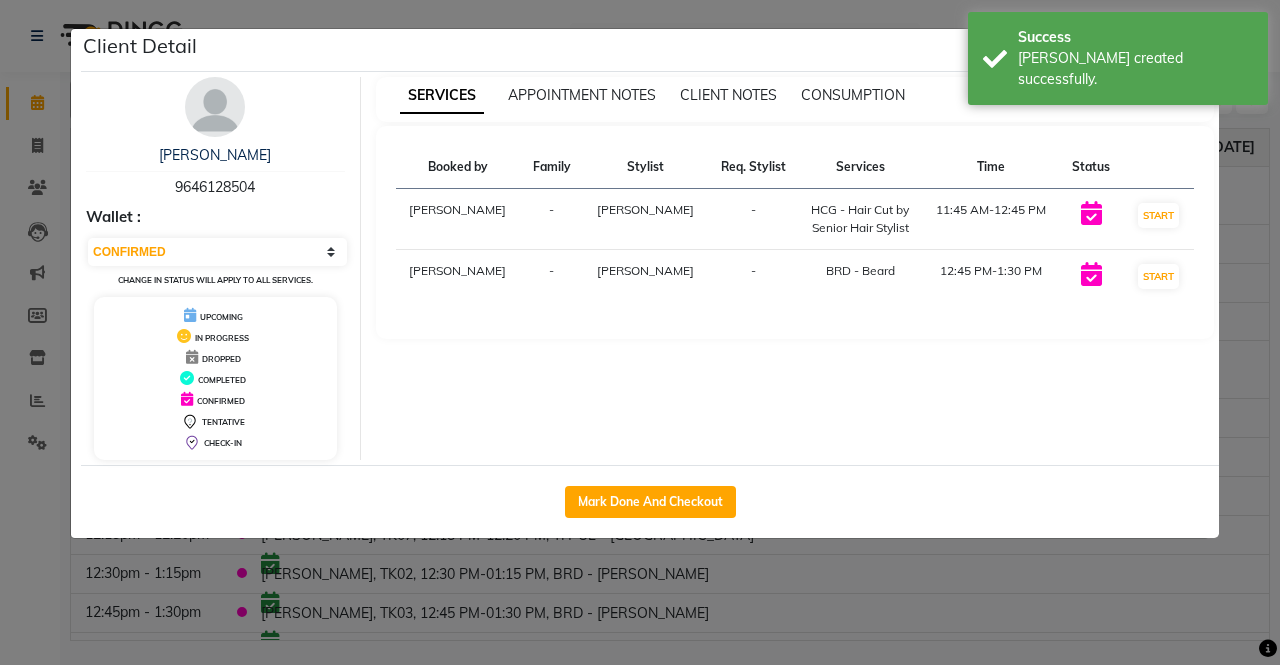 select on "service" 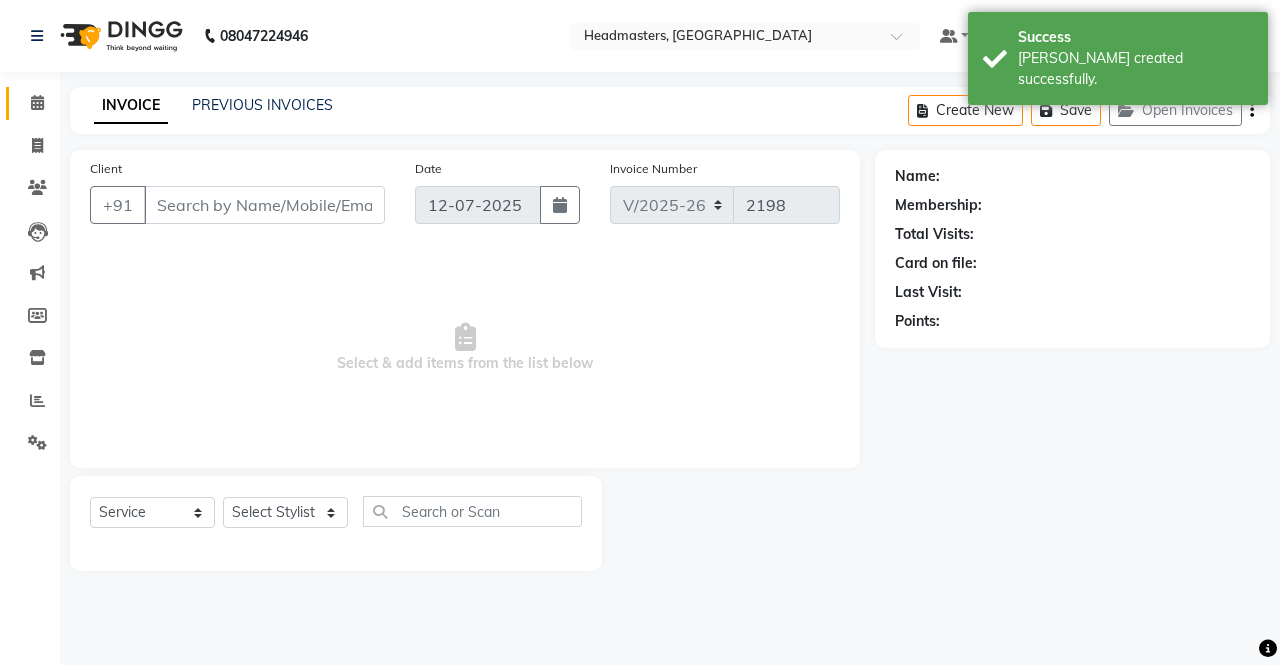 type on "9646128504" 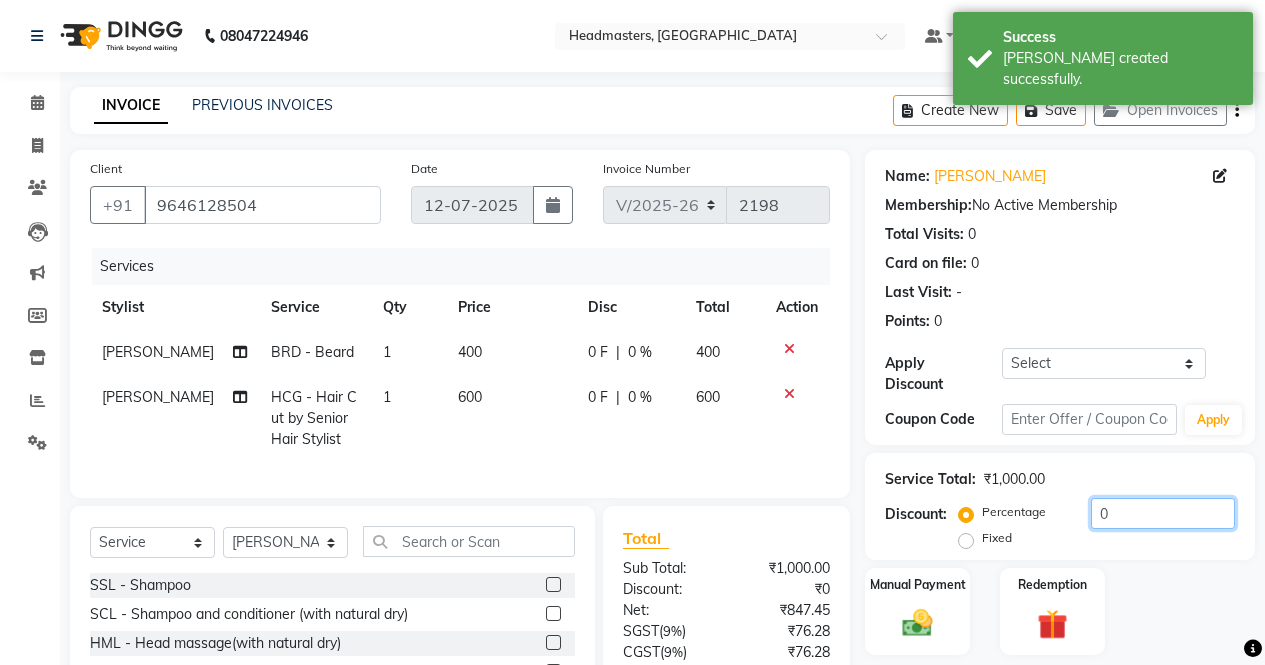 click on "0" 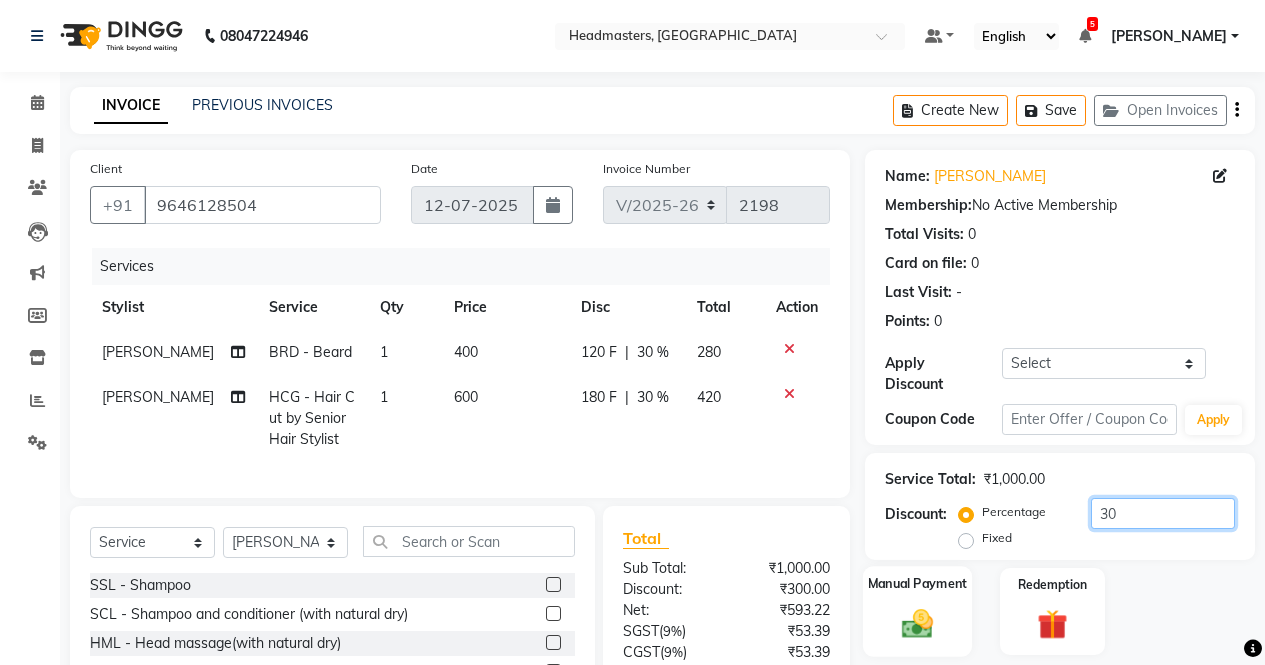 type on "30" 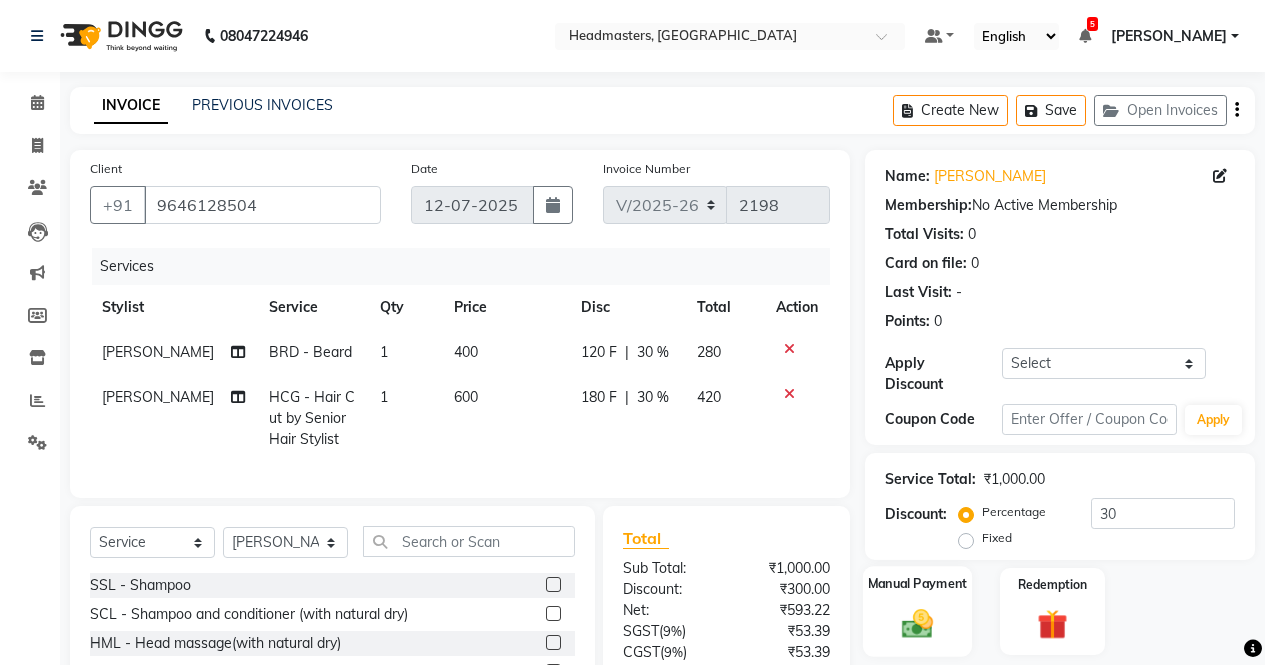 click 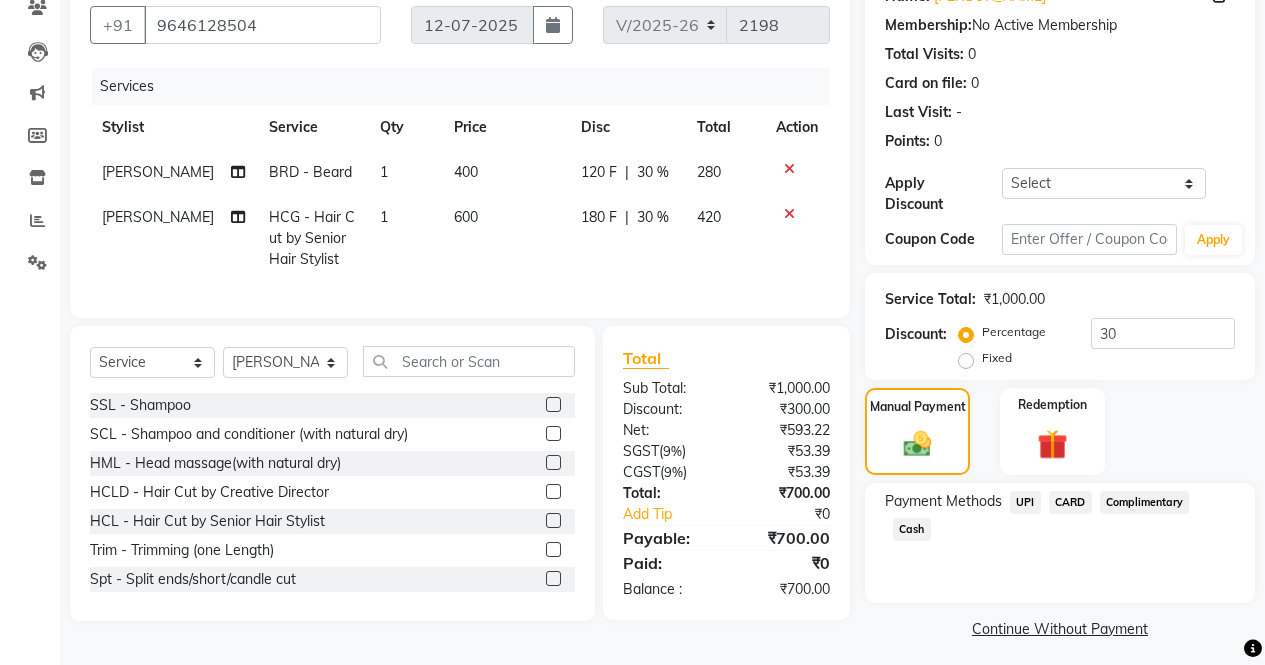 scroll, scrollTop: 181, scrollLeft: 0, axis: vertical 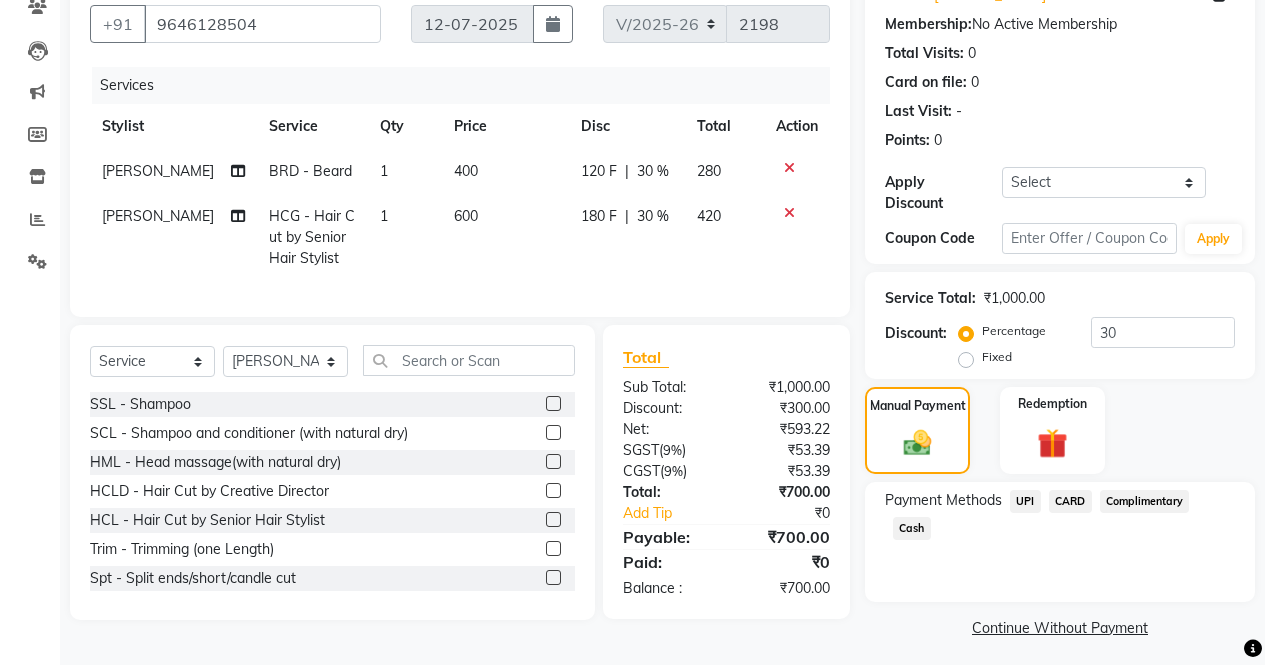 click on "Cash" 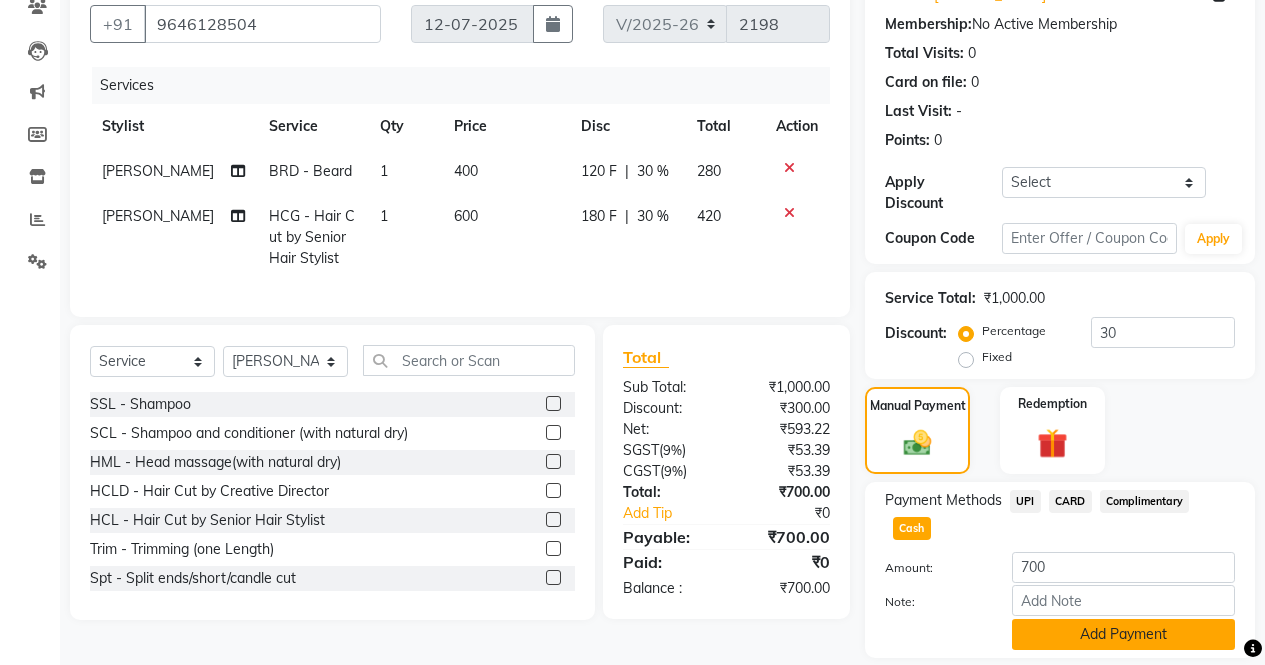 click on "Add Payment" 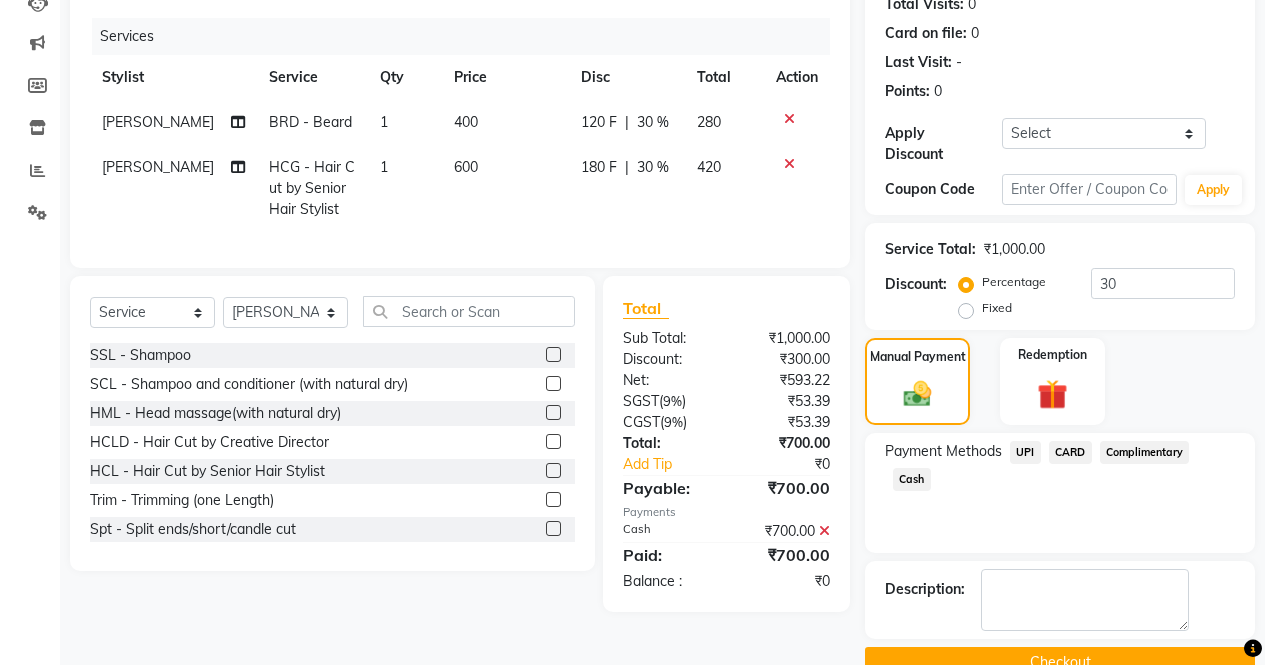 scroll, scrollTop: 257, scrollLeft: 0, axis: vertical 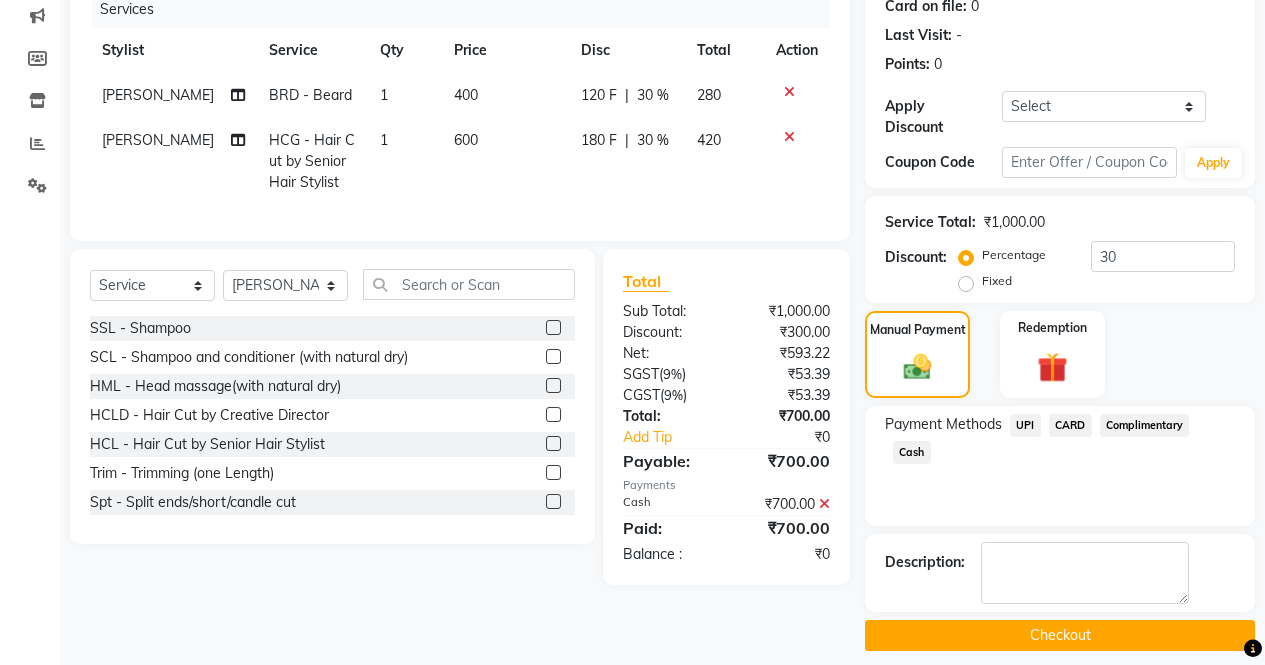 click on "Cash" 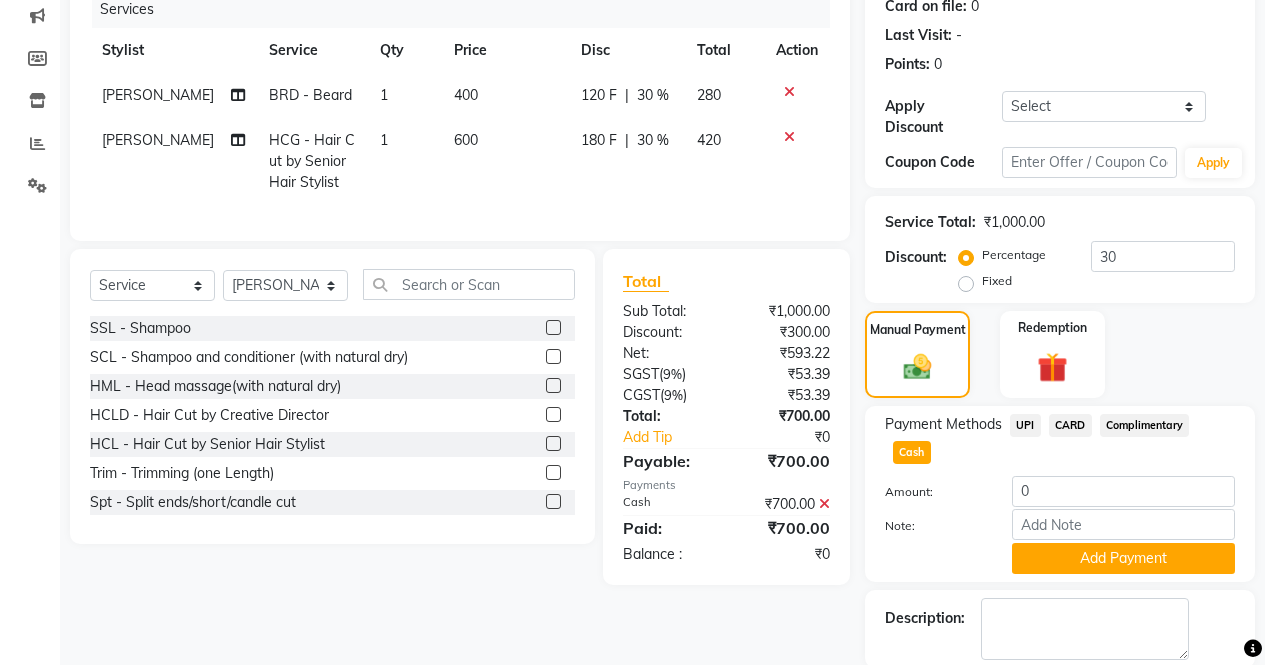 scroll, scrollTop: 313, scrollLeft: 0, axis: vertical 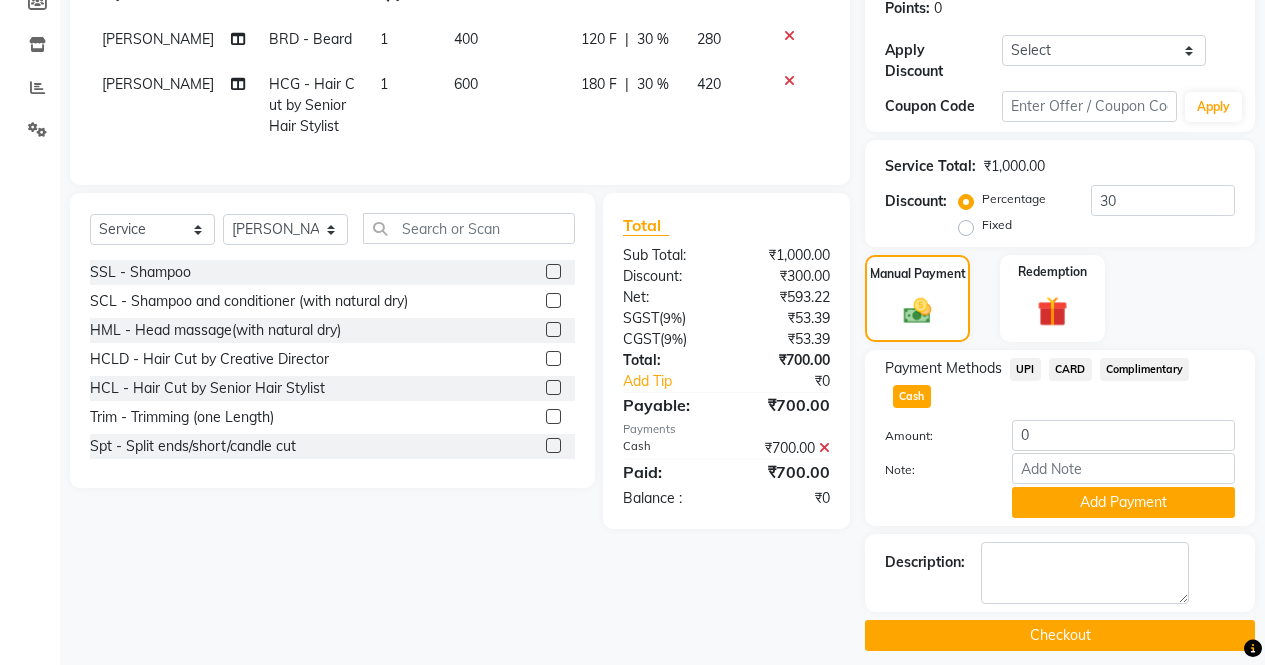 click on "Checkout" 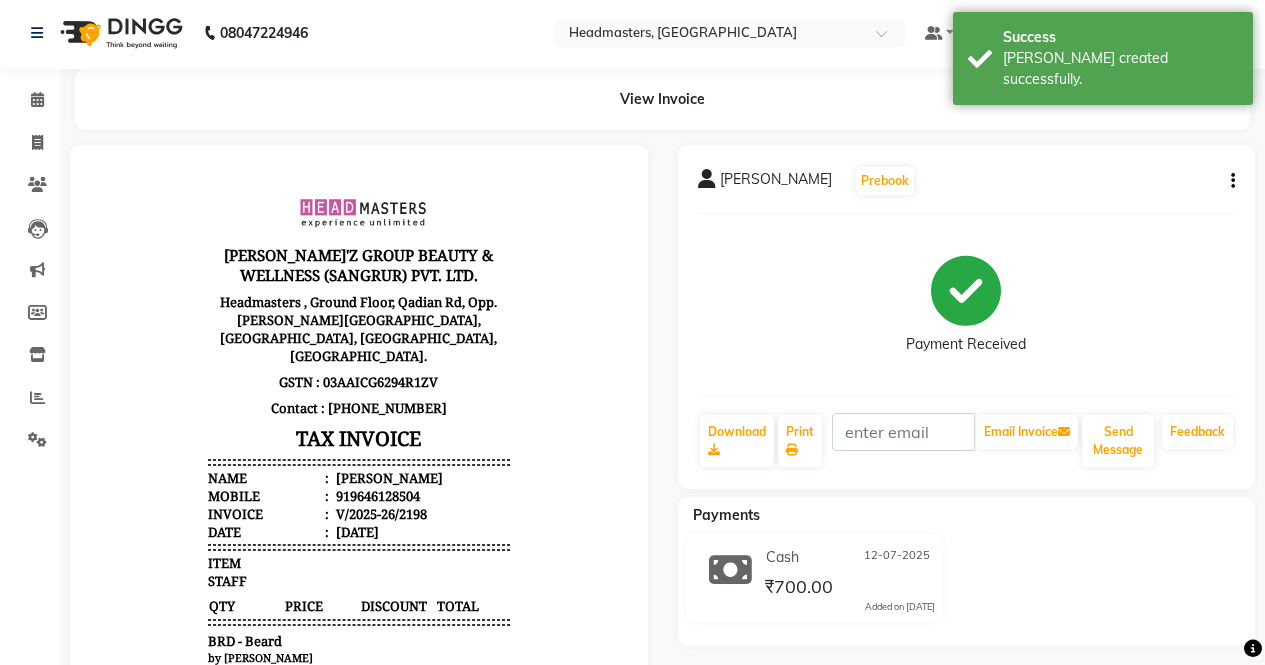 scroll, scrollTop: 0, scrollLeft: 0, axis: both 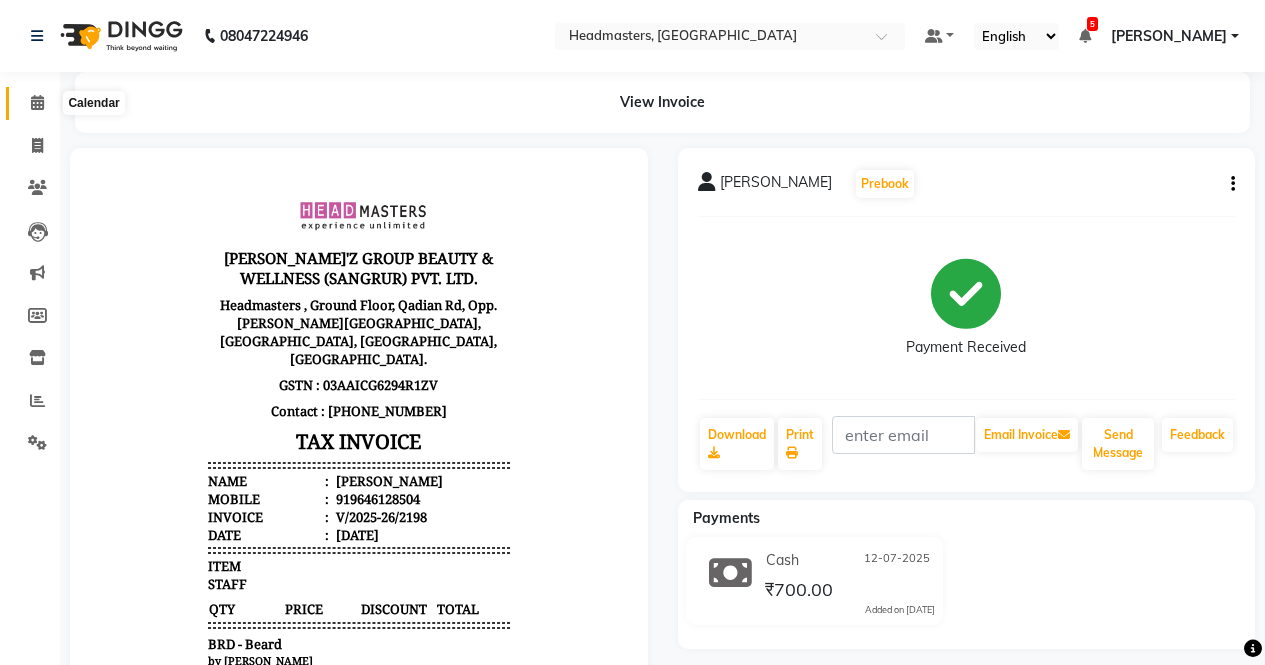 click 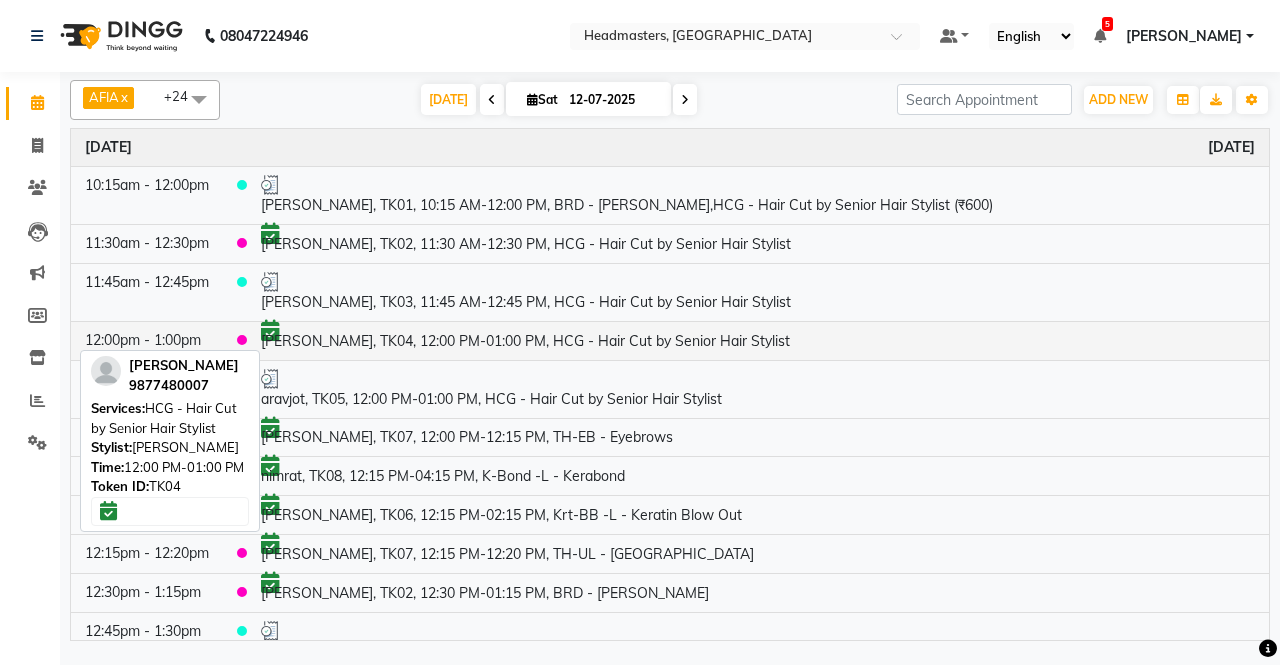 click on "[PERSON_NAME], TK04, 12:00 PM-01:00 PM, HCG - Hair Cut by Senior Hair Stylist" at bounding box center [758, 340] 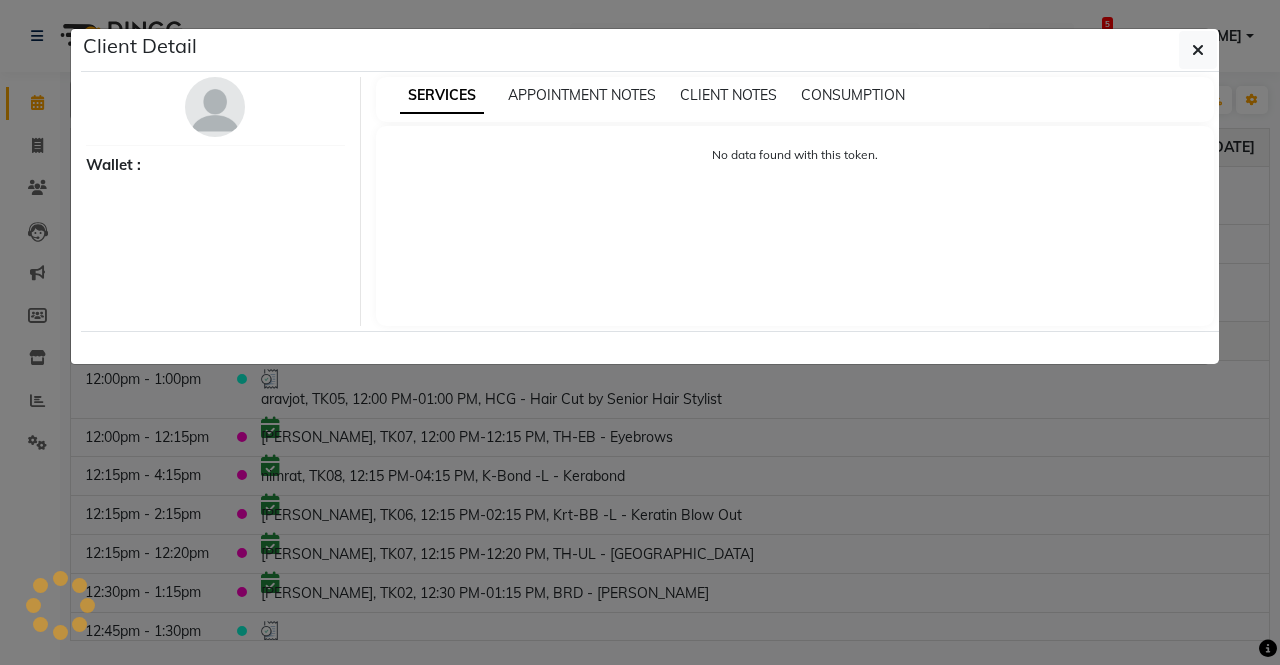 select on "6" 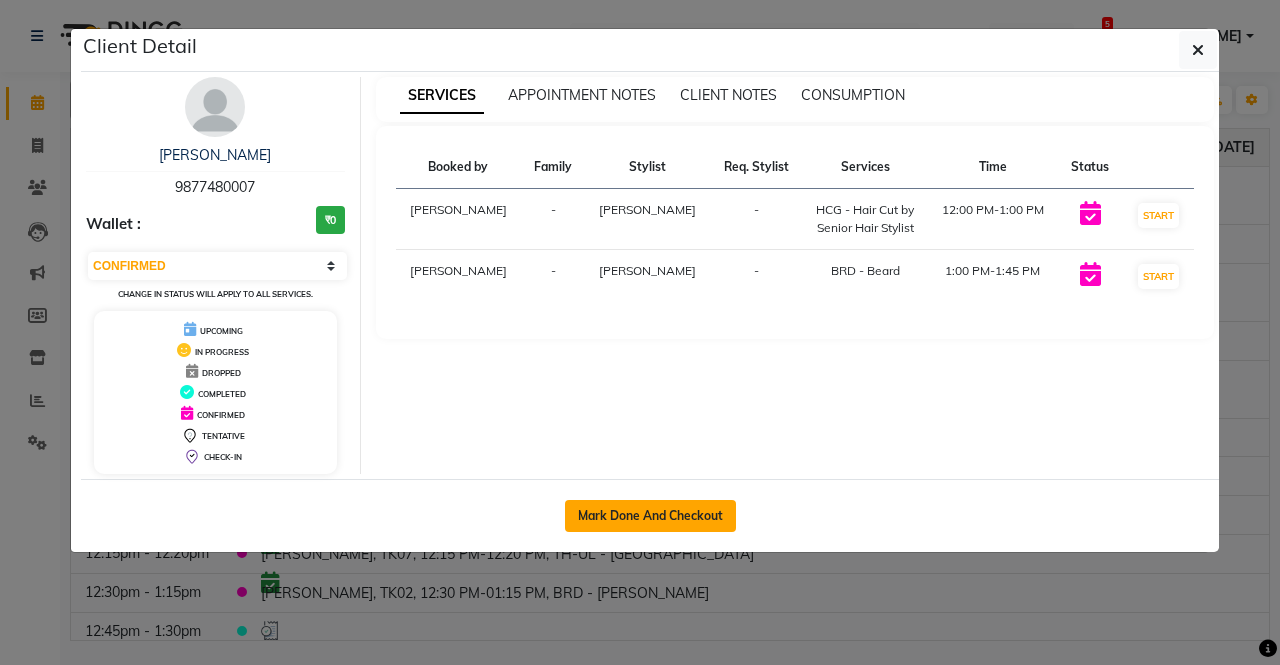 click on "Mark Done And Checkout" 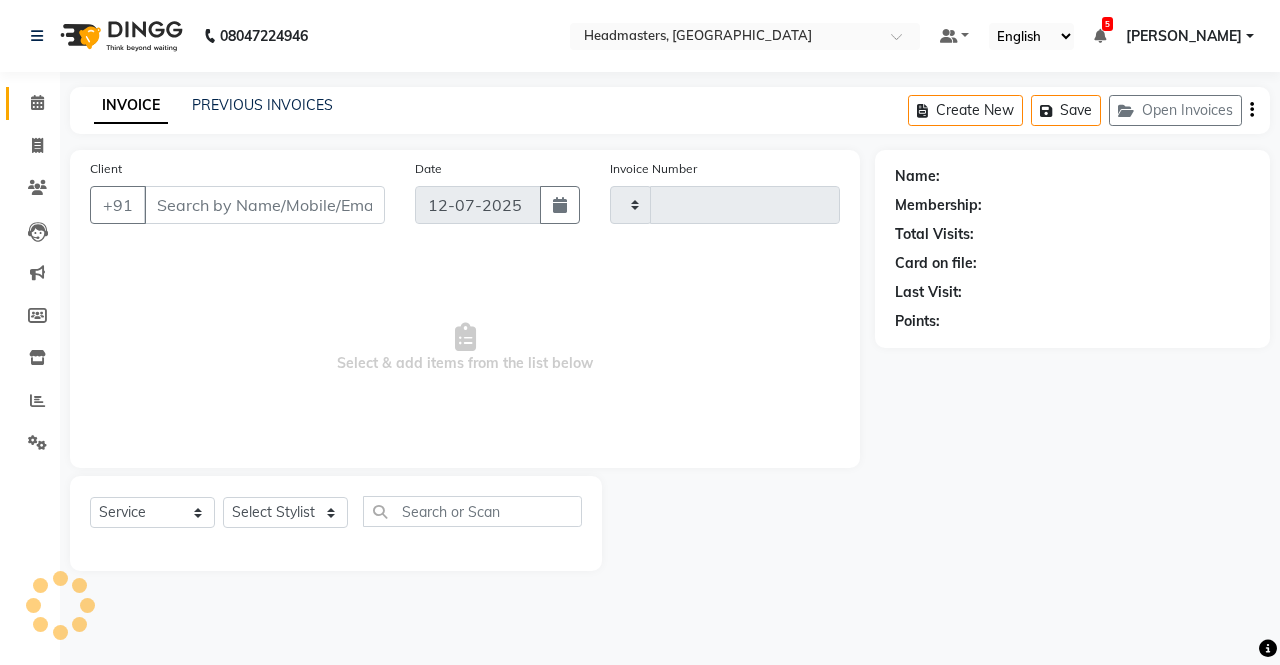 type on "2199" 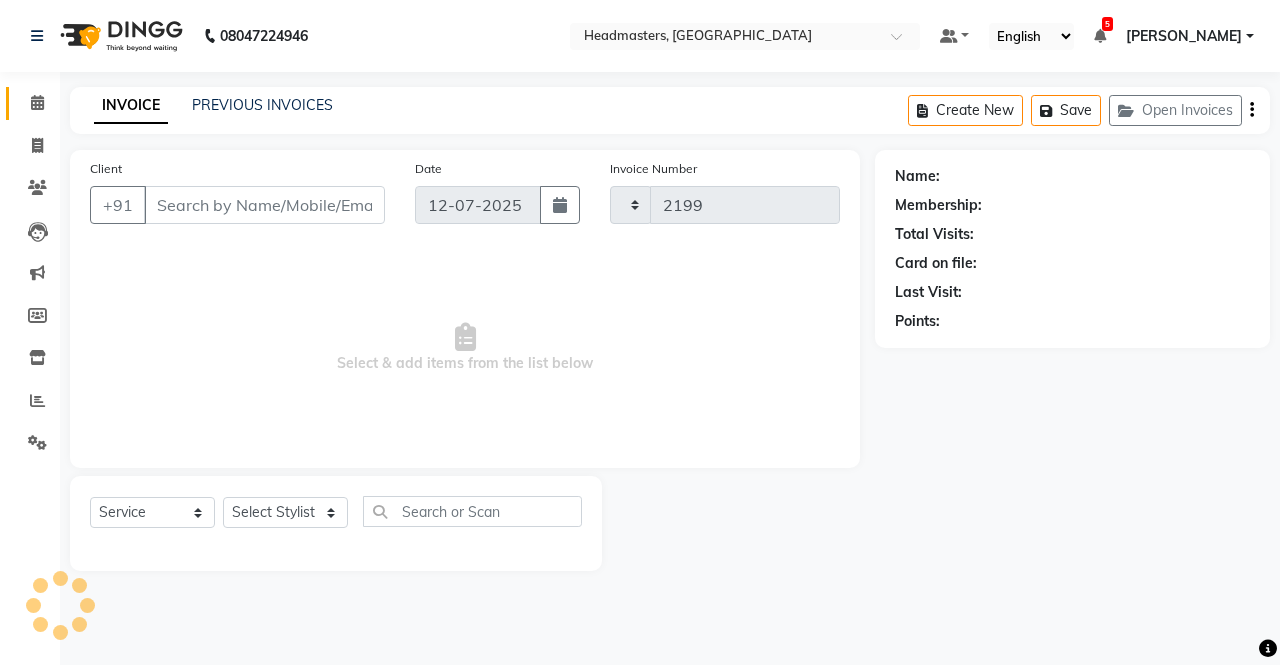 select on "7136" 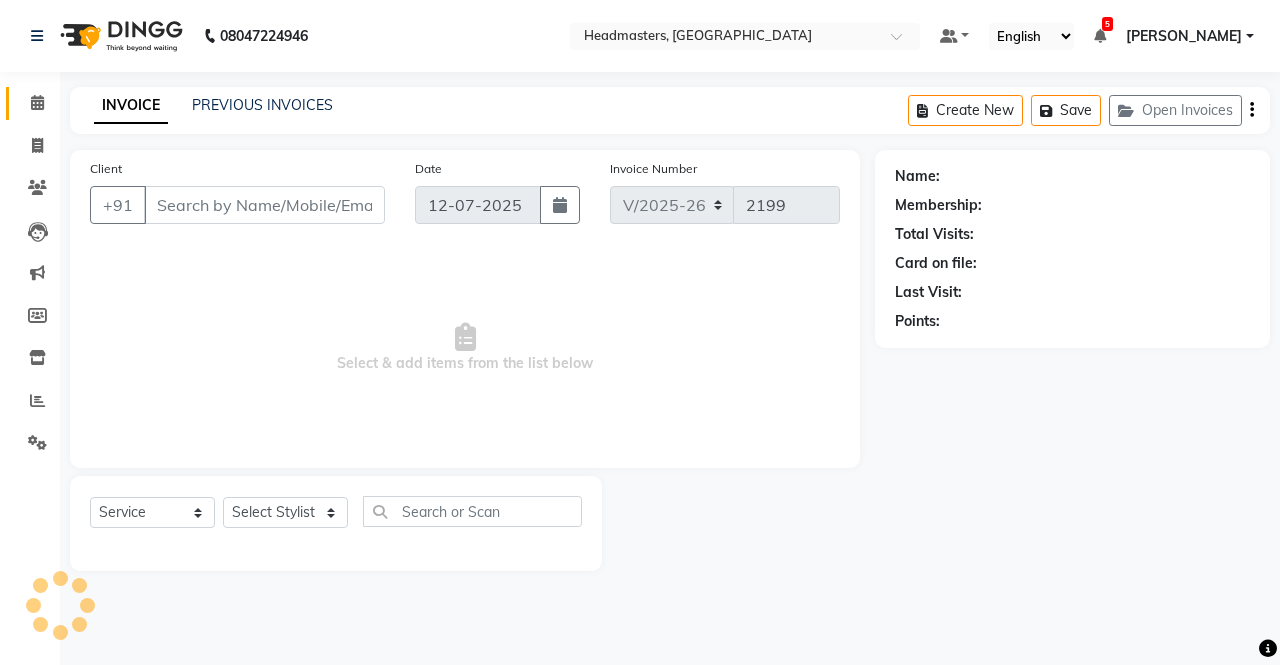 type on "9877480007" 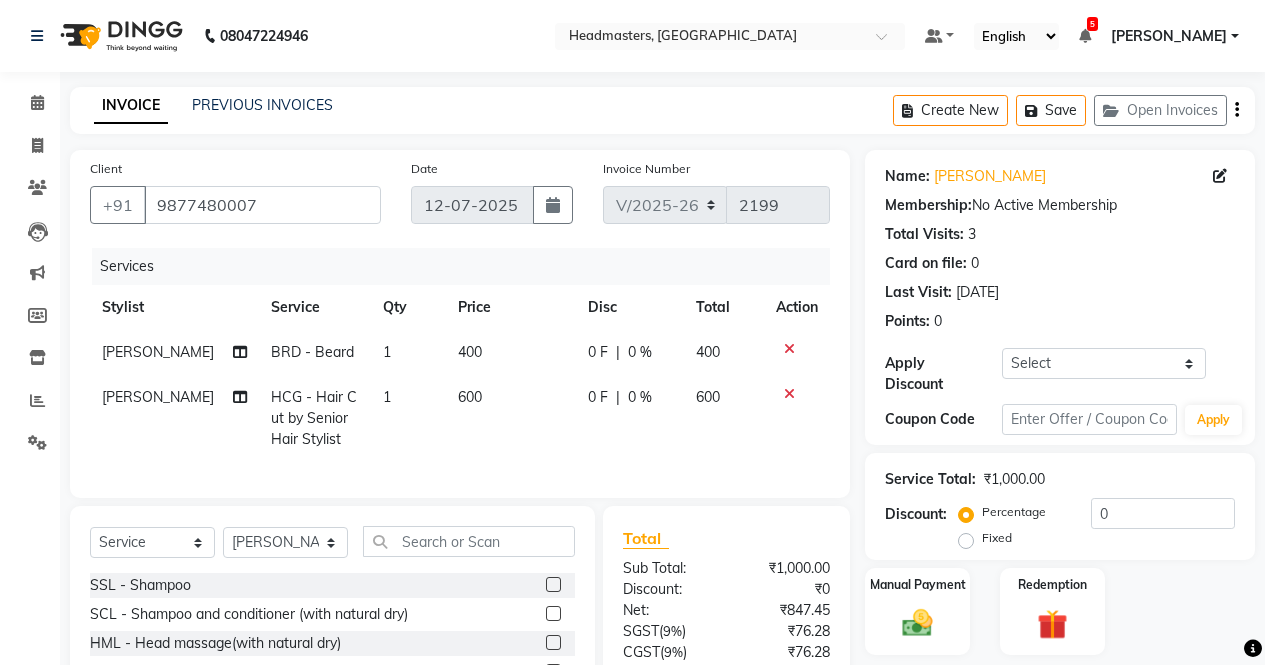 click on "Fixed" 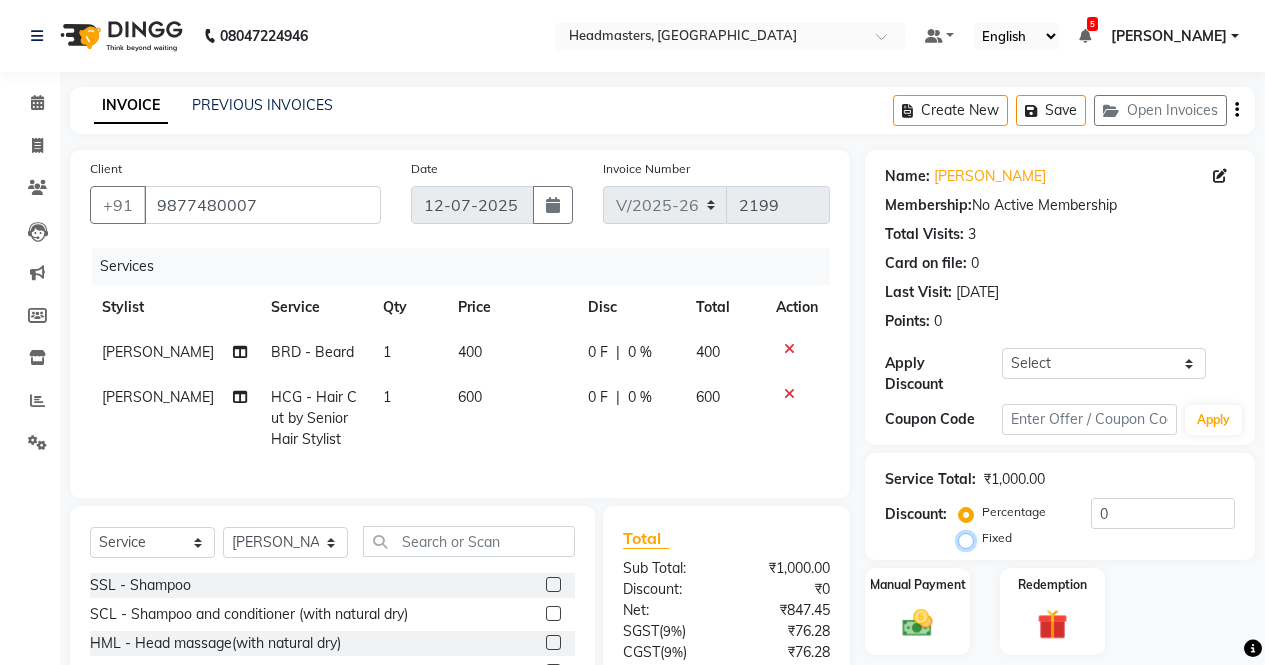 click on "Fixed" at bounding box center (970, 538) 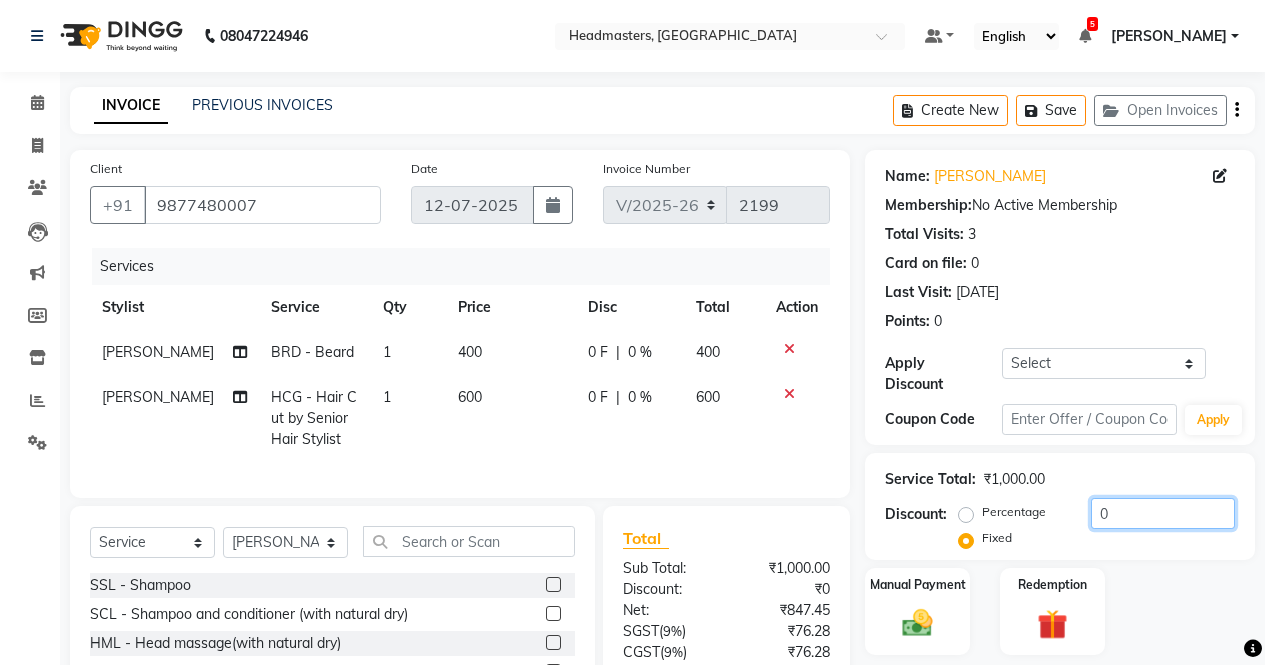 click on "0" 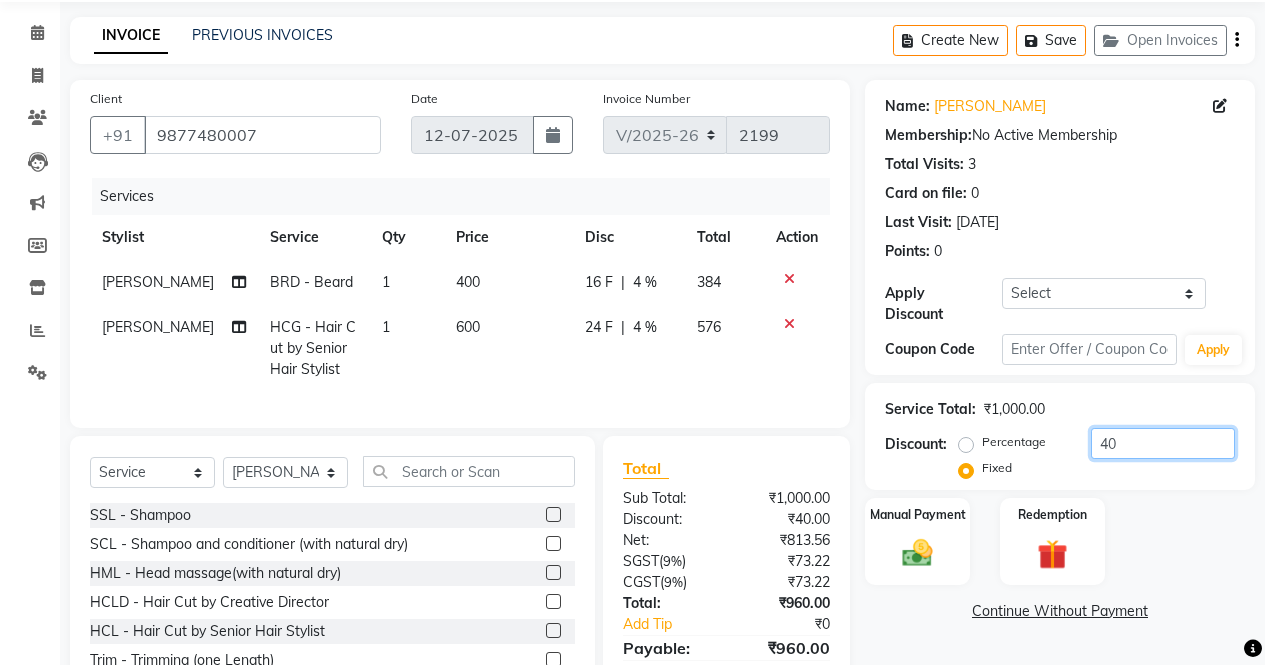 scroll, scrollTop: 181, scrollLeft: 0, axis: vertical 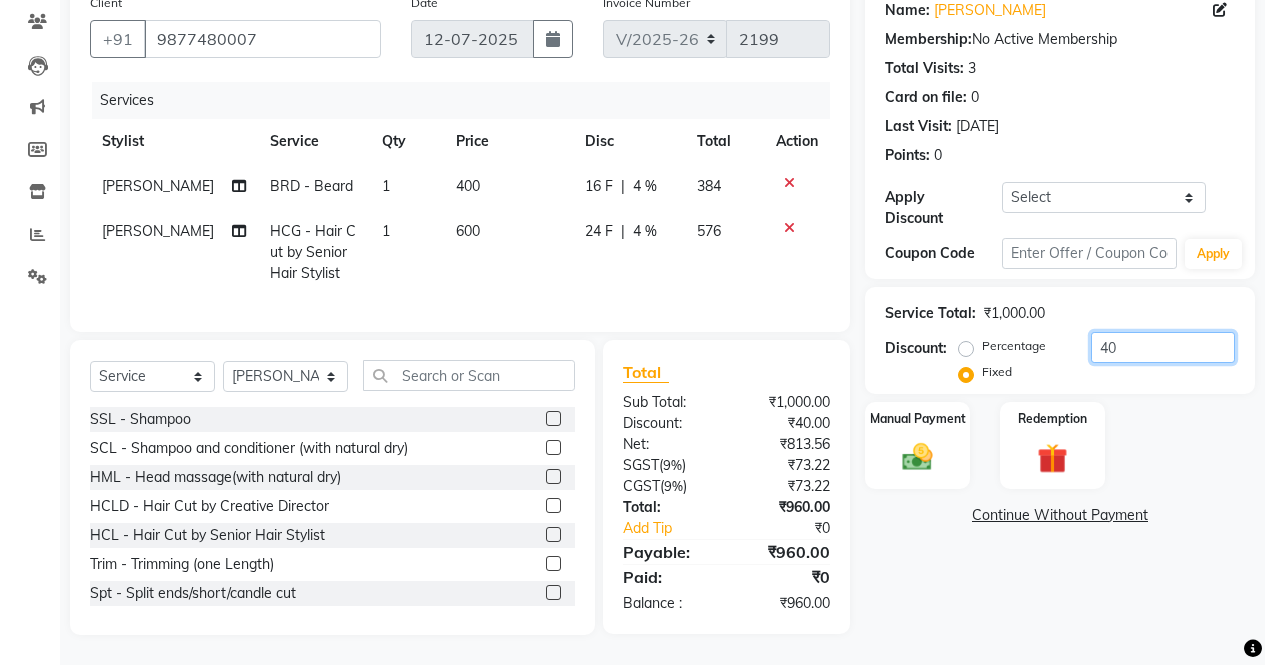 type on "40" 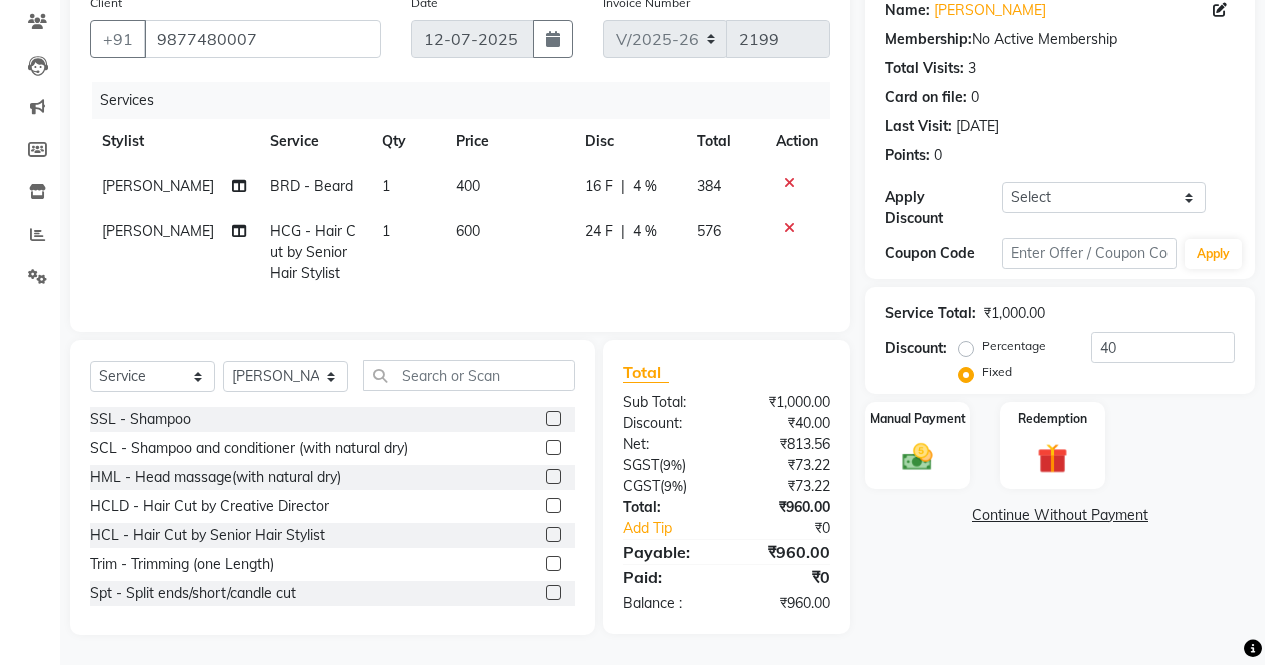 click on "Percentage" 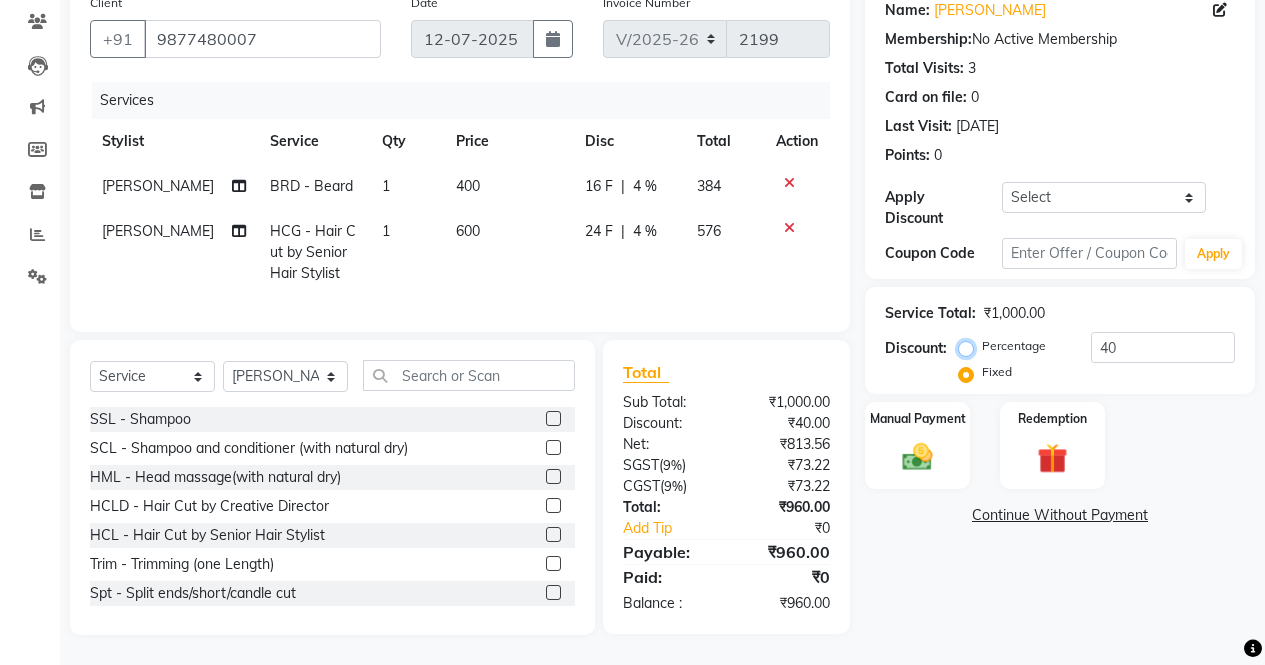 click on "Percentage" at bounding box center [970, 346] 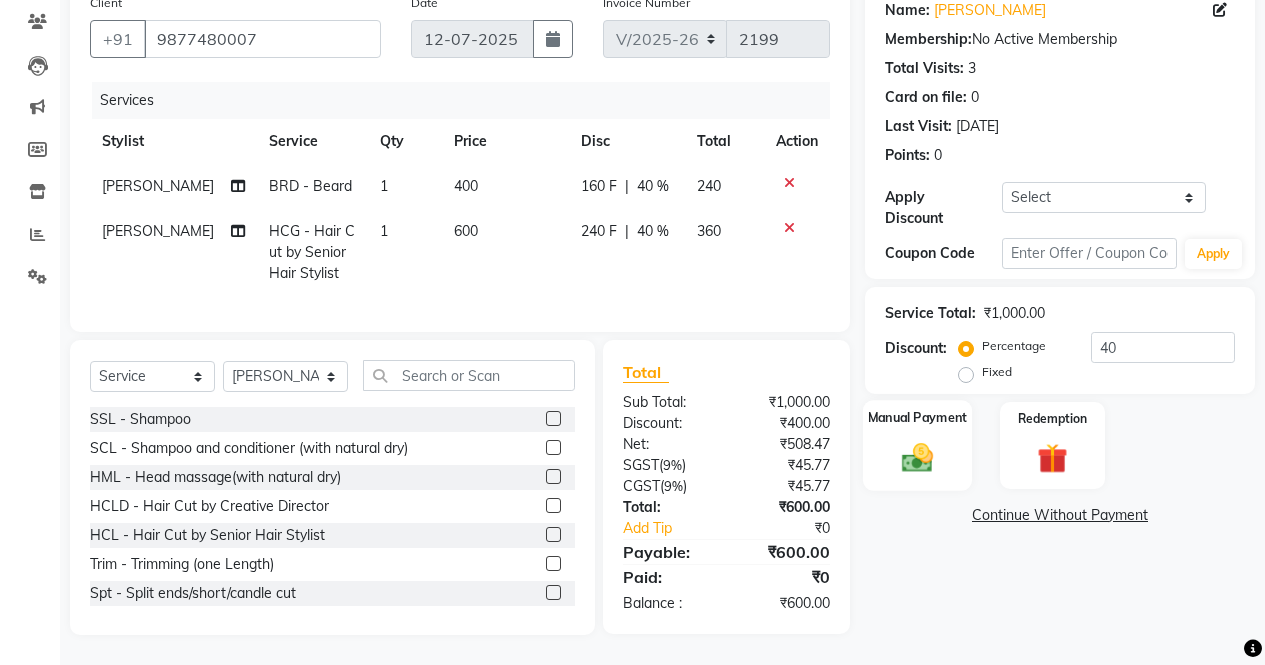 click 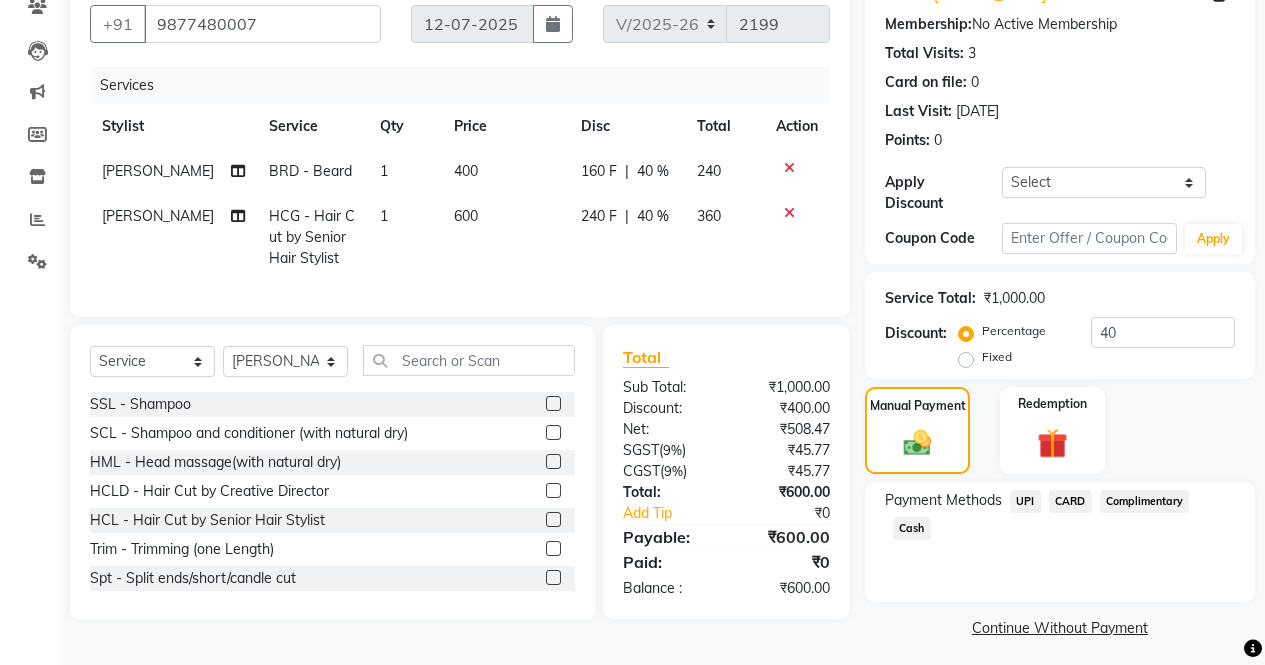 click on "UPI" 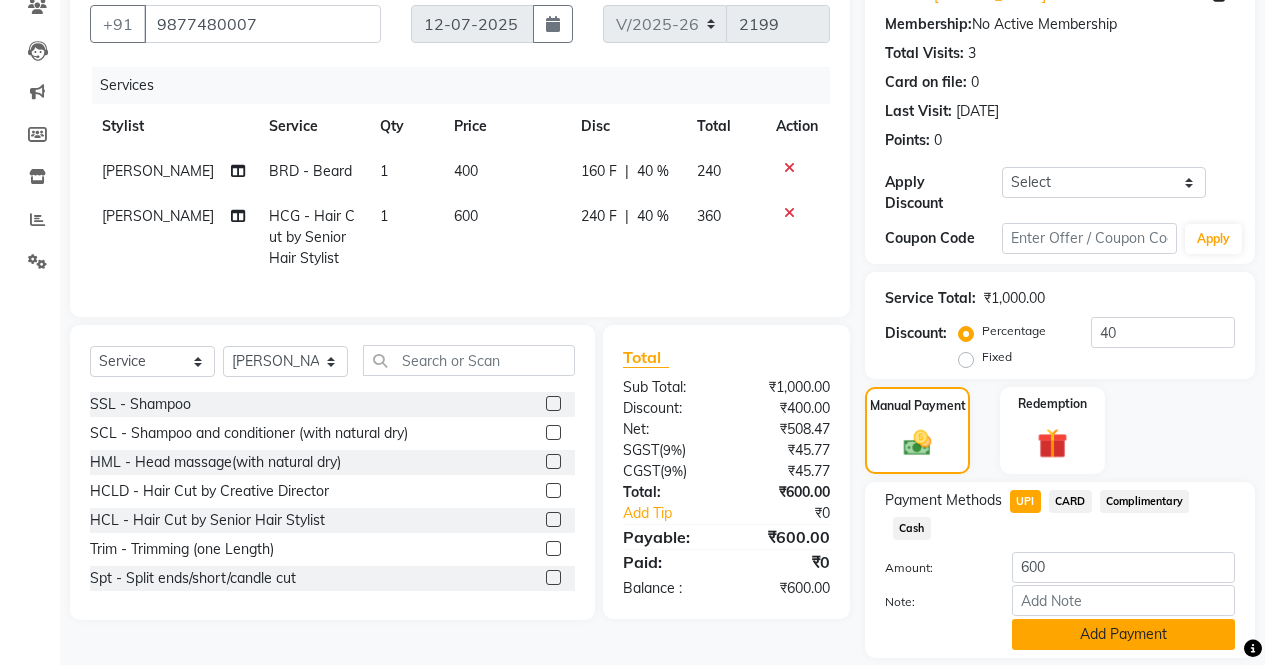 click on "Add Payment" 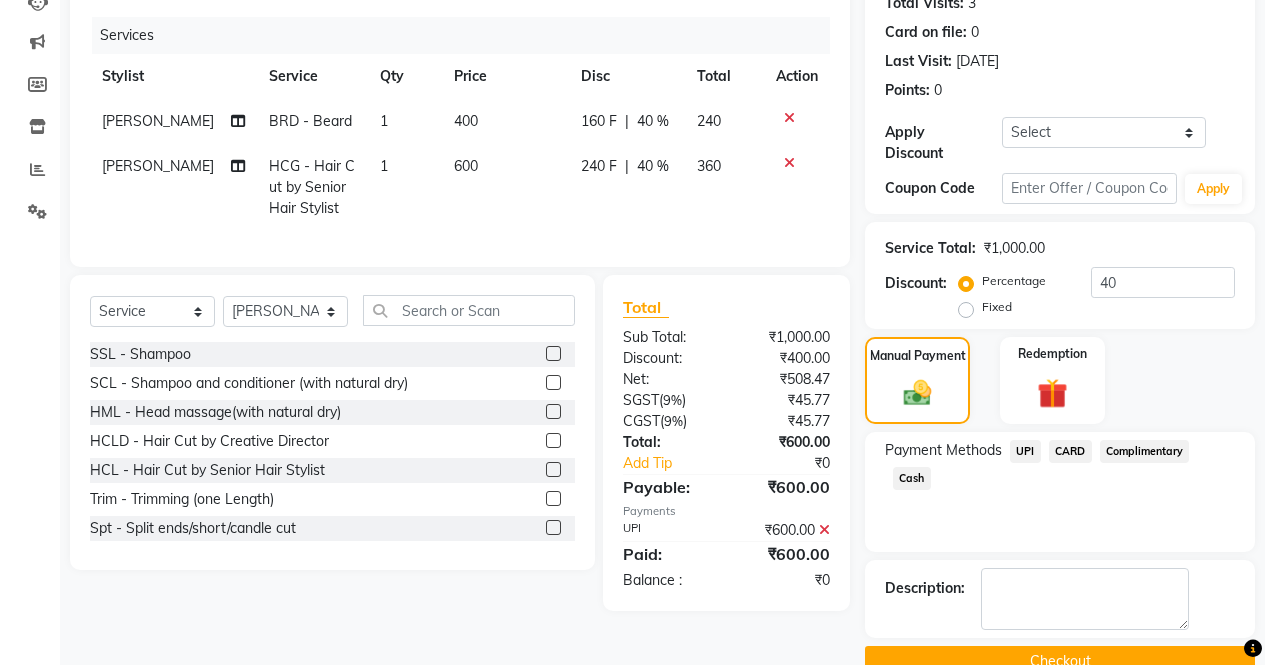 scroll, scrollTop: 257, scrollLeft: 0, axis: vertical 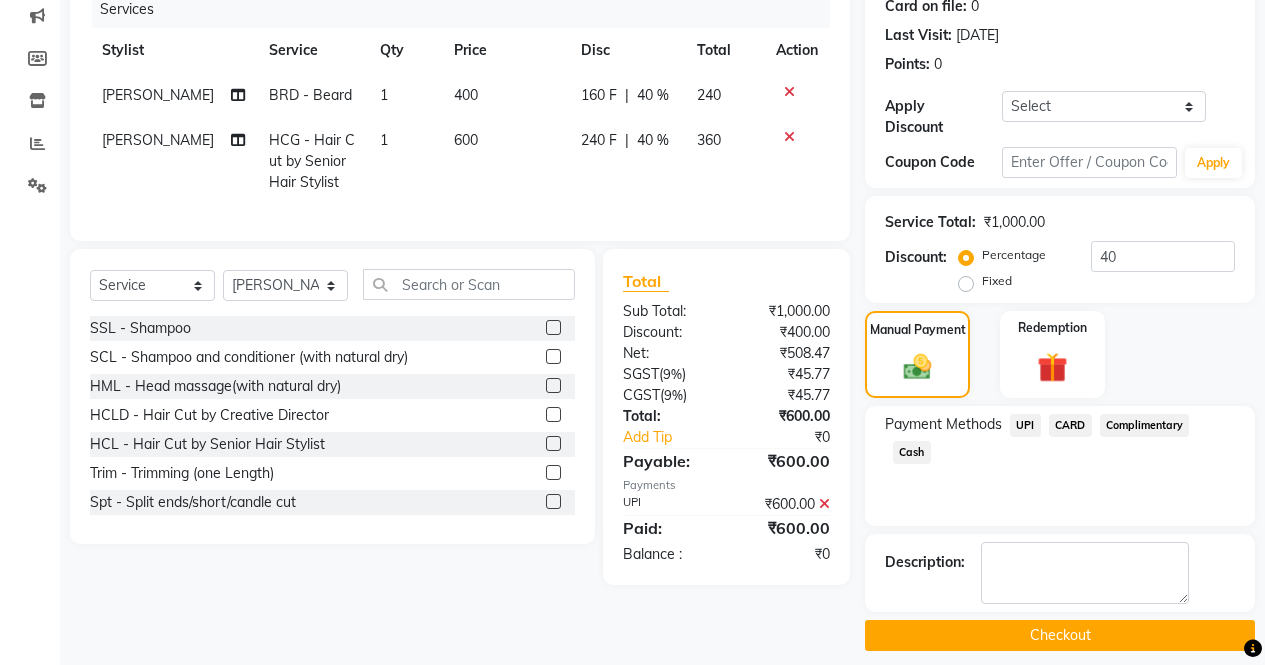 click on "Checkout" 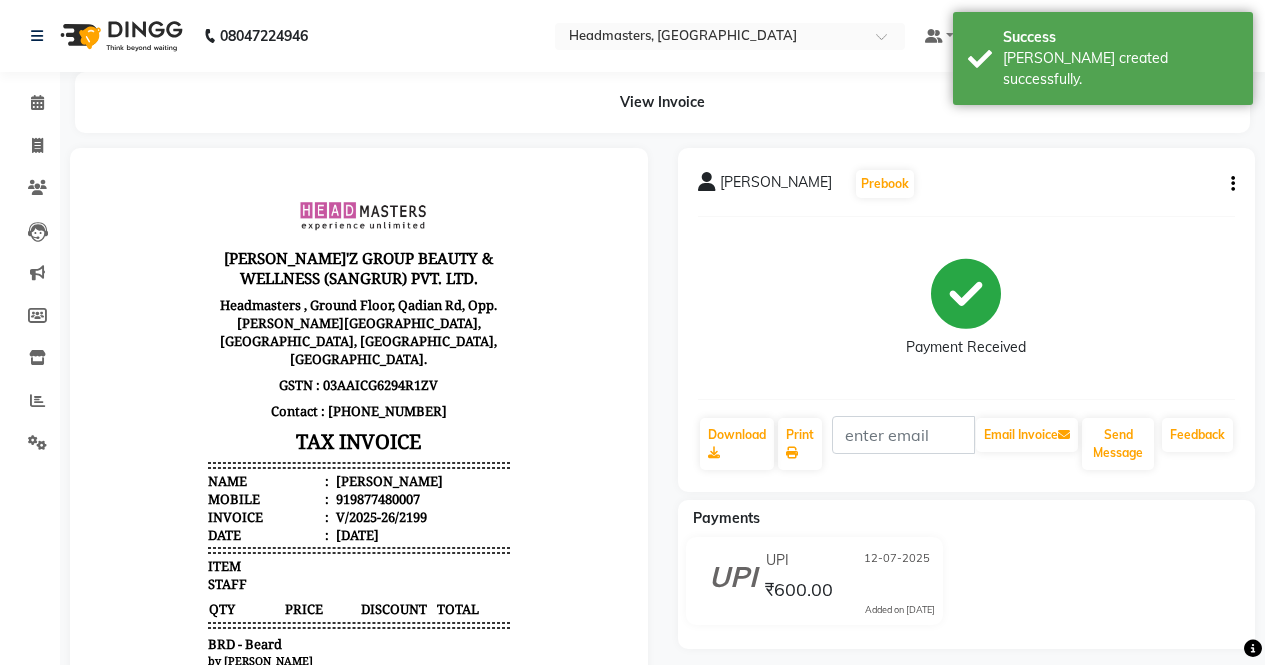 scroll, scrollTop: 0, scrollLeft: 0, axis: both 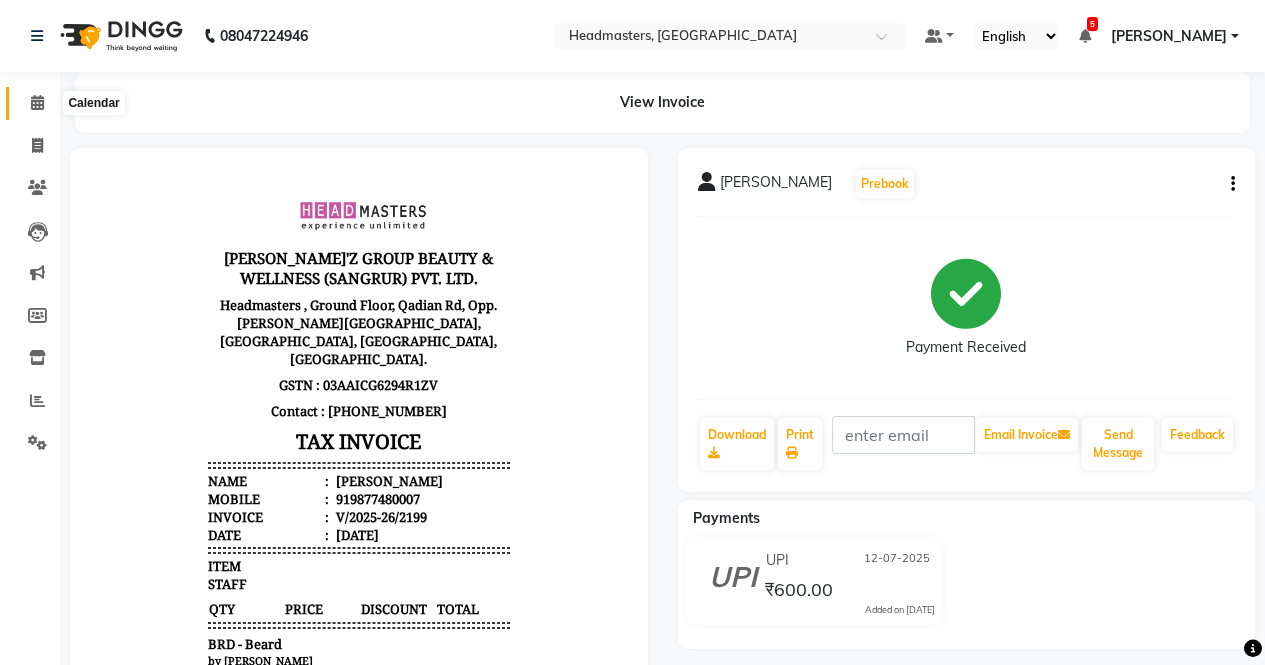 click 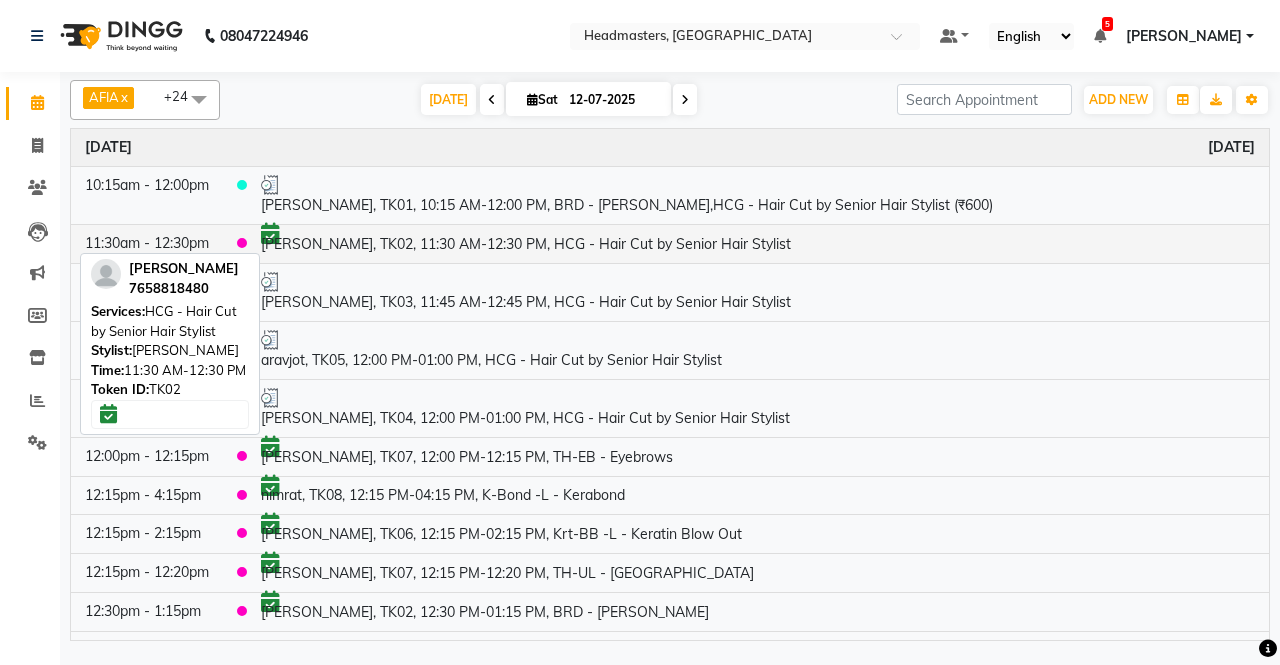 click on "[PERSON_NAME], TK02, 11:30 AM-12:30 PM, HCG - Hair Cut by Senior Hair Stylist" at bounding box center (758, 243) 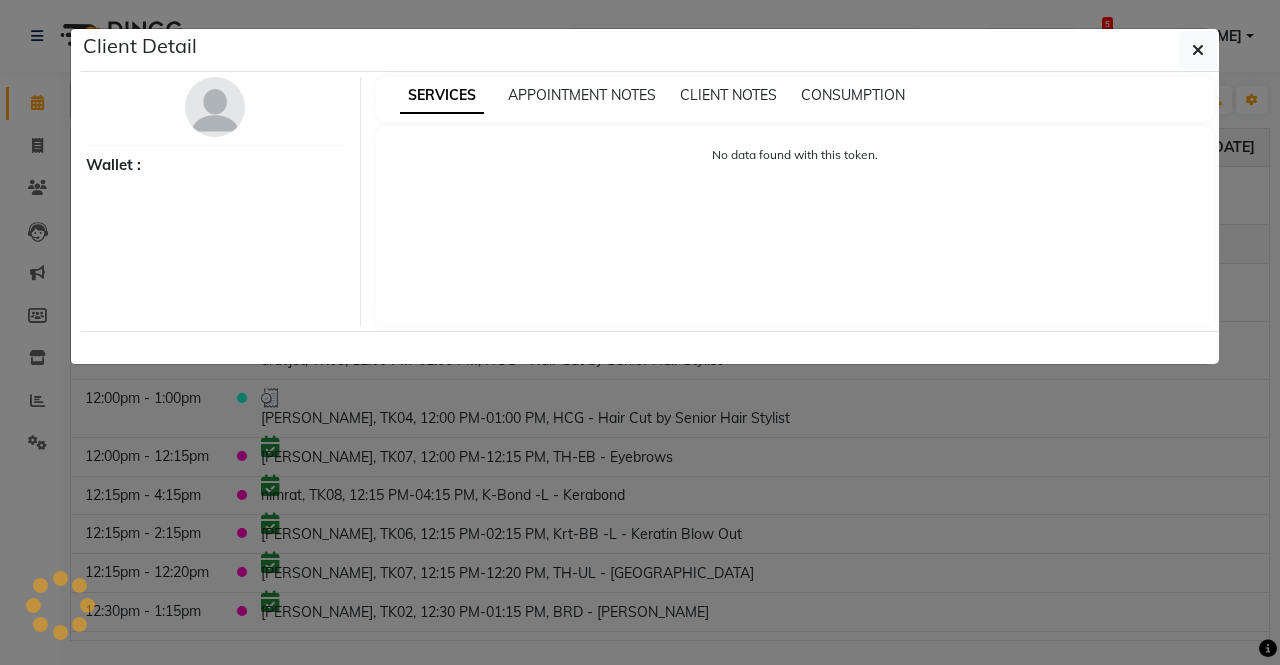 select on "6" 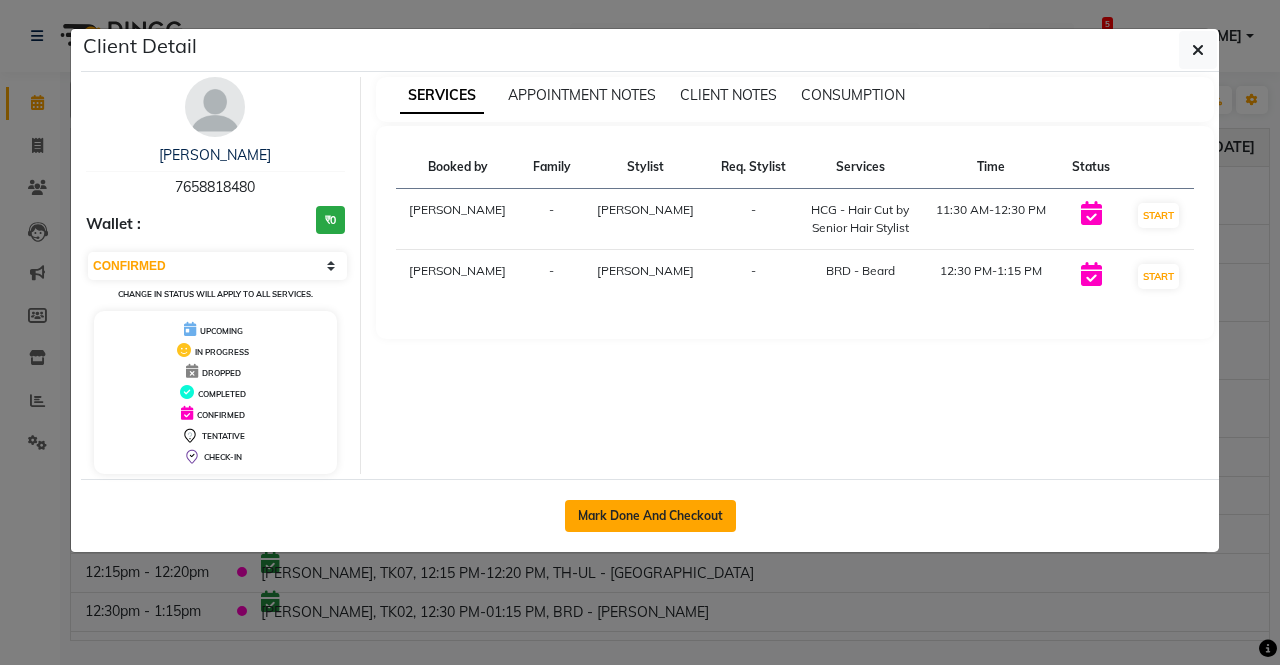 click on "Mark Done And Checkout" 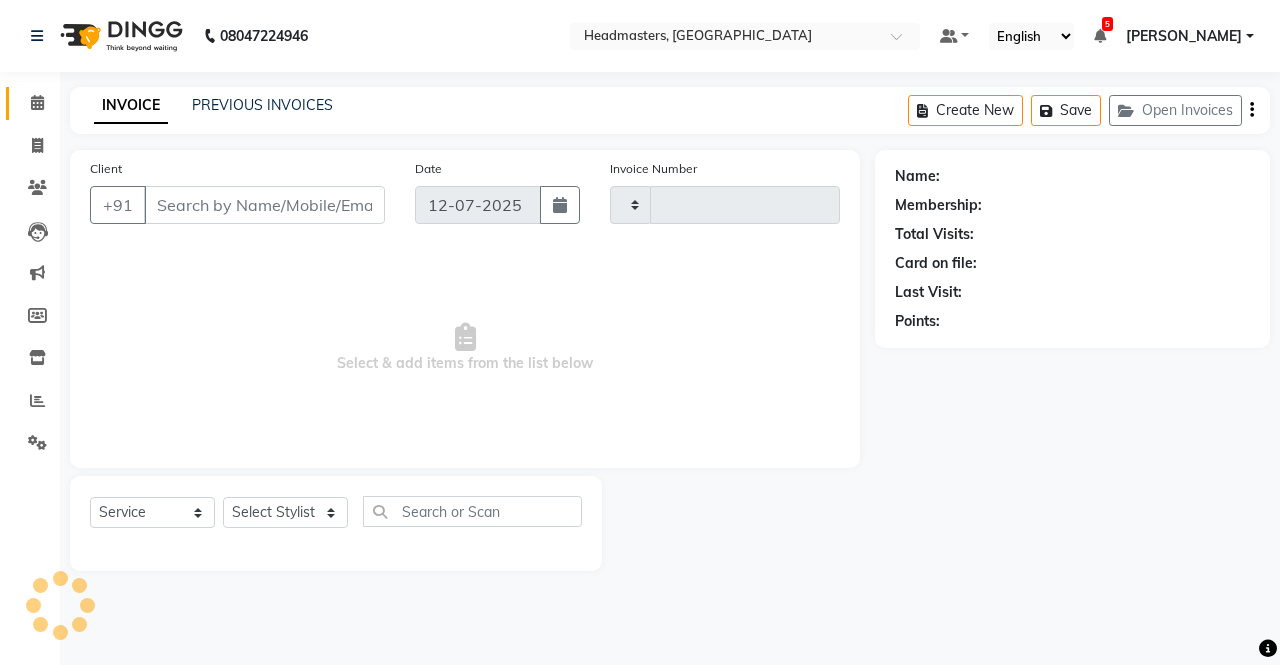 type on "2200" 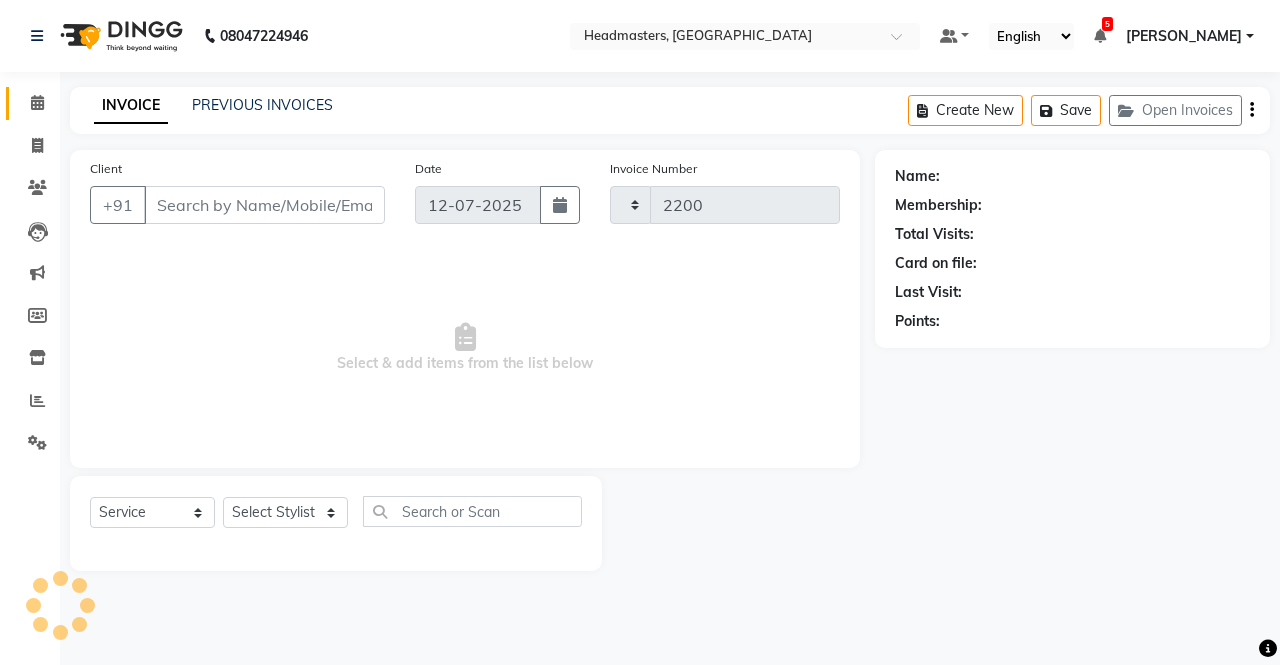 select on "7136" 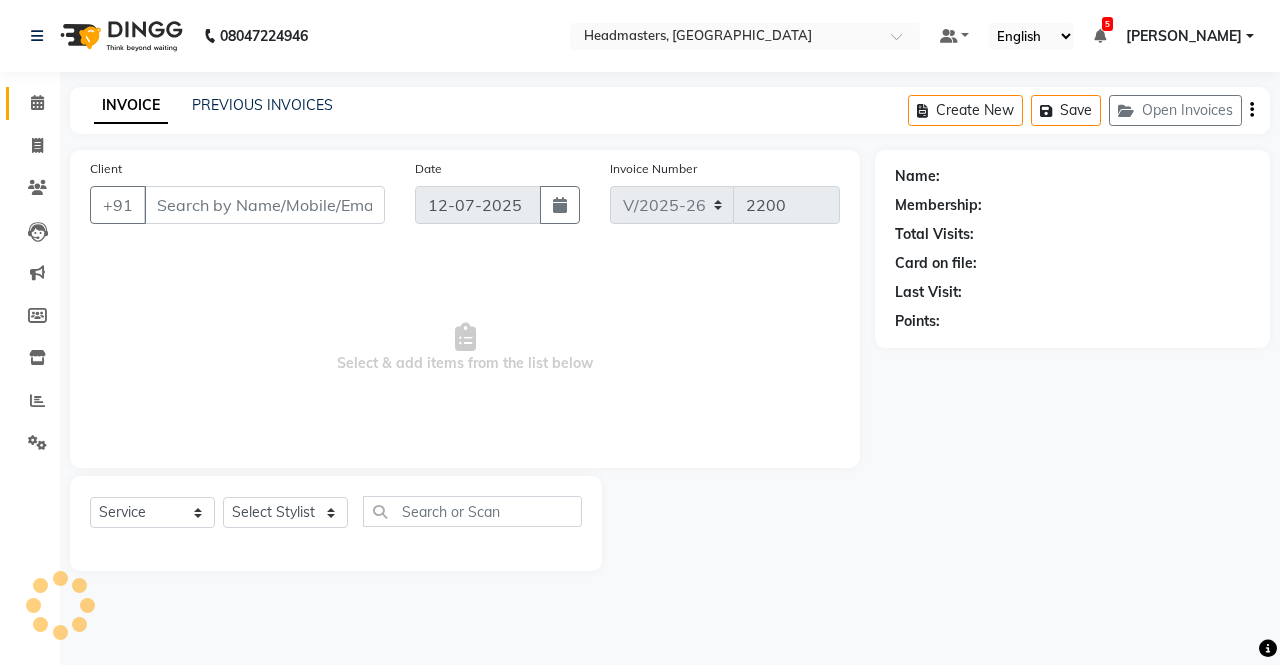 type on "7658818480" 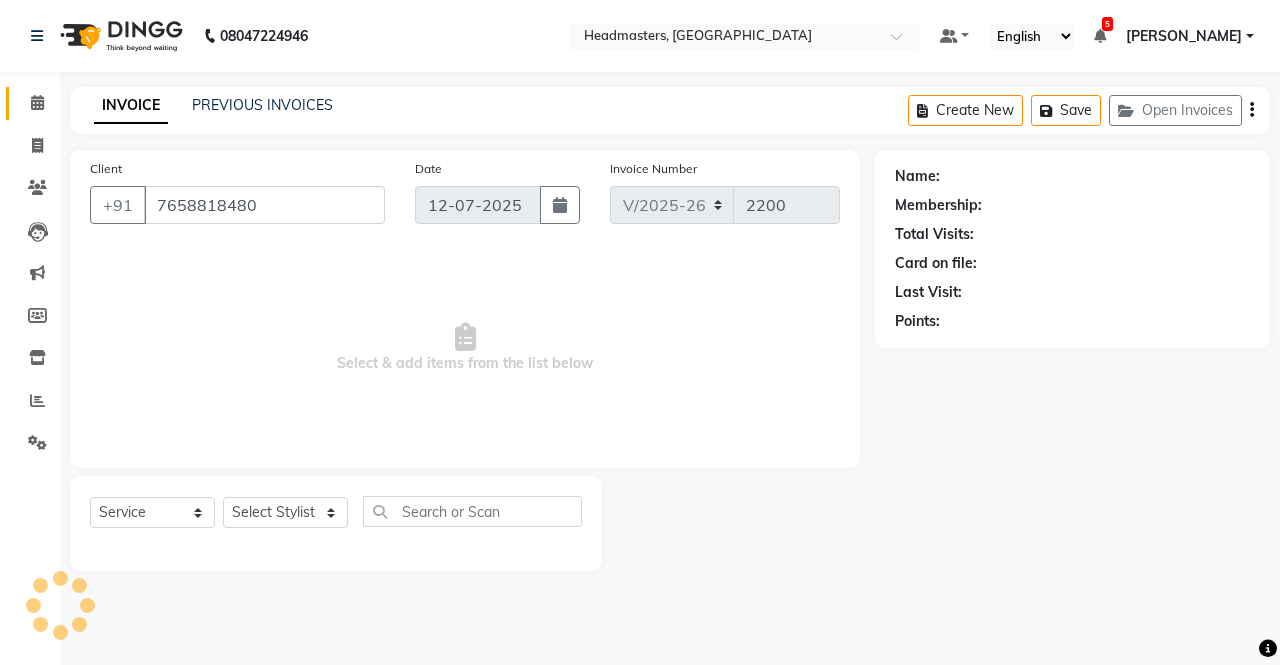 select on "60662" 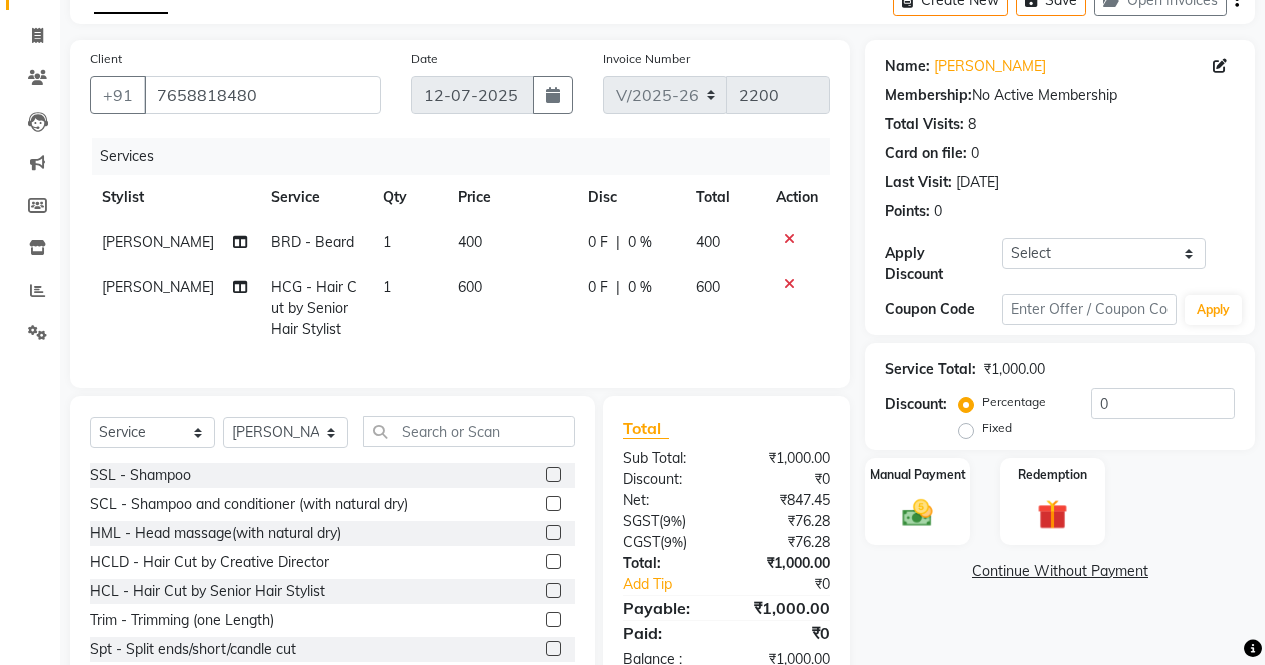 scroll, scrollTop: 181, scrollLeft: 0, axis: vertical 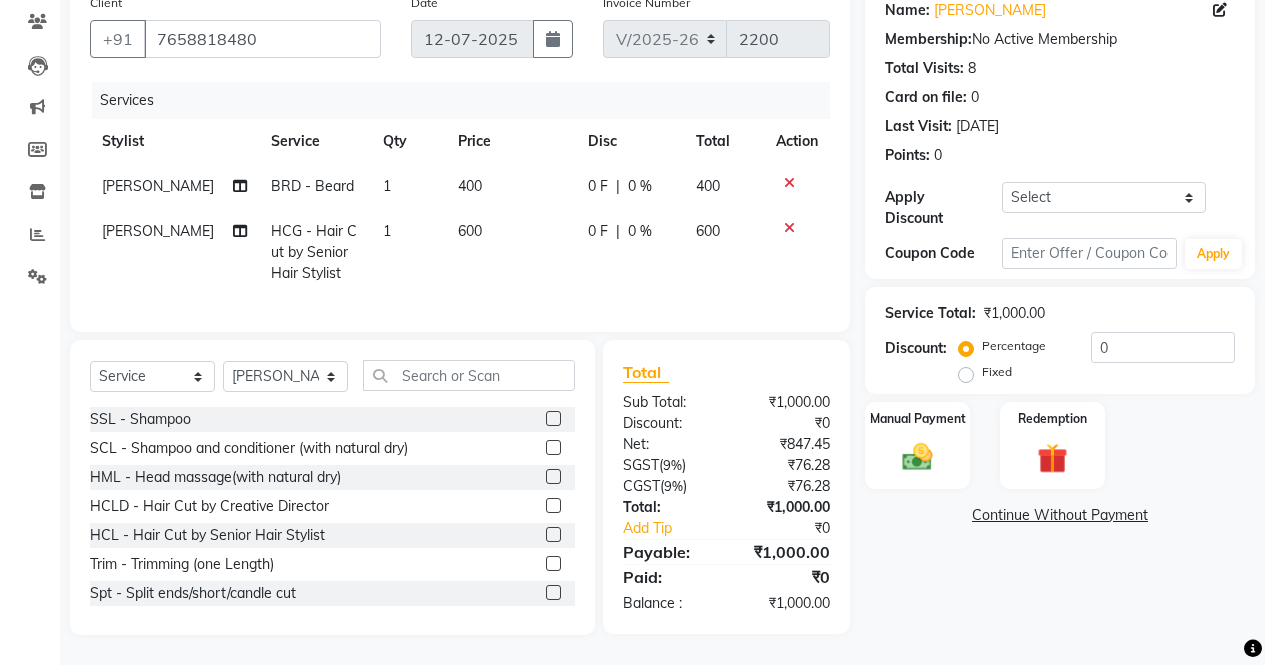 click on "Fixed" 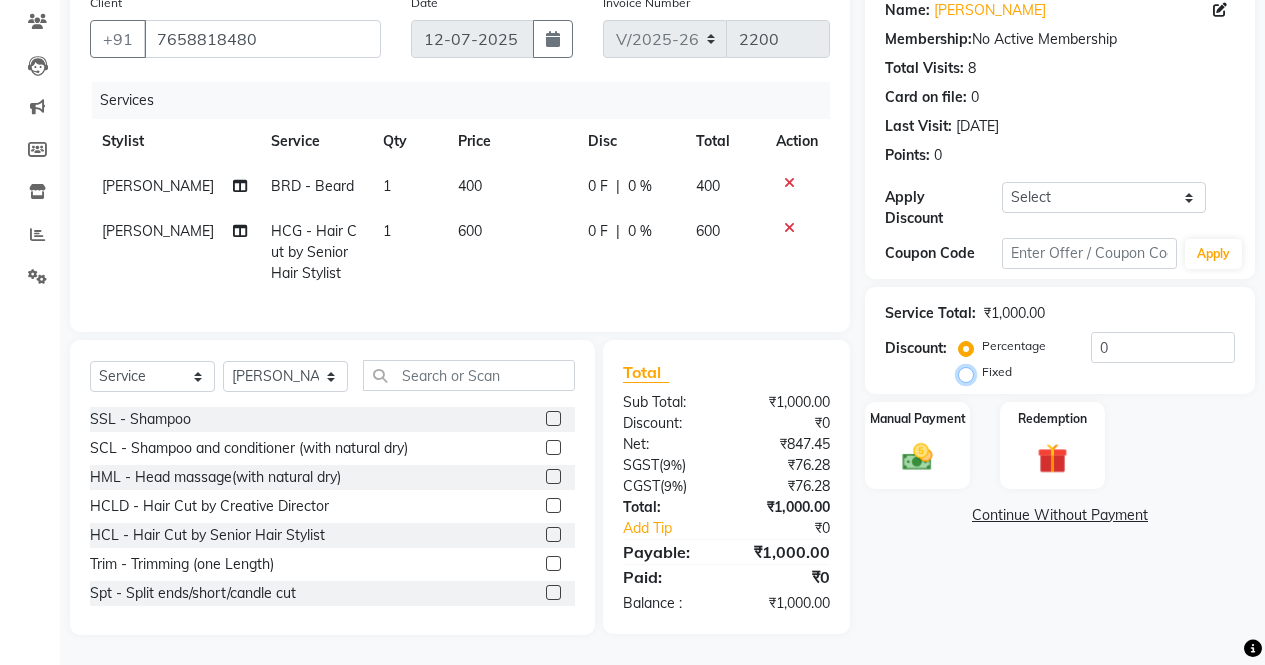 click on "Fixed" at bounding box center [970, 372] 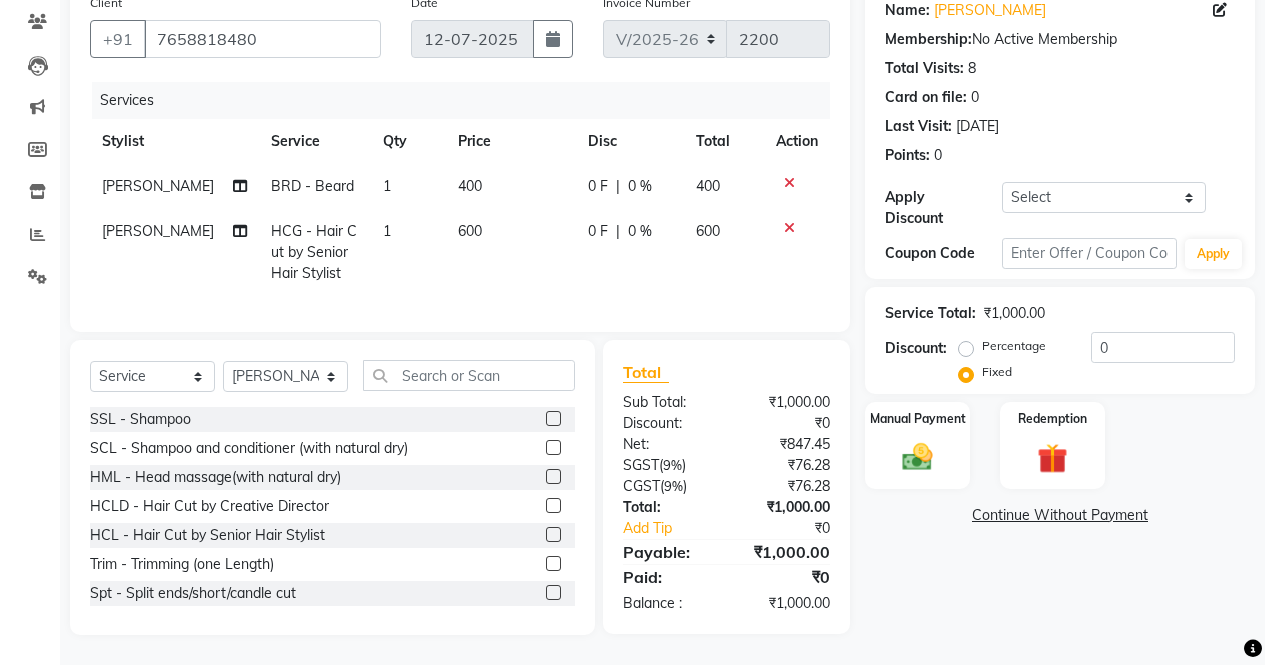 click on "Percentage" 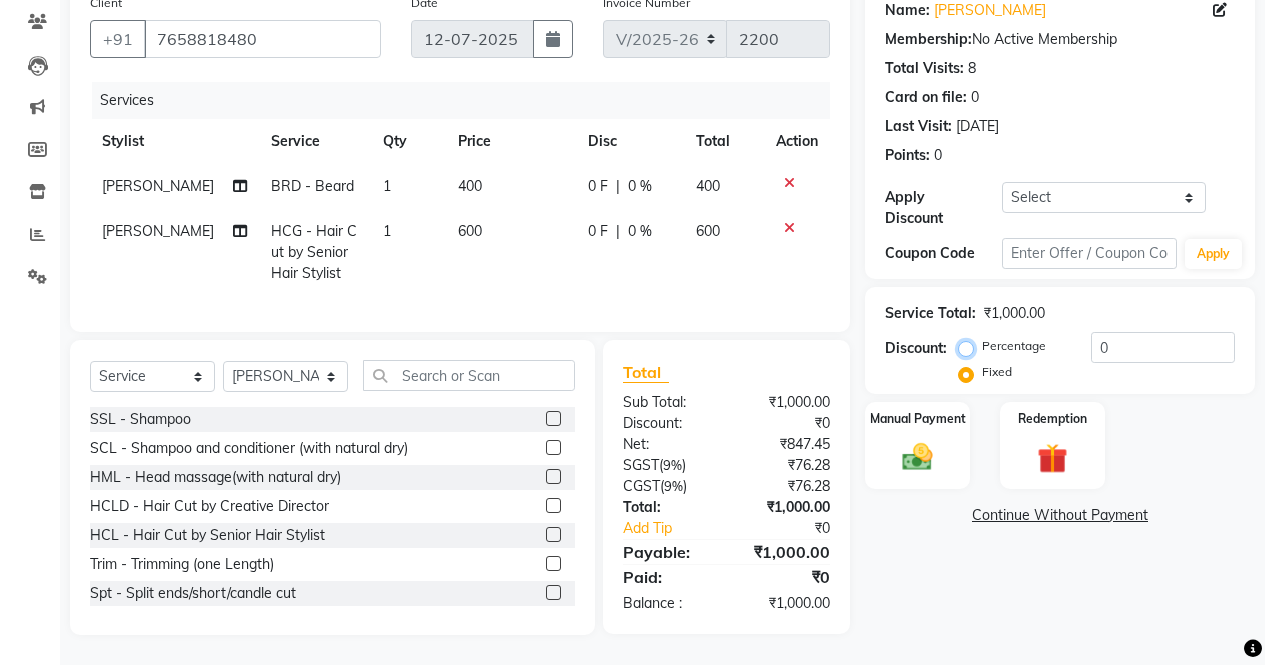 click on "Percentage" at bounding box center [970, 346] 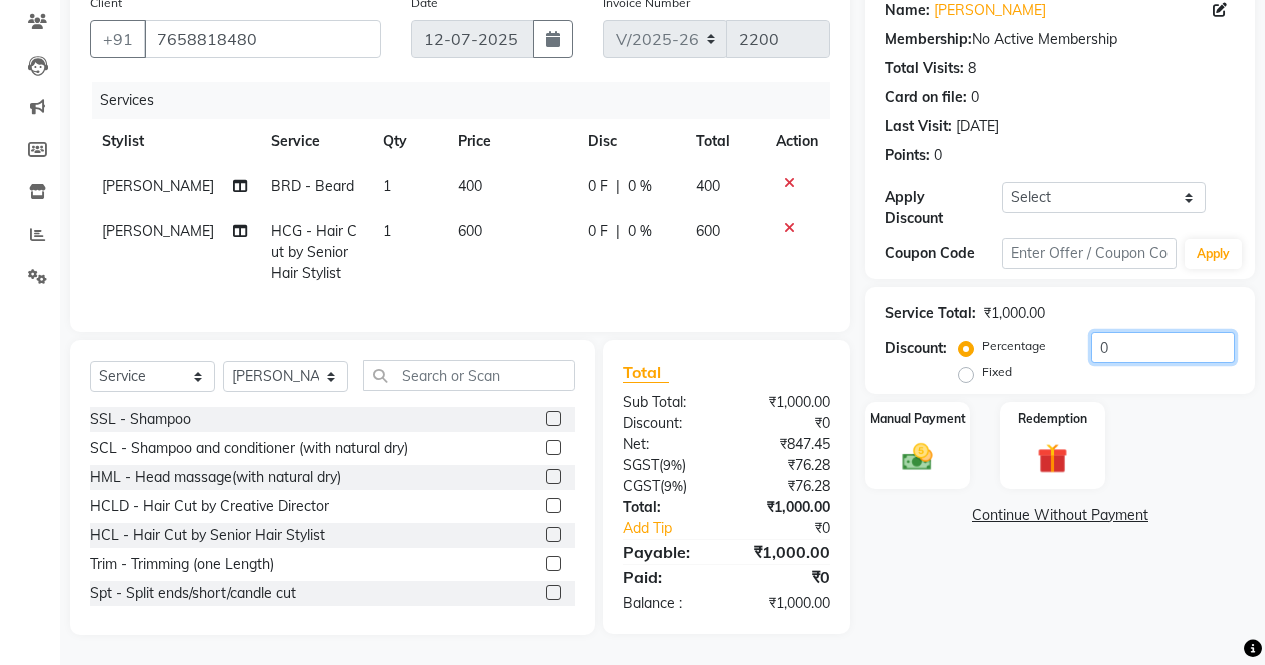 click on "0" 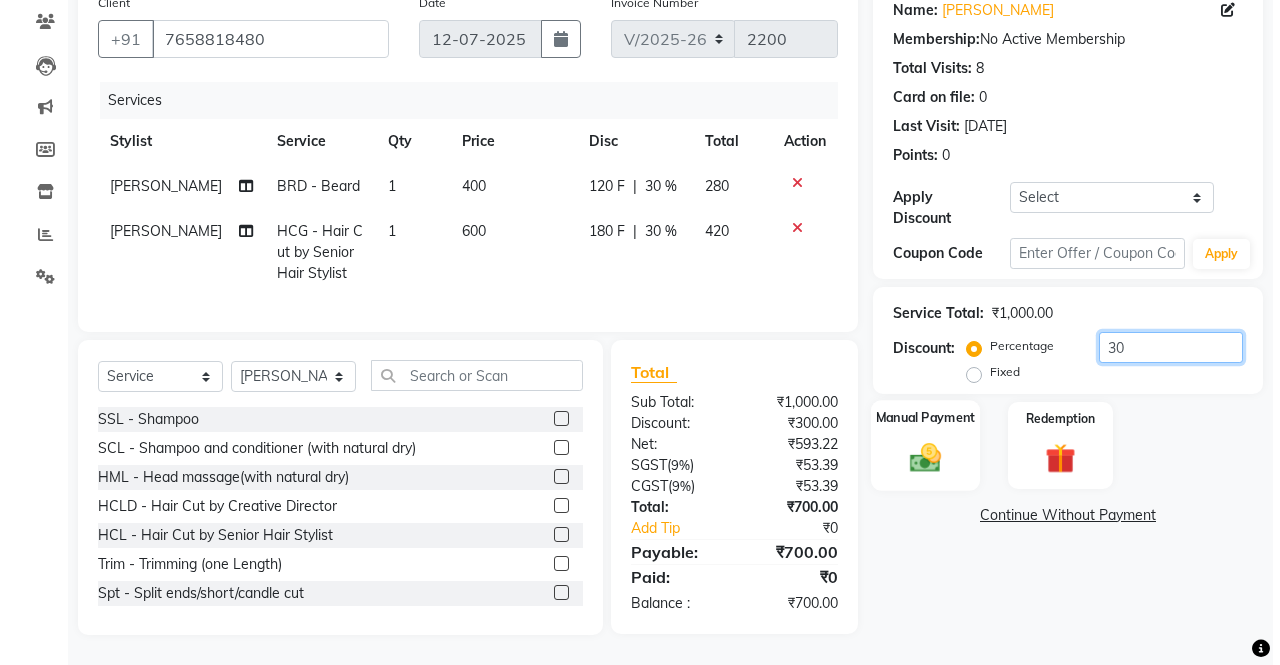 type 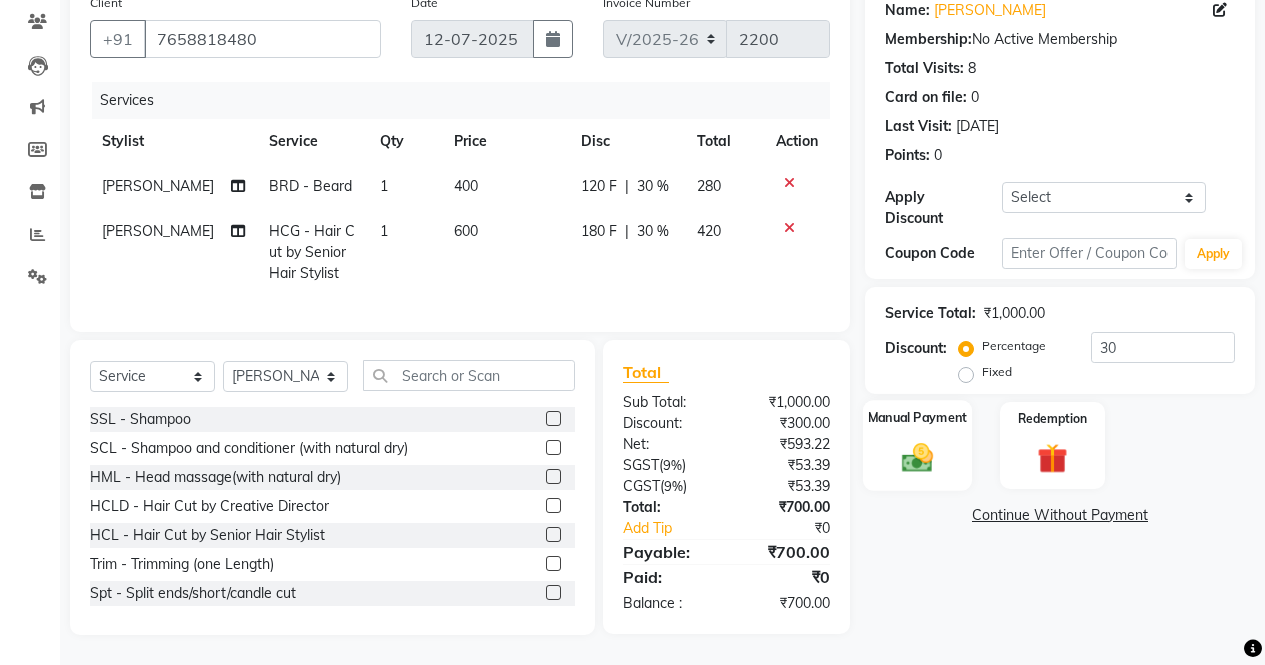 click 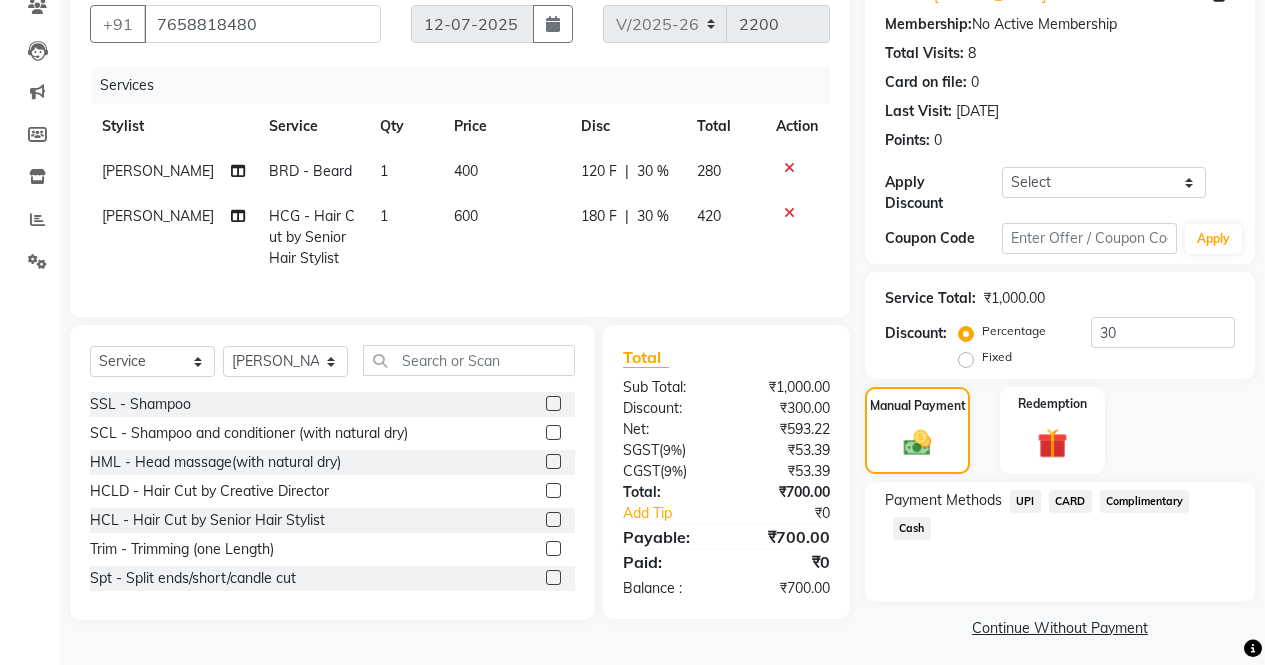 click on "Cash" 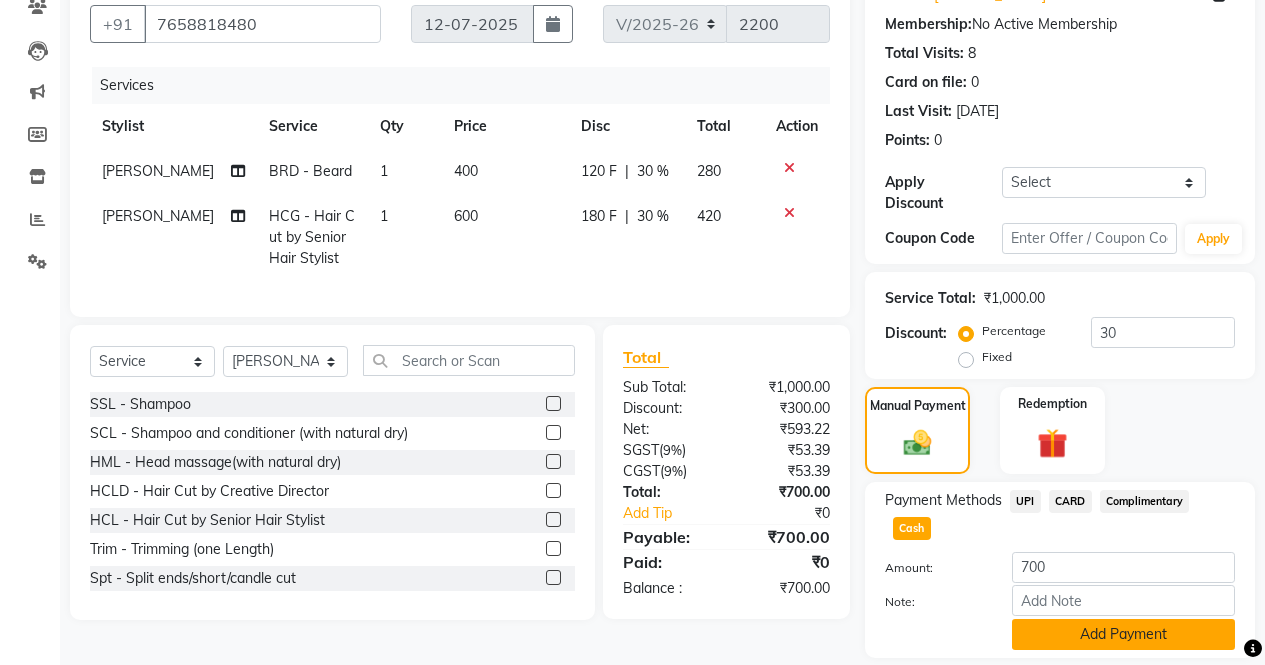 click on "Add Payment" 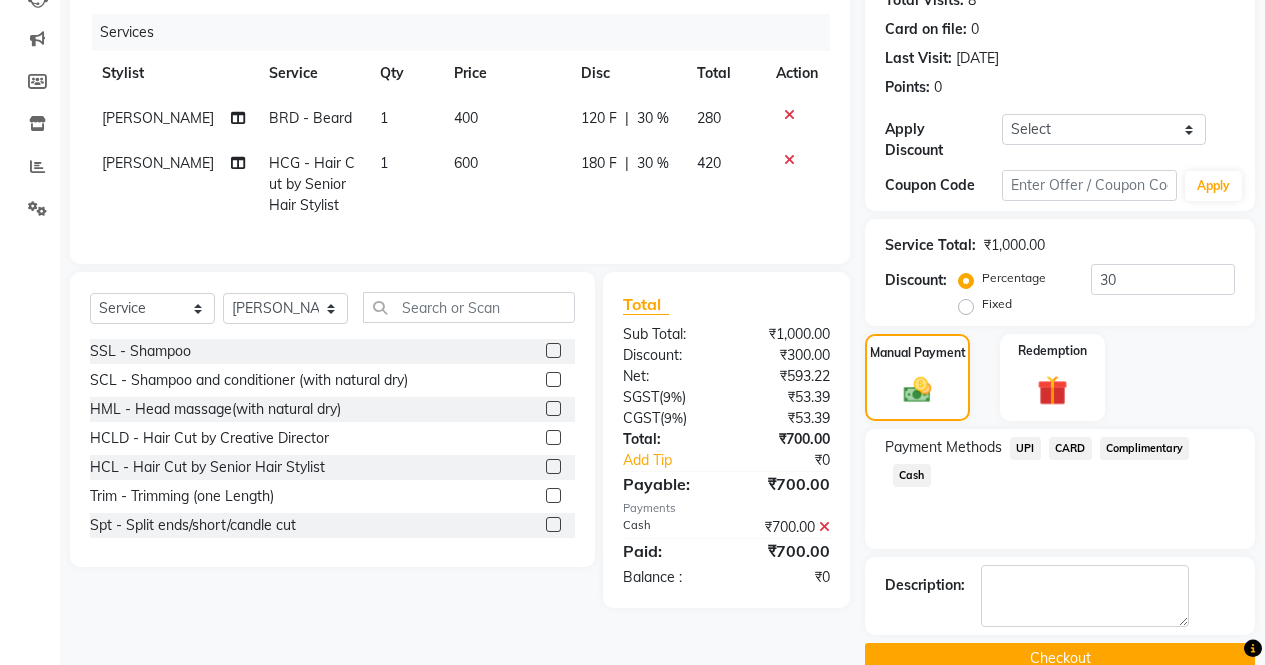 scroll, scrollTop: 257, scrollLeft: 0, axis: vertical 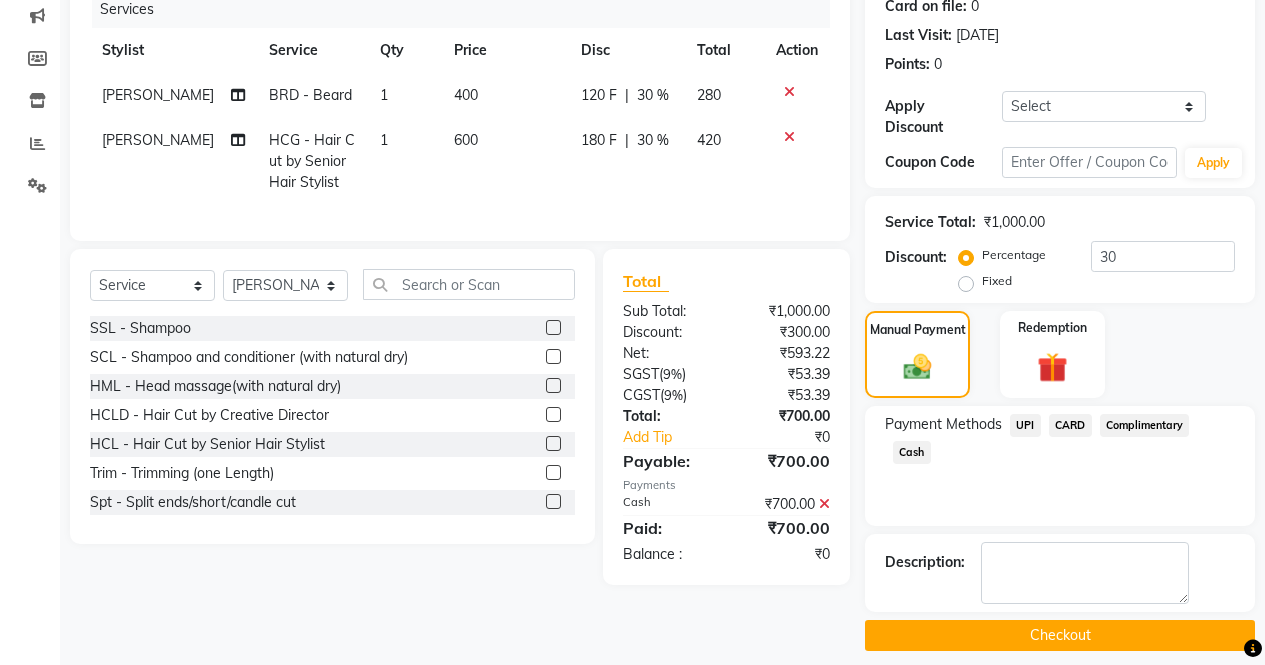 click on "Checkout" 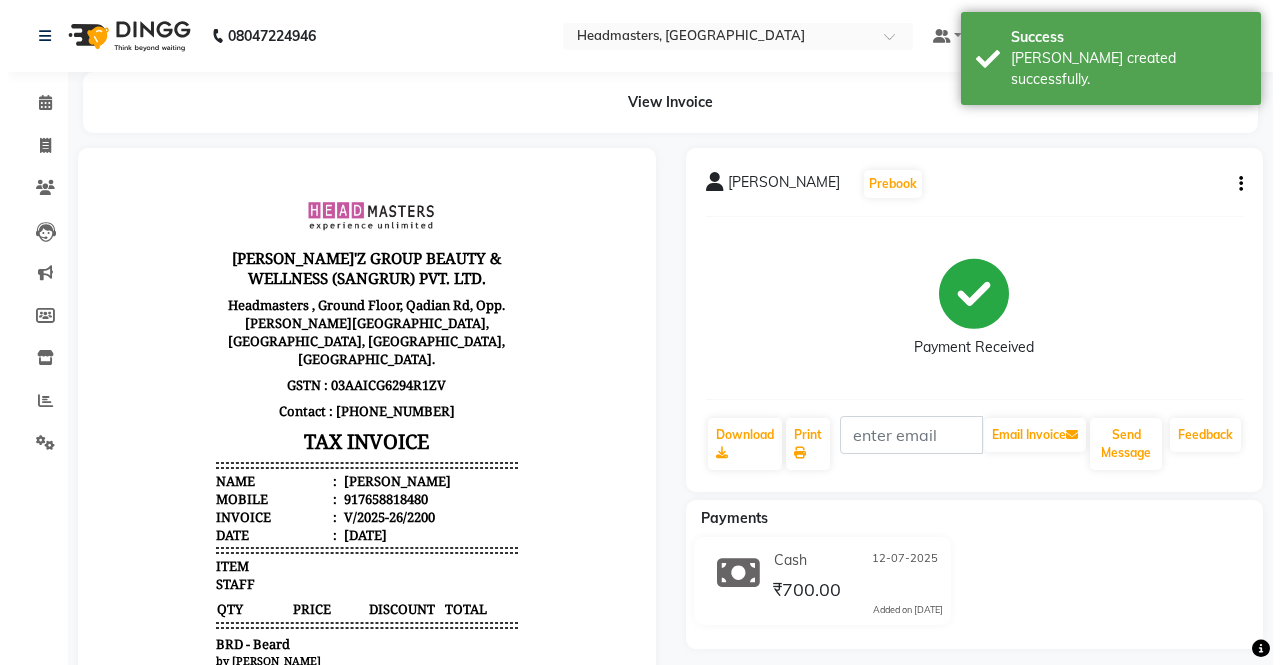 scroll, scrollTop: 0, scrollLeft: 0, axis: both 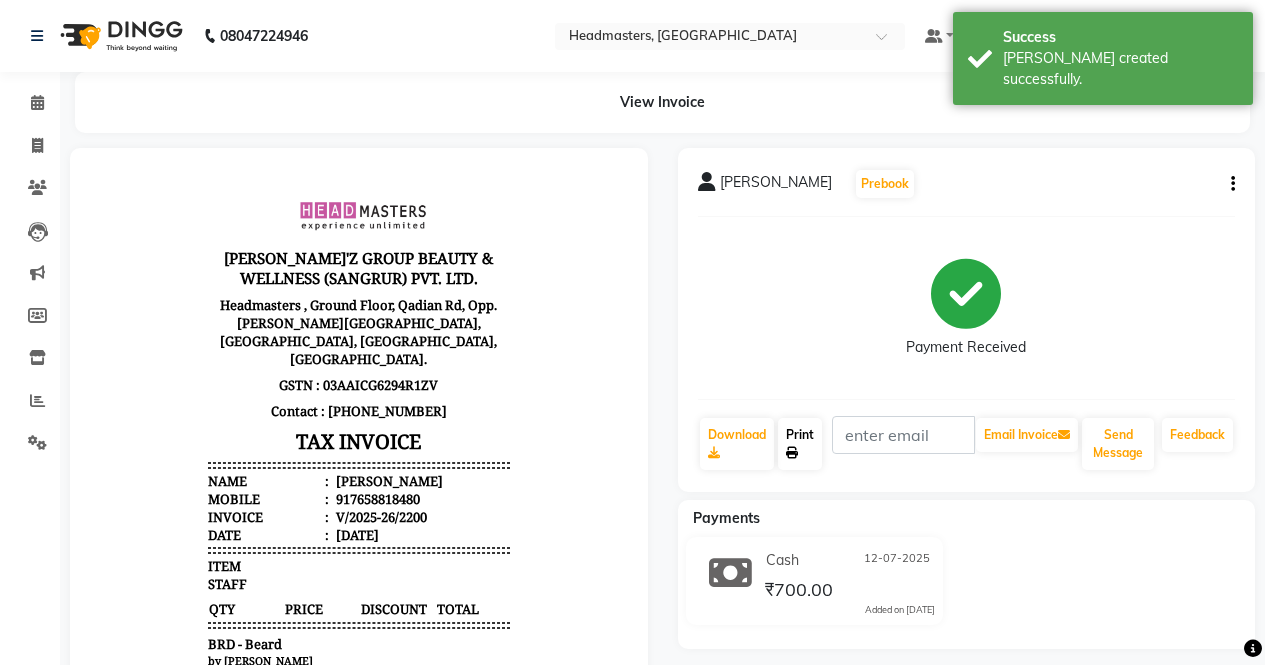 click on "Print" 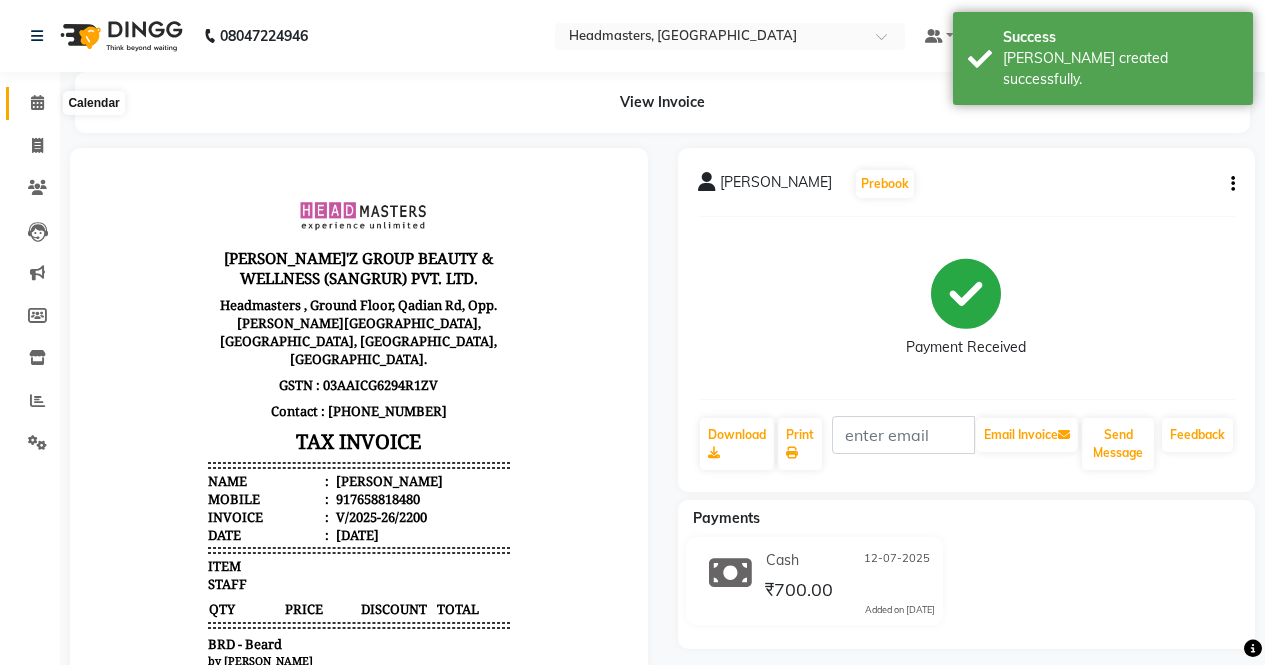 click 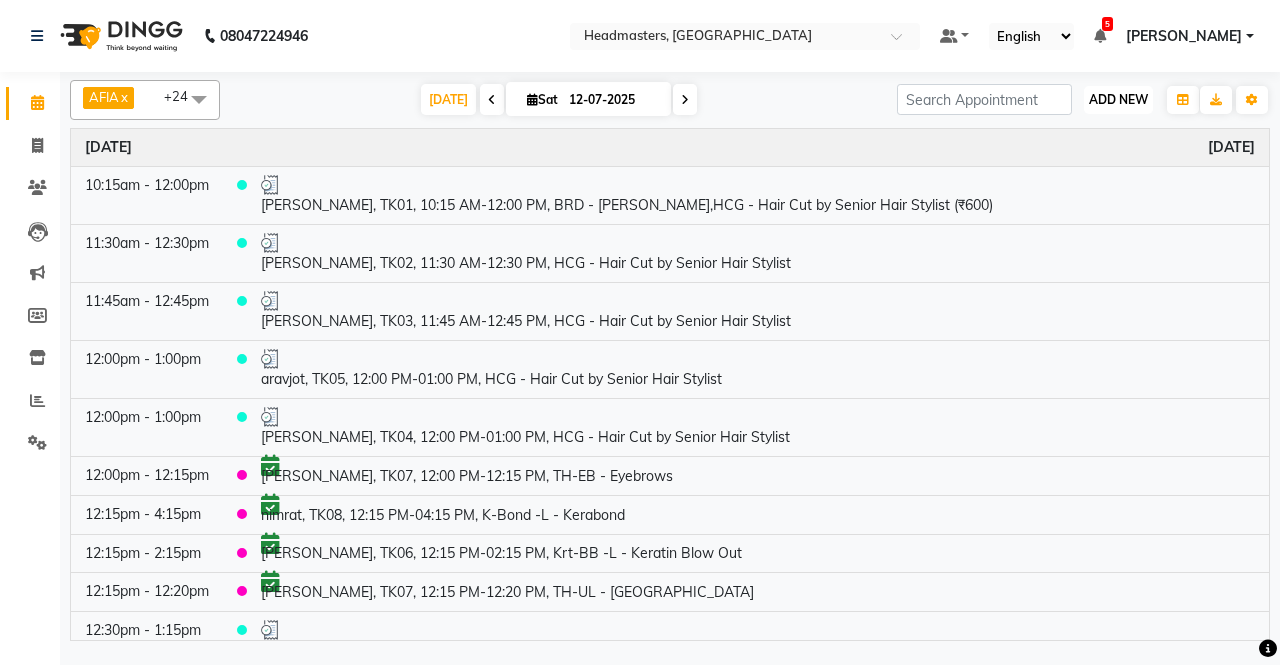 click on "ADD NEW" at bounding box center (1118, 99) 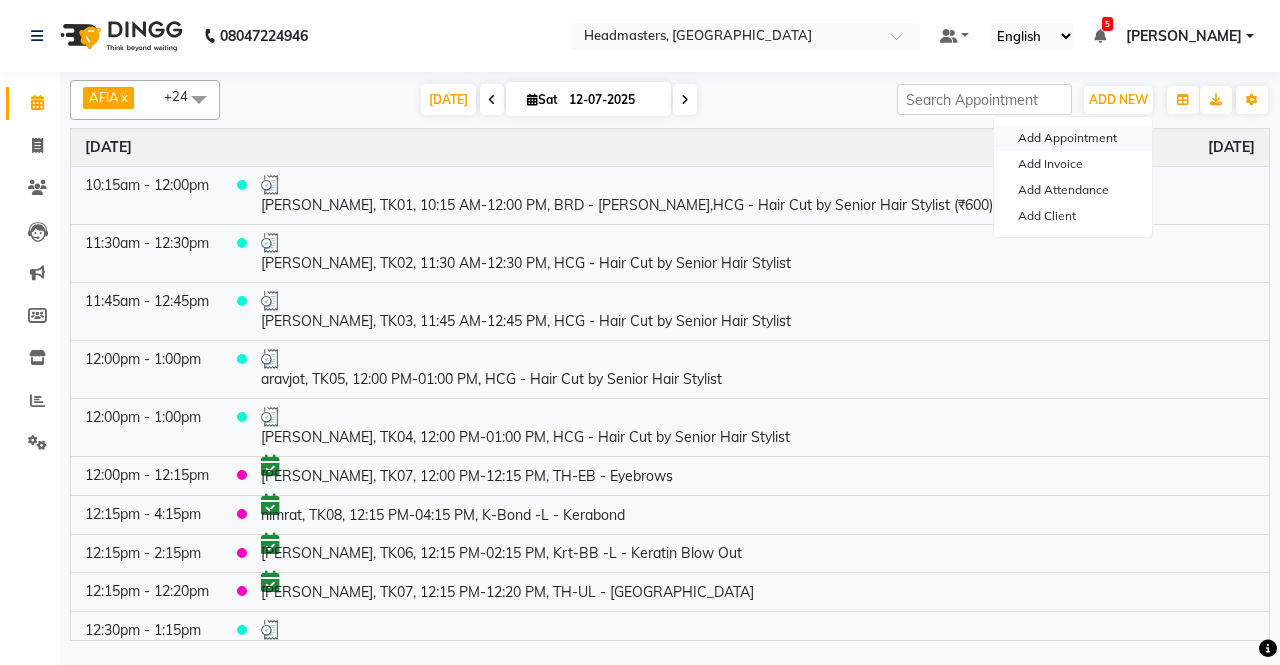 click on "Add Appointment" at bounding box center (1073, 138) 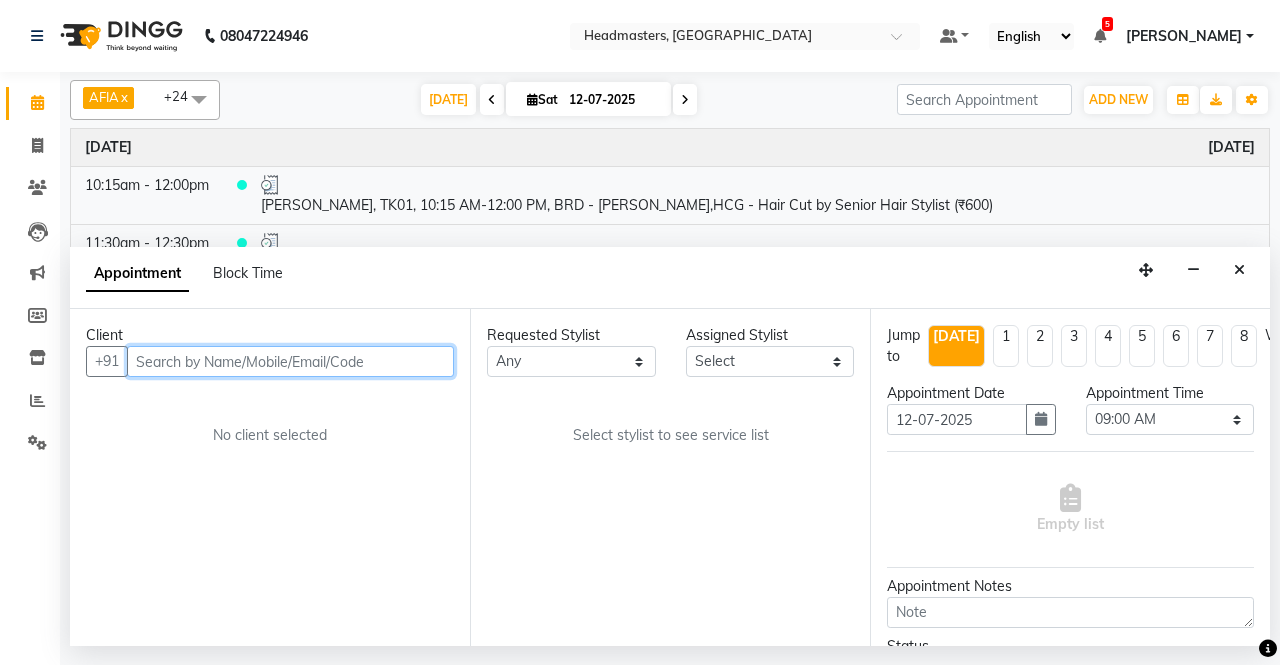 click at bounding box center [290, 361] 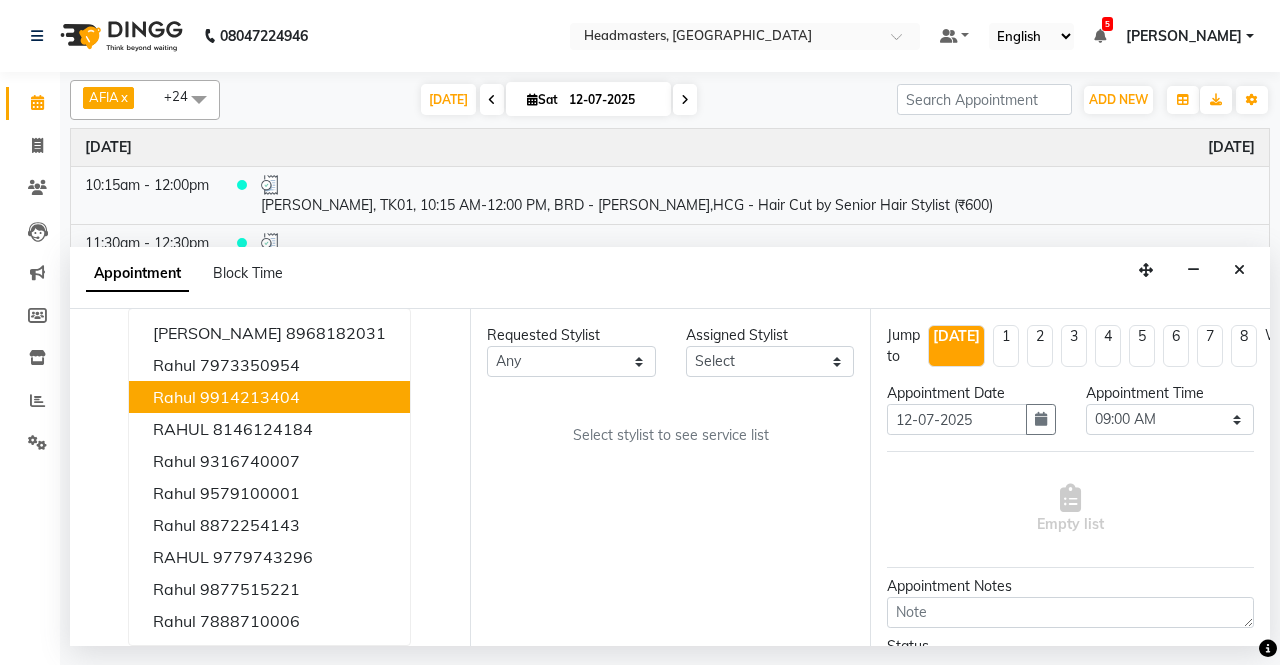 scroll, scrollTop: 0, scrollLeft: 0, axis: both 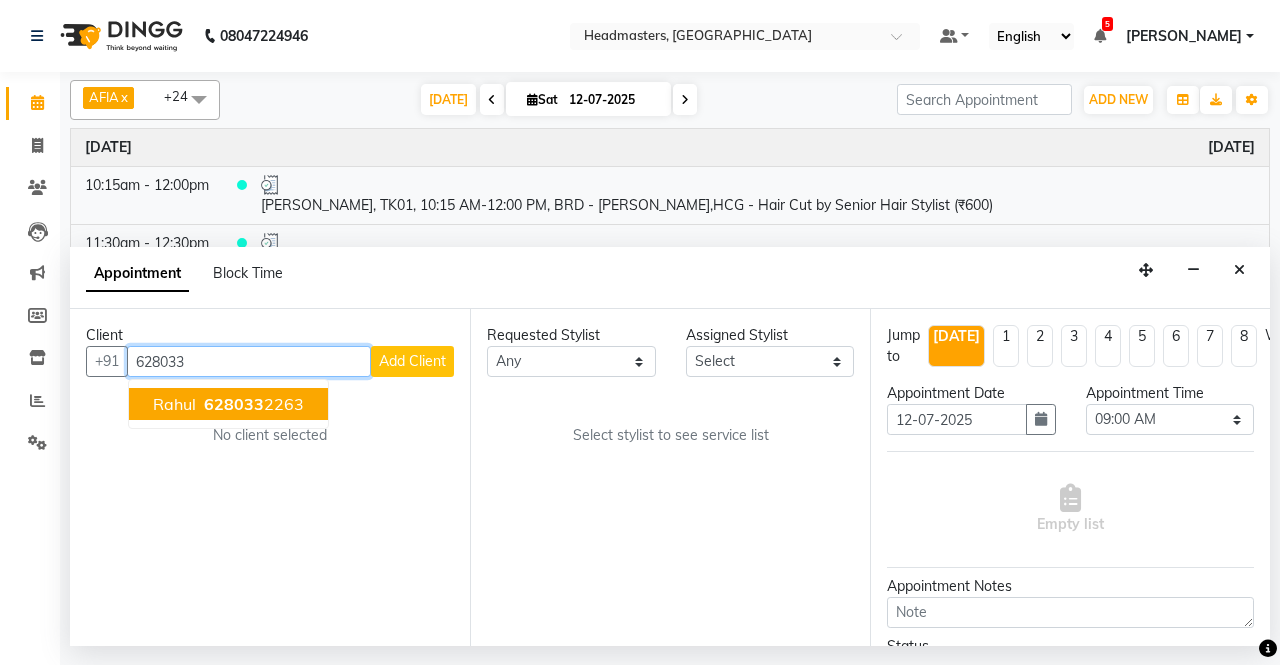 click on "628033" at bounding box center [234, 404] 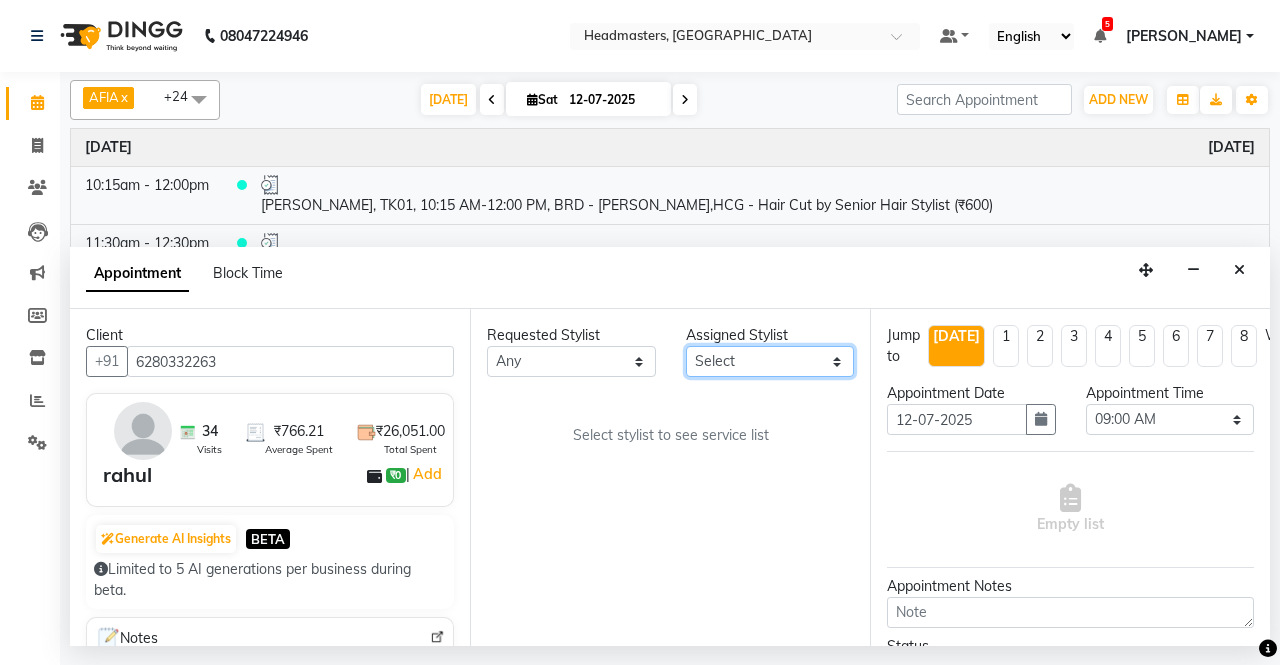 click on "Select AFIA Anjali [PERSON_NAME] [PERSON_NAME]  [PERSON_NAME] HEAD [PERSON_NAME]  [PERSON_NAME]  [PERSON_NAME]  [PERSON_NAME] Love [PERSON_NAME]  [PERSON_NAME]  [PERSON_NAME]  [PERSON_NAME] [PERSON_NAME] [PERSON_NAME]  [PERSON_NAME]  [PERSON_NAME]" at bounding box center (770, 361) 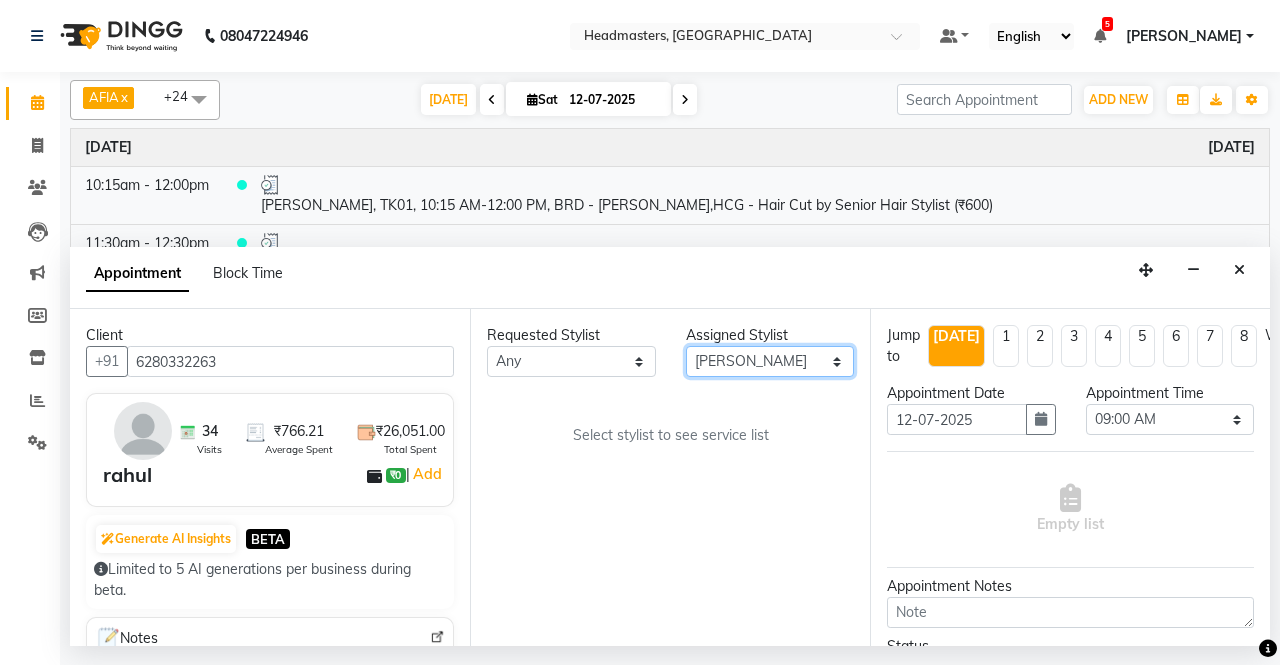 click on "Select AFIA Anjali [PERSON_NAME] [PERSON_NAME]  [PERSON_NAME] HEAD [PERSON_NAME]  [PERSON_NAME]  [PERSON_NAME]  [PERSON_NAME] Love [PERSON_NAME]  [PERSON_NAME]  [PERSON_NAME]  [PERSON_NAME] [PERSON_NAME] [PERSON_NAME]  [PERSON_NAME]  [PERSON_NAME]" at bounding box center (770, 361) 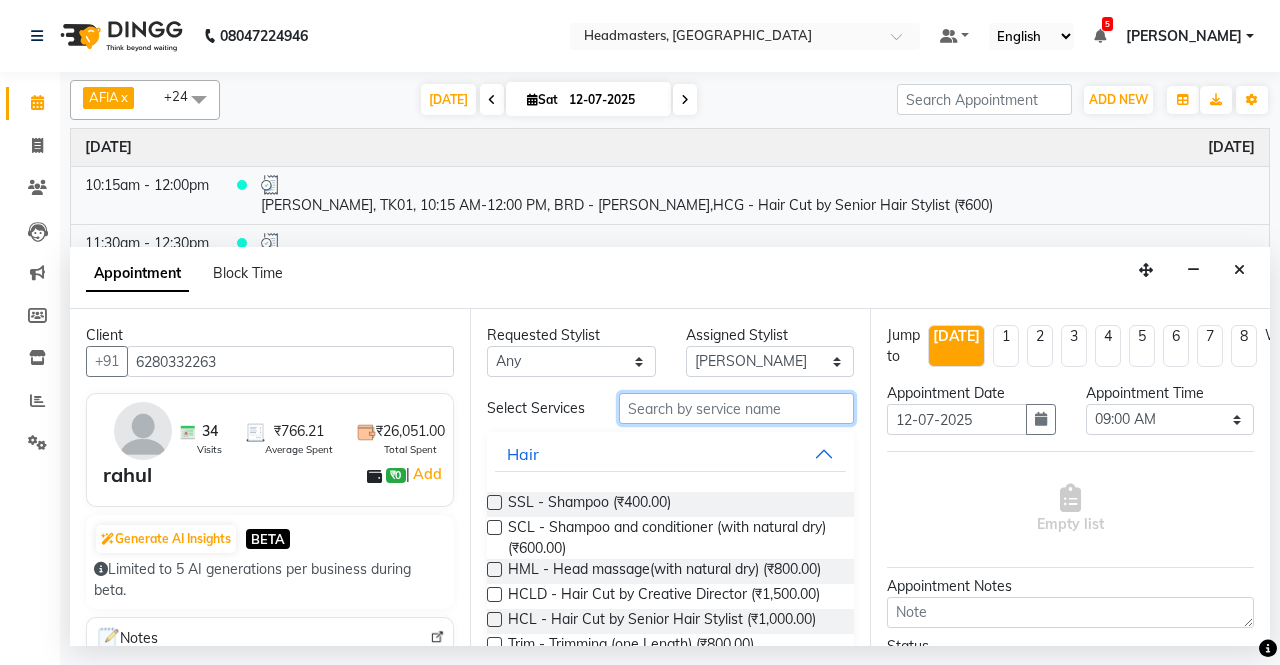 click at bounding box center (736, 408) 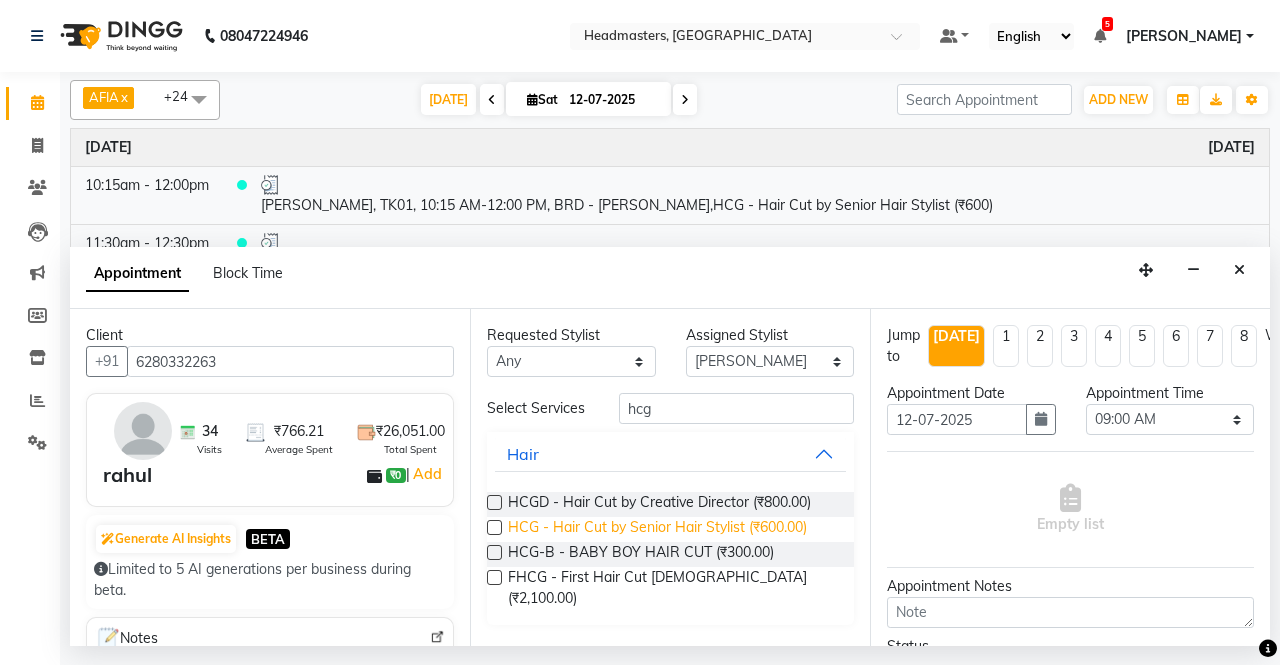 click on "HCG - Hair Cut by Senior Hair Stylist (₹600.00)" at bounding box center (657, 529) 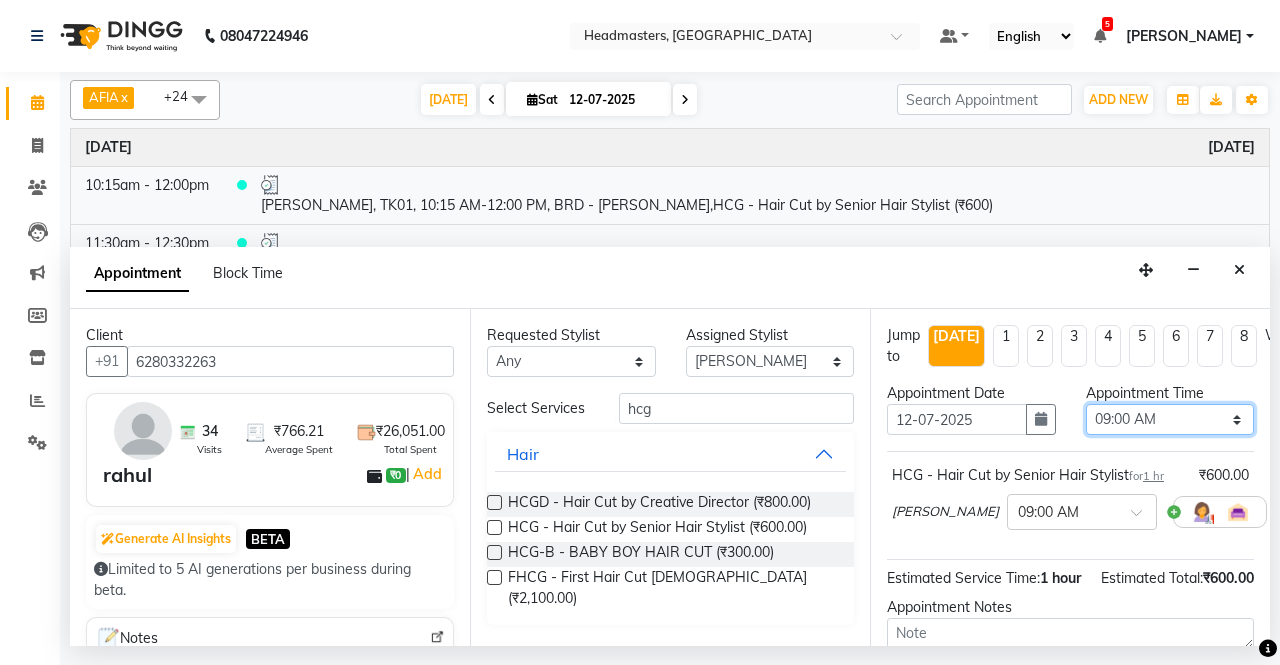 click on "Select 09:00 AM 09:15 AM 09:30 AM 09:45 AM 10:00 AM 10:15 AM 10:30 AM 10:45 AM 11:00 AM 11:15 AM 11:30 AM 11:45 AM 12:00 PM 12:15 PM 12:30 PM 12:45 PM 01:00 PM 01:15 PM 01:30 PM 01:45 PM 02:00 PM 02:15 PM 02:30 PM 02:45 PM 03:00 PM 03:15 PM 03:30 PM 03:45 PM 04:00 PM 04:15 PM 04:30 PM 04:45 PM 05:00 PM 05:15 PM 05:30 PM 05:45 PM 06:00 PM 06:15 PM 06:30 PM 06:45 PM 07:00 PM 07:15 PM 07:30 PM 07:45 PM 08:00 PM" at bounding box center [1170, 419] 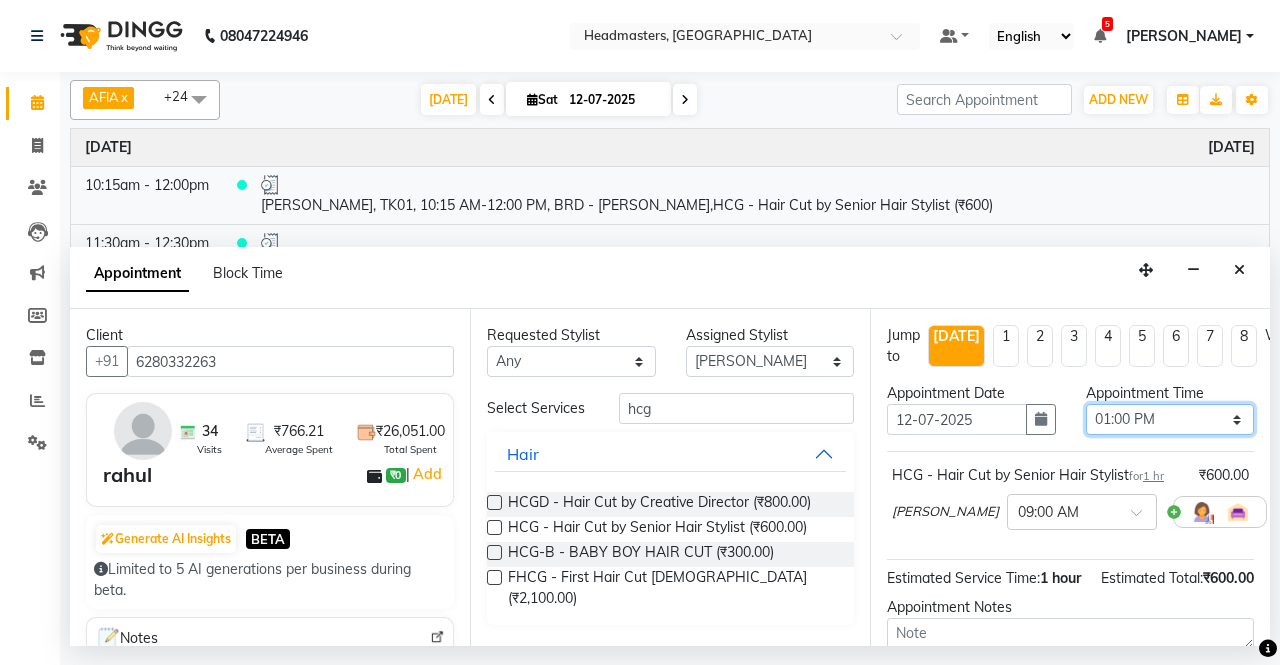 click on "Select 09:00 AM 09:15 AM 09:30 AM 09:45 AM 10:00 AM 10:15 AM 10:30 AM 10:45 AM 11:00 AM 11:15 AM 11:30 AM 11:45 AM 12:00 PM 12:15 PM 12:30 PM 12:45 PM 01:00 PM 01:15 PM 01:30 PM 01:45 PM 02:00 PM 02:15 PM 02:30 PM 02:45 PM 03:00 PM 03:15 PM 03:30 PM 03:45 PM 04:00 PM 04:15 PM 04:30 PM 04:45 PM 05:00 PM 05:15 PM 05:30 PM 05:45 PM 06:00 PM 06:15 PM 06:30 PM 06:45 PM 07:00 PM 07:15 PM 07:30 PM 07:45 PM 08:00 PM" at bounding box center [1170, 419] 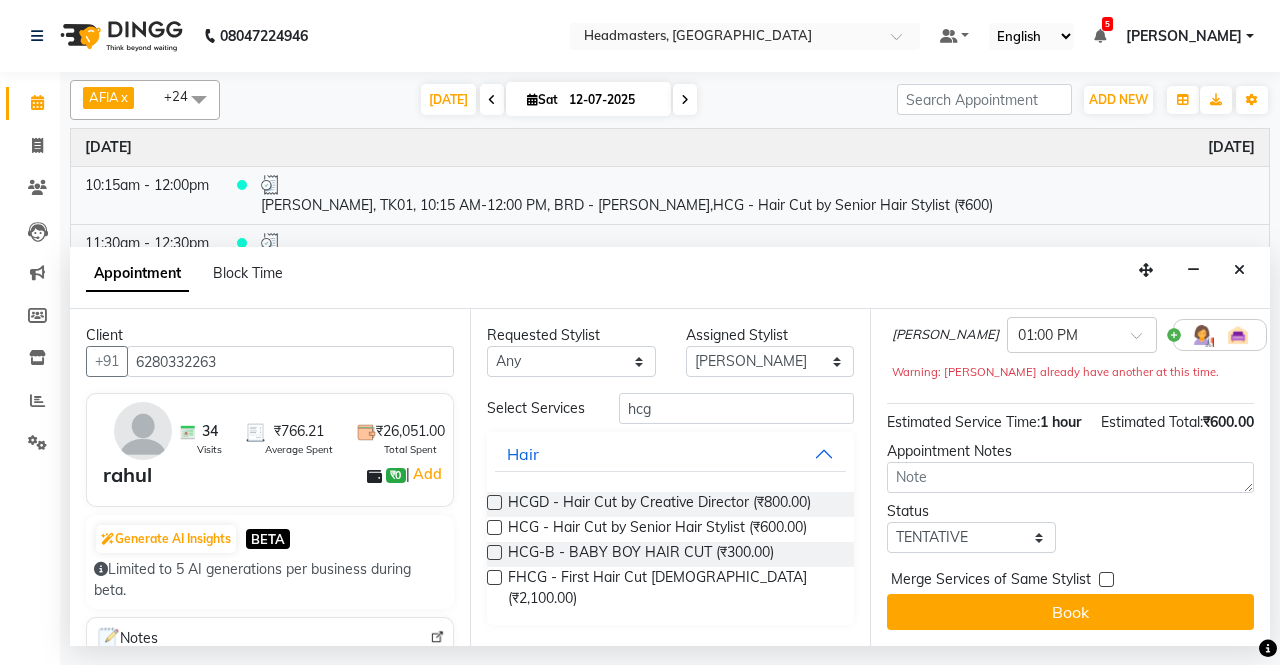 scroll, scrollTop: 213, scrollLeft: 0, axis: vertical 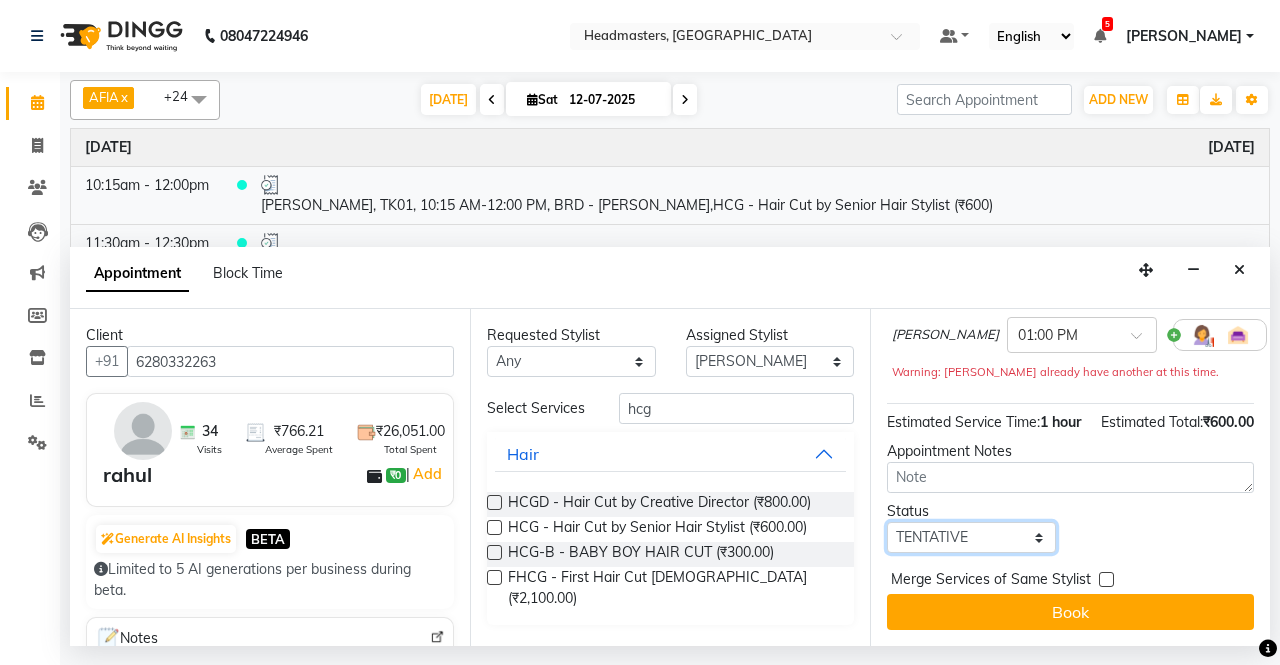 click on "Select TENTATIVE CONFIRM CHECK-IN UPCOMING" at bounding box center [971, 537] 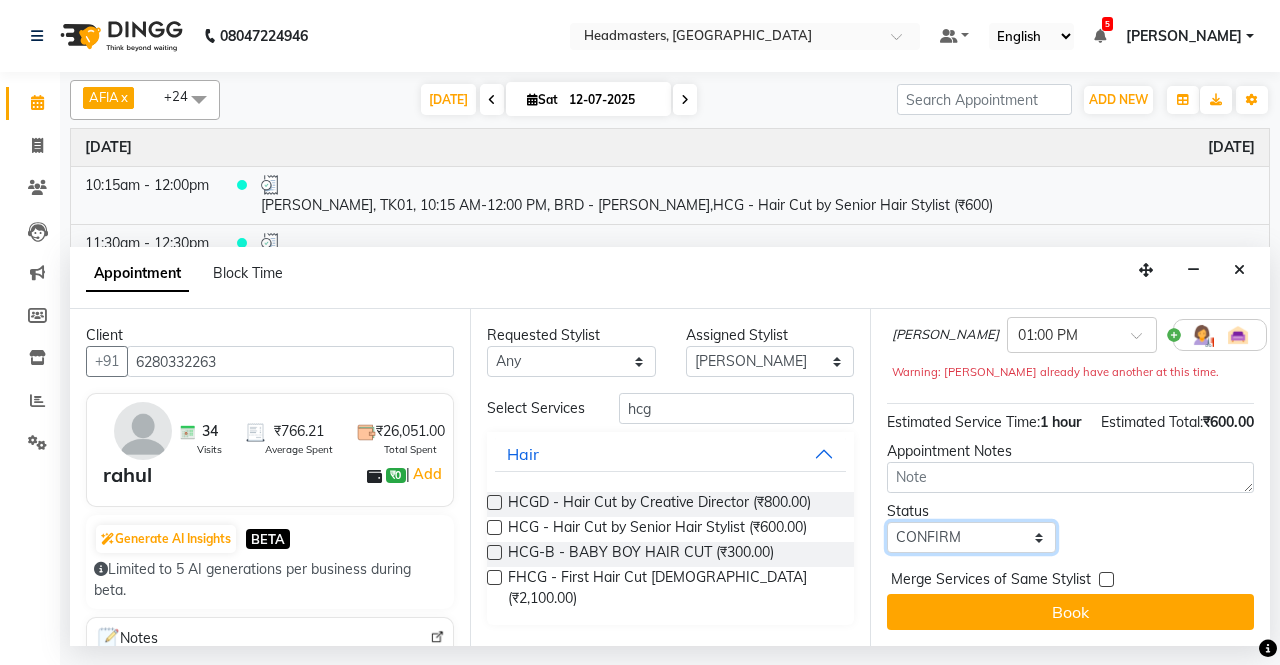click on "Select TENTATIVE CONFIRM CHECK-IN UPCOMING" at bounding box center [971, 537] 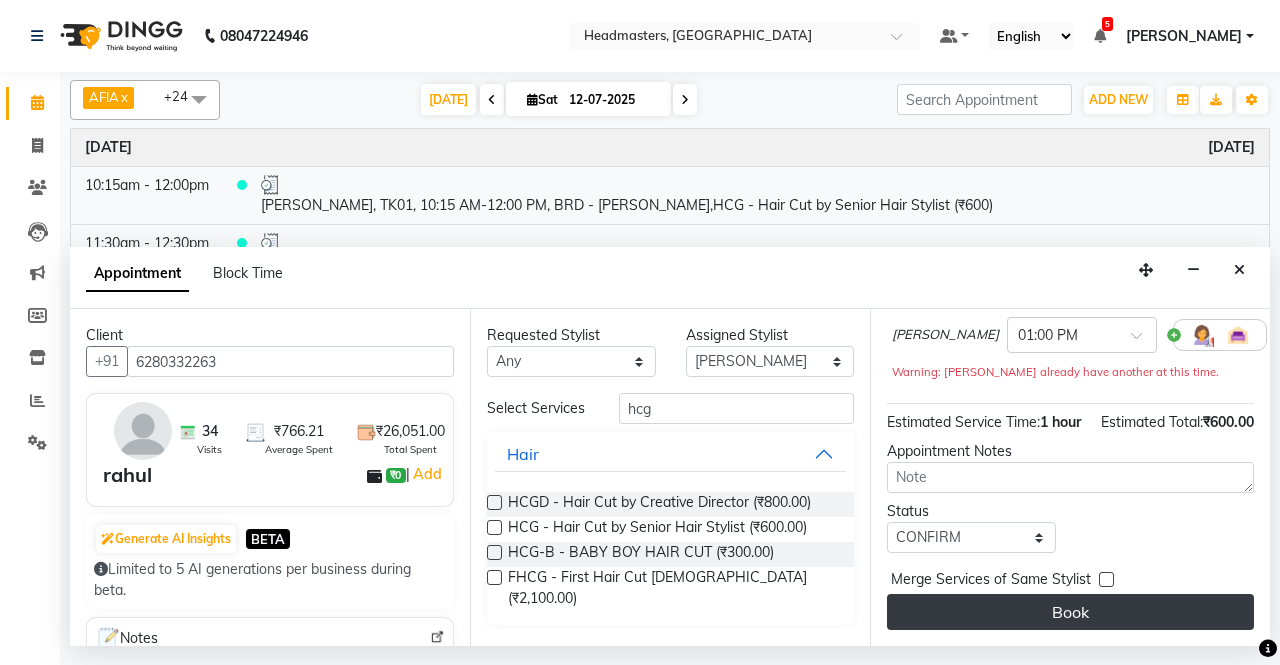 click on "Book" at bounding box center [1070, 612] 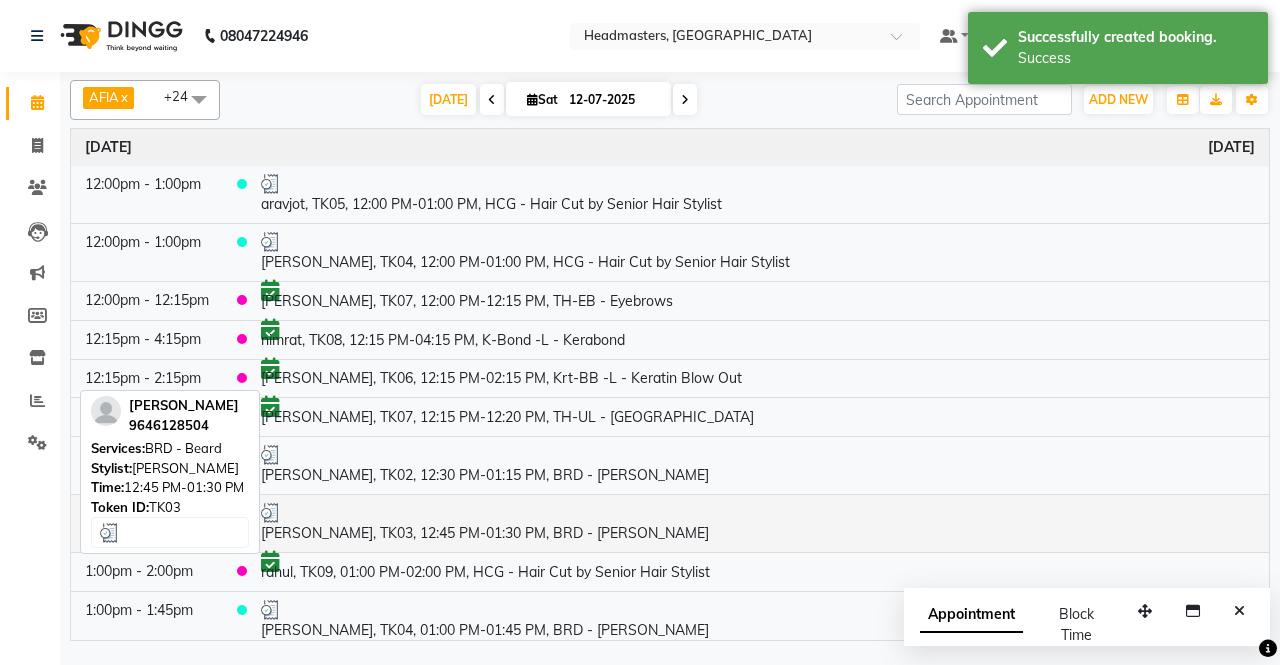 scroll, scrollTop: 184, scrollLeft: 0, axis: vertical 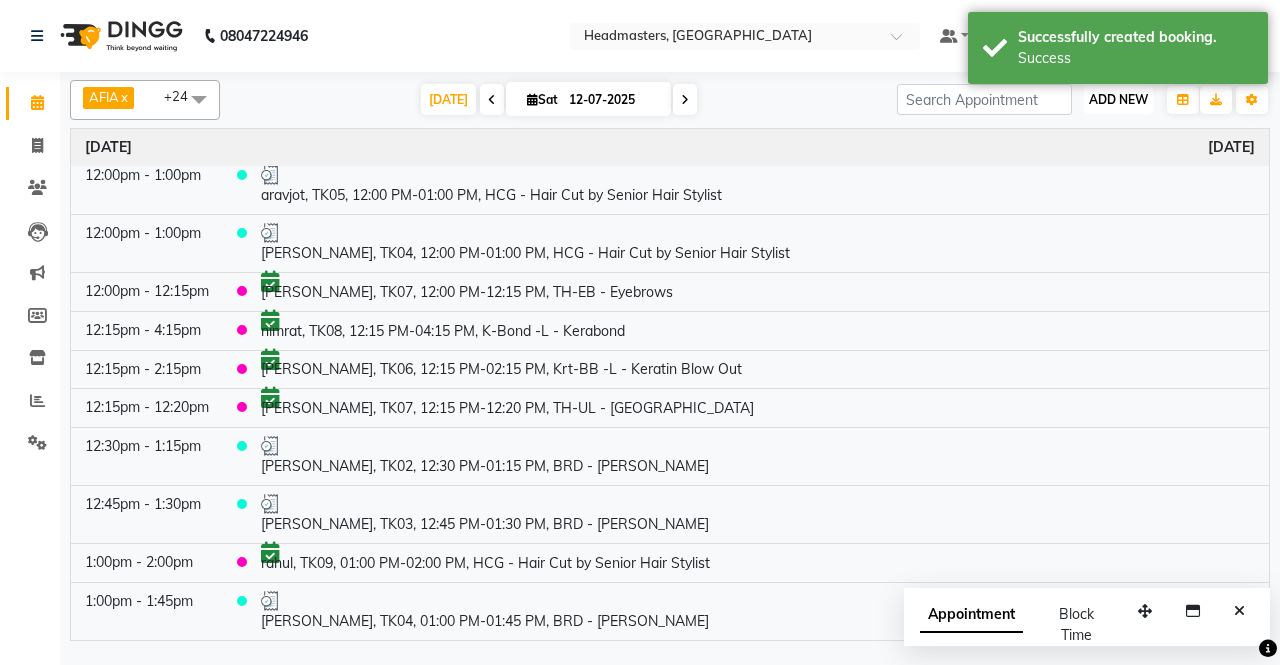 click on "ADD NEW" at bounding box center [1118, 99] 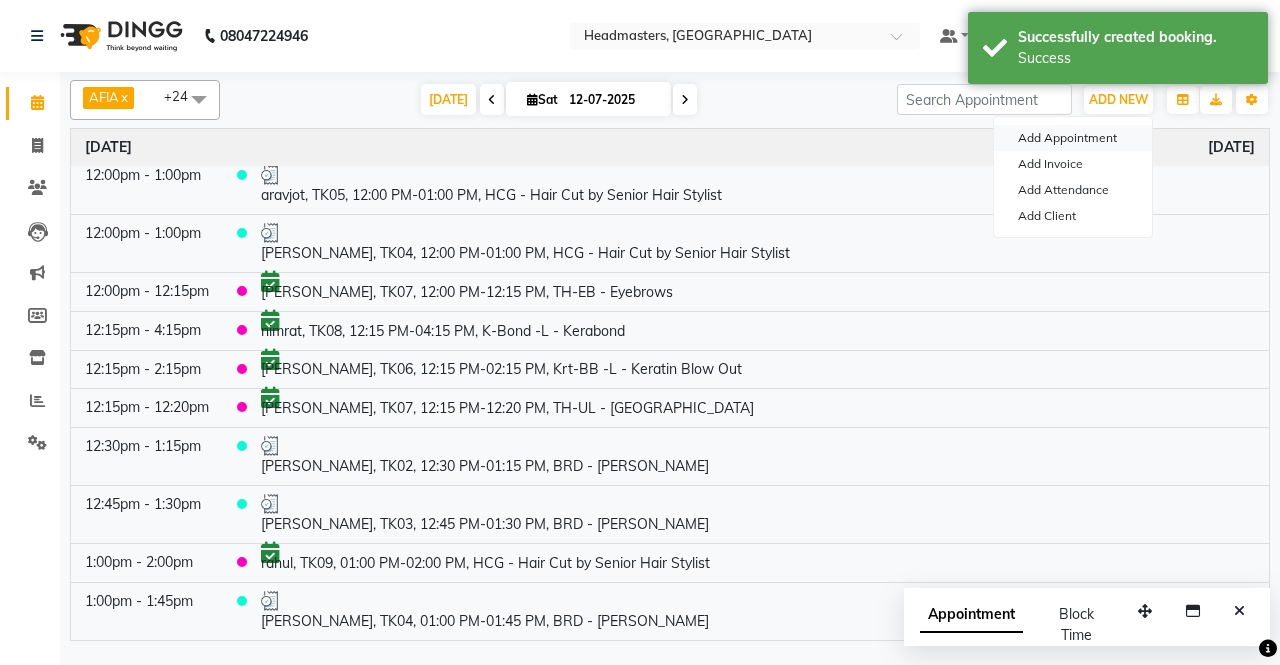 click on "Add Appointment" at bounding box center (1073, 138) 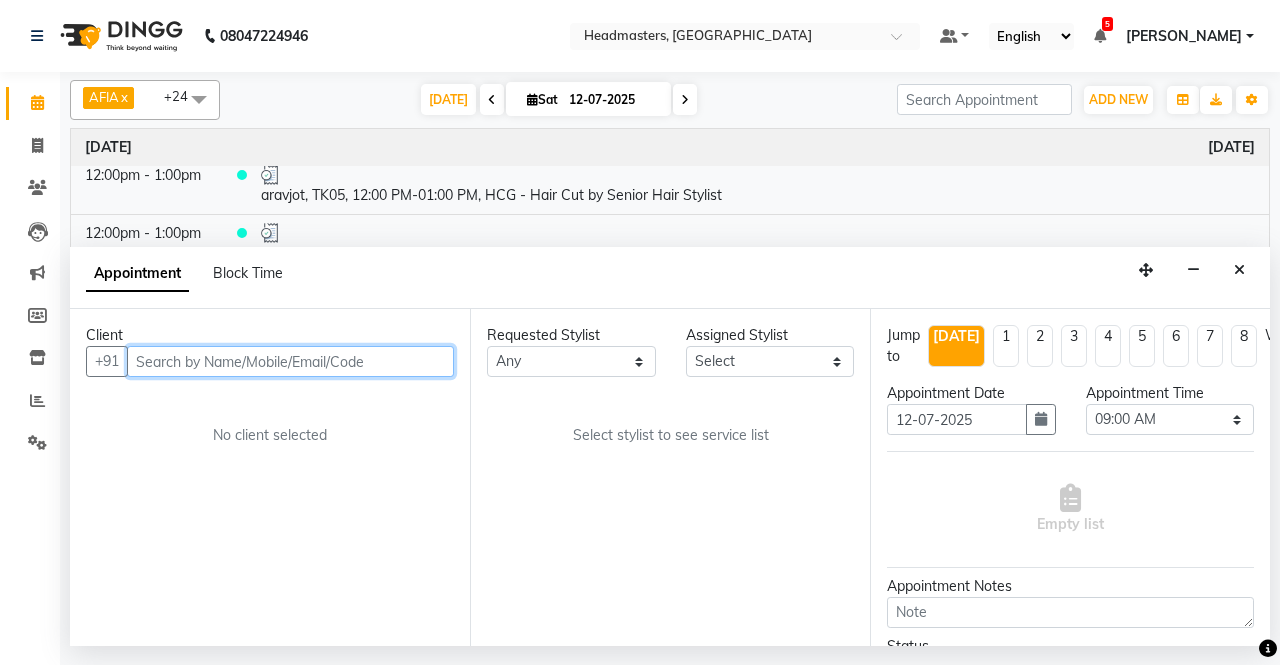 click at bounding box center [290, 361] 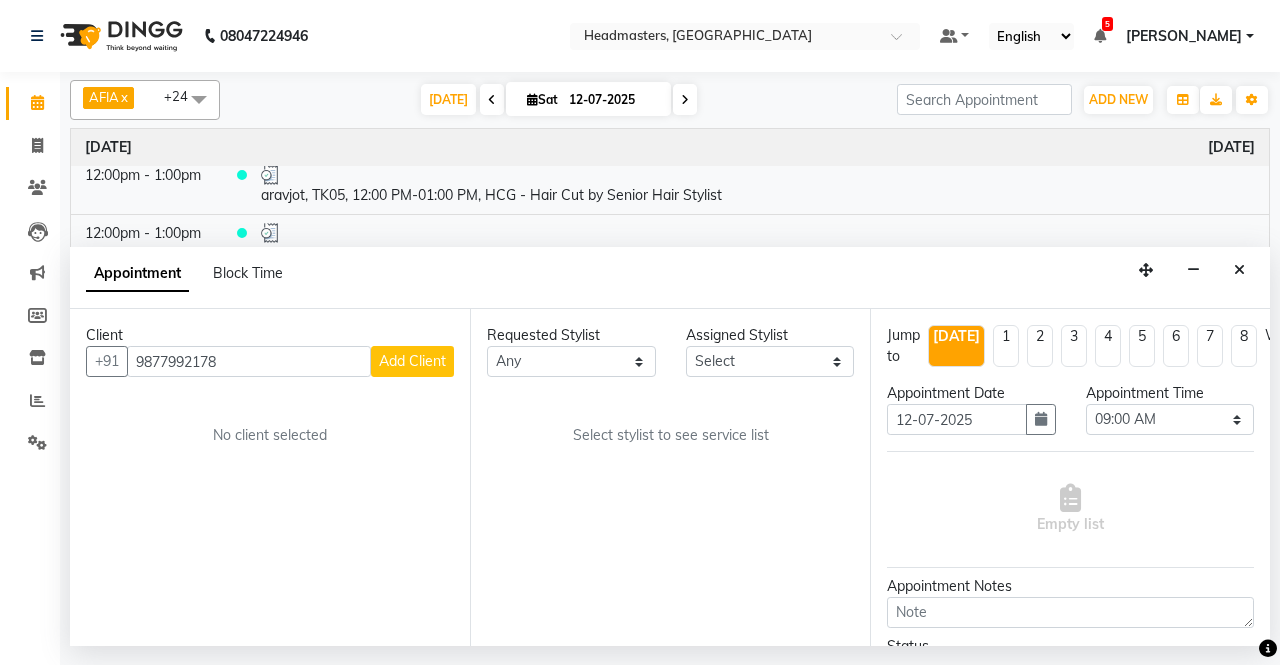 click on "Add Client" at bounding box center [412, 361] 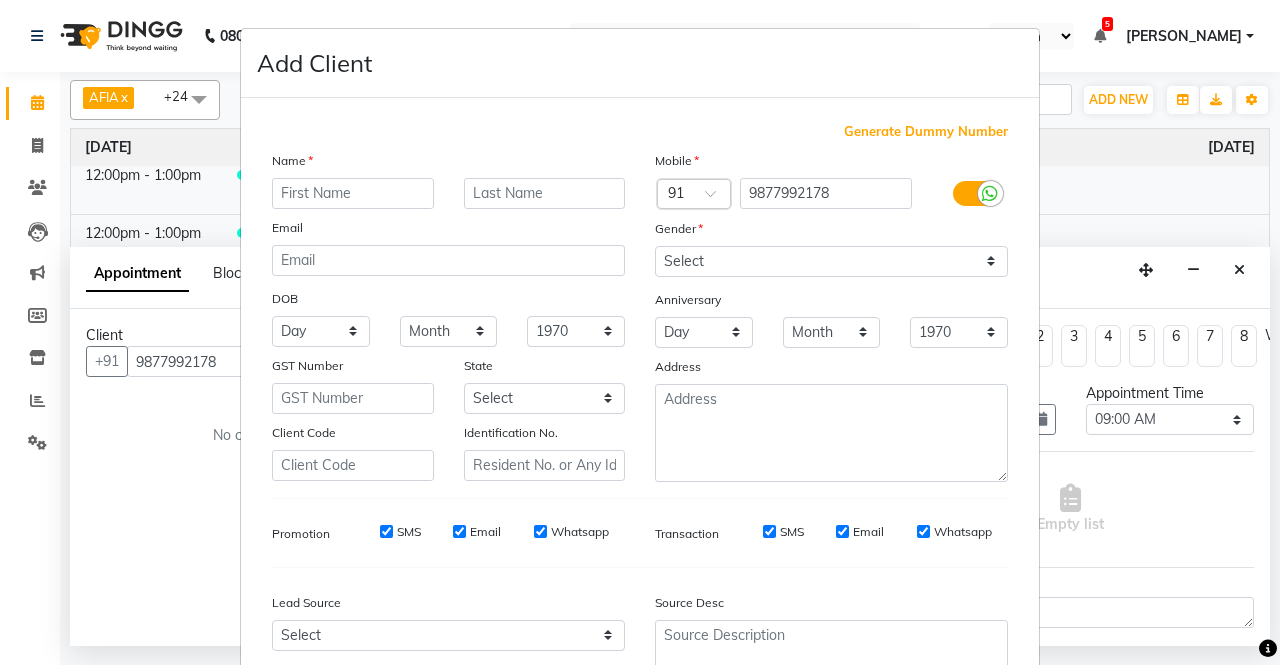 click at bounding box center (353, 193) 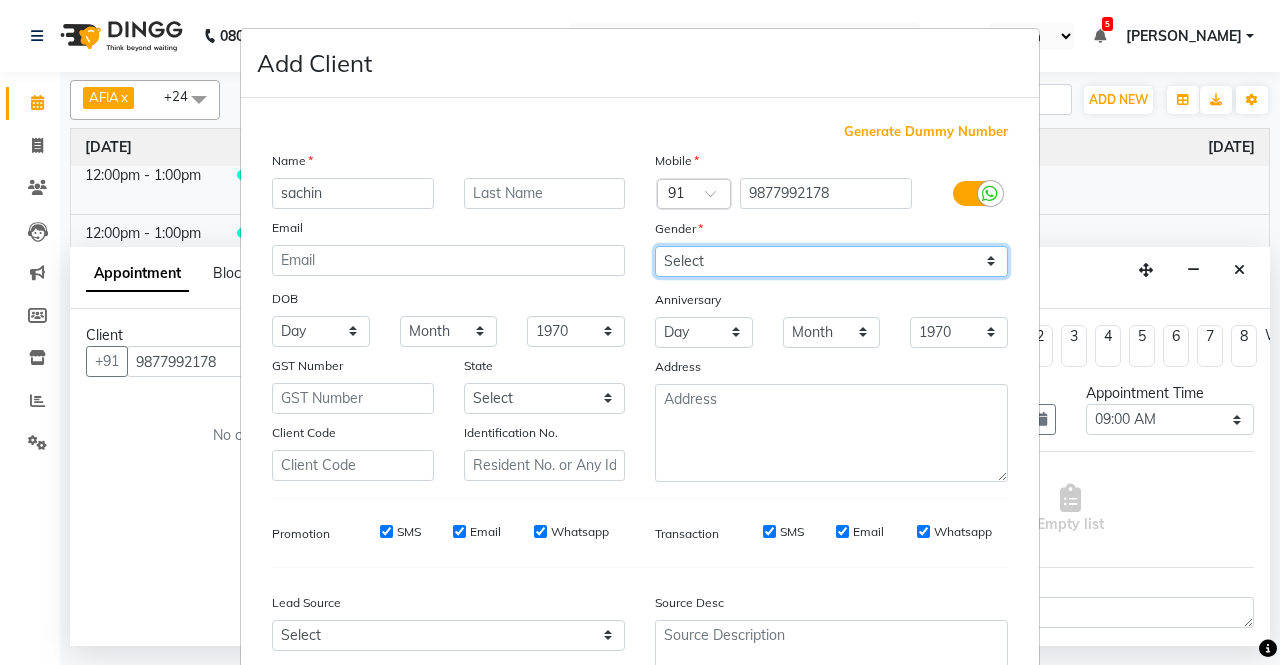 click on "Select [DEMOGRAPHIC_DATA] [DEMOGRAPHIC_DATA] Other Prefer Not To Say" at bounding box center (831, 261) 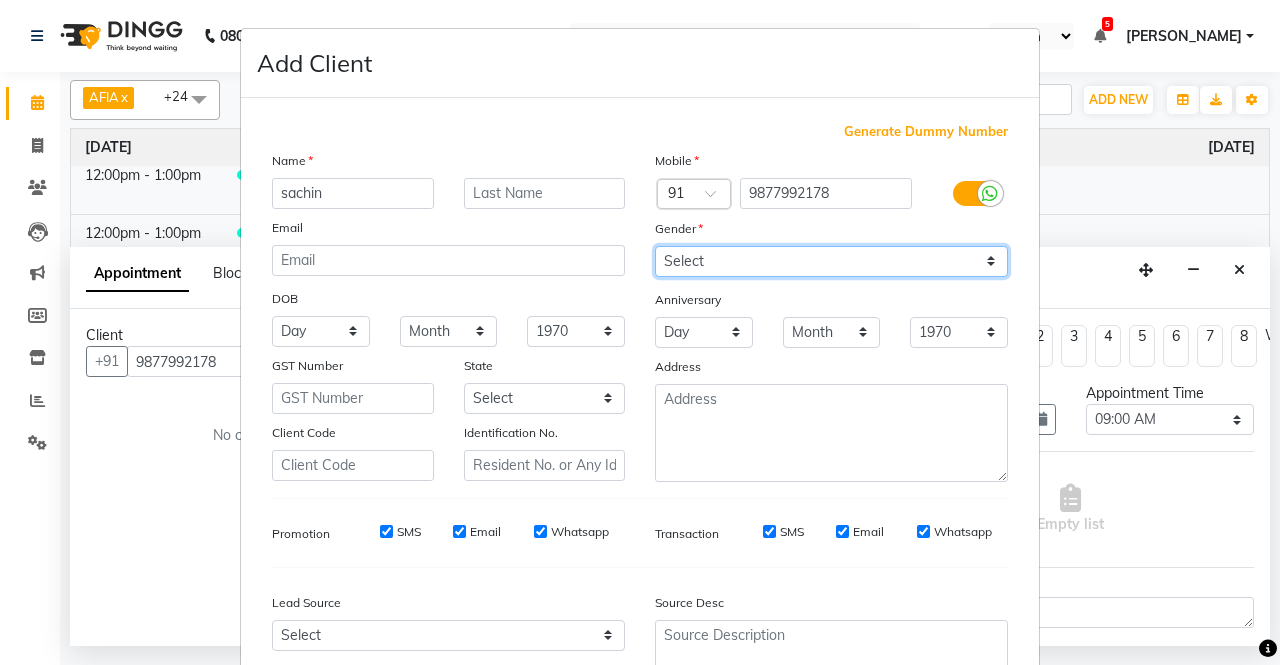 click on "Select [DEMOGRAPHIC_DATA] [DEMOGRAPHIC_DATA] Other Prefer Not To Say" at bounding box center (831, 261) 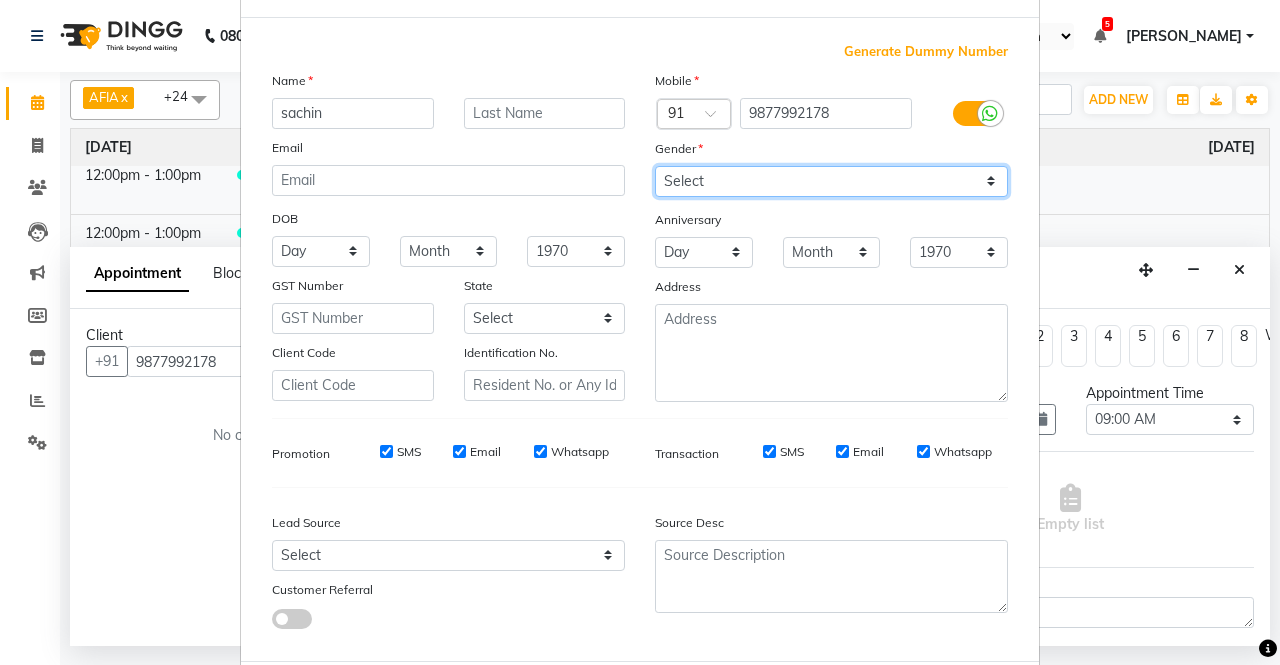 scroll, scrollTop: 184, scrollLeft: 0, axis: vertical 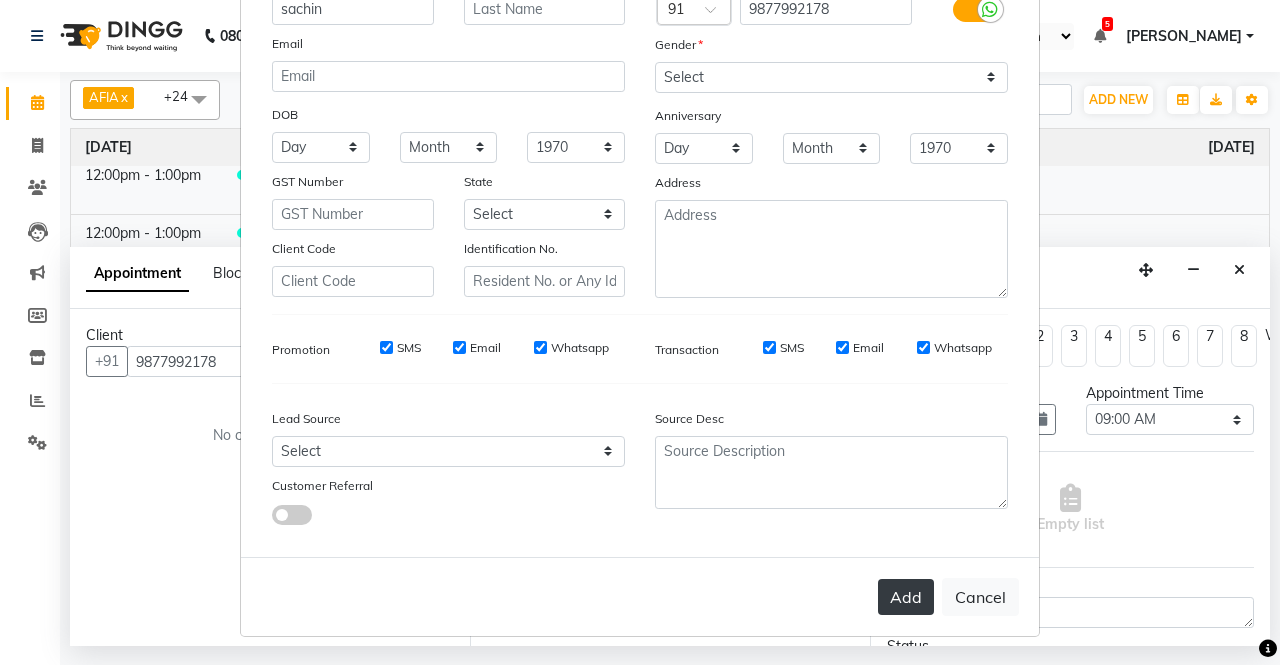 click on "Add" at bounding box center (906, 597) 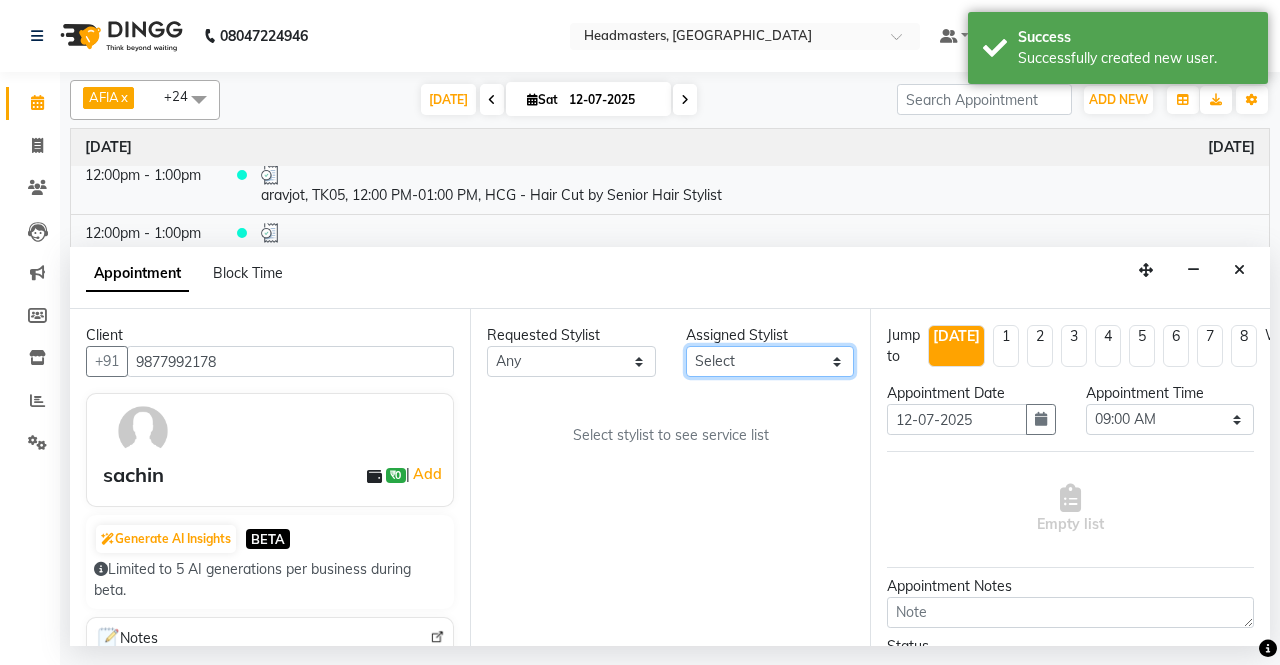 click on "Select AFIA Anjali [PERSON_NAME] [PERSON_NAME]  [PERSON_NAME] HEAD [PERSON_NAME]  [PERSON_NAME]  [PERSON_NAME]  [PERSON_NAME] Love [PERSON_NAME]  [PERSON_NAME]  [PERSON_NAME]  [PERSON_NAME] [PERSON_NAME] [PERSON_NAME]  [PERSON_NAME]  [PERSON_NAME]" at bounding box center (770, 361) 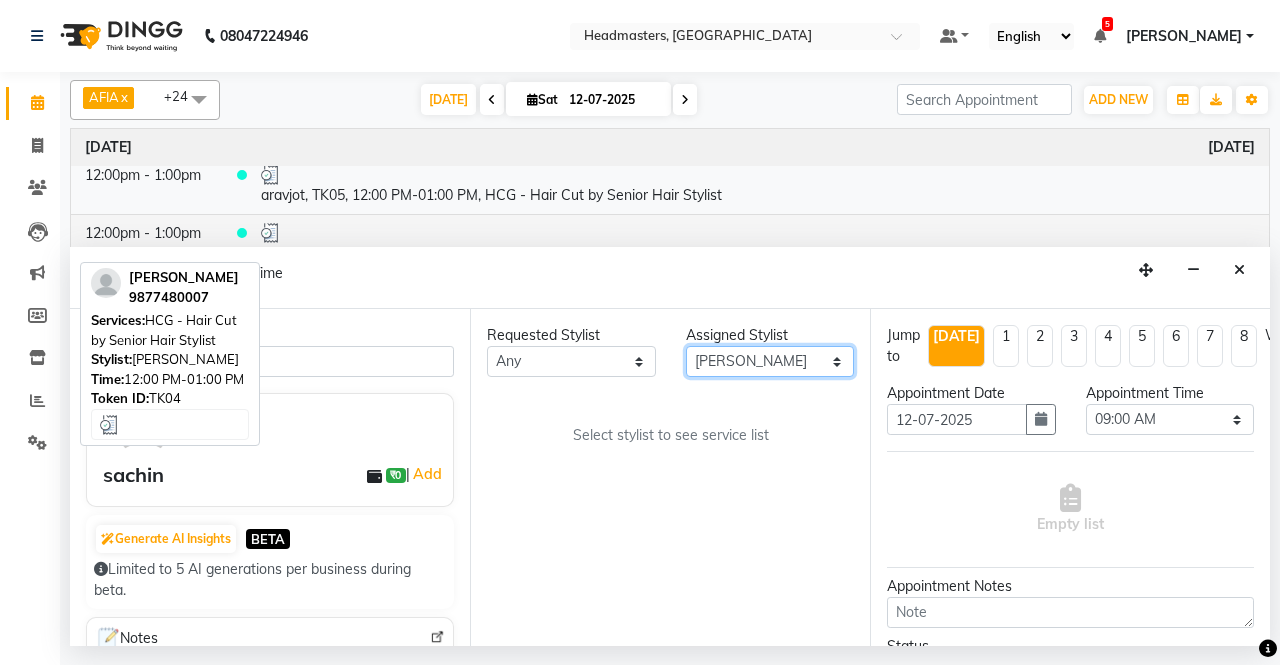 click on "Select AFIA Anjali [PERSON_NAME] [PERSON_NAME]  [PERSON_NAME] HEAD [PERSON_NAME]  [PERSON_NAME]  [PERSON_NAME]  [PERSON_NAME] Love [PERSON_NAME]  [PERSON_NAME]  [PERSON_NAME]  [PERSON_NAME] [PERSON_NAME] [PERSON_NAME]  [PERSON_NAME]  [PERSON_NAME]" at bounding box center [770, 361] 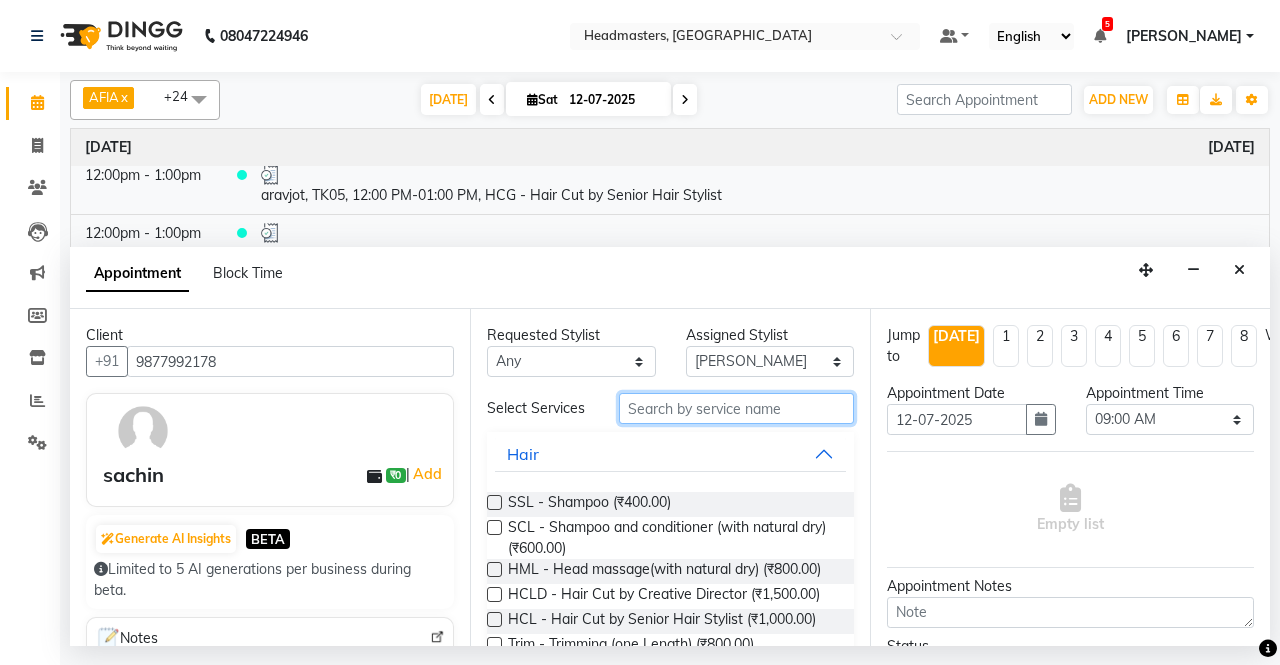 click at bounding box center (736, 408) 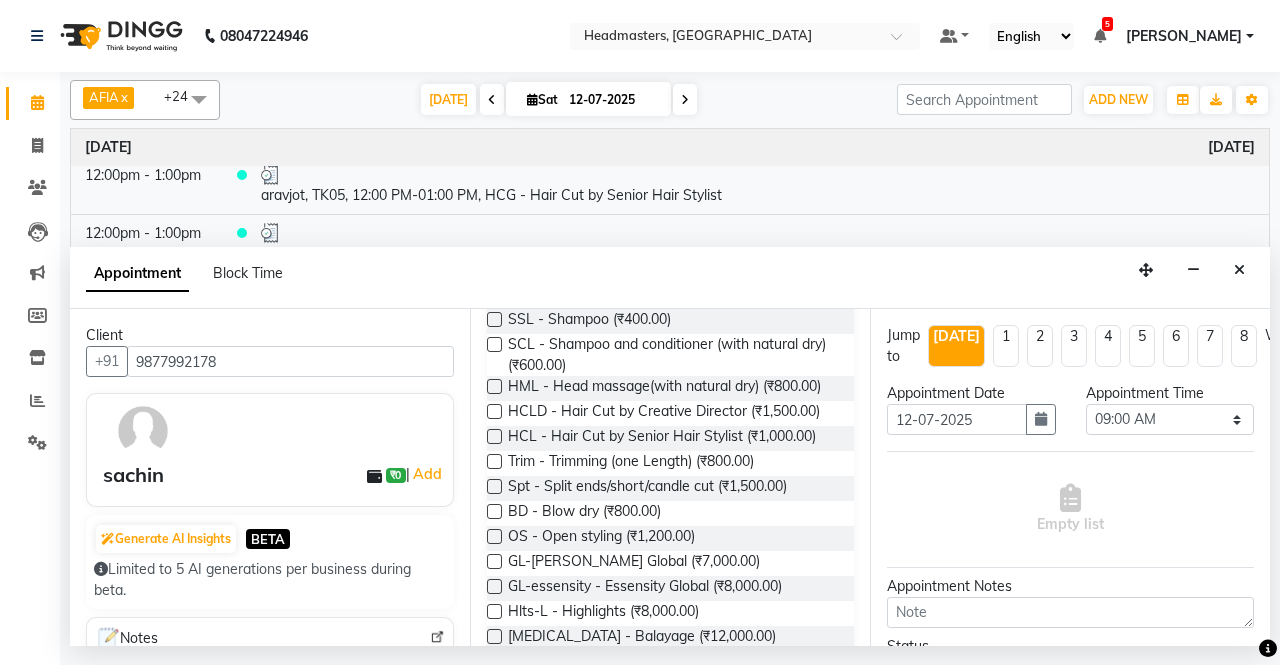 scroll, scrollTop: 0, scrollLeft: 0, axis: both 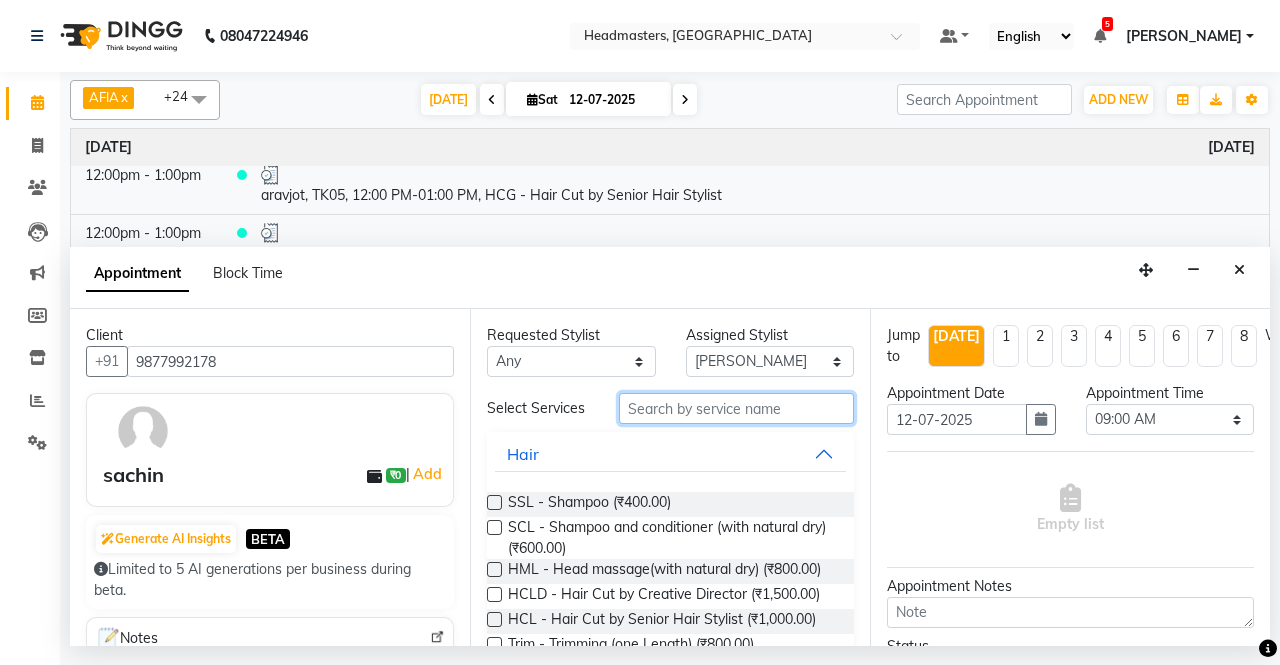 click at bounding box center (736, 408) 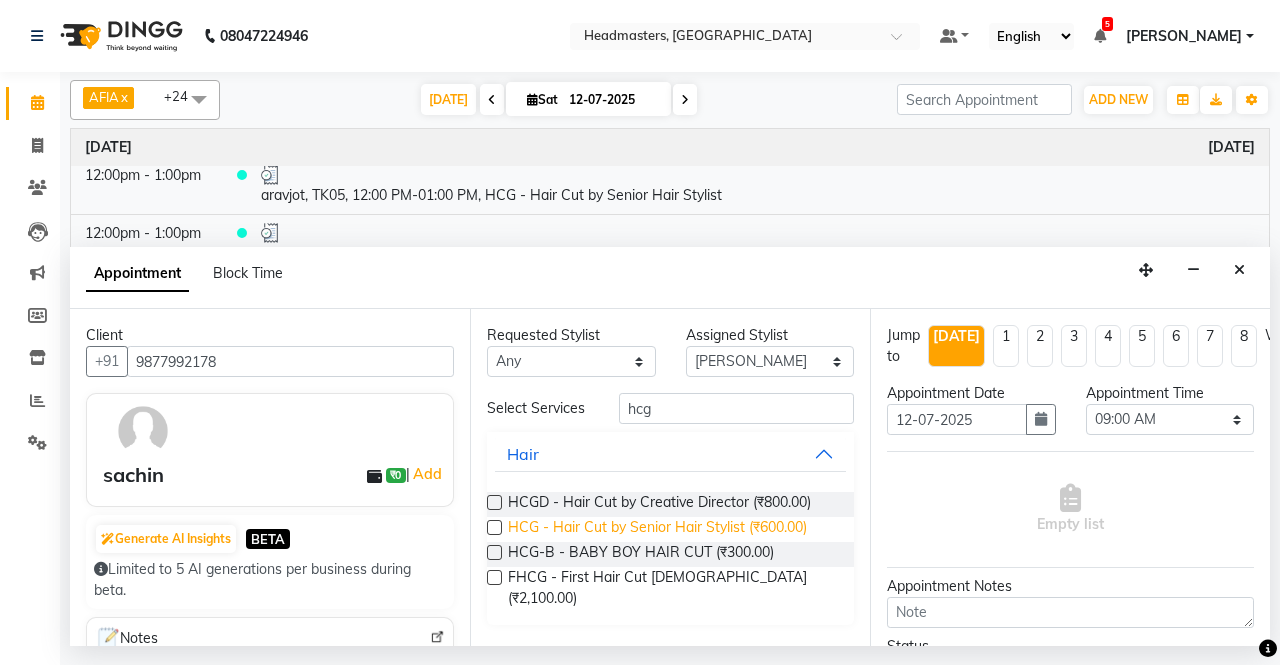 click on "HCG - Hair Cut by Senior Hair Stylist (₹600.00)" at bounding box center (657, 529) 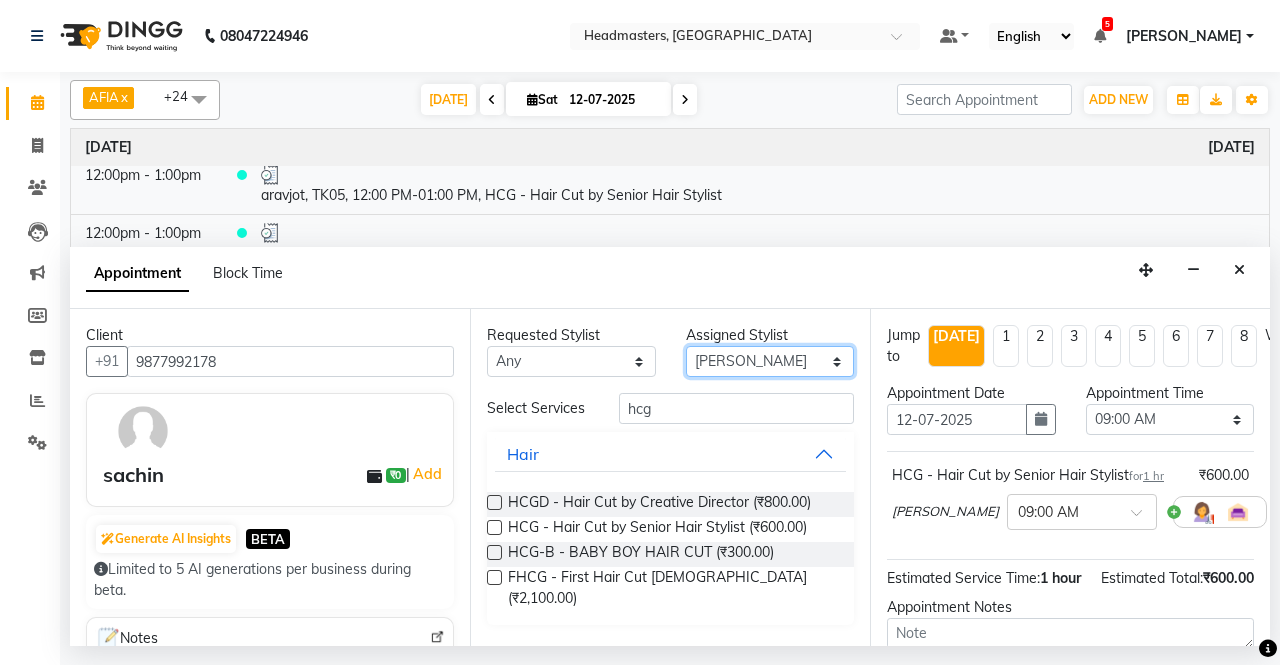 click on "Select AFIA Anjali [PERSON_NAME] [PERSON_NAME]  [PERSON_NAME] HEAD [PERSON_NAME]  [PERSON_NAME]  [PERSON_NAME]  [PERSON_NAME] Love [PERSON_NAME]  [PERSON_NAME]  [PERSON_NAME]  [PERSON_NAME] [PERSON_NAME] [PERSON_NAME]  [PERSON_NAME]  [PERSON_NAME]" at bounding box center (770, 361) 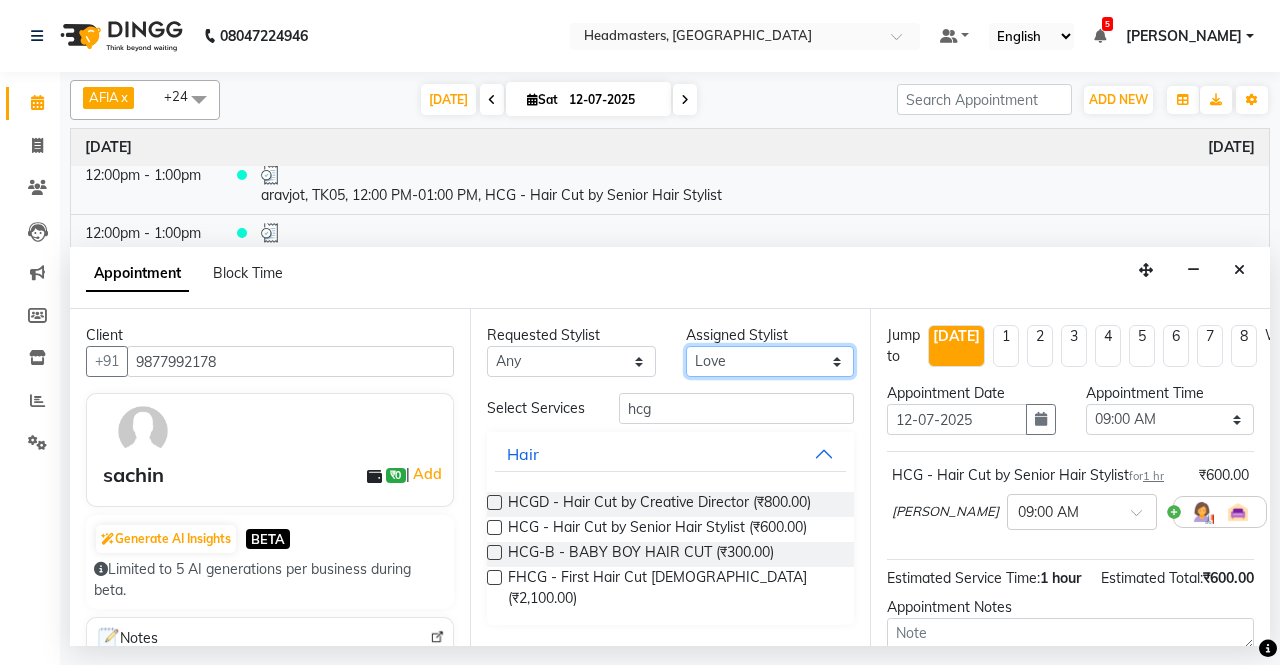 click on "Select AFIA Anjali [PERSON_NAME] [PERSON_NAME]  [PERSON_NAME] HEAD [PERSON_NAME]  [PERSON_NAME]  [PERSON_NAME]  [PERSON_NAME] Love [PERSON_NAME]  [PERSON_NAME]  [PERSON_NAME]  [PERSON_NAME] [PERSON_NAME] [PERSON_NAME]  [PERSON_NAME]  [PERSON_NAME]" at bounding box center (770, 361) 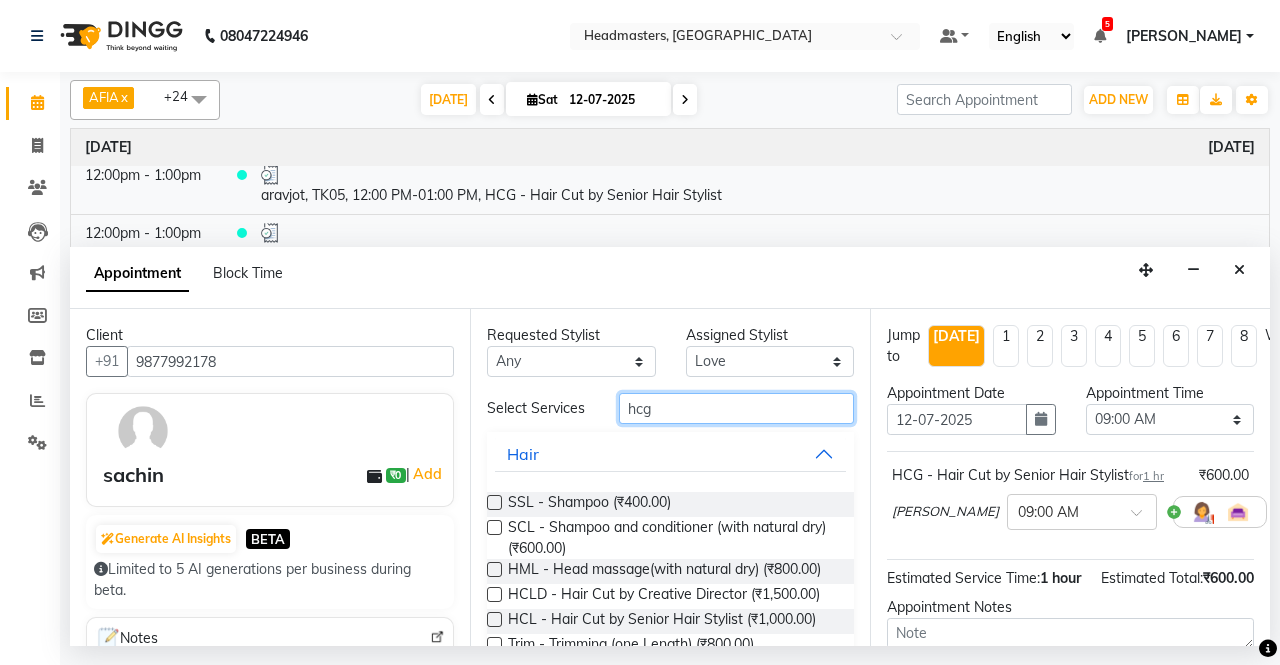 click on "hcg" at bounding box center [736, 408] 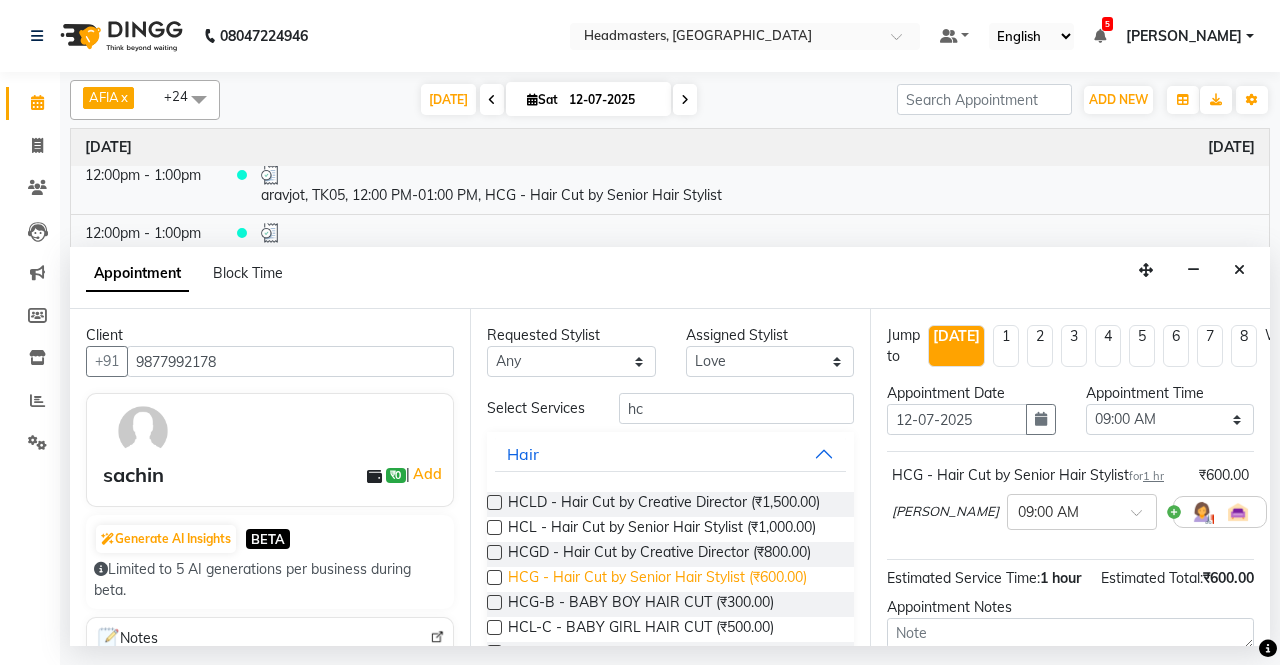 click on "HCG - Hair Cut by Senior Hair Stylist (₹600.00)" at bounding box center (657, 579) 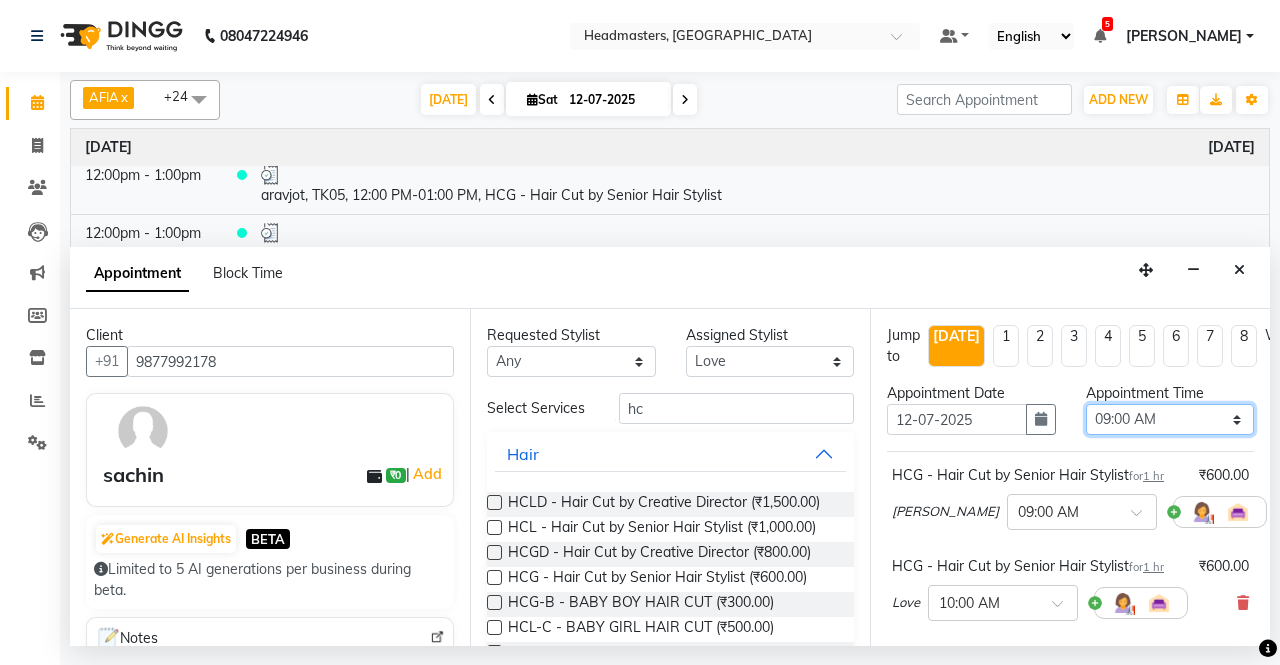 click on "Select 09:00 AM 09:15 AM 09:30 AM 09:45 AM 10:00 AM 10:15 AM 10:30 AM 10:45 AM 11:00 AM 11:15 AM 11:30 AM 11:45 AM 12:00 PM 12:15 PM 12:30 PM 12:45 PM 01:00 PM 01:15 PM 01:30 PM 01:45 PM 02:00 PM 02:15 PM 02:30 PM 02:45 PM 03:00 PM 03:15 PM 03:30 PM 03:45 PM 04:00 PM 04:15 PM 04:30 PM 04:45 PM 05:00 PM 05:15 PM 05:30 PM 05:45 PM 06:00 PM 06:15 PM 06:30 PM 06:45 PM 07:00 PM 07:15 PM 07:30 PM 07:45 PM 08:00 PM" at bounding box center (1170, 419) 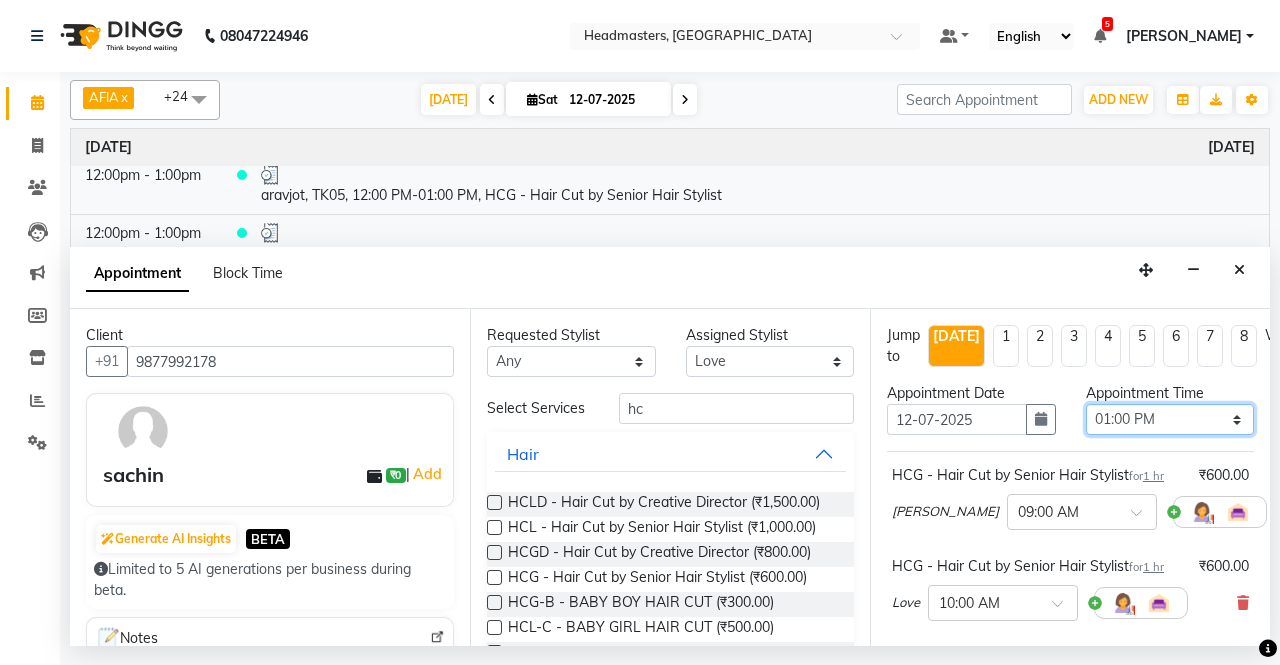 click on "Select 09:00 AM 09:15 AM 09:30 AM 09:45 AM 10:00 AM 10:15 AM 10:30 AM 10:45 AM 11:00 AM 11:15 AM 11:30 AM 11:45 AM 12:00 PM 12:15 PM 12:30 PM 12:45 PM 01:00 PM 01:15 PM 01:30 PM 01:45 PM 02:00 PM 02:15 PM 02:30 PM 02:45 PM 03:00 PM 03:15 PM 03:30 PM 03:45 PM 04:00 PM 04:15 PM 04:30 PM 04:45 PM 05:00 PM 05:15 PM 05:30 PM 05:45 PM 06:00 PM 06:15 PM 06:30 PM 06:45 PM 07:00 PM 07:15 PM 07:30 PM 07:45 PM 08:00 PM" at bounding box center [1170, 419] 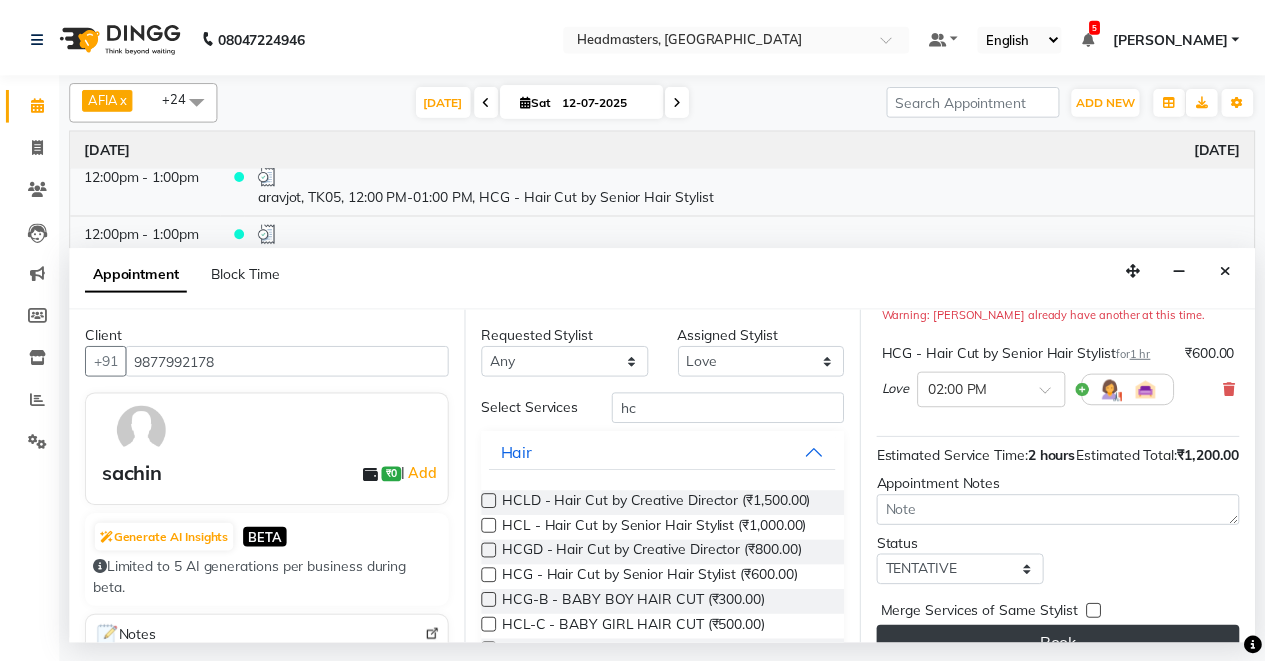 scroll, scrollTop: 304, scrollLeft: 0, axis: vertical 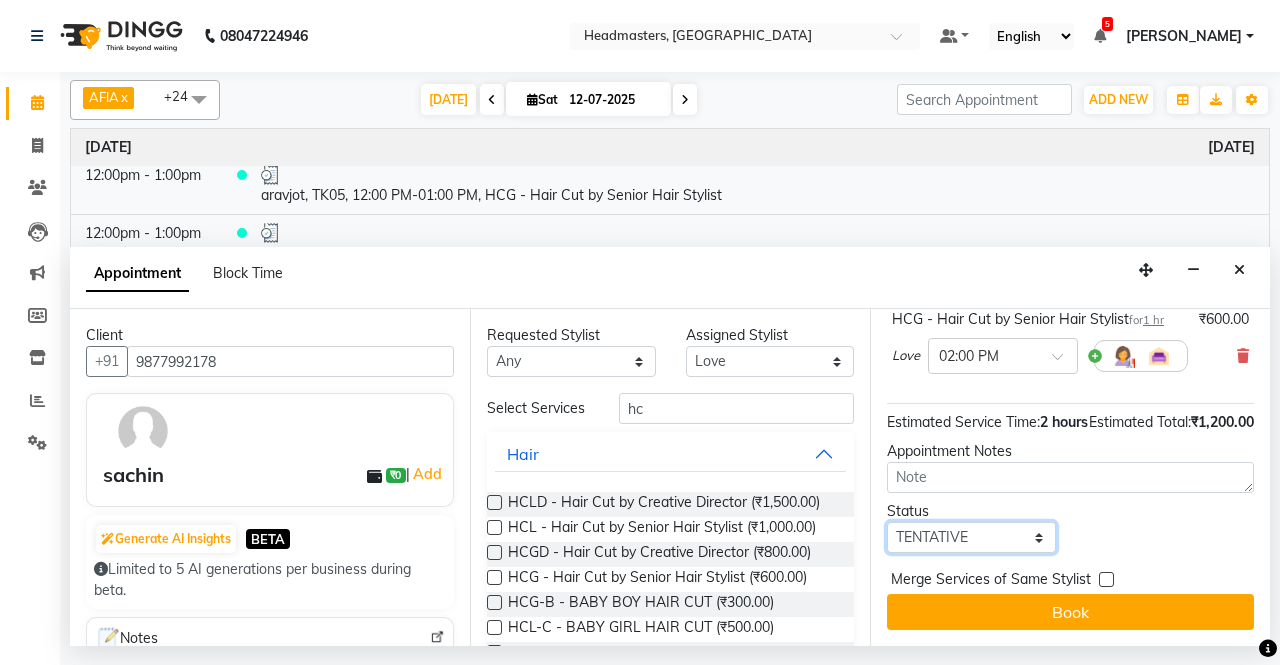 click on "Select TENTATIVE CONFIRM CHECK-IN UPCOMING" at bounding box center (971, 537) 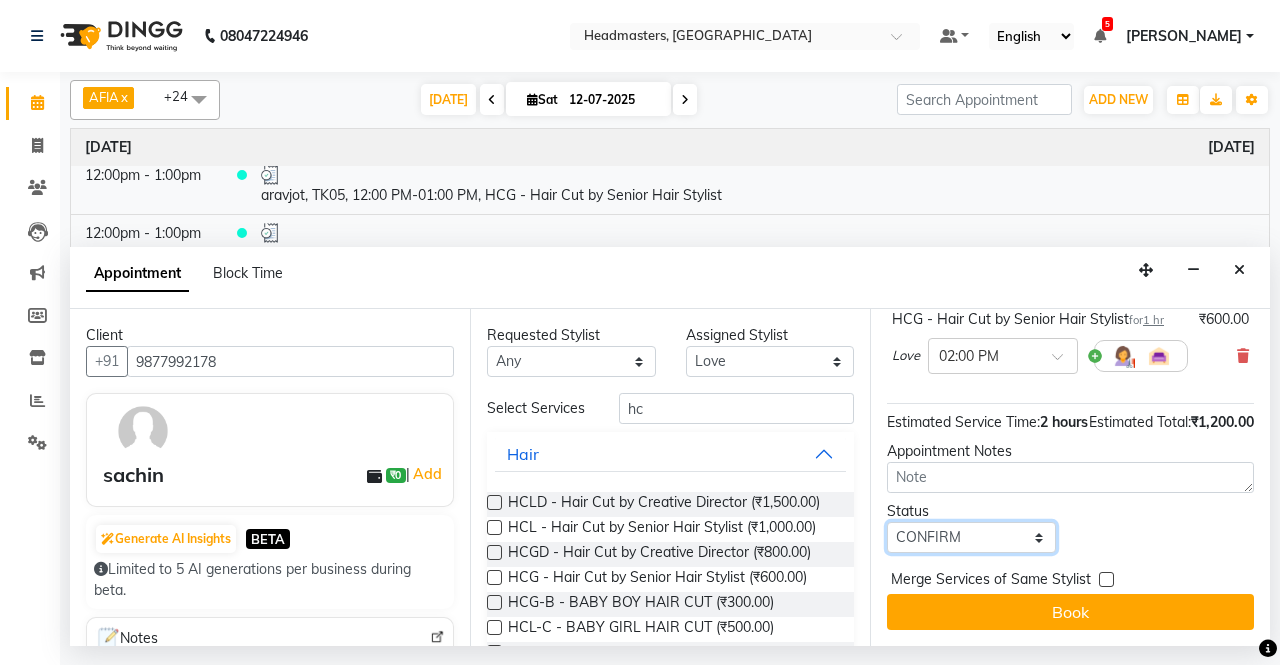 click on "Select TENTATIVE CONFIRM CHECK-IN UPCOMING" at bounding box center [971, 537] 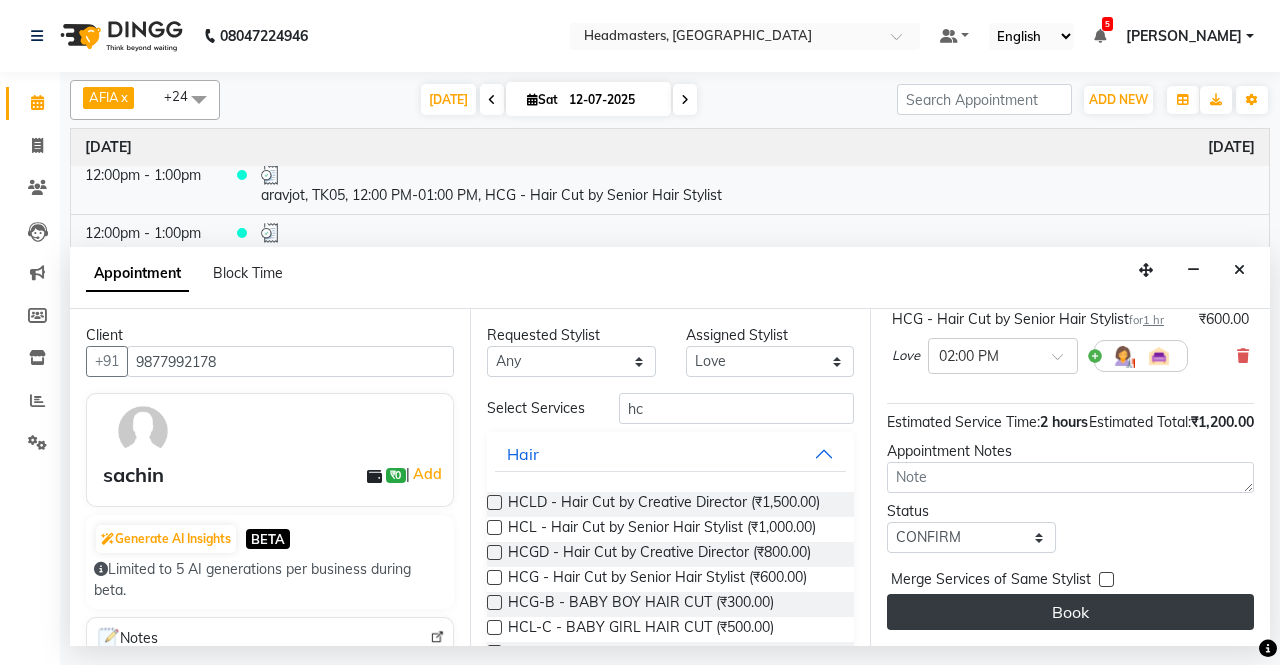 click on "Book" at bounding box center [1070, 612] 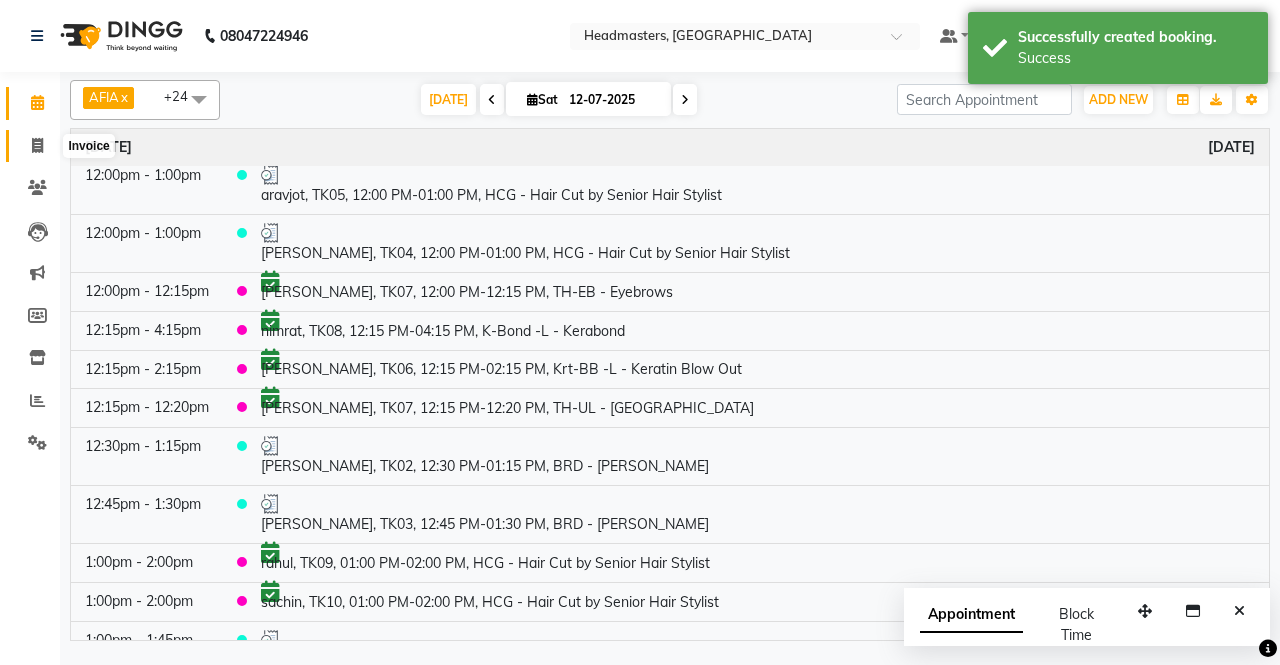 click 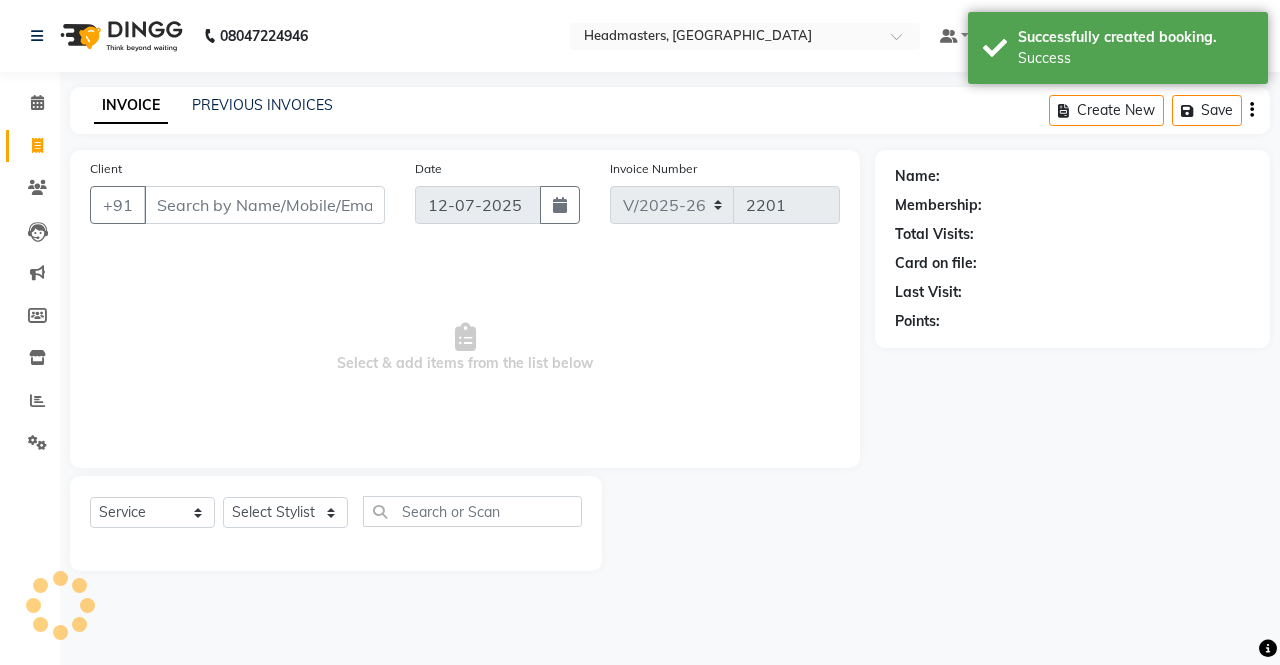 click on "Client" at bounding box center [264, 205] 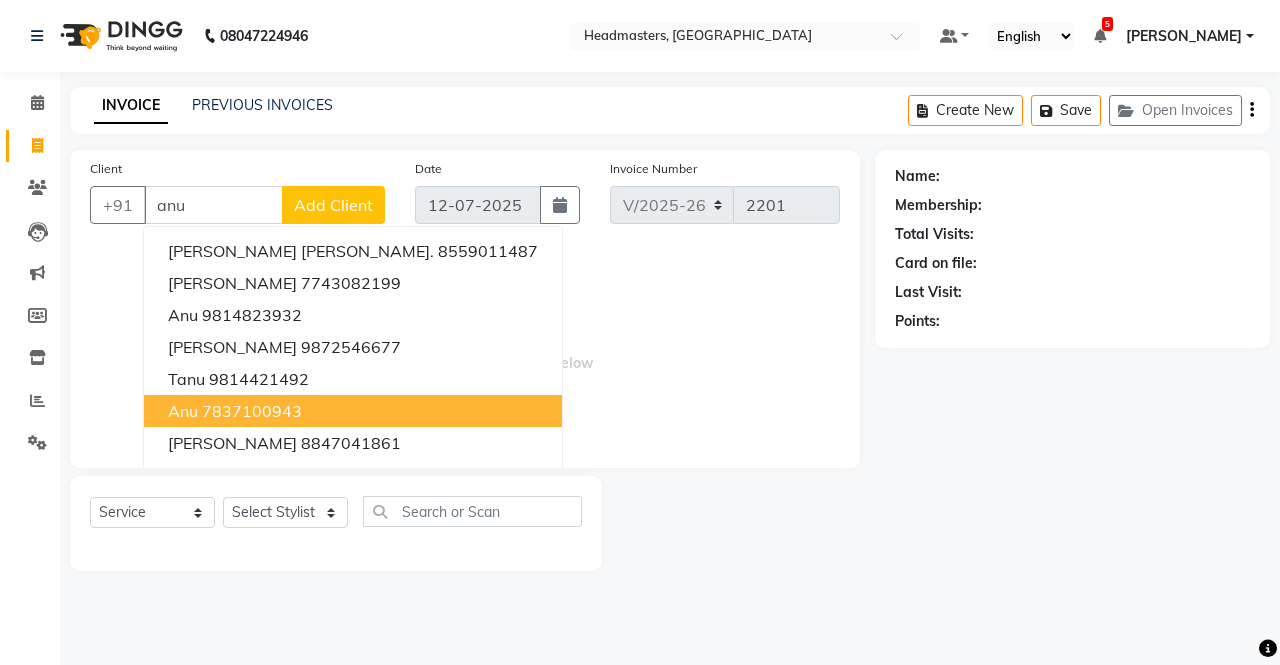 click on "anu  7837100943" at bounding box center (353, 411) 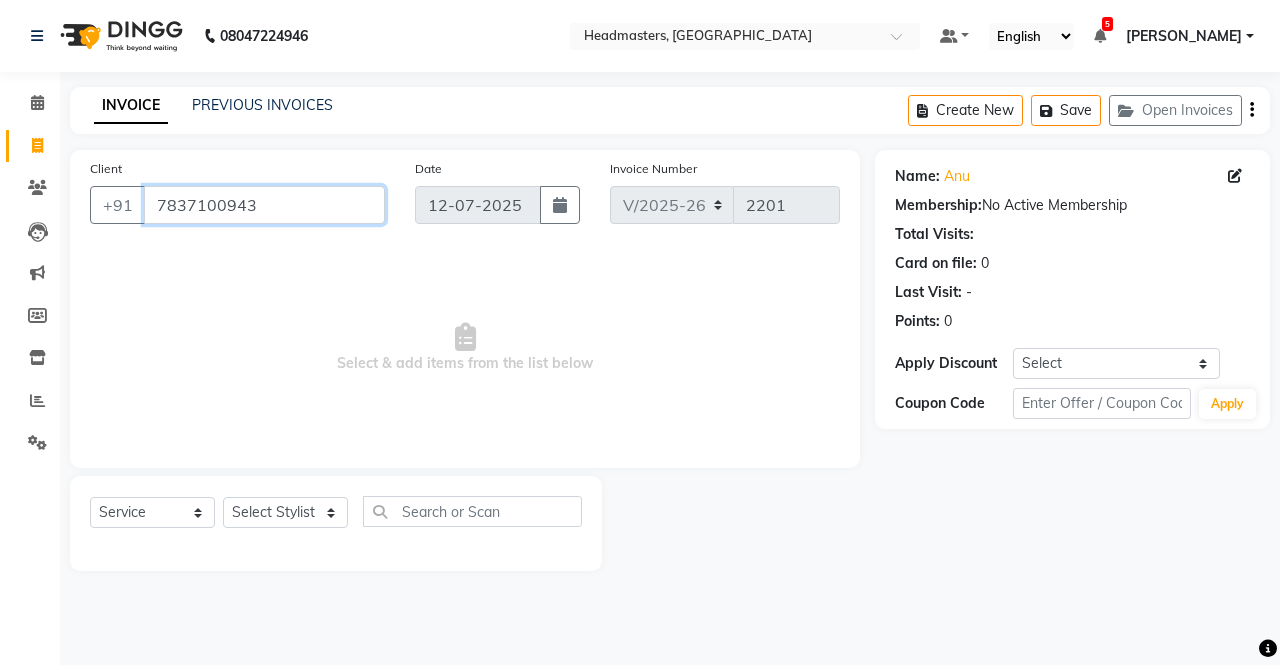 click on "7837100943" at bounding box center [264, 205] 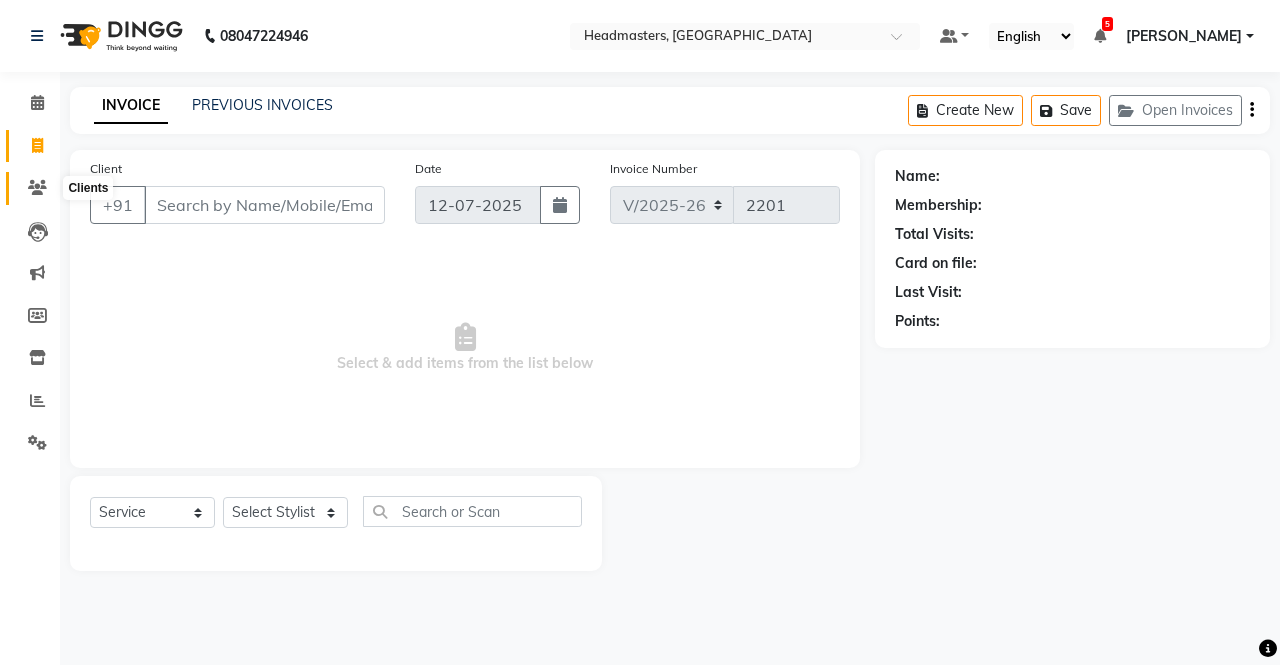 click 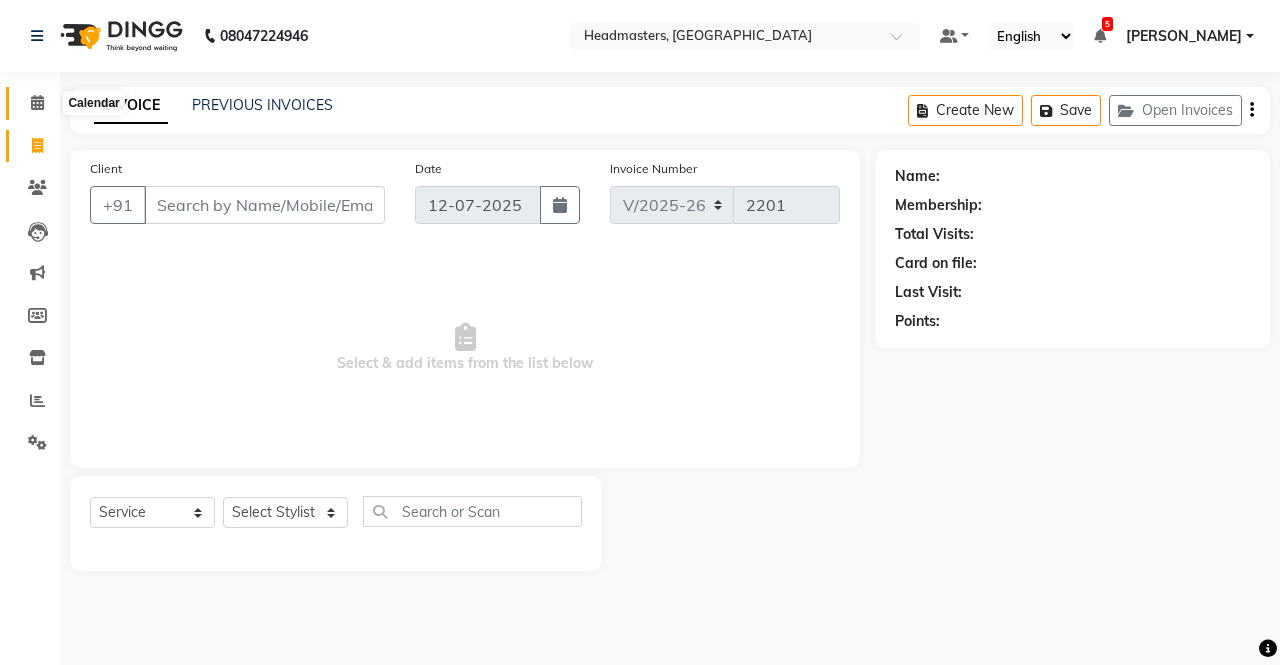 click 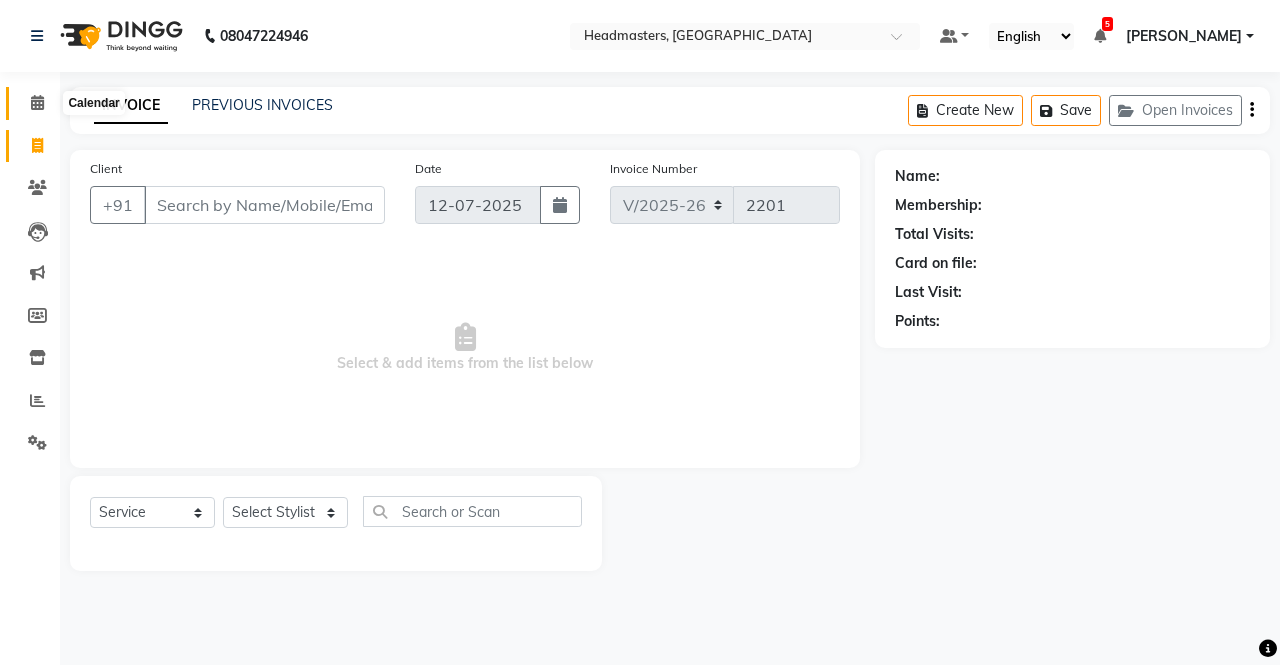 click 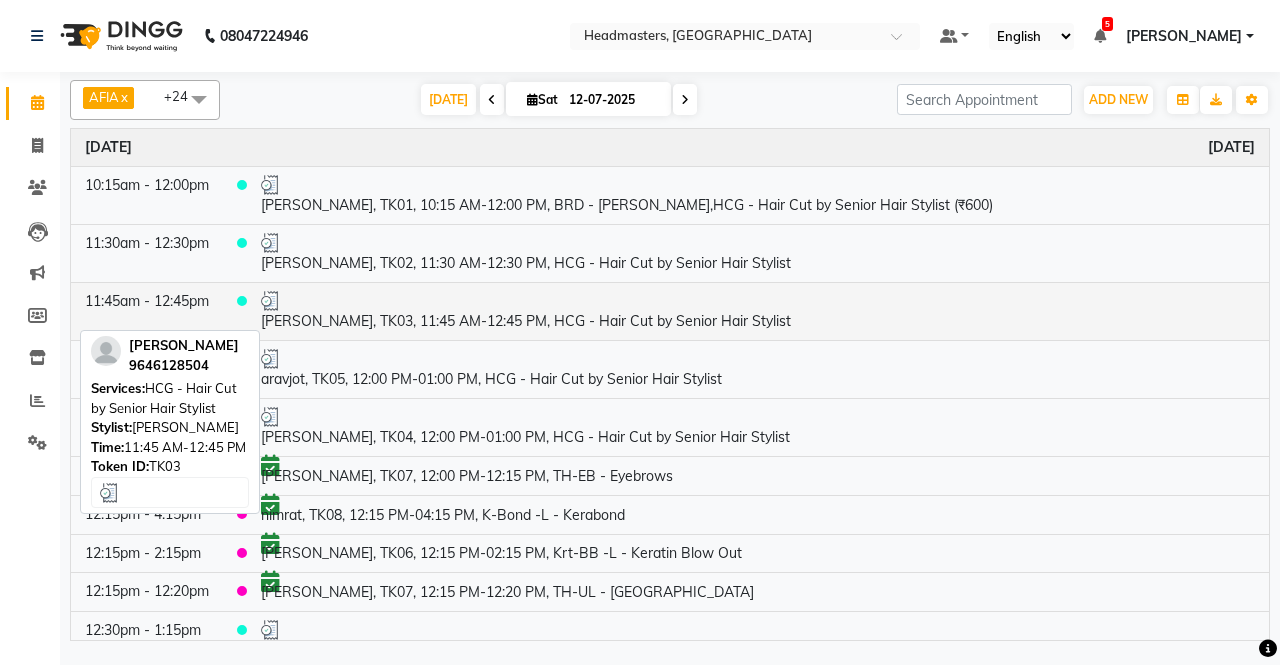 click on "[PERSON_NAME], TK03, 11:45 AM-12:45 PM, HCG - Hair Cut by Senior Hair Stylist" at bounding box center (758, 311) 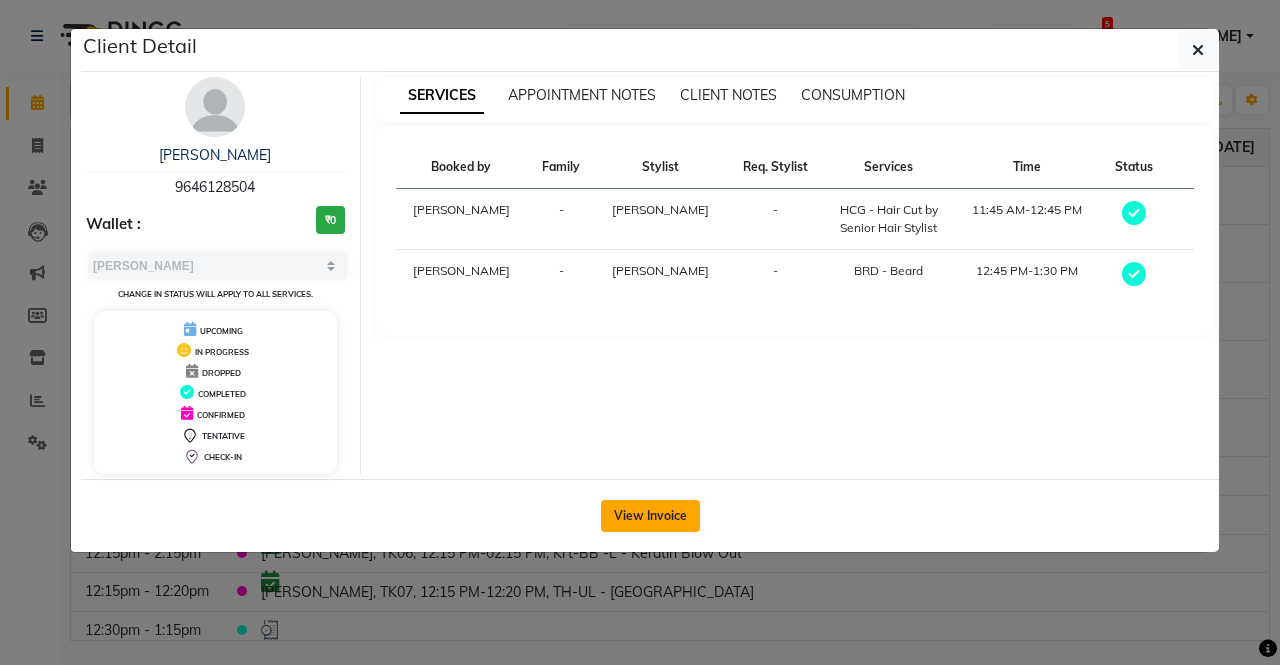 click on "View Invoice" 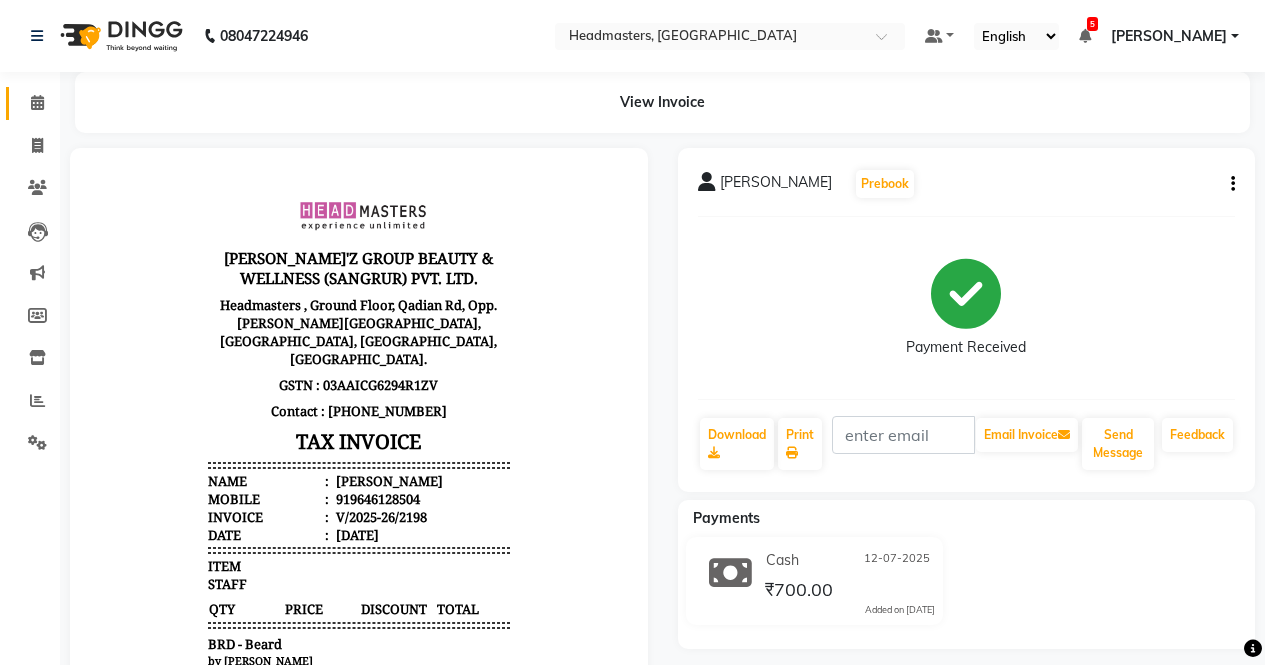 scroll, scrollTop: 0, scrollLeft: 0, axis: both 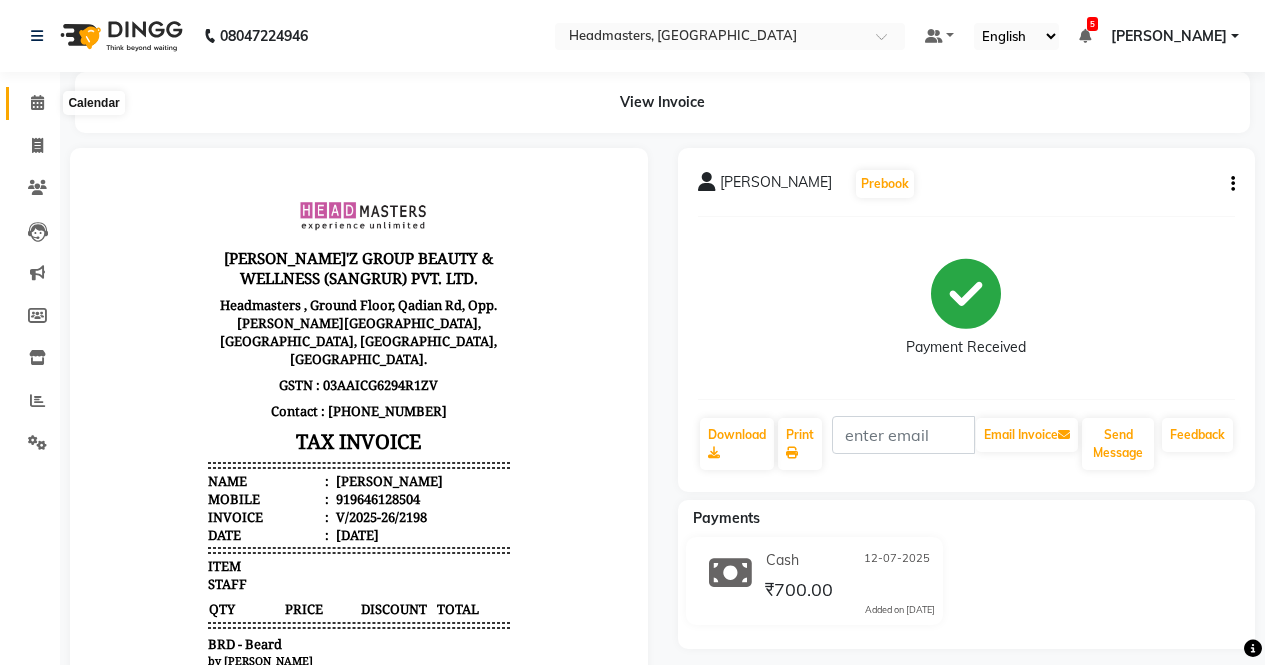 click 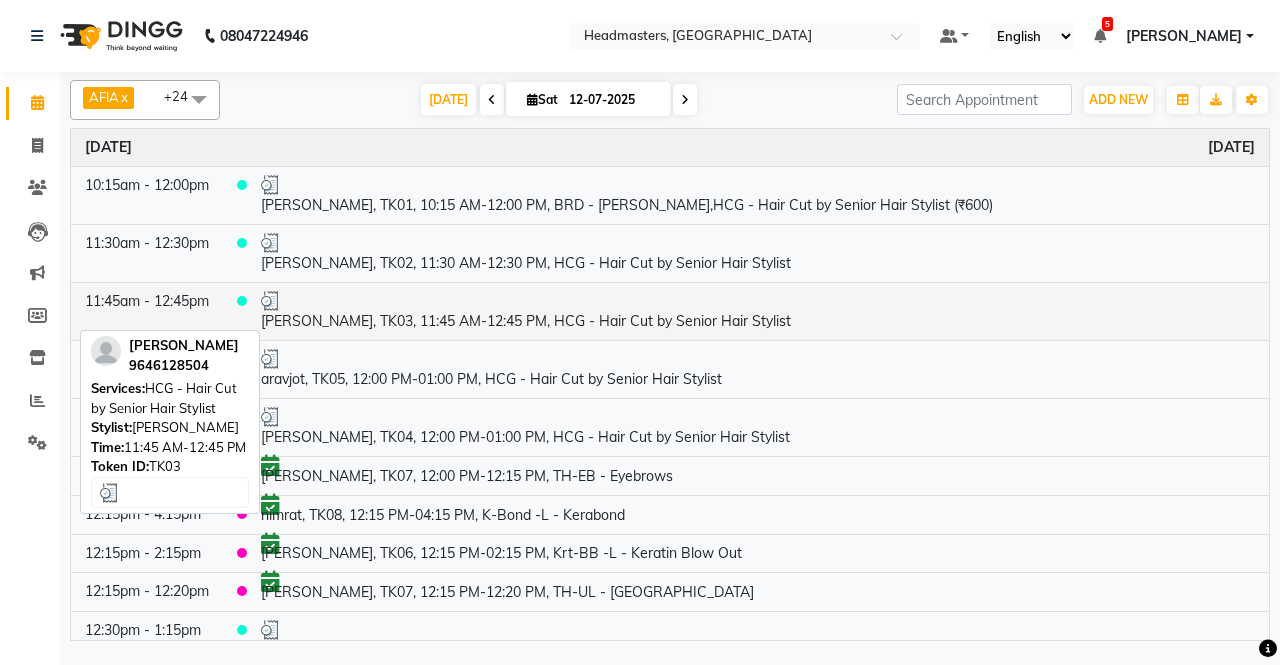 click on "[PERSON_NAME], TK03, 11:45 AM-12:45 PM, HCG - Hair Cut by Senior Hair Stylist" at bounding box center (758, 311) 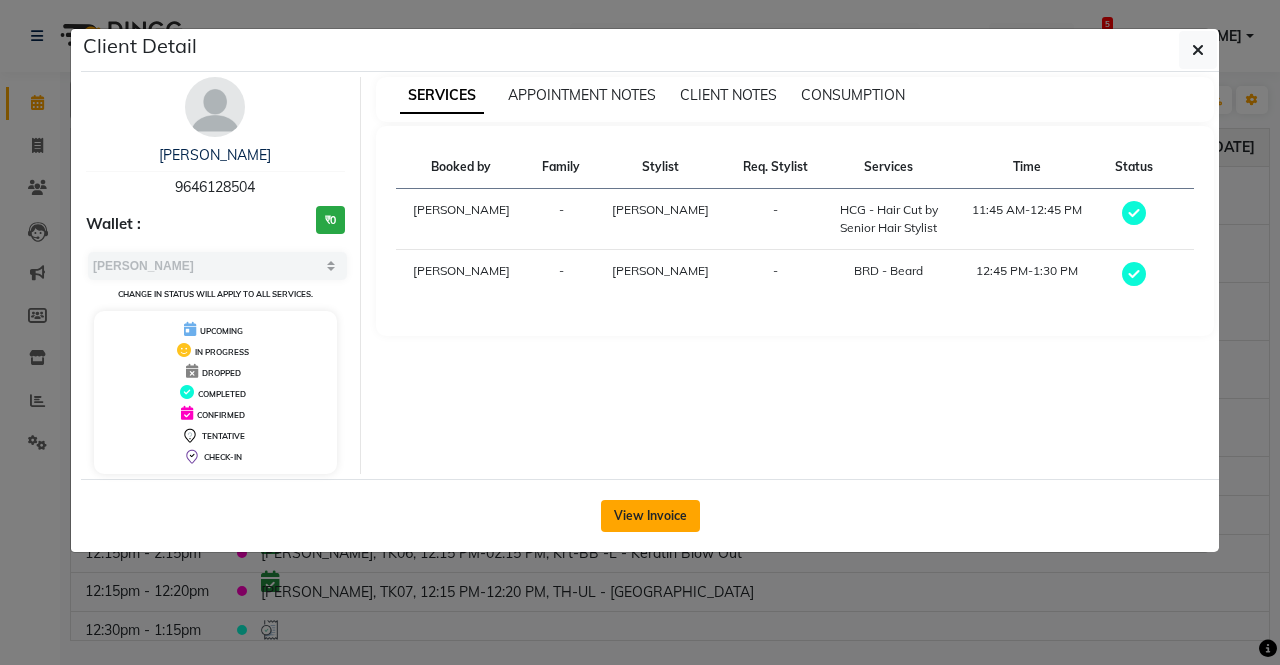 click on "View Invoice" 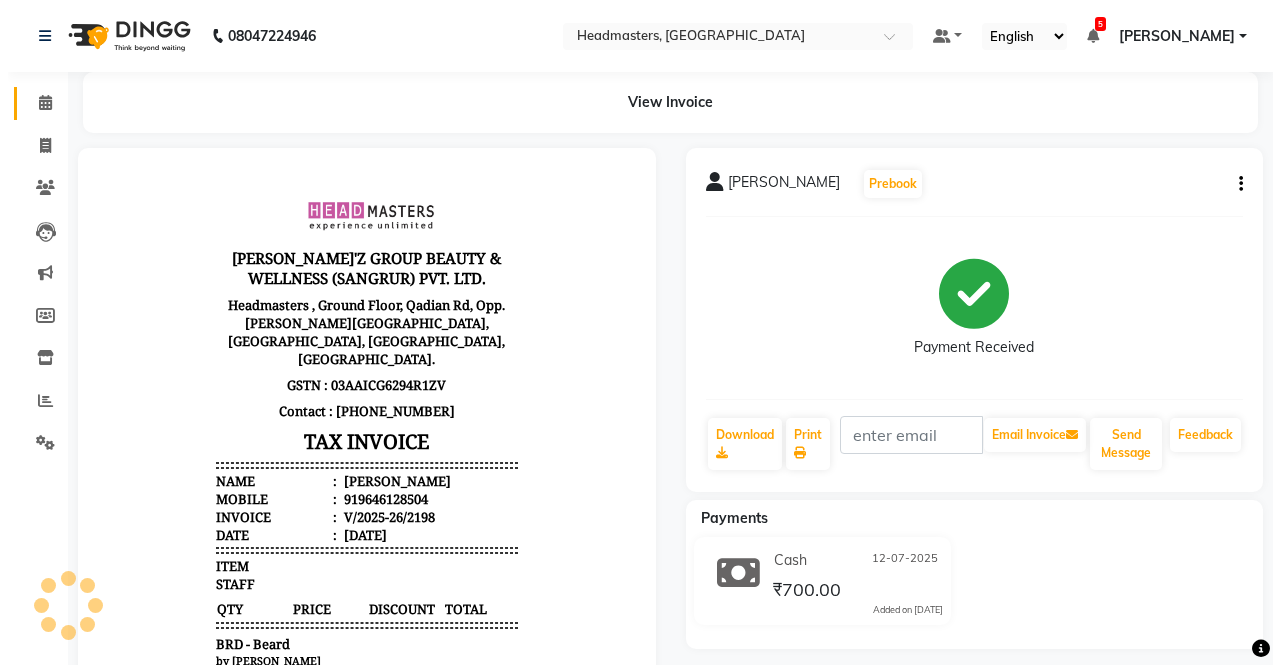 scroll, scrollTop: 0, scrollLeft: 0, axis: both 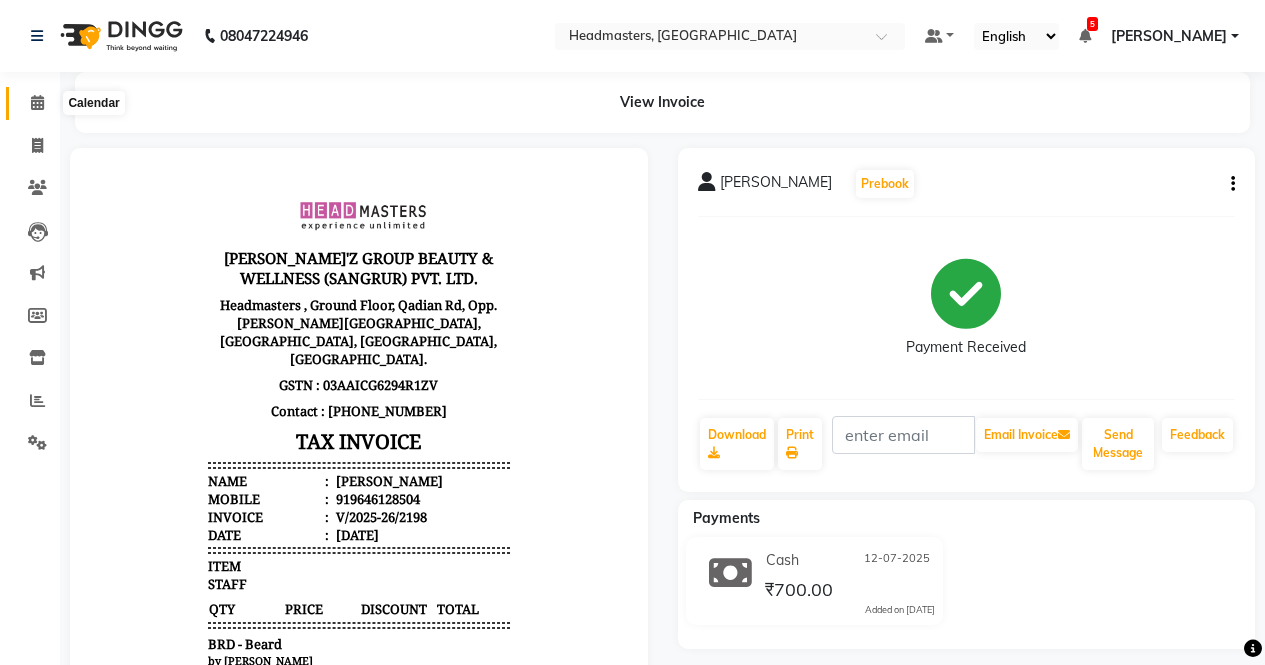 click 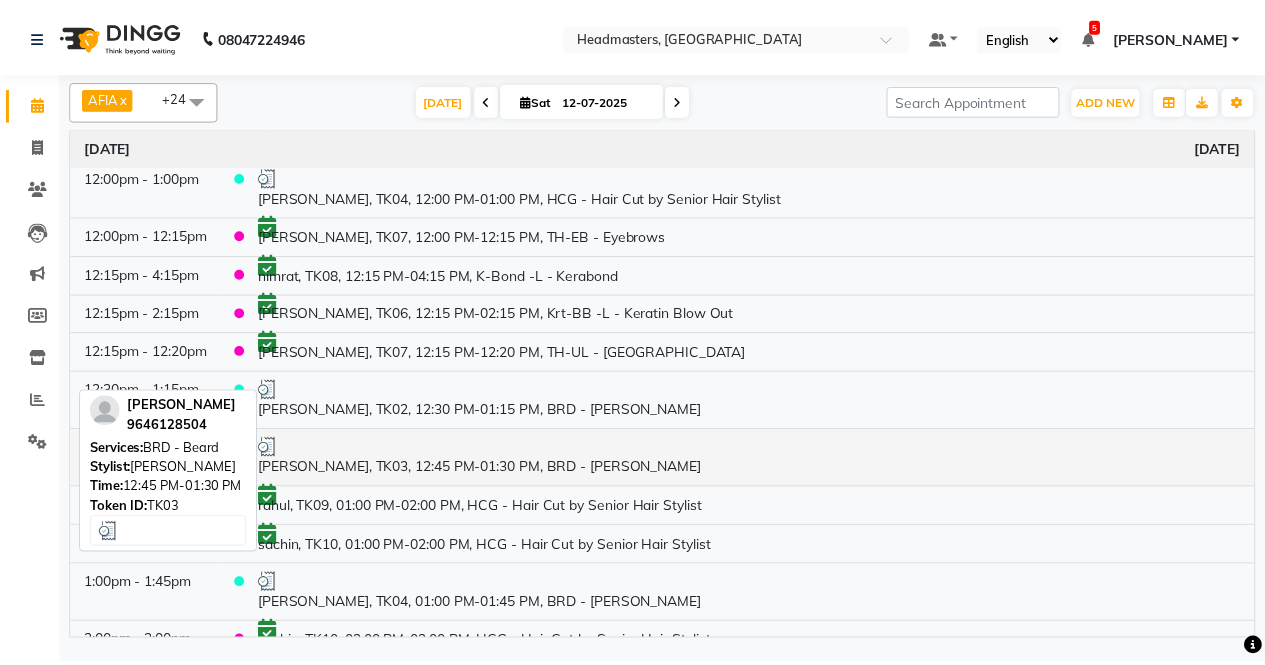 scroll, scrollTop: 262, scrollLeft: 0, axis: vertical 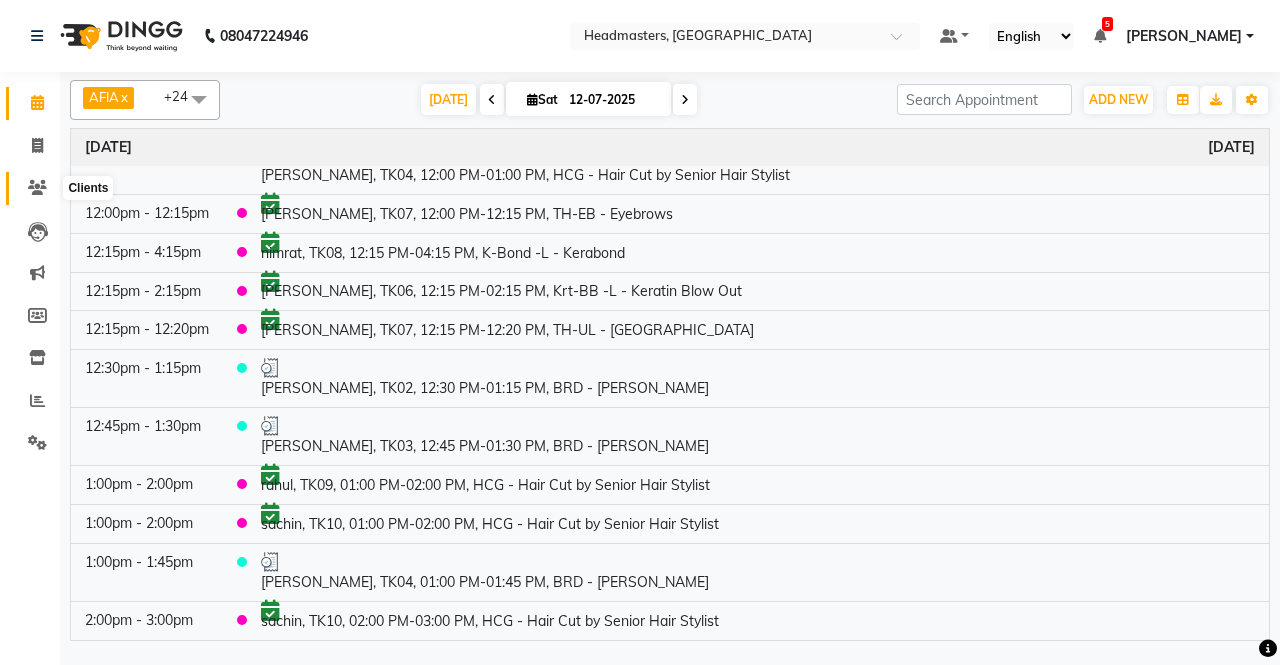 click 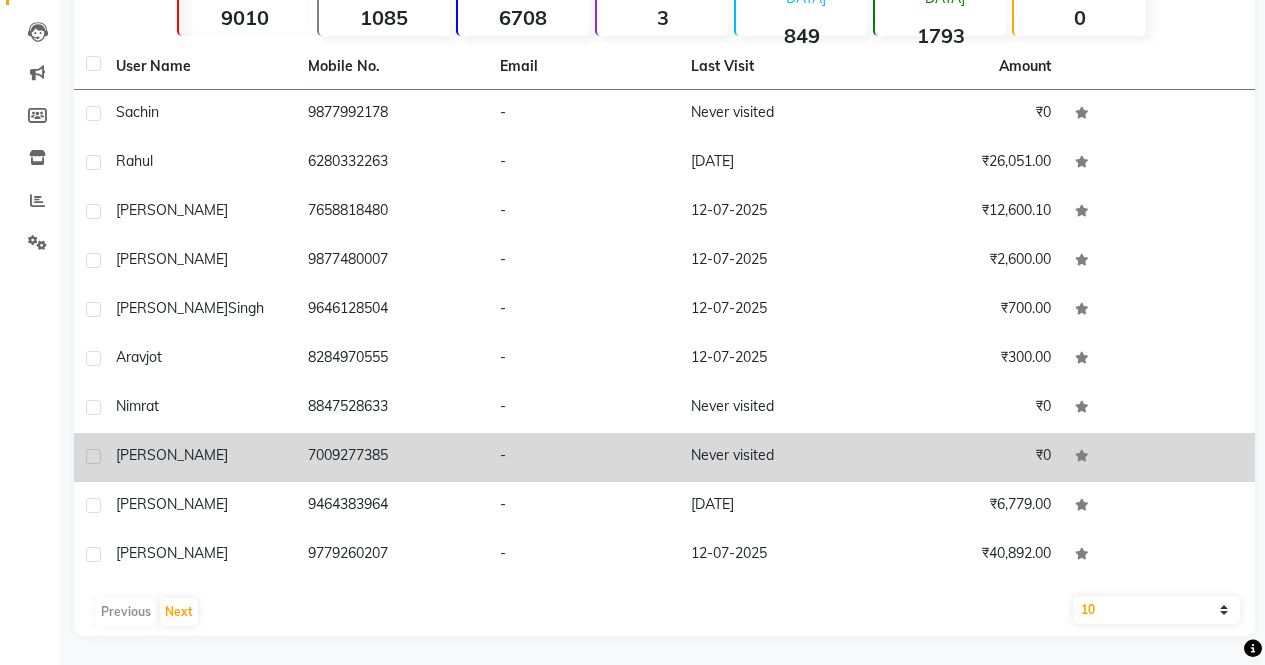 scroll, scrollTop: 201, scrollLeft: 0, axis: vertical 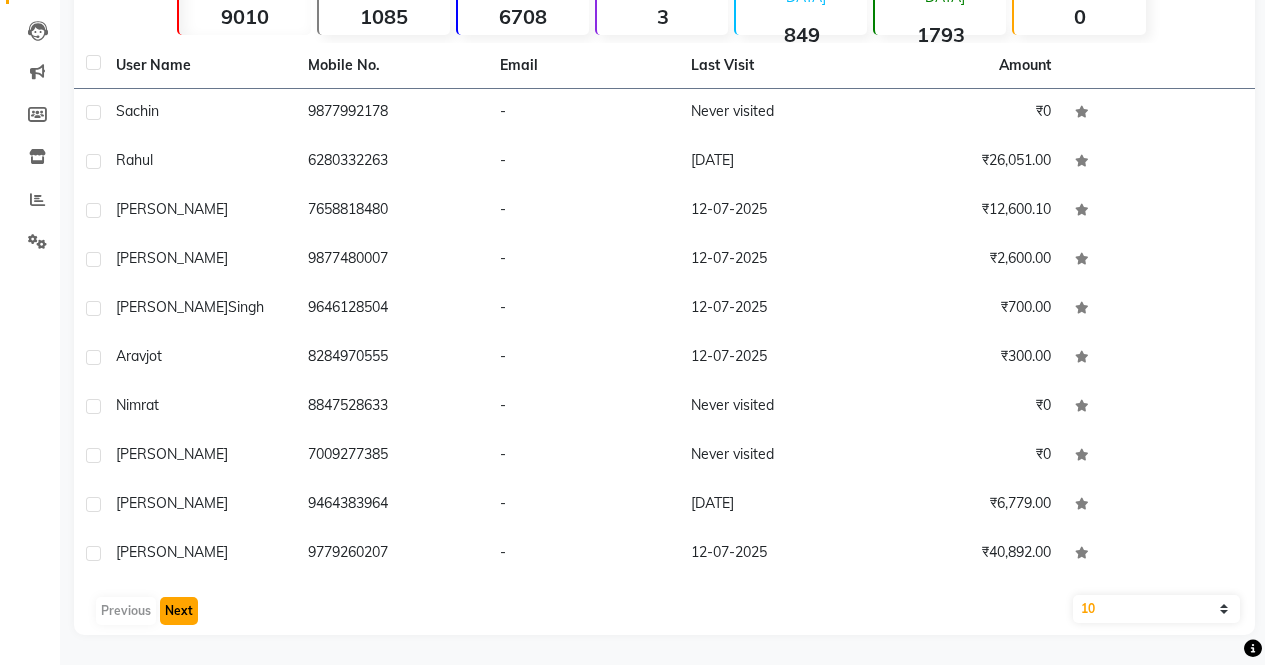 click on "Next" 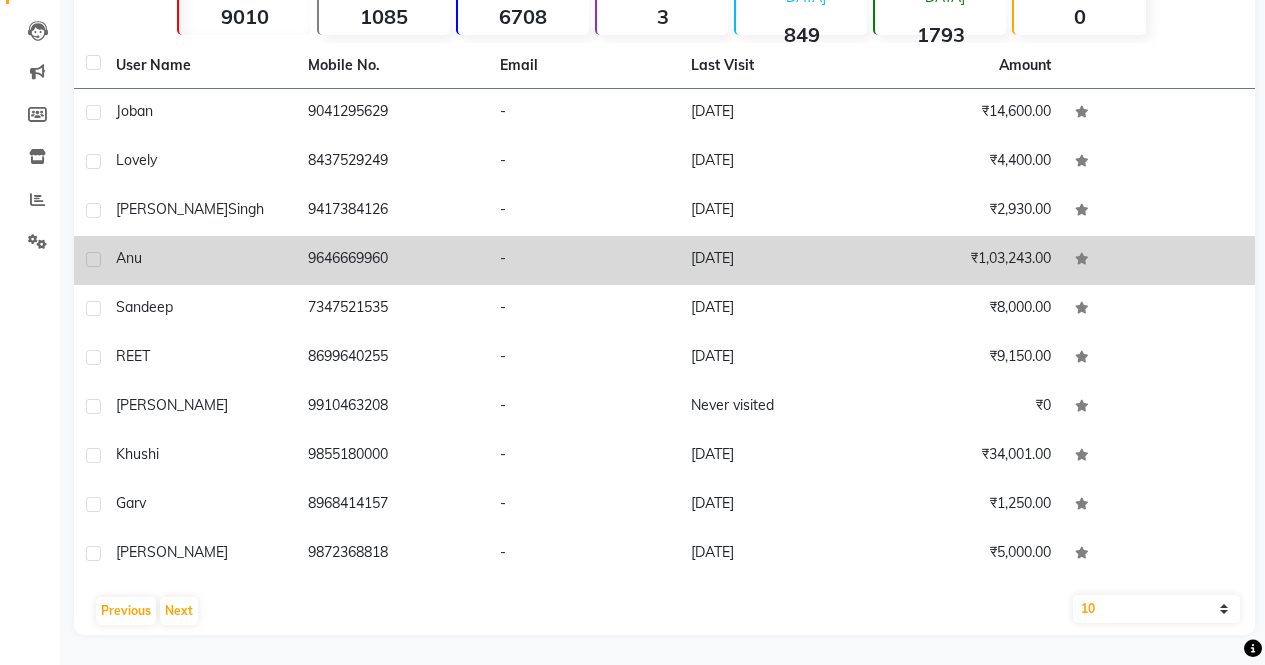 click on "9646669960" 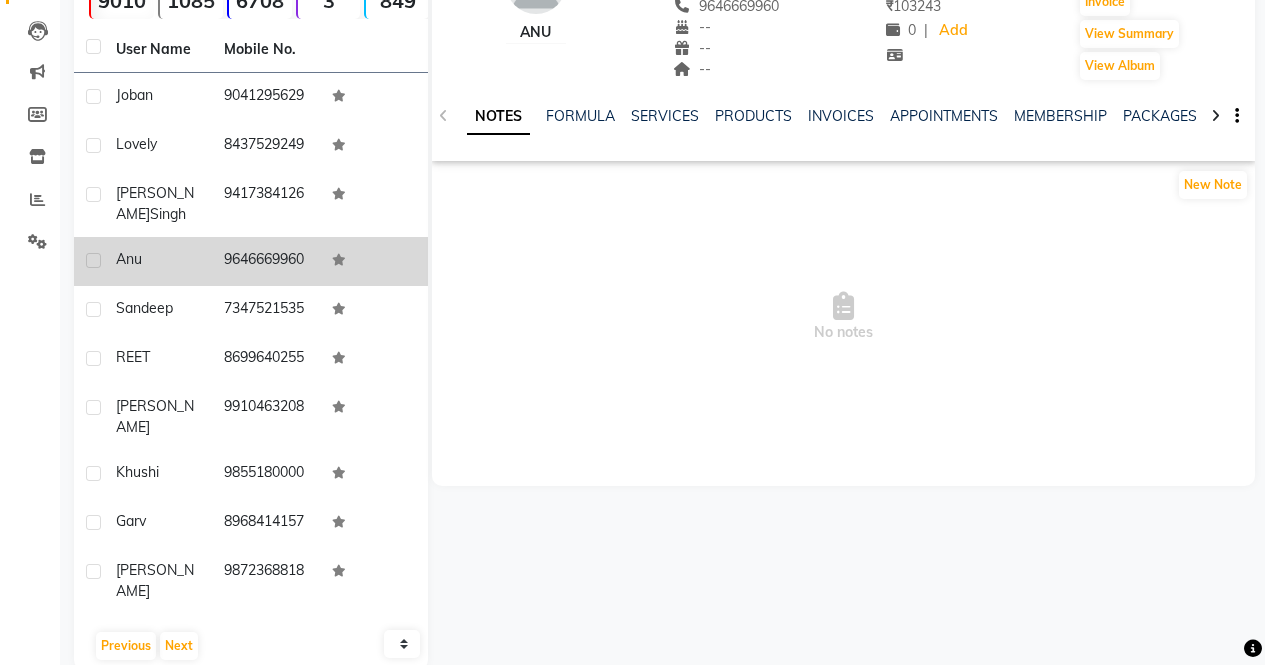 click on "9646669960" 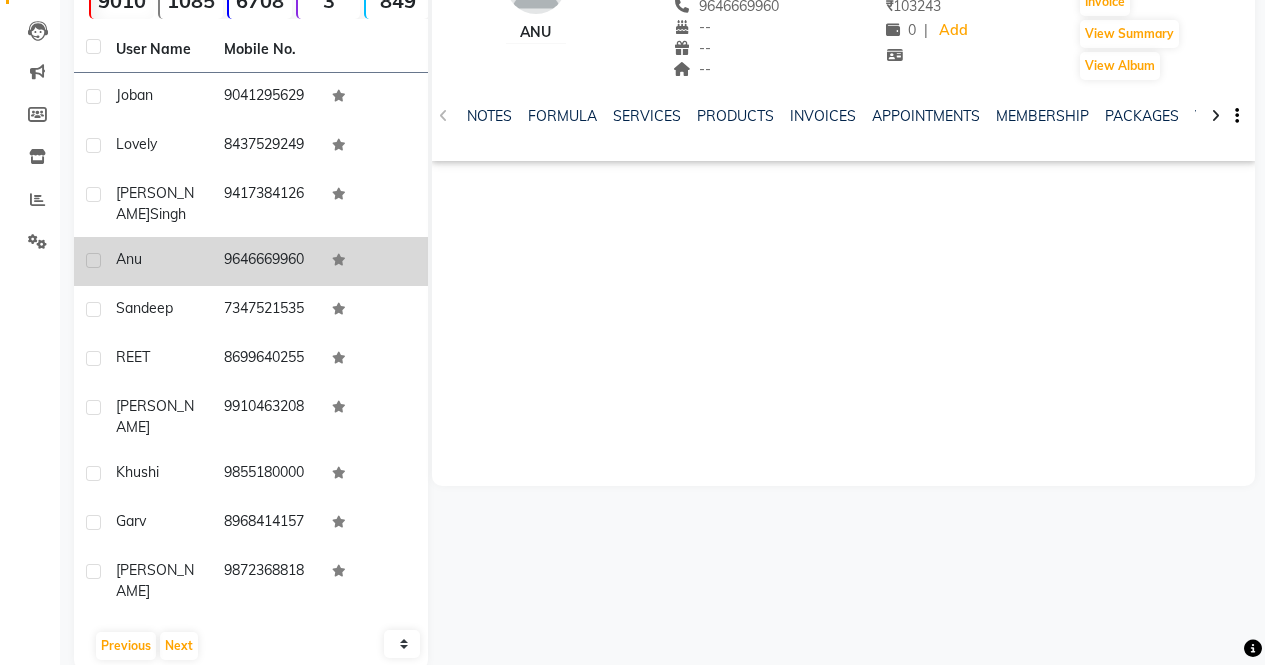 drag, startPoint x: 311, startPoint y: 255, endPoint x: 204, endPoint y: 250, distance: 107.11676 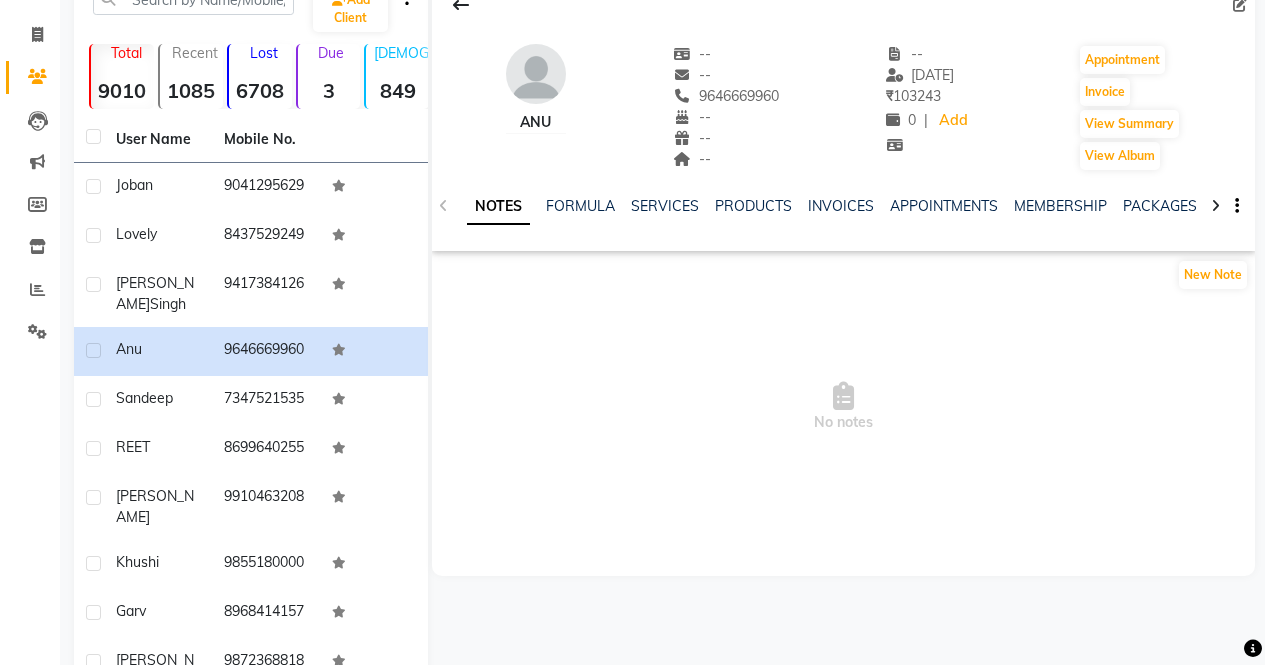 scroll, scrollTop: 0, scrollLeft: 0, axis: both 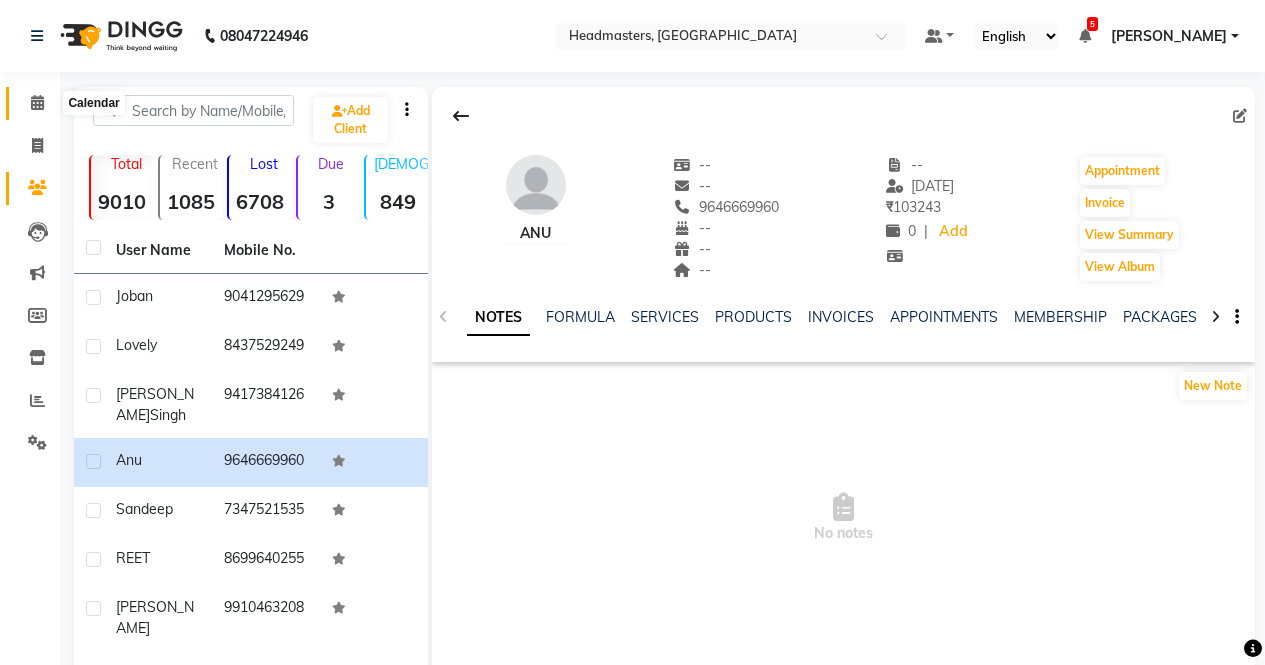 click 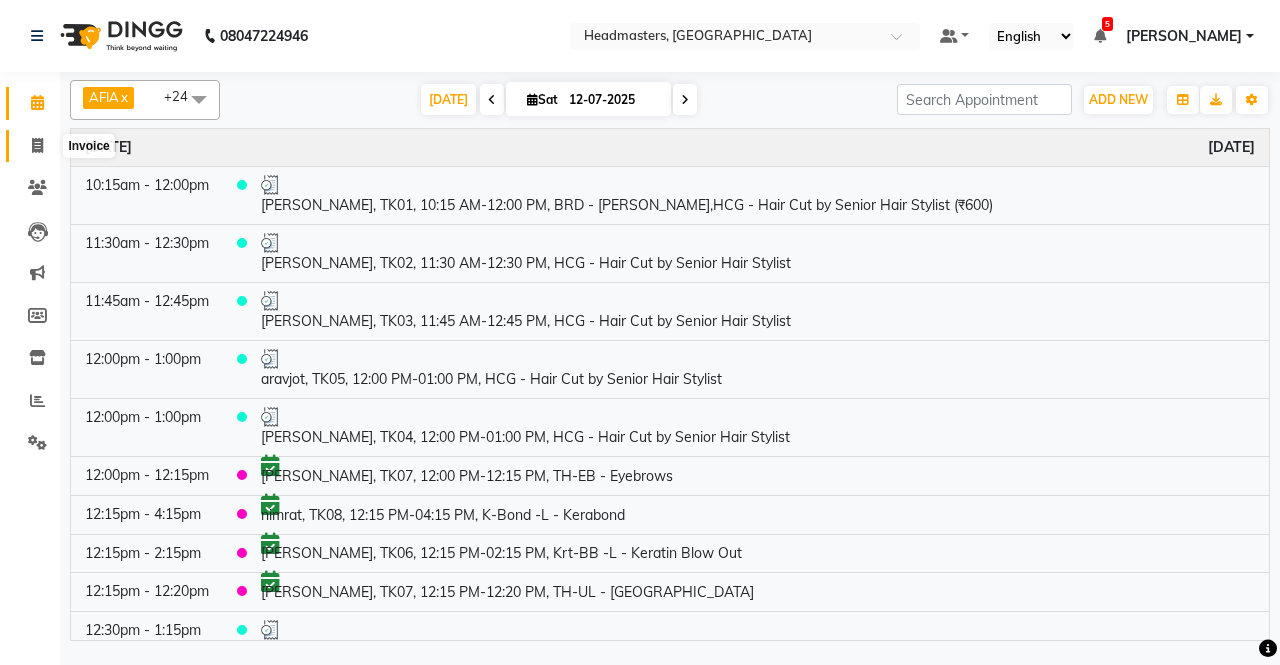 click 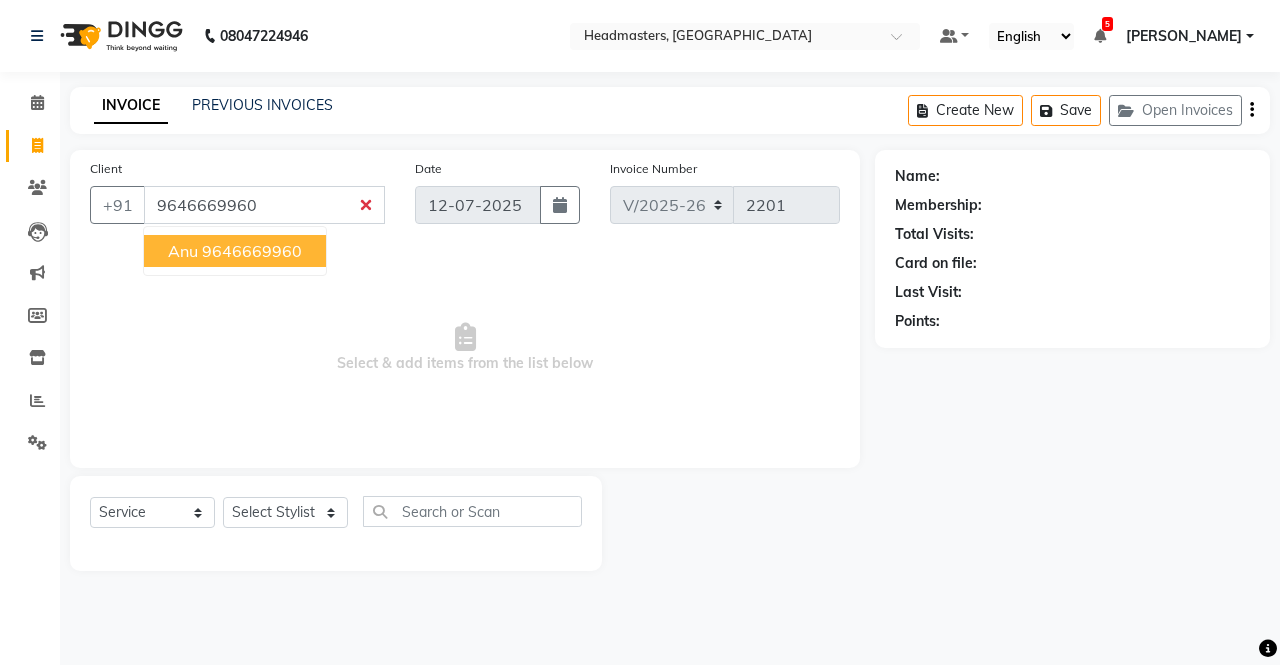 click on "9646669960" at bounding box center [252, 251] 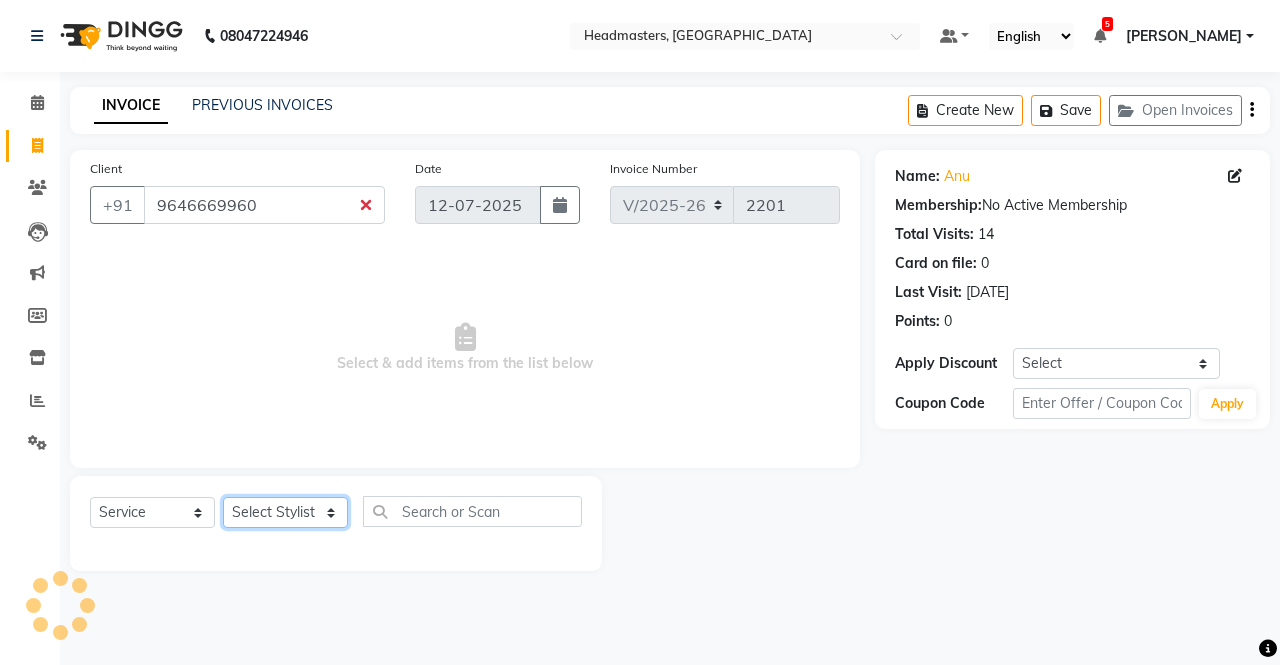 click on "Select Stylist AFIA Anjali [PERSON_NAME] [PERSON_NAME]  [PERSON_NAME] HEAD [PERSON_NAME]  [PERSON_NAME]  [PERSON_NAME]  [PERSON_NAME] Love [PERSON_NAME]  [PERSON_NAME]  [PERSON_NAME]  [PERSON_NAME] [PERSON_NAME] [PERSON_NAME]  [PERSON_NAME]  [PERSON_NAME]" 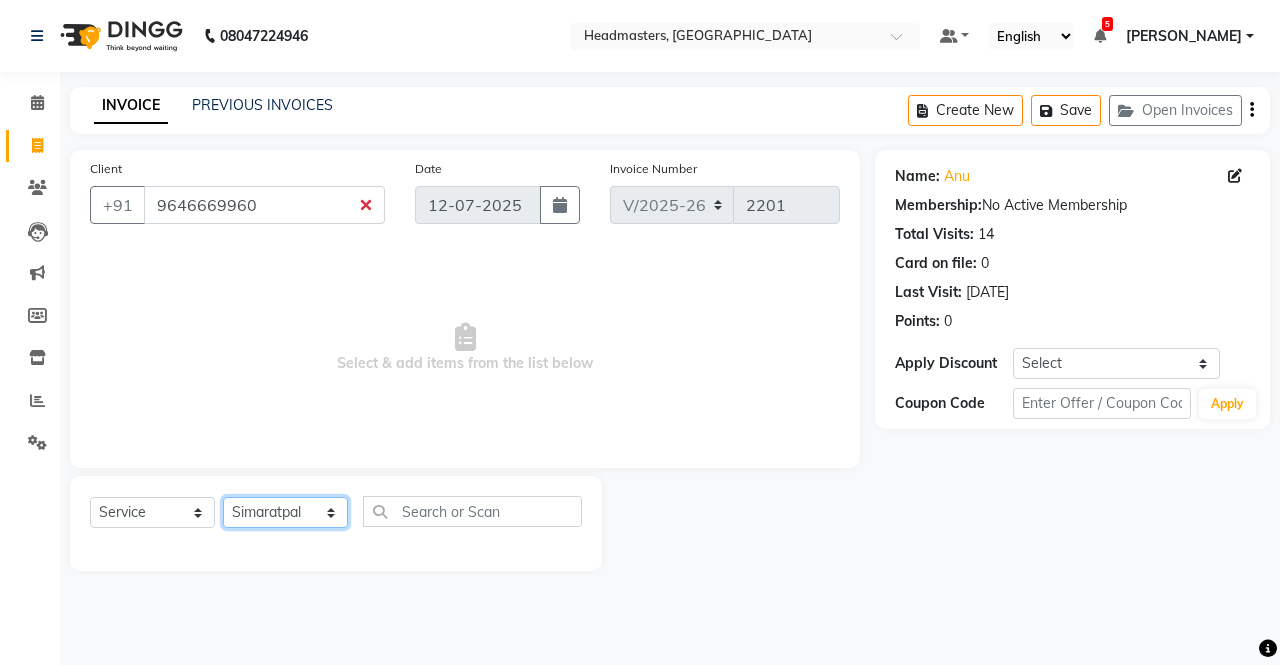 click on "Select Stylist AFIA Anjali [PERSON_NAME] [PERSON_NAME]  [PERSON_NAME] HEAD [PERSON_NAME]  [PERSON_NAME]  [PERSON_NAME]  [PERSON_NAME] Love [PERSON_NAME]  [PERSON_NAME]  [PERSON_NAME]  [PERSON_NAME] [PERSON_NAME] [PERSON_NAME]  [PERSON_NAME]  [PERSON_NAME]" 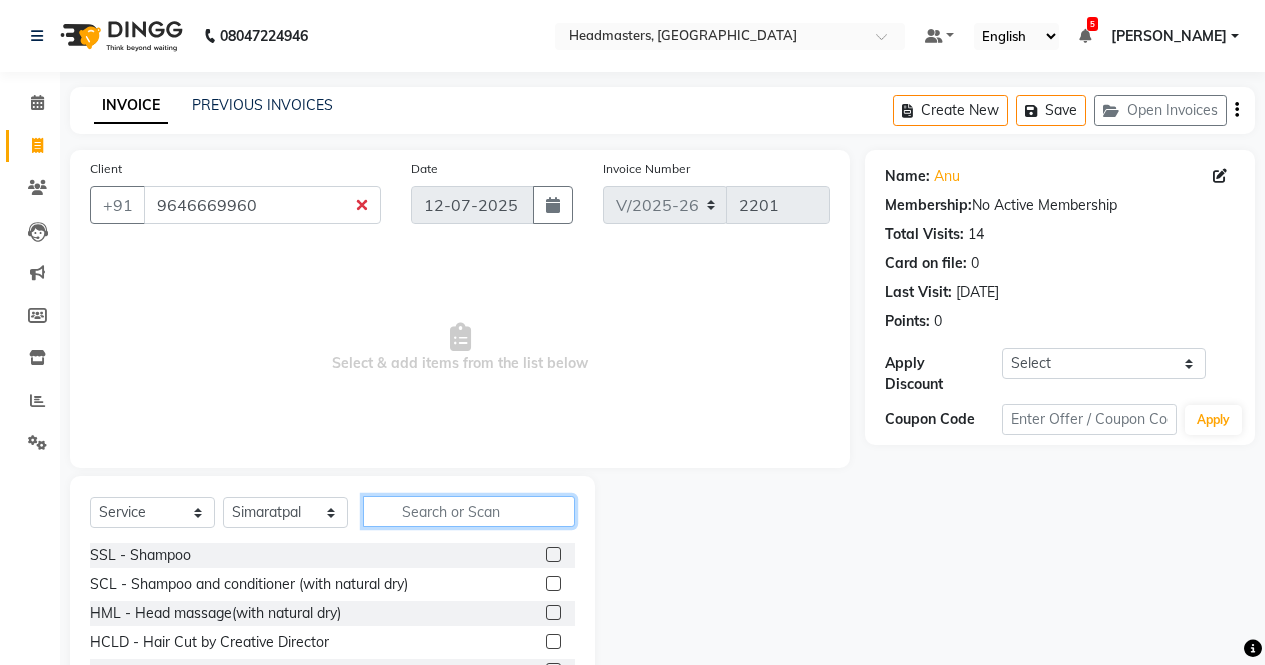 click 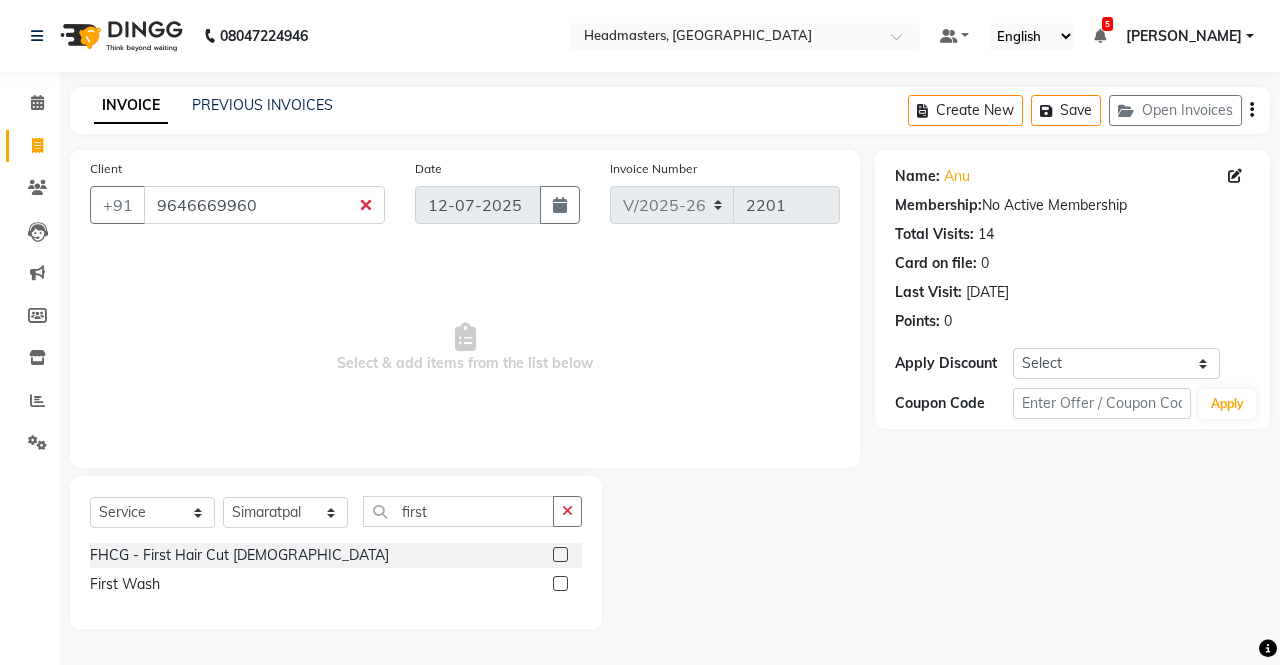 click 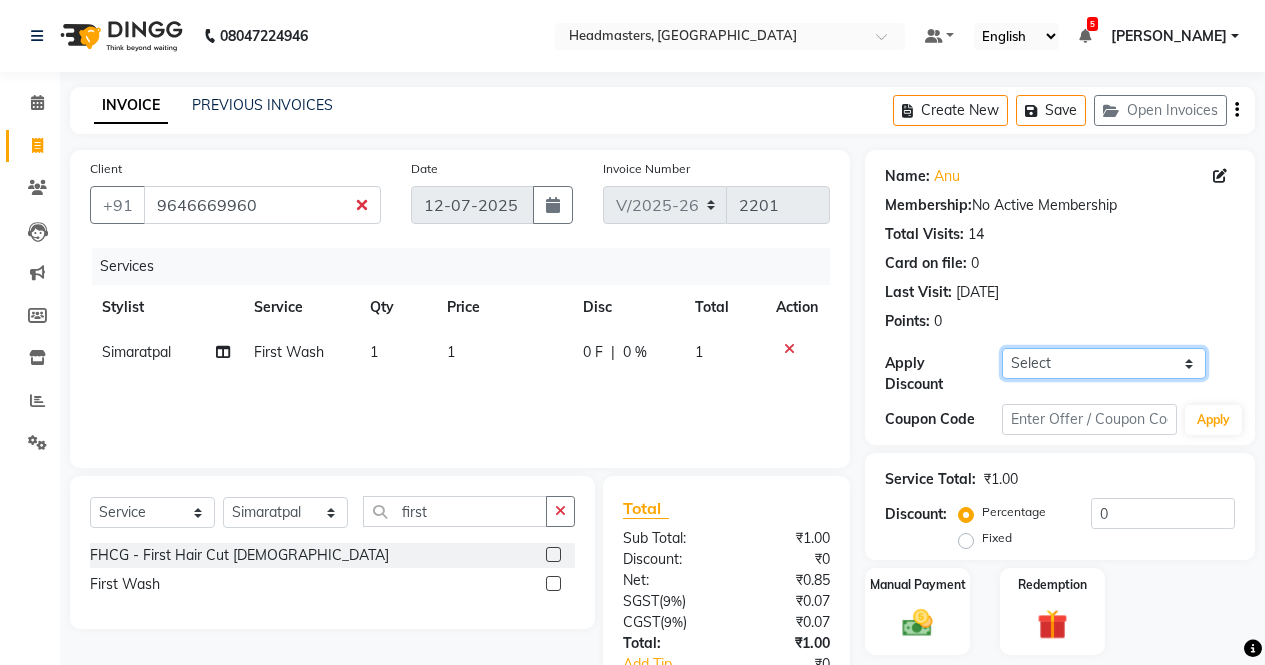 click on "Select Coupon → Wrong Job Card  Coupon → Complimentary Services Coupon → Correction  Coupon → First Wash  Coupon → Free Of Cost  Coupon → Staff Service  Coupon → Service Not Done  Coupon → Already Paid  Coupon → Double Job Card" 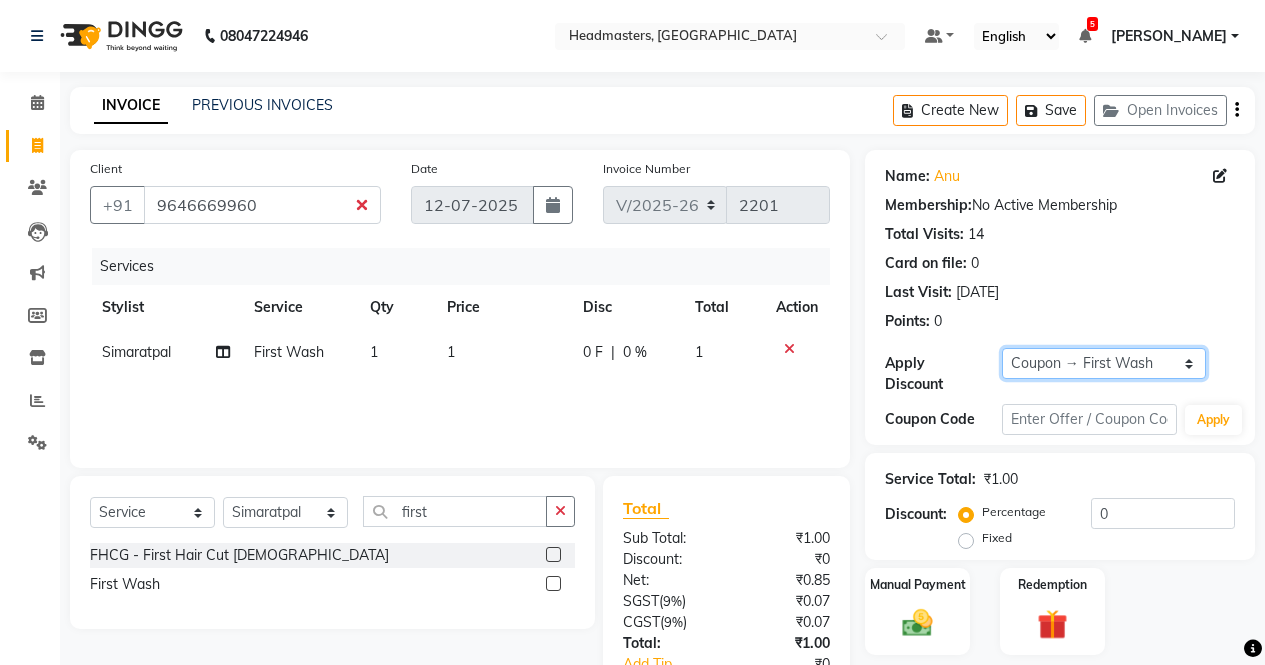 click on "Select Coupon → Wrong Job Card  Coupon → Complimentary Services Coupon → Correction  Coupon → First Wash  Coupon → Free Of Cost  Coupon → Staff Service  Coupon → Service Not Done  Coupon → Already Paid  Coupon → Double Job Card" 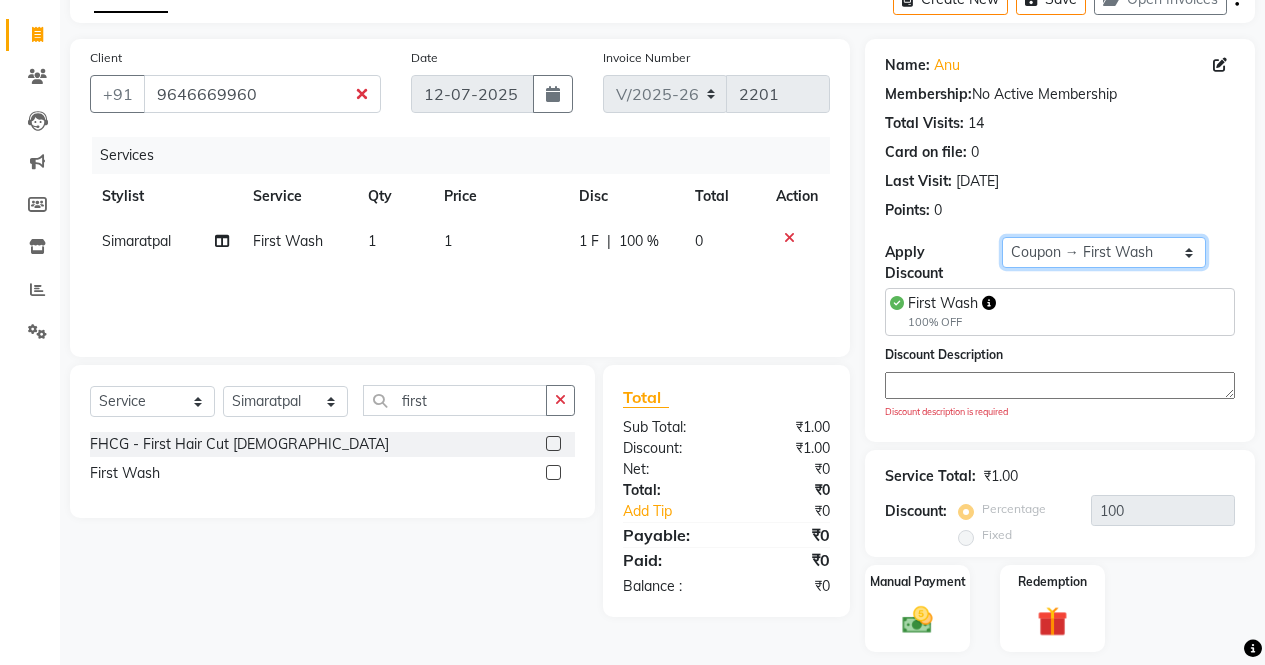 scroll, scrollTop: 153, scrollLeft: 0, axis: vertical 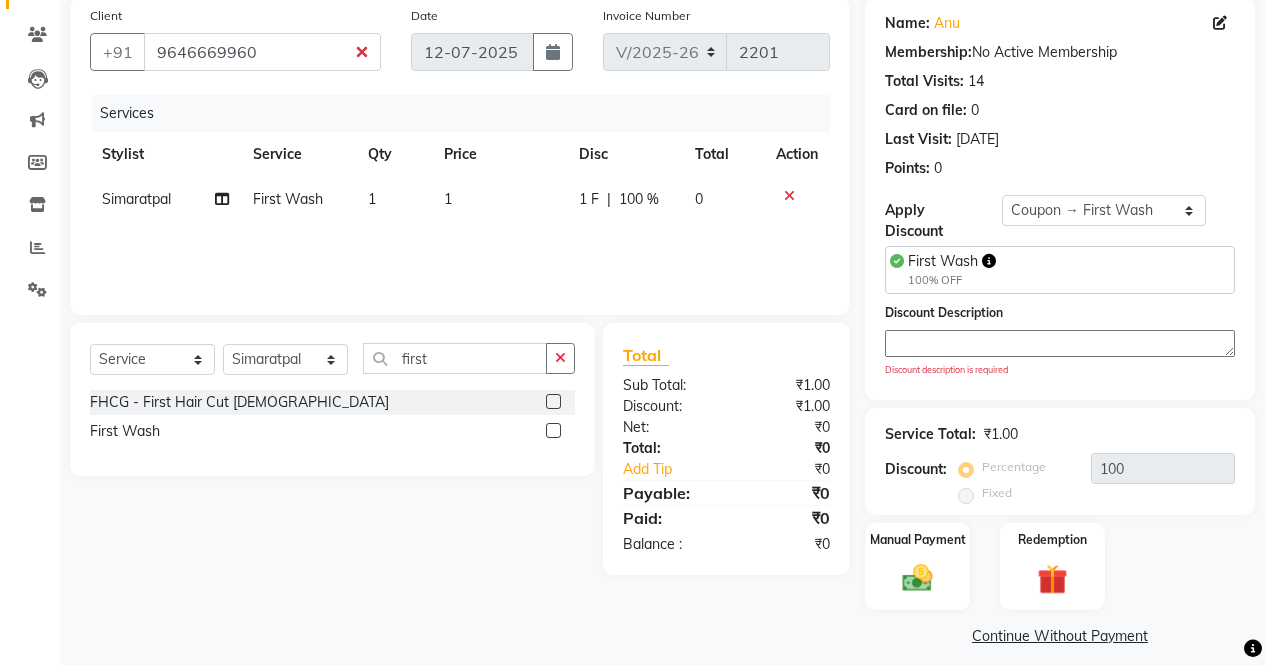 click 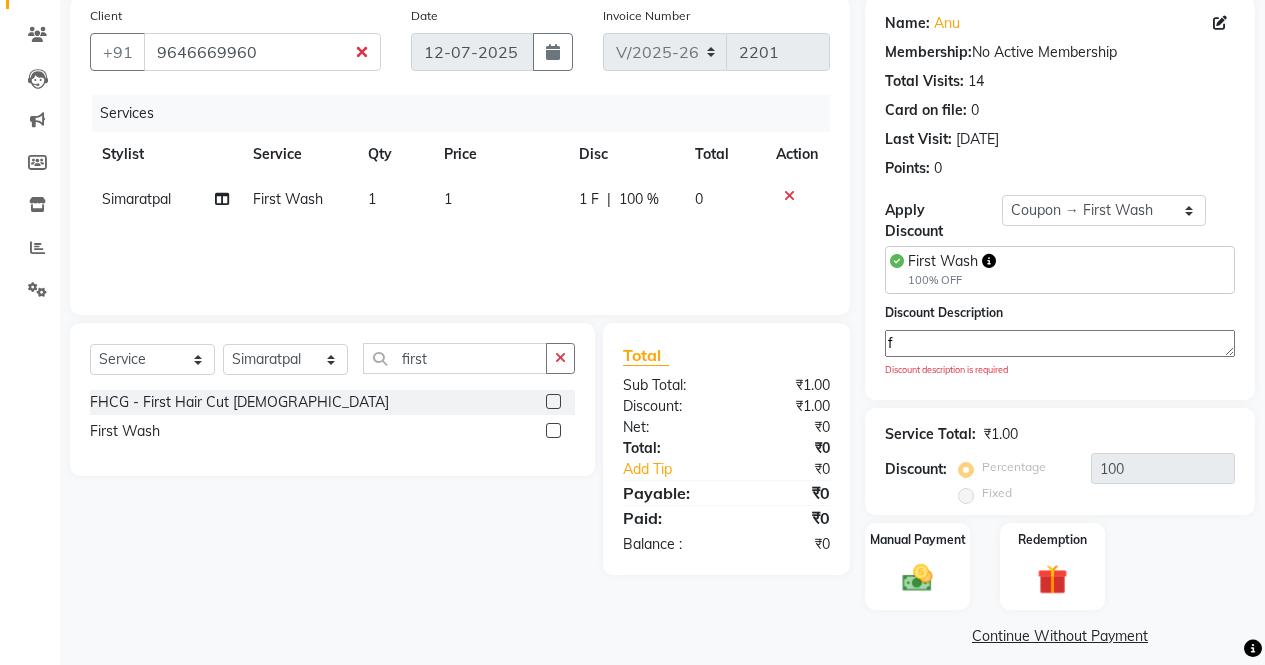 scroll, scrollTop: 140, scrollLeft: 0, axis: vertical 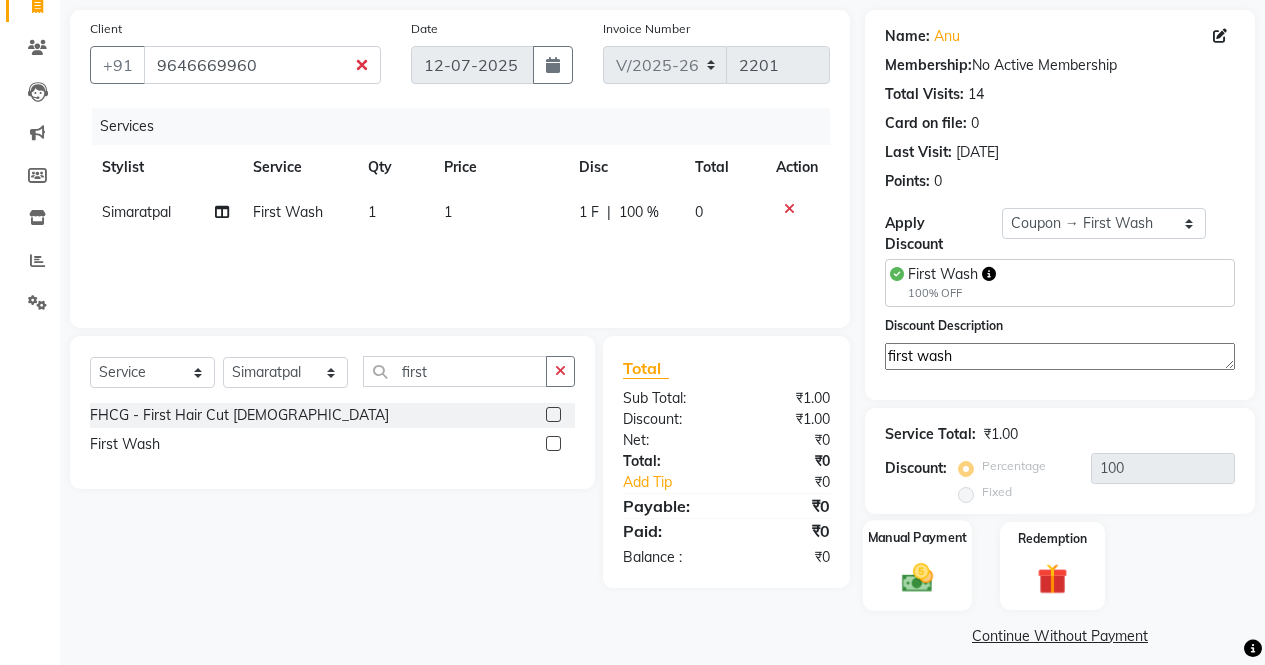click on "Manual Payment" 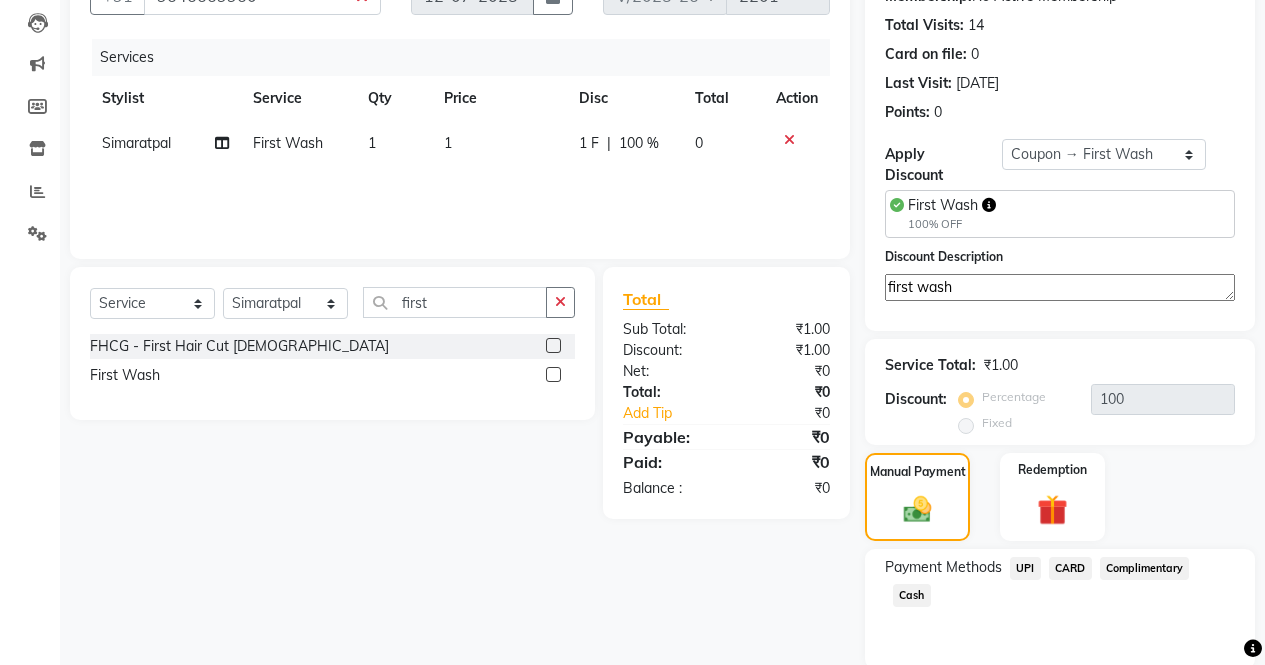 scroll, scrollTop: 240, scrollLeft: 0, axis: vertical 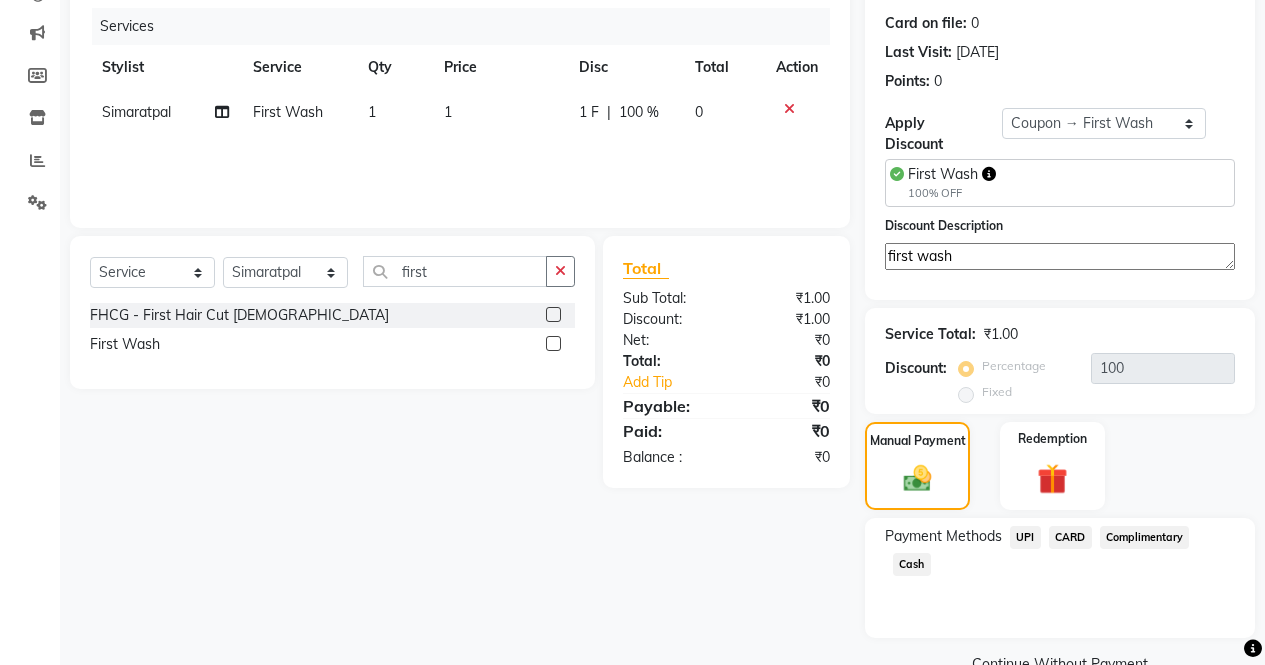 click on "Continue Without Payment" 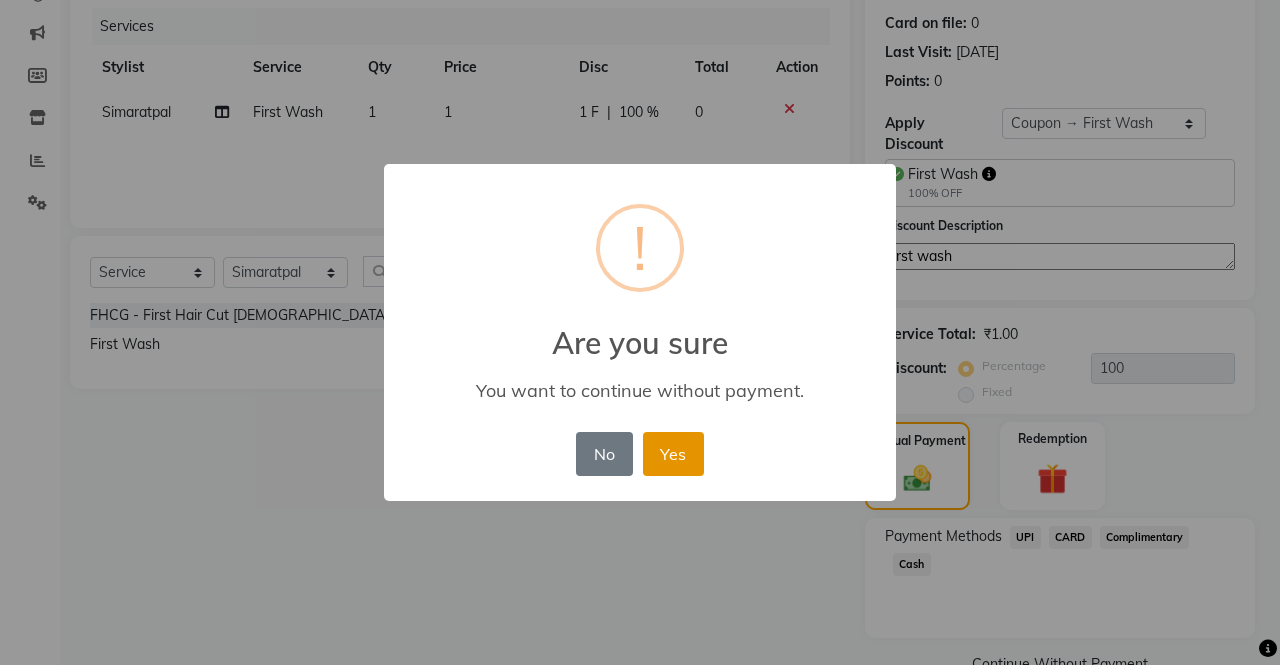 click on "Yes" at bounding box center [673, 454] 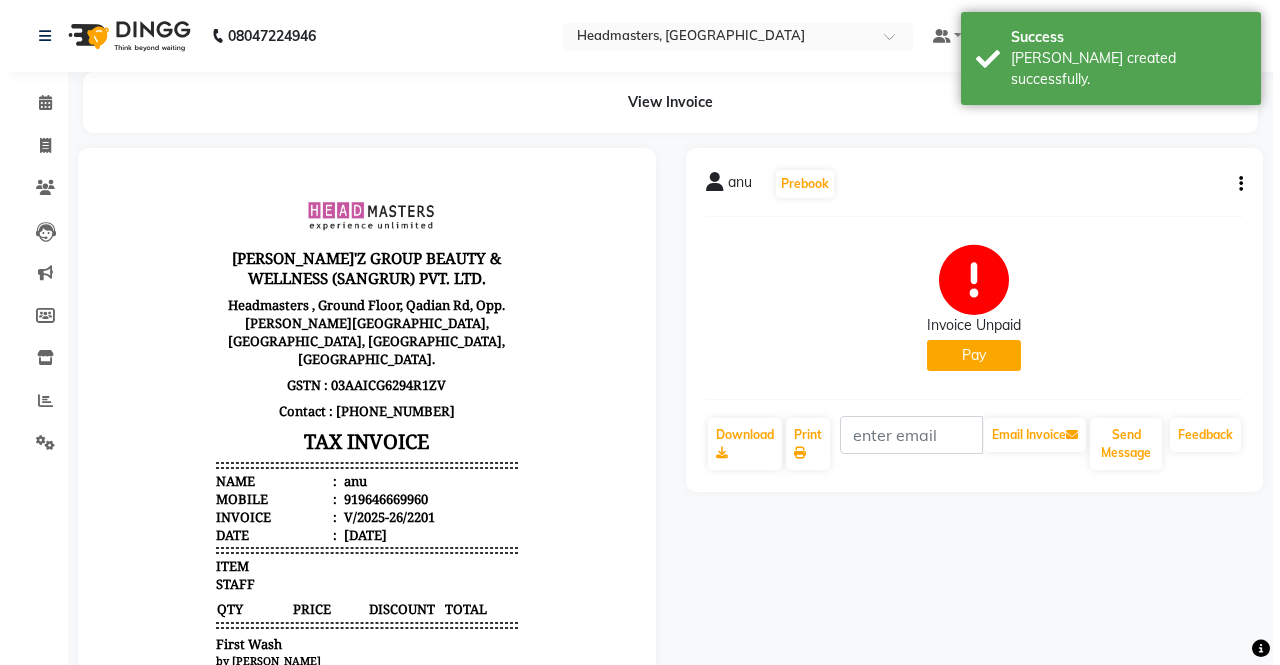 scroll, scrollTop: 0, scrollLeft: 0, axis: both 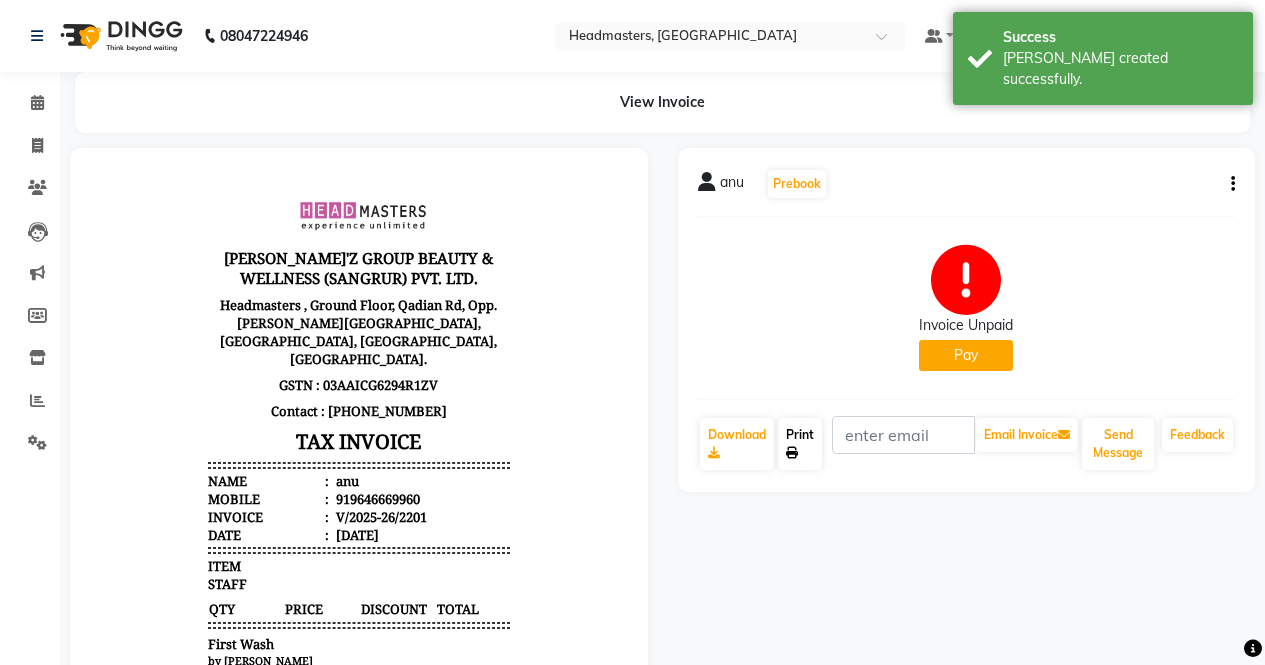 click 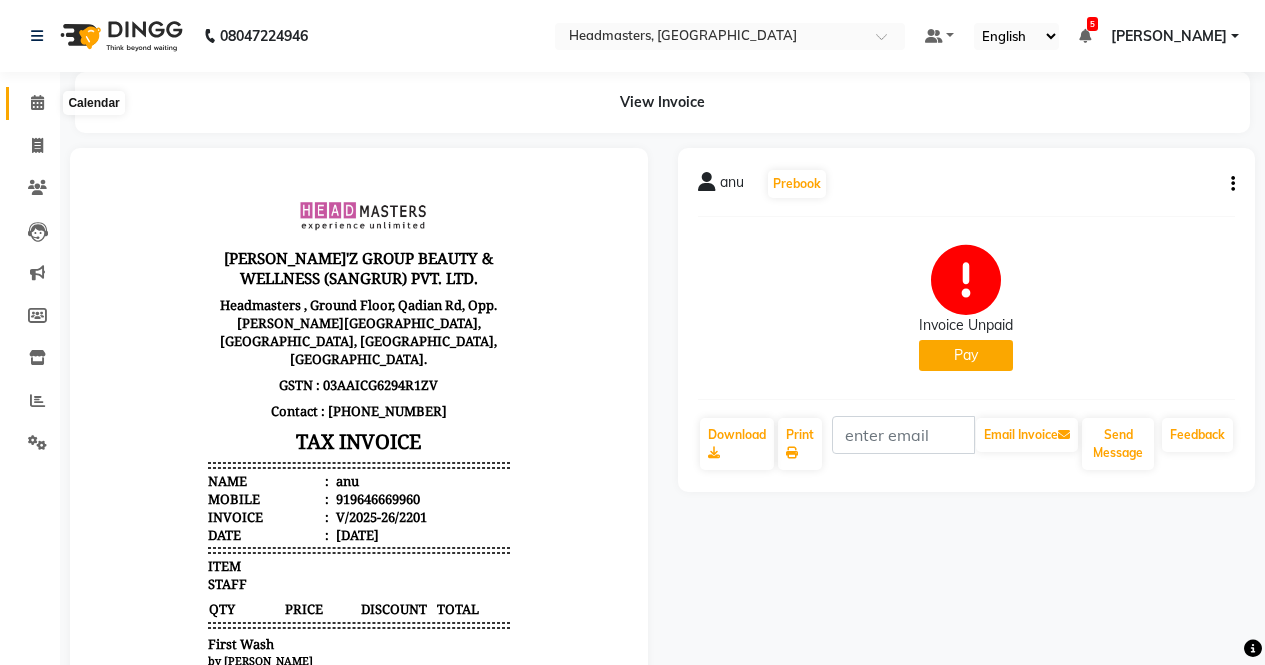 click 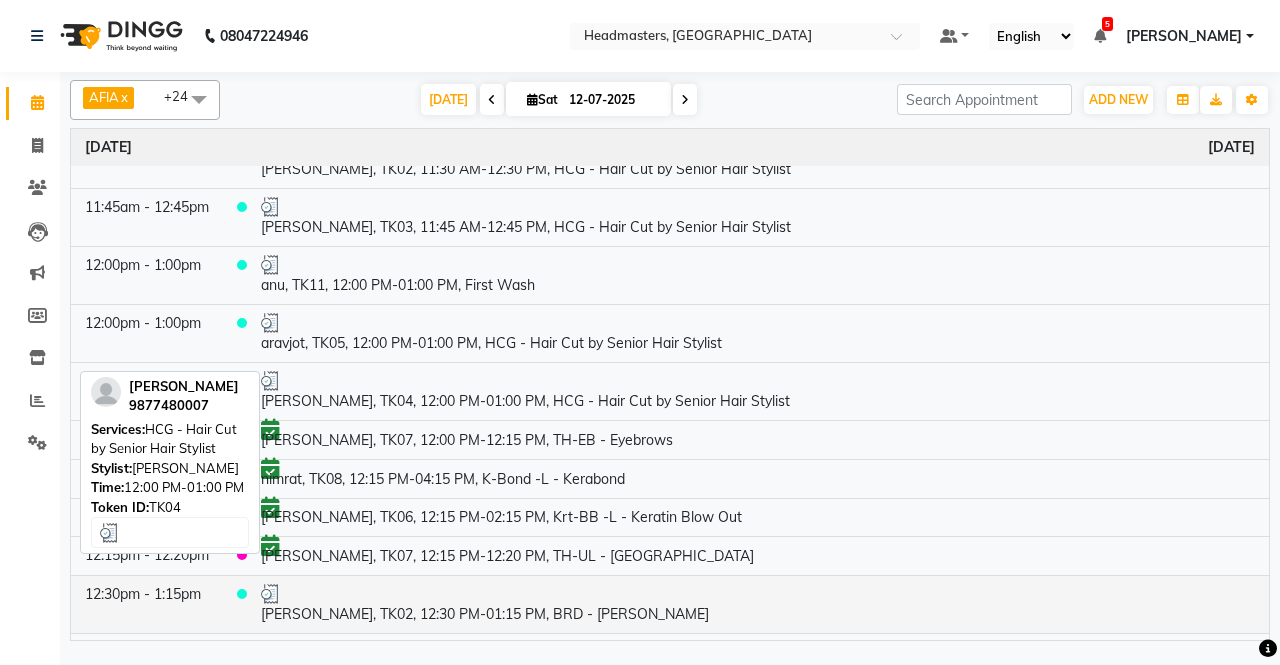 scroll, scrollTop: 200, scrollLeft: 0, axis: vertical 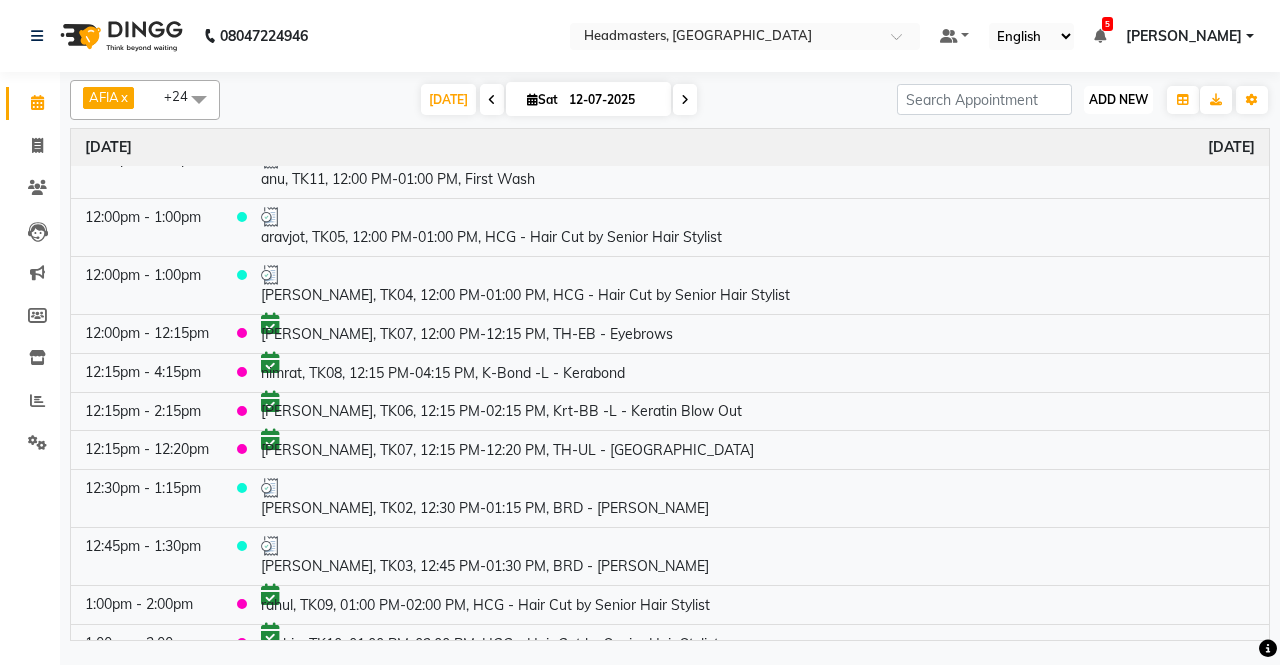 click on "ADD NEW Toggle Dropdown" at bounding box center [1118, 100] 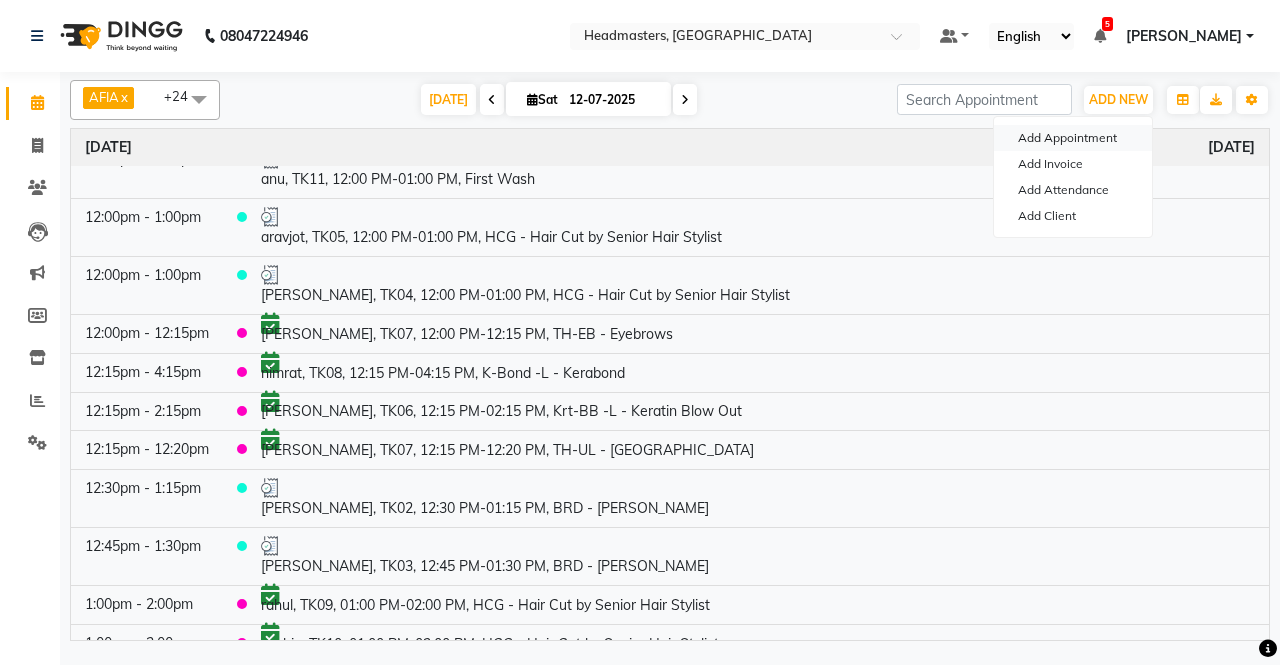 click on "Add Appointment" at bounding box center (1073, 138) 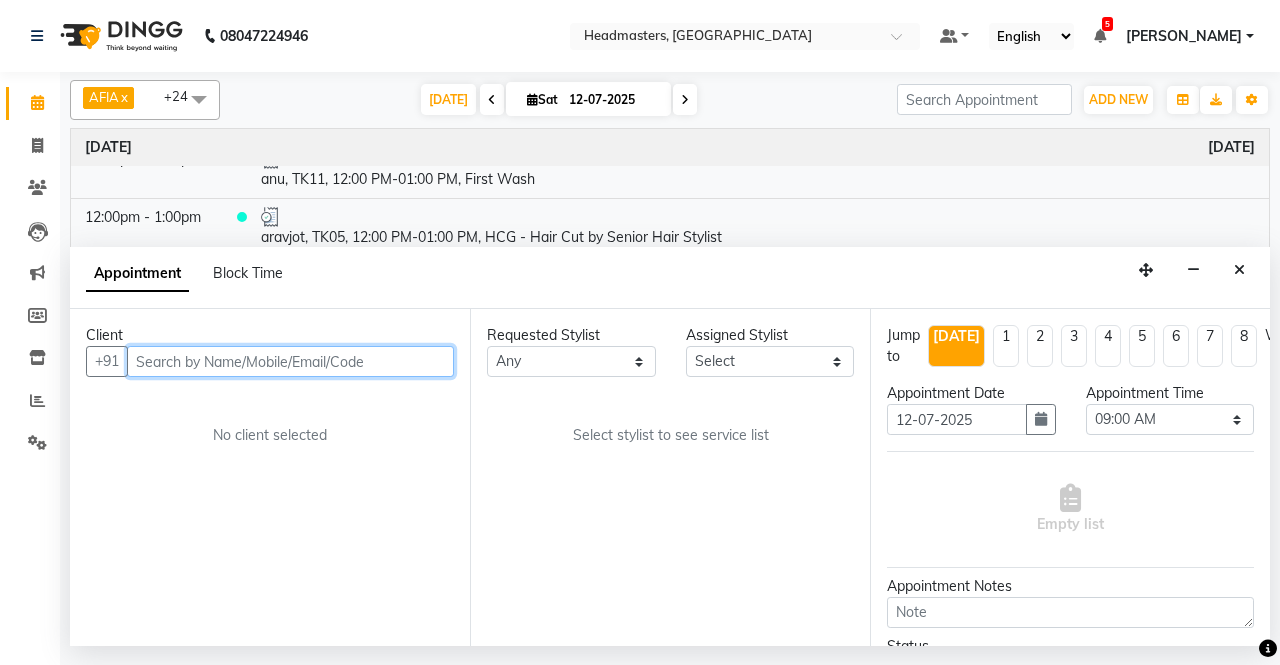click at bounding box center [290, 361] 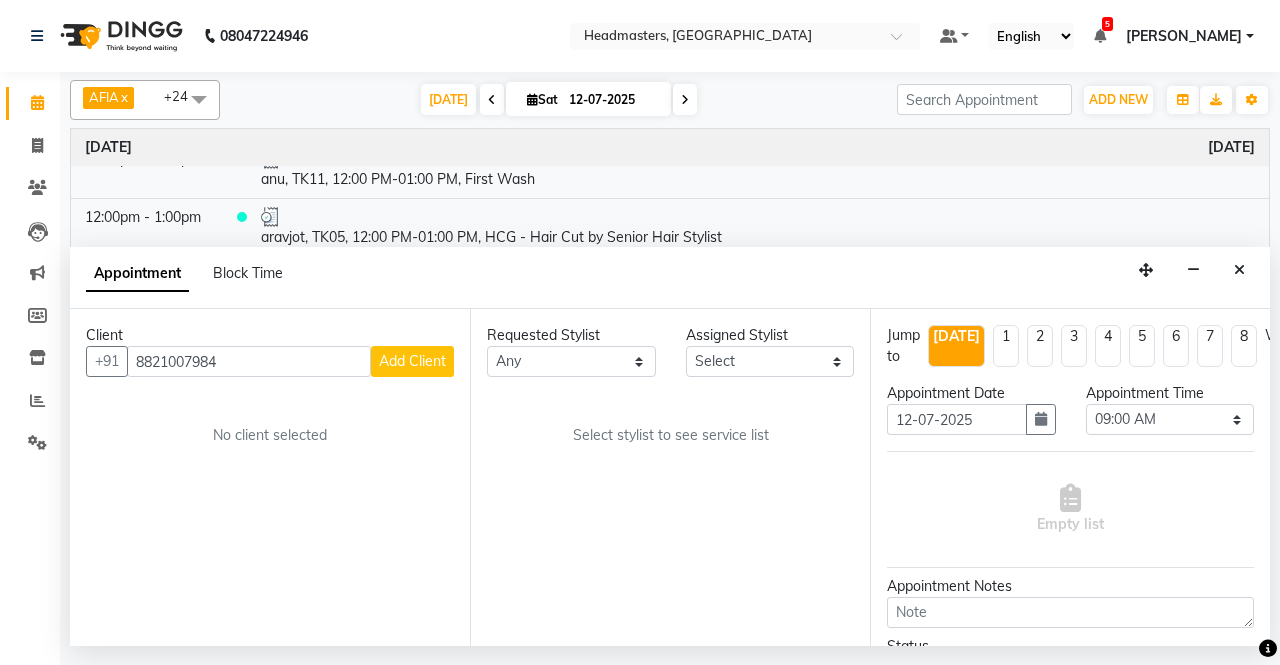 click on "Add Client" at bounding box center (412, 361) 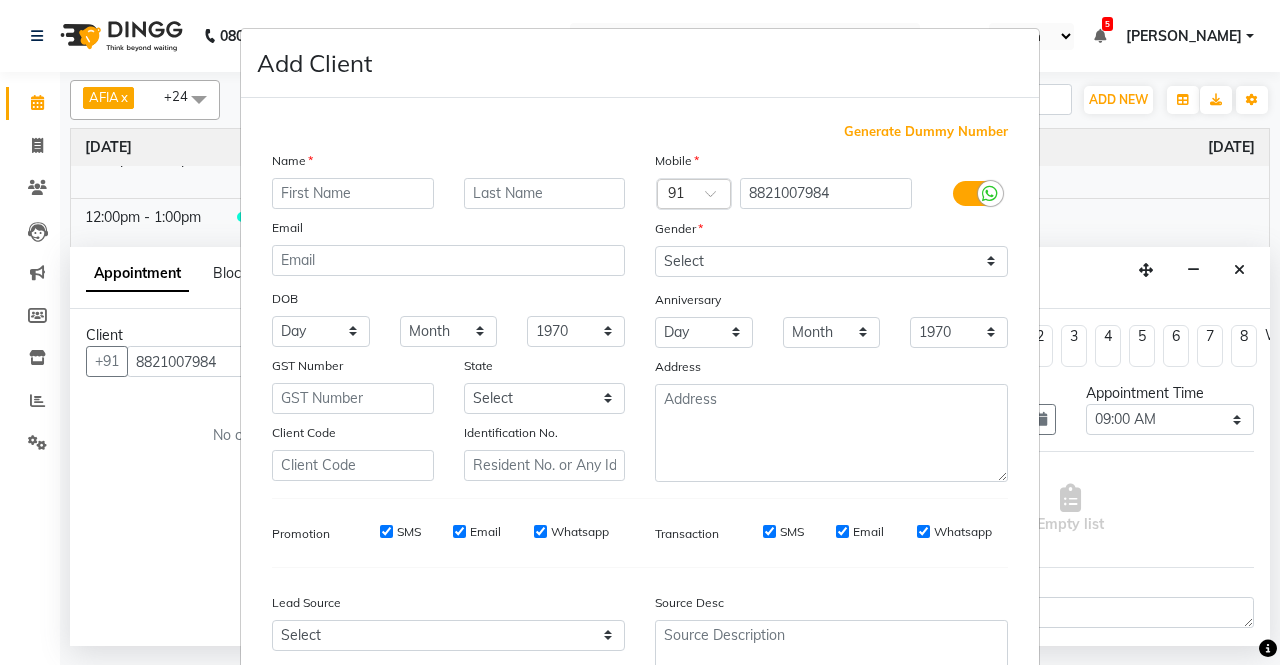click at bounding box center [353, 193] 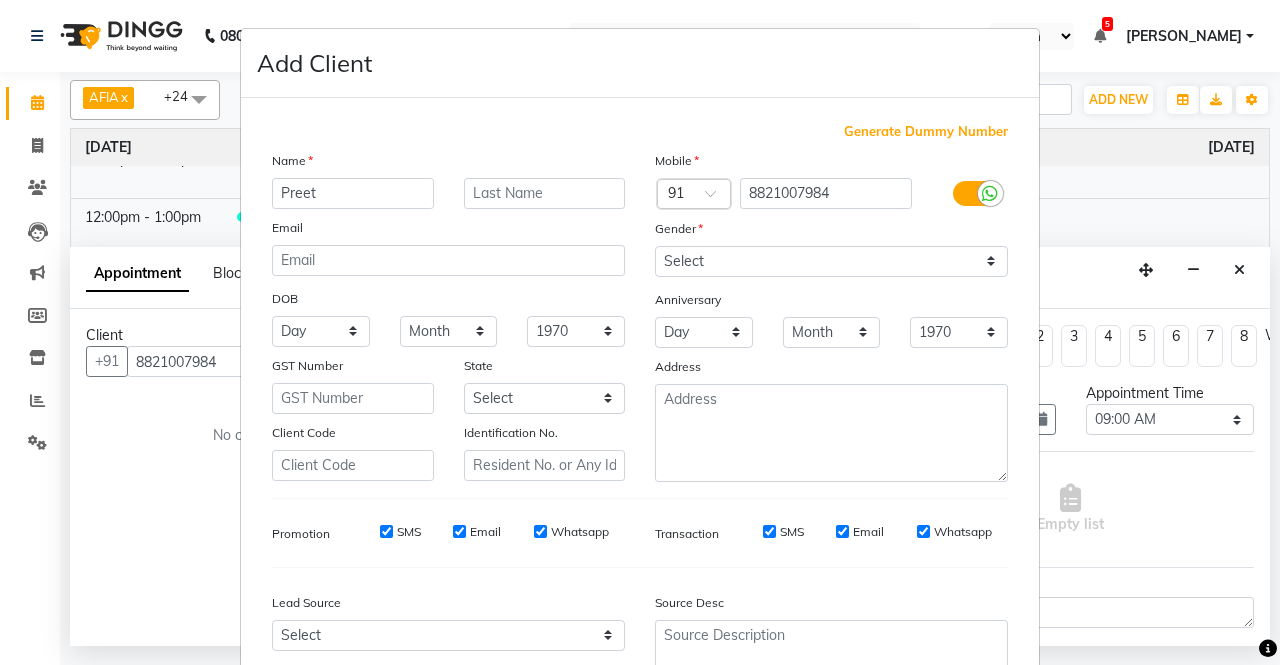 click on "Add Client Generate Dummy Number Name Preet Email DOB Day 01 02 03 04 05 06 07 08 09 10 11 12 13 14 15 16 17 18 19 20 21 22 23 24 25 26 27 28 29 30 31 Month January February March April May June July August September October November [DATE] 1941 1942 1943 1944 1945 1946 1947 1948 1949 1950 1951 1952 1953 1954 1955 1956 1957 1958 1959 1960 1961 1962 1963 1964 1965 1966 1967 1968 1969 1970 1971 1972 1973 1974 1975 1976 1977 1978 1979 1980 1981 1982 1983 1984 1985 1986 1987 1988 1989 1990 1991 1992 1993 1994 1995 1996 1997 1998 1999 2000 2001 2002 2003 2004 2005 2006 2007 2008 2009 2010 2011 2012 2013 2014 2015 2016 2017 2018 2019 2020 2021 2022 2023 2024 GST Number State Select [GEOGRAPHIC_DATA] [GEOGRAPHIC_DATA] [GEOGRAPHIC_DATA] [GEOGRAPHIC_DATA] [GEOGRAPHIC_DATA] [GEOGRAPHIC_DATA] [GEOGRAPHIC_DATA] [GEOGRAPHIC_DATA] and [GEOGRAPHIC_DATA] [GEOGRAPHIC_DATA] [GEOGRAPHIC_DATA] [GEOGRAPHIC_DATA] [GEOGRAPHIC_DATA] [GEOGRAPHIC_DATA] [GEOGRAPHIC_DATA] [GEOGRAPHIC_DATA] [GEOGRAPHIC_DATA] [GEOGRAPHIC_DATA] [GEOGRAPHIC_DATA] [GEOGRAPHIC_DATA] [GEOGRAPHIC_DATA] [GEOGRAPHIC_DATA] [GEOGRAPHIC_DATA] [GEOGRAPHIC_DATA] [GEOGRAPHIC_DATA] [GEOGRAPHIC_DATA] [GEOGRAPHIC_DATA] [GEOGRAPHIC_DATA] [GEOGRAPHIC_DATA] [GEOGRAPHIC_DATA]" at bounding box center [640, 332] 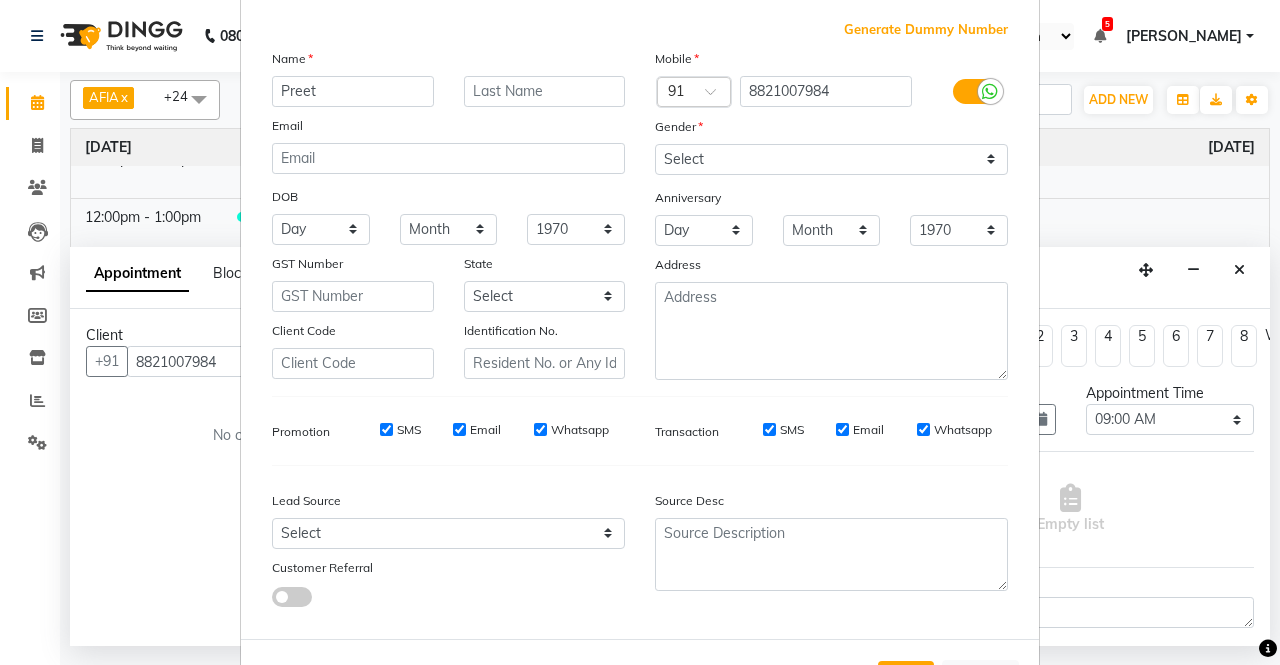 scroll, scrollTop: 184, scrollLeft: 0, axis: vertical 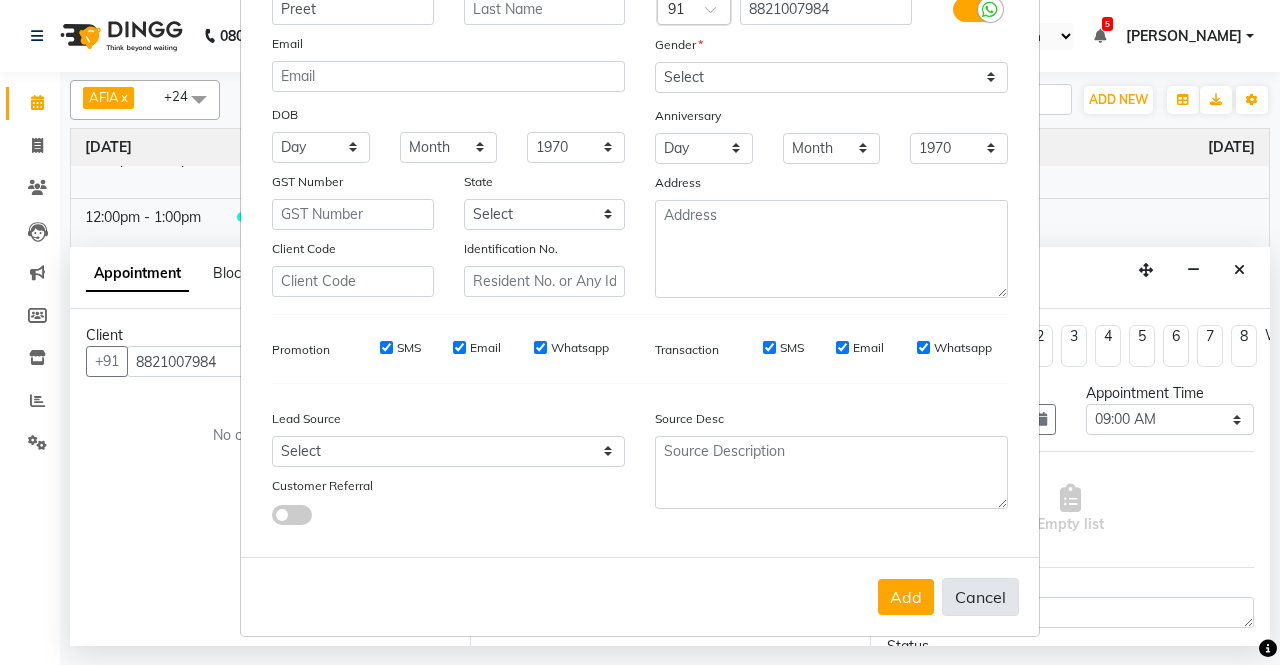 click on "Cancel" at bounding box center [980, 597] 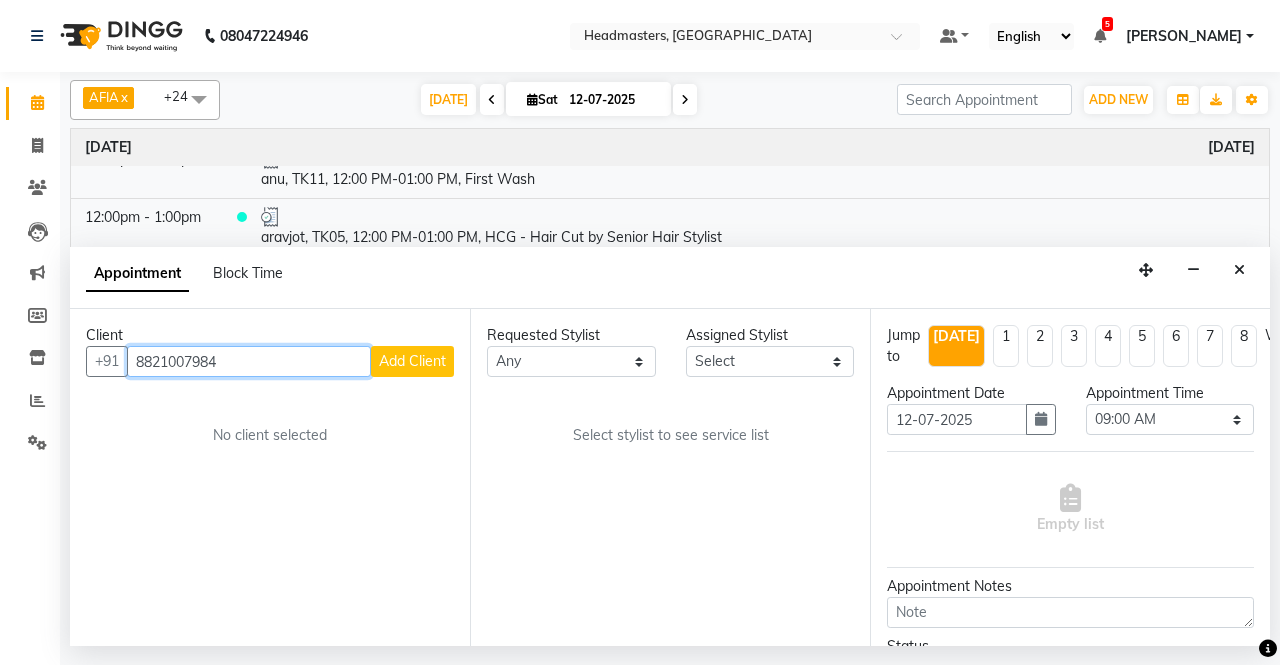 click on "8821007984" at bounding box center [249, 361] 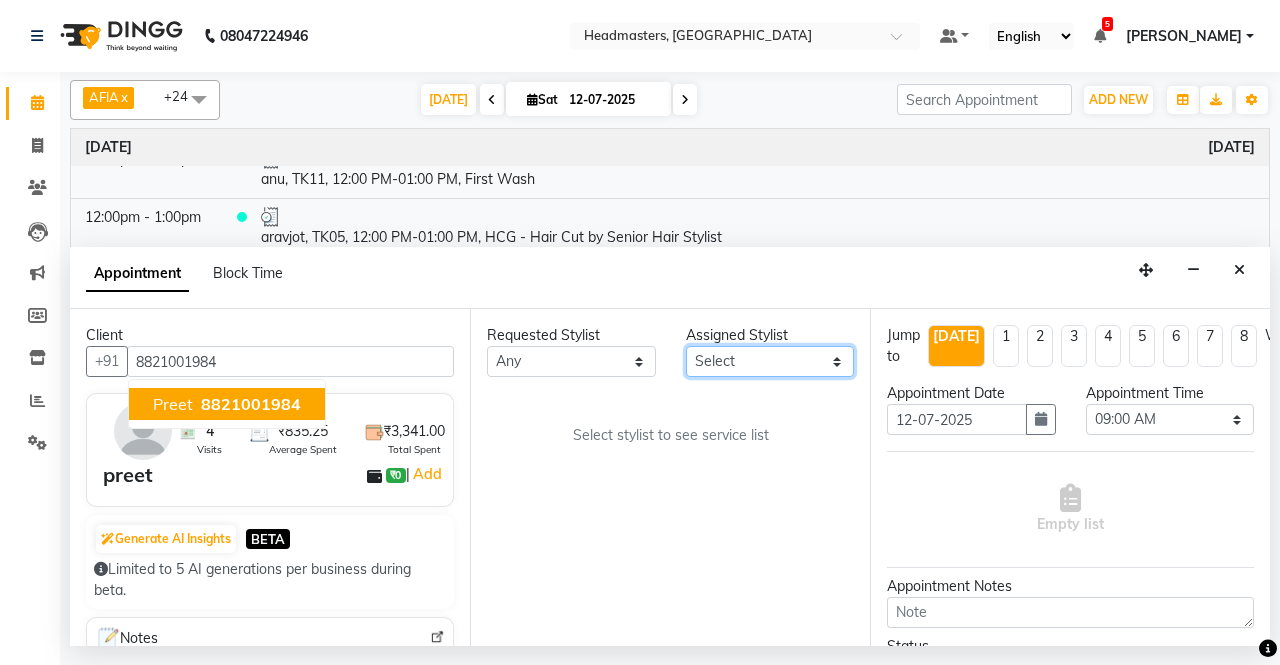 click on "Select AFIA Anjali [PERSON_NAME] [PERSON_NAME]  [PERSON_NAME] HEAD [PERSON_NAME]  [PERSON_NAME]  [PERSON_NAME]  [PERSON_NAME] Love [PERSON_NAME]  [PERSON_NAME]  [PERSON_NAME]  [PERSON_NAME] [PERSON_NAME] [PERSON_NAME]  [PERSON_NAME]  [PERSON_NAME]" at bounding box center (770, 361) 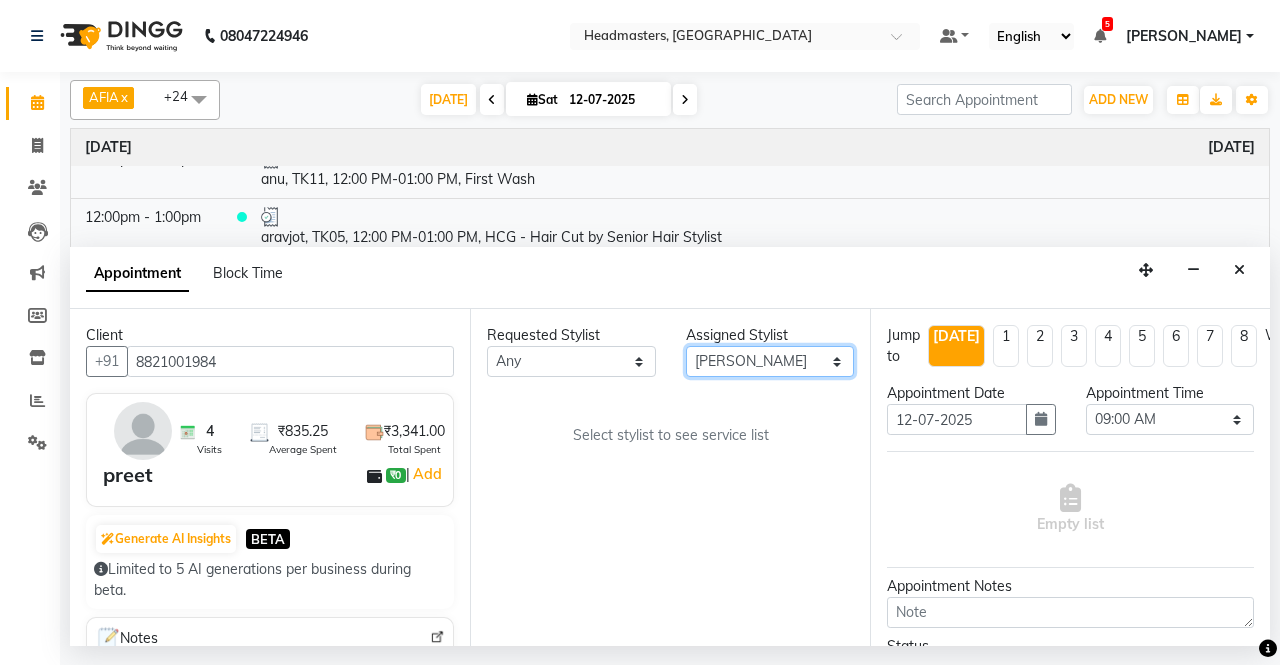 click on "Select AFIA Anjali [PERSON_NAME] [PERSON_NAME]  [PERSON_NAME] HEAD [PERSON_NAME]  [PERSON_NAME]  [PERSON_NAME]  [PERSON_NAME] Love [PERSON_NAME]  [PERSON_NAME]  [PERSON_NAME]  [PERSON_NAME] [PERSON_NAME] [PERSON_NAME]  [PERSON_NAME]  [PERSON_NAME]" at bounding box center (770, 361) 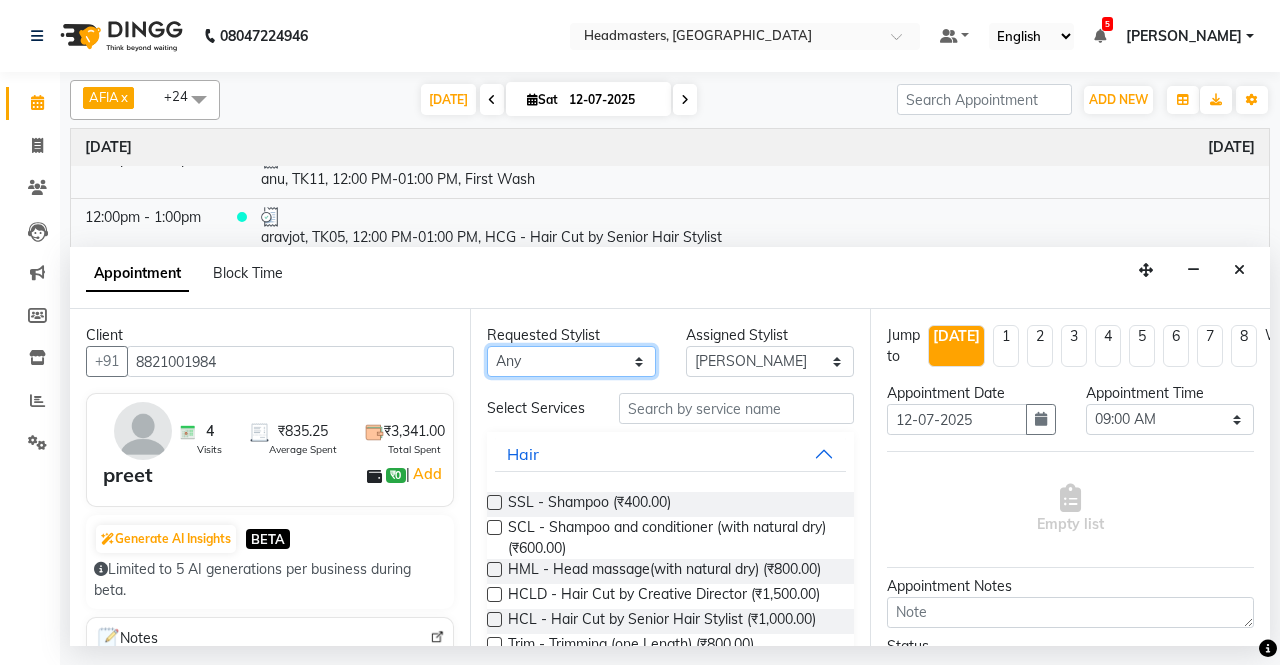 click on "Any AFIA Anjali [PERSON_NAME] [PERSON_NAME]  [PERSON_NAME] HEAD [PERSON_NAME]  [PERSON_NAME]  [PERSON_NAME]  [PERSON_NAME] Love [PERSON_NAME]  [PERSON_NAME]  [PERSON_NAME]  [PERSON_NAME] [PERSON_NAME] [PERSON_NAME]  [PERSON_NAME]  [PERSON_NAME]" at bounding box center (571, 361) 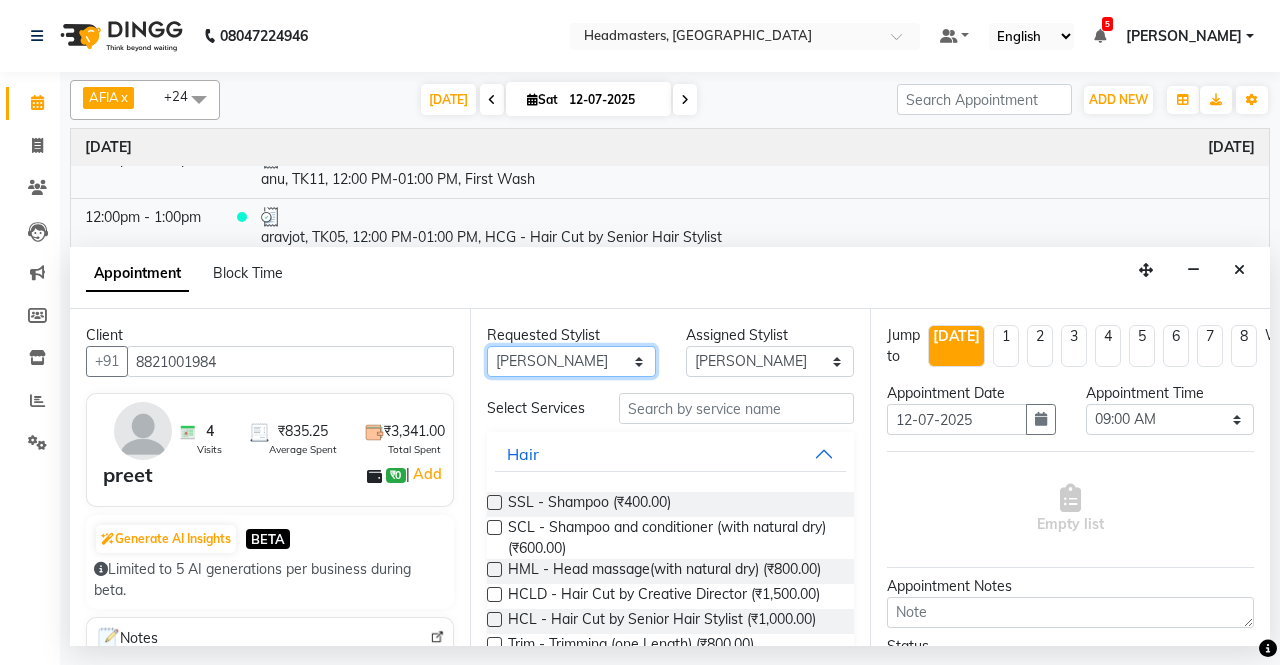 click on "Any AFIA Anjali [PERSON_NAME] [PERSON_NAME]  [PERSON_NAME] HEAD [PERSON_NAME]  [PERSON_NAME]  [PERSON_NAME]  [PERSON_NAME] Love [PERSON_NAME]  [PERSON_NAME]  [PERSON_NAME]  [PERSON_NAME] [PERSON_NAME] [PERSON_NAME]  [PERSON_NAME]  [PERSON_NAME]" at bounding box center (571, 361) 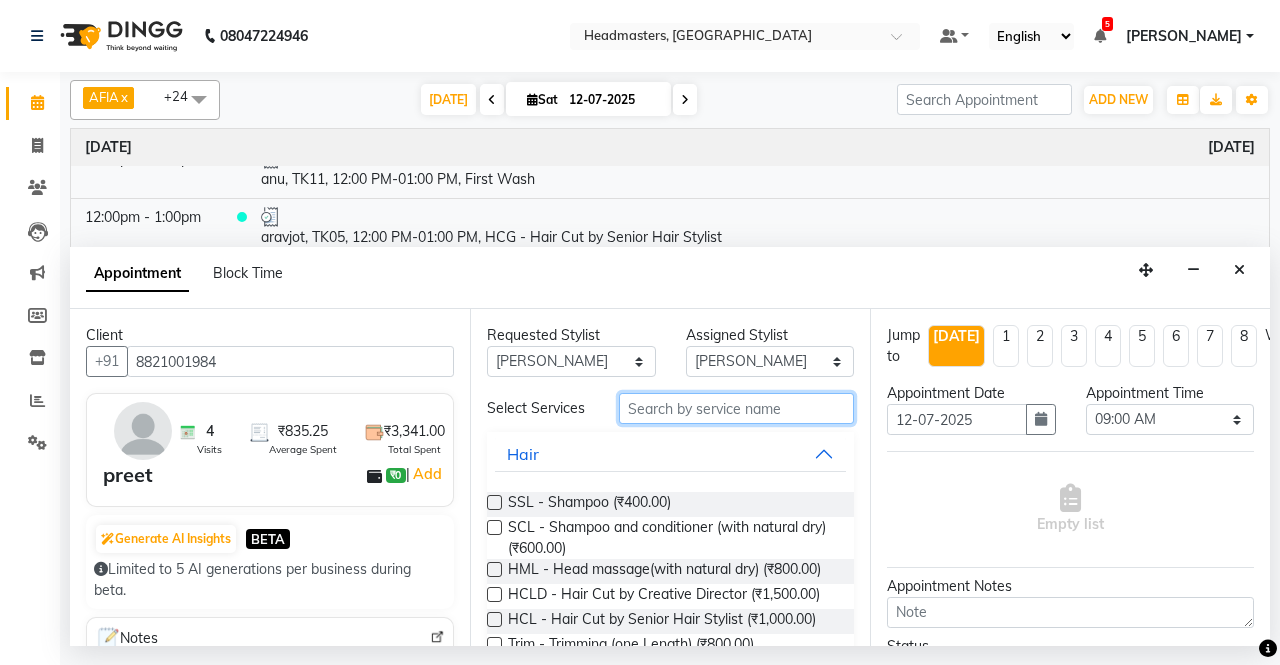 click at bounding box center [736, 408] 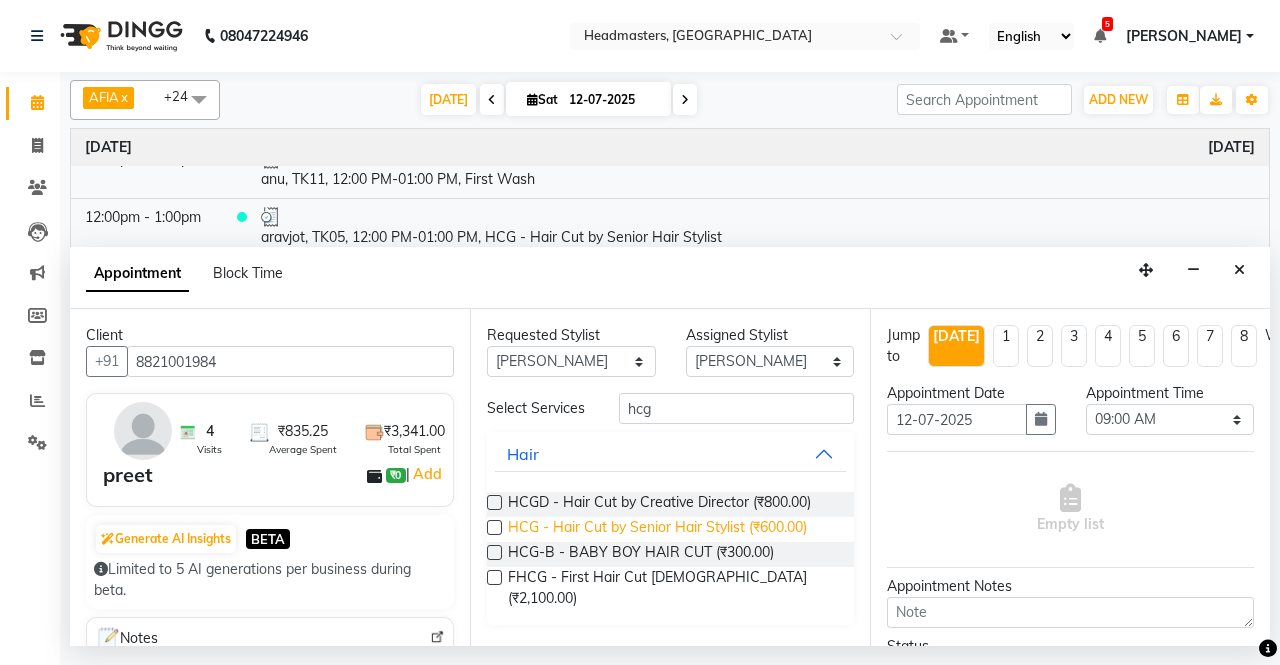 click on "HCG - Hair Cut by Senior Hair Stylist (₹600.00)" at bounding box center [657, 529] 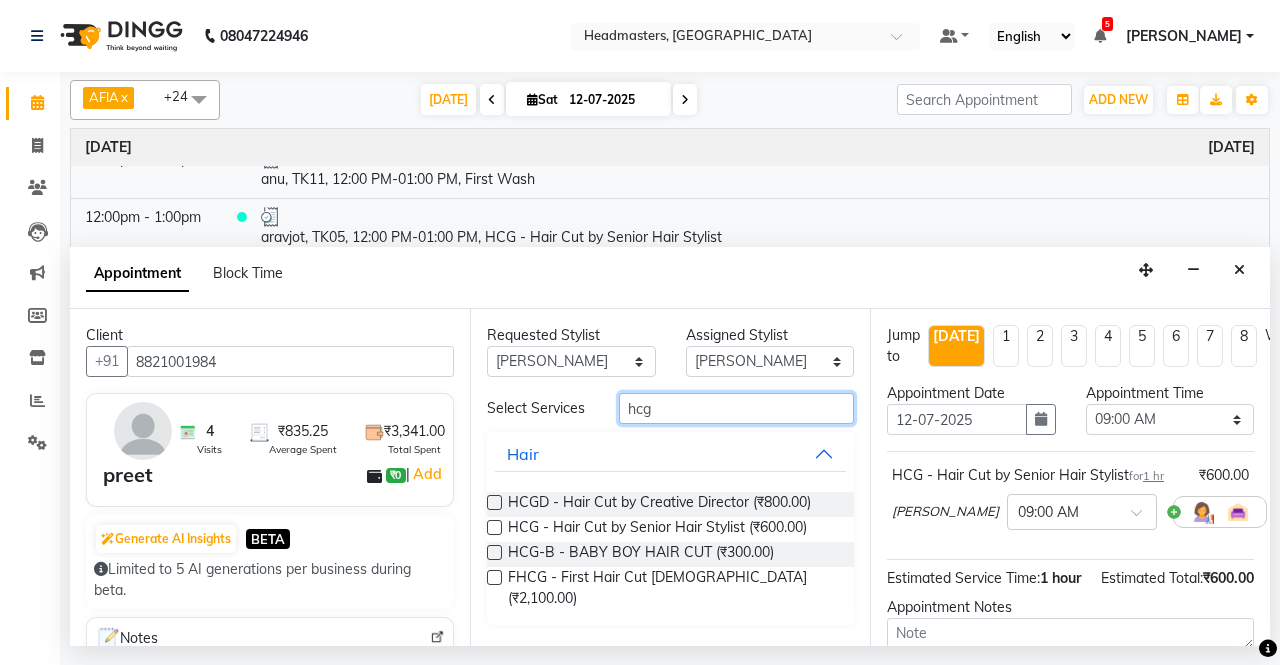 click on "hcg" at bounding box center (736, 408) 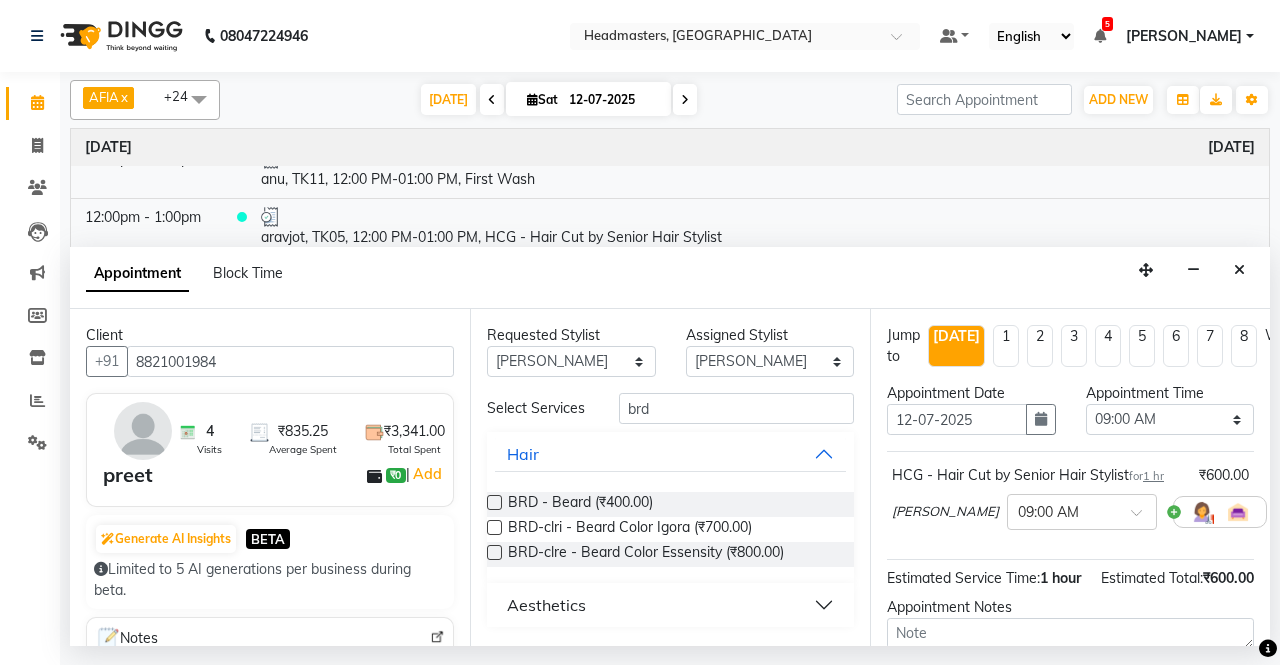 click on "BRD - Beard (₹400.00)" at bounding box center (670, 504) 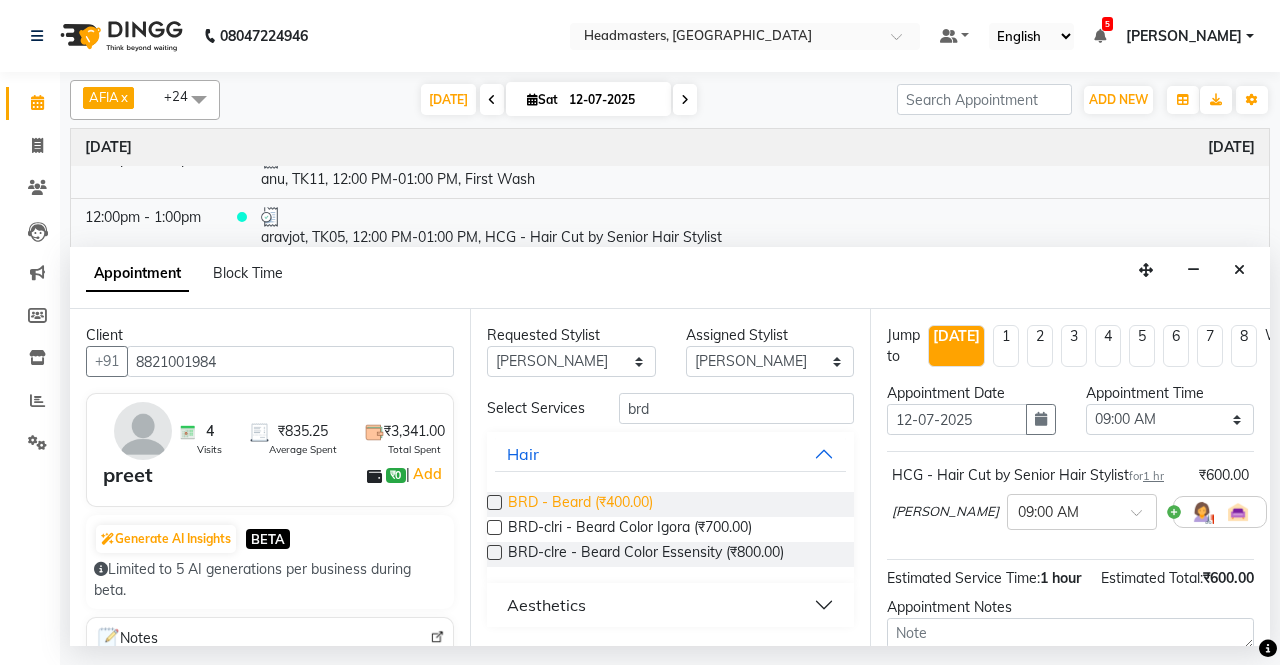 click on "BRD - Beard (₹400.00)" at bounding box center [580, 504] 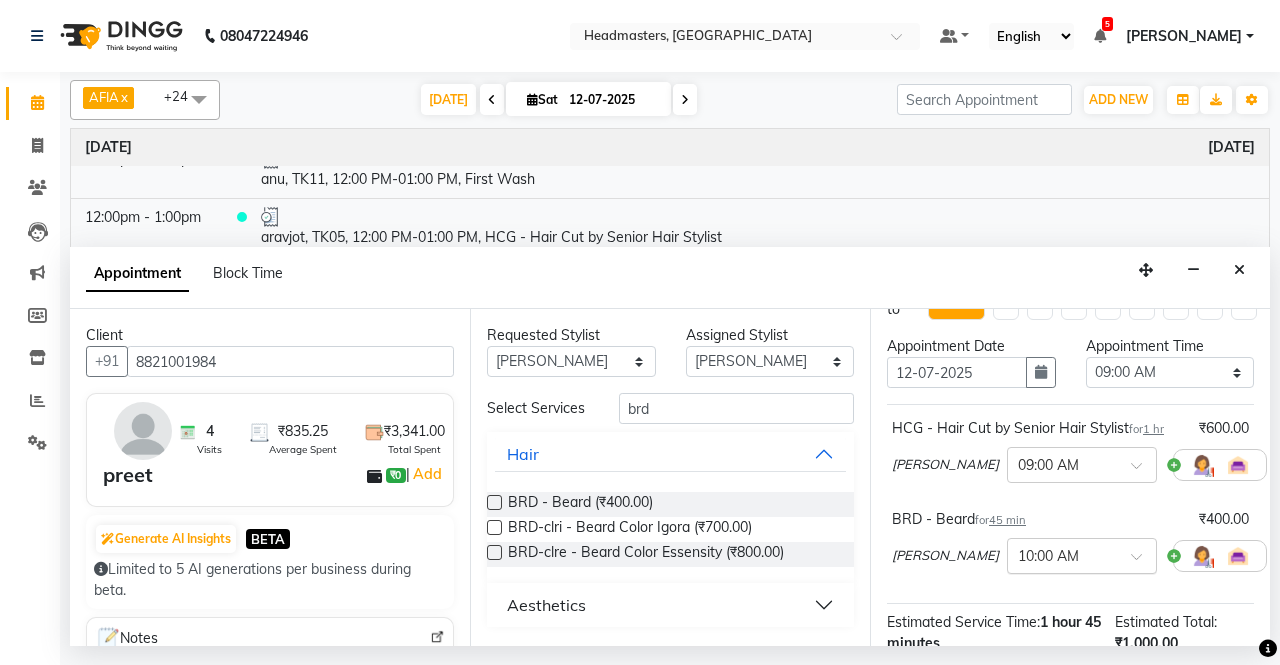 scroll, scrollTop: 0, scrollLeft: 0, axis: both 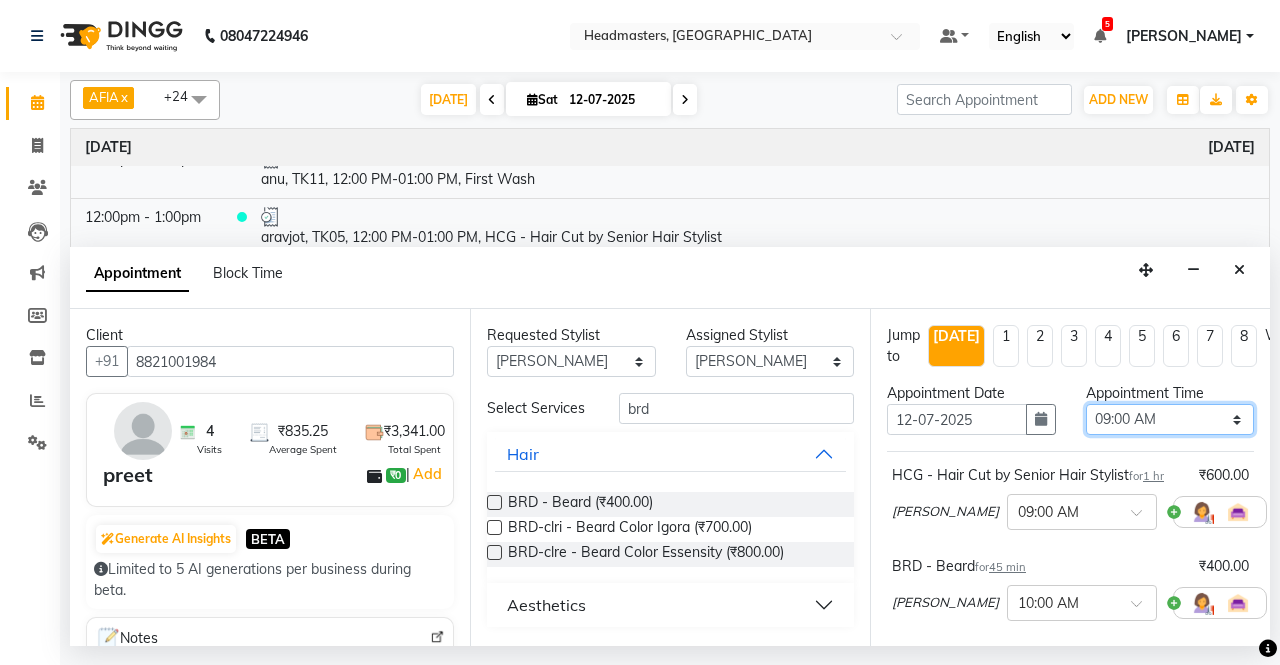 click on "Select 09:00 AM 09:15 AM 09:30 AM 09:45 AM 10:00 AM 10:15 AM 10:30 AM 10:45 AM 11:00 AM 11:15 AM 11:30 AM 11:45 AM 12:00 PM 12:15 PM 12:30 PM 12:45 PM 01:00 PM 01:15 PM 01:30 PM 01:45 PM 02:00 PM 02:15 PM 02:30 PM 02:45 PM 03:00 PM 03:15 PM 03:30 PM 03:45 PM 04:00 PM 04:15 PM 04:30 PM 04:45 PM 05:00 PM 05:15 PM 05:30 PM 05:45 PM 06:00 PM 06:15 PM 06:30 PM 06:45 PM 07:00 PM 07:15 PM 07:30 PM 07:45 PM 08:00 PM" at bounding box center (1170, 419) 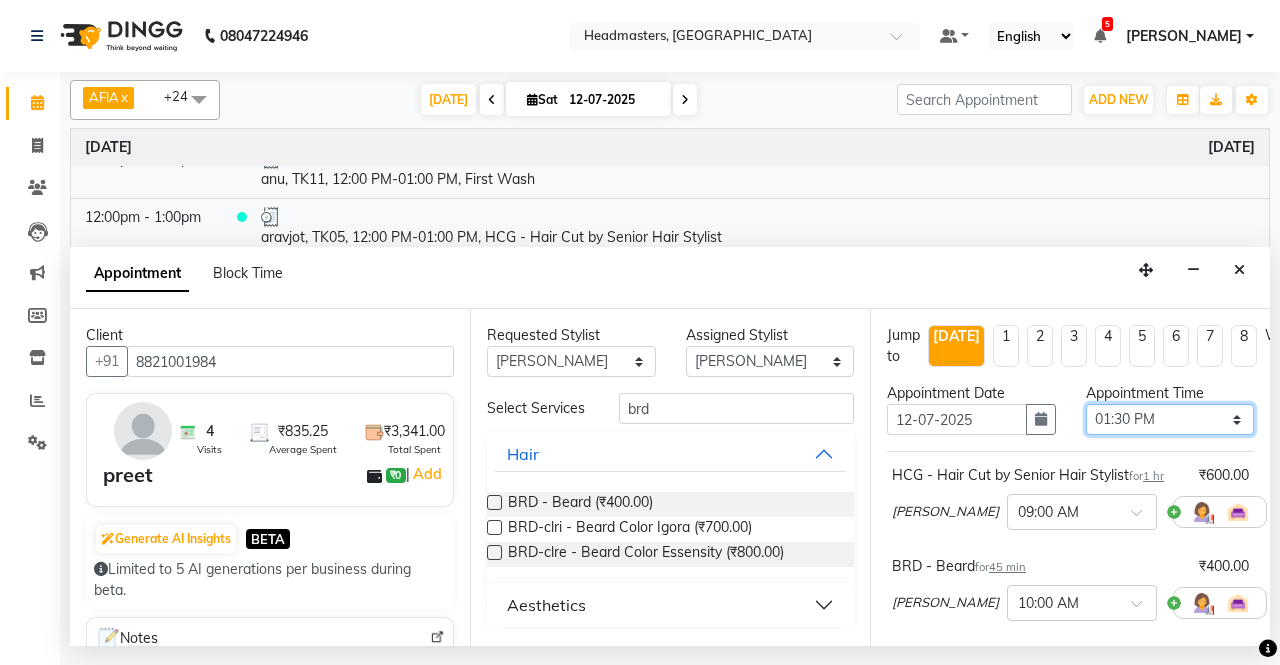 click on "Select 09:00 AM 09:15 AM 09:30 AM 09:45 AM 10:00 AM 10:15 AM 10:30 AM 10:45 AM 11:00 AM 11:15 AM 11:30 AM 11:45 AM 12:00 PM 12:15 PM 12:30 PM 12:45 PM 01:00 PM 01:15 PM 01:30 PM 01:45 PM 02:00 PM 02:15 PM 02:30 PM 02:45 PM 03:00 PM 03:15 PM 03:30 PM 03:45 PM 04:00 PM 04:15 PM 04:30 PM 04:45 PM 05:00 PM 05:15 PM 05:30 PM 05:45 PM 06:00 PM 06:15 PM 06:30 PM 06:45 PM 07:00 PM 07:15 PM 07:30 PM 07:45 PM 08:00 PM" at bounding box center (1170, 419) 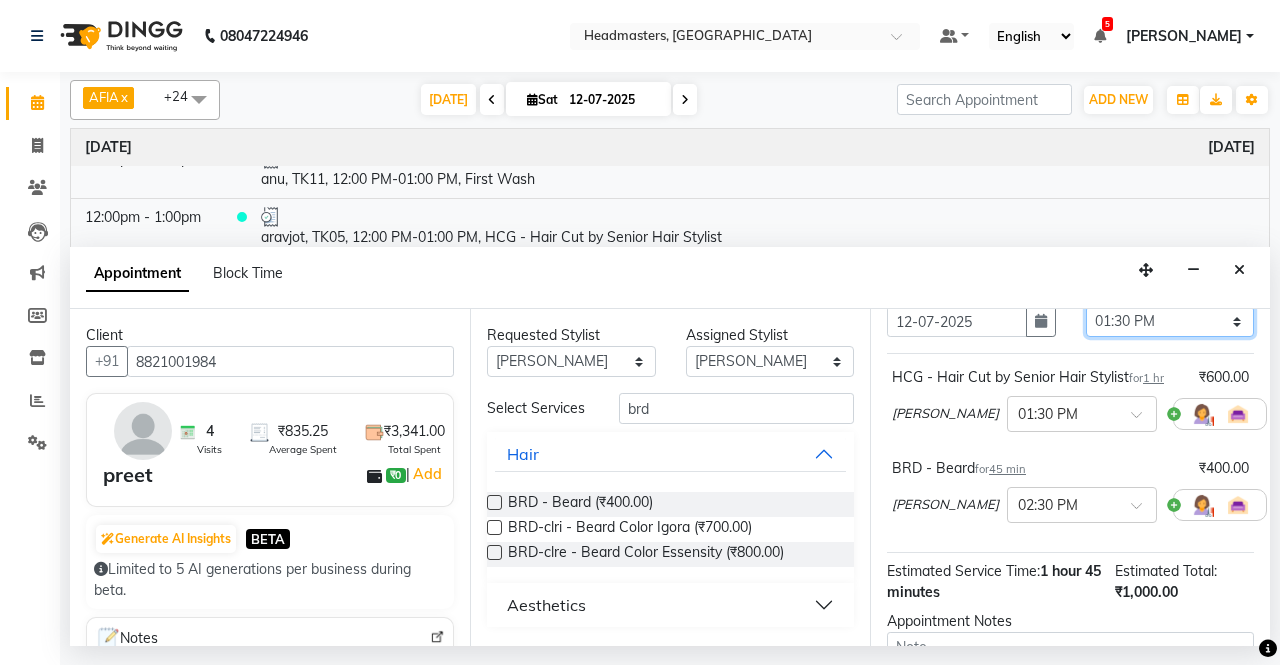 scroll, scrollTop: 283, scrollLeft: 0, axis: vertical 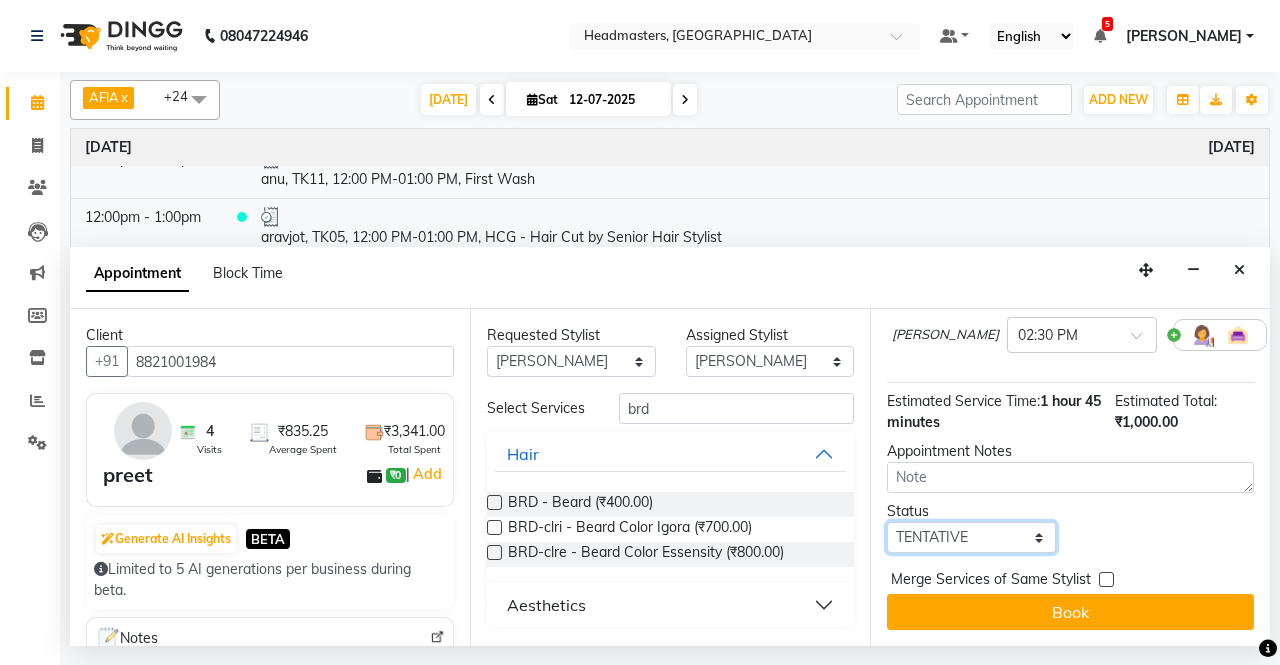 click on "Select TENTATIVE CONFIRM CHECK-IN UPCOMING" at bounding box center [971, 537] 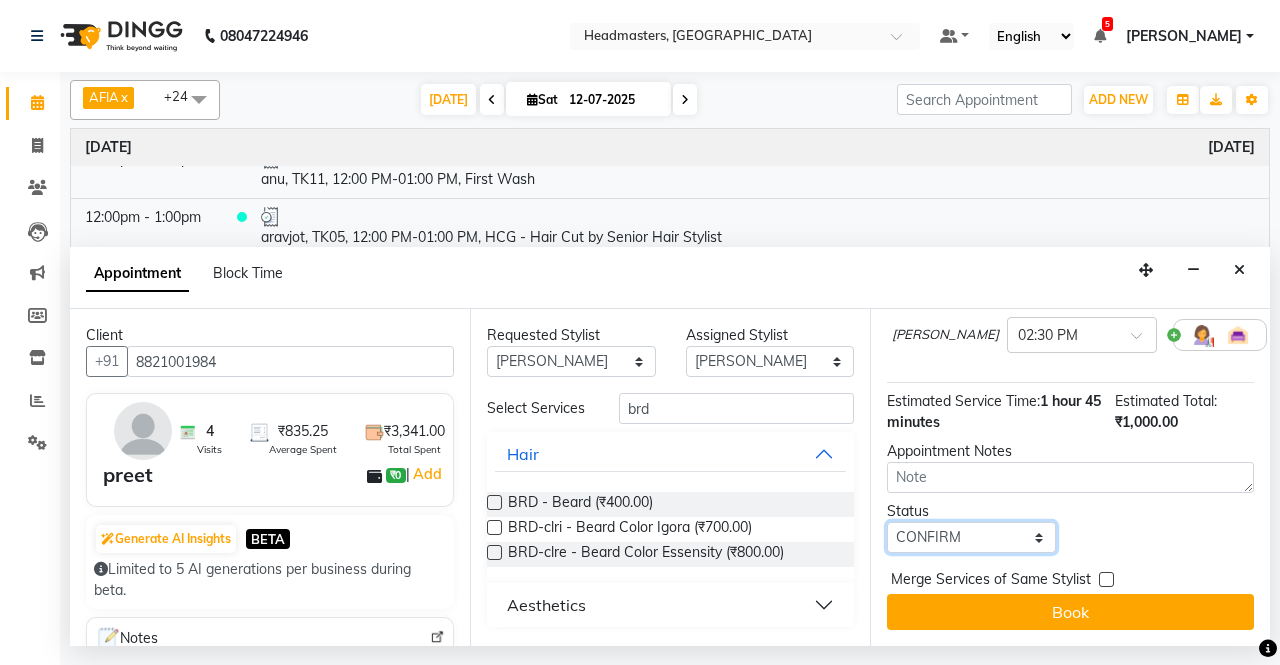 click on "Select TENTATIVE CONFIRM CHECK-IN UPCOMING" at bounding box center (971, 537) 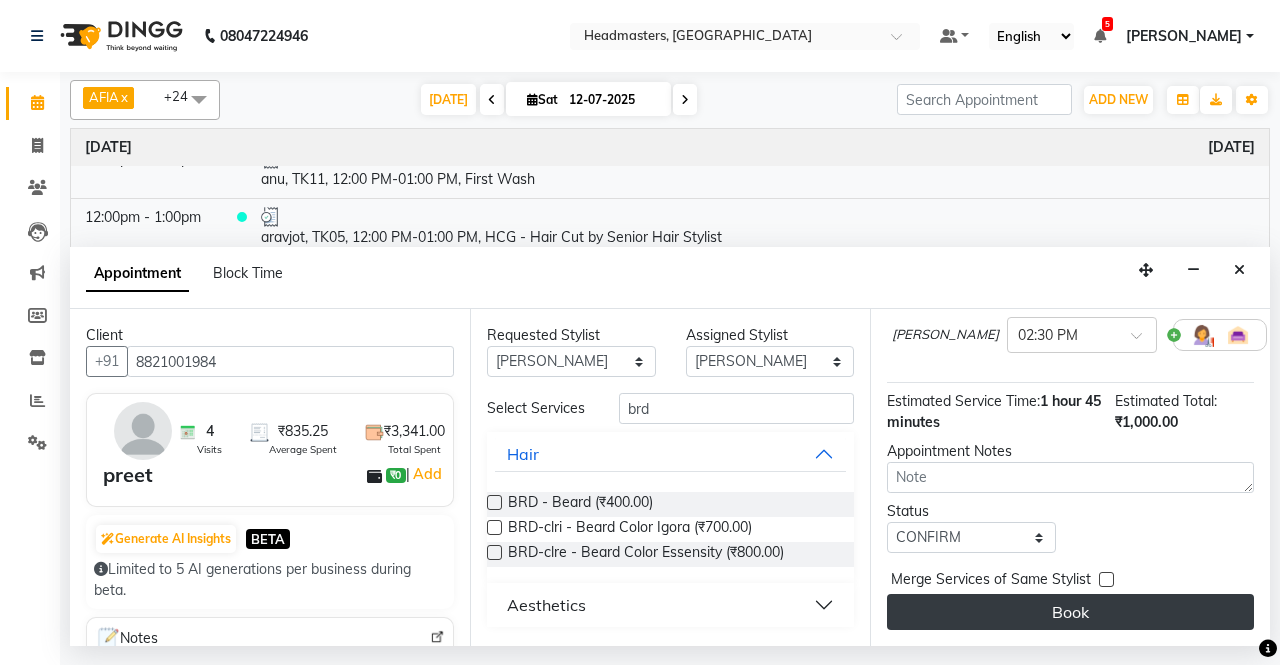 click on "Book" at bounding box center (1070, 612) 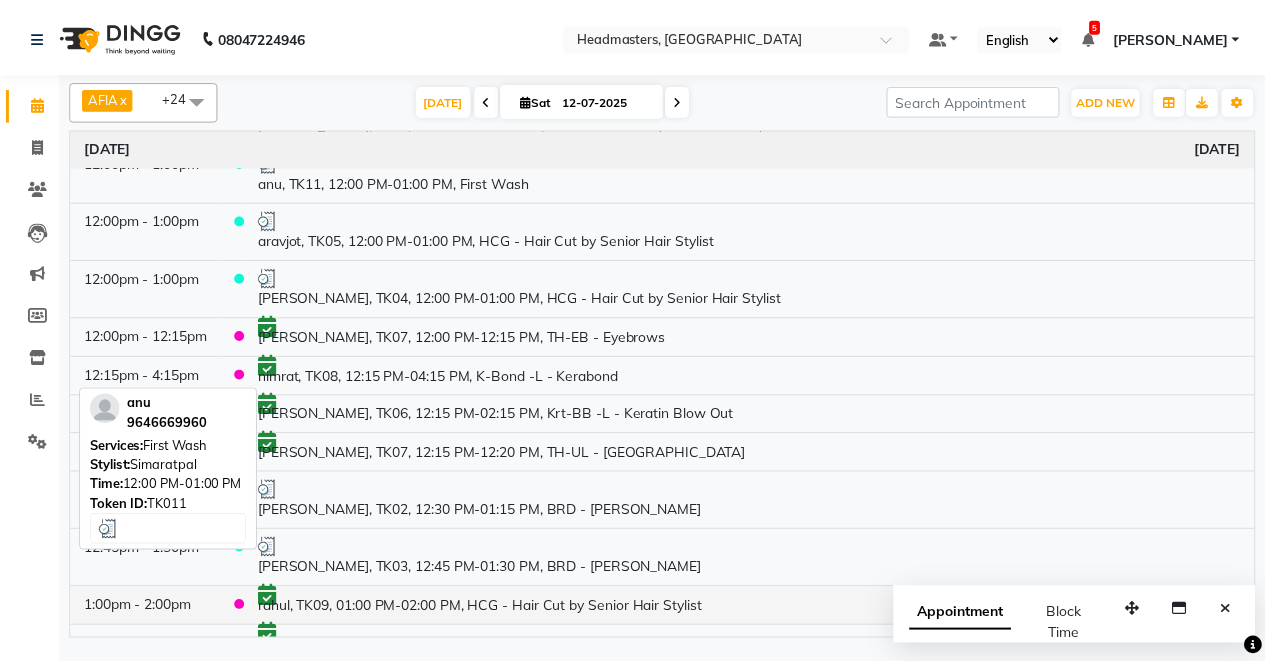 scroll, scrollTop: 200, scrollLeft: 0, axis: vertical 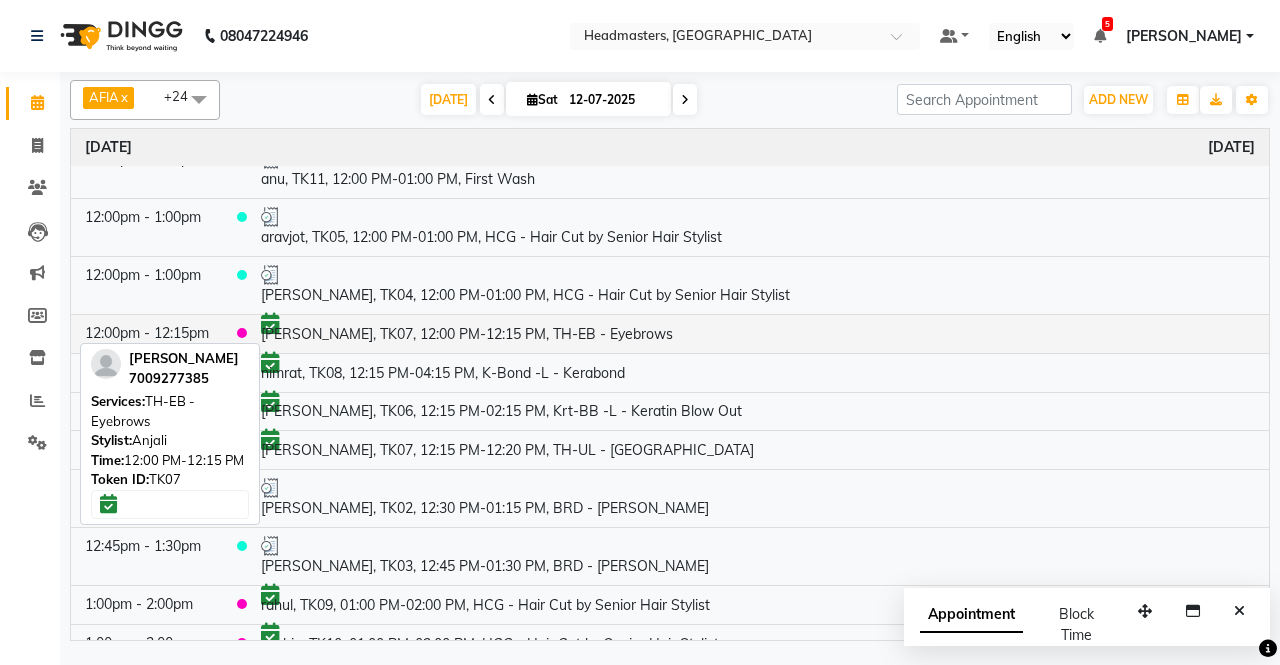 click on "[PERSON_NAME], TK07, 12:00 PM-12:15 PM, TH-EB - Eyebrows" at bounding box center [758, 333] 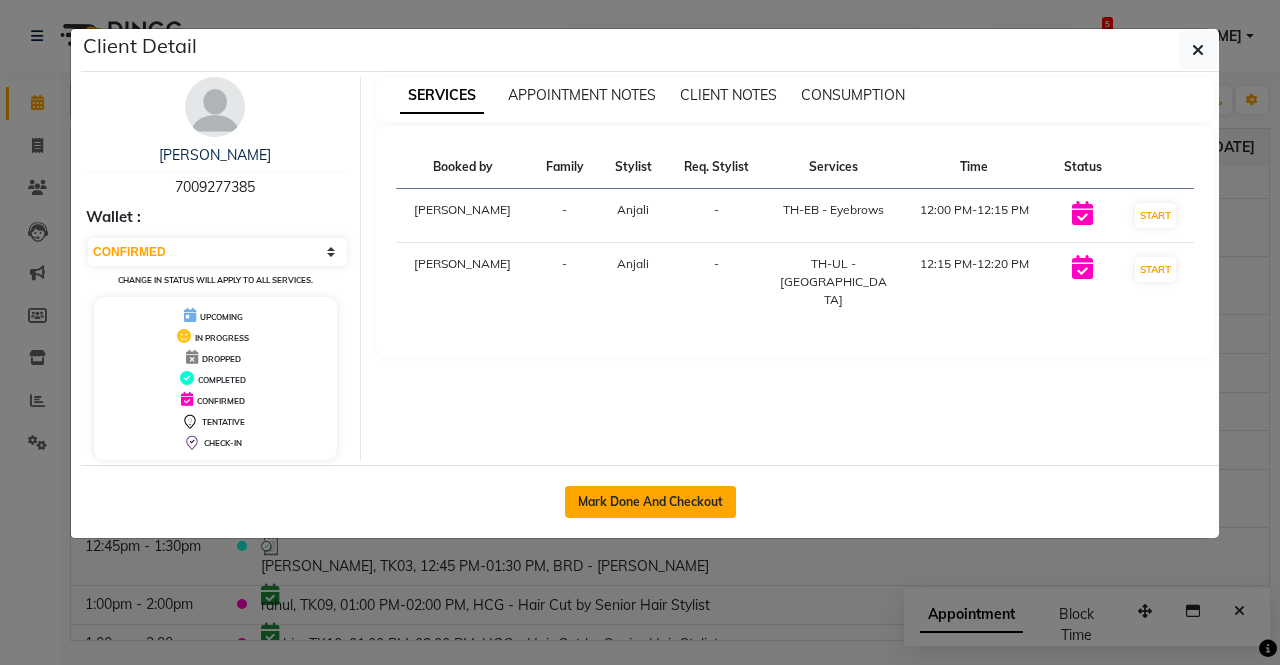 drag, startPoint x: 656, startPoint y: 496, endPoint x: 523, endPoint y: 664, distance: 214.2732 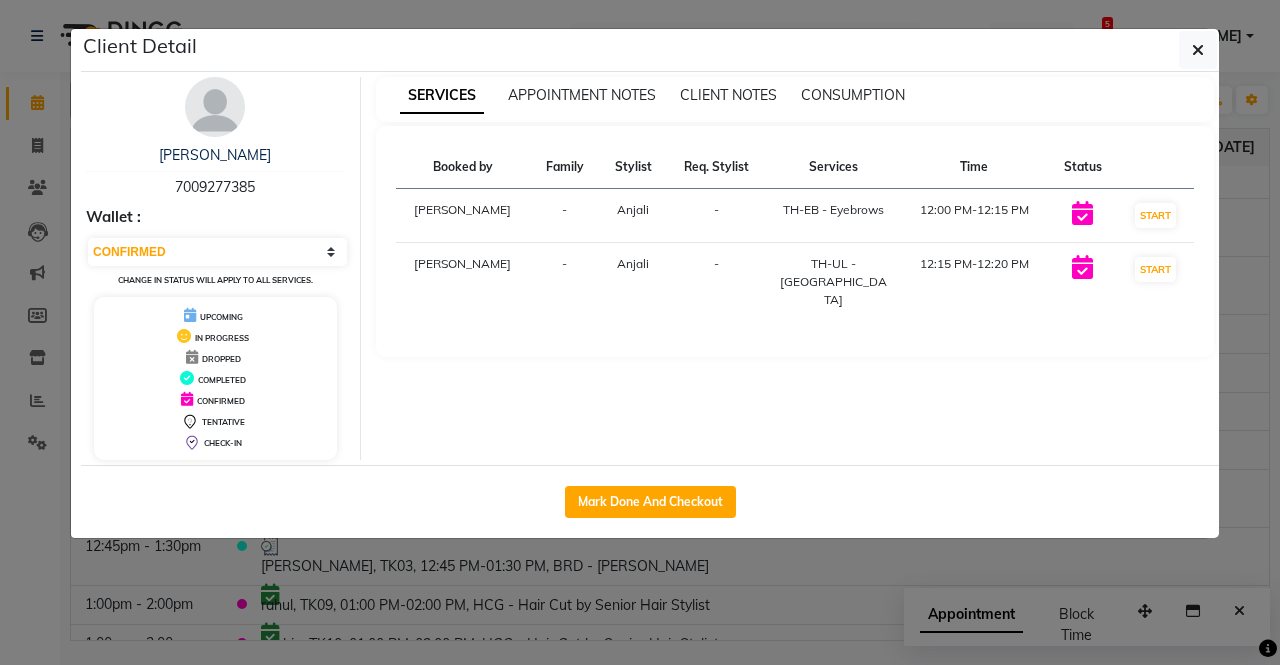 click on "Mark Done And Checkout" 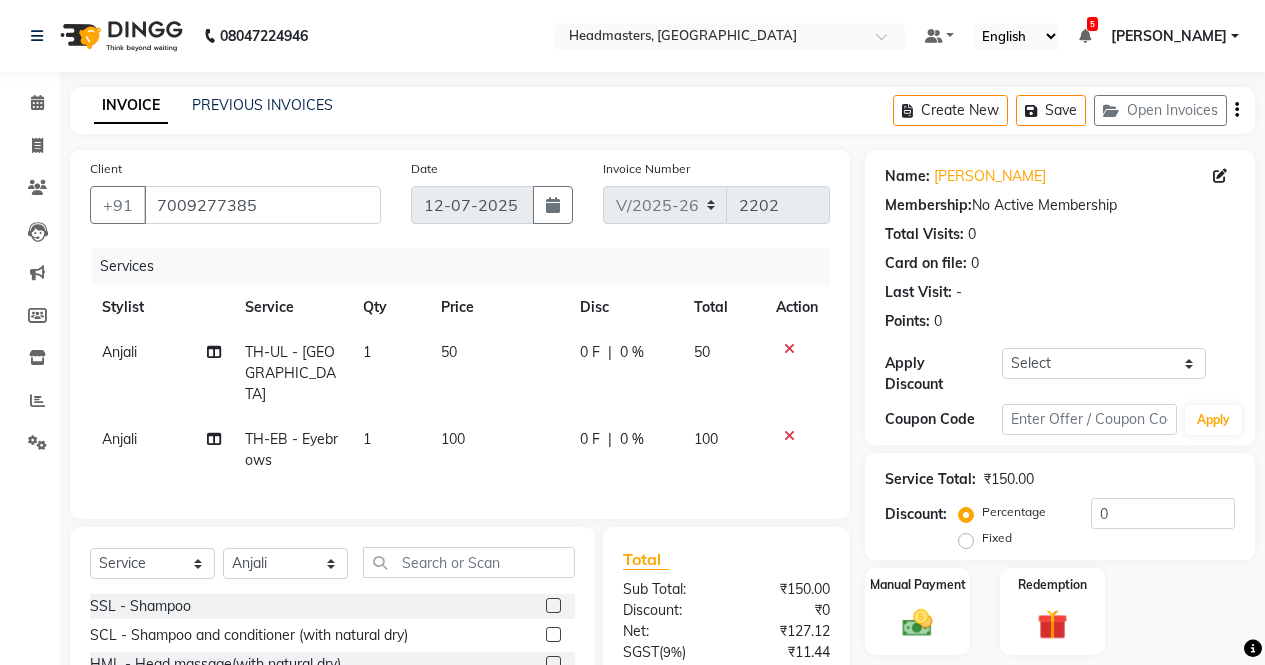 scroll, scrollTop: 181, scrollLeft: 0, axis: vertical 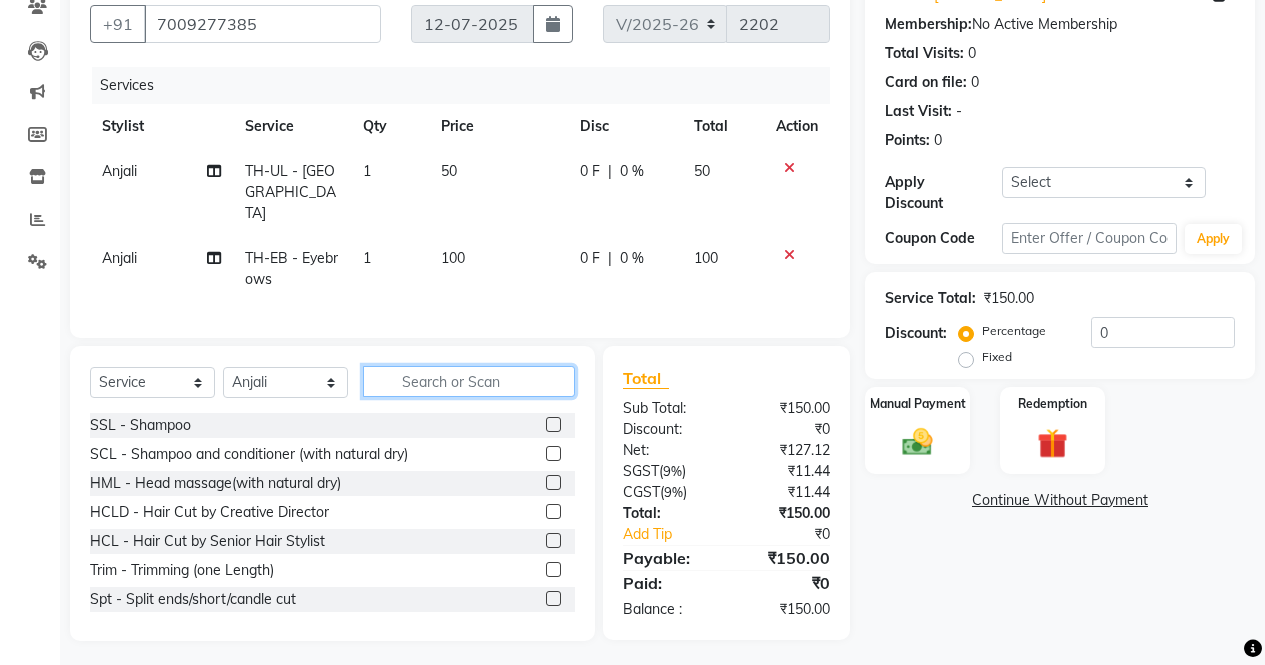 click 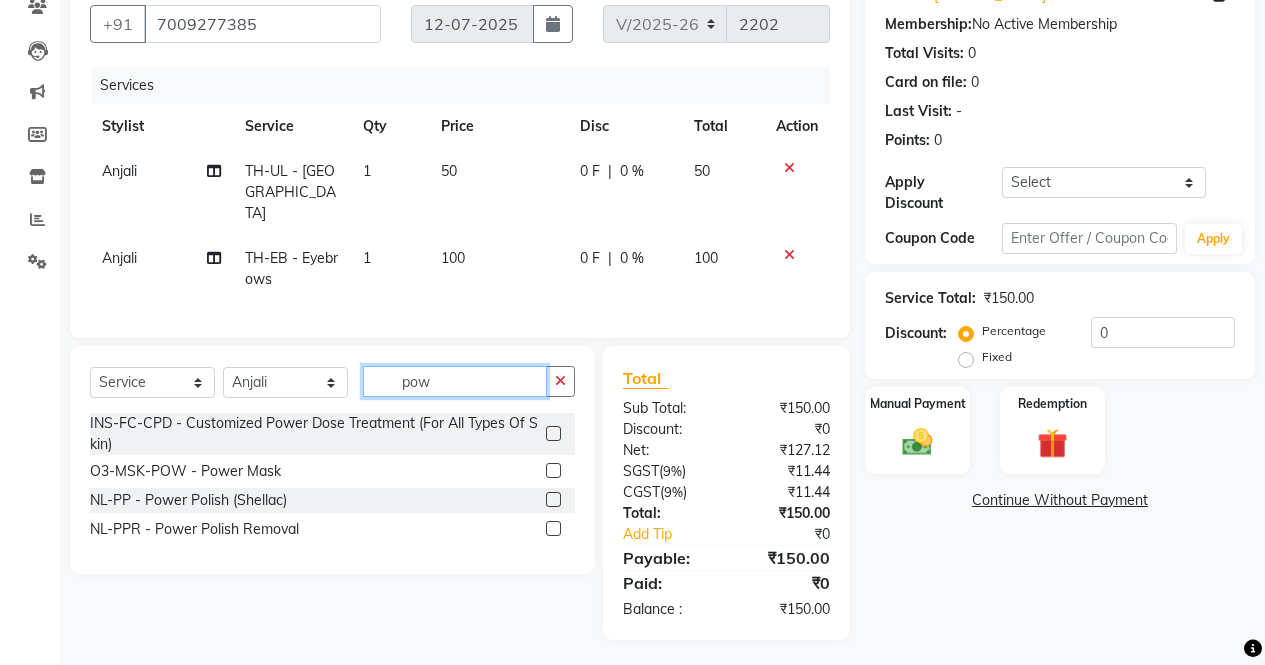 scroll, scrollTop: 180, scrollLeft: 0, axis: vertical 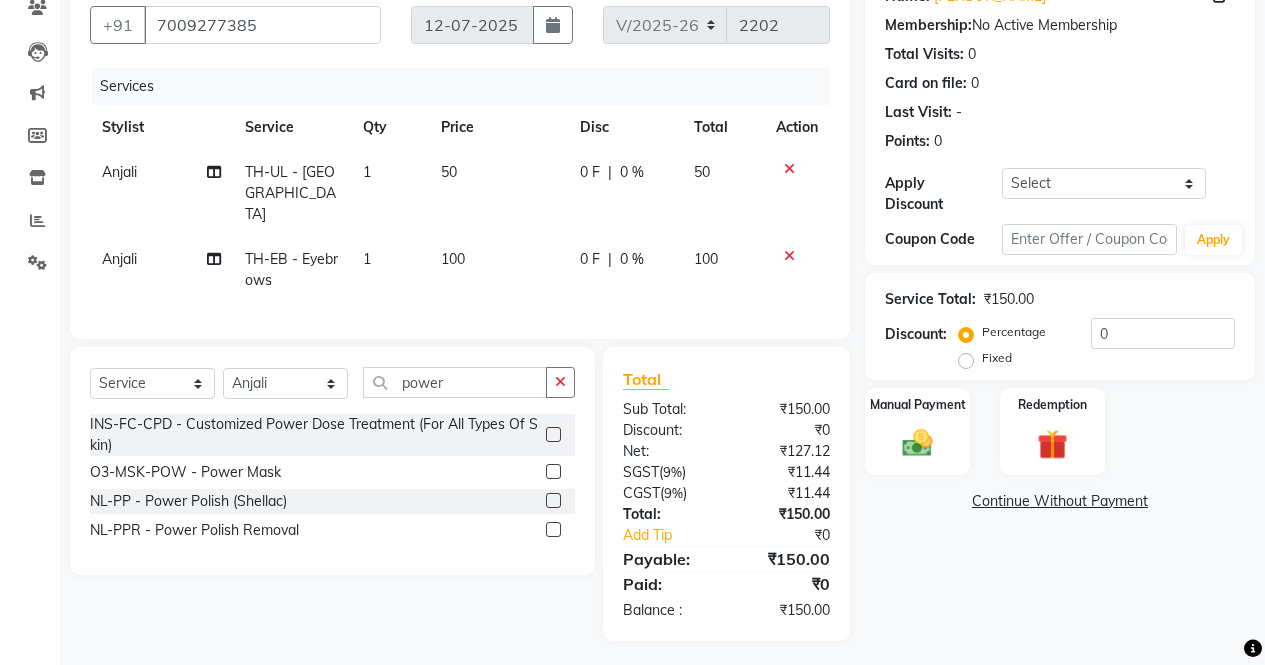 click 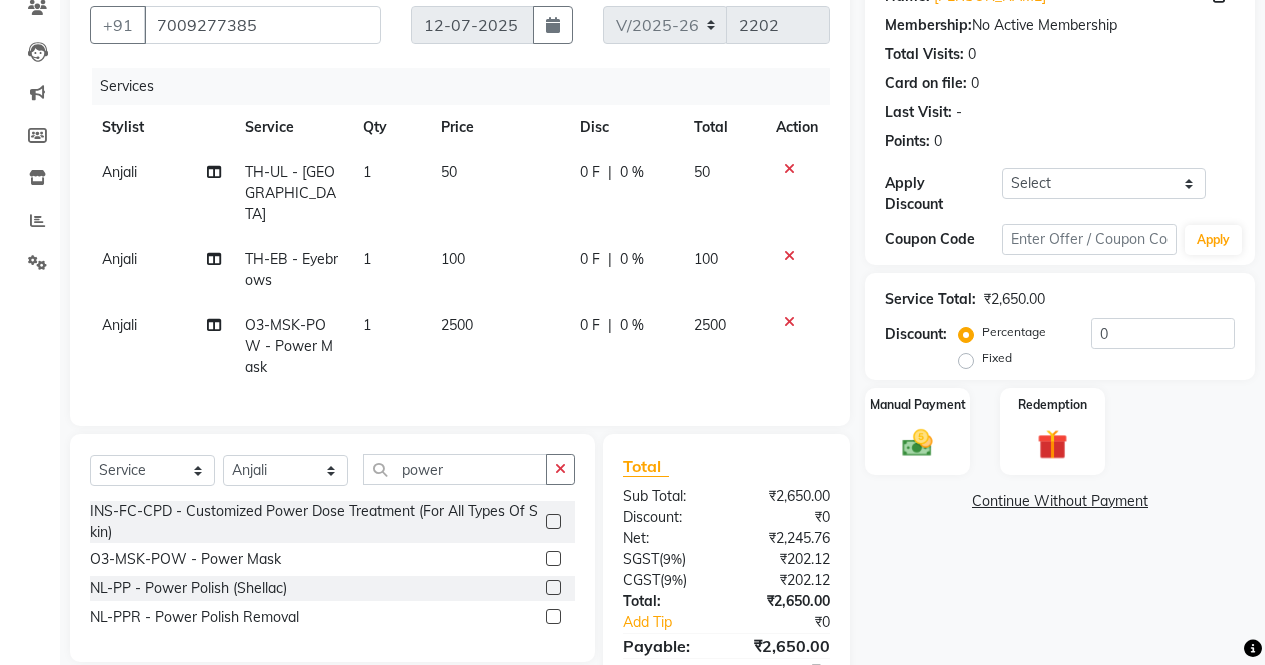 click on "0 F" 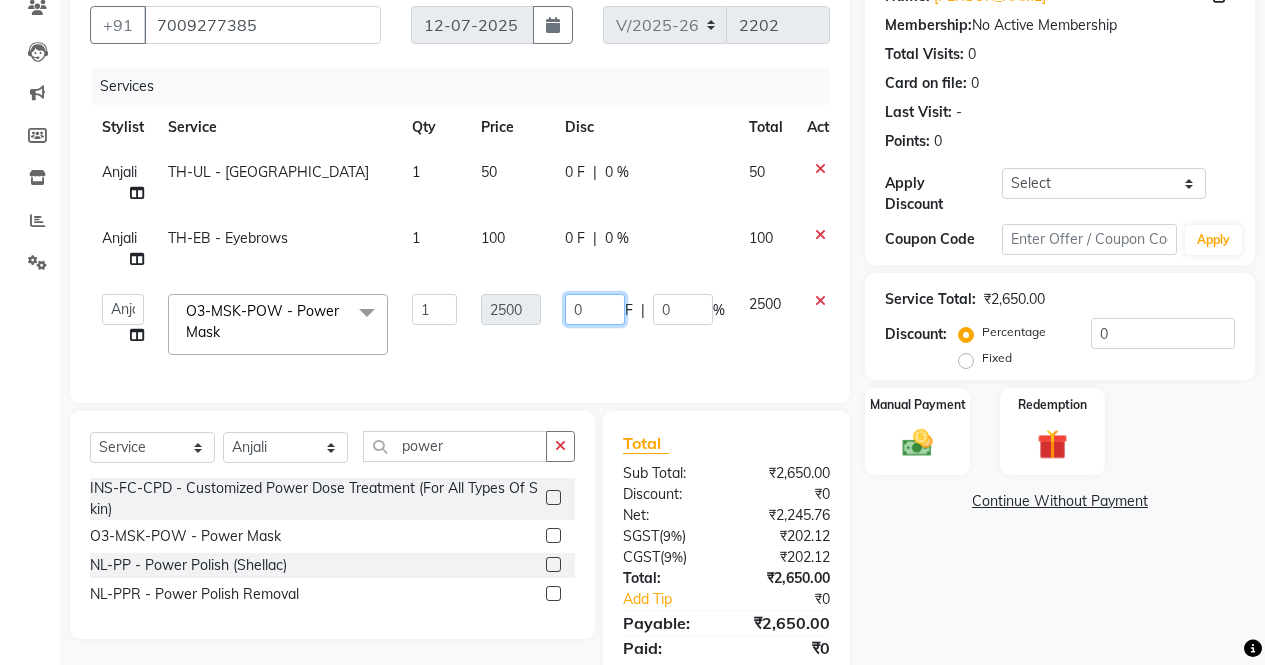 click on "0" 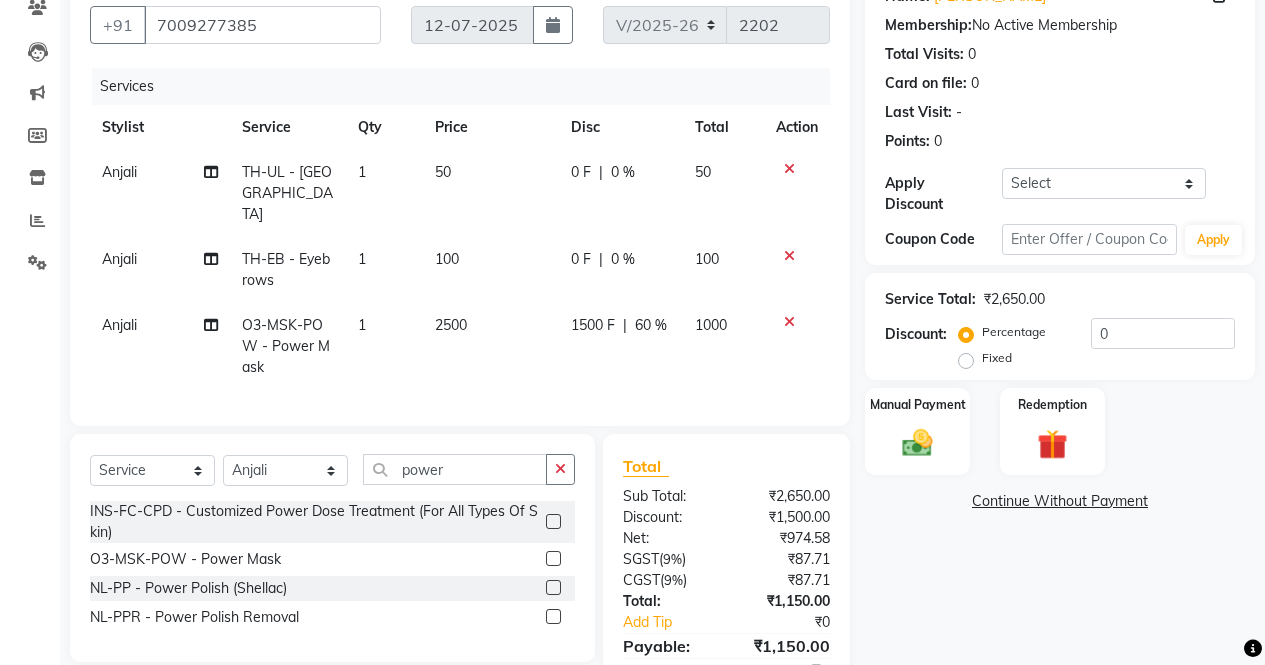 click on "1500 F | 60 %" 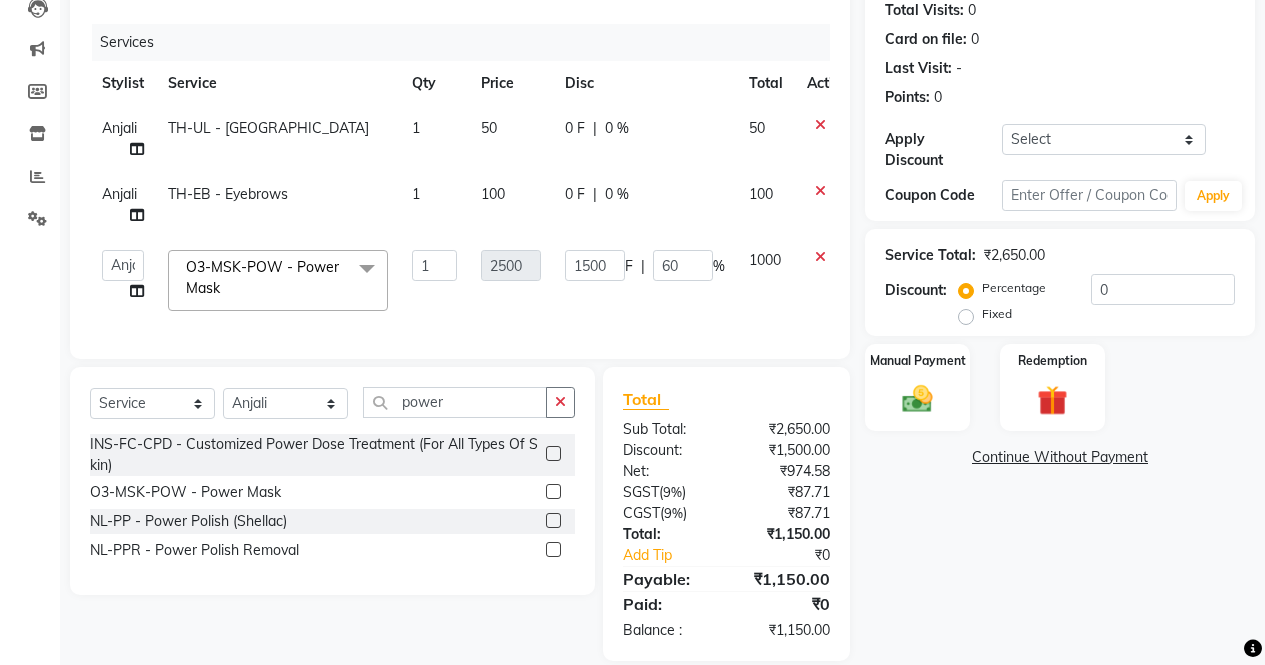 scroll, scrollTop: 265, scrollLeft: 0, axis: vertical 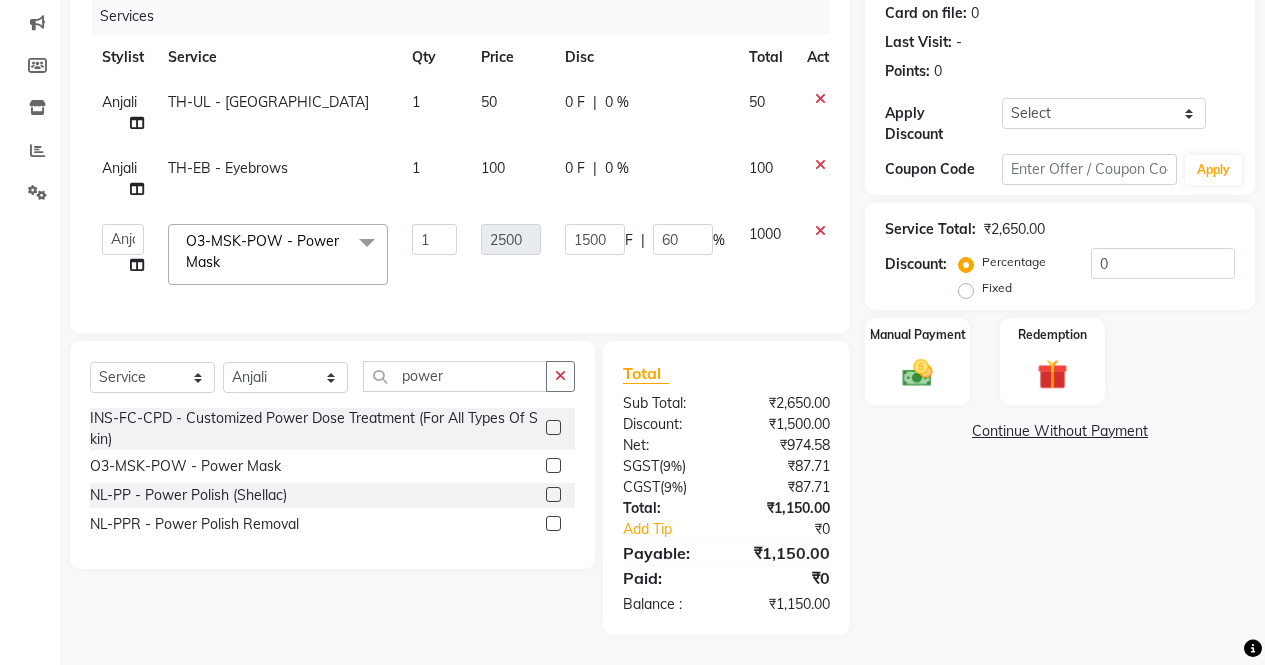 click 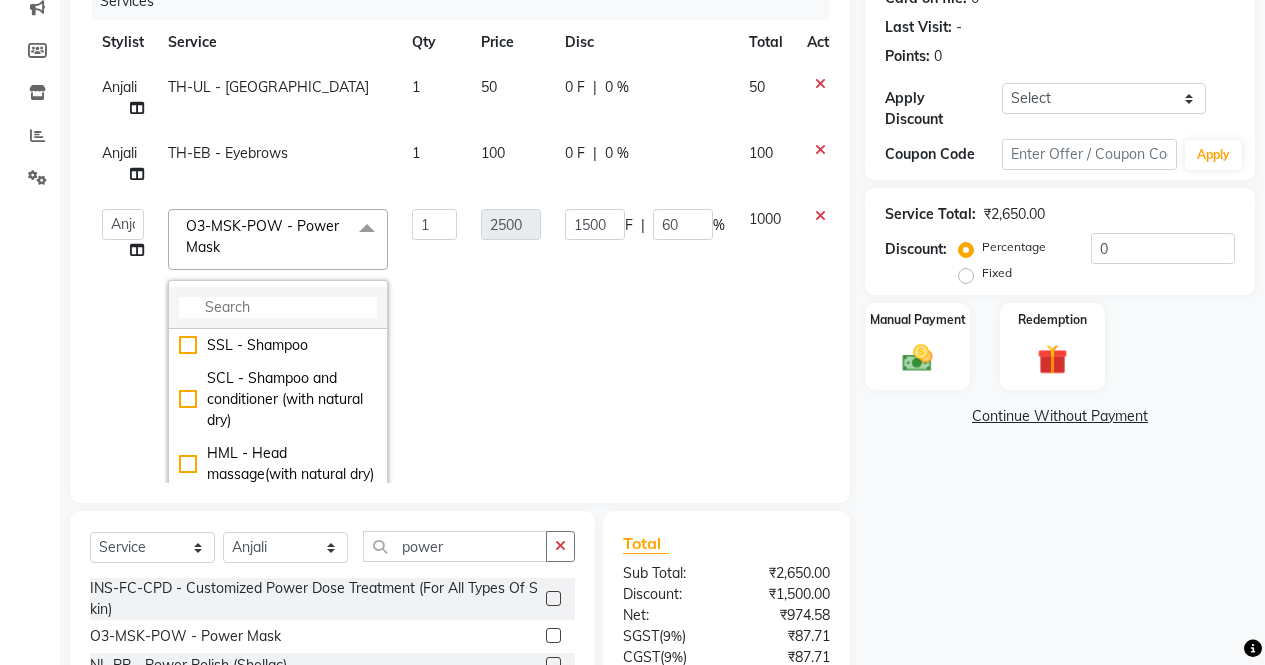 click 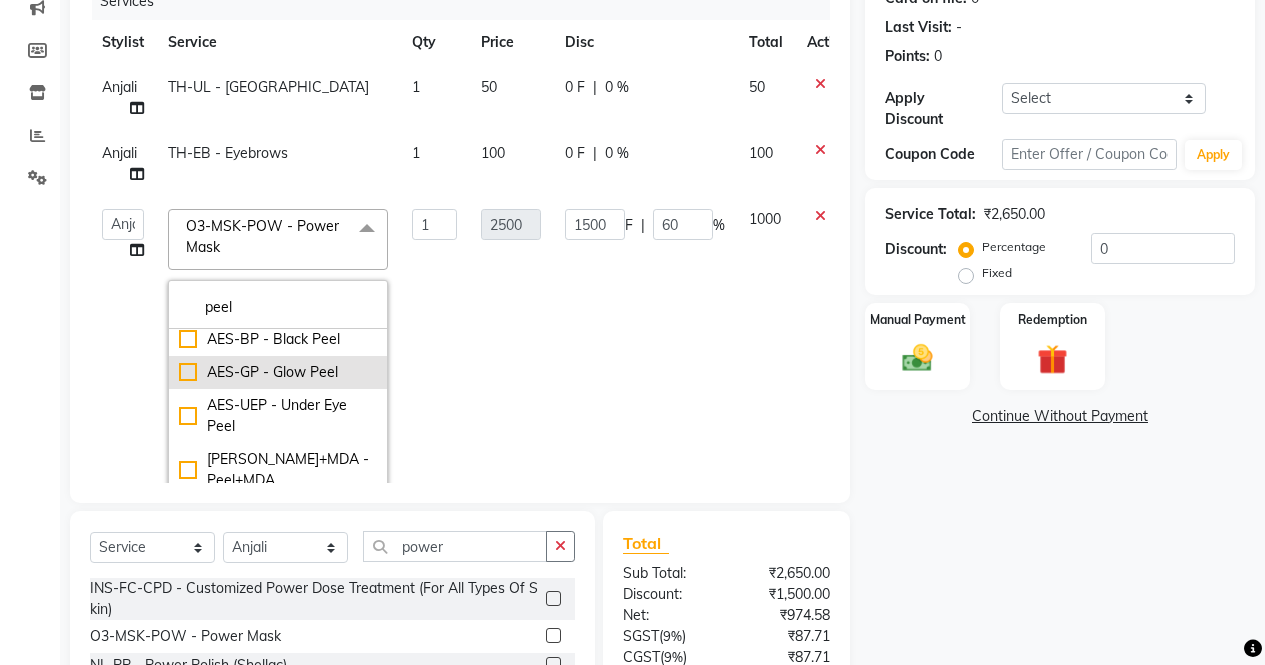 scroll, scrollTop: 0, scrollLeft: 0, axis: both 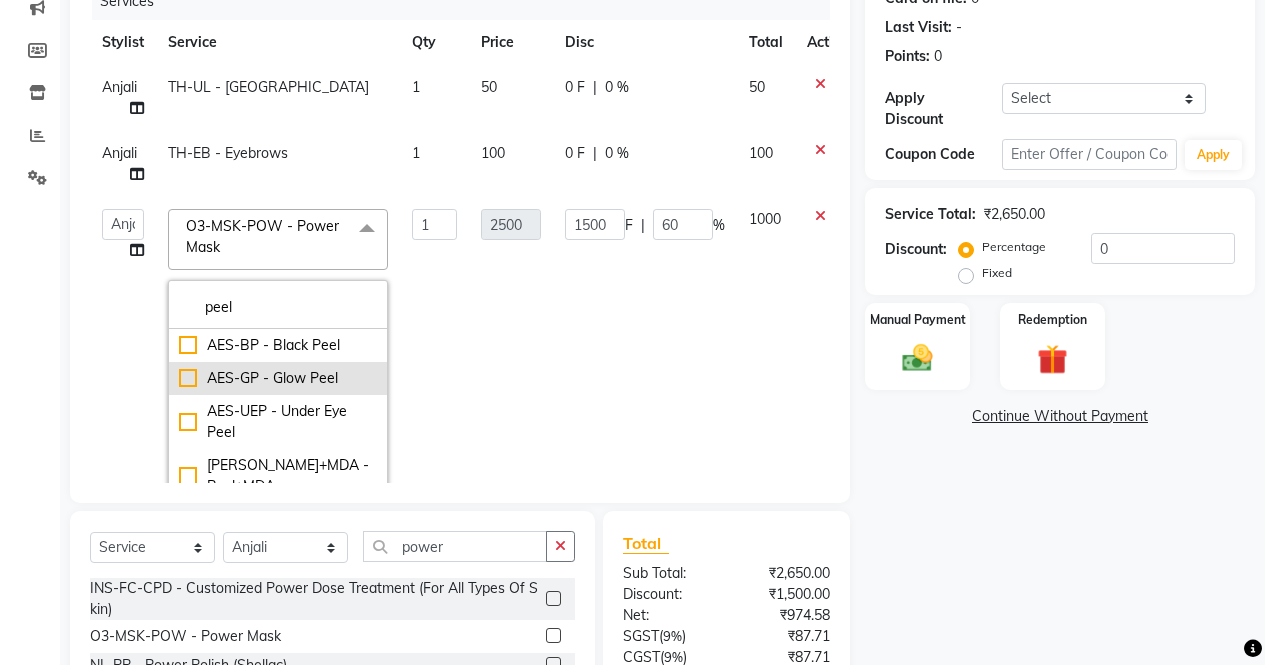 click on "AES-GP  - Glow Peel" 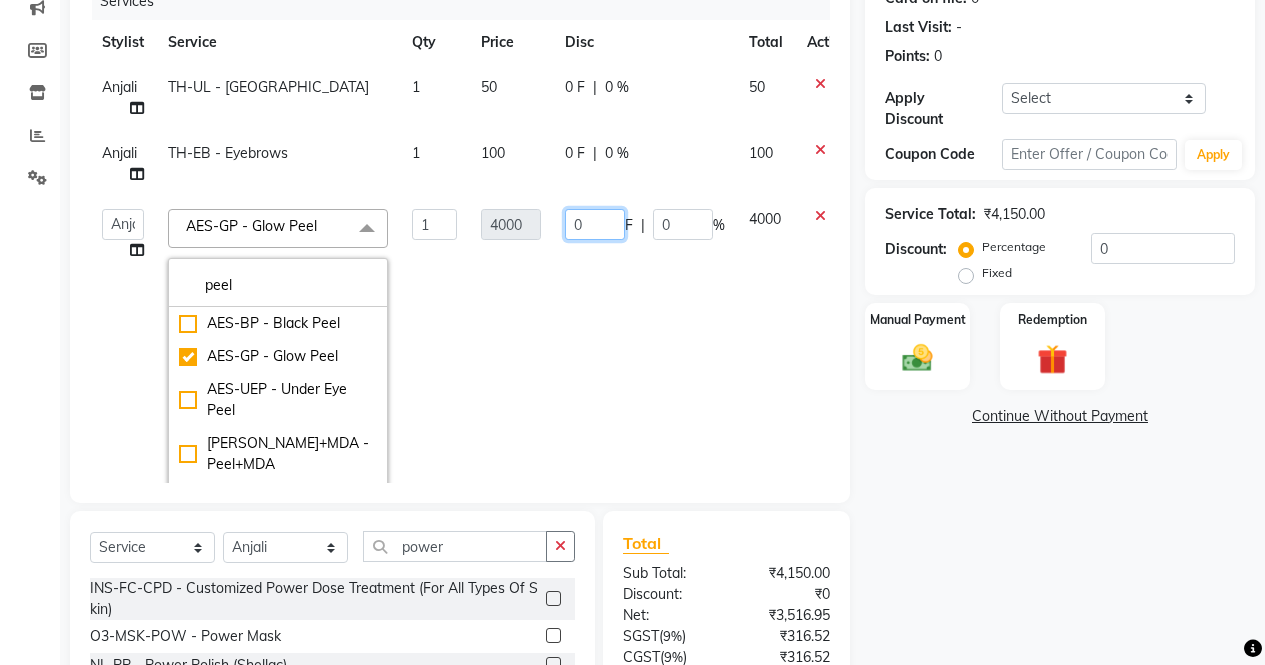 click on "0" 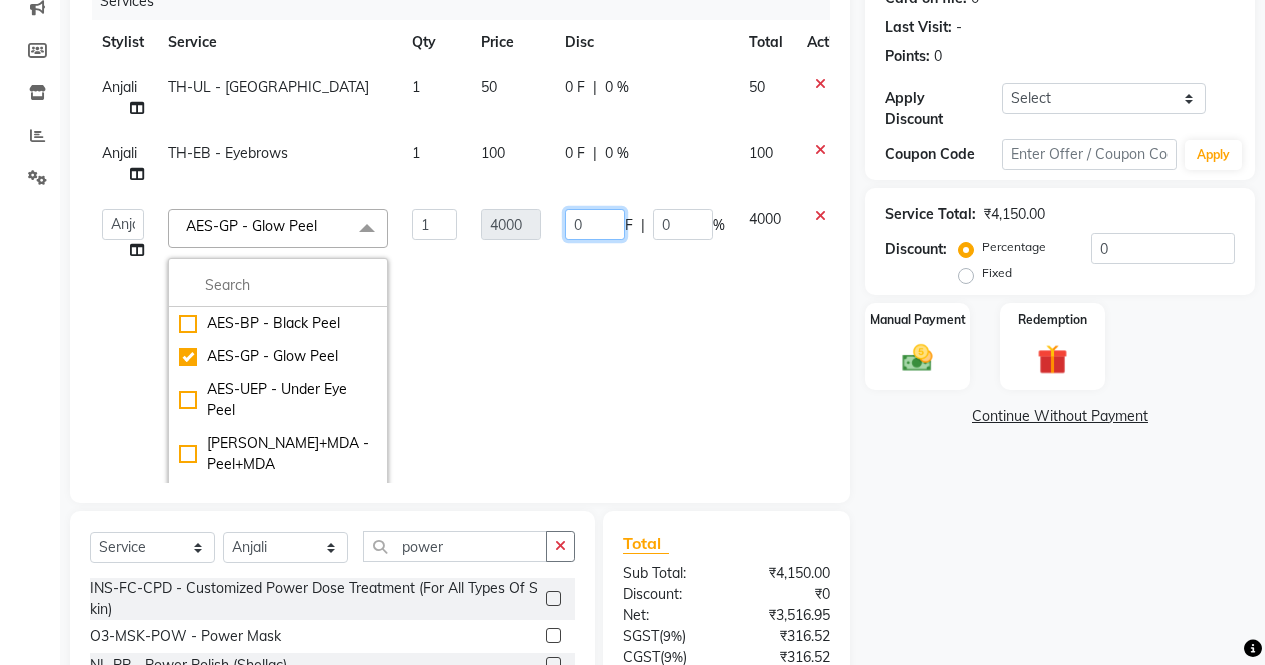 scroll, scrollTop: 256, scrollLeft: 0, axis: vertical 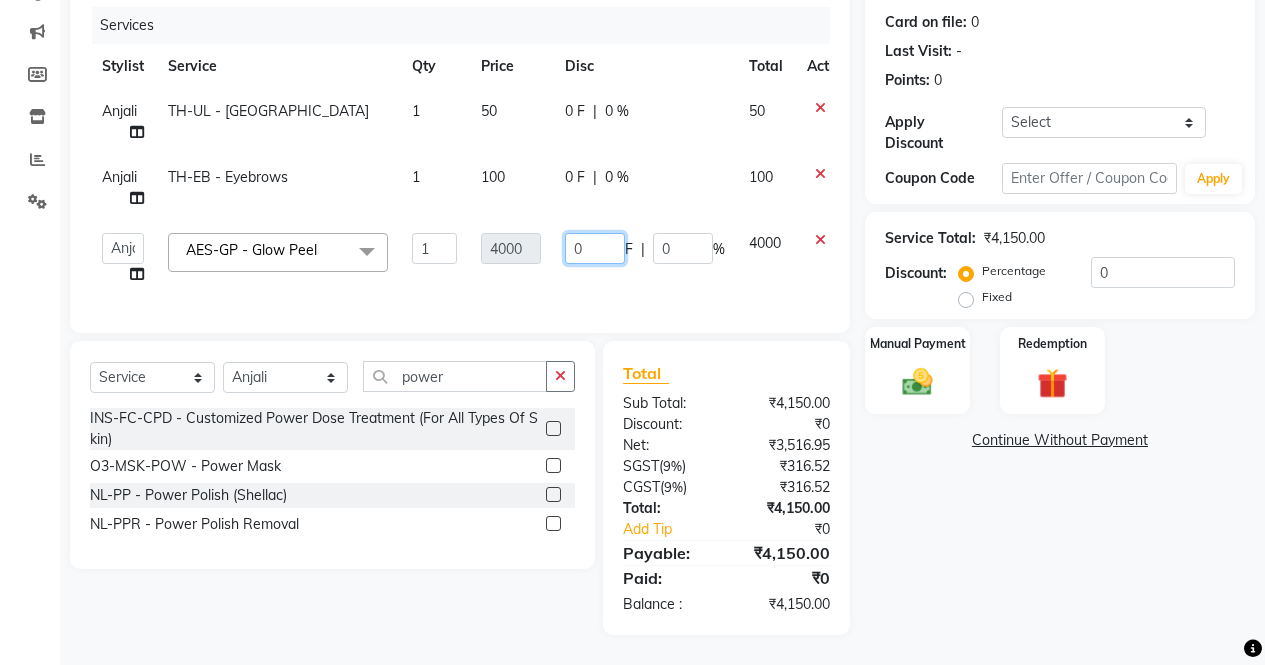 click on "0" 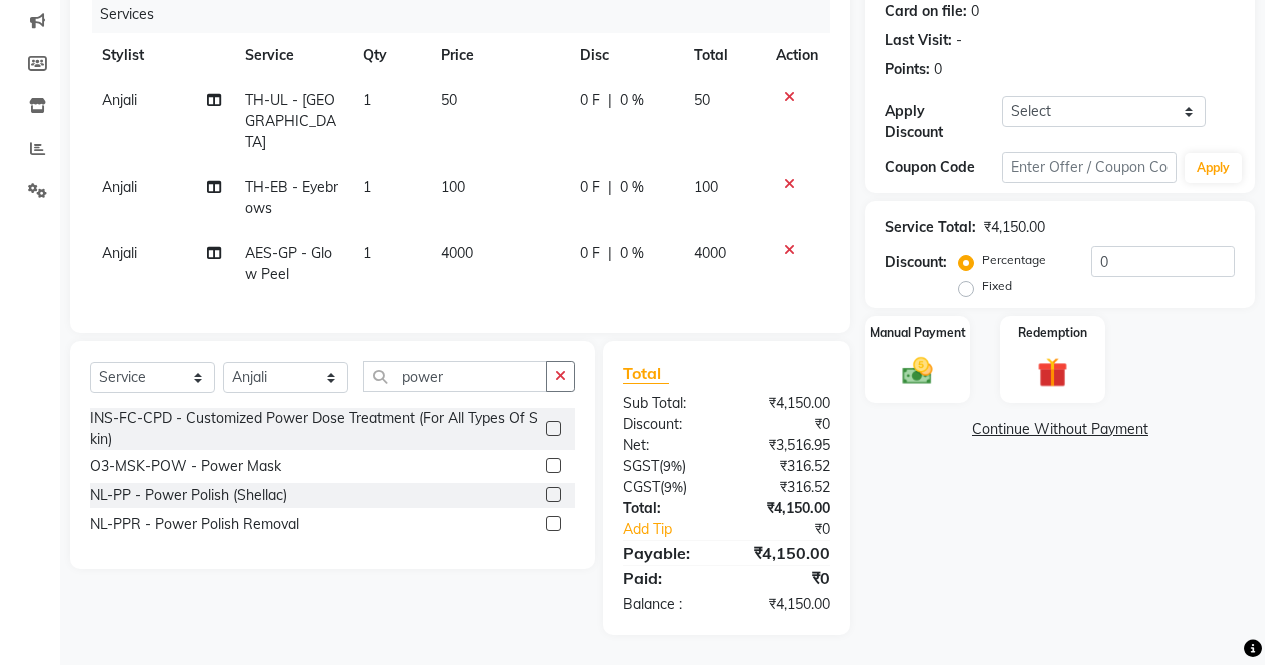 scroll, scrollTop: 246, scrollLeft: 0, axis: vertical 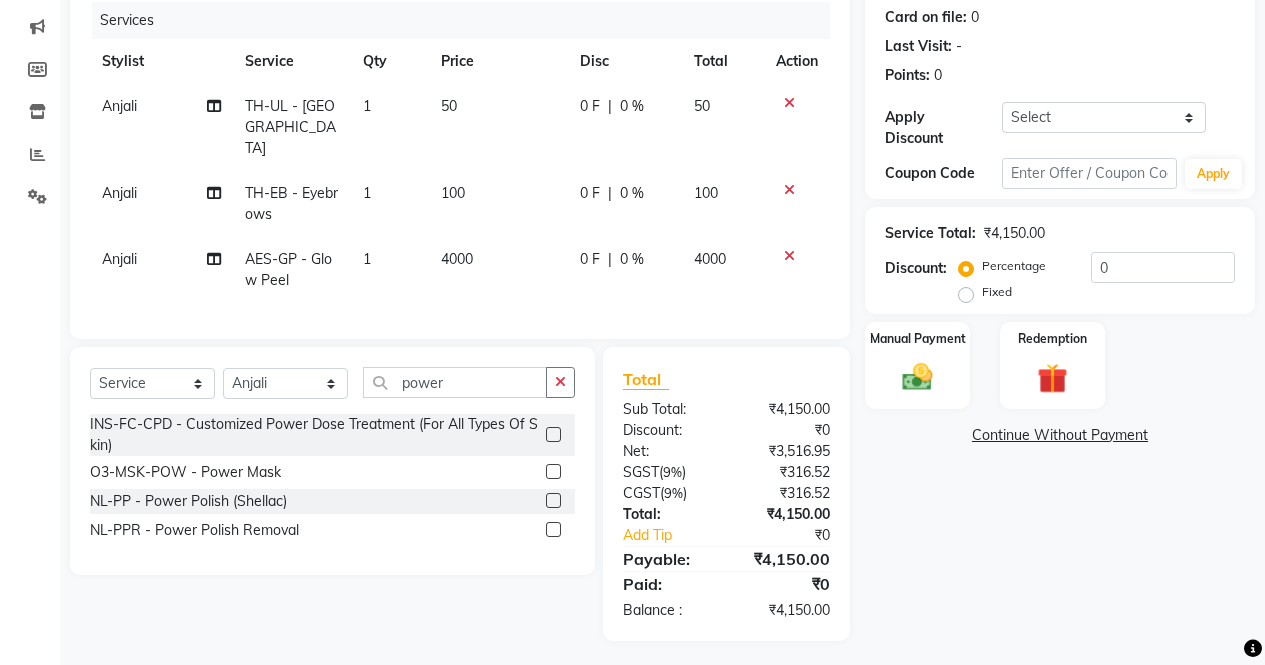 click on "AES-GP  - Glow Peel" 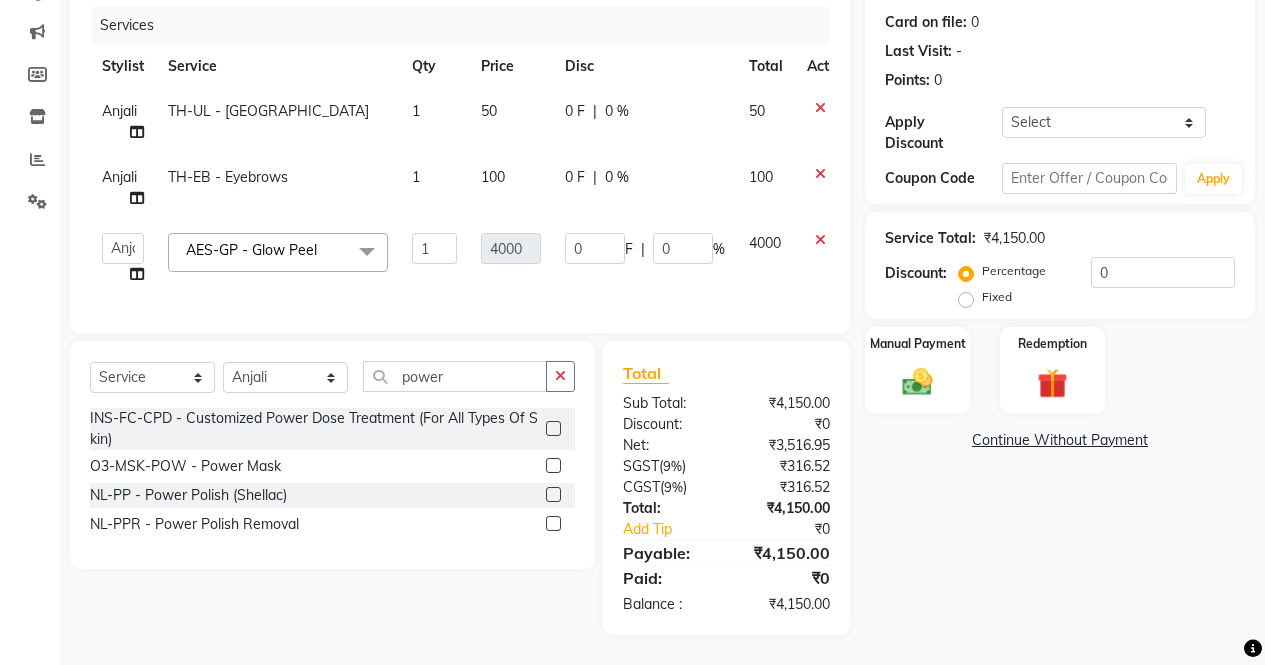click on "AES-GP  - Glow Peel" 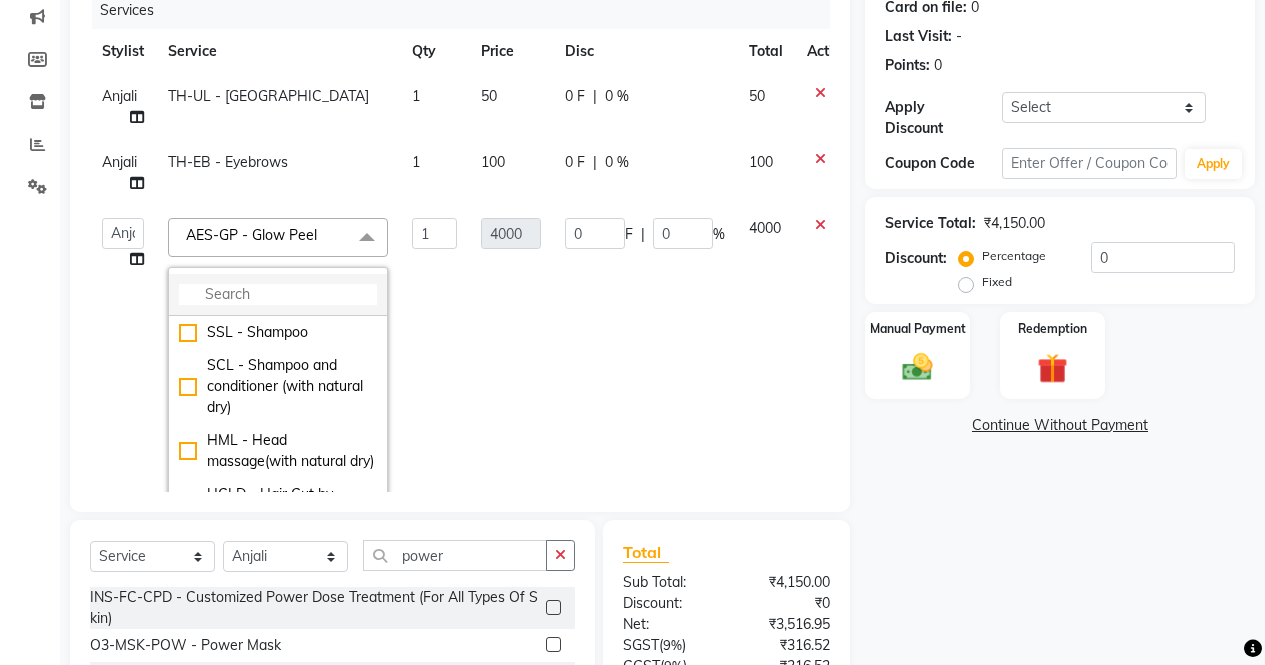 click 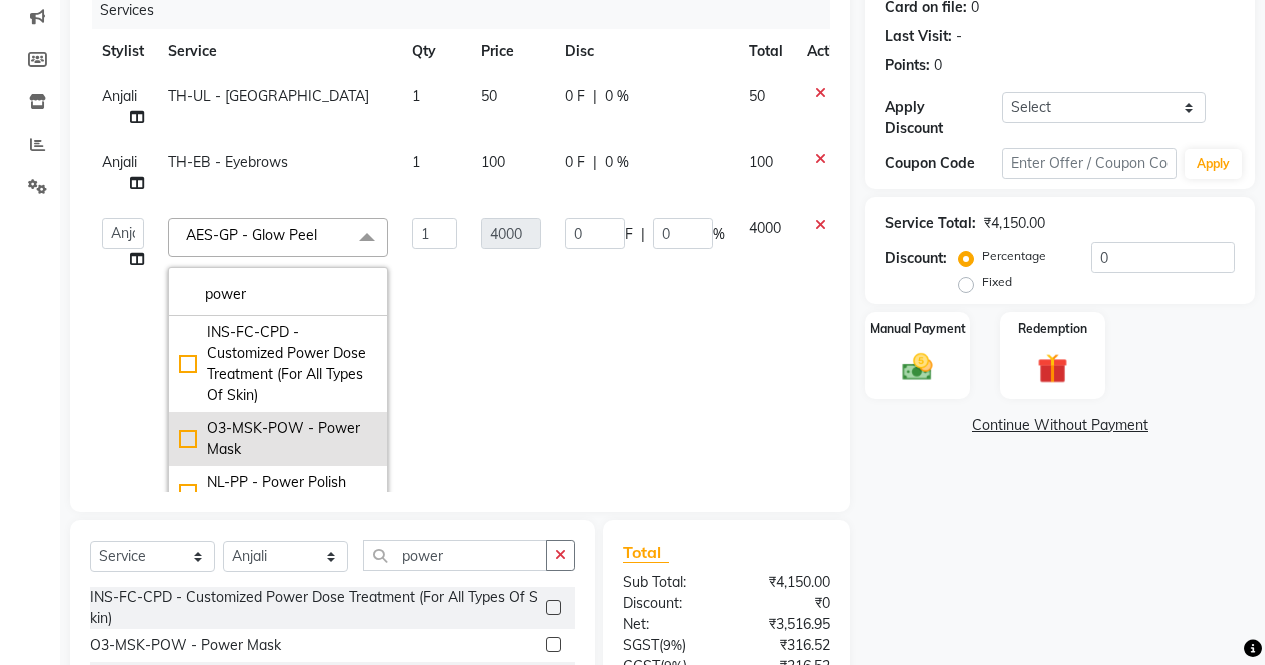 click on "O3-MSK-POW - Power Mask" 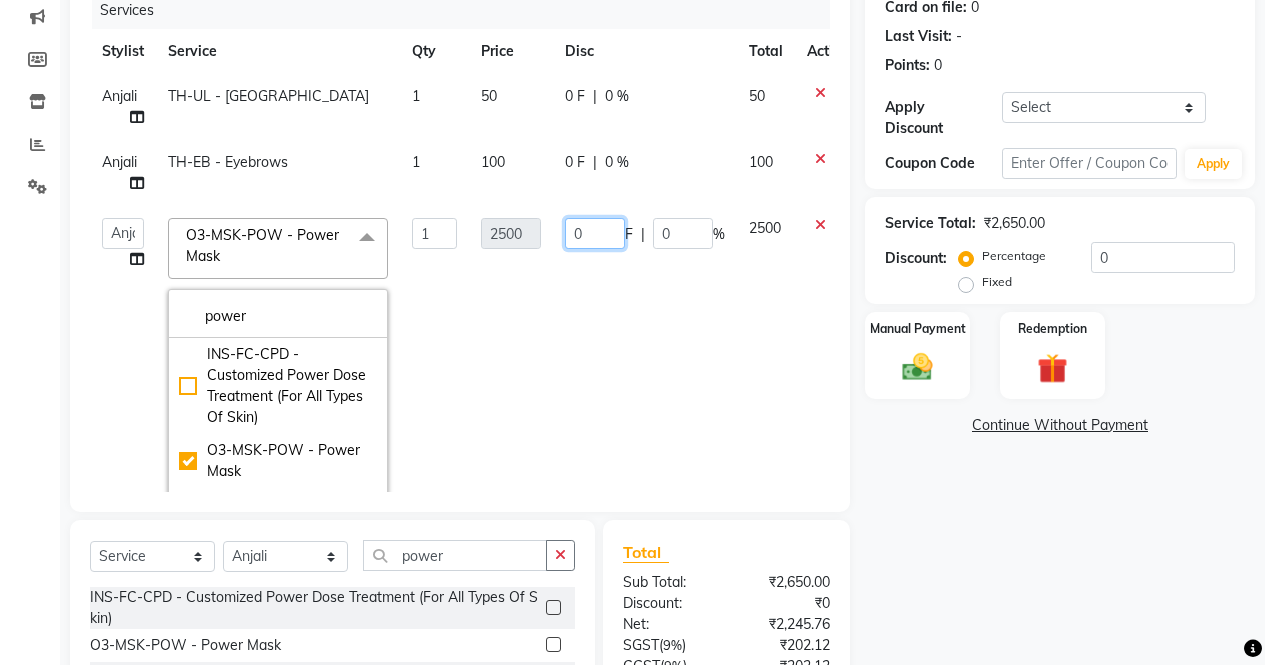 click on "0" 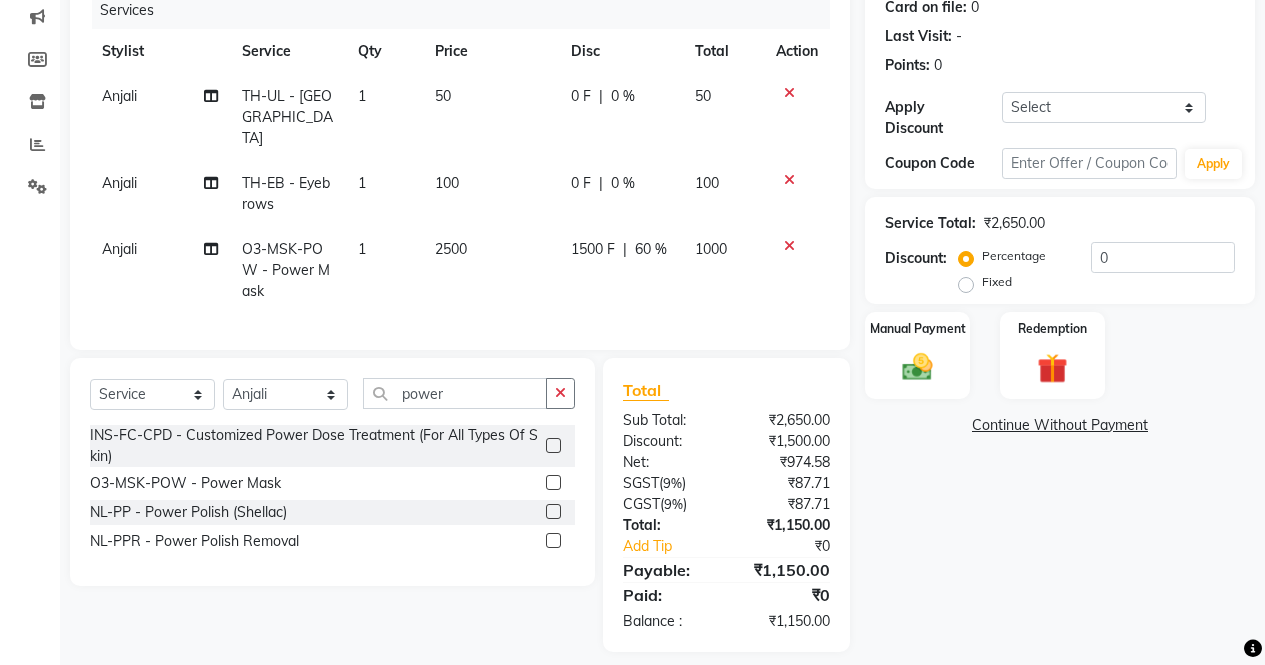 click on "Anjali O3-MSK-POW - Power Mask 1 2500 1500 F | 60 % 1000" 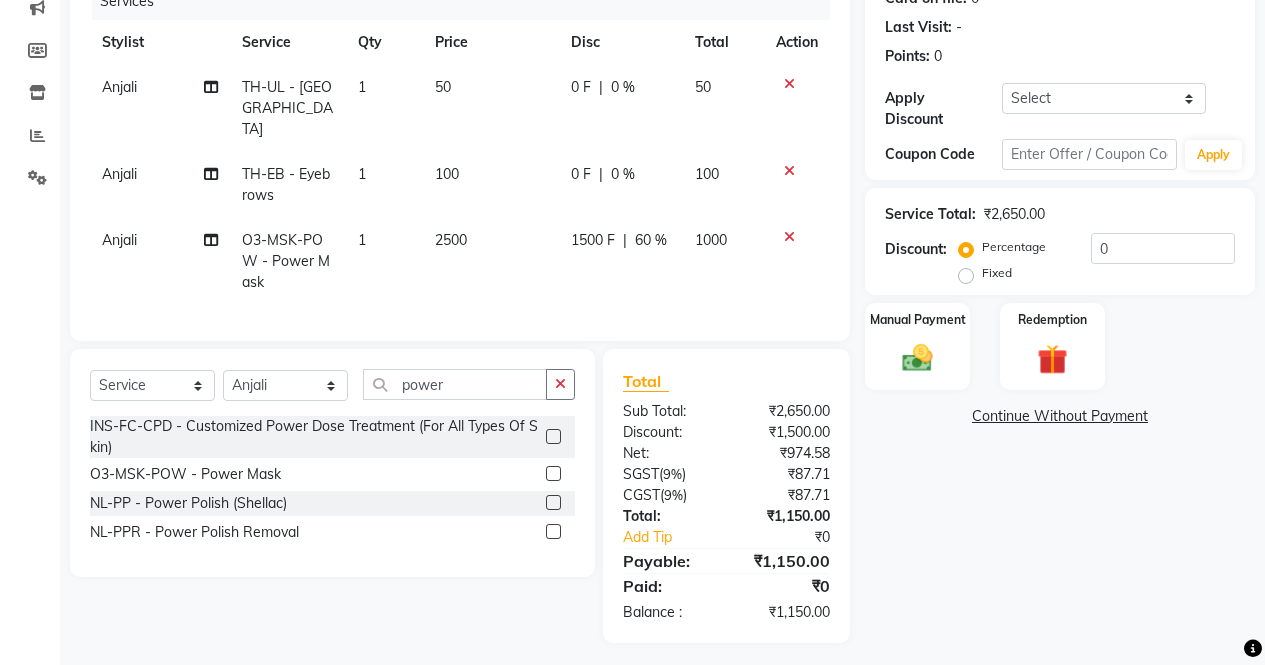 scroll, scrollTop: 267, scrollLeft: 0, axis: vertical 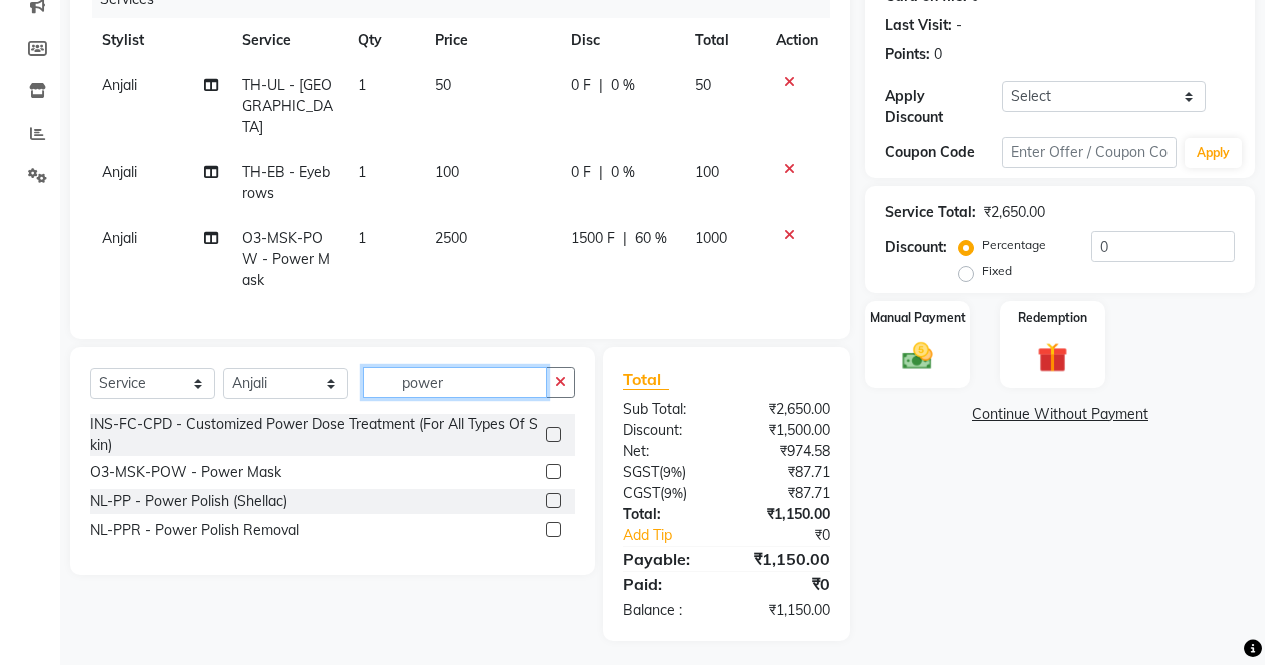 click on "power" 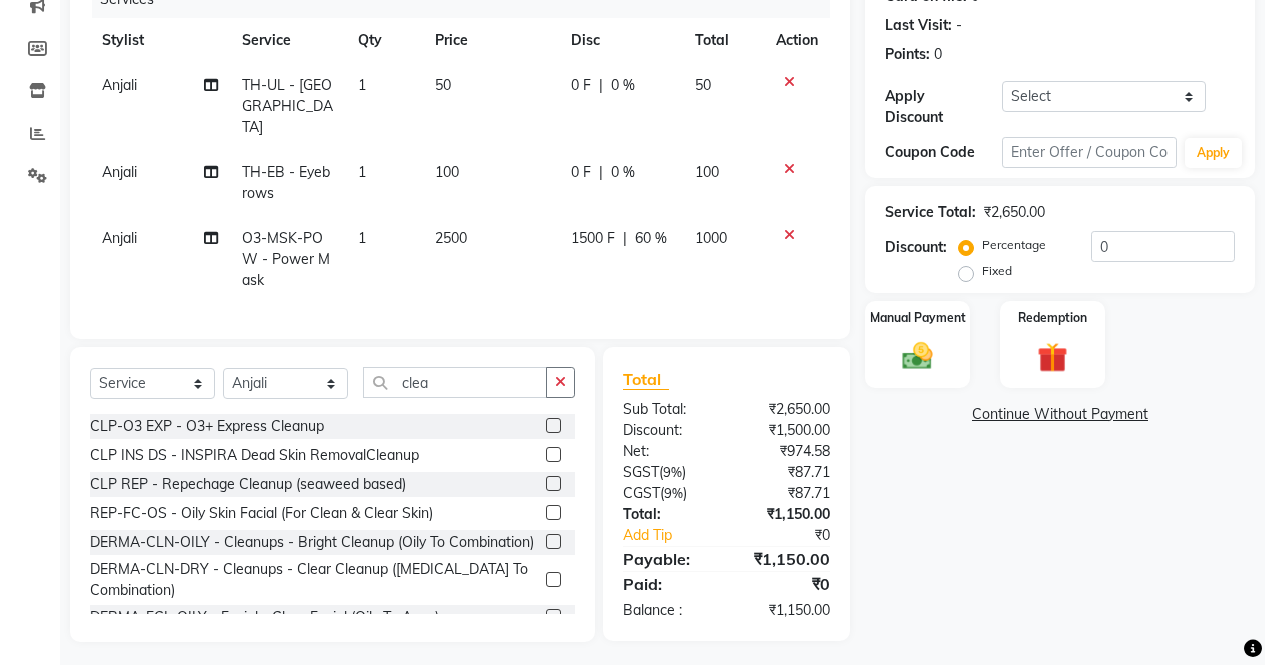 click 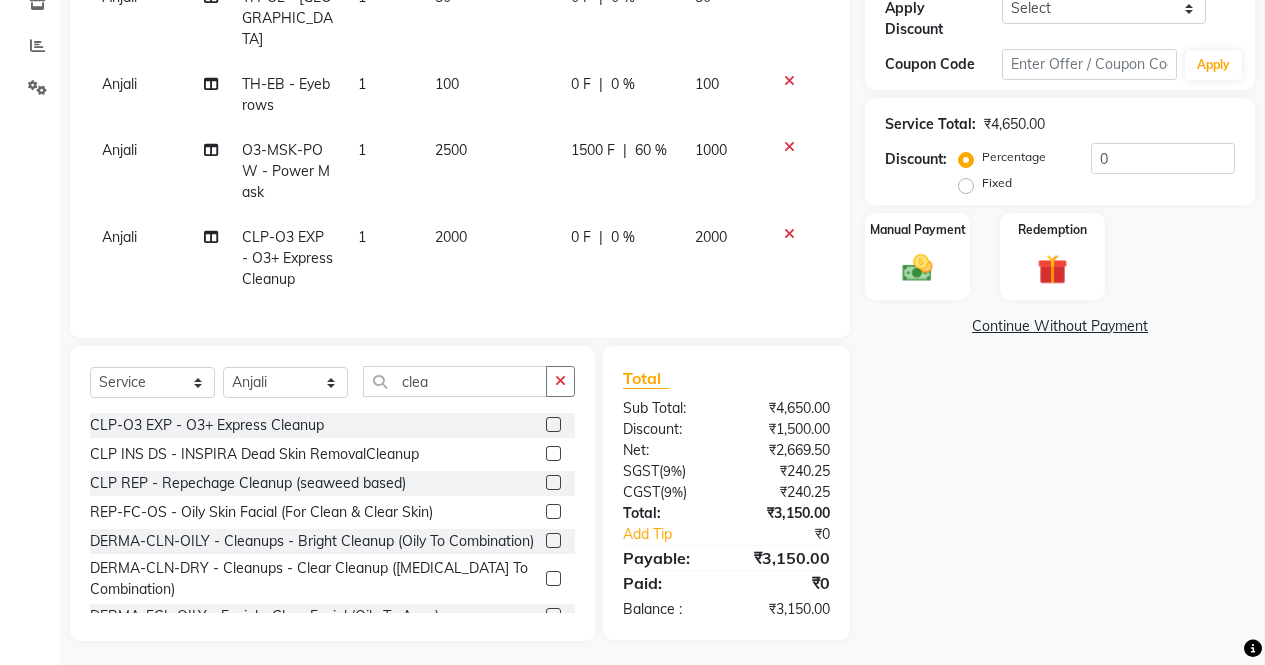 click on "0 F | 0 %" 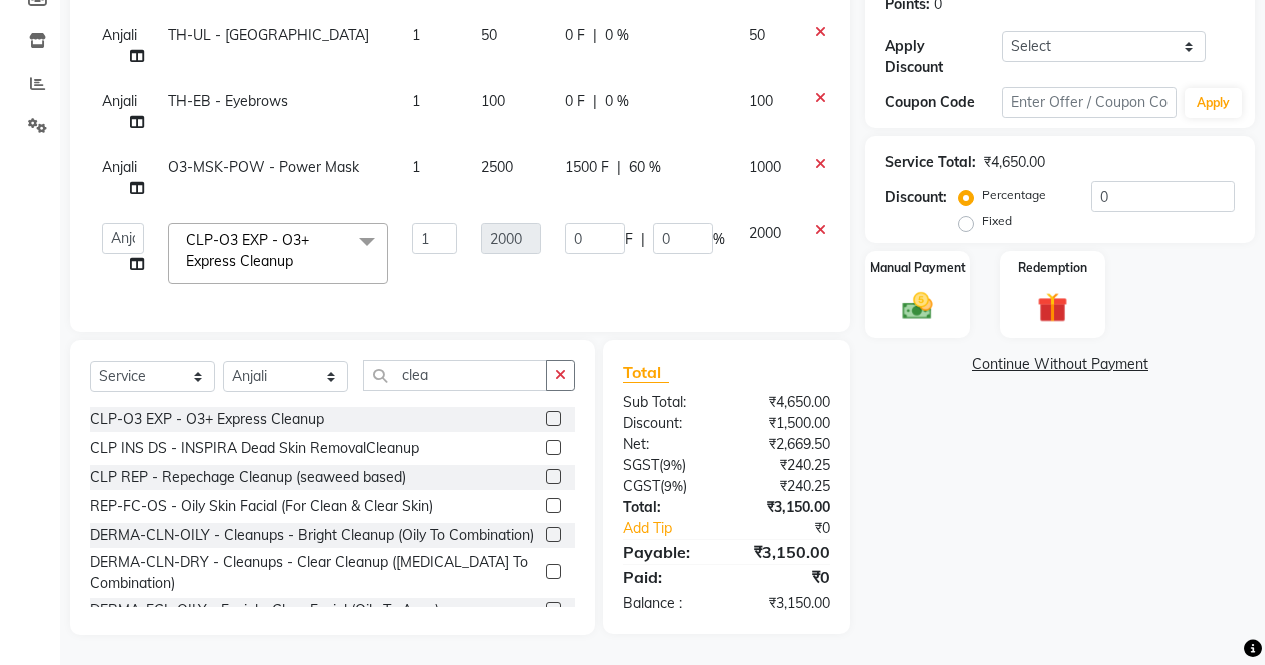 scroll, scrollTop: 332, scrollLeft: 0, axis: vertical 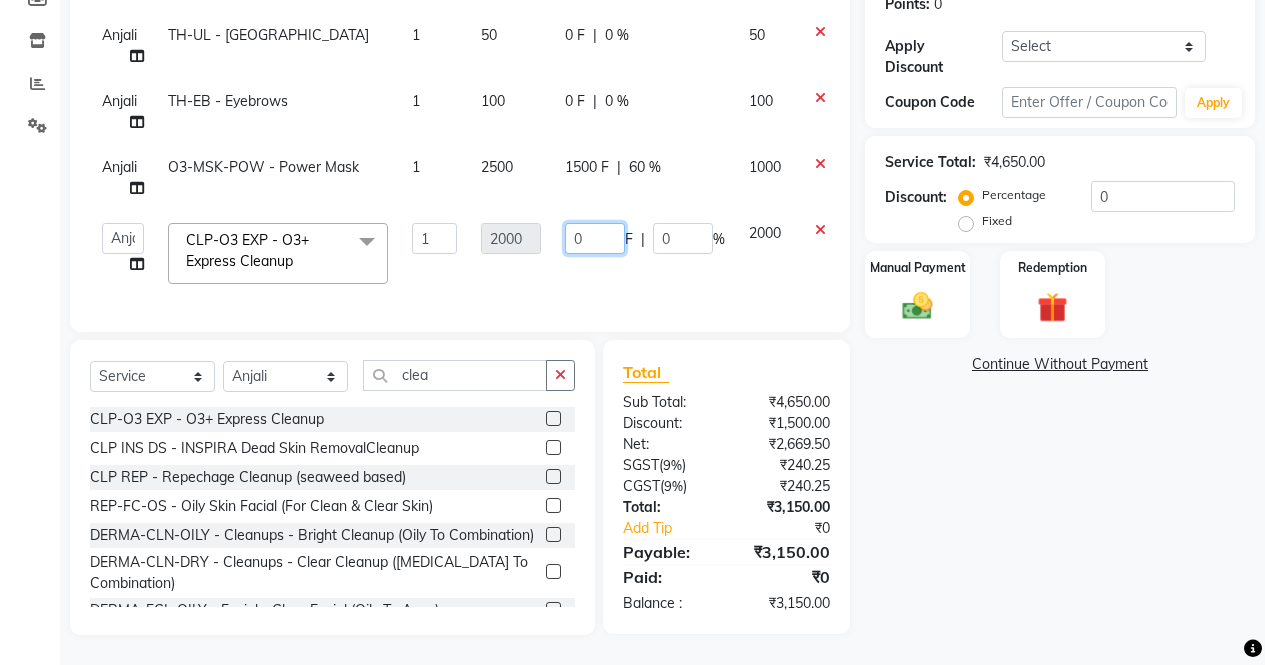 click on "0" 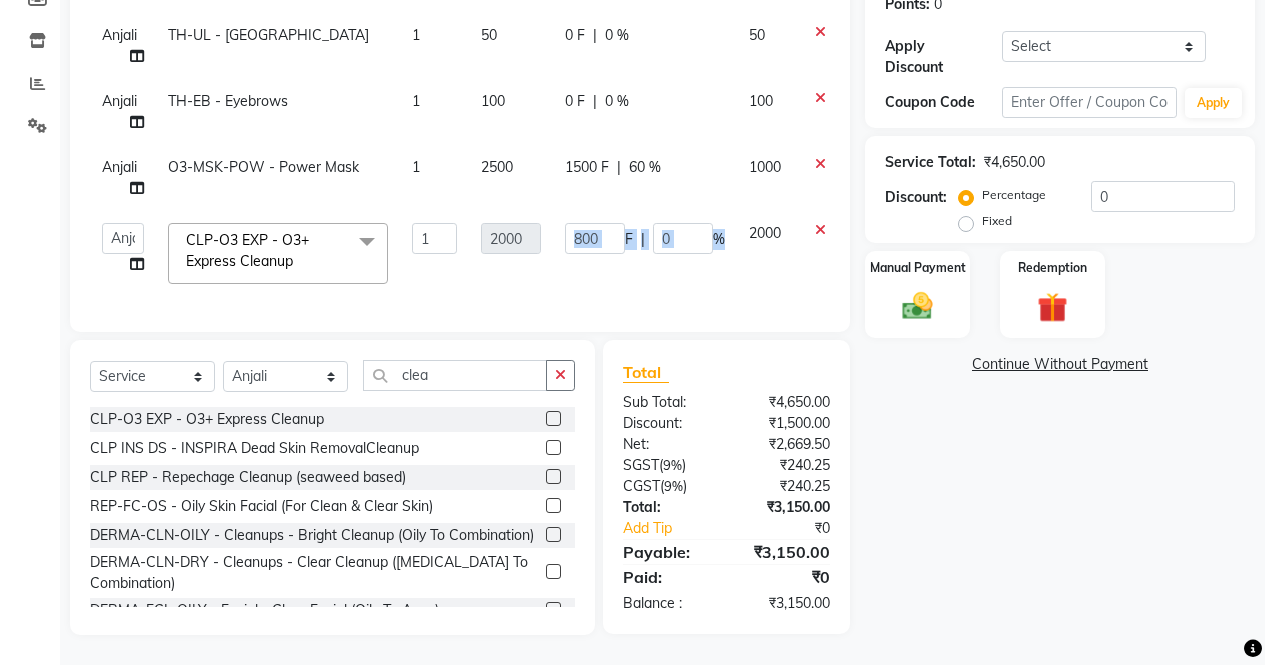 click on "AFIA   Anjali   [PERSON_NAME]   [PERSON_NAME]    [PERSON_NAME]   HEAD [PERSON_NAME]    [PERSON_NAME]    [PERSON_NAME]    [PERSON_NAME]   Love   [PERSON_NAME]    [PERSON_NAME]    [PERSON_NAME]    [PERSON_NAME]   [PERSON_NAME]   [PERSON_NAME]    [PERSON_NAME]    Sunny    SURAJ    [PERSON_NAME]  CLP-O3 EXP  - O3+ Express Cleanup  x SSL - Shampoo SCL - Shampoo and conditioner (with natural dry) HML - Head massage(with natural dry) HCLD - Hair Cut by Creative Director HCL - Hair Cut by Senior Hair Stylist Trim - Trimming (one Length) Spt - Split ends/short/candle cut BD - Blow dry OS - Open styling GL-igora - Igora Global GL-essensity - Essensity Global Hlts-L - Highlights [MEDICAL_DATA] - Balayage Chunks  - Chunks CR  - Color removal CRF - Color refresh Stk - Per streak RT-IG - Igora Root Touchup(one inch only) RT-ES - Essensity Root Touchup(one inch only) Reb - Rebonding ST  - Straight therapy Krt-L - Keratin Krt-BB -L - Keratin Blow Out HR-BTX -L  - Hair [MEDICAL_DATA] NanoP -L - Nanoplastia K-Bond -L  - Kerabond H-EXT - [MEDICAL_DATA] SSM - Shampoo 1" 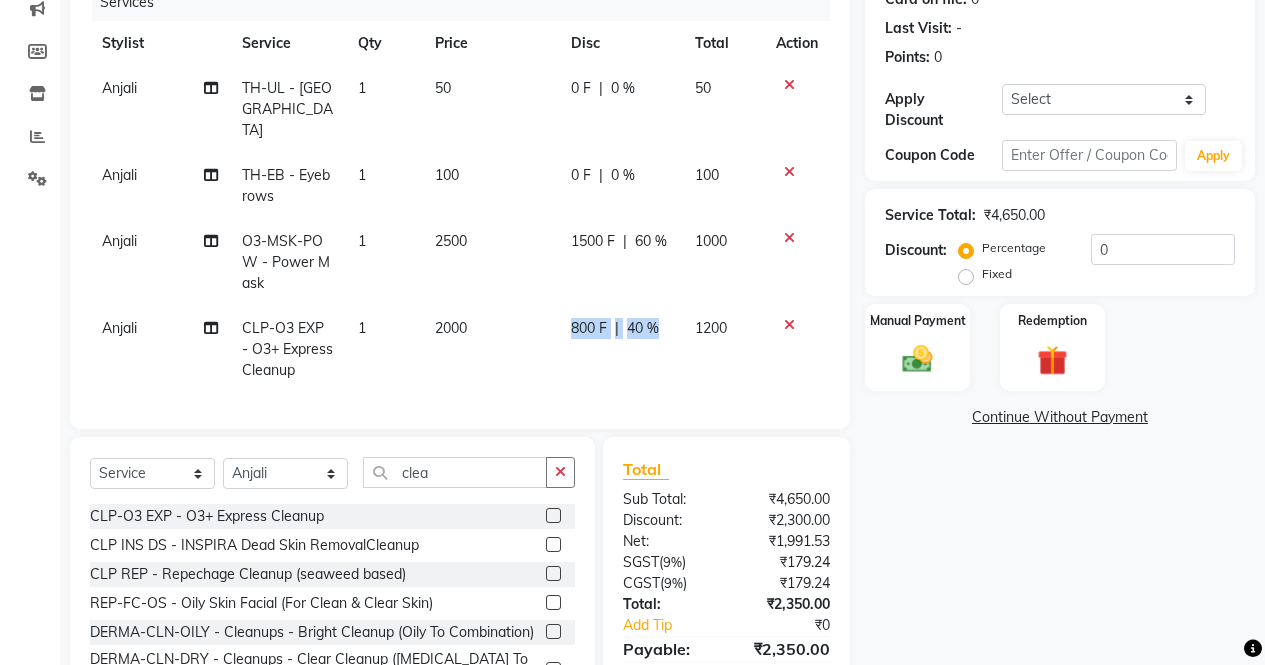 scroll, scrollTop: 232, scrollLeft: 0, axis: vertical 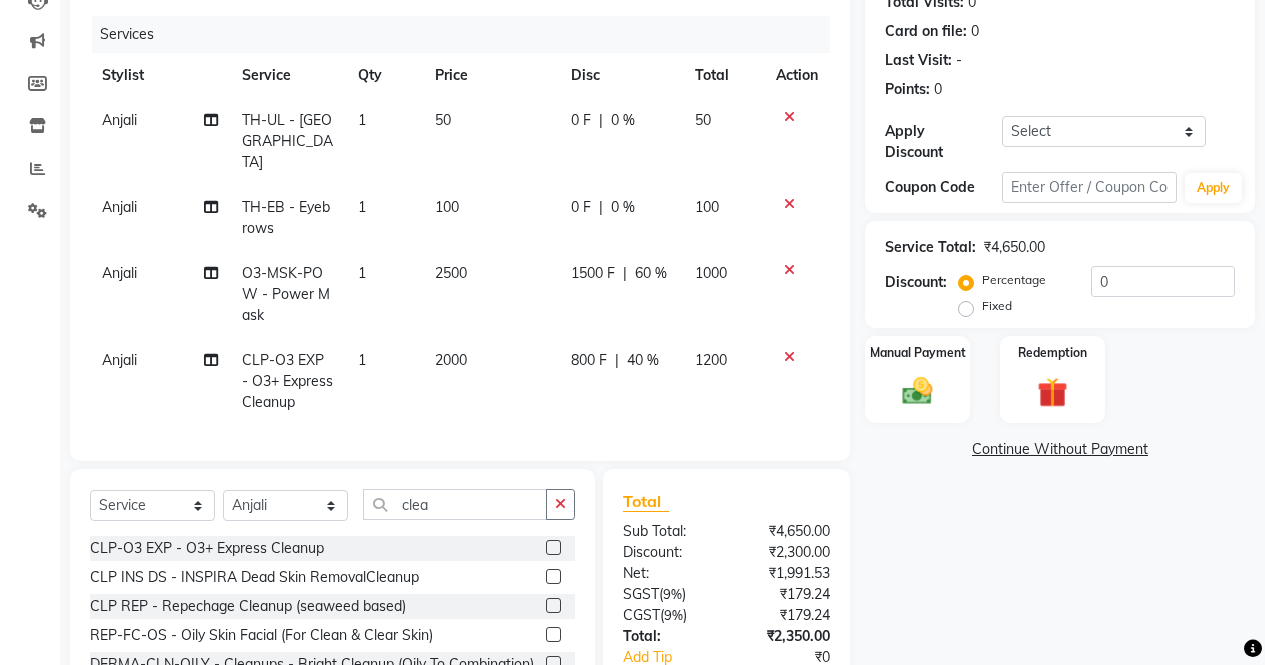 click on "0 F | 0 %" 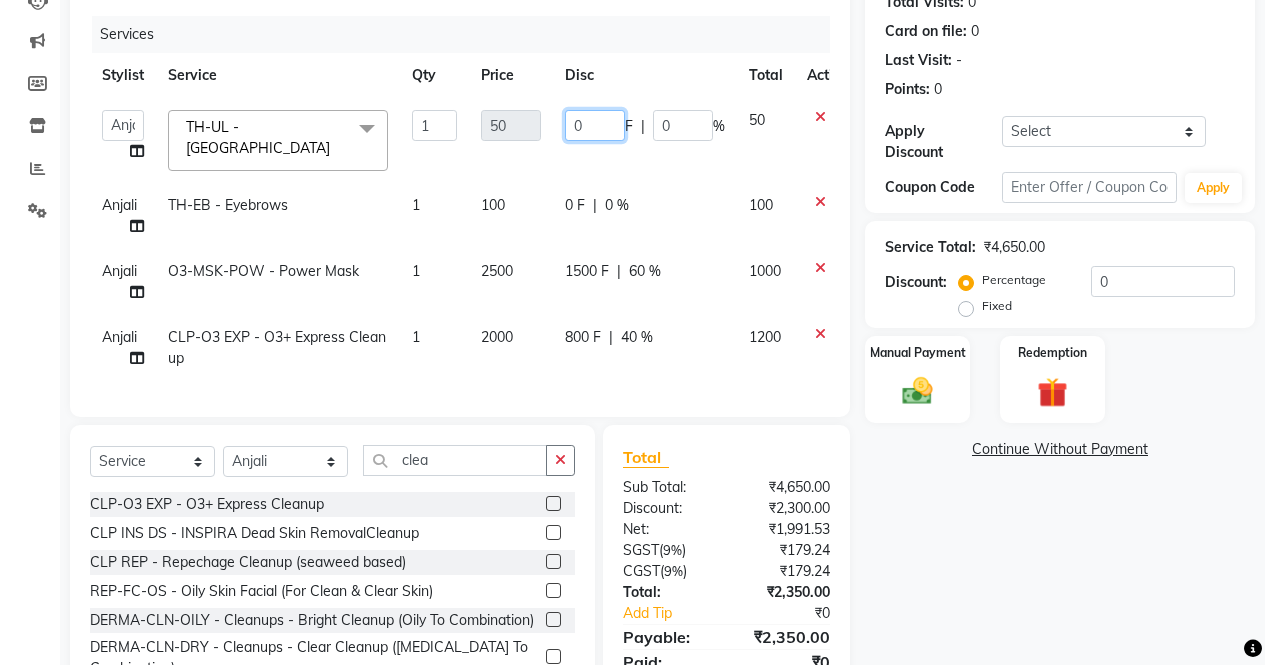 click on "0" 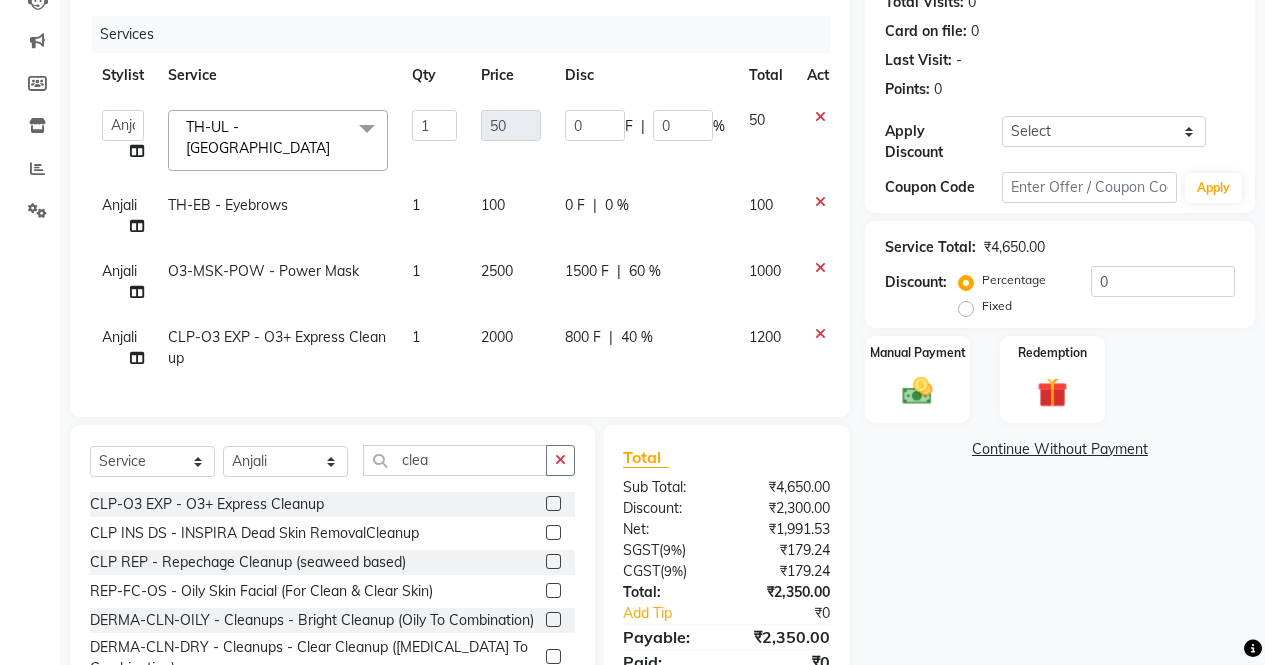 click 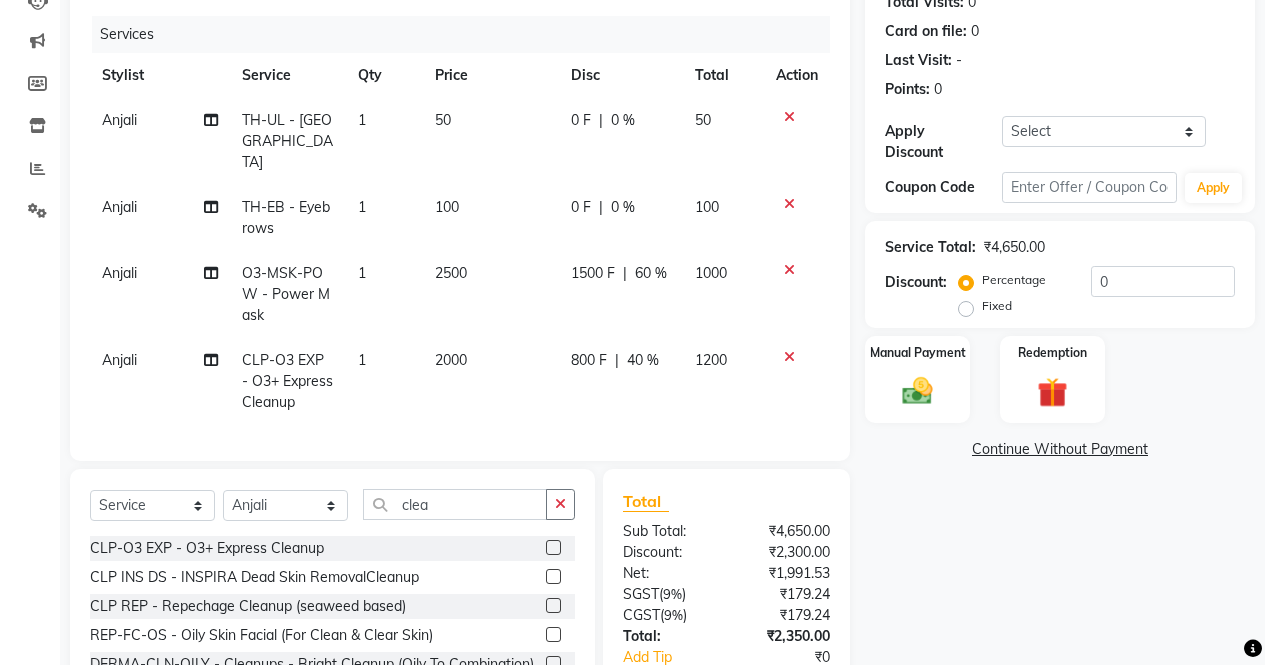 click 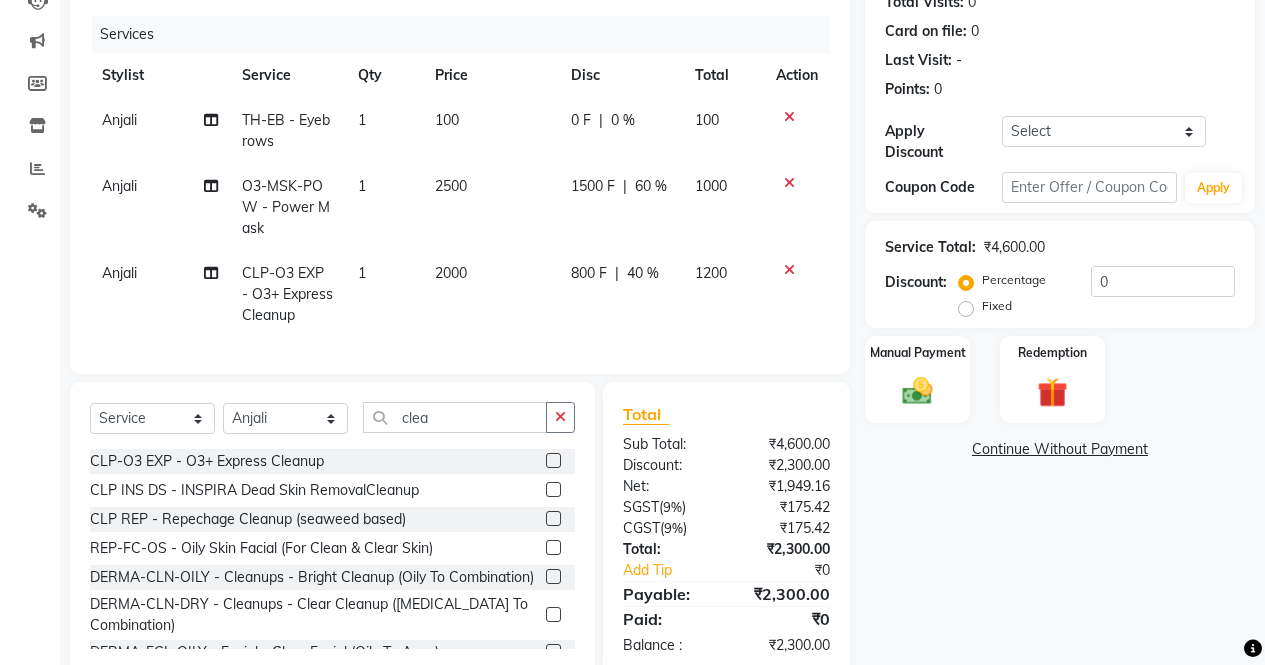 click 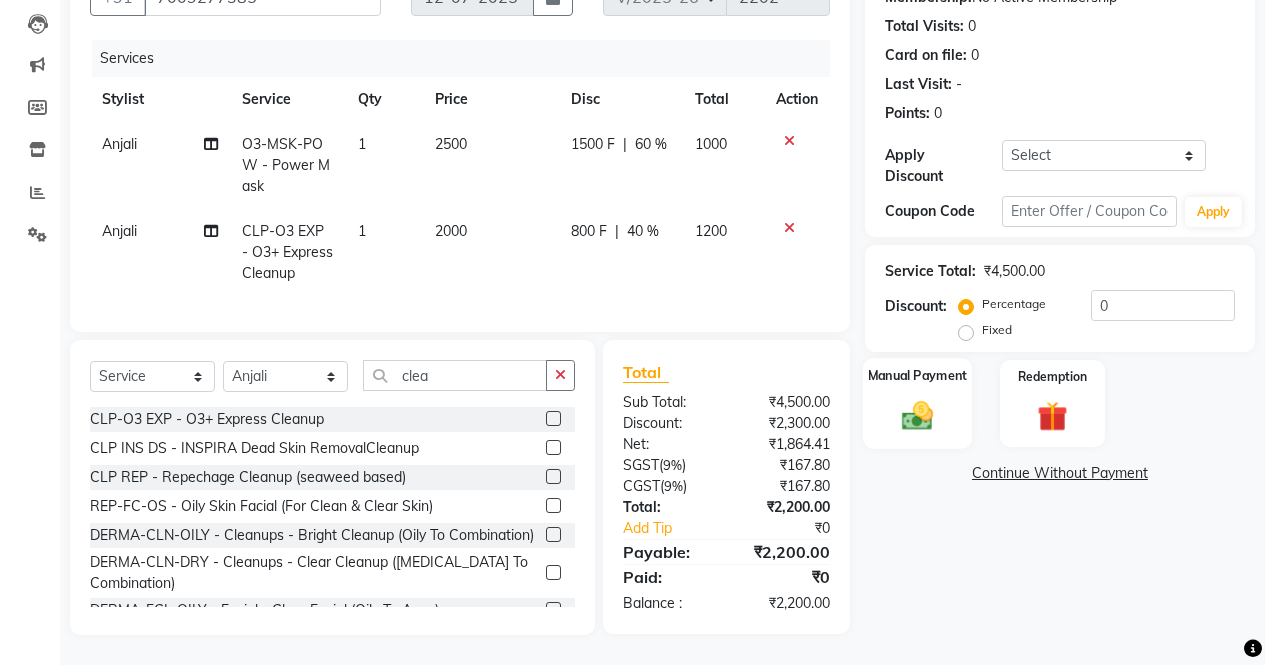 click on "Manual Payment" 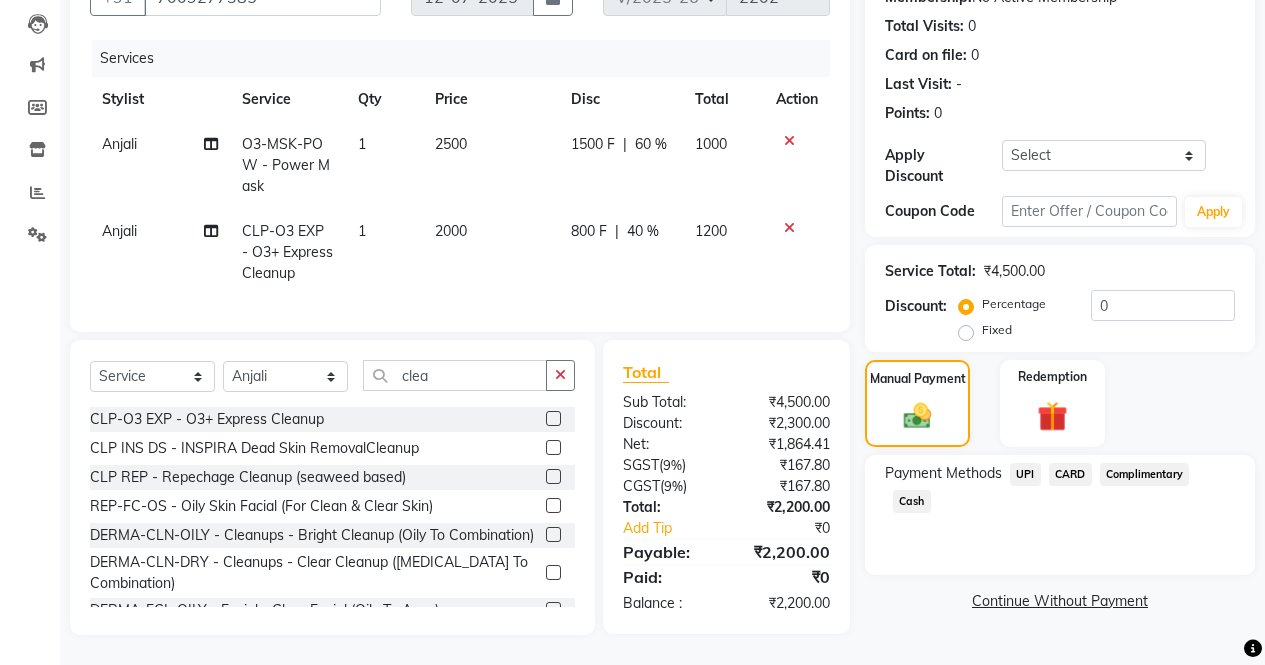 click on "Cash" 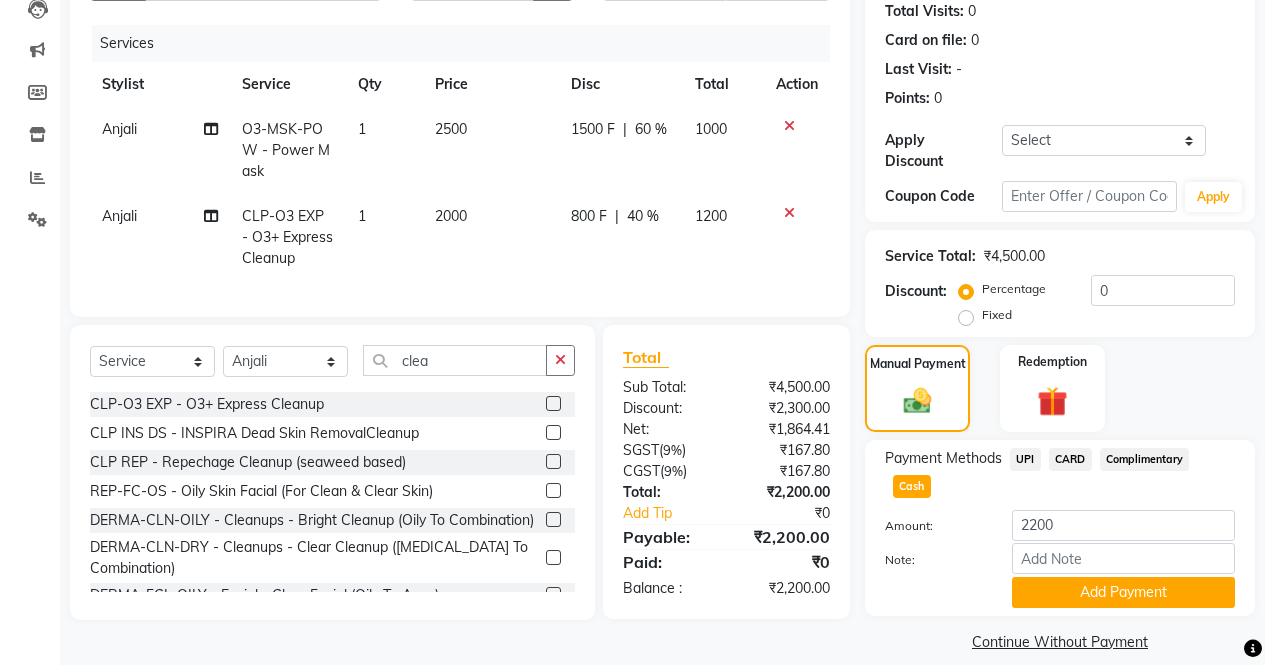 scroll, scrollTop: 229, scrollLeft: 0, axis: vertical 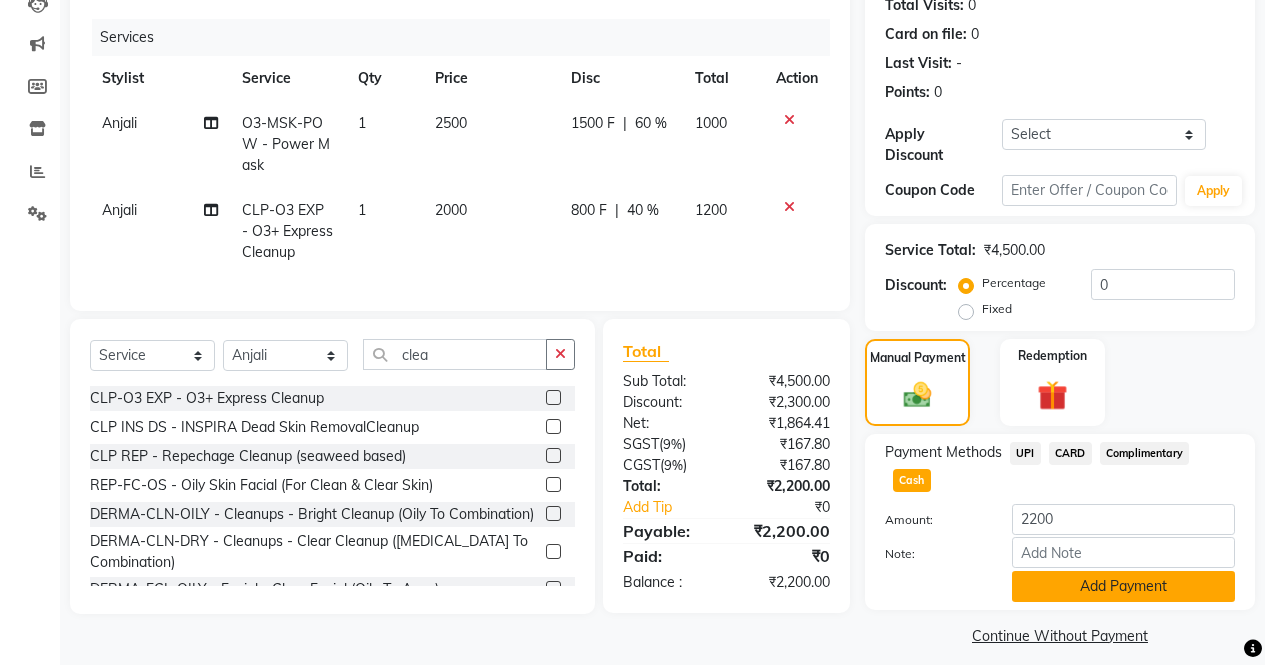 click on "Add Payment" 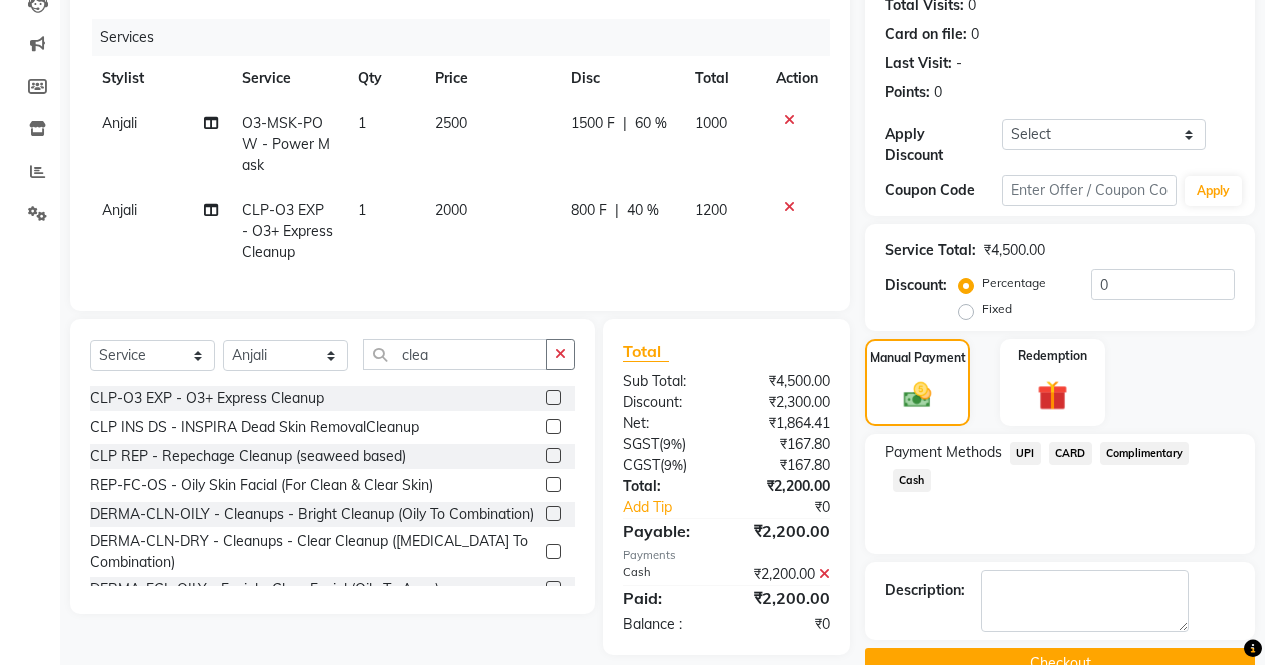 click on "Checkout" 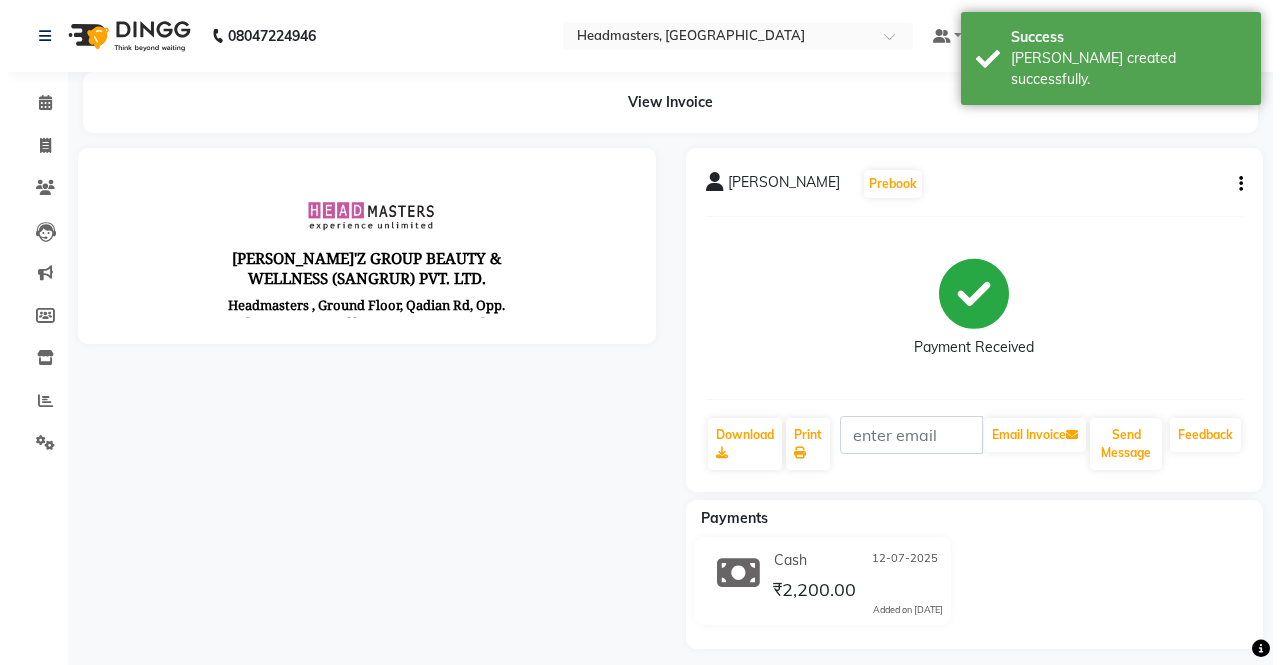scroll, scrollTop: 0, scrollLeft: 0, axis: both 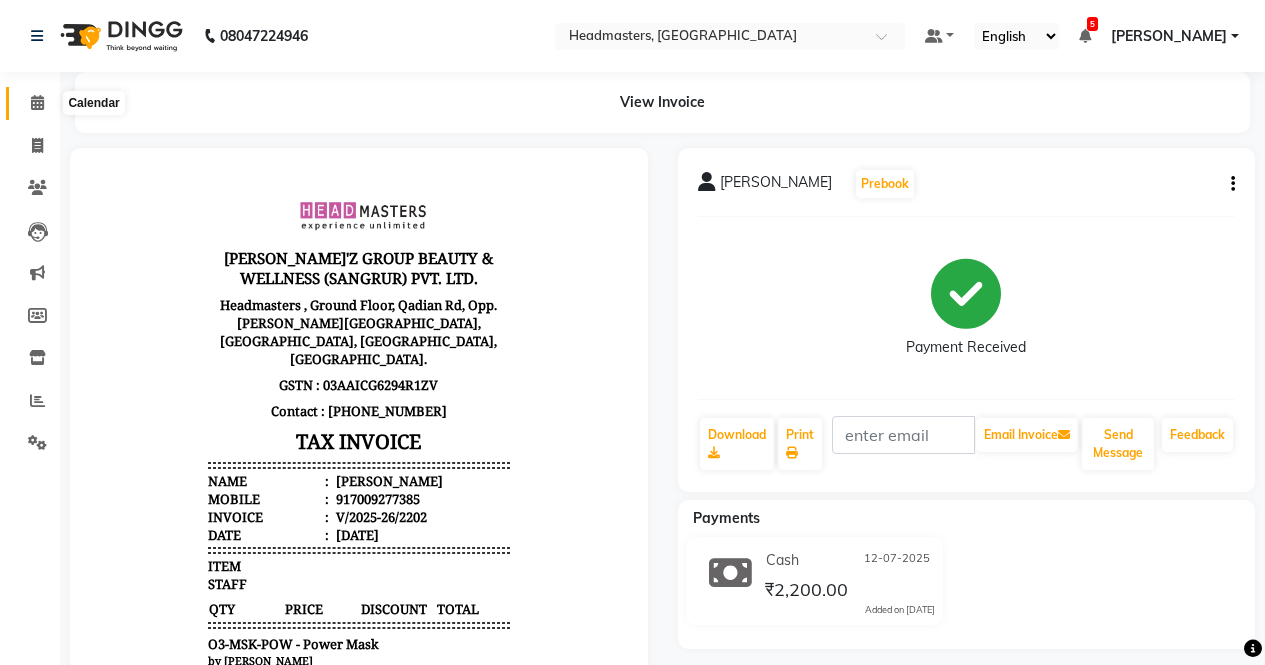 click 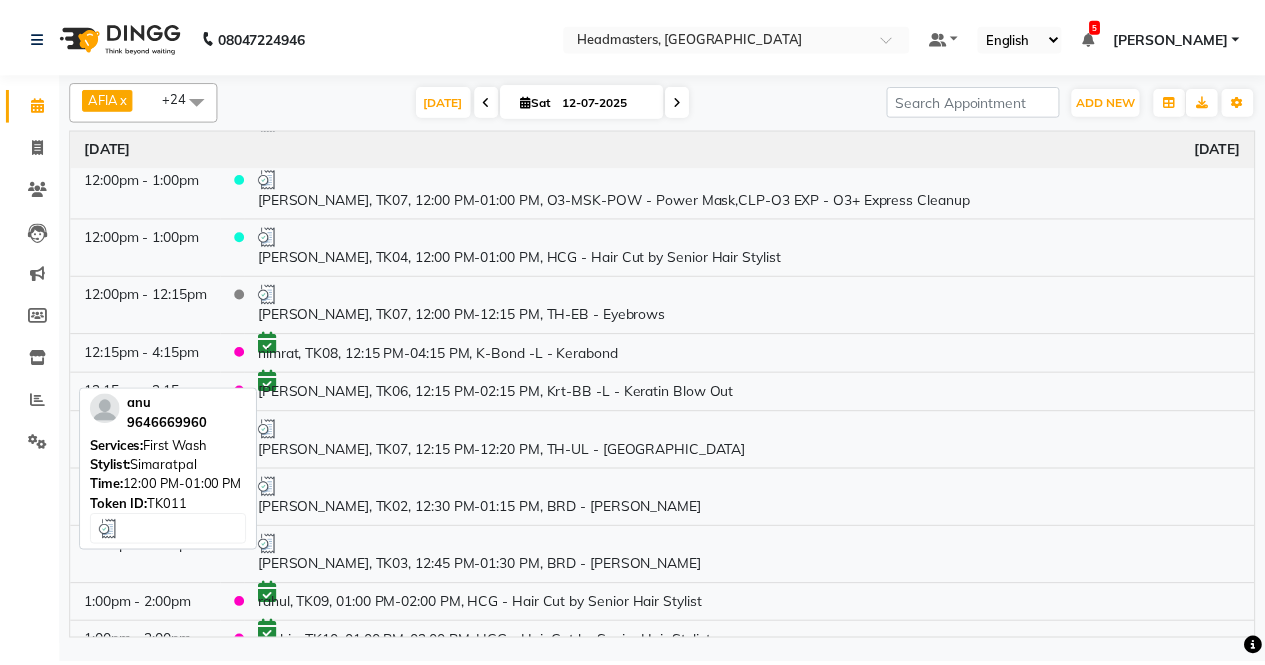 scroll, scrollTop: 300, scrollLeft: 0, axis: vertical 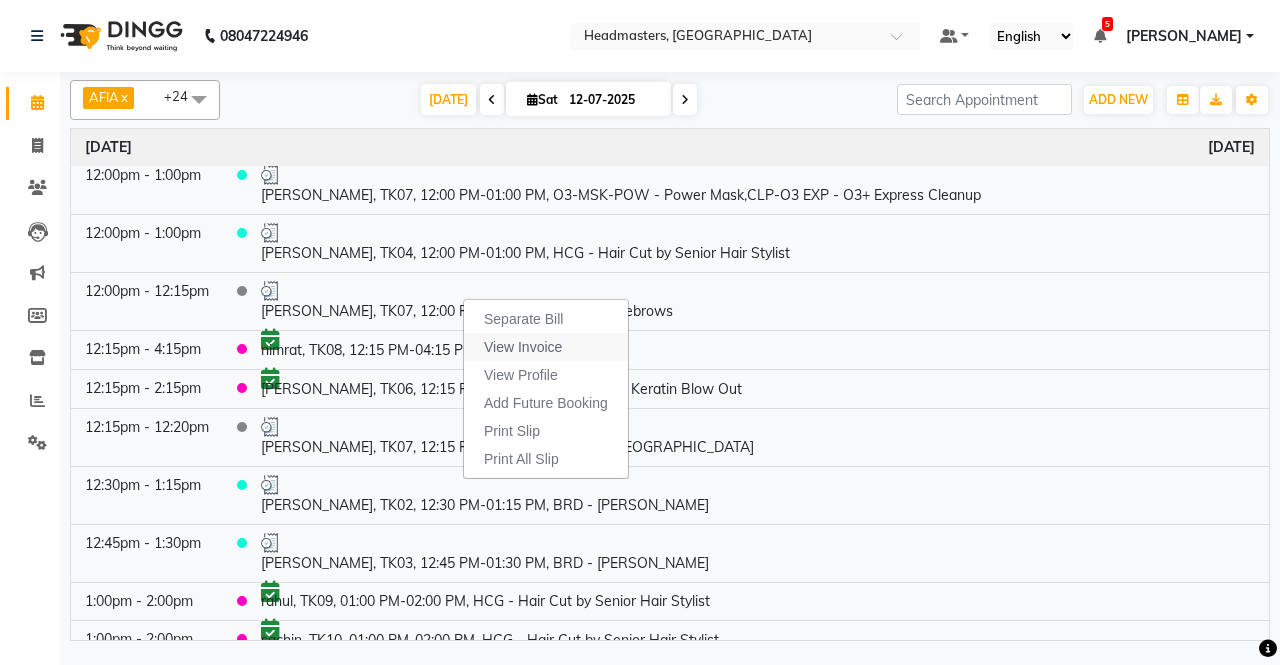 click on "View Invoice" at bounding box center (523, 347) 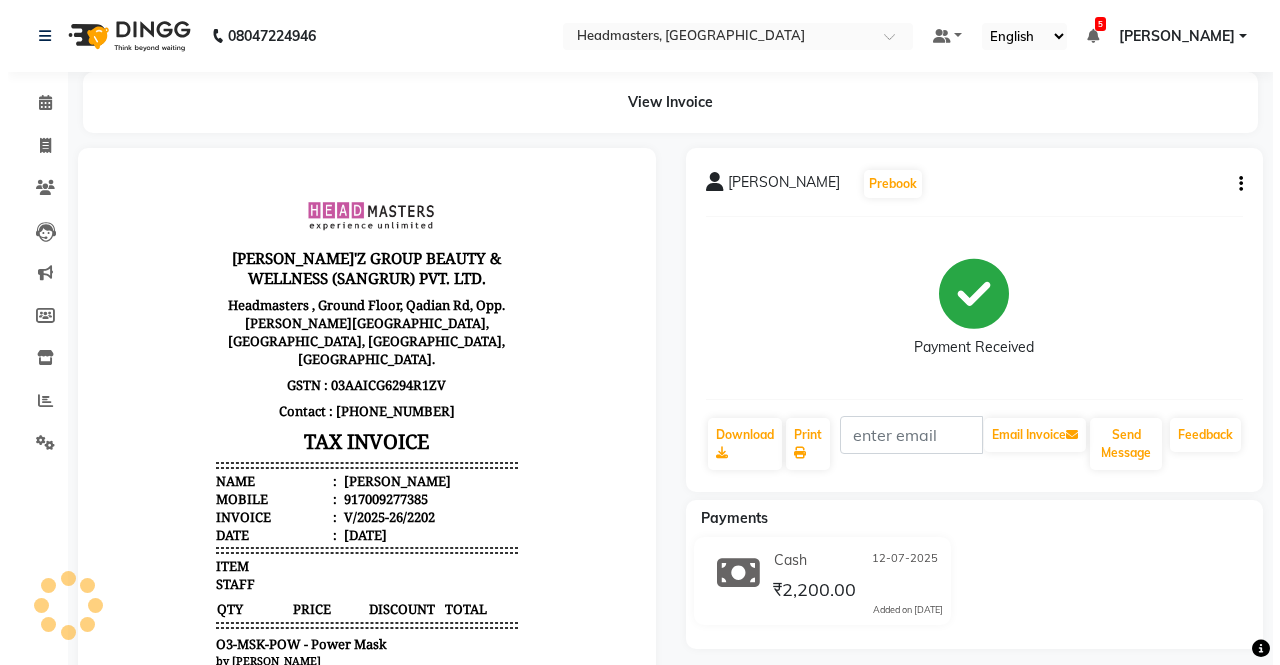 scroll, scrollTop: 0, scrollLeft: 0, axis: both 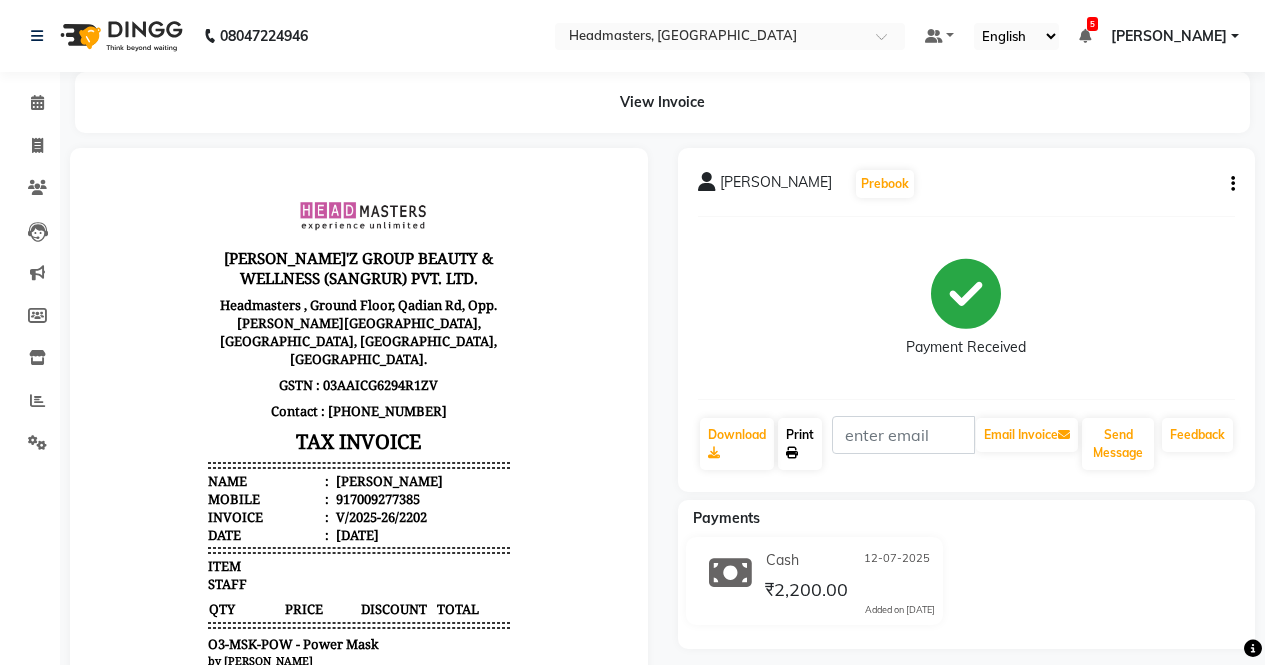 click on "Print" 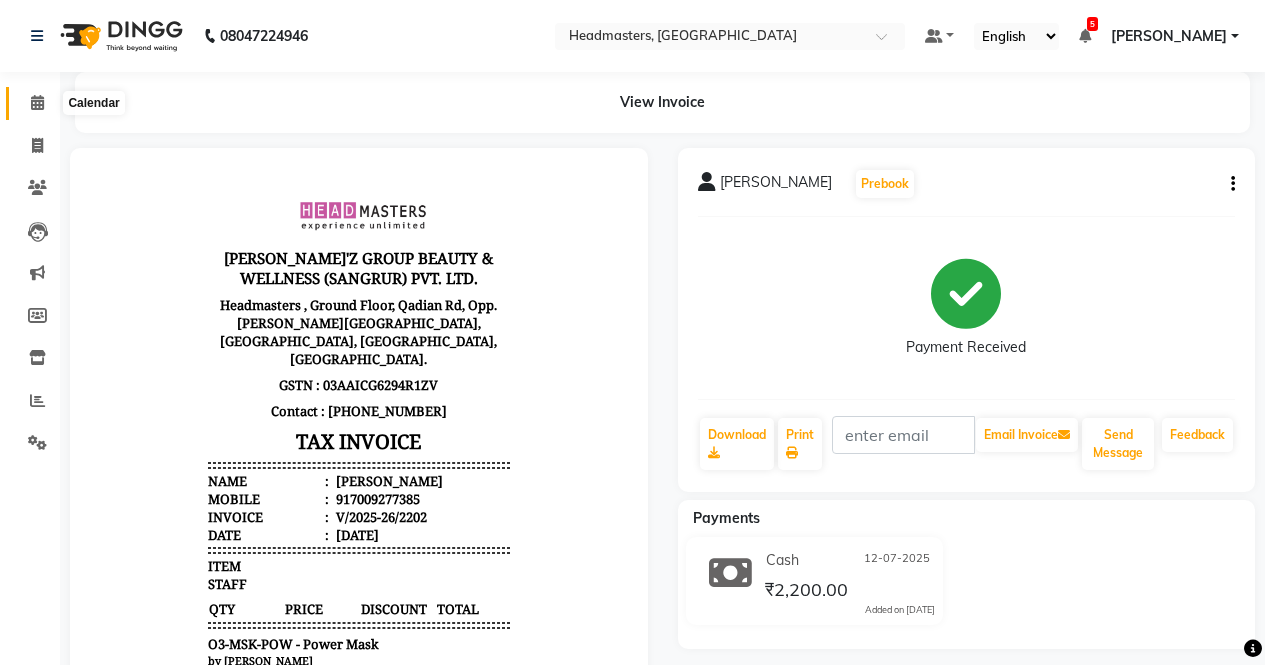 click 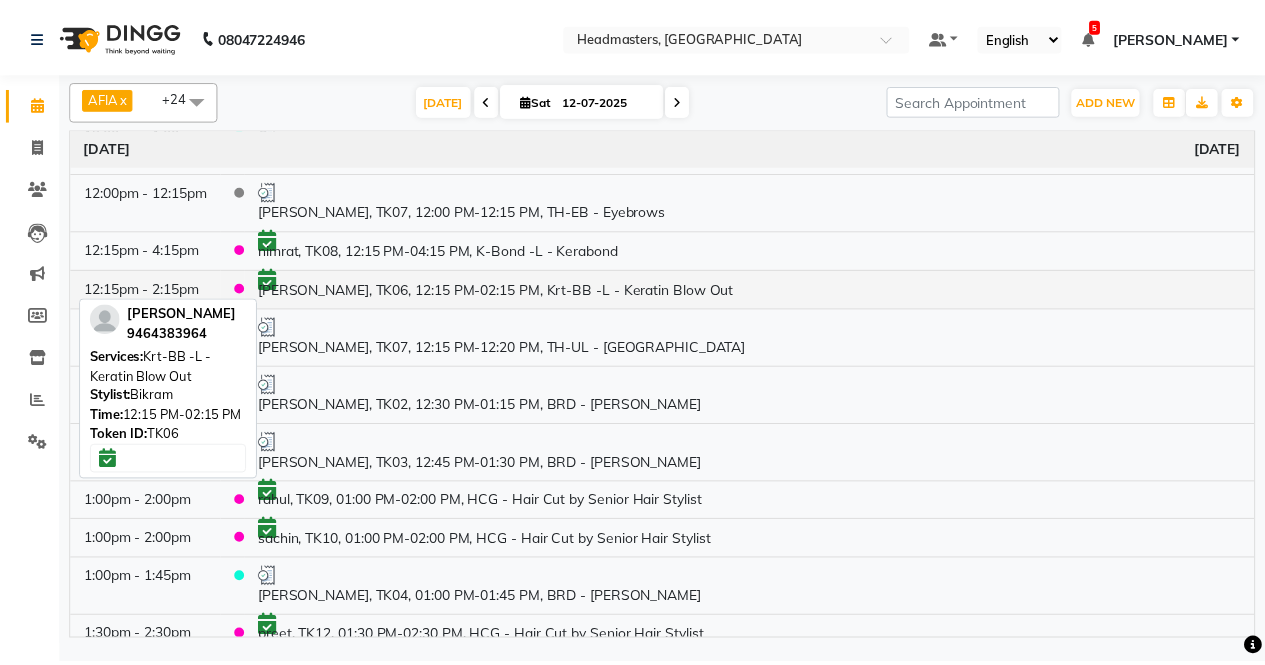 scroll, scrollTop: 494, scrollLeft: 0, axis: vertical 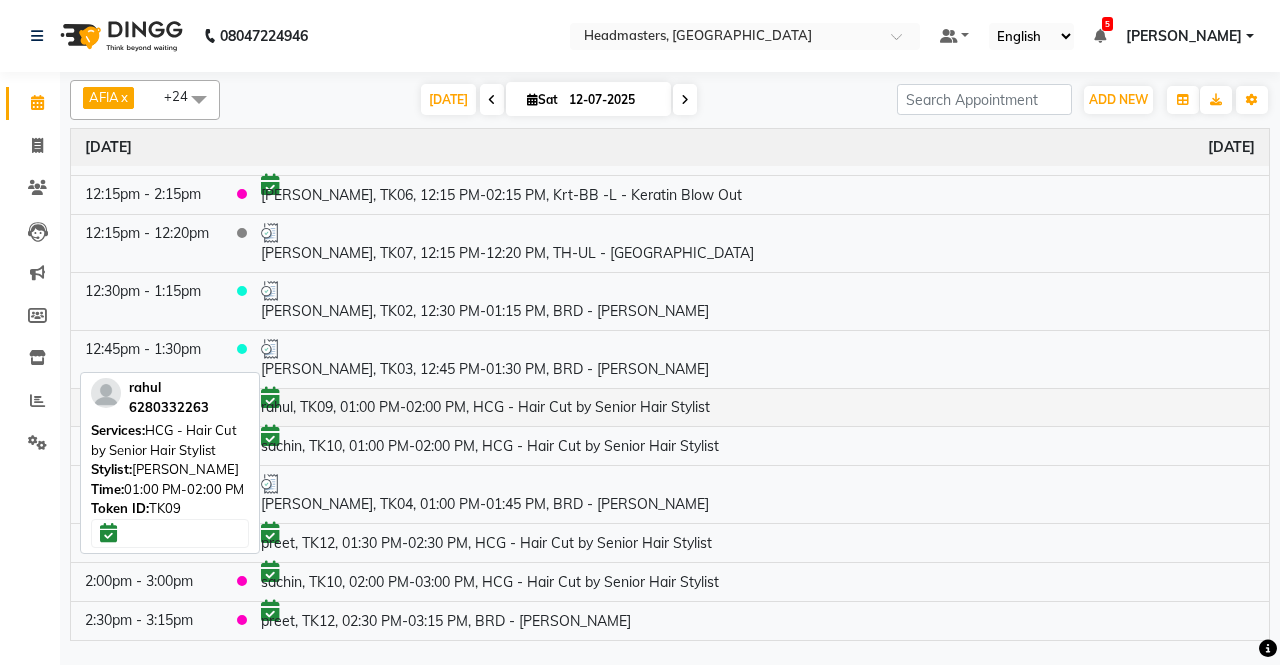 click on "rahul, TK09, 01:00 PM-02:00 PM, HCG - Hair Cut by Senior Hair Stylist" at bounding box center [758, 407] 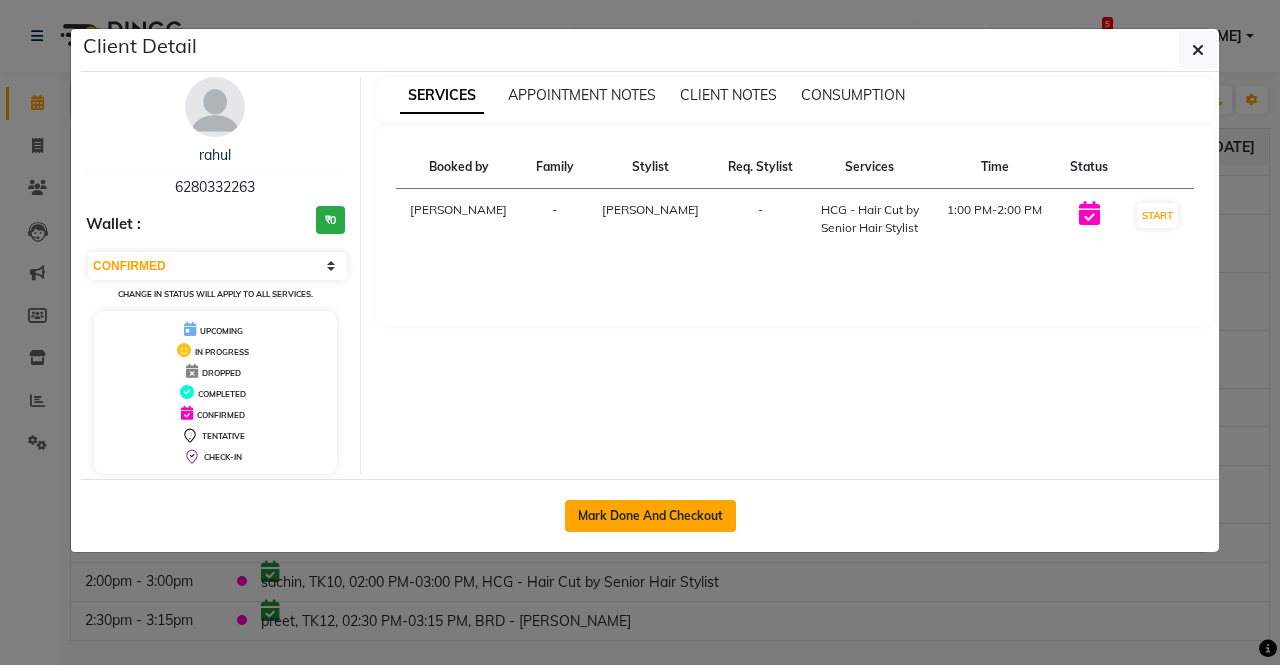 click on "Mark Done And Checkout" 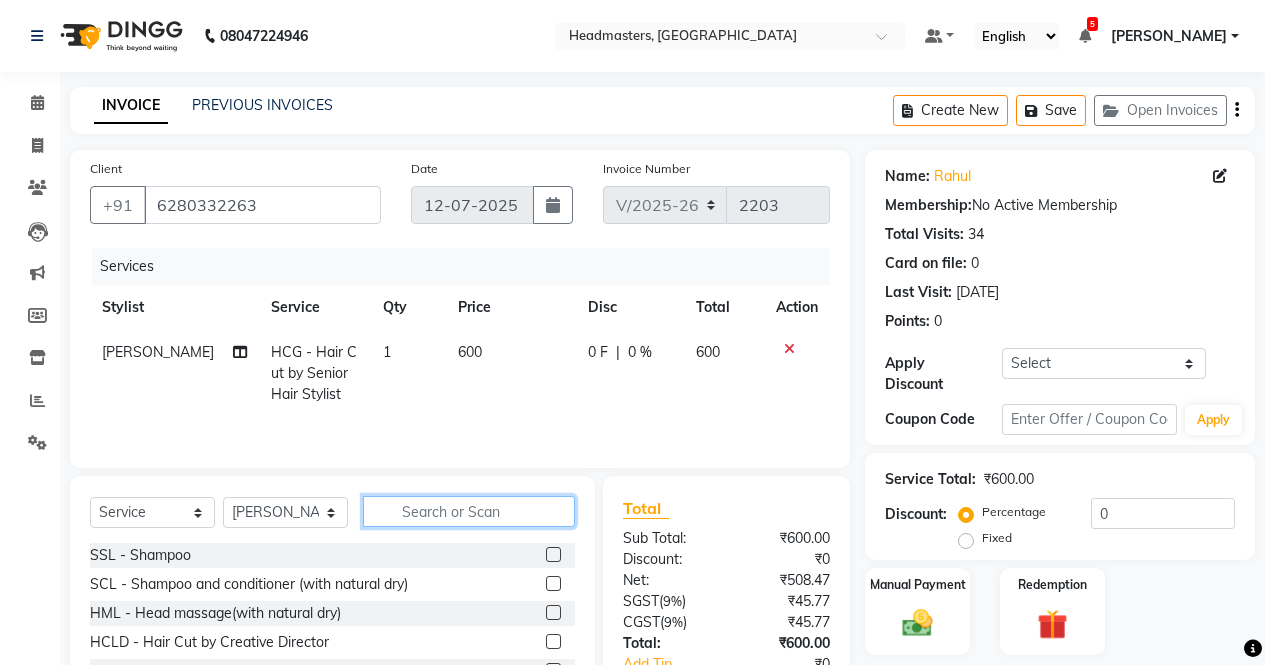 click 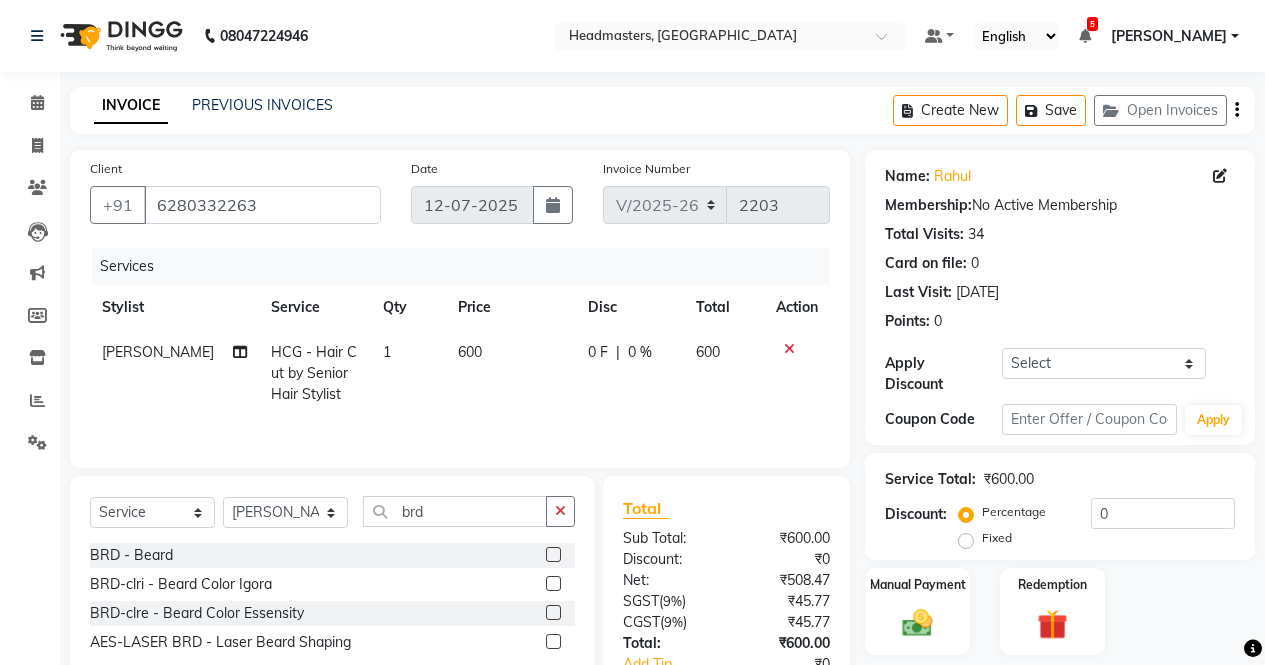click 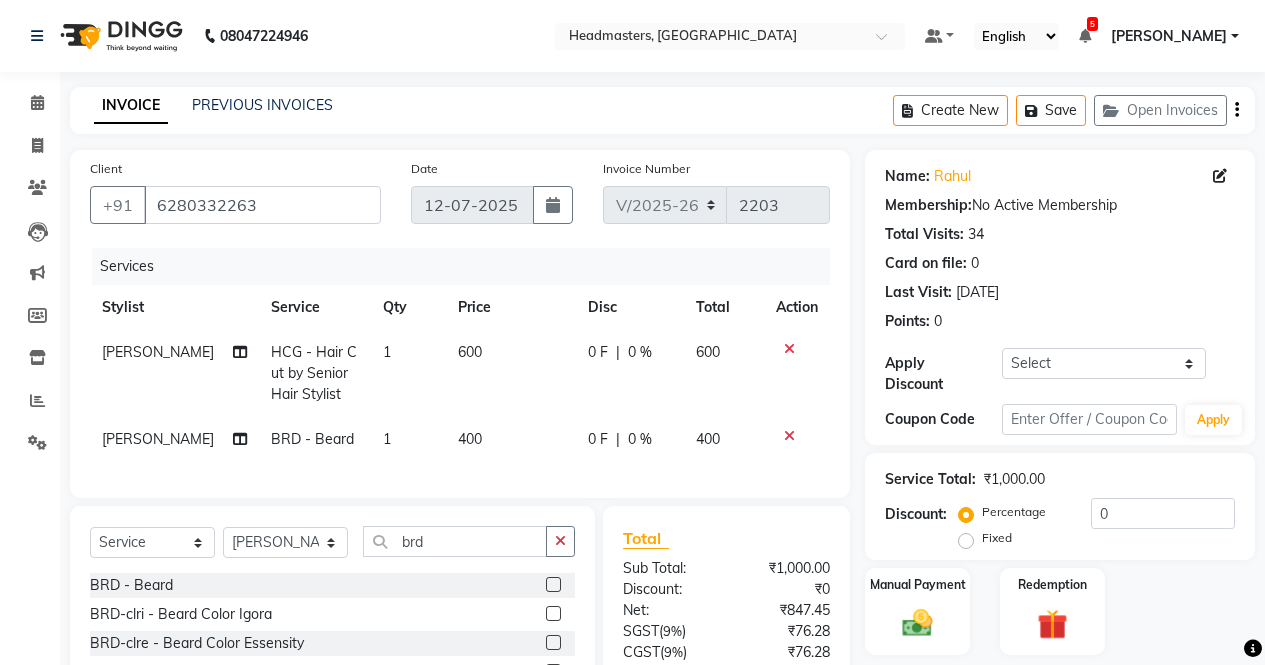 click 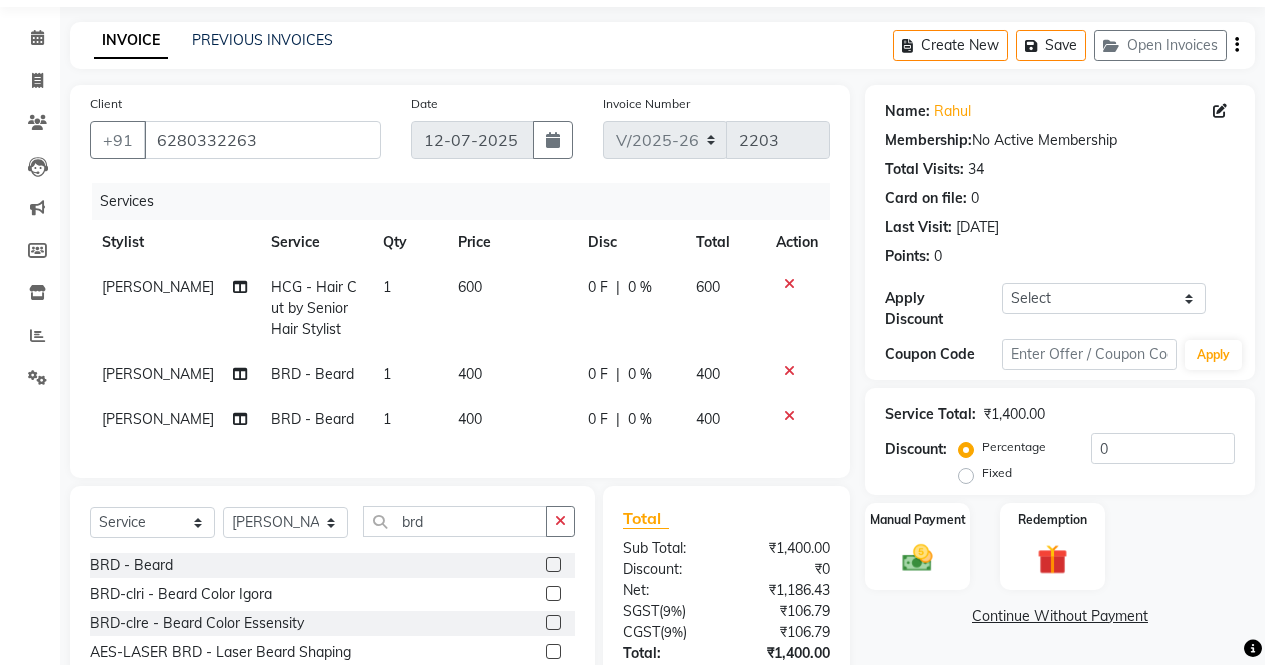 scroll, scrollTop: 100, scrollLeft: 0, axis: vertical 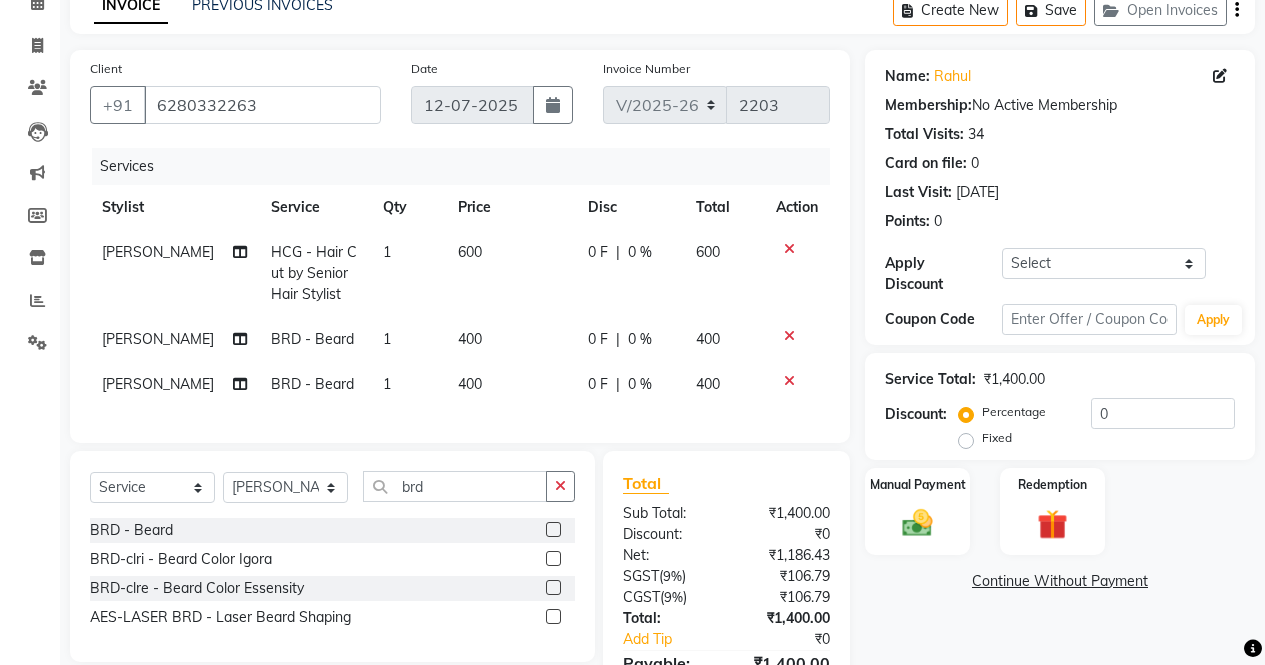 click 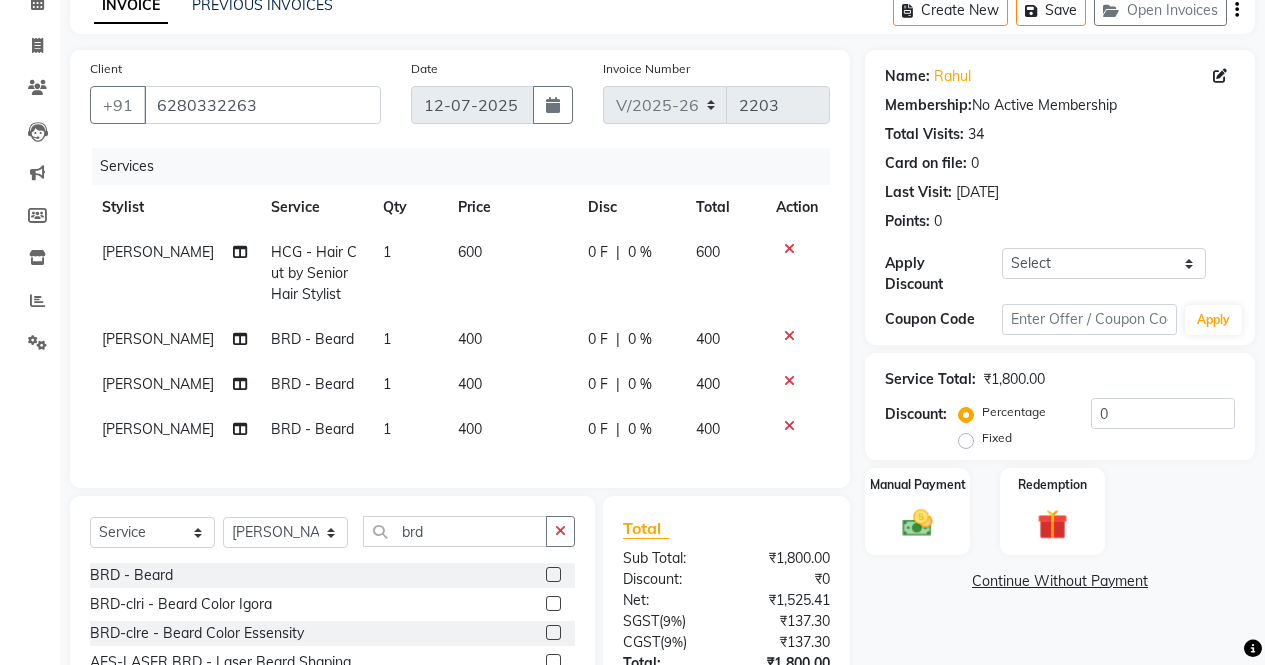 click on "0 F" 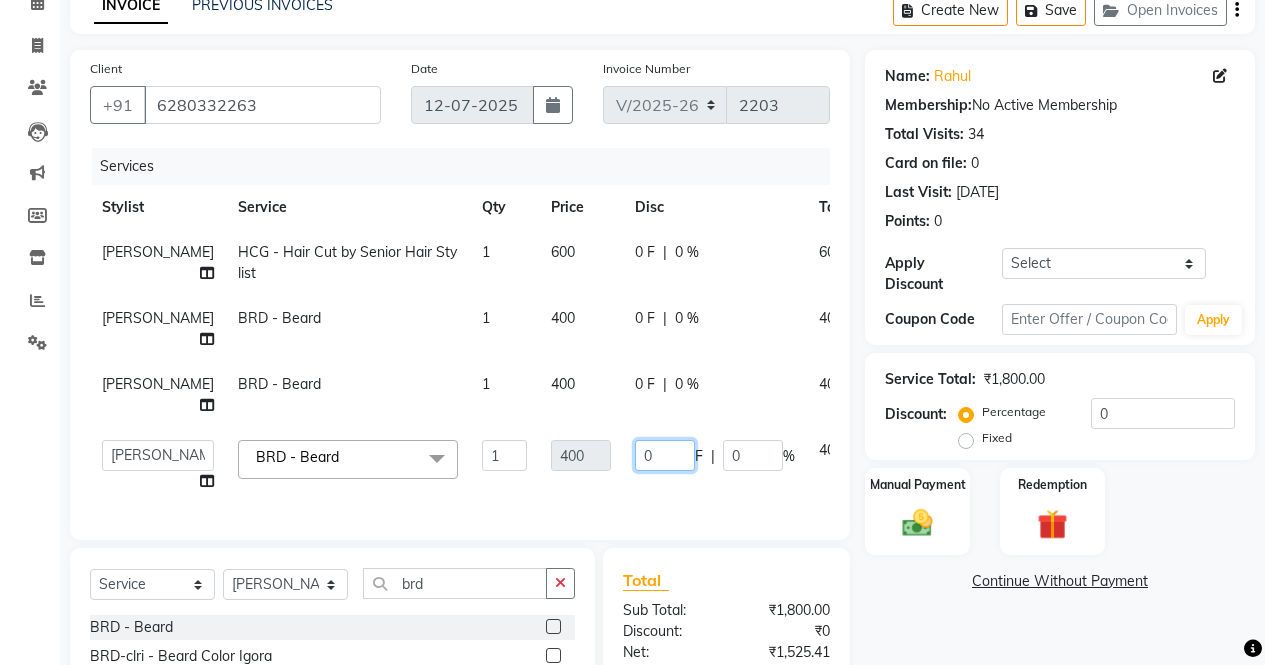 click on "0" 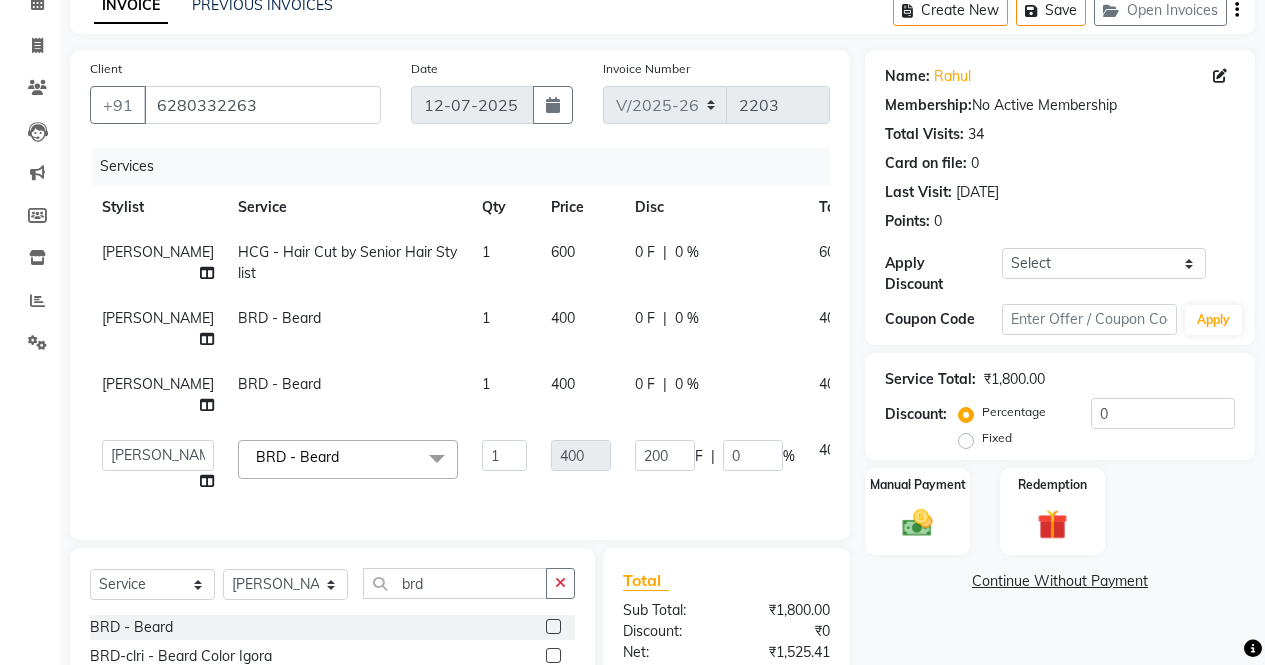 click on "Client [PHONE_NUMBER] Date [DATE] Invoice Number V/[PHONE_NUMBER] Services Stylist Service Qty Price Disc Total Action [PERSON_NAME]  HCG - Hair Cut by Senior Hair Stylist 1 600 0 F | 0 % 600 [PERSON_NAME]  BRD - [PERSON_NAME] 1 400 0 F | 0 % 400 [PERSON_NAME]  BRD - [PERSON_NAME] 1 400 0 F | 0 % 400  AFIA   [PERSON_NAME]   [PERSON_NAME]    [PERSON_NAME]   HEAD [PERSON_NAME]    [PERSON_NAME]    [PERSON_NAME]    [PERSON_NAME]   Love   [PERSON_NAME]    [PERSON_NAME]    [PERSON_NAME]    [PERSON_NAME]   [PERSON_NAME]   [PERSON_NAME]    Shilpa   Simaratpal    Sunny    SURAJ    [PERSON_NAME]  BRD - [PERSON_NAME]  x SSL - Shampoo SCL - Shampoo and conditioner (with natural dry) HML - Head massage(with natural dry) HCLD - Hair Cut by Creative Director HCL - Hair Cut by Senior Hair Stylist Trim - Trimming (one Length) Spt - Split ends/short/candle cut BD - Blow dry OS - Open styling GL-igora - Igora Global GL-essensity - Essensity Global Hlts-L - Highlights [MEDICAL_DATA] - Balayage Chunks  - Chunks CR  - Color removal CRF - Color refresh Stk - Per streak Reb - Rebonding BRD - [PERSON_NAME]" 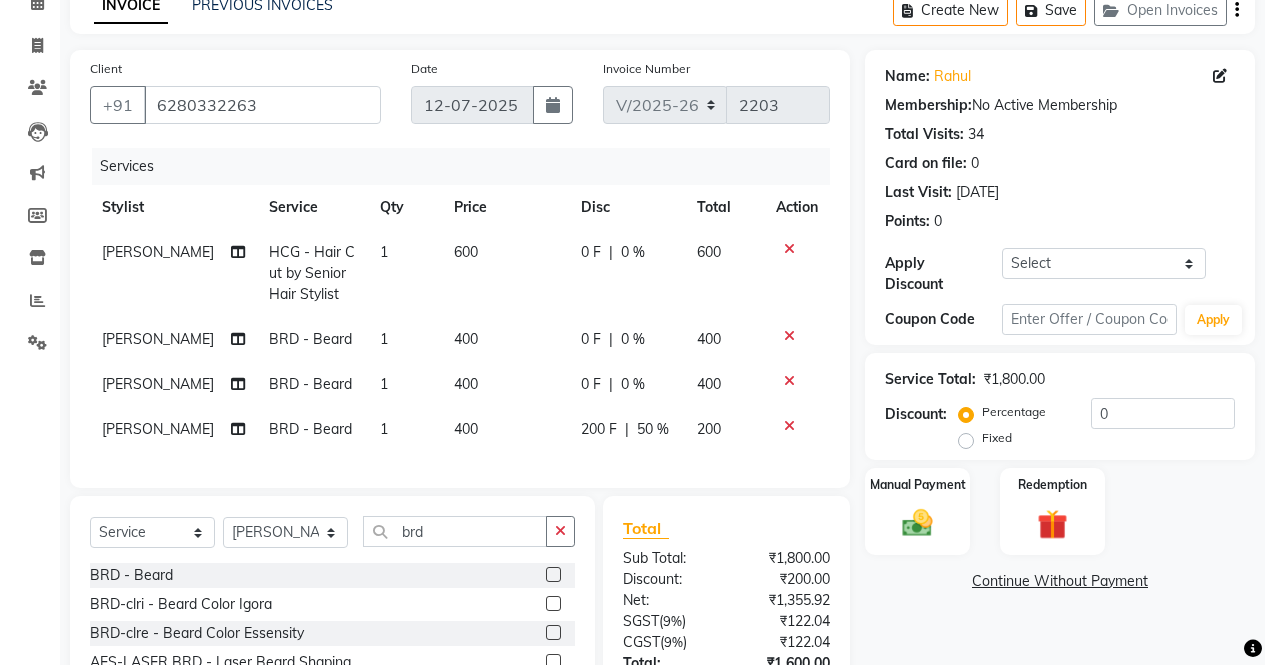 click on "0 F" 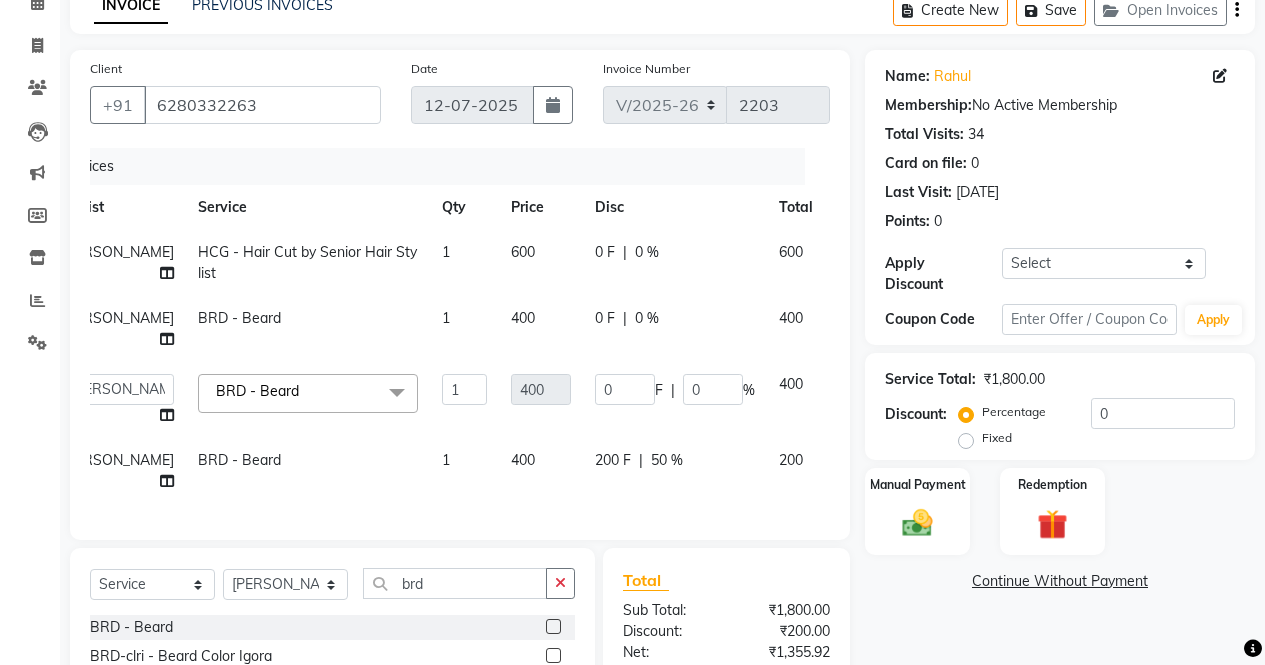 scroll, scrollTop: 0, scrollLeft: 53, axis: horizontal 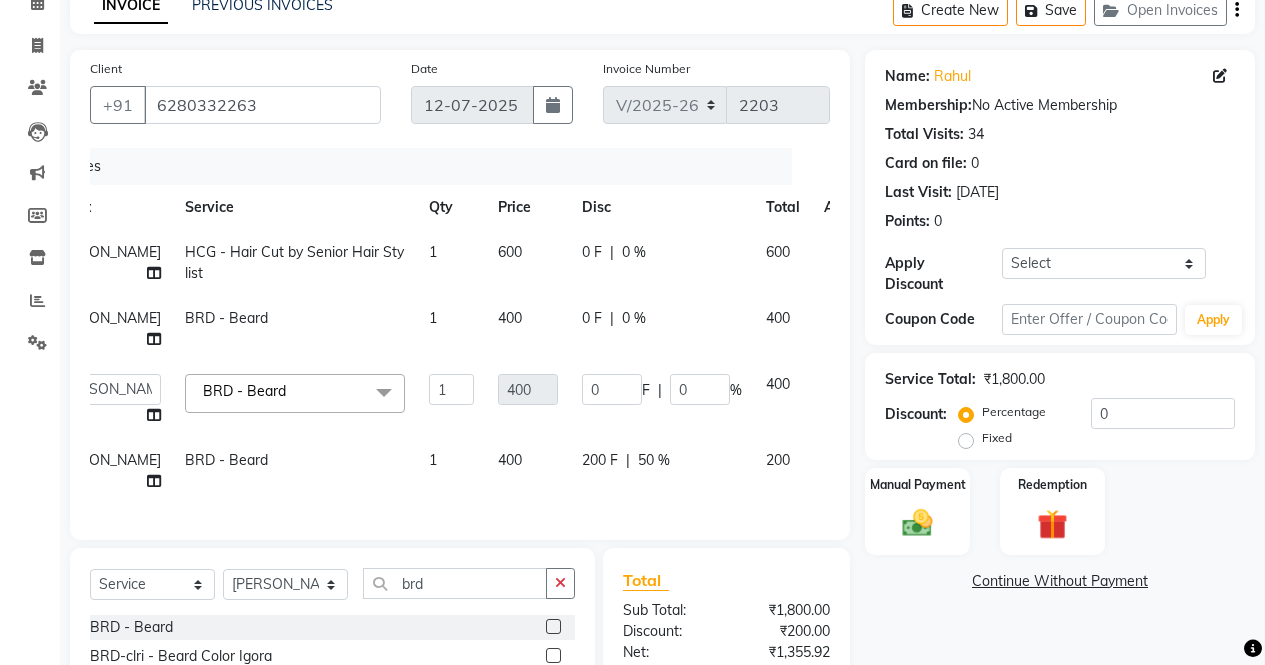 click 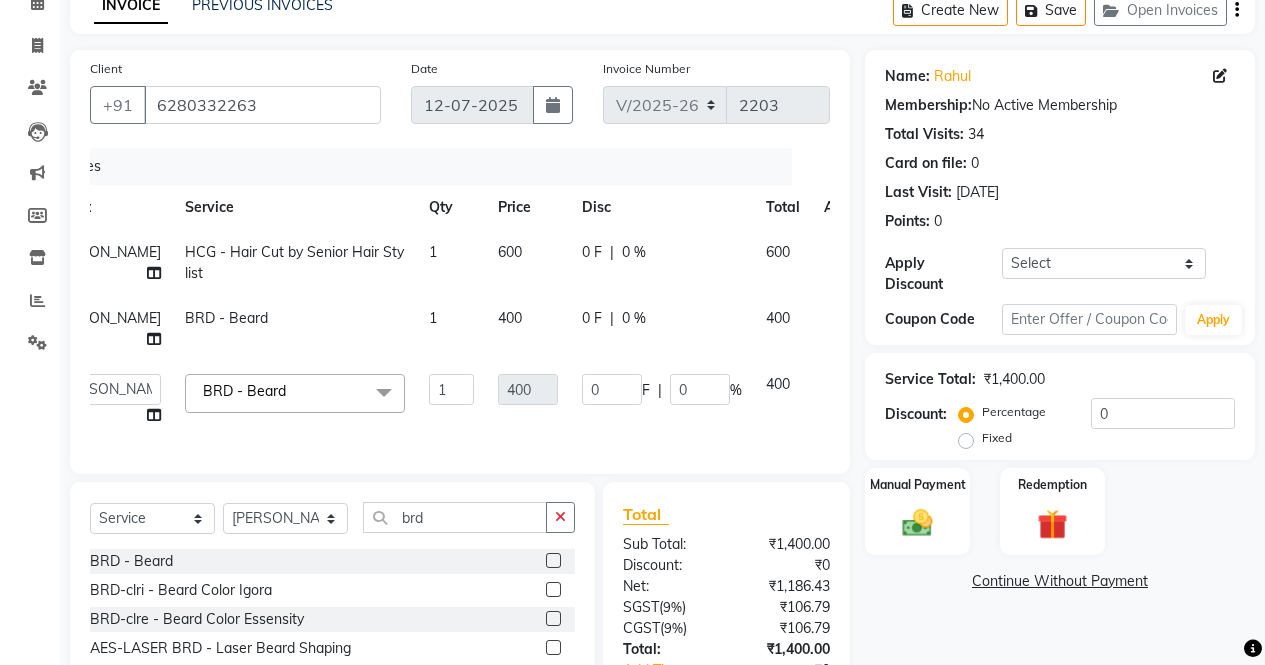 click 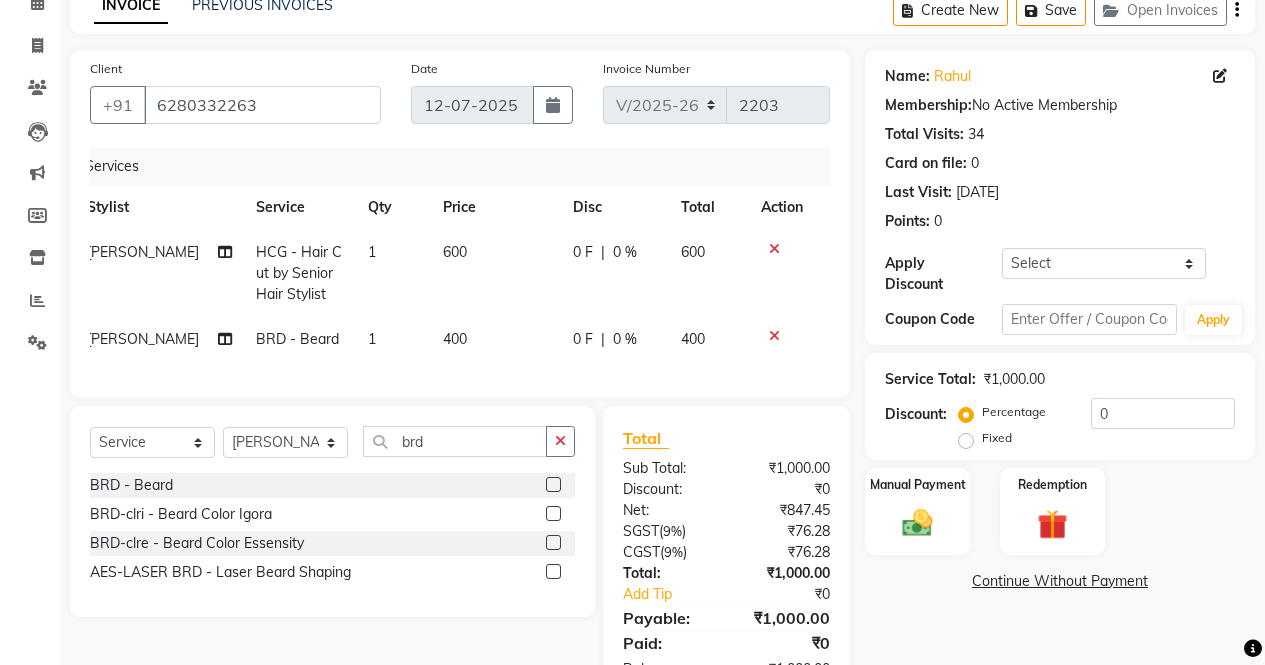click on "Fixed" 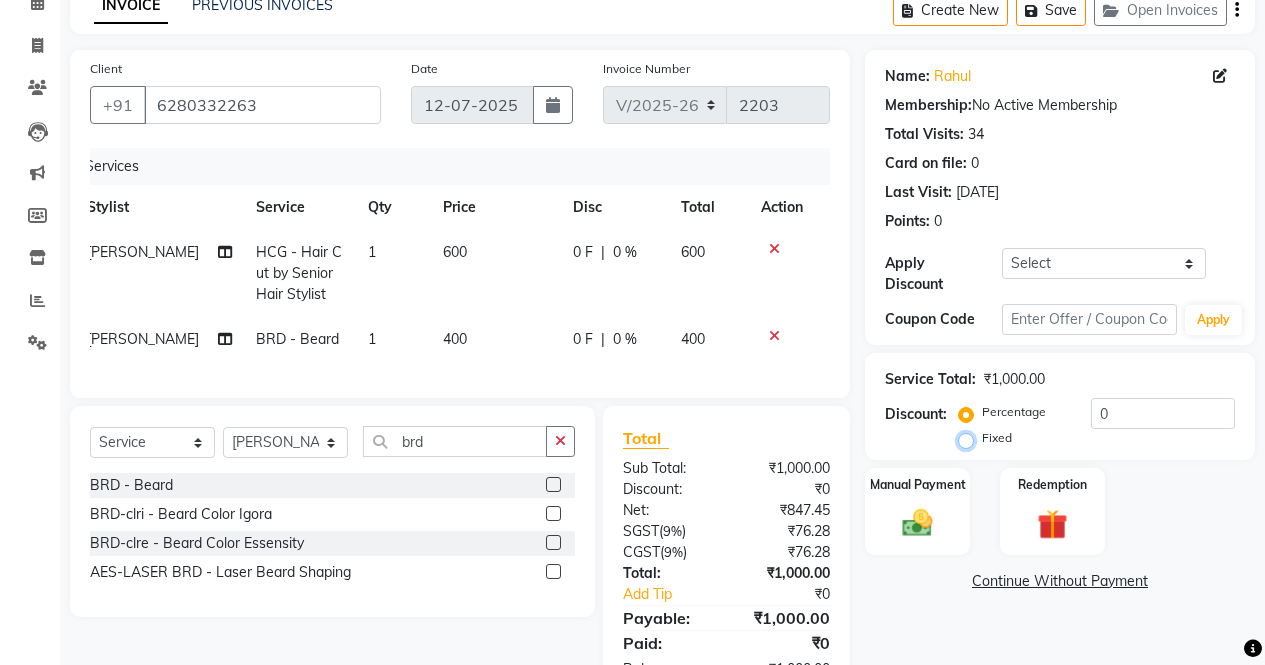 click on "Fixed" at bounding box center [970, 438] 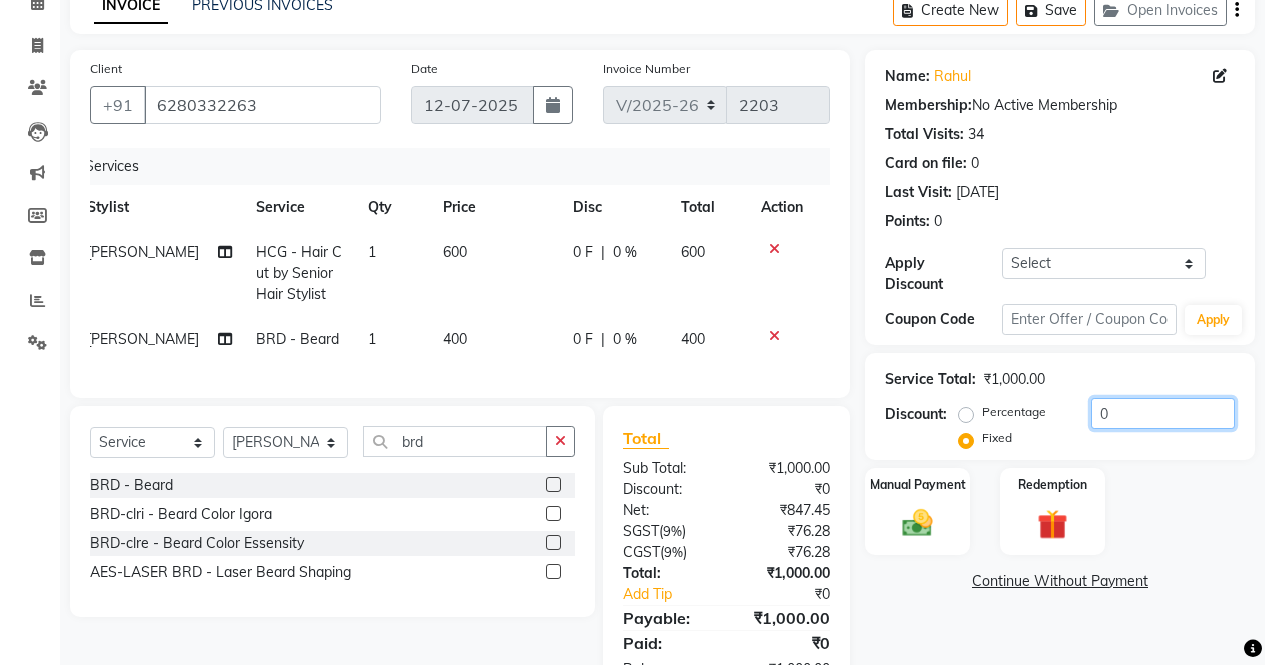 click on "0" 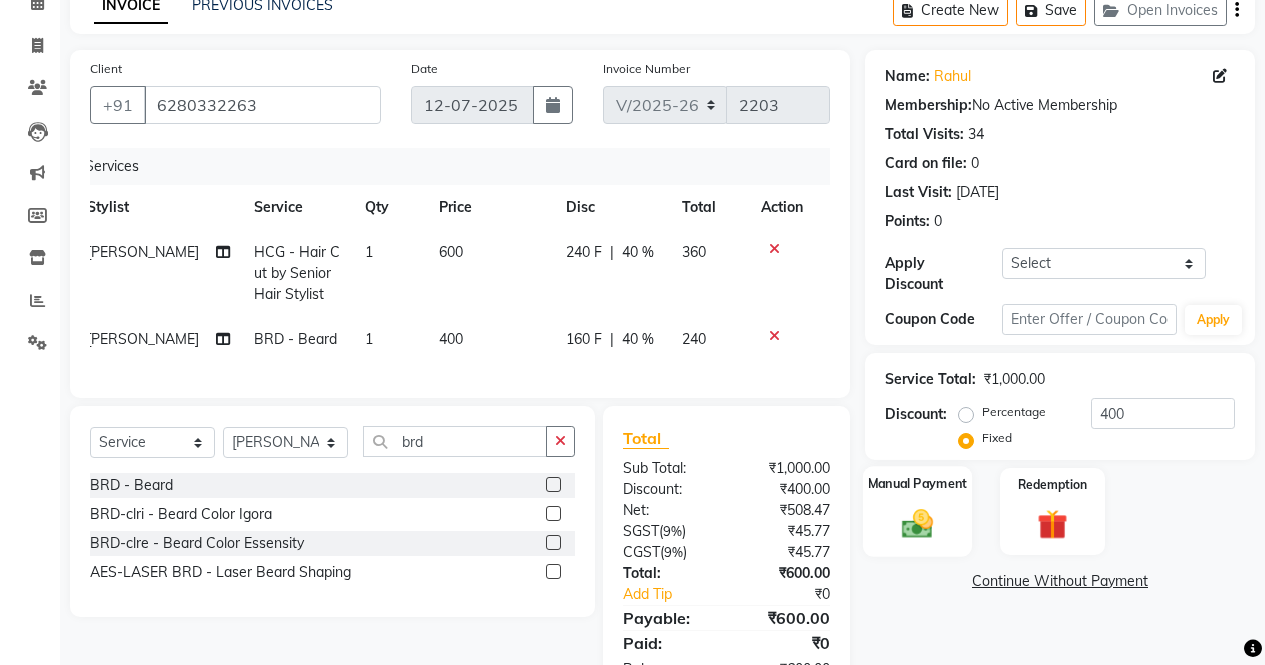 click on "Manual Payment" 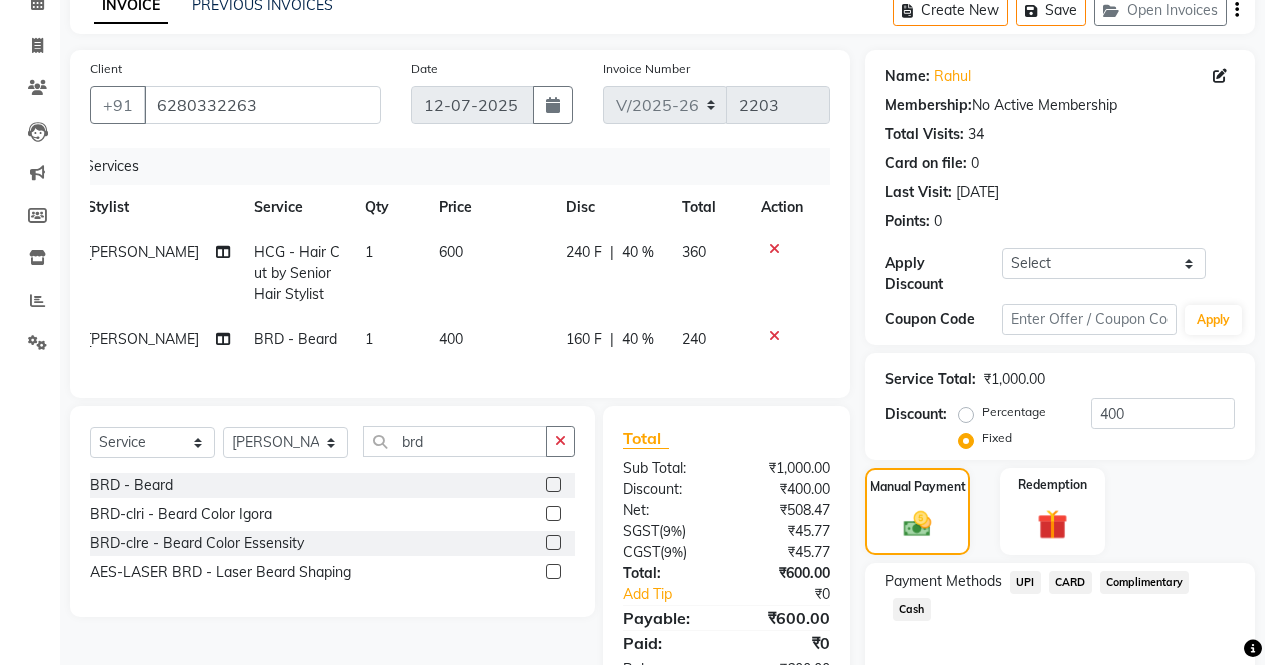 click on "Cash" 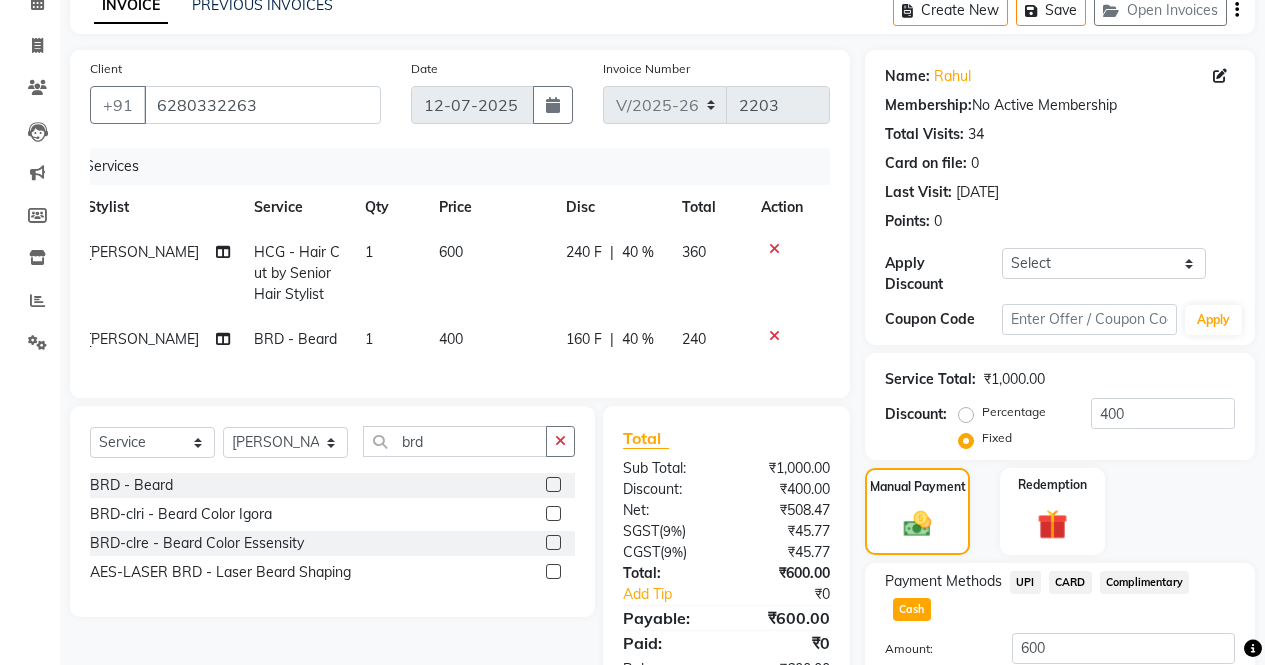scroll, scrollTop: 229, scrollLeft: 0, axis: vertical 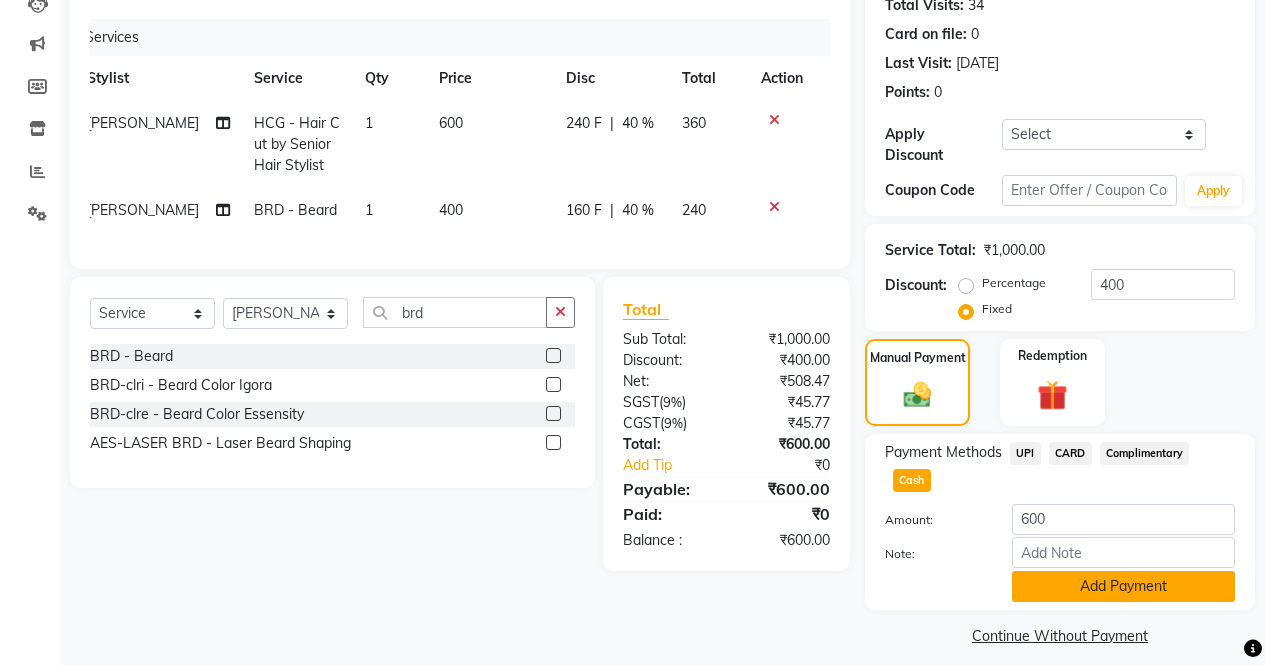 click on "Add Payment" 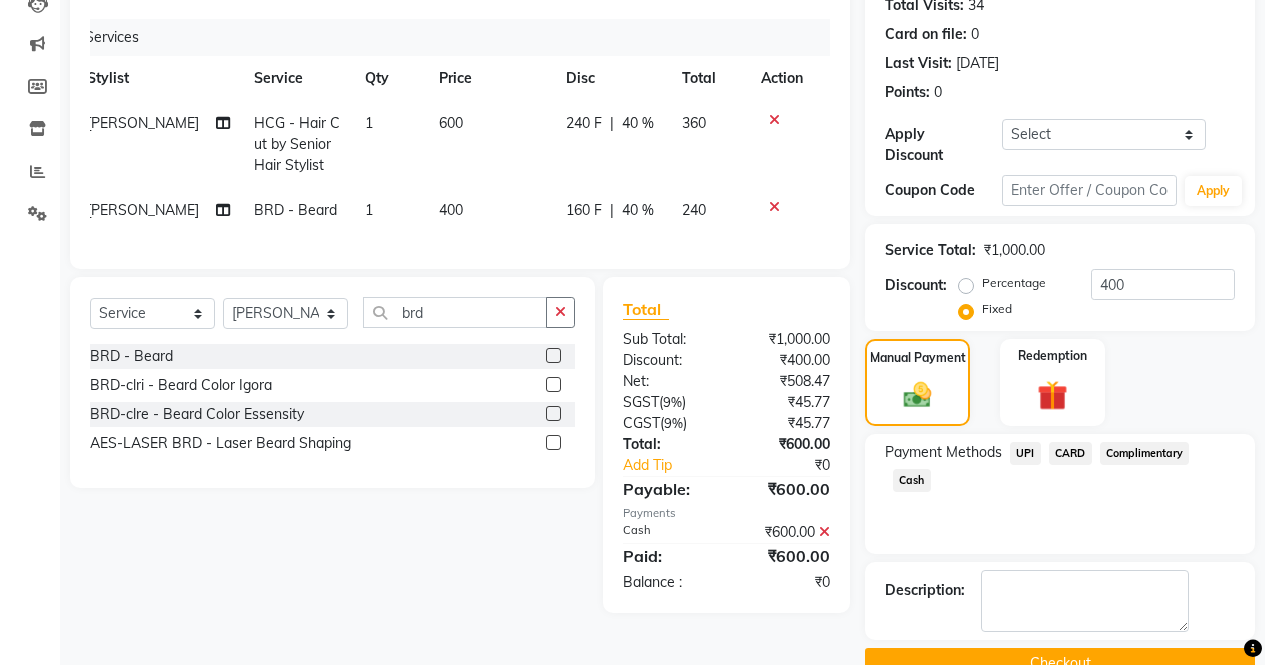 click on "Checkout" 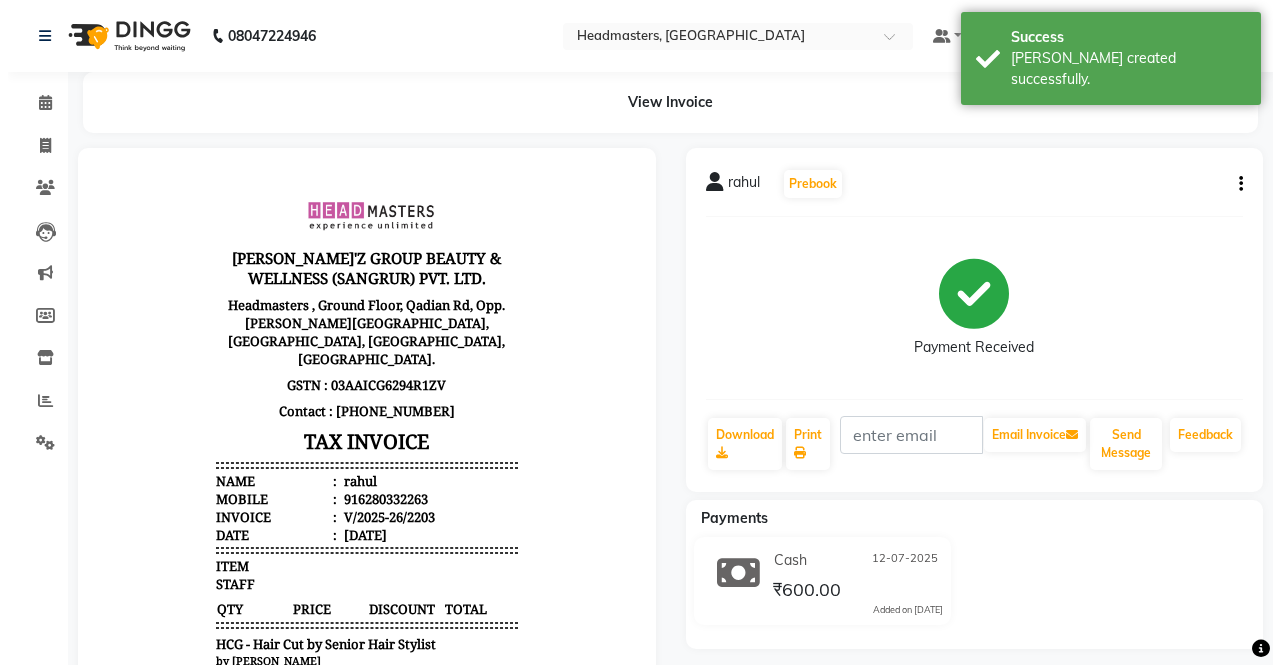 scroll, scrollTop: 0, scrollLeft: 0, axis: both 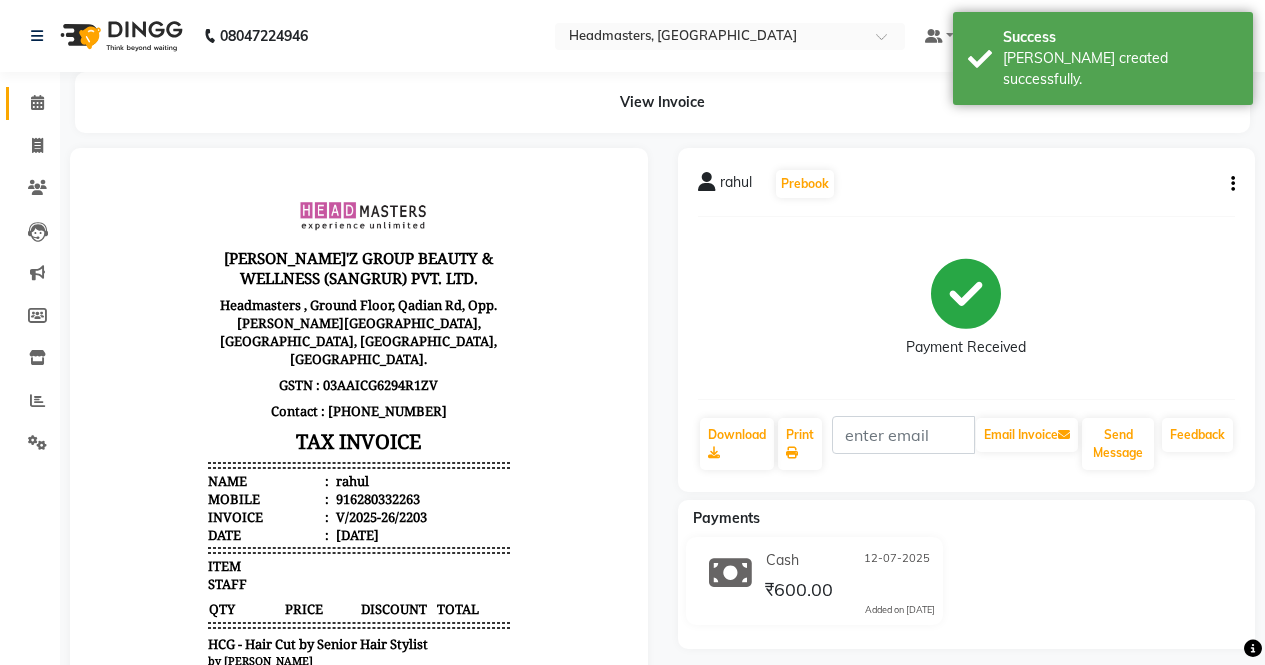 click 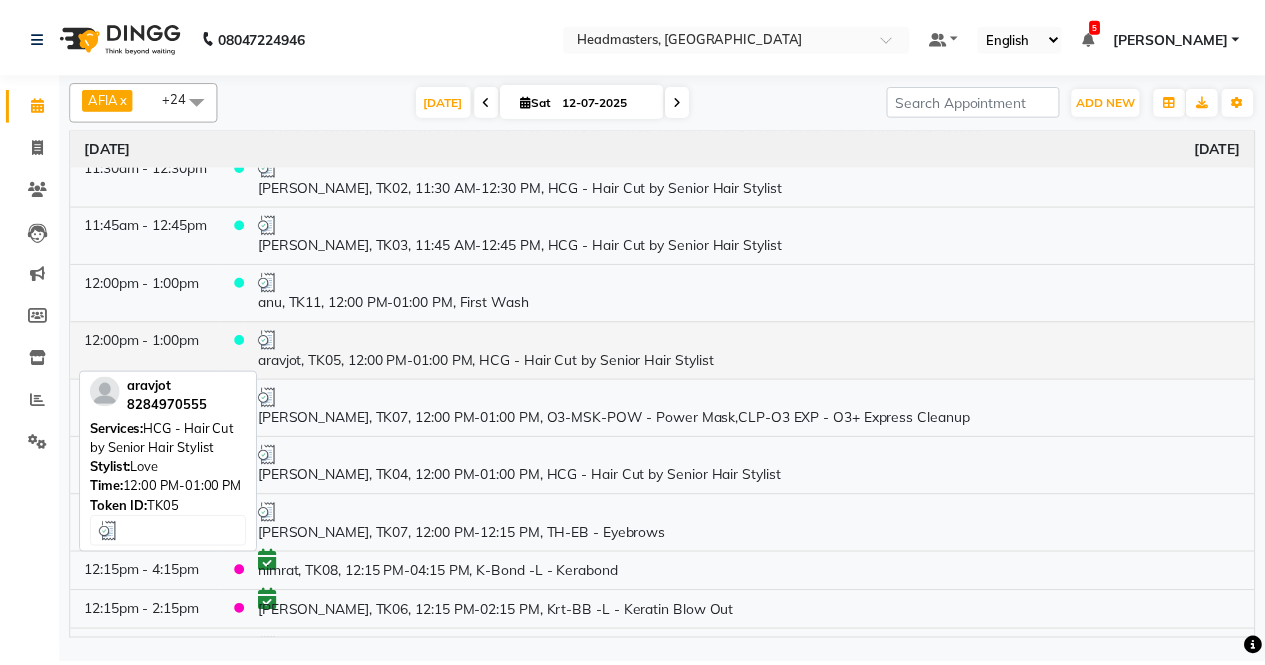 scroll, scrollTop: 400, scrollLeft: 0, axis: vertical 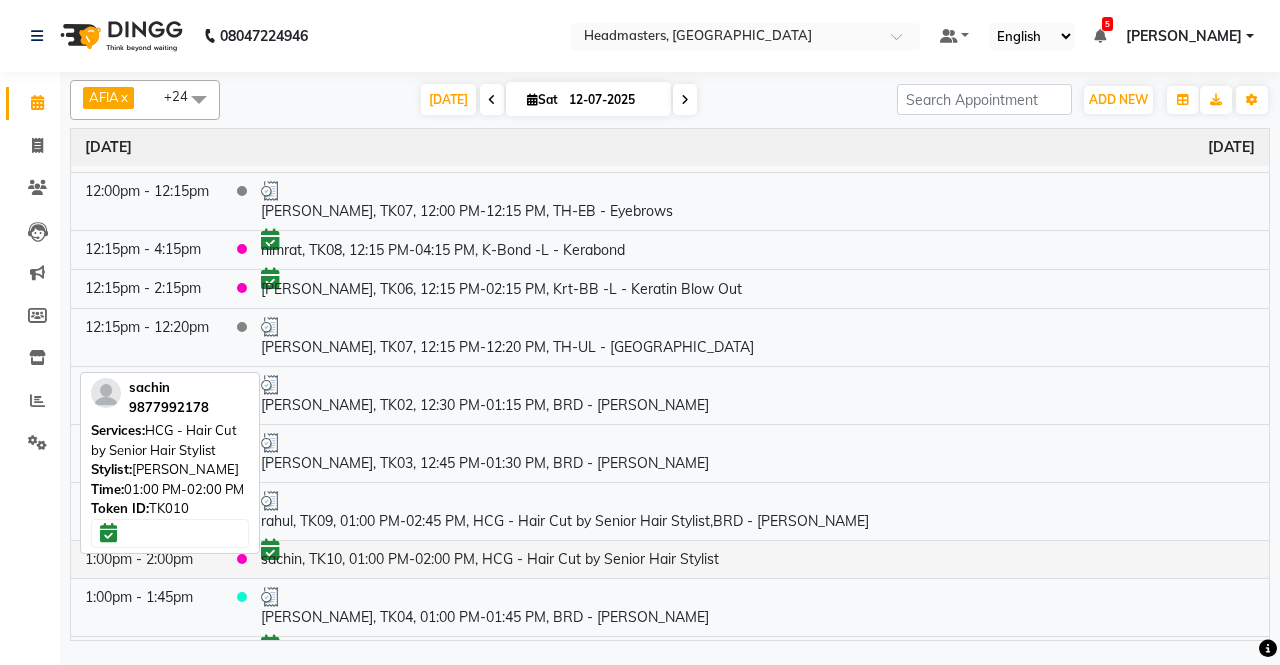 click on "sachin, TK10, 01:00 PM-02:00 PM, HCG - Hair Cut by Senior Hair Stylist" at bounding box center (758, 559) 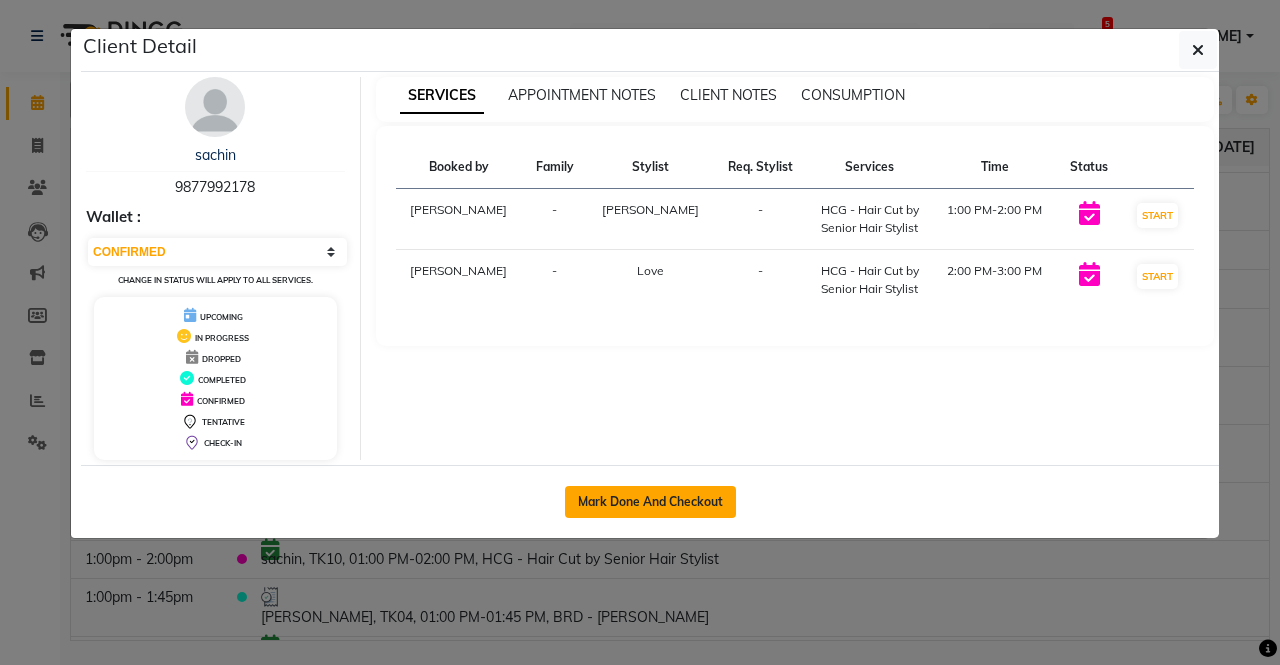 click on "Mark Done And Checkout" 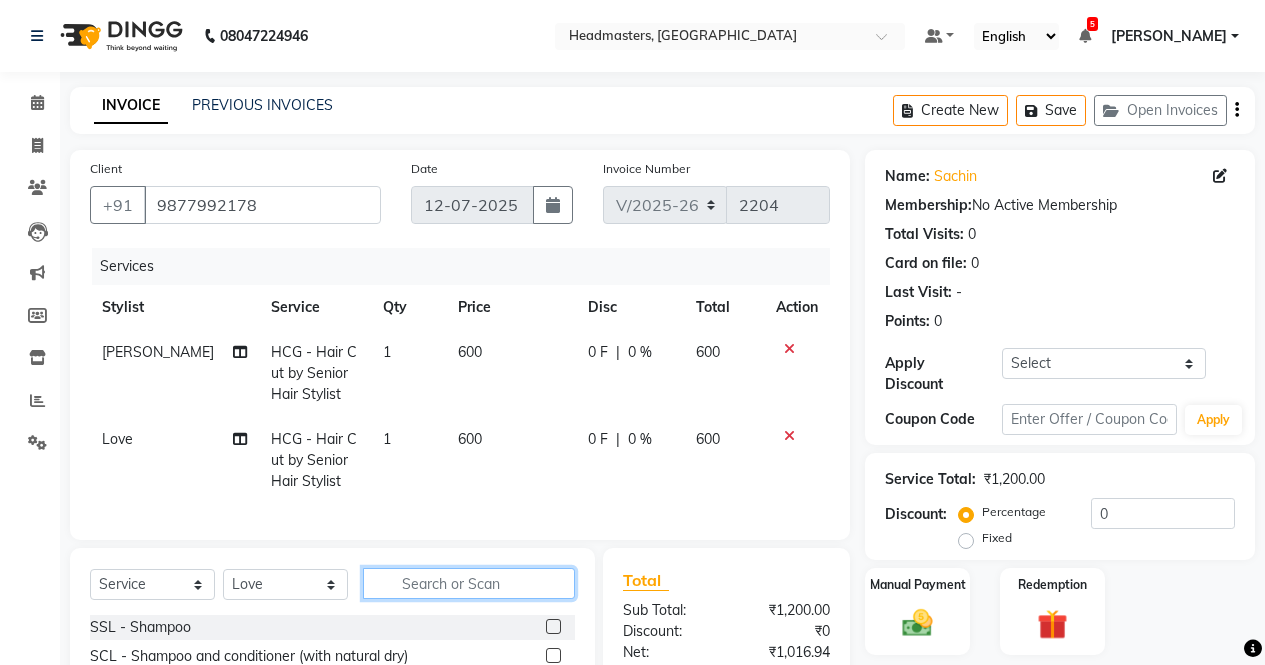 click 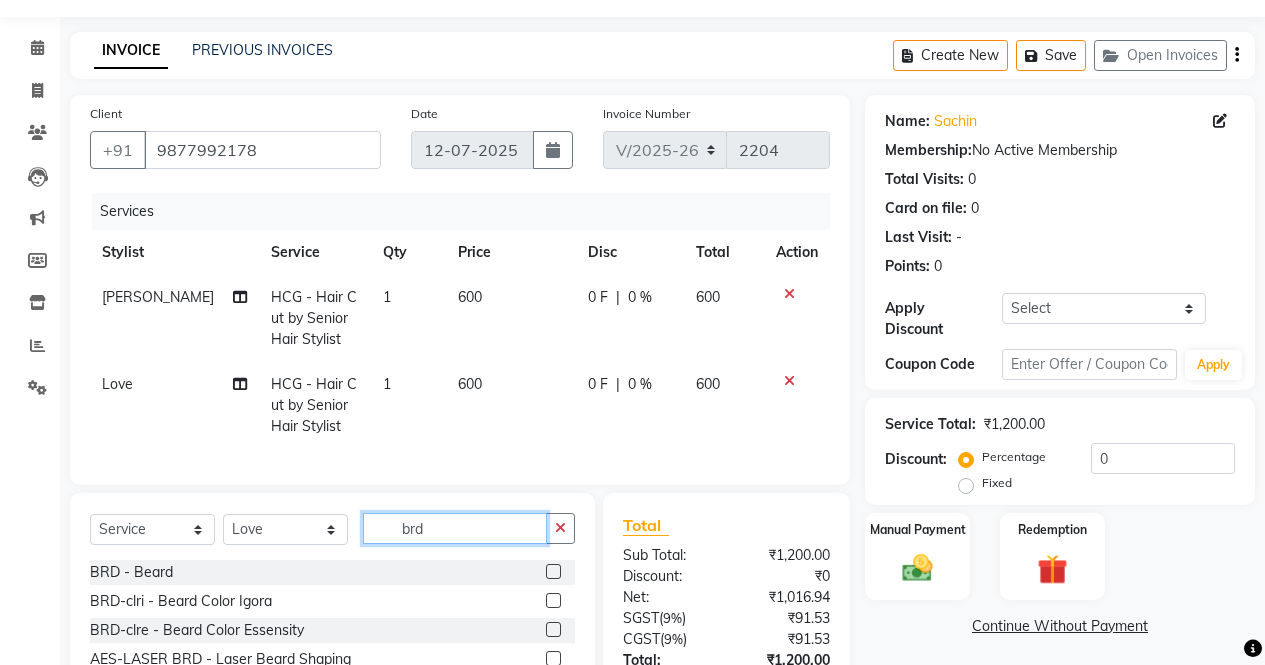 scroll, scrollTop: 200, scrollLeft: 0, axis: vertical 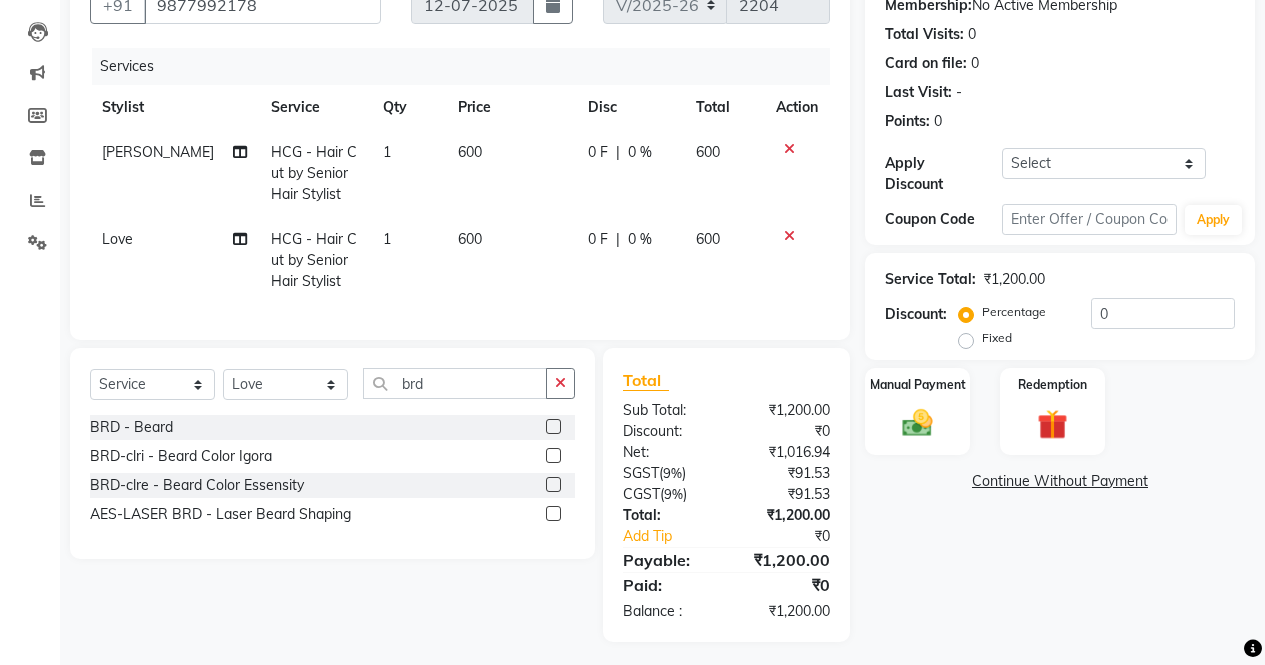 click 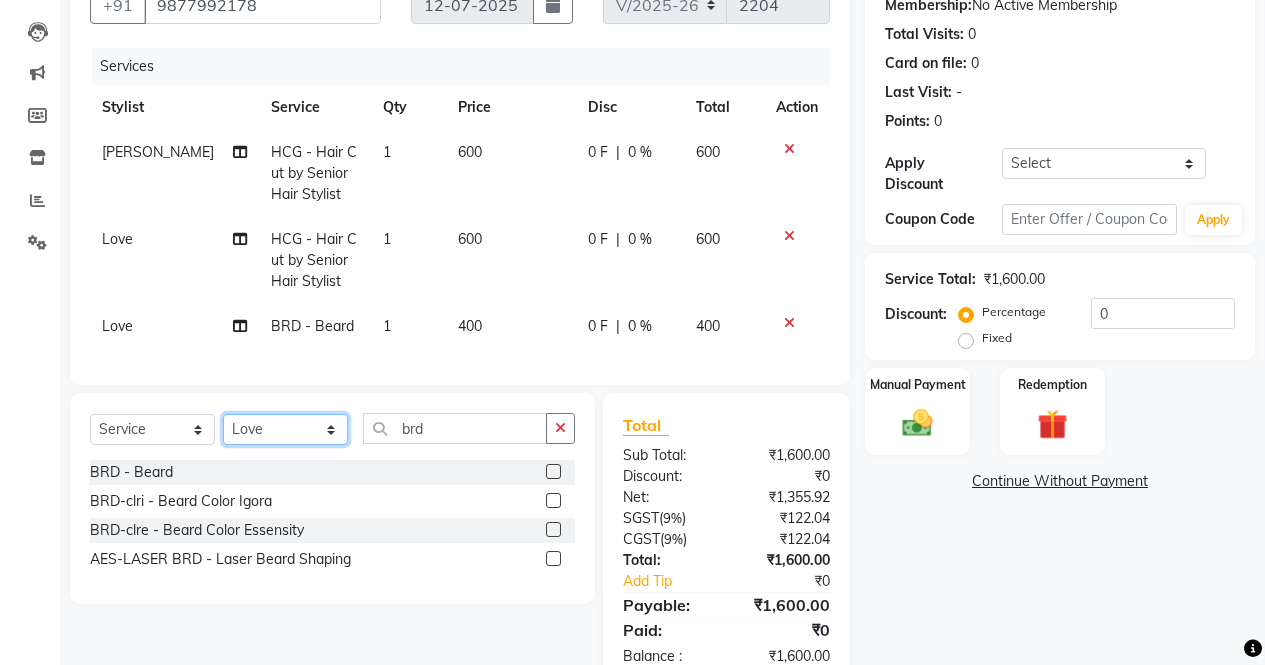 click on "Select Stylist AFIA Anjali [PERSON_NAME] [PERSON_NAME]  [PERSON_NAME] HEAD [PERSON_NAME]  [PERSON_NAME]  [PERSON_NAME]  [PERSON_NAME] Love [PERSON_NAME]  [PERSON_NAME]  [PERSON_NAME]  [PERSON_NAME] [PERSON_NAME] [PERSON_NAME]  [PERSON_NAME]  [PERSON_NAME]" 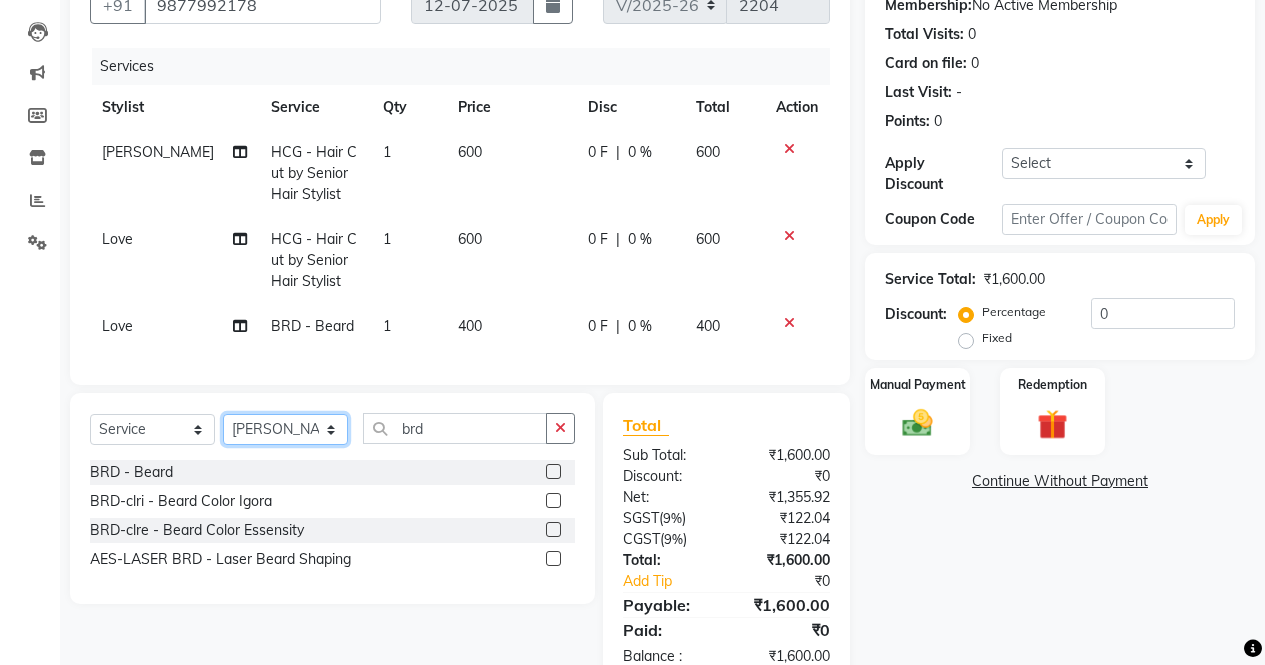 click on "Select Stylist AFIA Anjali [PERSON_NAME] [PERSON_NAME]  [PERSON_NAME] HEAD [PERSON_NAME]  [PERSON_NAME]  [PERSON_NAME]  [PERSON_NAME] Love [PERSON_NAME]  [PERSON_NAME]  [PERSON_NAME]  [PERSON_NAME] [PERSON_NAME] [PERSON_NAME]  [PERSON_NAME]  [PERSON_NAME]" 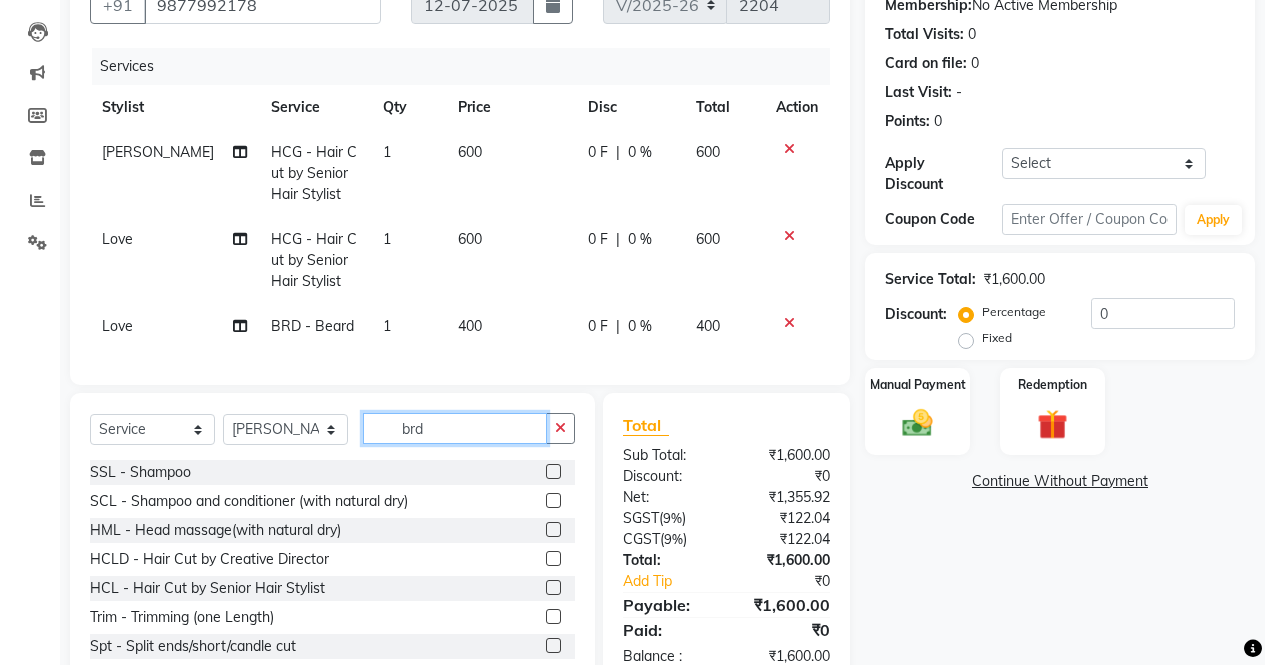 click on "brd" 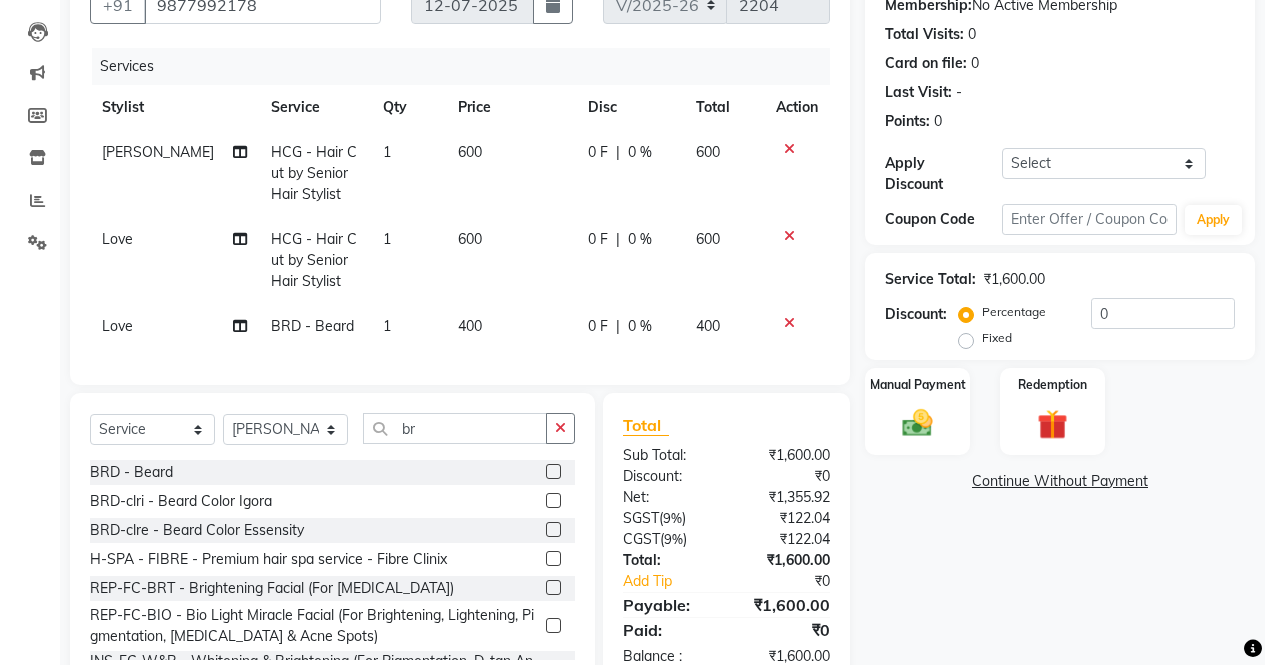 click 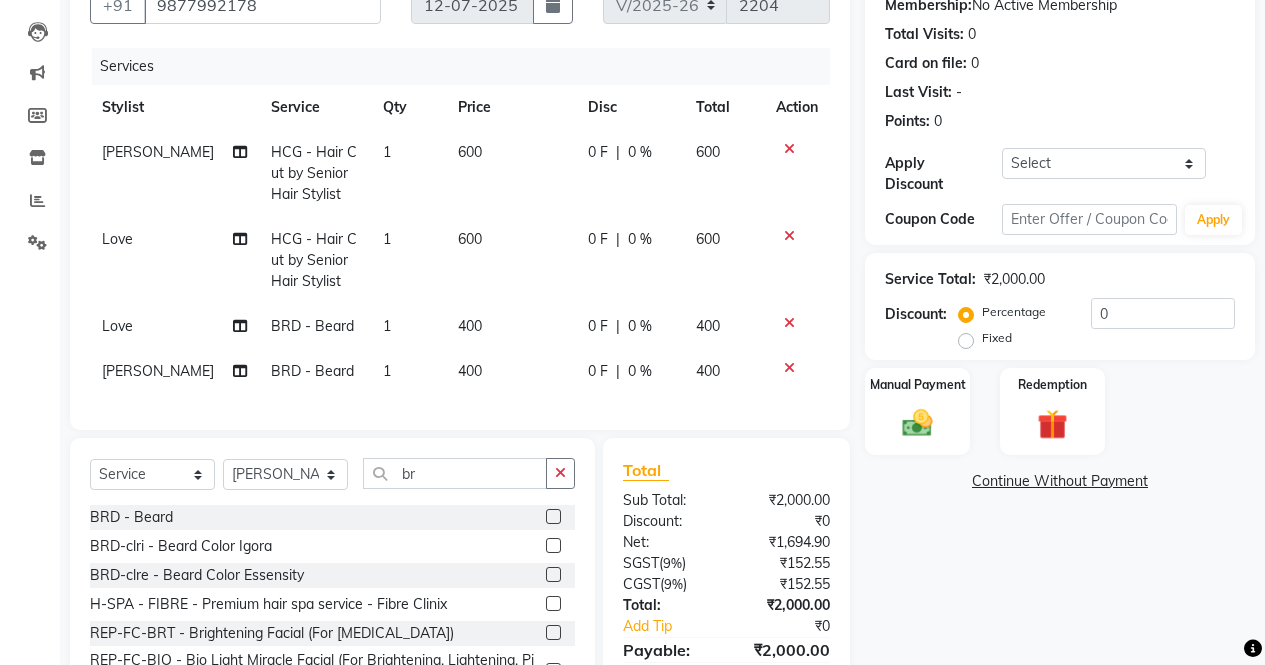 click on "0 F" 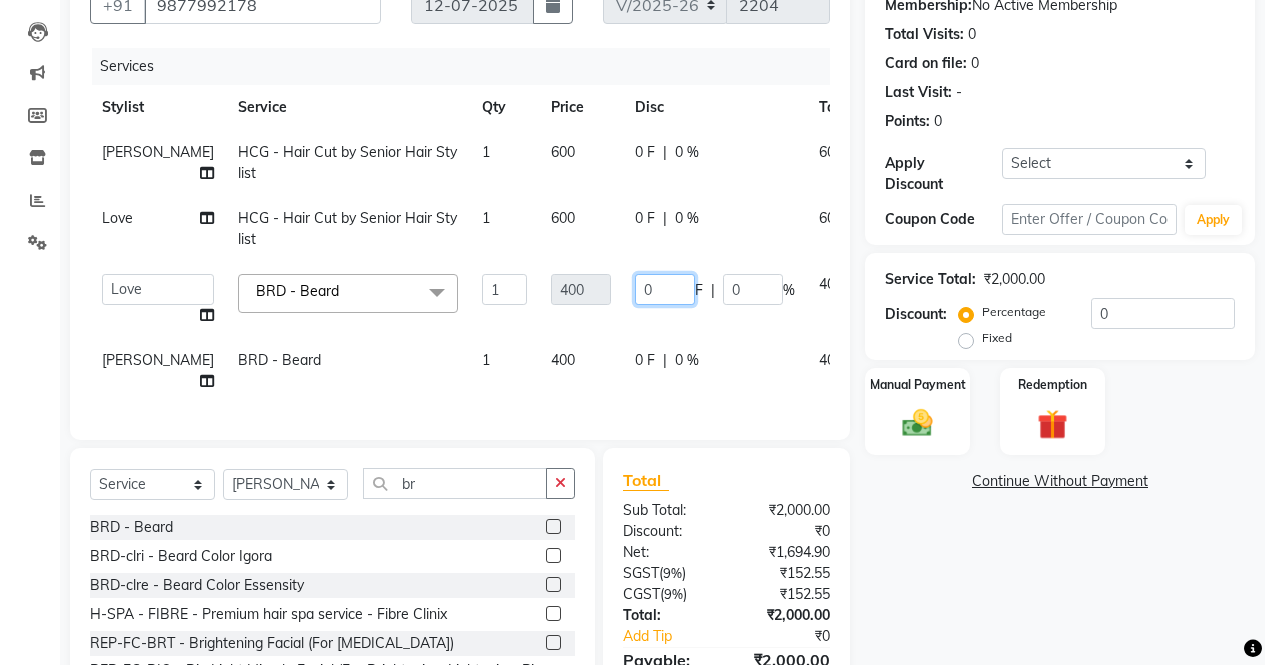 click on "0" 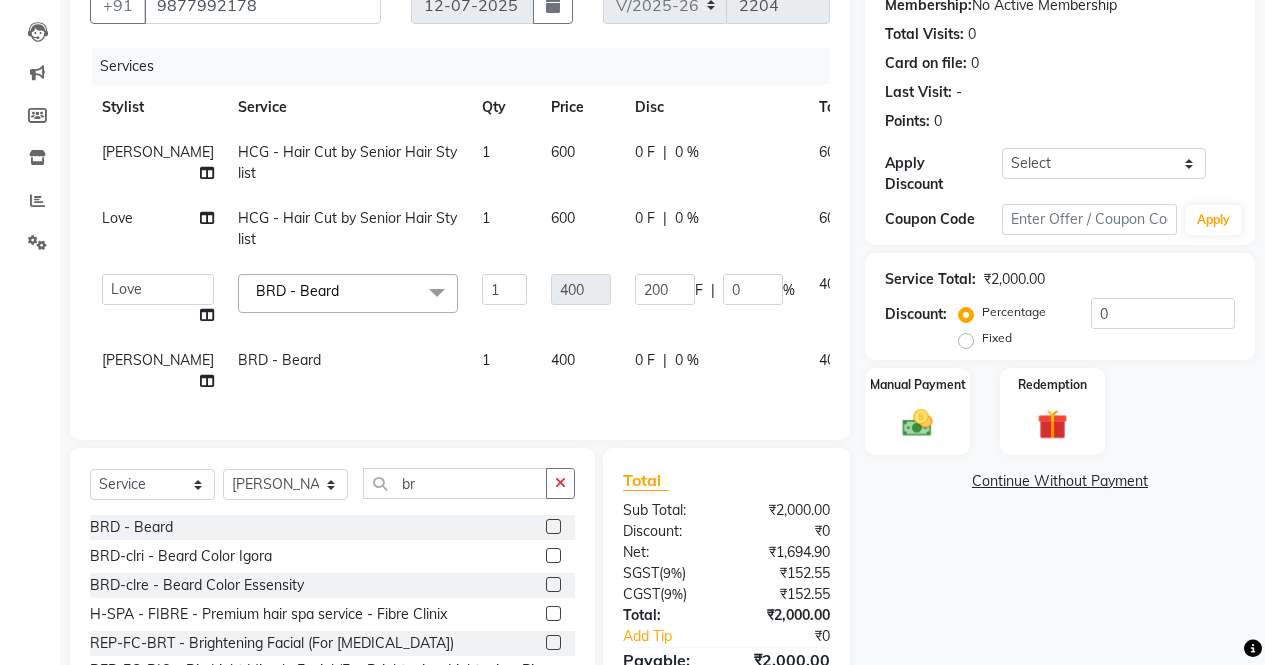click on "200 F | 0 %" 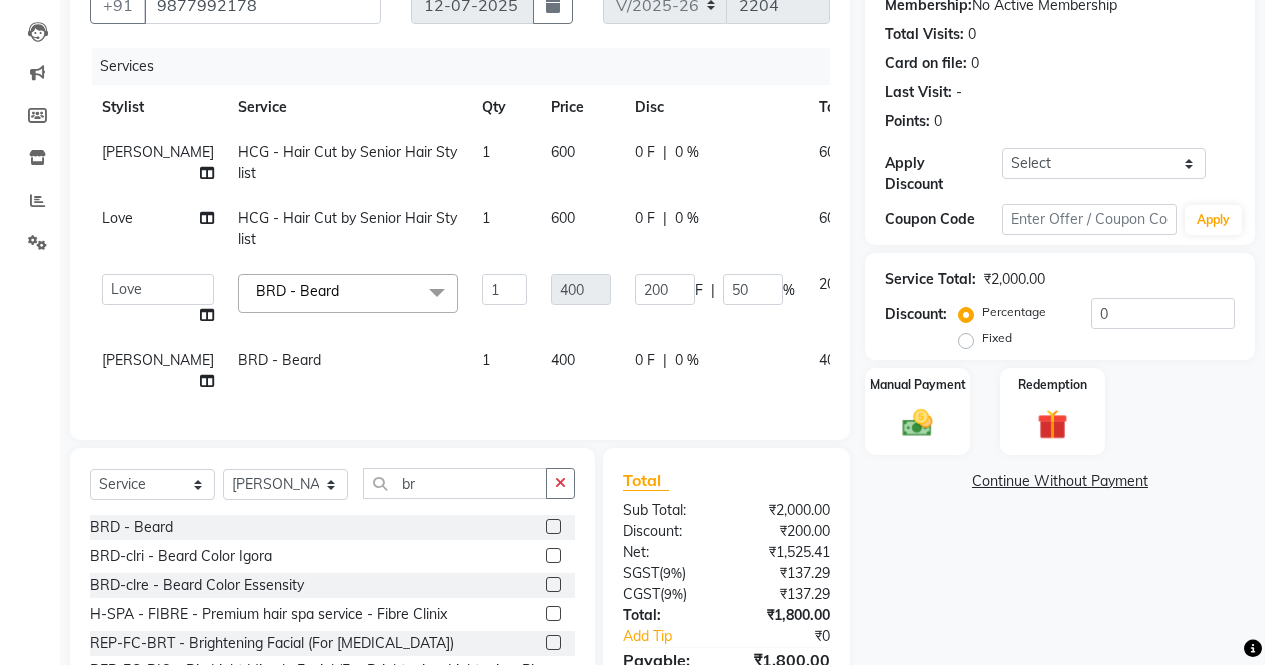 click on "0 F | 0 %" 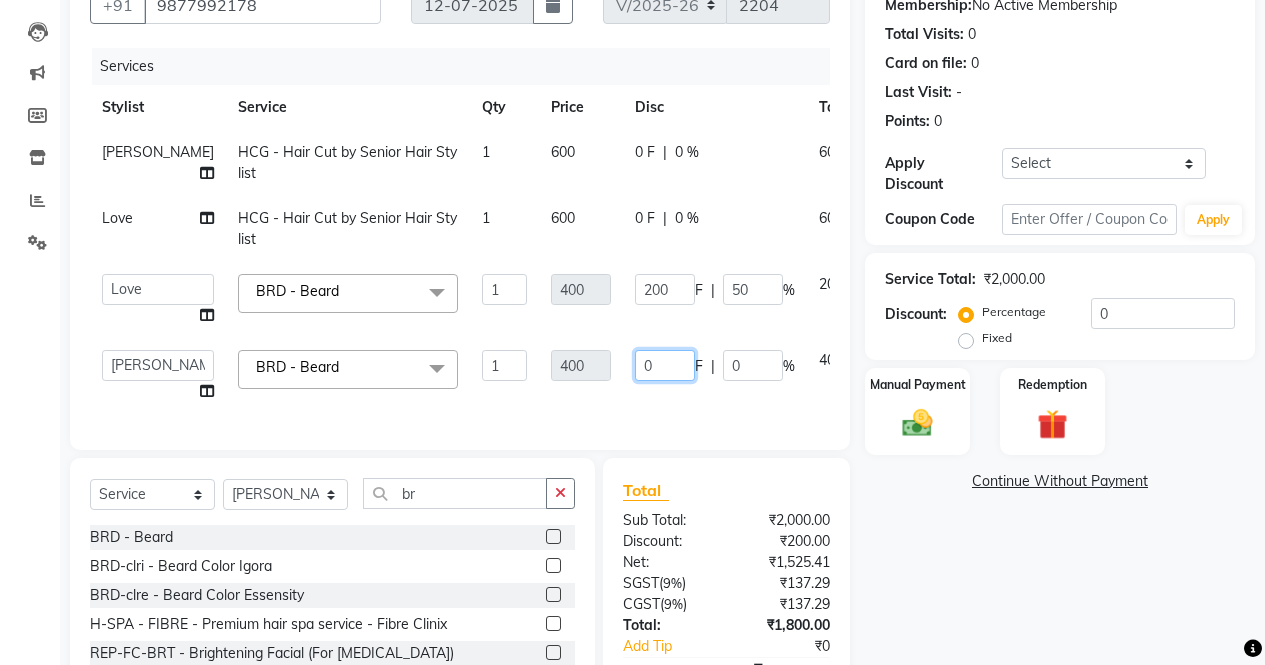 click on "0" 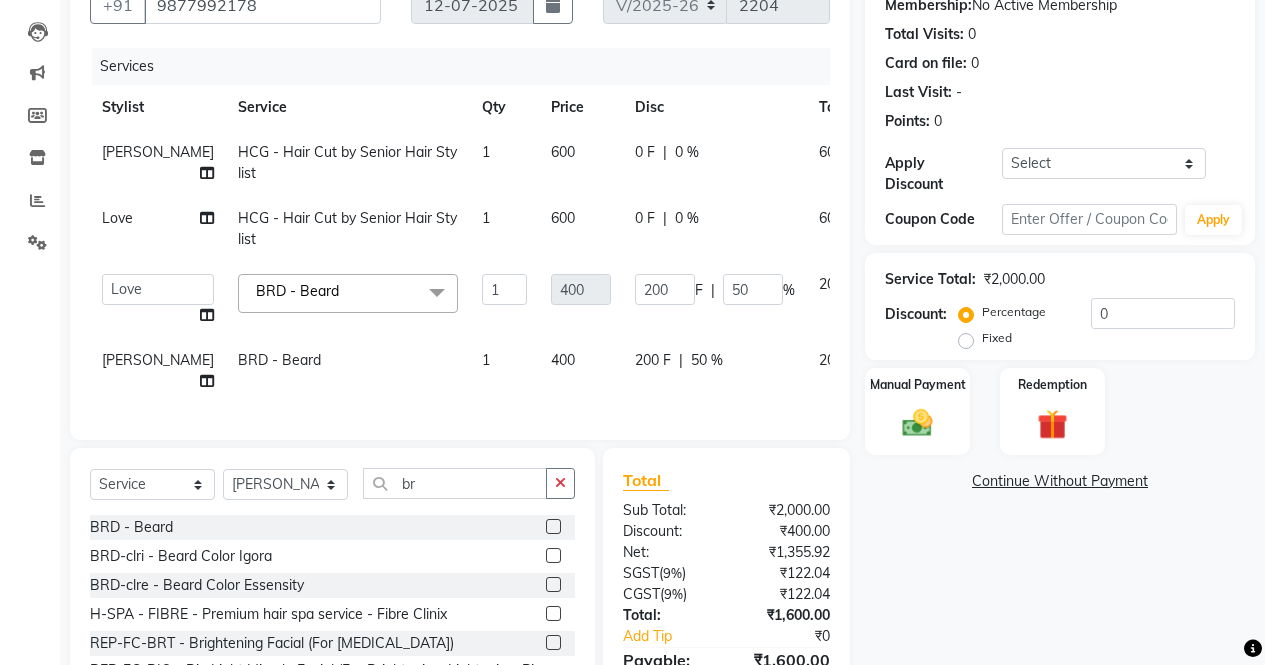 click on "200 F | 50 %" 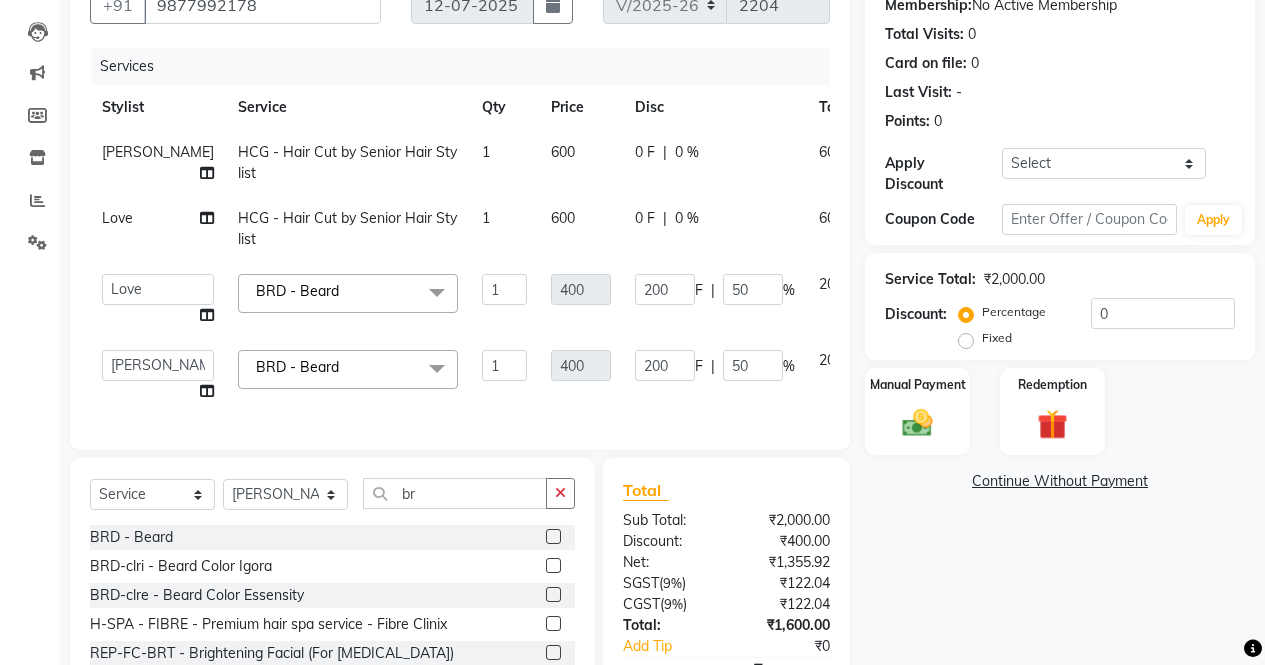 click on "600" 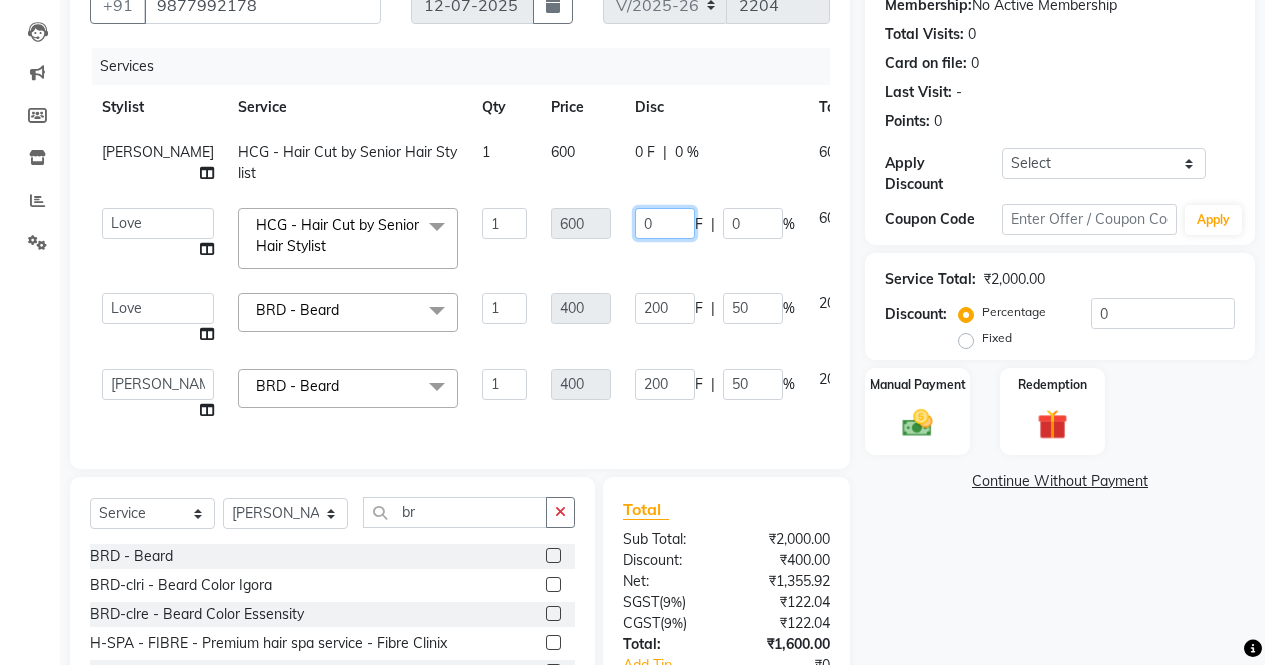 click on "0" 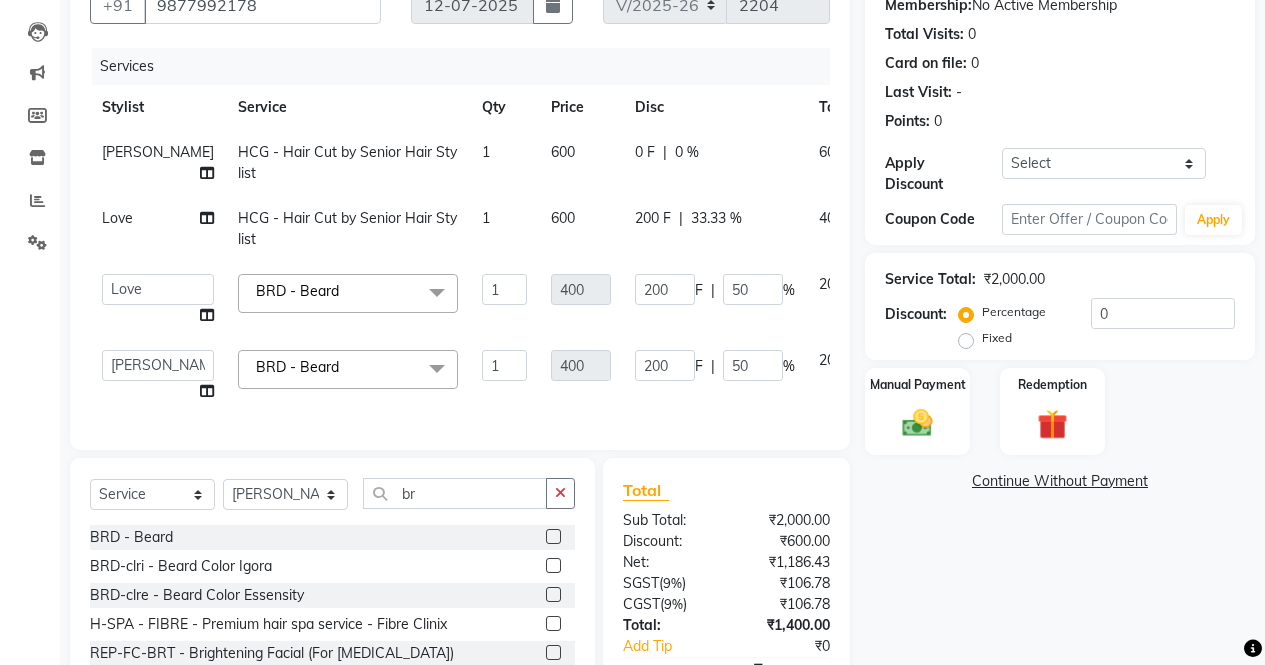 click on "[PERSON_NAME] HCG - Hair Cut by Senior Hair Stylist 1 600 0 F | 0 % 600 Love HCG - Hair Cut by Senior Hair Stylist 1 600 200 F | 33.33 % 400  AFIA   Anjali   [PERSON_NAME]   [PERSON_NAME]    [PERSON_NAME]   HEAD [PERSON_NAME]    [PERSON_NAME]    [PERSON_NAME]    [PERSON_NAME]   Love   [PERSON_NAME]    [PERSON_NAME]    [PERSON_NAME]    [PERSON_NAME]   [PERSON_NAME]   [PERSON_NAME]    Shilpa   Simaratpal    Sunny    SURAJ    [PERSON_NAME]  BRD - [PERSON_NAME]  x SSL - Shampoo SCL - Shampoo and conditioner (with natural dry) HML - Head massage(with natural dry) HCLD - Hair Cut by Creative Director HCL - Hair Cut by Senior Hair Stylist Trim - Trimming (one Length) Spt - Split ends/short/candle cut BD - Blow dry OS - Open styling GL-igora - Igora Global GL-essensity - Essensity Global Hlts-L - Highlights [MEDICAL_DATA] - Balayage Chunks  - Chunks CR  - Color removal CRF - Color refresh Stk - Per streak RT-IG - Igora Root Touchup(one inch only) RT-ES - Essensity Root Touchup(one inch only) Reb - Rebonding ST  - Straight therapy Krt-L - Keratin HR-BTX -L  - Hair [MEDICAL_DATA]" 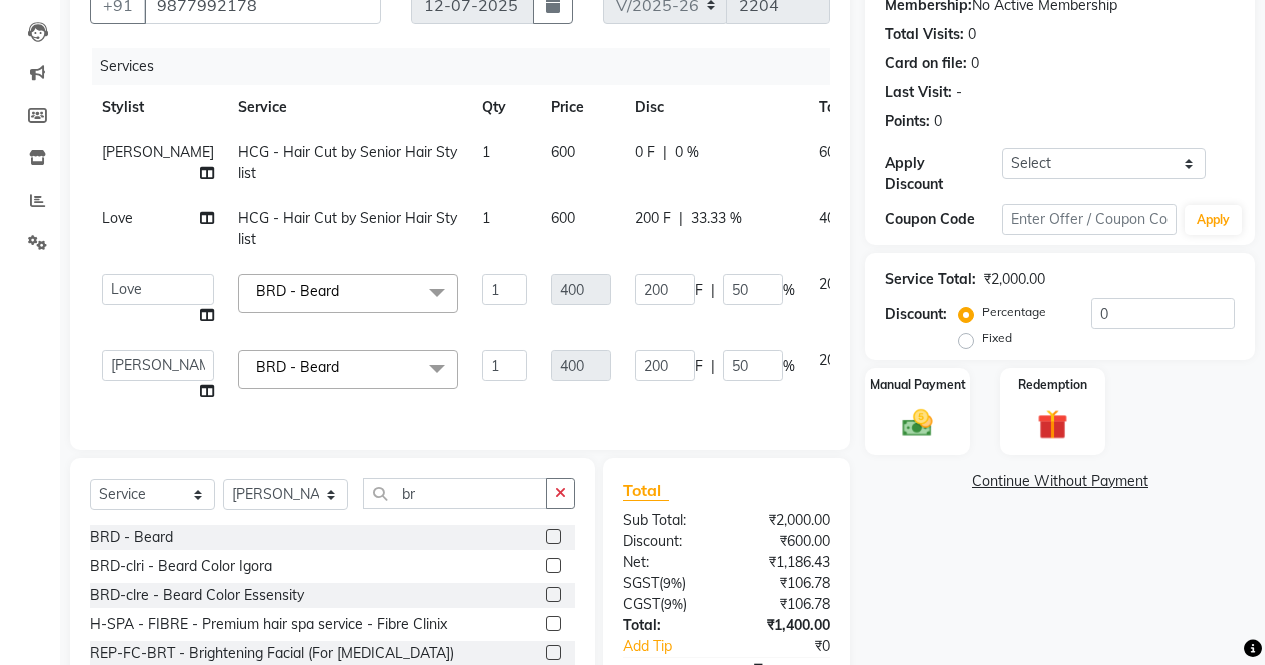 click on "0 F" 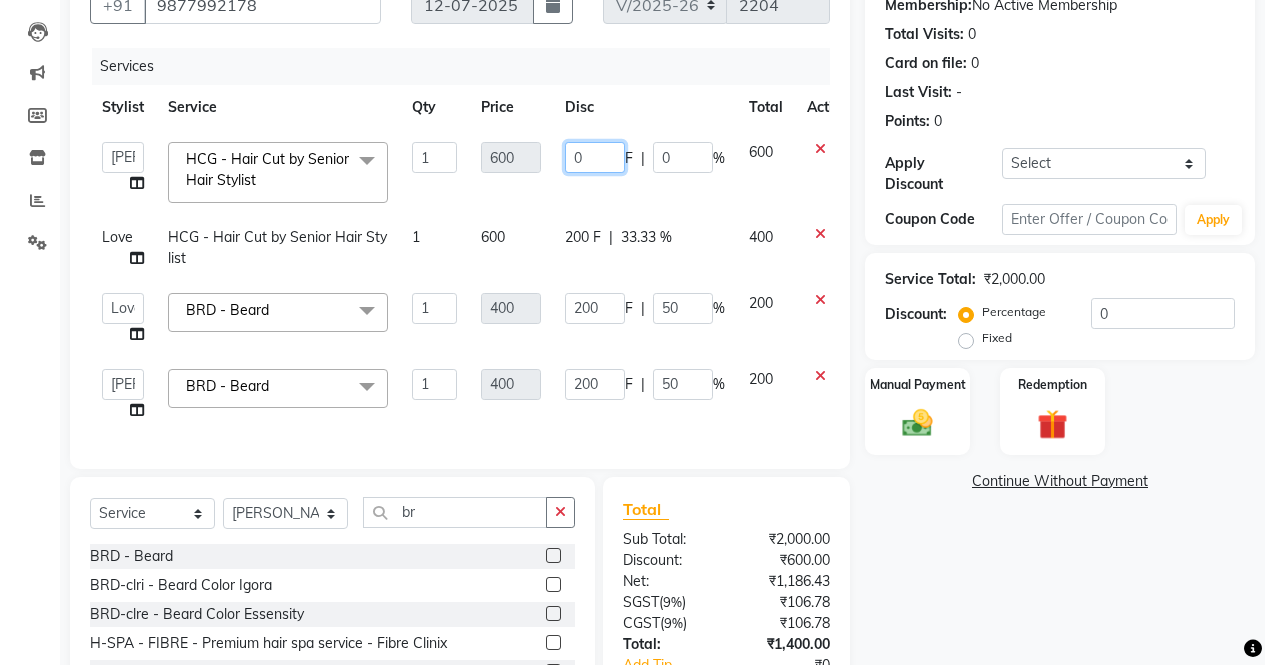 click on "0" 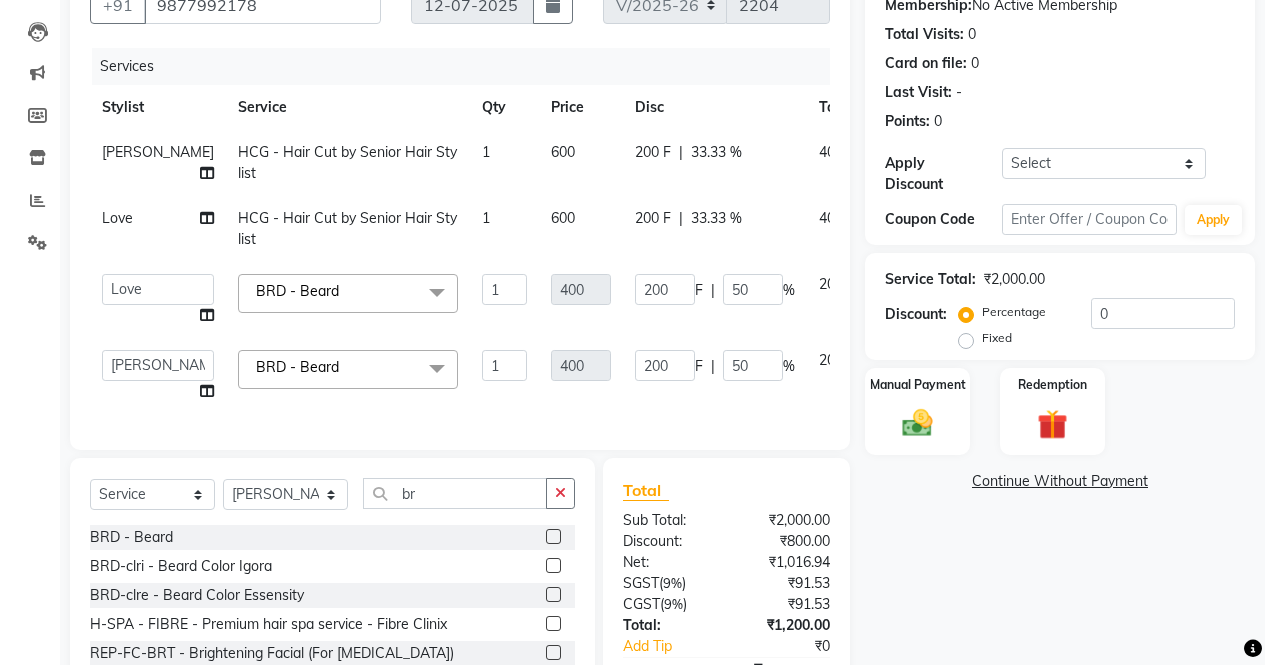 click on "200 F | 33.33 %" 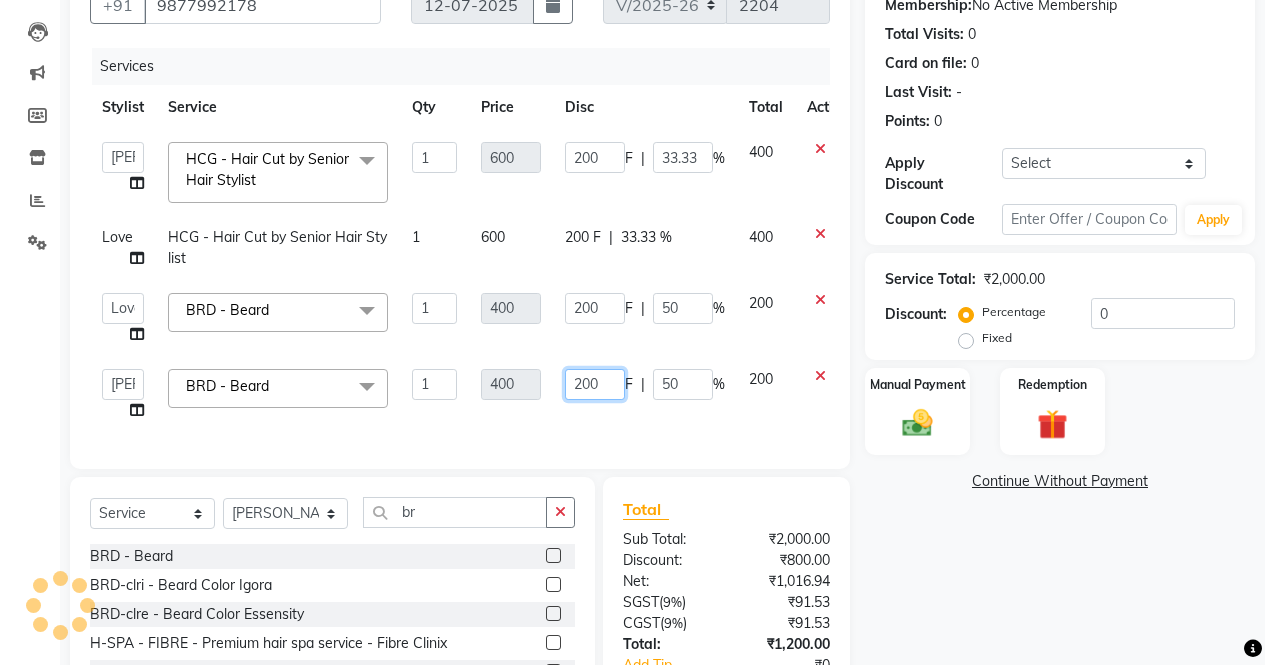 click on "200" 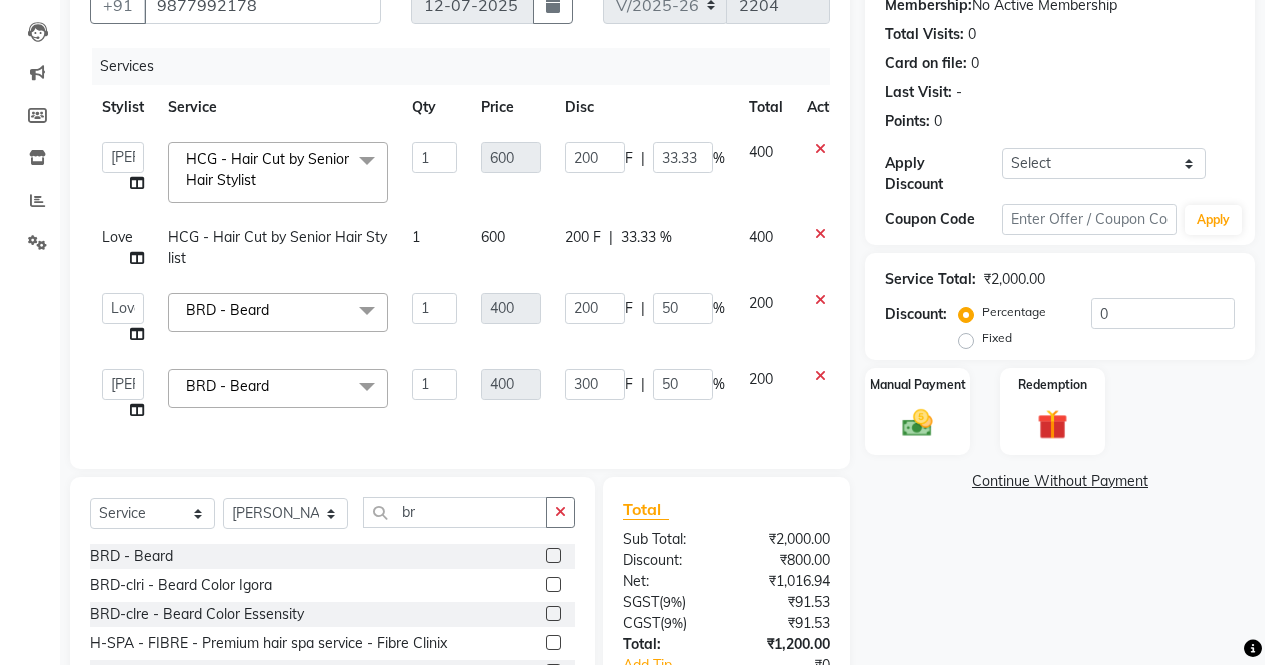 click on "Services Stylist Service Qty Price Disc Total Action  AFIA   [PERSON_NAME]   [PERSON_NAME]    [PERSON_NAME]   HEAD [PERSON_NAME]    [PERSON_NAME]    [PERSON_NAME]    [PERSON_NAME]   Love   [PERSON_NAME]    [PERSON_NAME]    [PERSON_NAME]    [PERSON_NAME]   [PERSON_NAME]   [PERSON_NAME]    [PERSON_NAME]    Sunny    SURAJ    [PERSON_NAME]  HCG - Hair Cut by Senior Hair Stylist  x SSL - Shampoo SCL - Shampoo and conditioner (with natural dry) HML - Head massage(with natural dry) HCLD - Hair Cut by Creative Director HCL - Hair Cut by Senior Hair Stylist Trim - Trimming (one Length) Spt - Split ends/short/candle cut BD - Blow dry OS - Open styling GL-igora - Igora Global GL-essensity - Essensity Global Hlts-L - Highlights [MEDICAL_DATA] - Balayage Chunks  - Chunks CR  - Color removal CRF - Color refresh Stk - Per streak RT-IG - Igora Root Touchup(one inch only) RT-ES - Essensity Root Touchup(one inch only) Reb - Rebonding ST  - Straight therapy Krt-L - Keratin Krt-BB -L - Keratin Blow Out HR-BTX -L  - Hair [MEDICAL_DATA] NanoP -L - Nanoplastia 1 600" 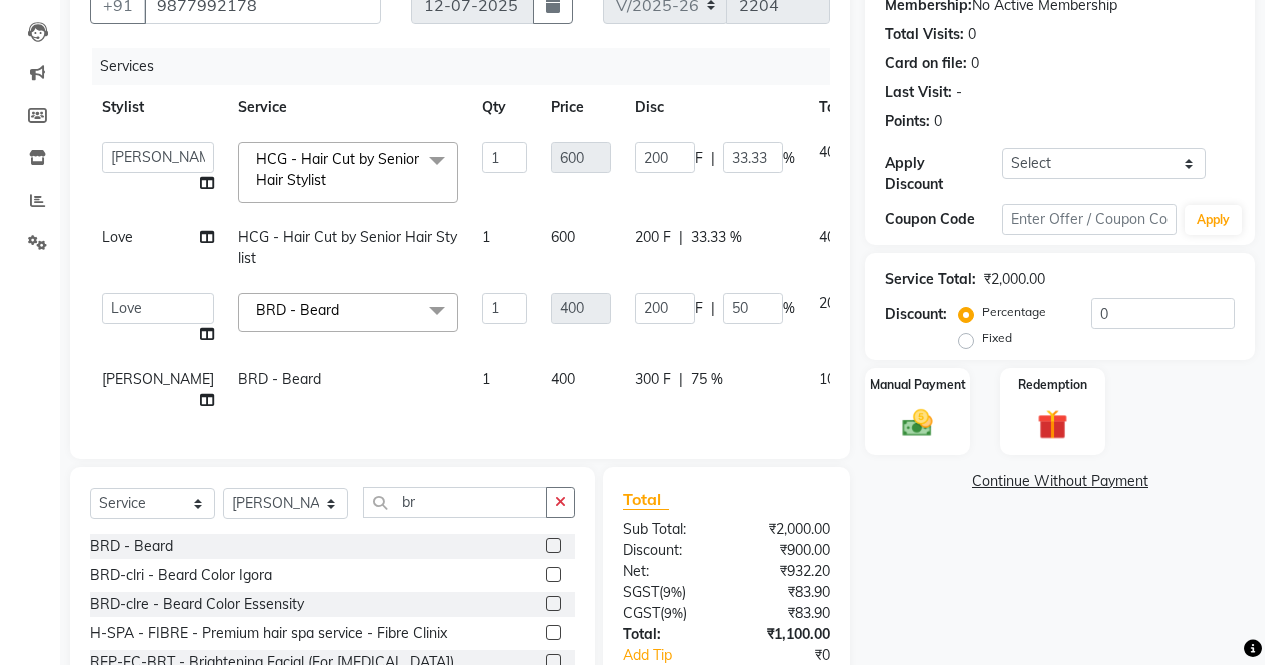 click on "300 F" 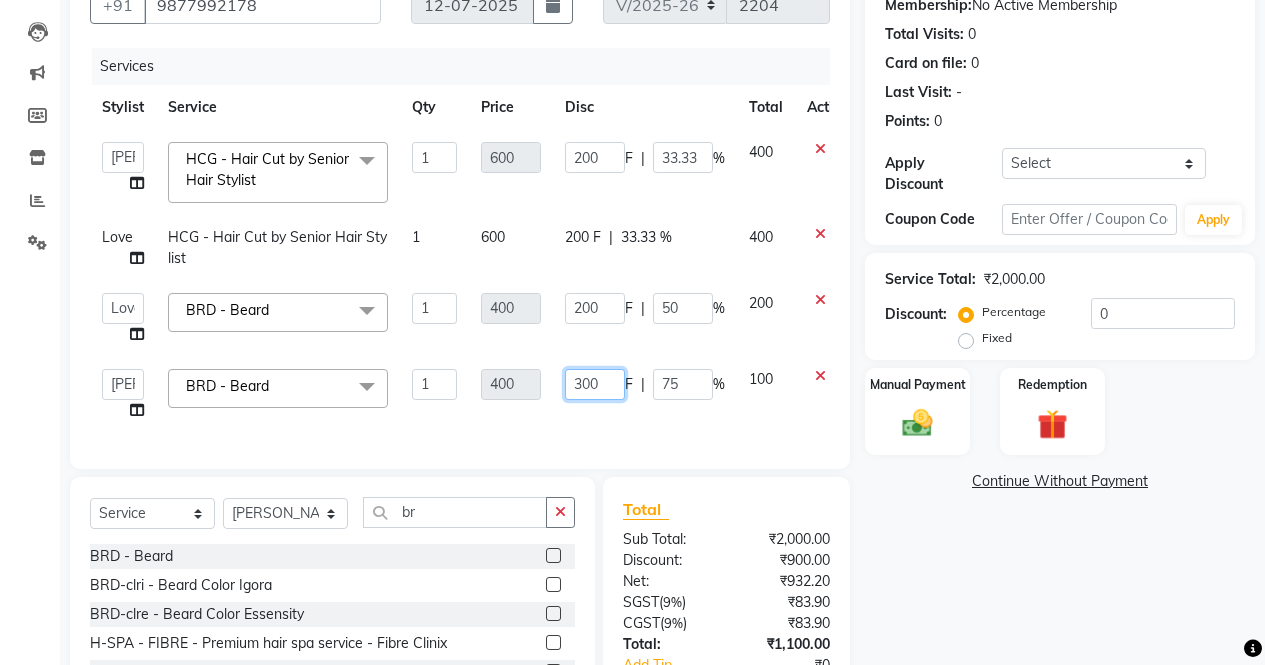 click on "300" 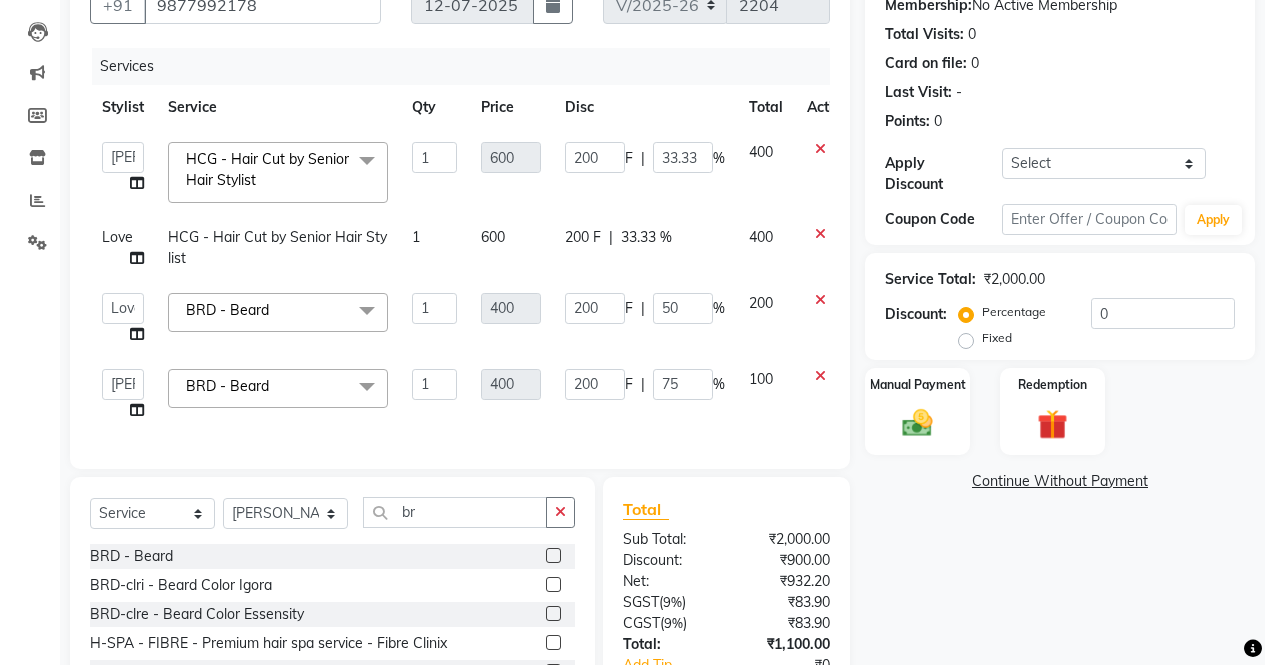click on "Services Stylist Service Qty Price Disc Total Action  AFIA   [PERSON_NAME]   [PERSON_NAME]    [PERSON_NAME]   HEAD [PERSON_NAME]    [PERSON_NAME]    [PERSON_NAME]    [PERSON_NAME]   Love   [PERSON_NAME]    [PERSON_NAME]    [PERSON_NAME]    [PERSON_NAME]   [PERSON_NAME]   [PERSON_NAME]    [PERSON_NAME]    Sunny    SURAJ    [PERSON_NAME]  HCG - Hair Cut by Senior Hair Stylist  x SSL - Shampoo SCL - Shampoo and conditioner (with natural dry) HML - Head massage(with natural dry) HCLD - Hair Cut by Creative Director HCL - Hair Cut by Senior Hair Stylist Trim - Trimming (one Length) Spt - Split ends/short/candle cut BD - Blow dry OS - Open styling GL-igora - Igora Global GL-essensity - Essensity Global Hlts-L - Highlights [MEDICAL_DATA] - Balayage Chunks  - Chunks CR  - Color removal CRF - Color refresh Stk - Per streak RT-IG - Igora Root Touchup(one inch only) RT-ES - Essensity Root Touchup(one inch only) Reb - Rebonding ST  - Straight therapy Krt-L - Keratin Krt-BB -L - Keratin Blow Out HR-BTX -L  - Hair [MEDICAL_DATA] NanoP -L - Nanoplastia 1 600" 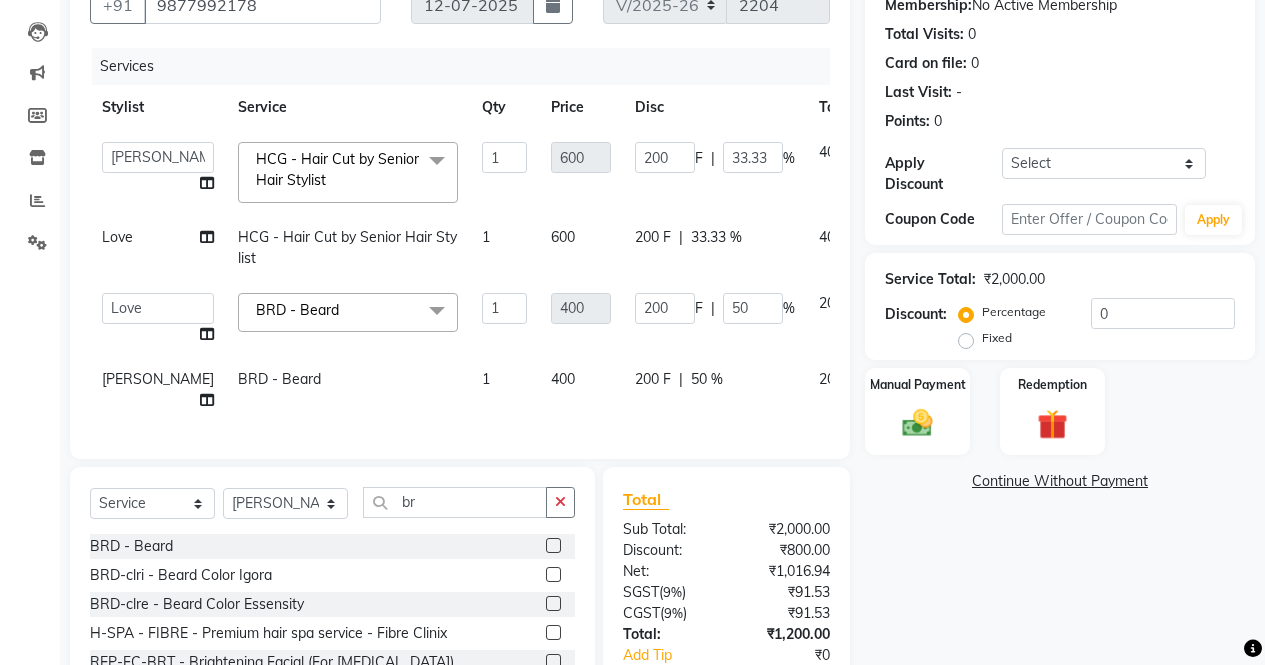 click on "200" 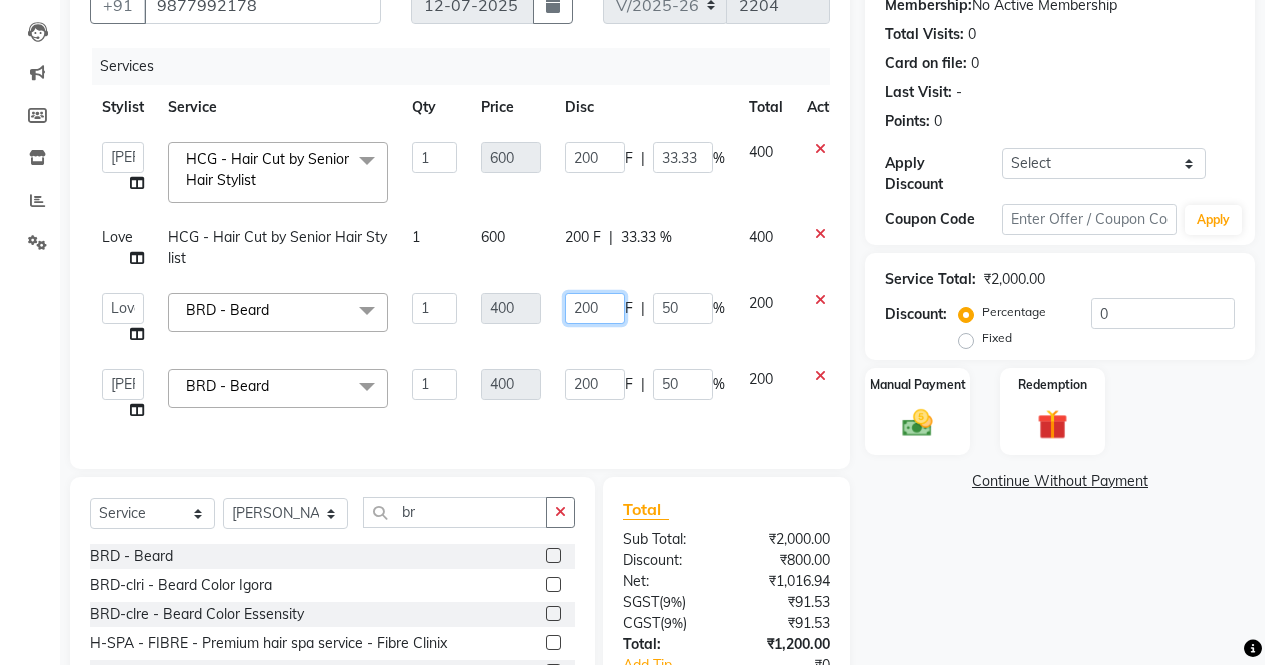 click on "200" 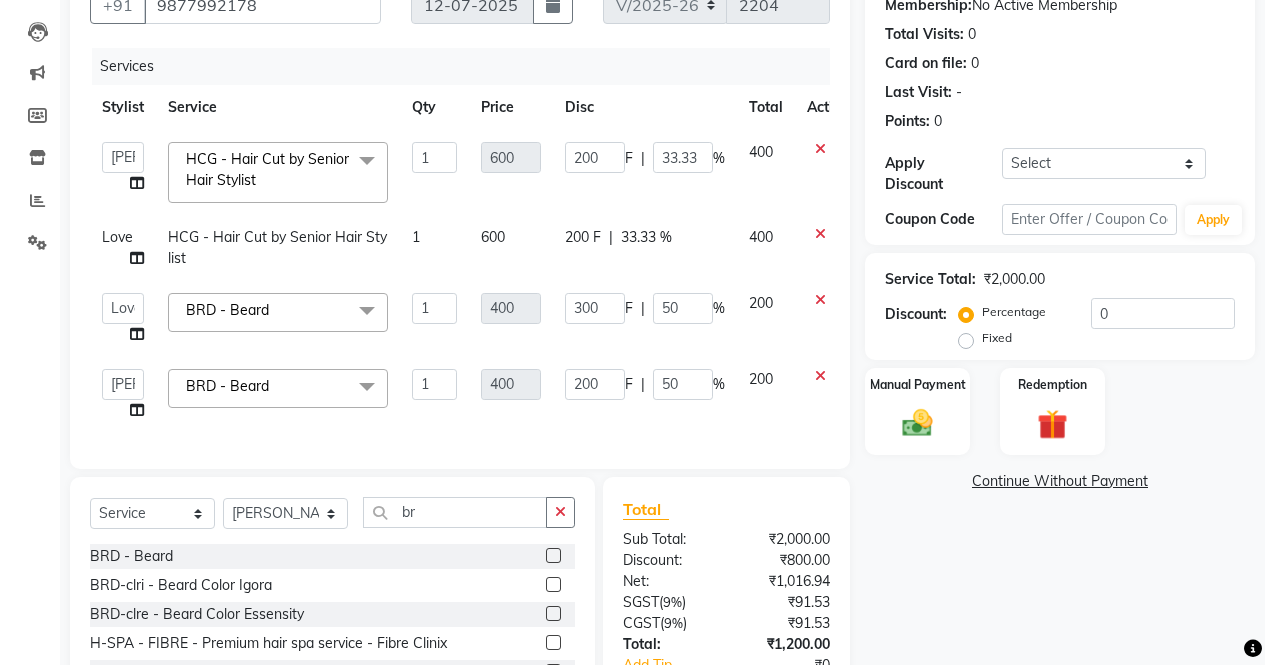 click on "300 F | 50 %" 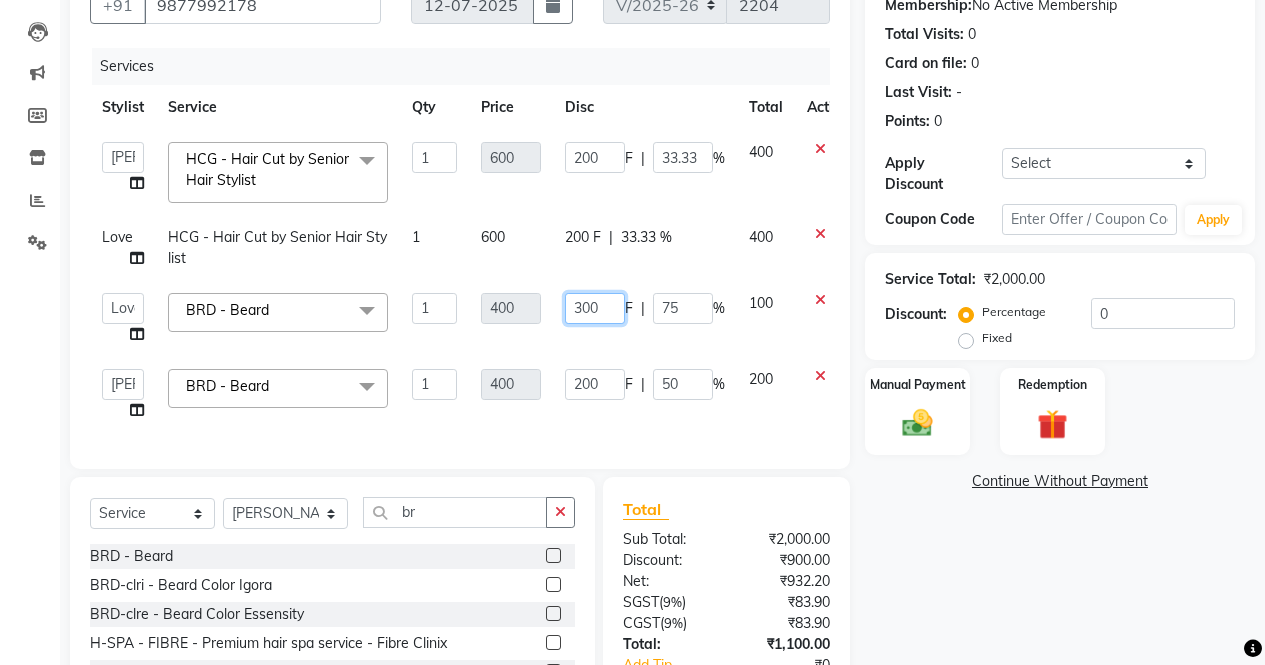 click on "300" 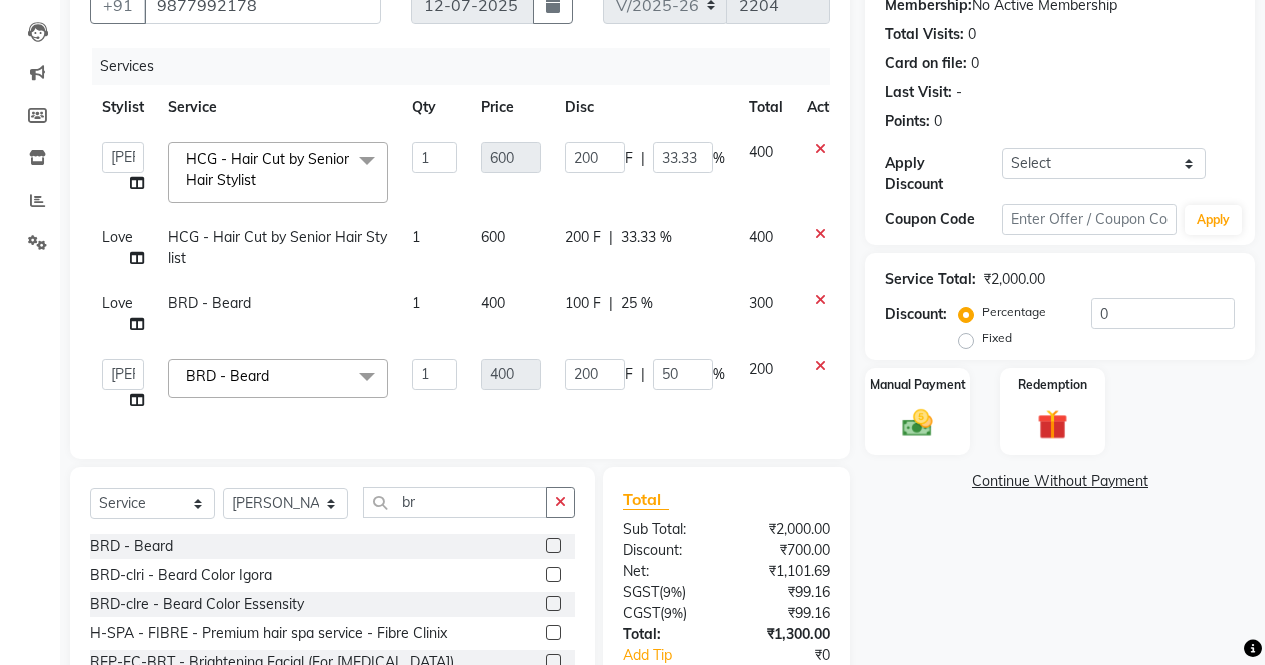 click on "100 F | 25 %" 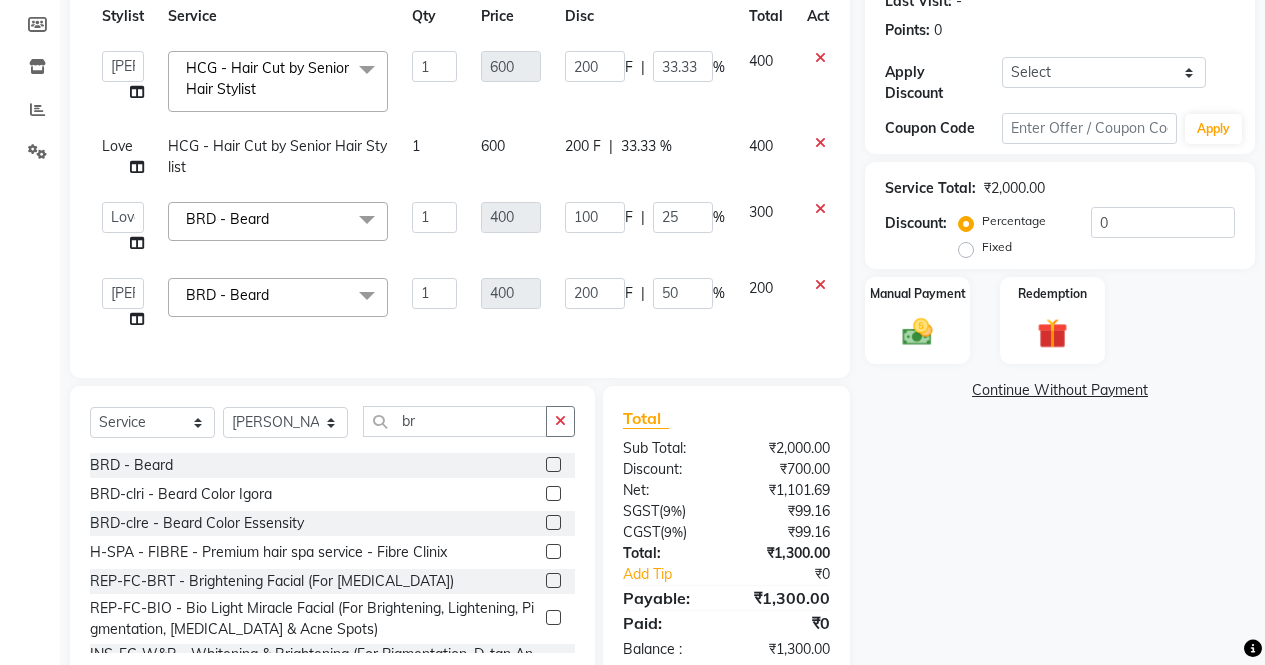 scroll, scrollTop: 352, scrollLeft: 0, axis: vertical 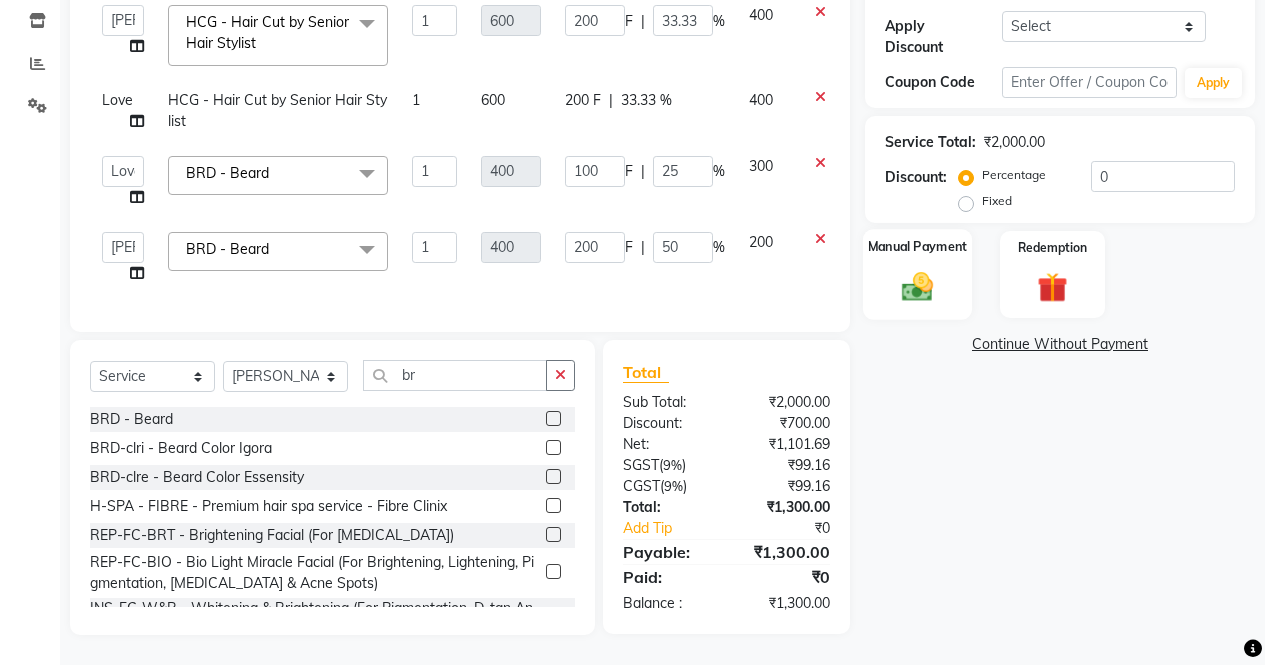 click 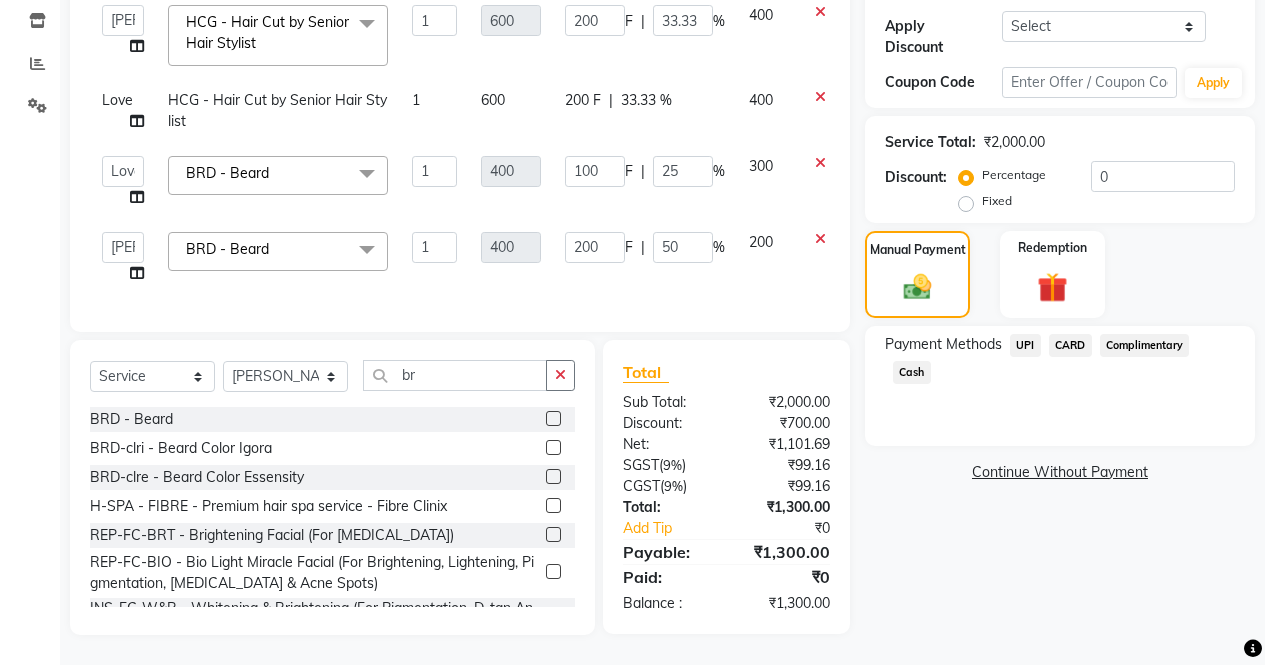 click on "Cash" 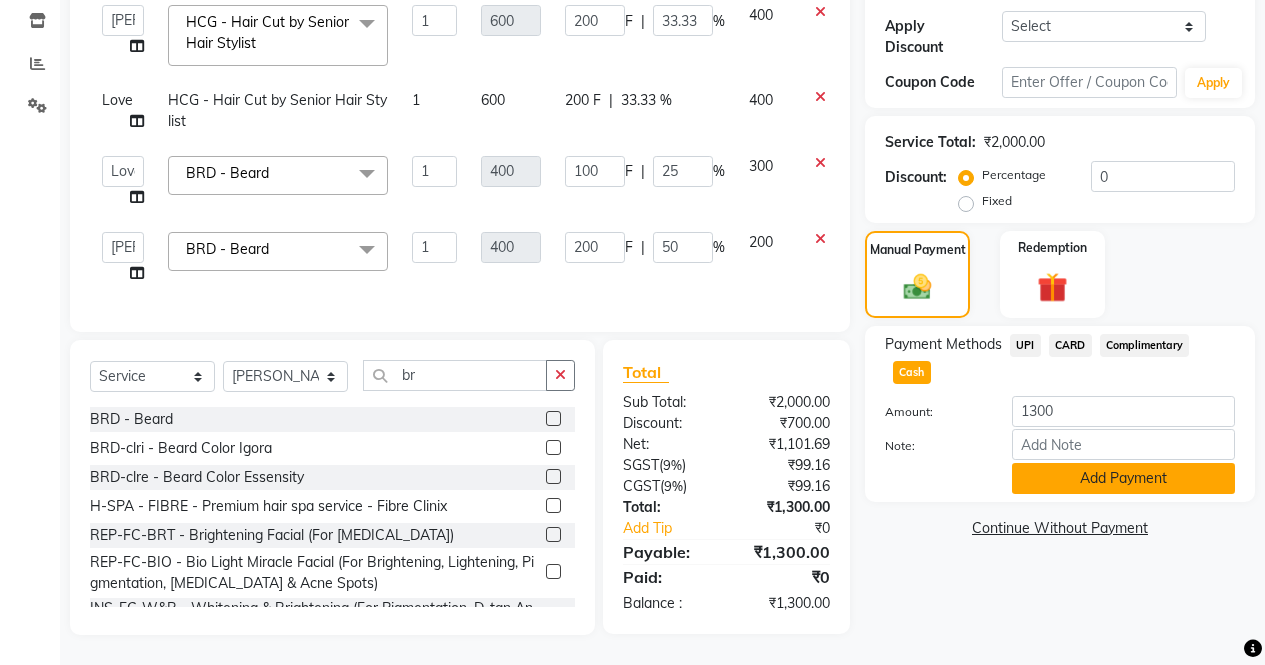 click on "Add Payment" 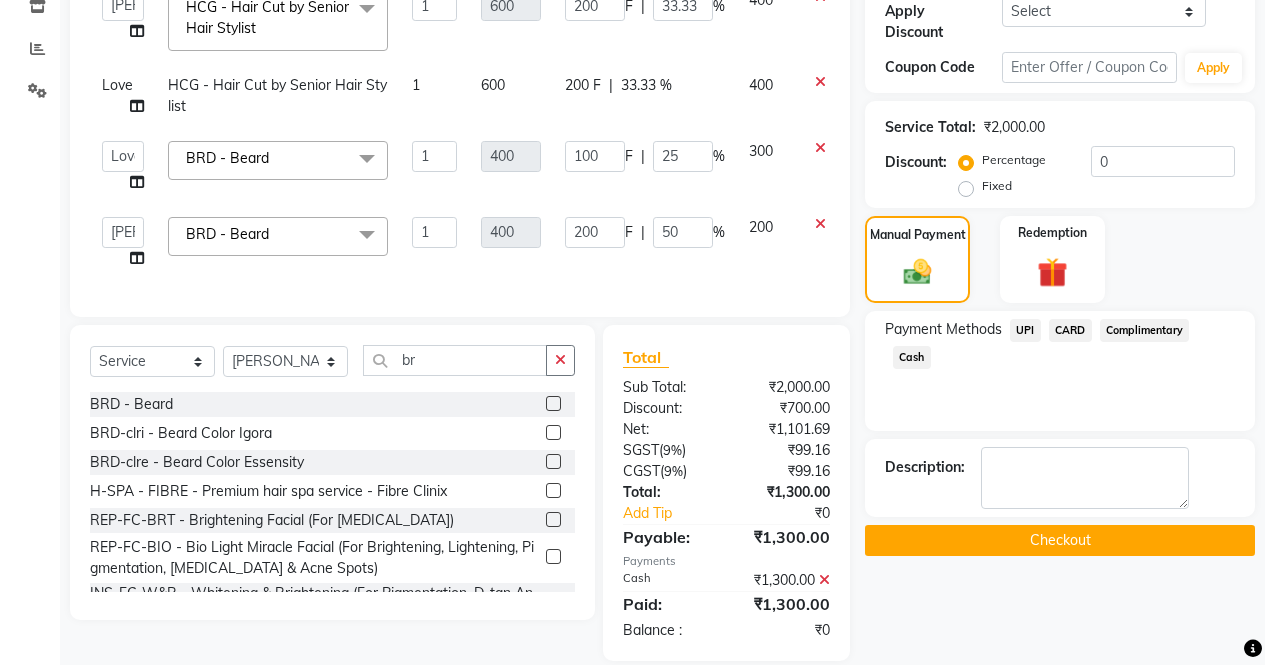 click on "Checkout" 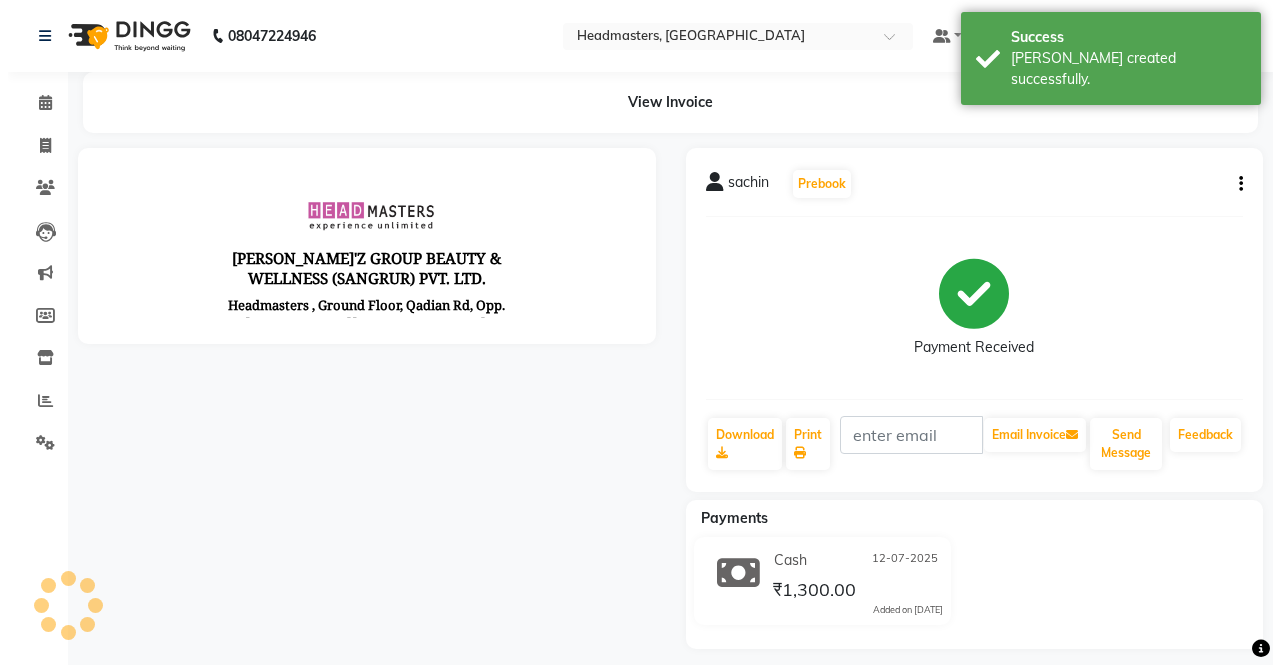 scroll, scrollTop: 0, scrollLeft: 0, axis: both 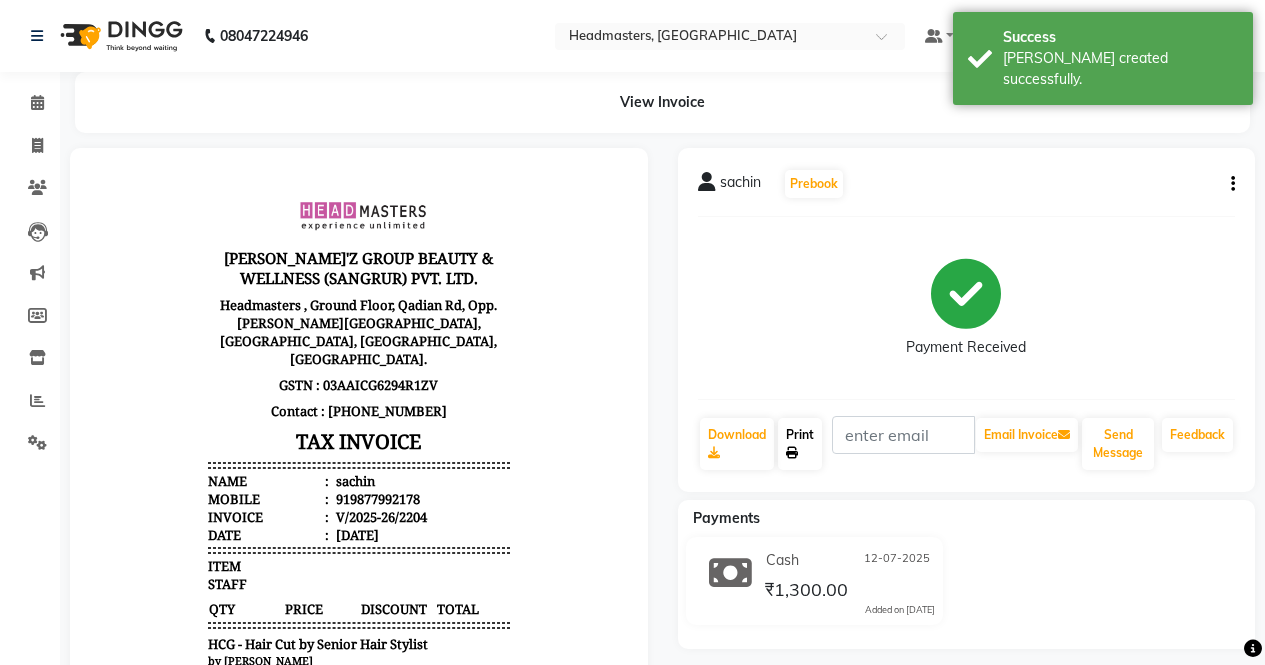 click on "Print" 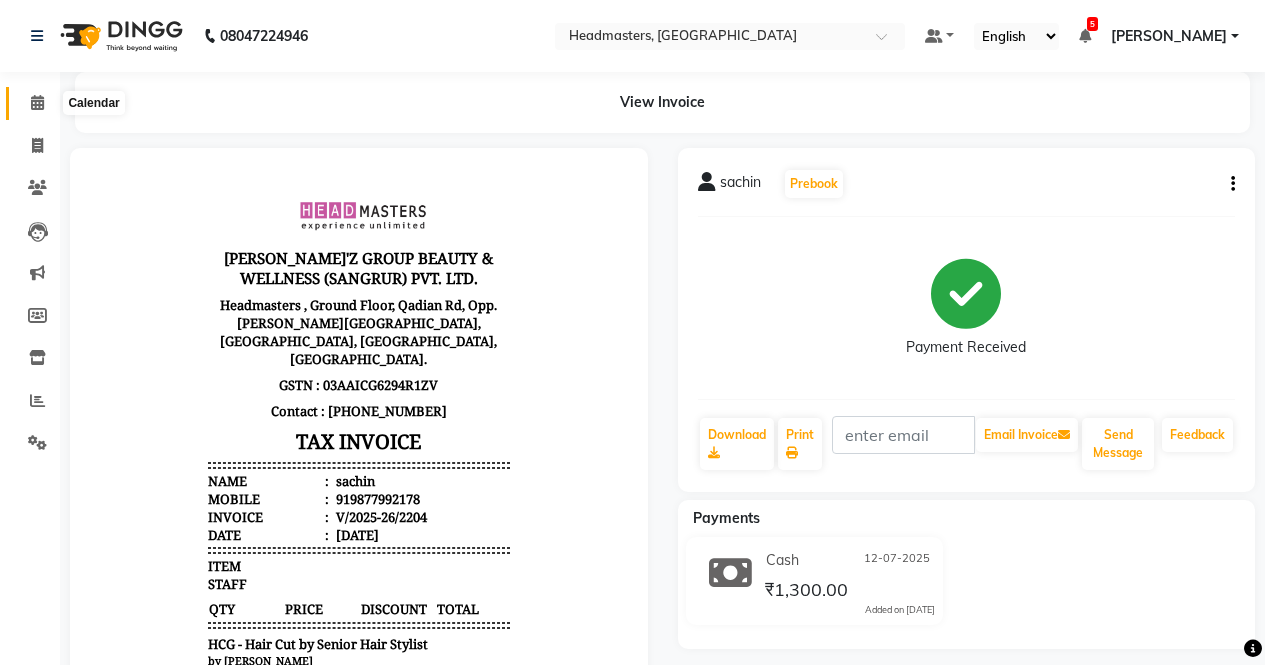 click 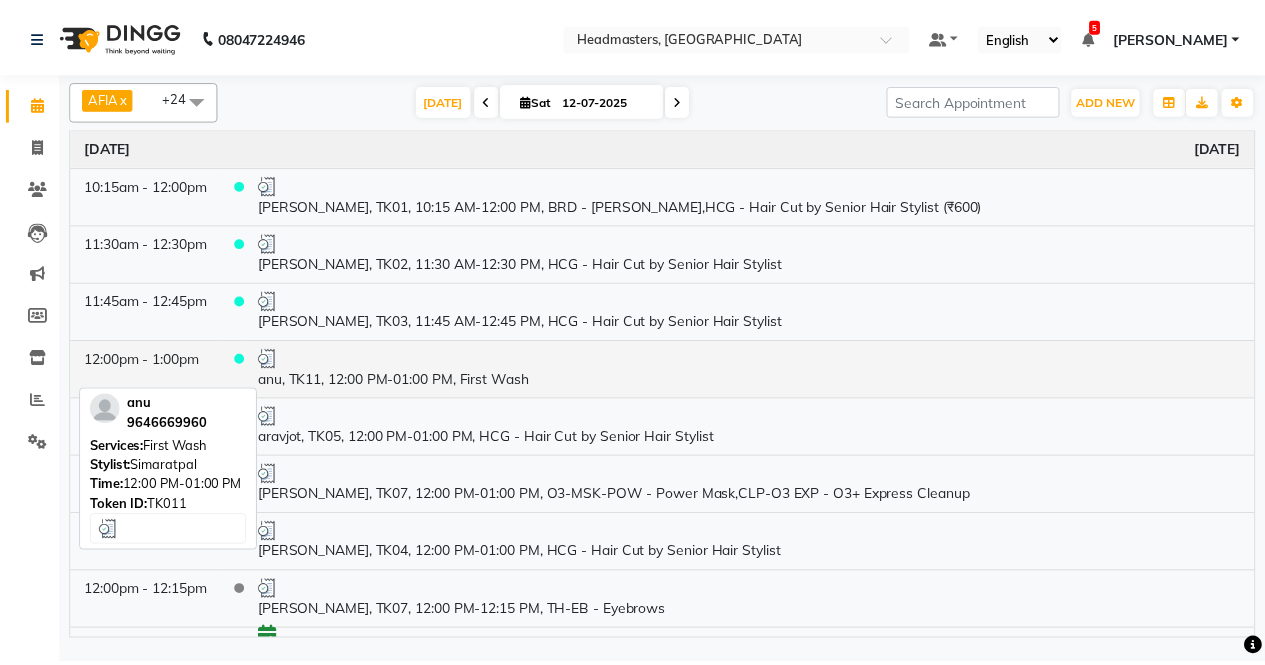 scroll, scrollTop: 300, scrollLeft: 0, axis: vertical 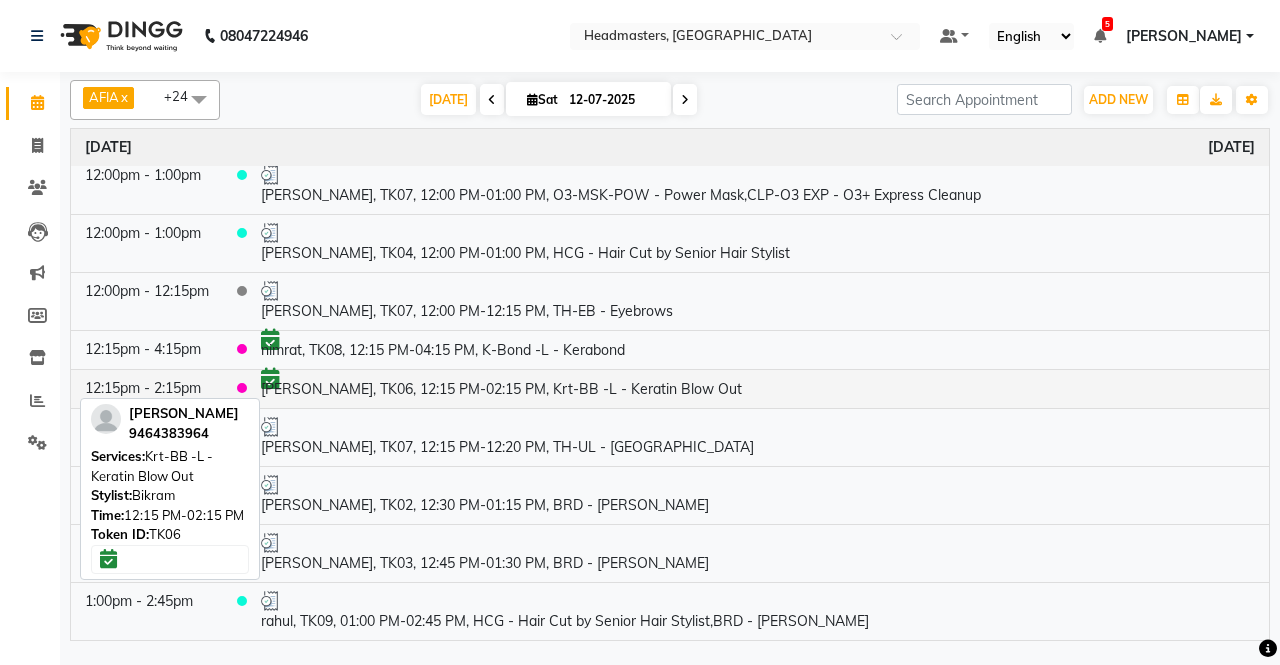 click on "[PERSON_NAME], TK06, 12:15 PM-02:15 PM, Krt-BB -L - Keratin Blow Out" at bounding box center (758, 388) 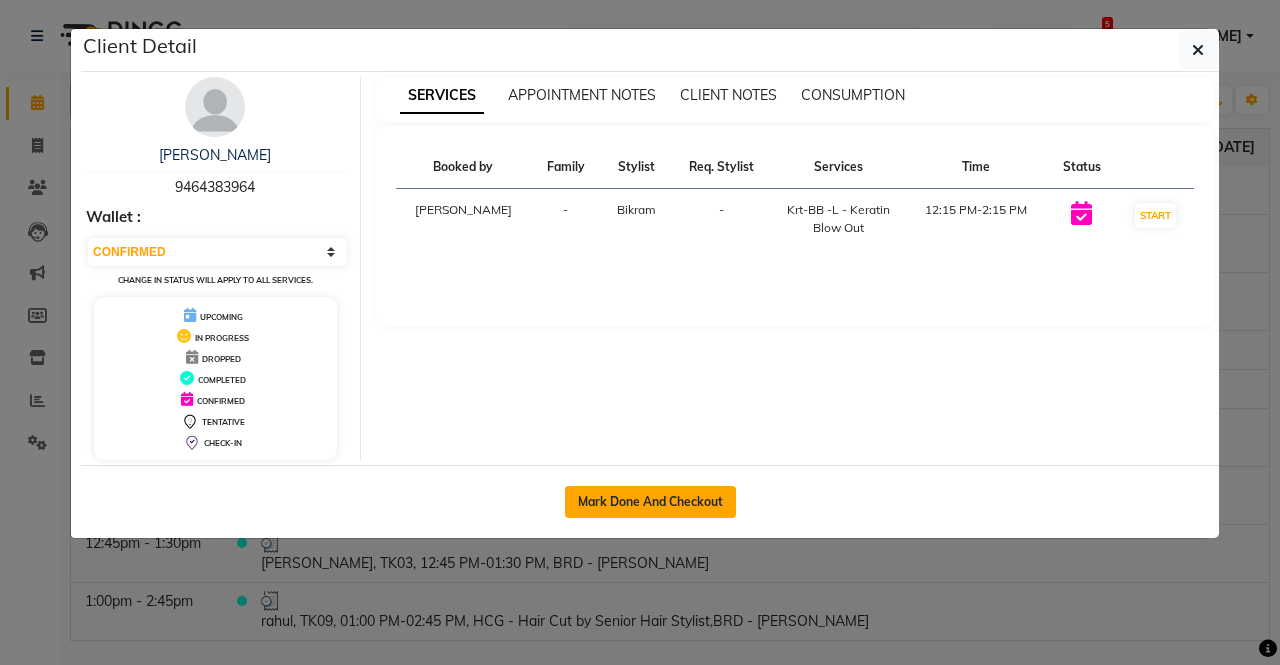 click on "Mark Done And Checkout" 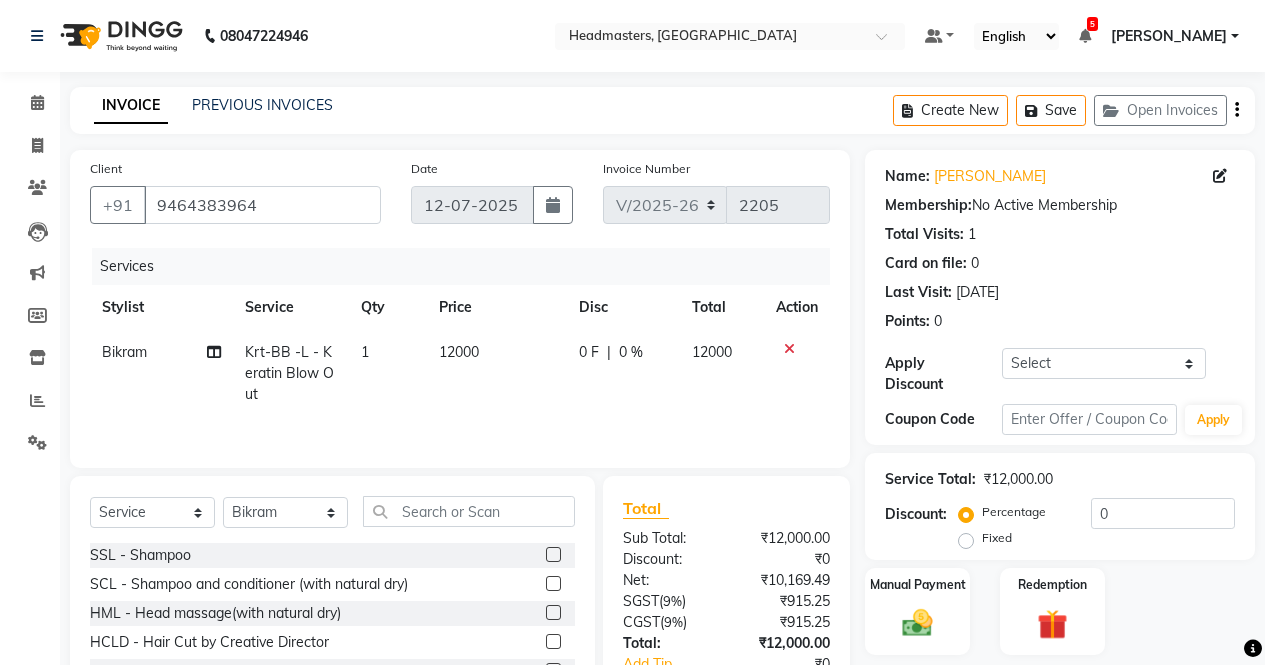 click on "Fixed" 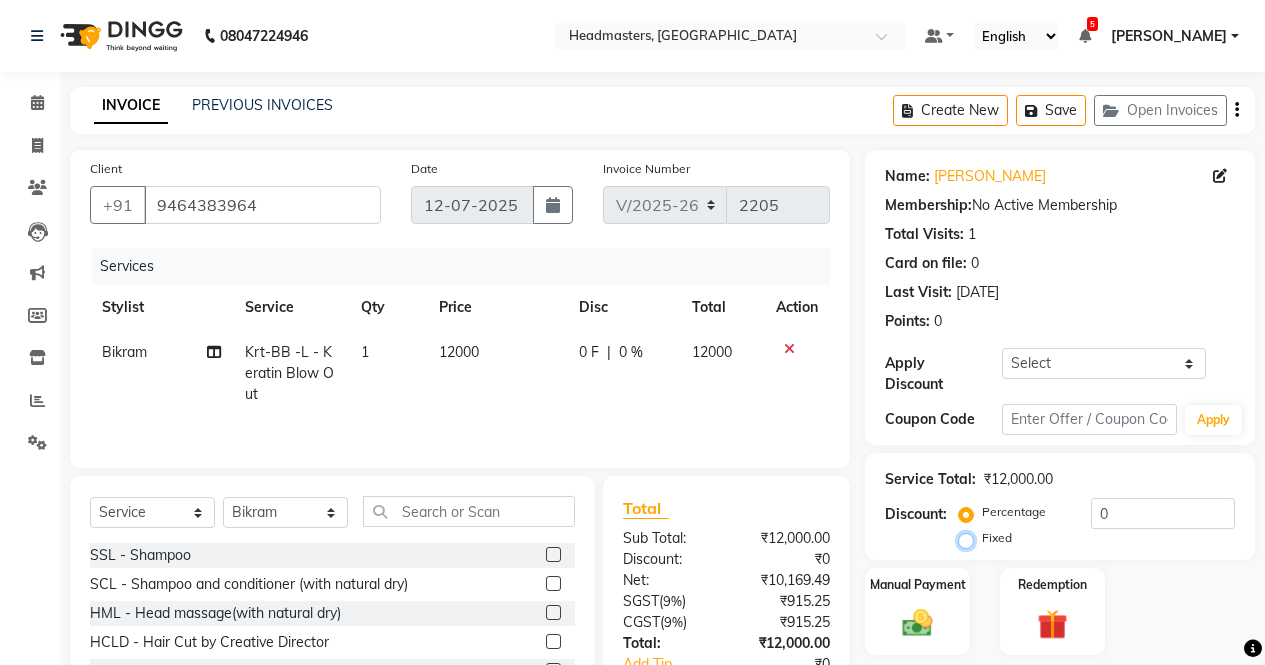 click on "Fixed" at bounding box center (970, 538) 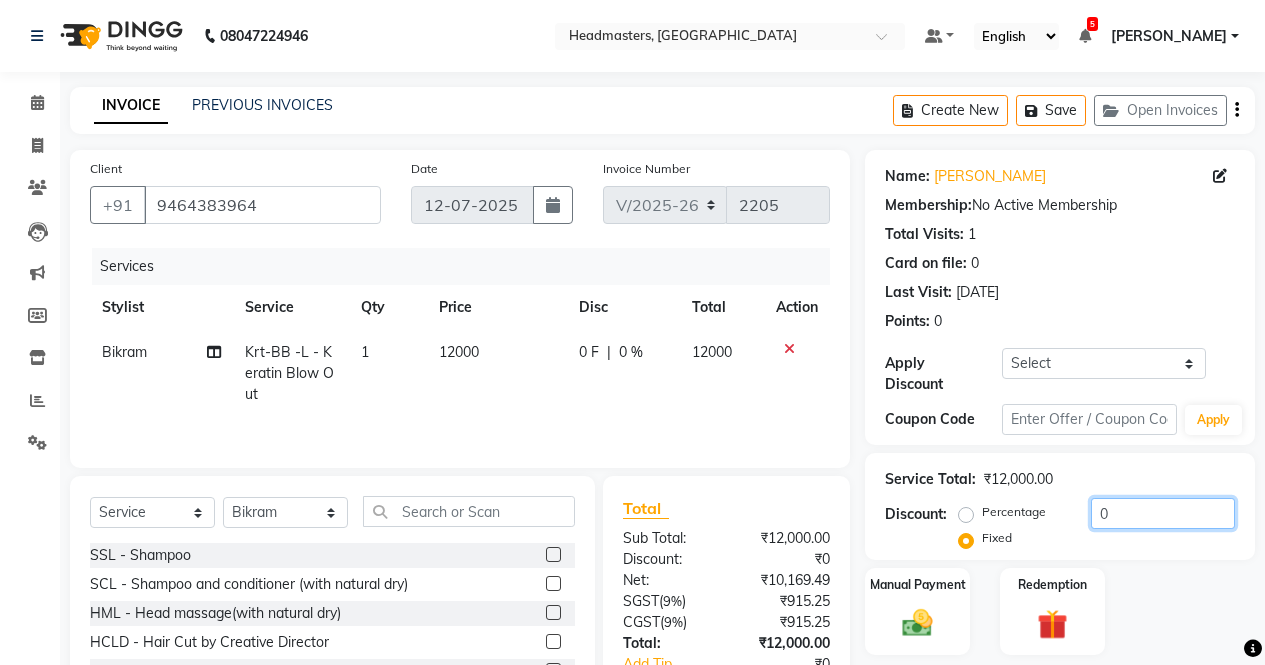 click on "0" 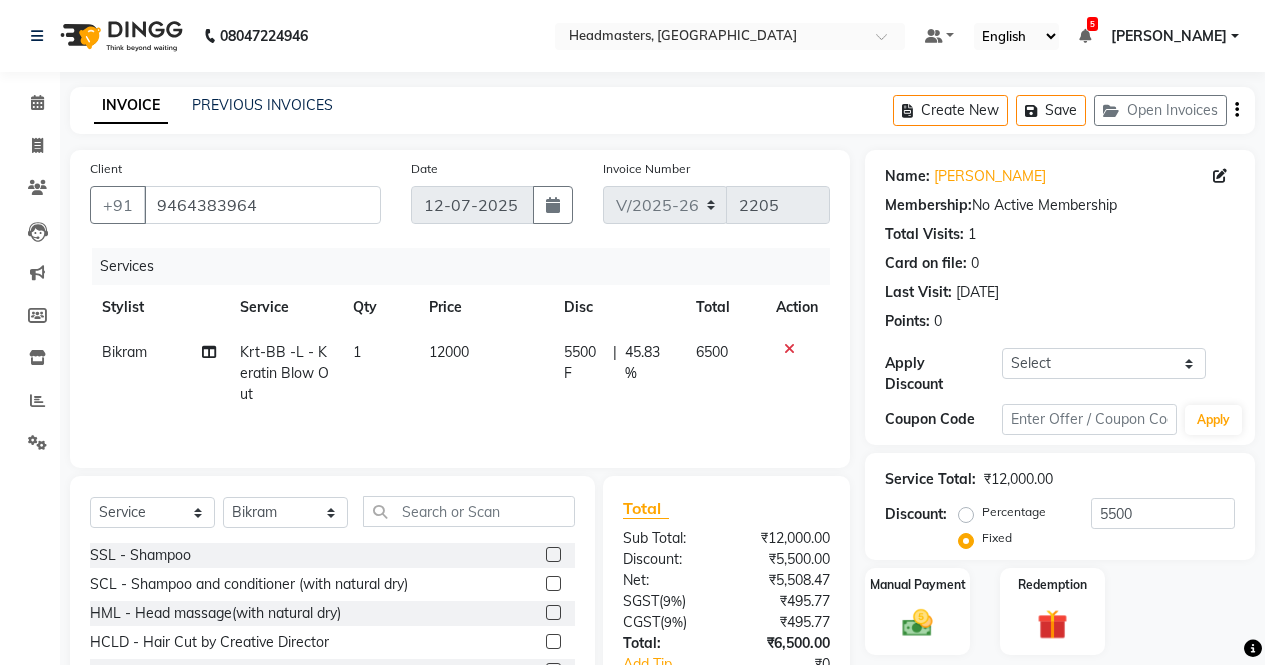 click on "Name: [PERSON_NAME]  Membership:  No Active Membership  Total Visits:  1 Card on file:  0 Last Visit:   [DATE] Points:   0  Apply Discount Select Coupon → Wrong Job Card  Coupon → Complimentary Services Coupon → Correction  Coupon → First Wash  Coupon → Free Of Cost  Coupon → Staff Service  Coupon → Service Not Done  Coupon → Already Paid  Coupon → Double Job Card  Coupon Code Apply Service Total:  ₹12,000.00  Discount:  Percentage   Fixed  5500 Manual Payment Redemption  Continue Without Payment" 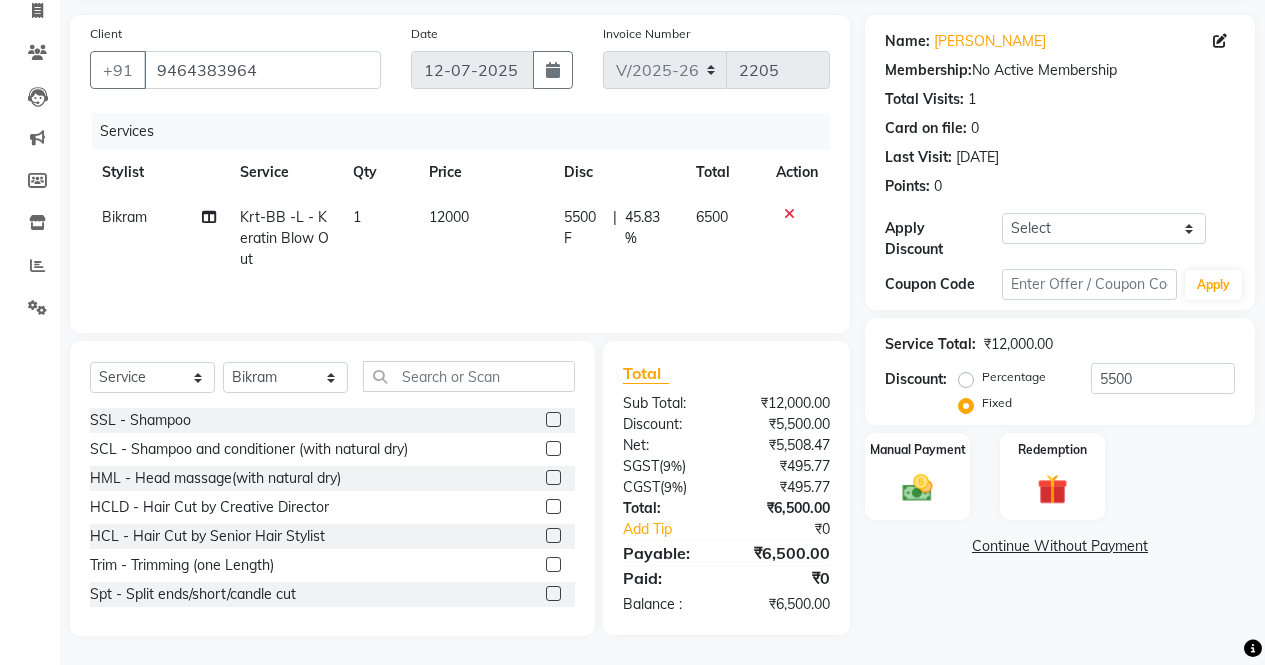 scroll, scrollTop: 136, scrollLeft: 0, axis: vertical 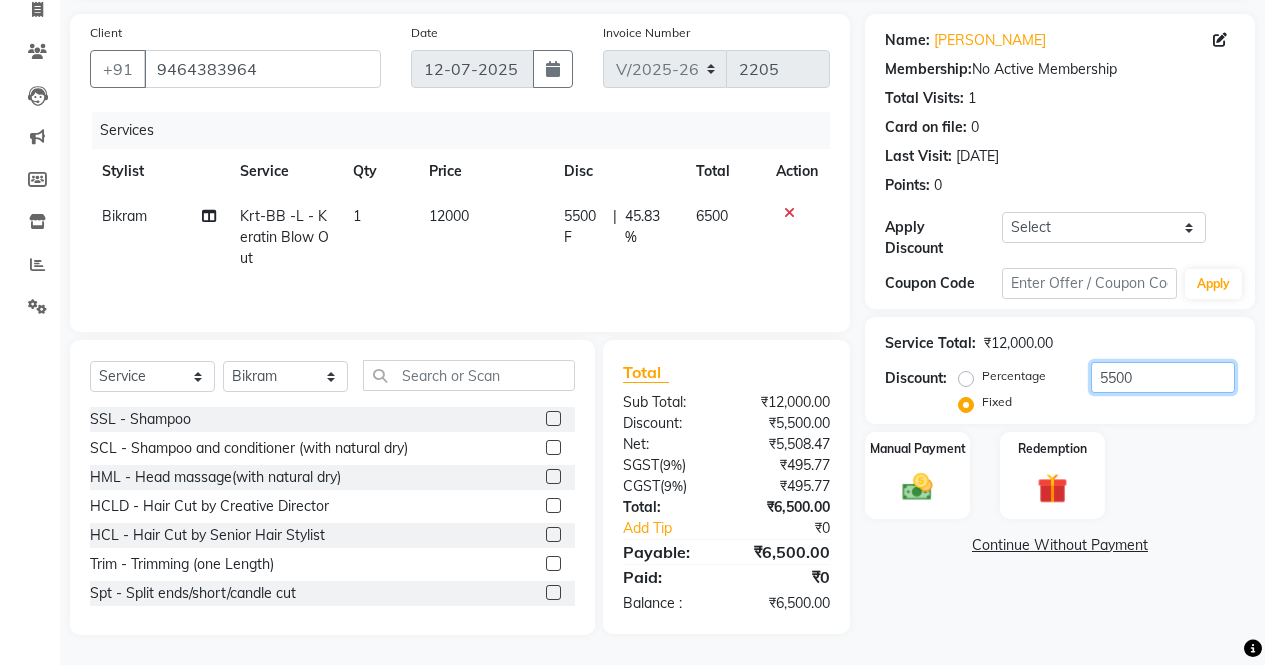click on "5500" 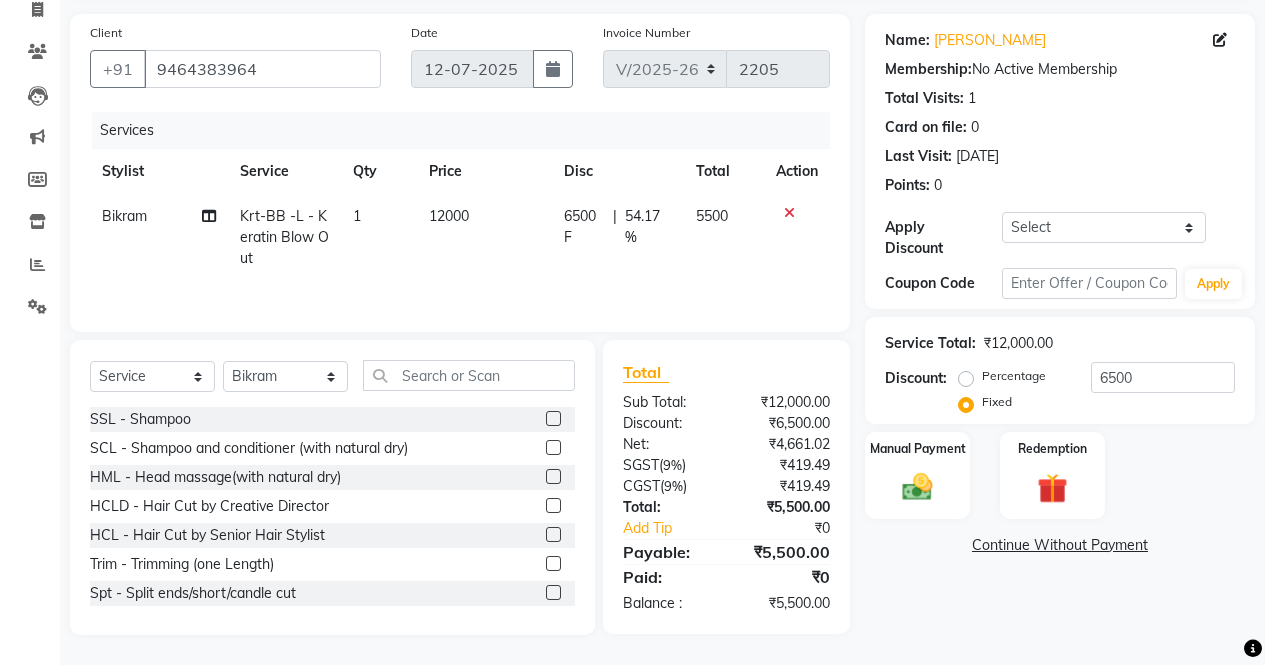 click on "Manual Payment Redemption" 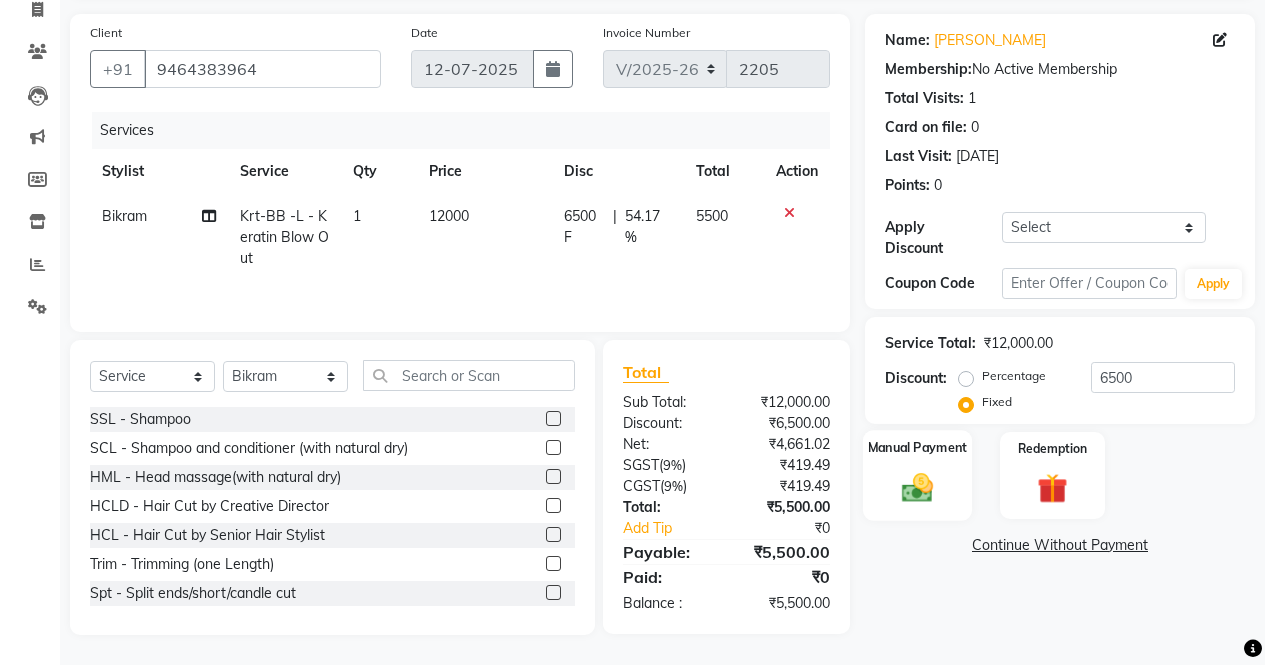 click 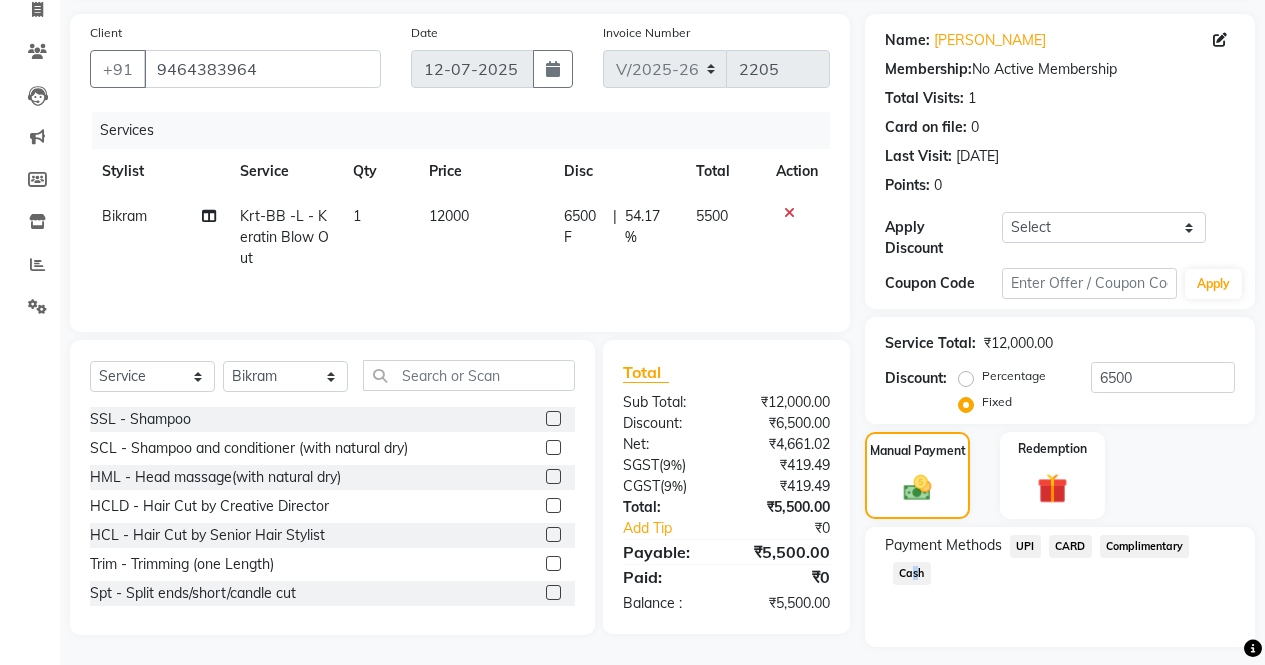 click on "Cash" 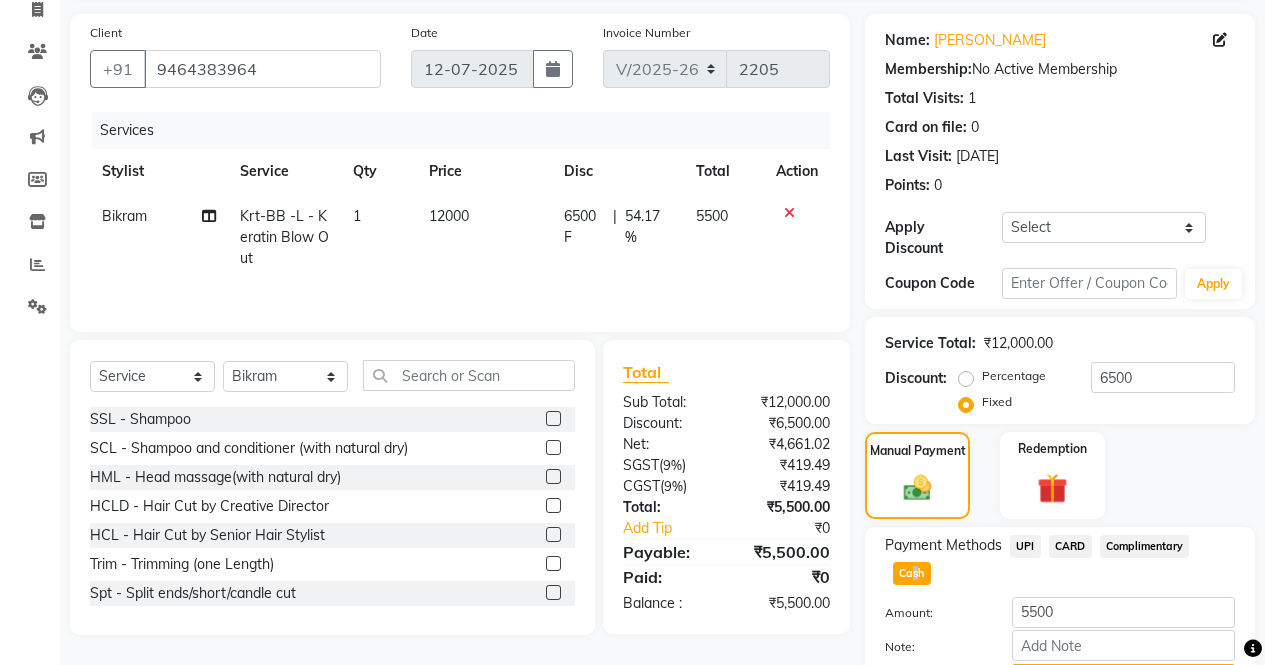 click on "Add Payment" 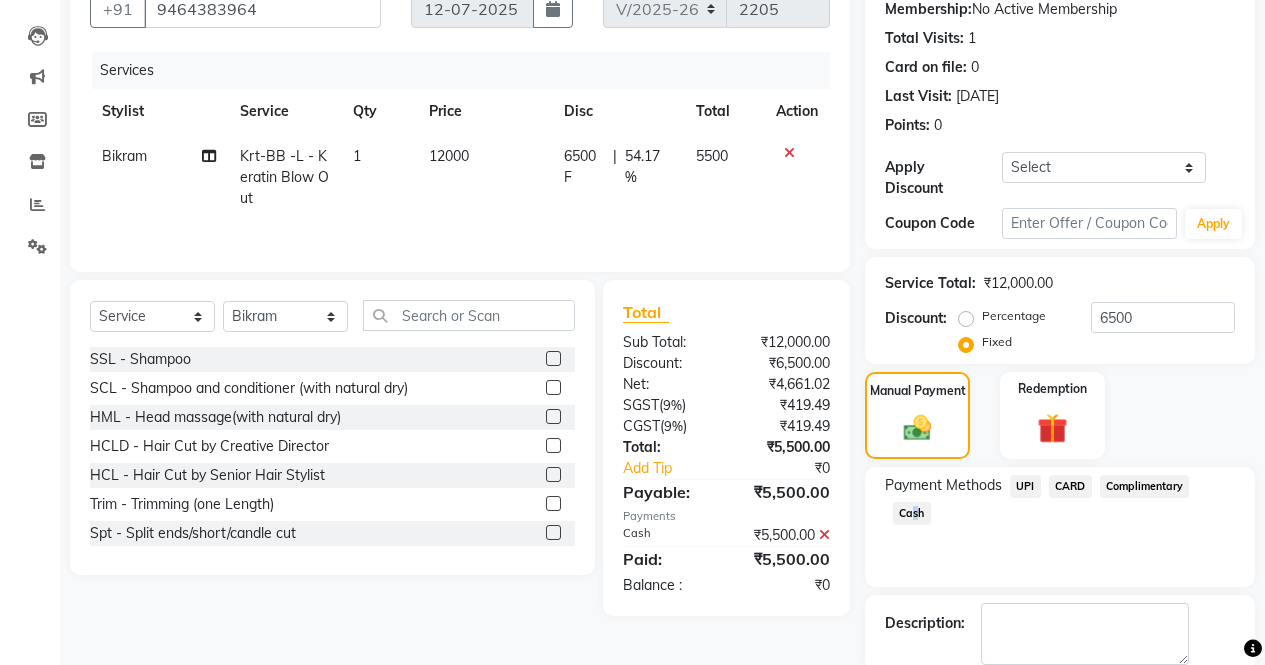 scroll, scrollTop: 257, scrollLeft: 0, axis: vertical 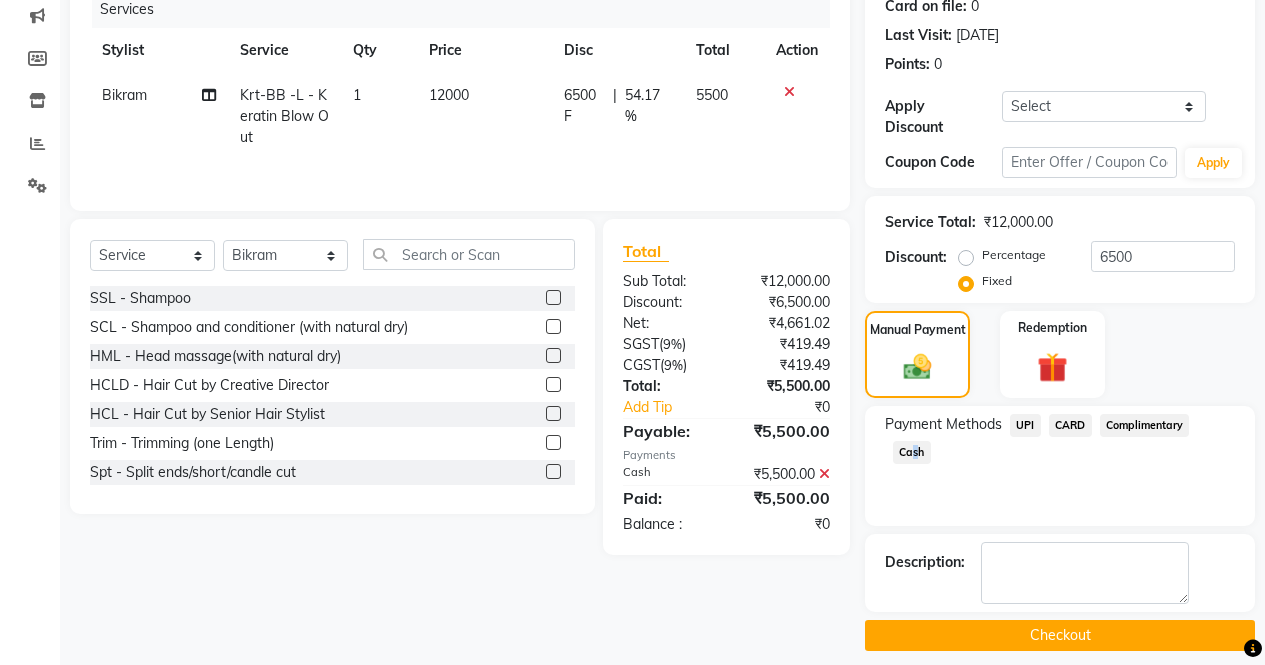 click on "Checkout" 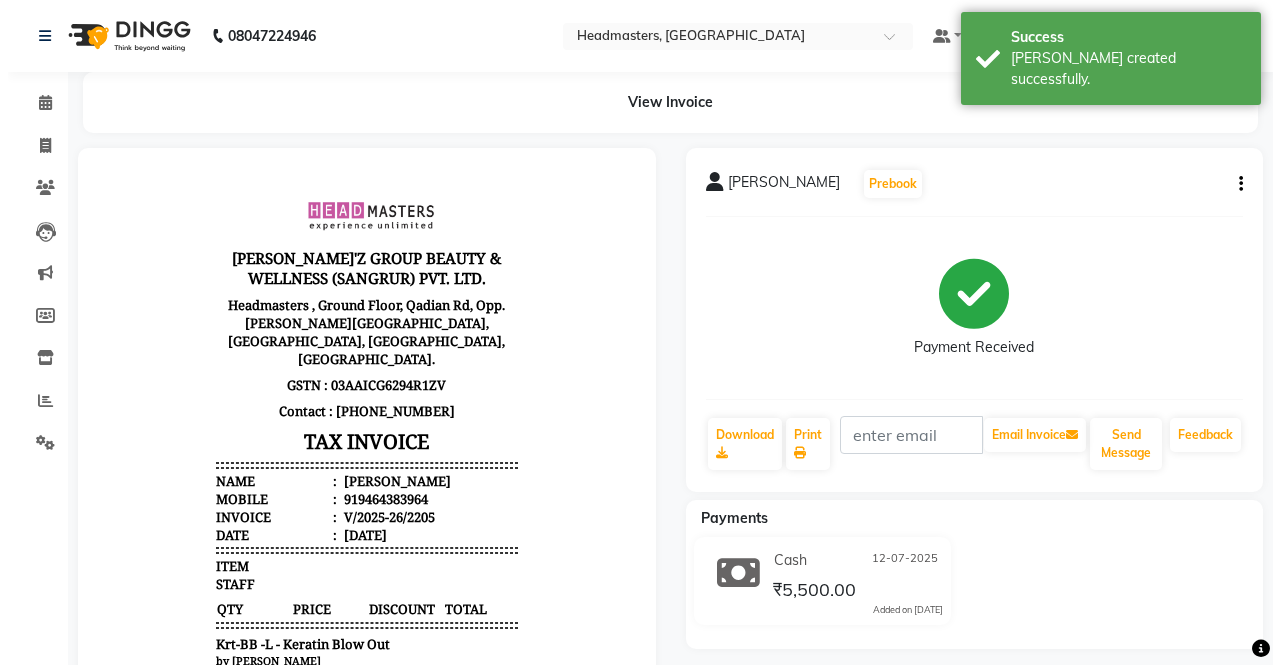 scroll, scrollTop: 0, scrollLeft: 0, axis: both 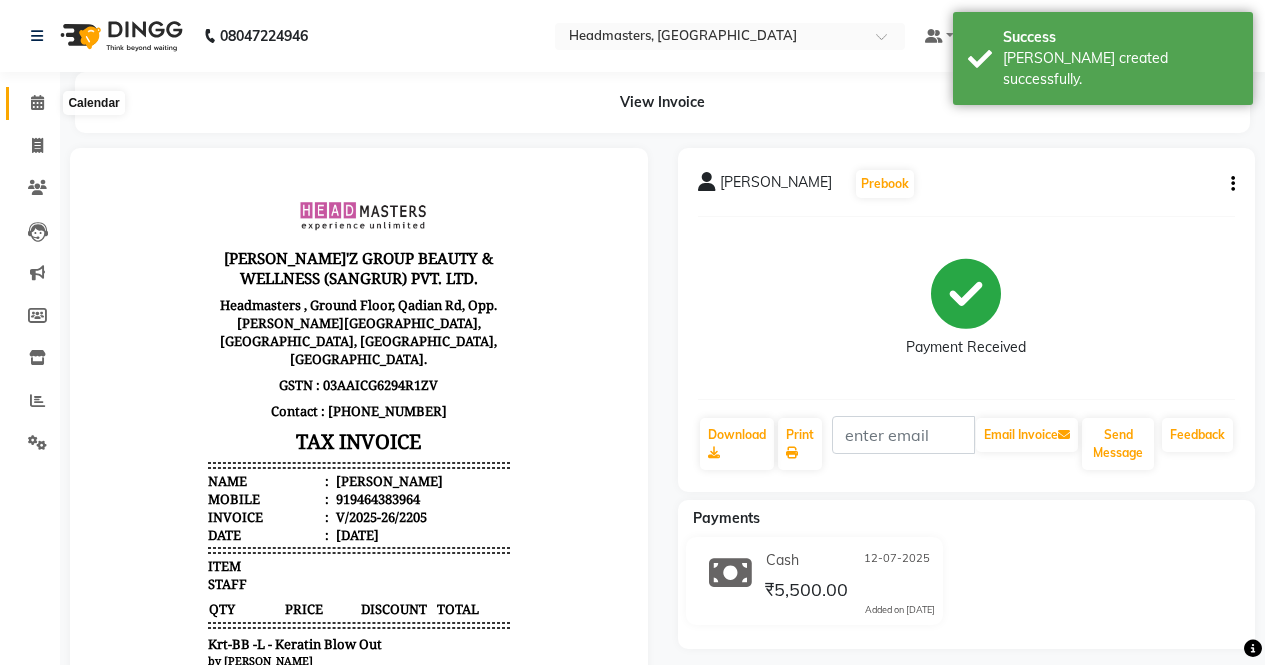 click 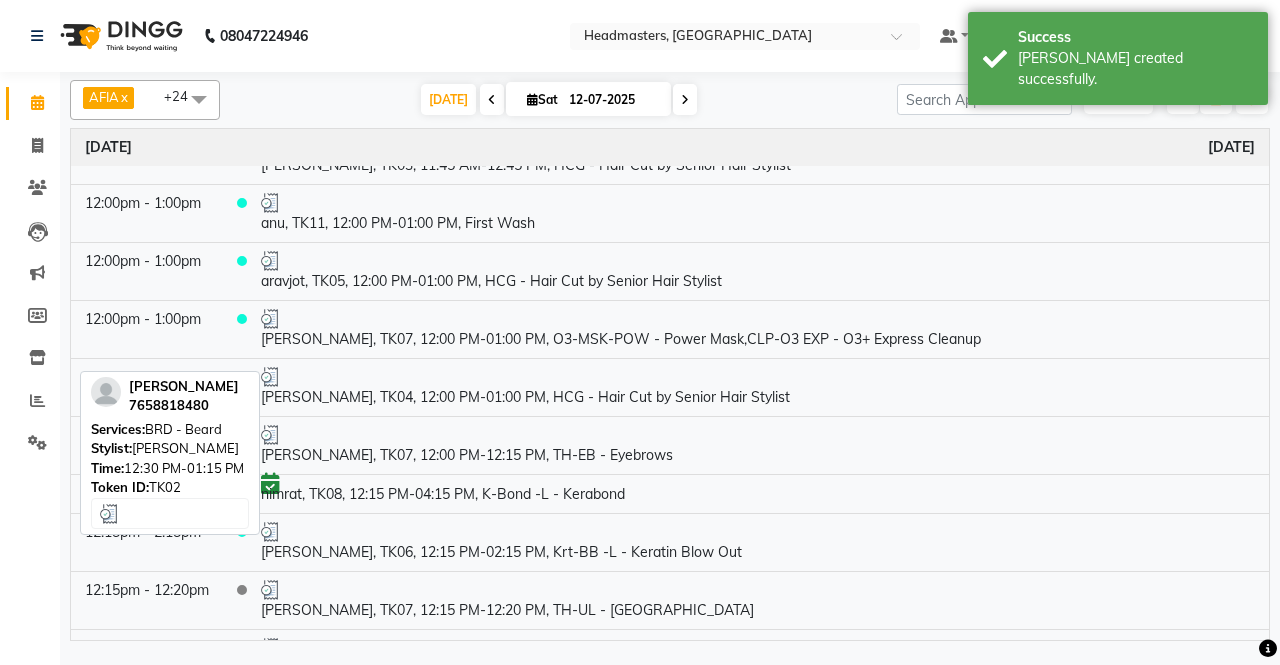scroll, scrollTop: 570, scrollLeft: 0, axis: vertical 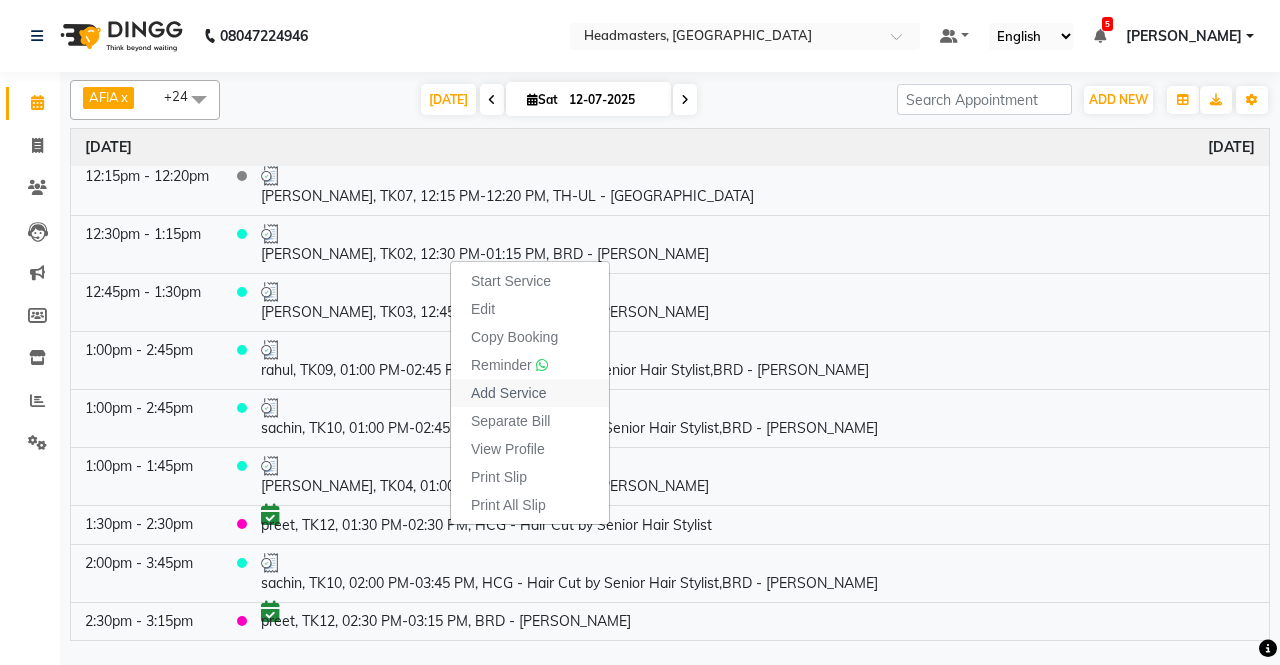 click on "Add Service" at bounding box center [508, 393] 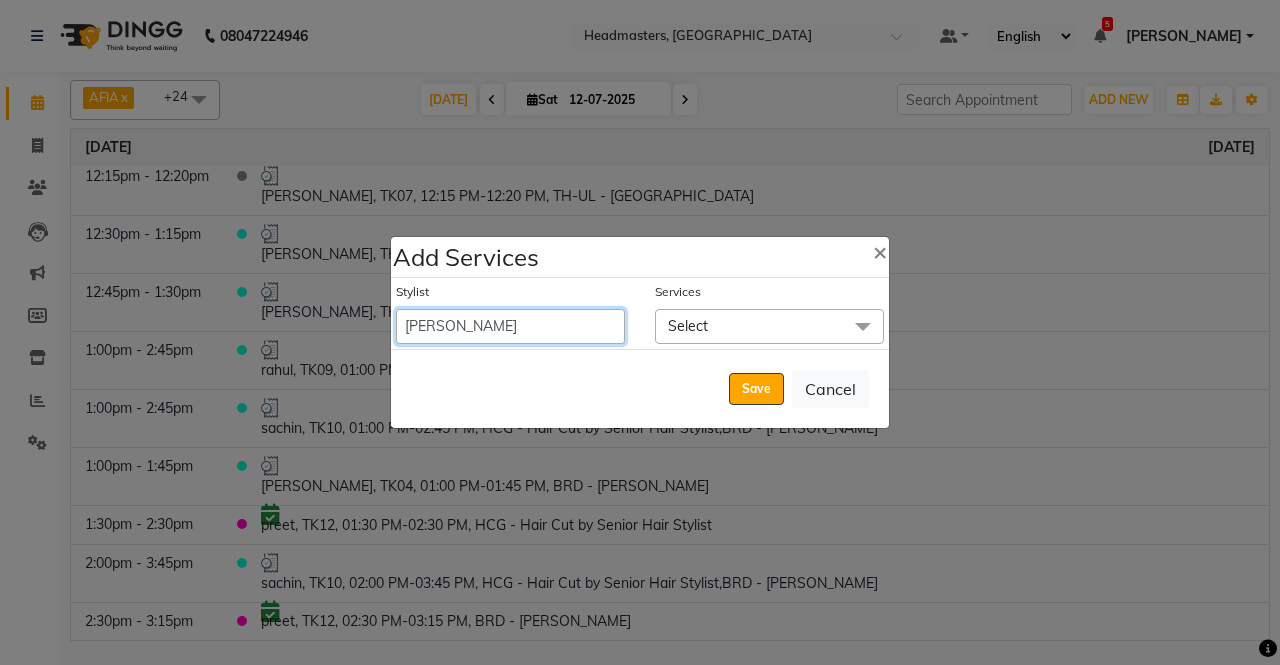 click on "AFIA   Anjali   [PERSON_NAME]   [PERSON_NAME]    [PERSON_NAME]   HEAD [PERSON_NAME]    [PERSON_NAME]    [PERSON_NAME]    [PERSON_NAME]   Love   [PERSON_NAME]    [PERSON_NAME]    [PERSON_NAME]    [PERSON_NAME]   [PERSON_NAME]   [PERSON_NAME]    [PERSON_NAME]    [PERSON_NAME]" at bounding box center [510, 326] 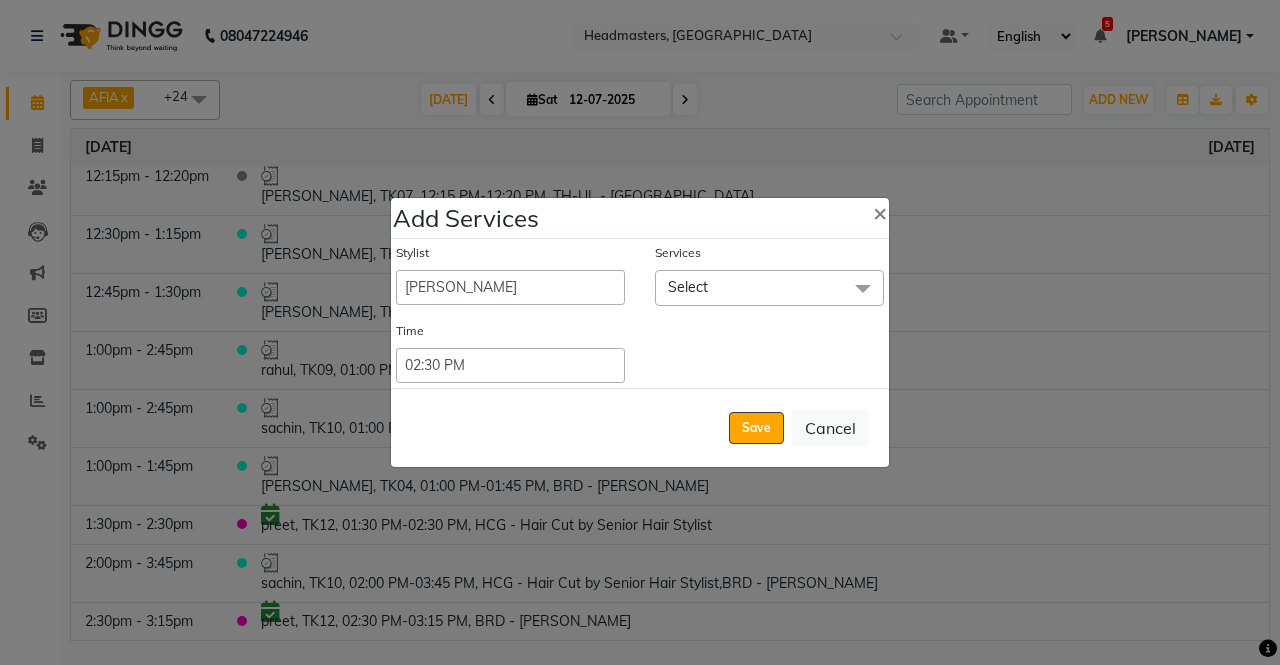 click on "Select" 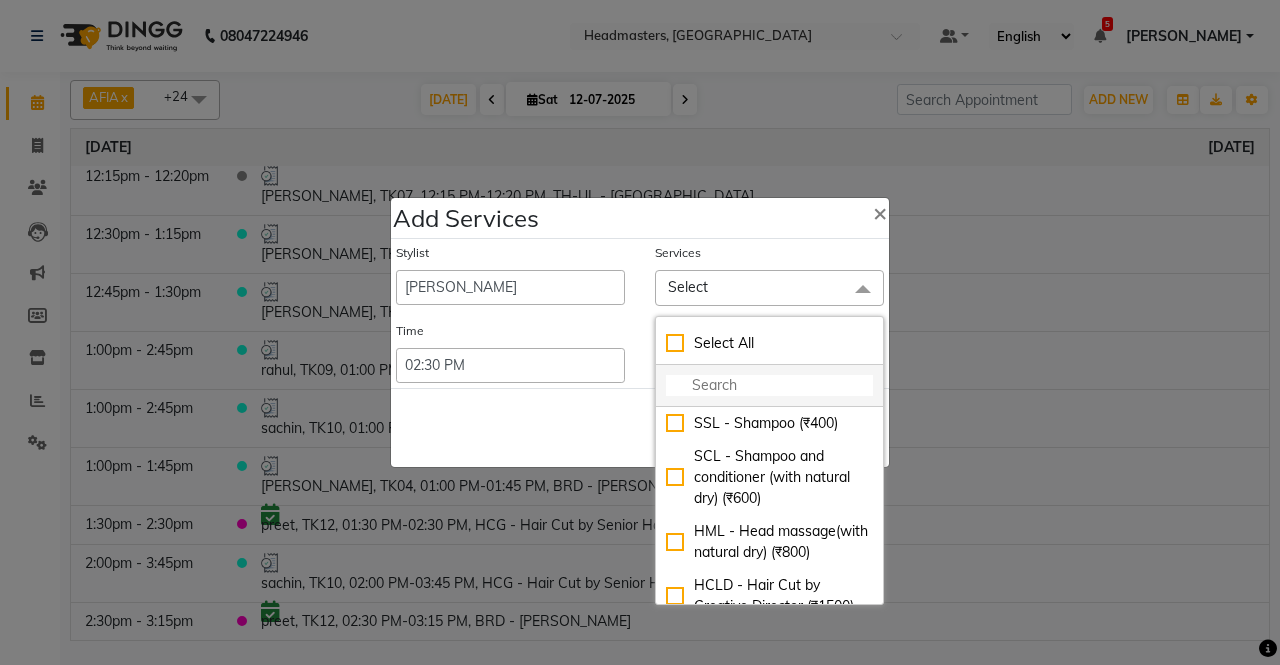 click 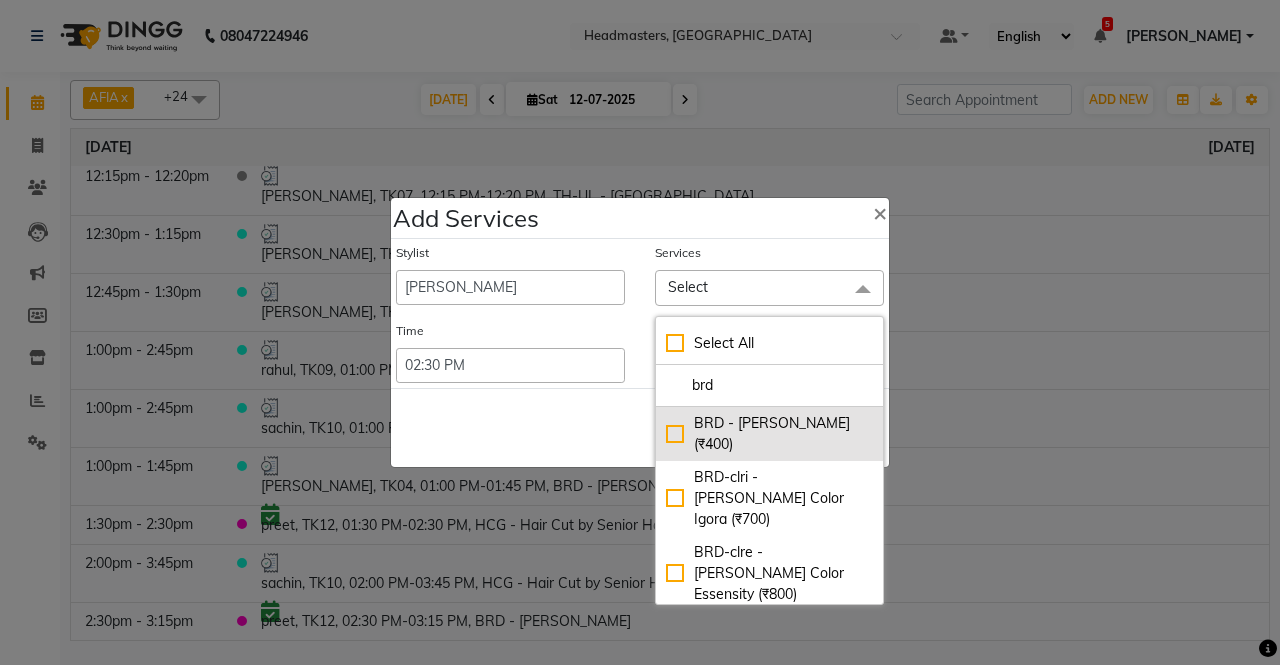 click on "BRD - [PERSON_NAME] (₹400)" 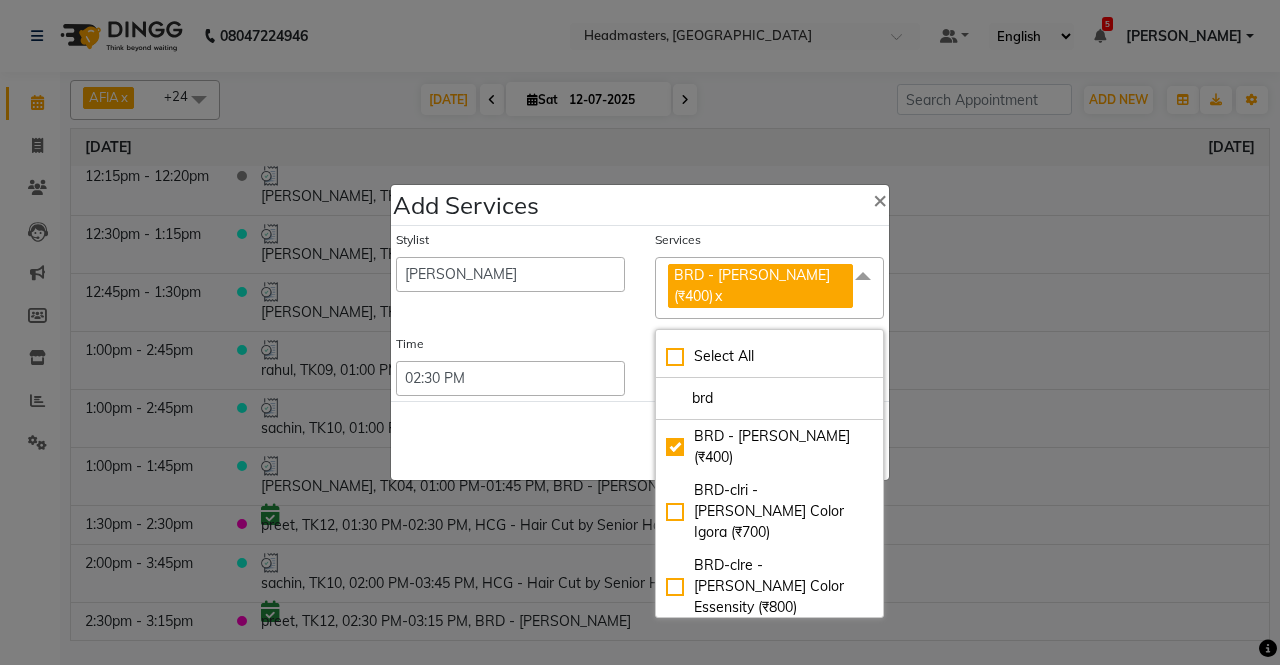 click on "BRD - [PERSON_NAME] (₹400)" 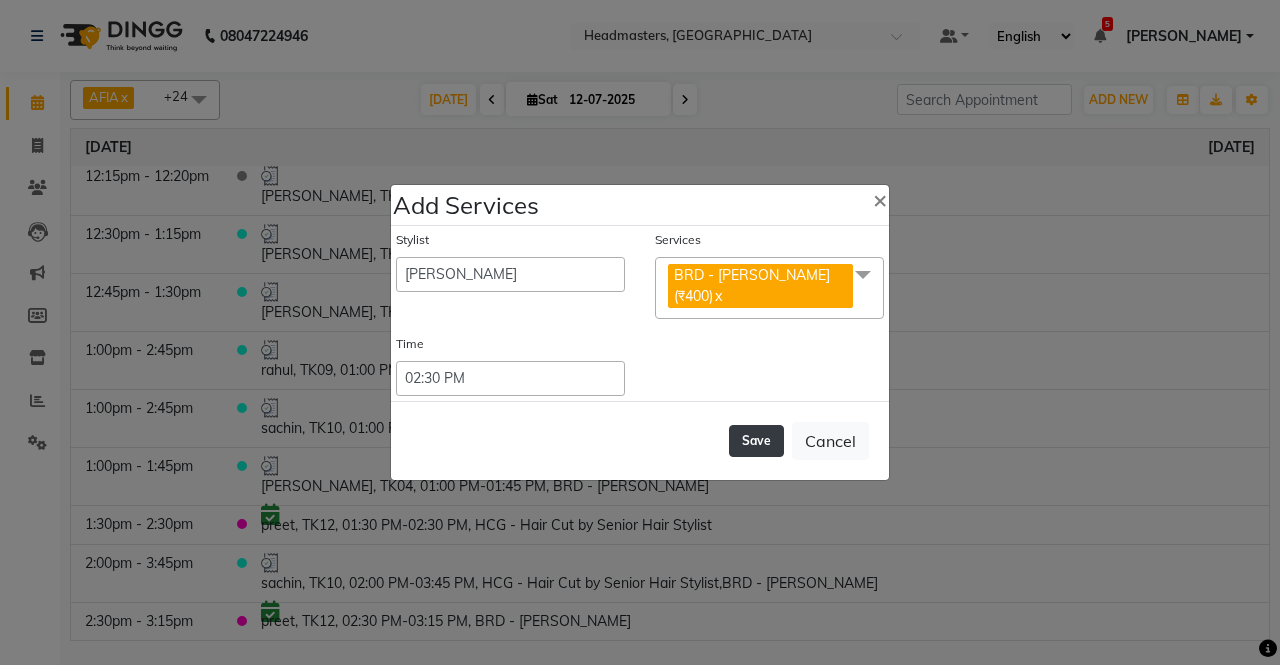 click on "Save" 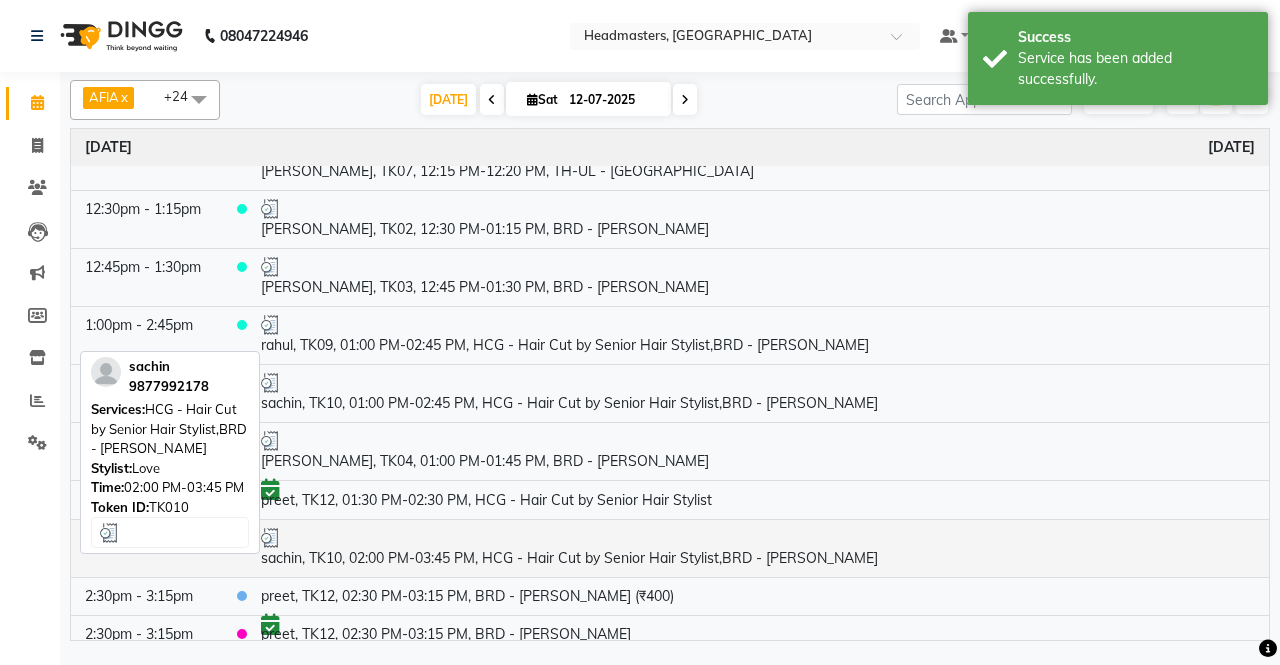 scroll, scrollTop: 608, scrollLeft: 0, axis: vertical 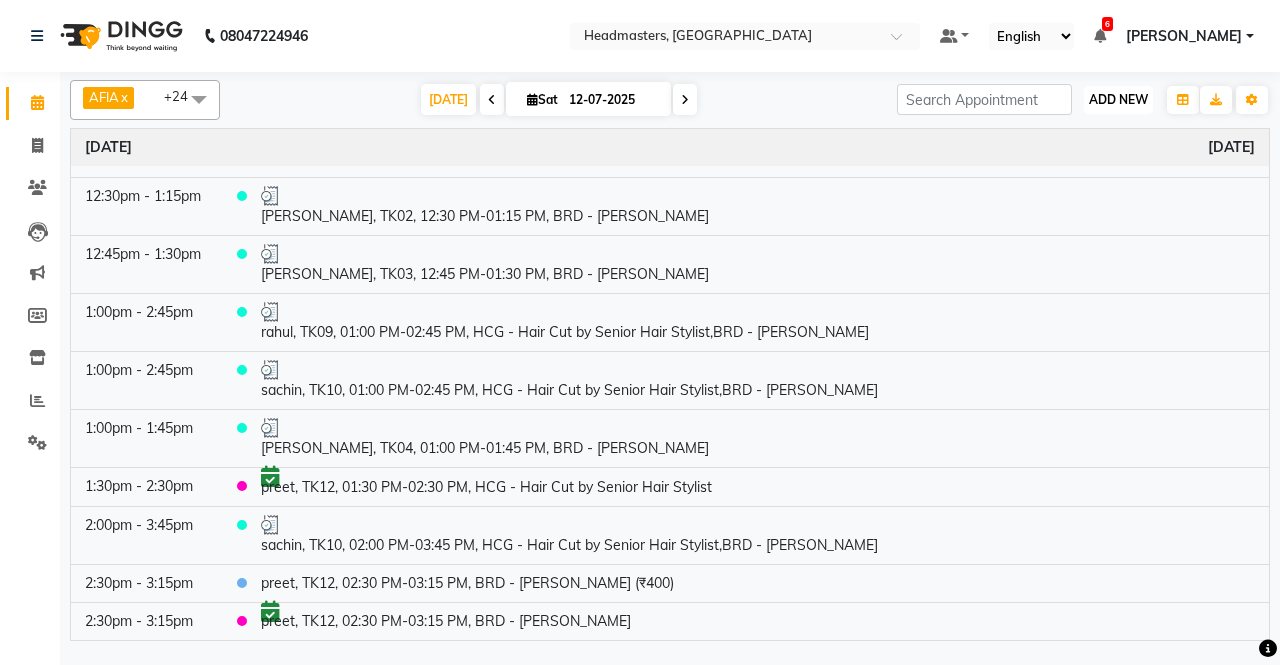 click on "ADD NEW" at bounding box center [1118, 99] 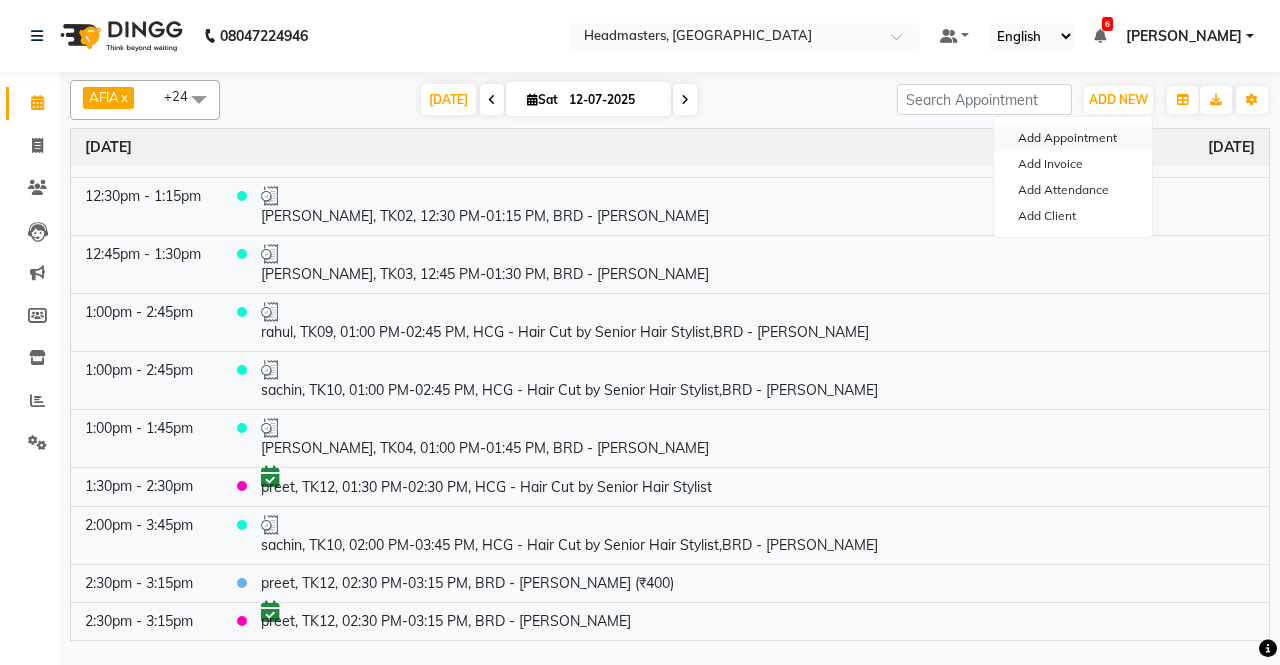 click on "Add Appointment" at bounding box center (1073, 138) 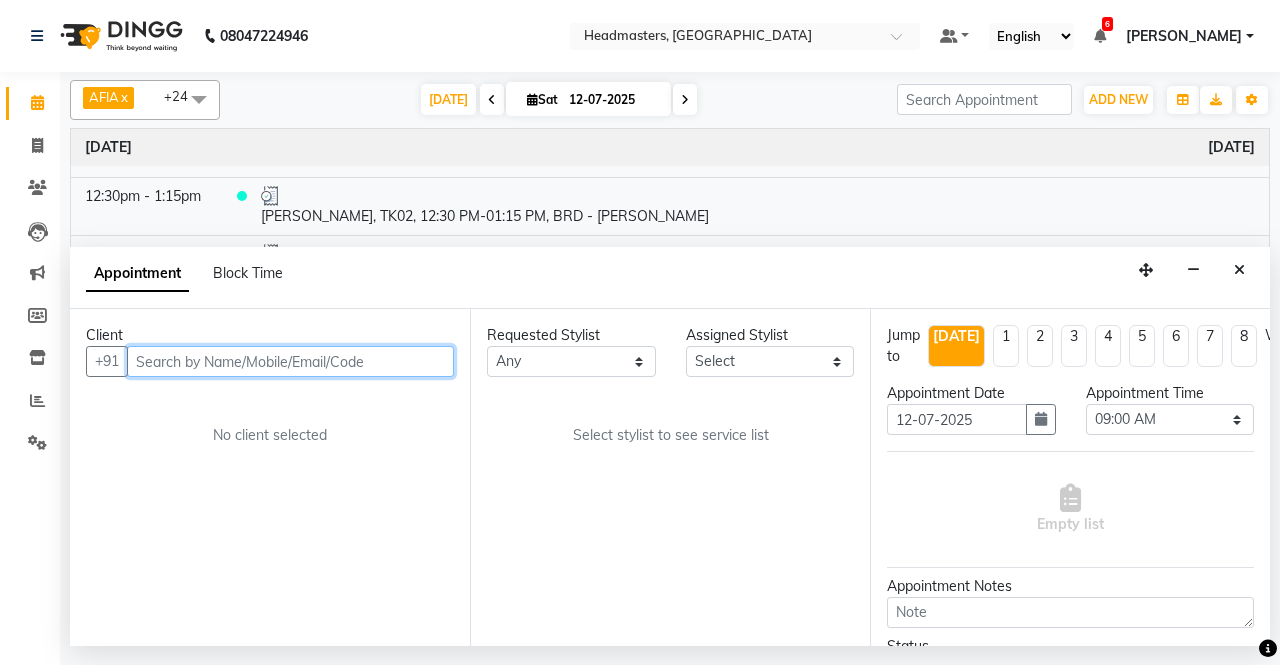 click at bounding box center (290, 361) 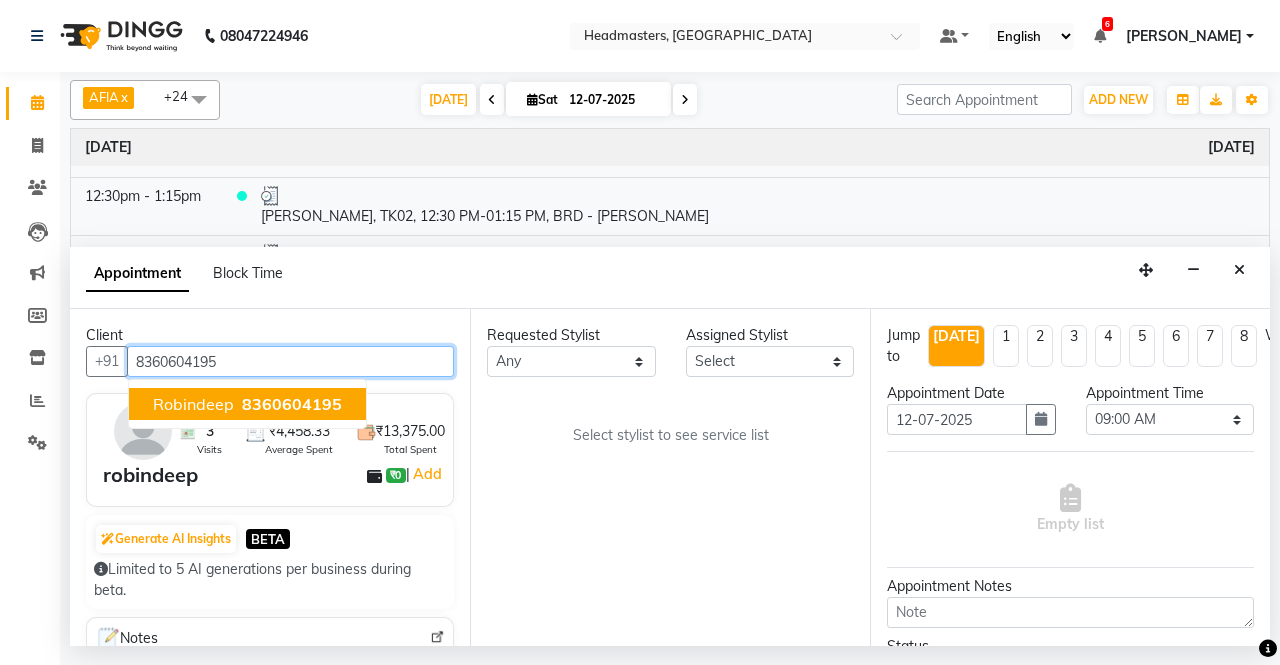 click on "robindeep" at bounding box center [193, 404] 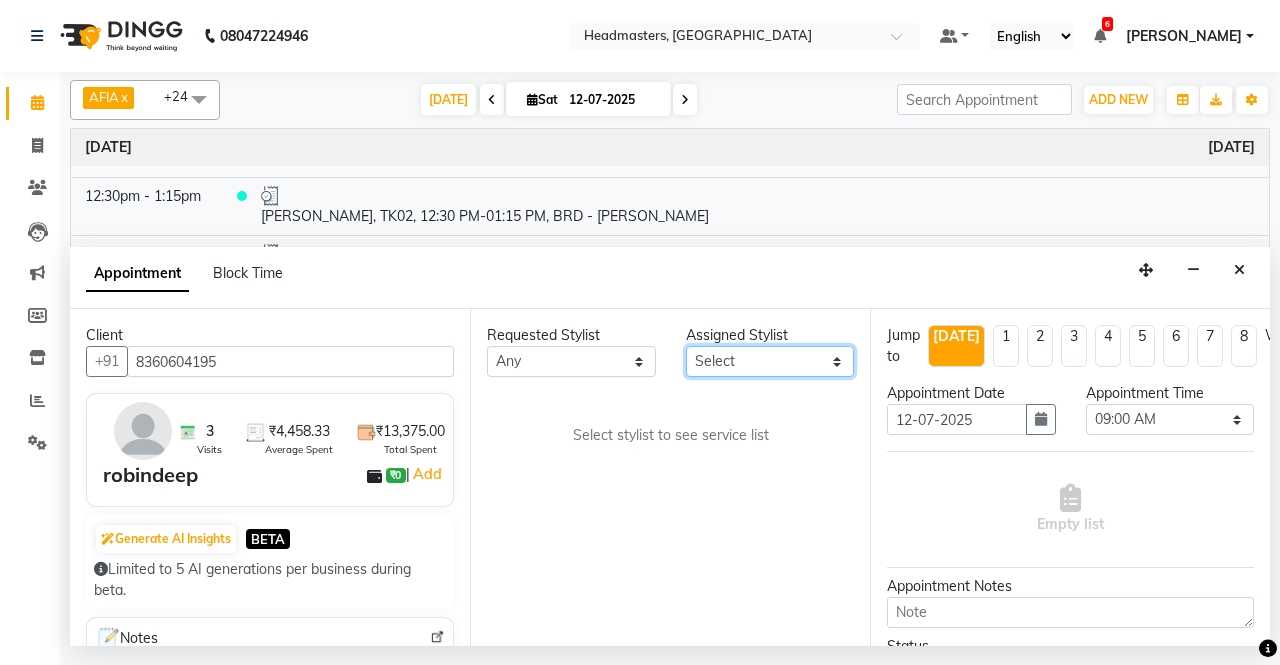 click on "Select AFIA Anjali [PERSON_NAME] [PERSON_NAME]  [PERSON_NAME] HEAD [PERSON_NAME]  [PERSON_NAME]  [PERSON_NAME]  [PERSON_NAME] Love [PERSON_NAME]  [PERSON_NAME]  [PERSON_NAME]  [PERSON_NAME] [PERSON_NAME] [PERSON_NAME]  [PERSON_NAME]  [PERSON_NAME]" at bounding box center (770, 361) 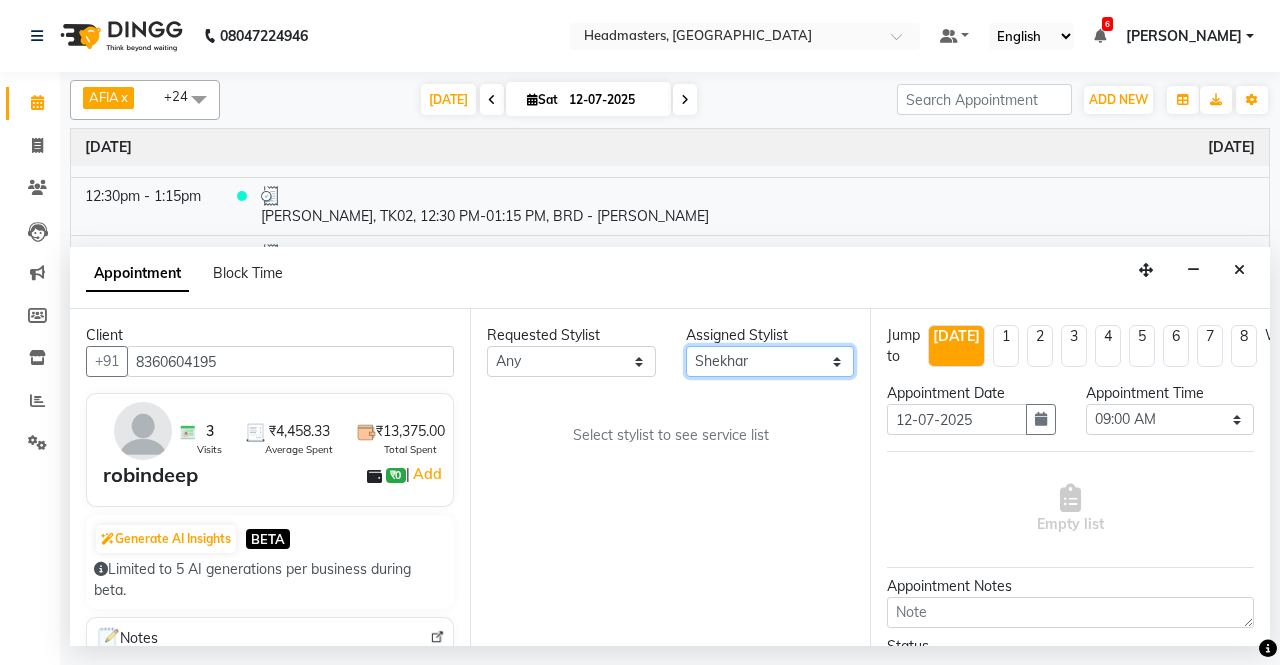 click on "Select AFIA Anjali [PERSON_NAME] [PERSON_NAME]  [PERSON_NAME] HEAD [PERSON_NAME]  [PERSON_NAME]  [PERSON_NAME]  [PERSON_NAME] Love [PERSON_NAME]  [PERSON_NAME]  [PERSON_NAME]  [PERSON_NAME] [PERSON_NAME] [PERSON_NAME]  [PERSON_NAME]  [PERSON_NAME]" at bounding box center (770, 361) 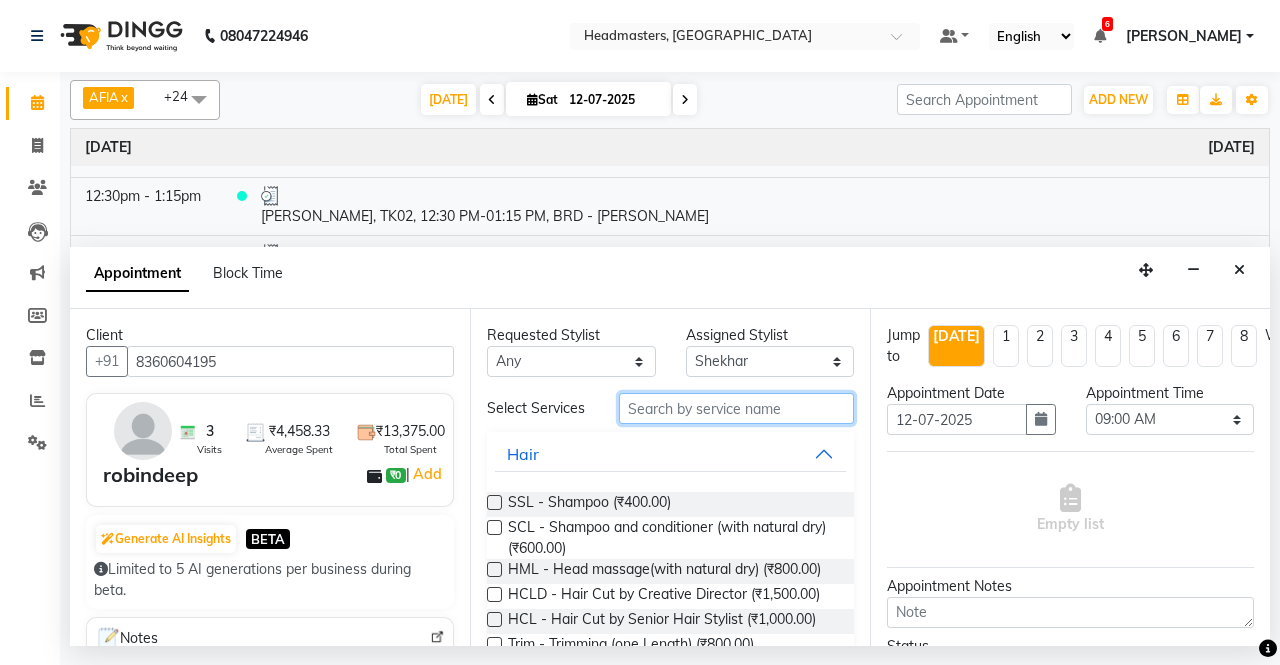 click at bounding box center (736, 408) 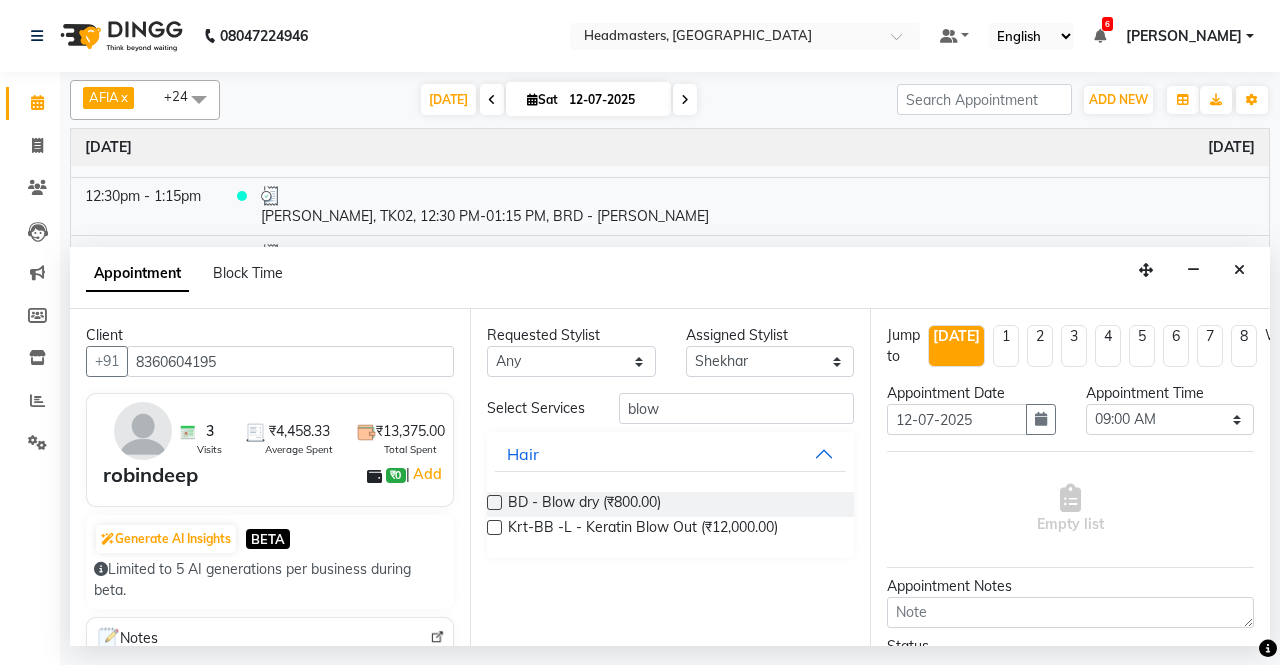 click at bounding box center (494, 502) 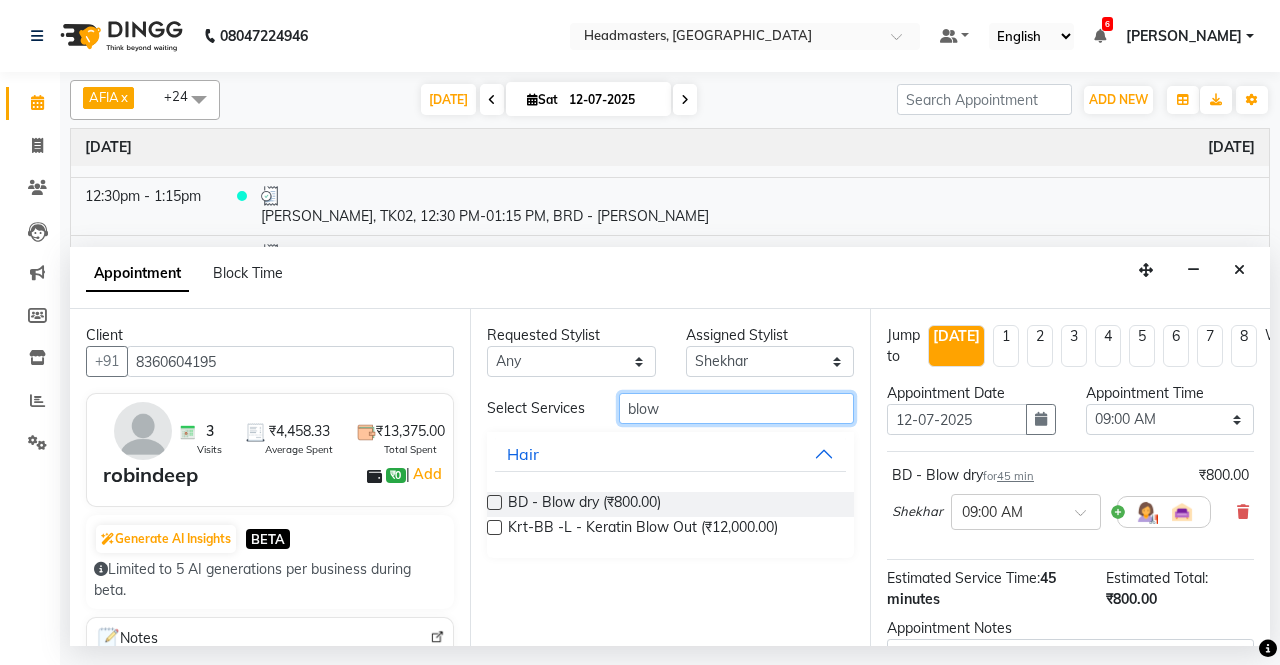 click on "blow" at bounding box center [736, 408] 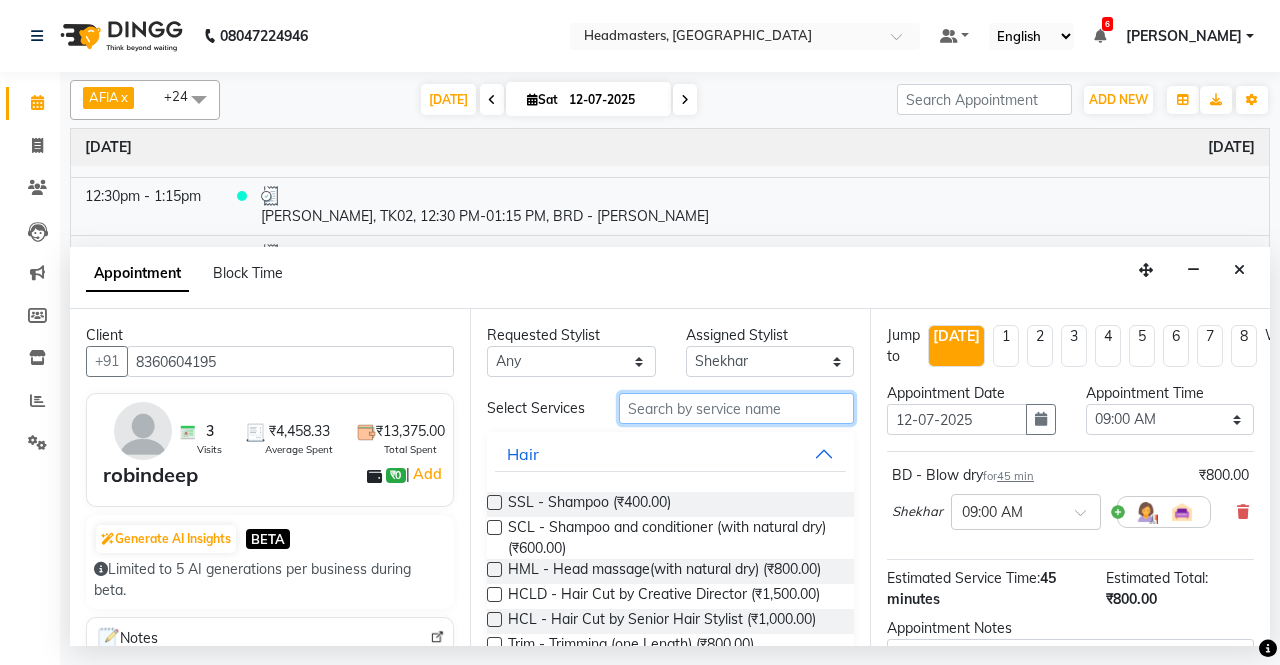 click at bounding box center [736, 408] 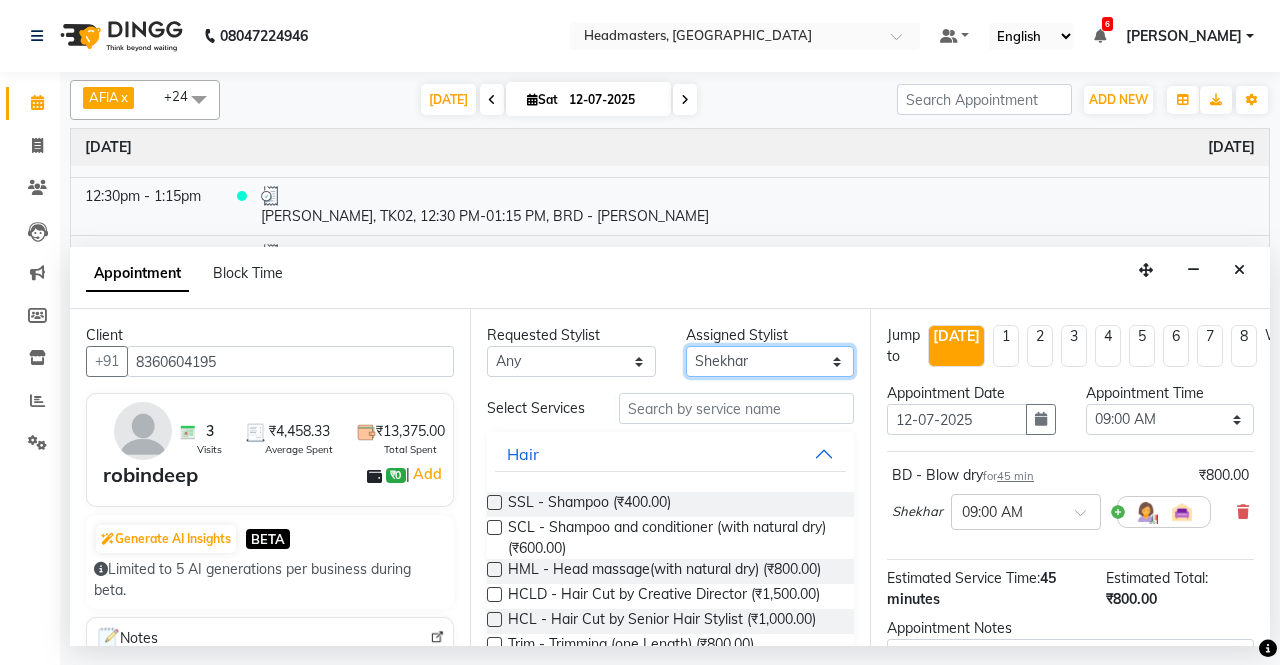 click on "Select AFIA Anjali [PERSON_NAME] [PERSON_NAME]  [PERSON_NAME] HEAD [PERSON_NAME]  [PERSON_NAME]  [PERSON_NAME]  [PERSON_NAME] Love [PERSON_NAME]  [PERSON_NAME]  [PERSON_NAME]  [PERSON_NAME] [PERSON_NAME] [PERSON_NAME]  [PERSON_NAME]  [PERSON_NAME]" at bounding box center [770, 361] 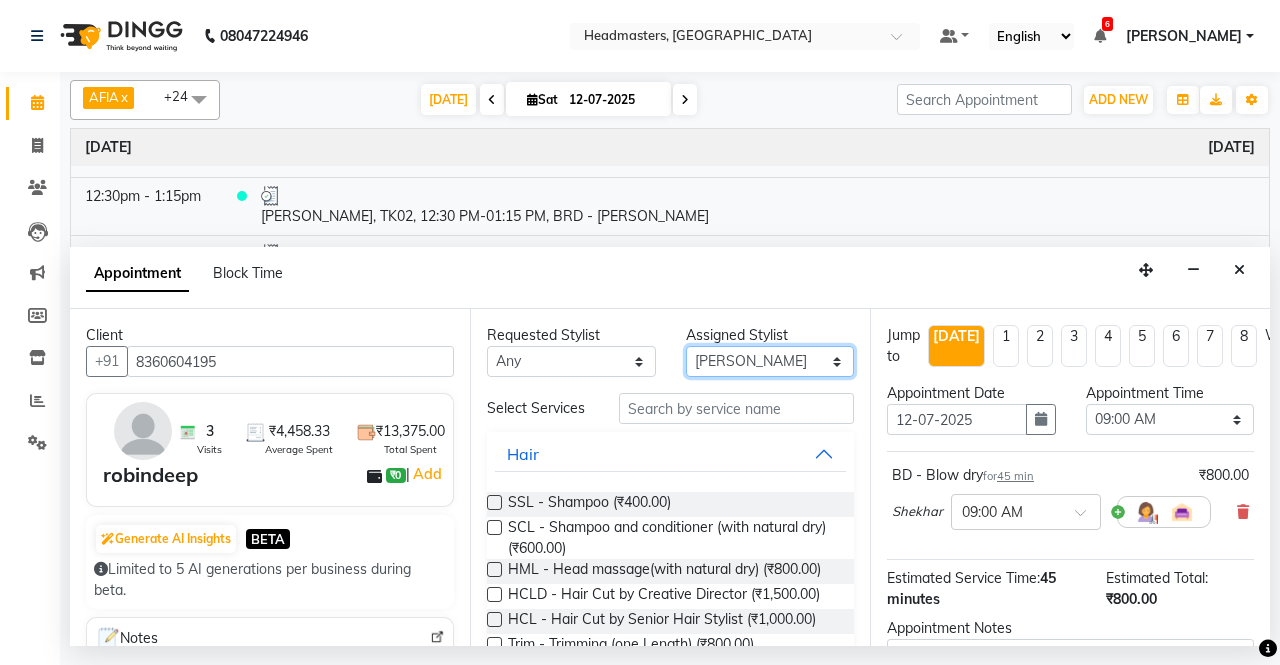 click on "Select AFIA Anjali [PERSON_NAME] [PERSON_NAME]  [PERSON_NAME] HEAD [PERSON_NAME]  [PERSON_NAME]  [PERSON_NAME]  [PERSON_NAME] Love [PERSON_NAME]  [PERSON_NAME]  [PERSON_NAME]  [PERSON_NAME] [PERSON_NAME] [PERSON_NAME]  [PERSON_NAME]  [PERSON_NAME]" at bounding box center (770, 361) 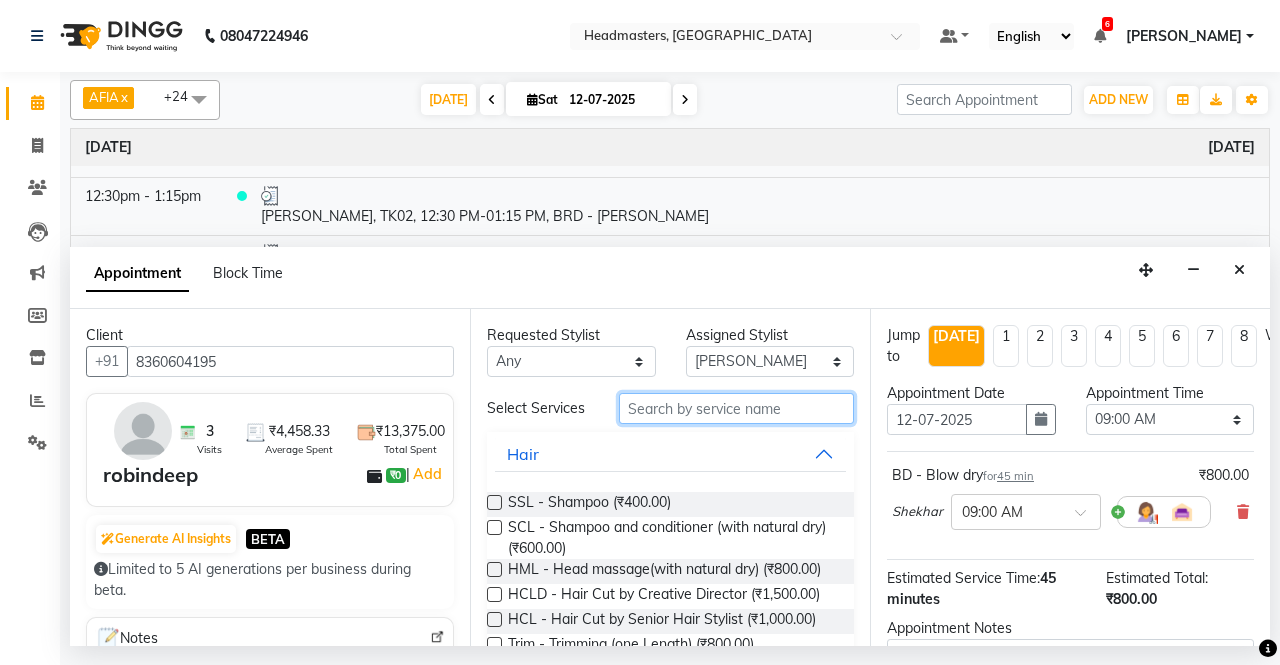 click at bounding box center (736, 408) 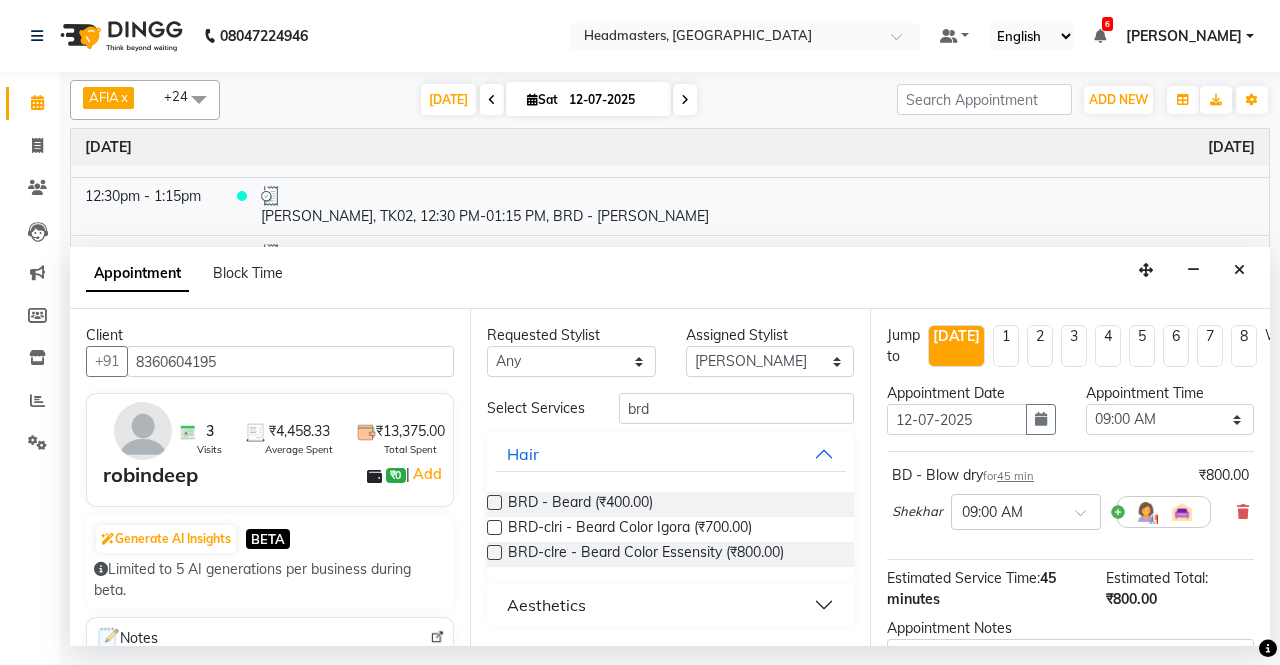 click at bounding box center [494, 502] 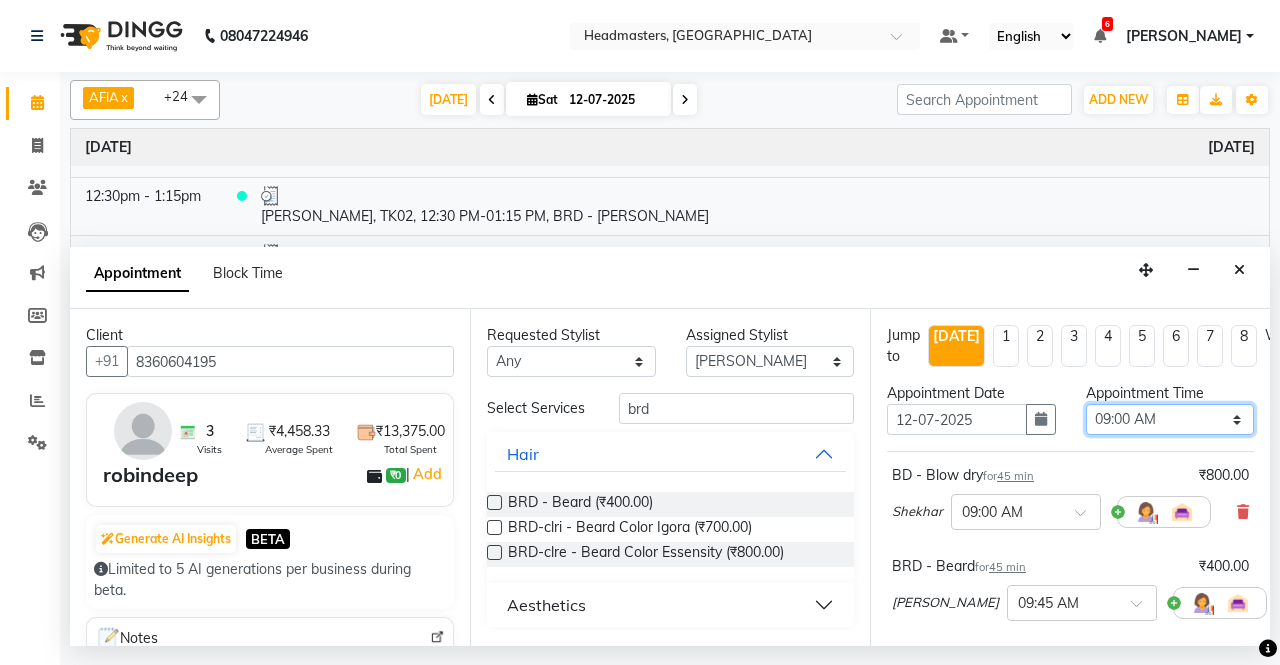 click on "Select 09:00 AM 09:15 AM 09:30 AM 09:45 AM 10:00 AM 10:15 AM 10:30 AM 10:45 AM 11:00 AM 11:15 AM 11:30 AM 11:45 AM 12:00 PM 12:15 PM 12:30 PM 12:45 PM 01:00 PM 01:15 PM 01:30 PM 01:45 PM 02:00 PM 02:15 PM 02:30 PM 02:45 PM 03:00 PM 03:15 PM 03:30 PM 03:45 PM 04:00 PM 04:15 PM 04:30 PM 04:45 PM 05:00 PM 05:15 PM 05:30 PM 05:45 PM 06:00 PM 06:15 PM 06:30 PM 06:45 PM 07:00 PM 07:15 PM 07:30 PM 07:45 PM 08:00 PM" at bounding box center [1170, 419] 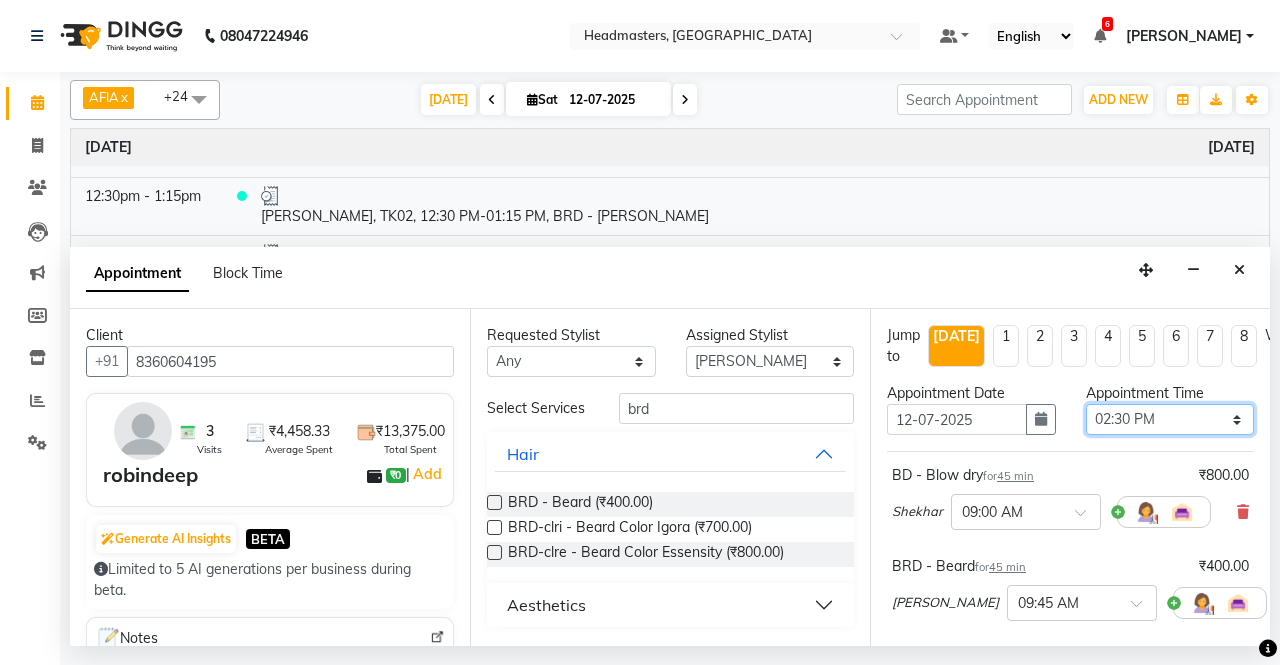 click on "Select 09:00 AM 09:15 AM 09:30 AM 09:45 AM 10:00 AM 10:15 AM 10:30 AM 10:45 AM 11:00 AM 11:15 AM 11:30 AM 11:45 AM 12:00 PM 12:15 PM 12:30 PM 12:45 PM 01:00 PM 01:15 PM 01:30 PM 01:45 PM 02:00 PM 02:15 PM 02:30 PM 02:45 PM 03:00 PM 03:15 PM 03:30 PM 03:45 PM 04:00 PM 04:15 PM 04:30 PM 04:45 PM 05:00 PM 05:15 PM 05:30 PM 05:45 PM 06:00 PM 06:15 PM 06:30 PM 06:45 PM 07:00 PM 07:15 PM 07:30 PM 07:45 PM 08:00 PM" at bounding box center [1170, 419] 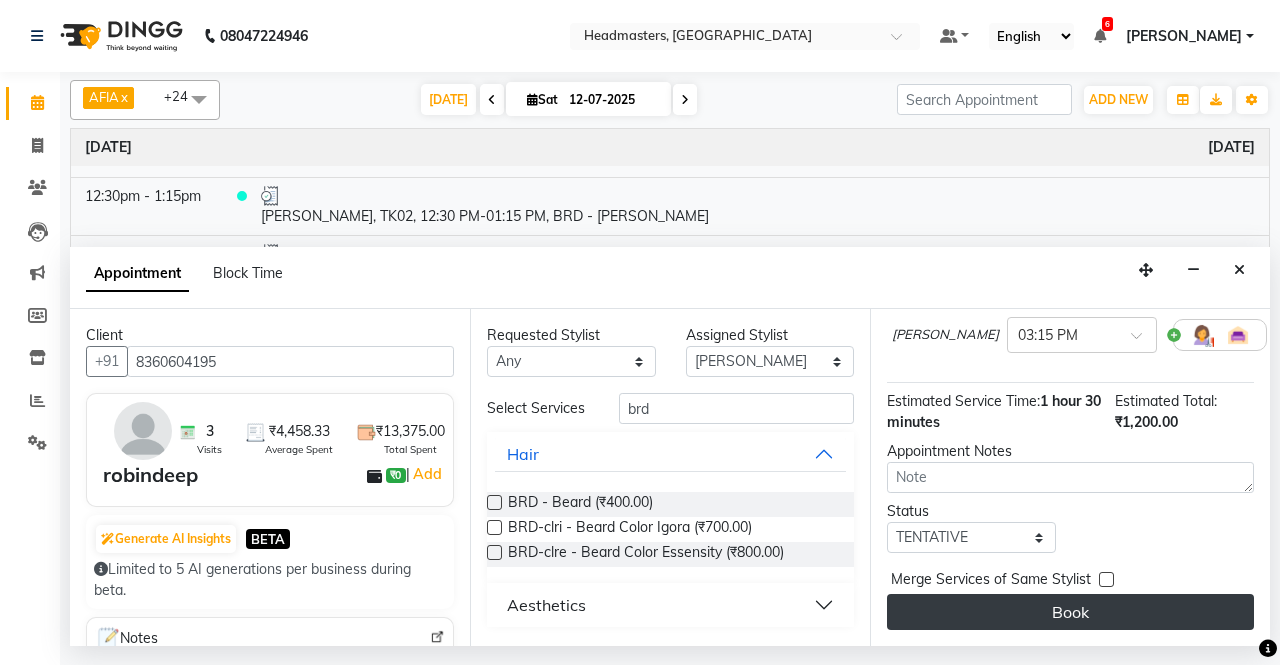 scroll, scrollTop: 283, scrollLeft: 0, axis: vertical 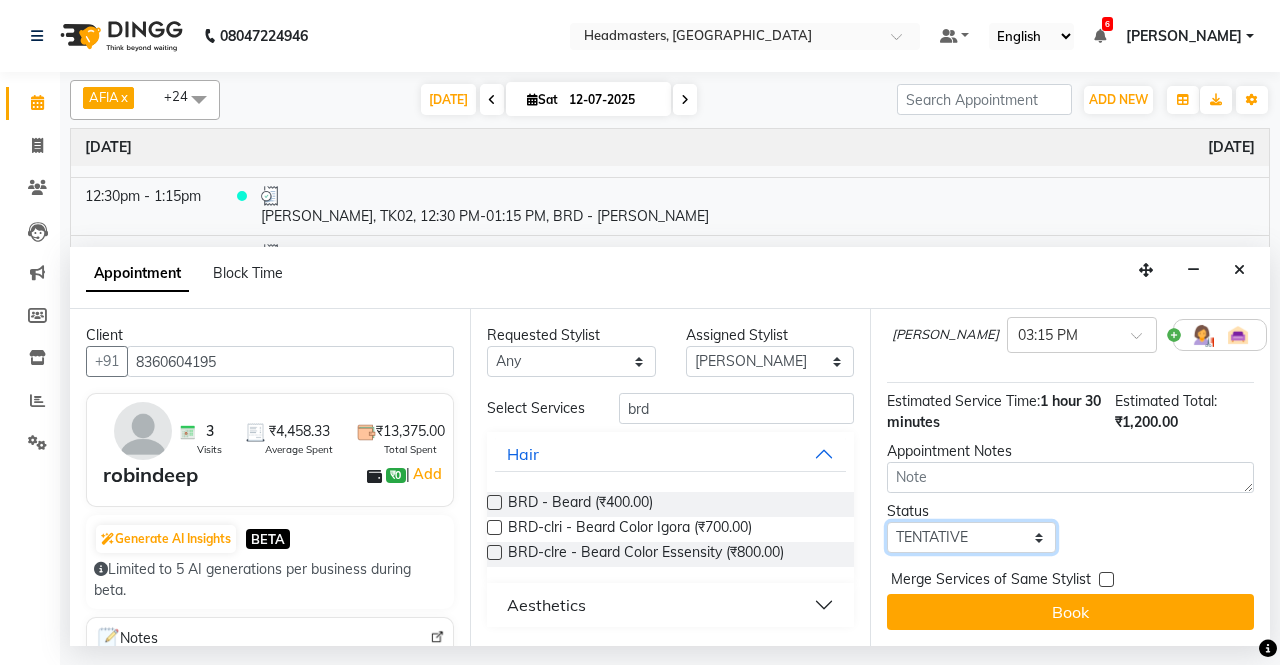 click on "Select TENTATIVE CONFIRM CHECK-IN UPCOMING" at bounding box center [971, 537] 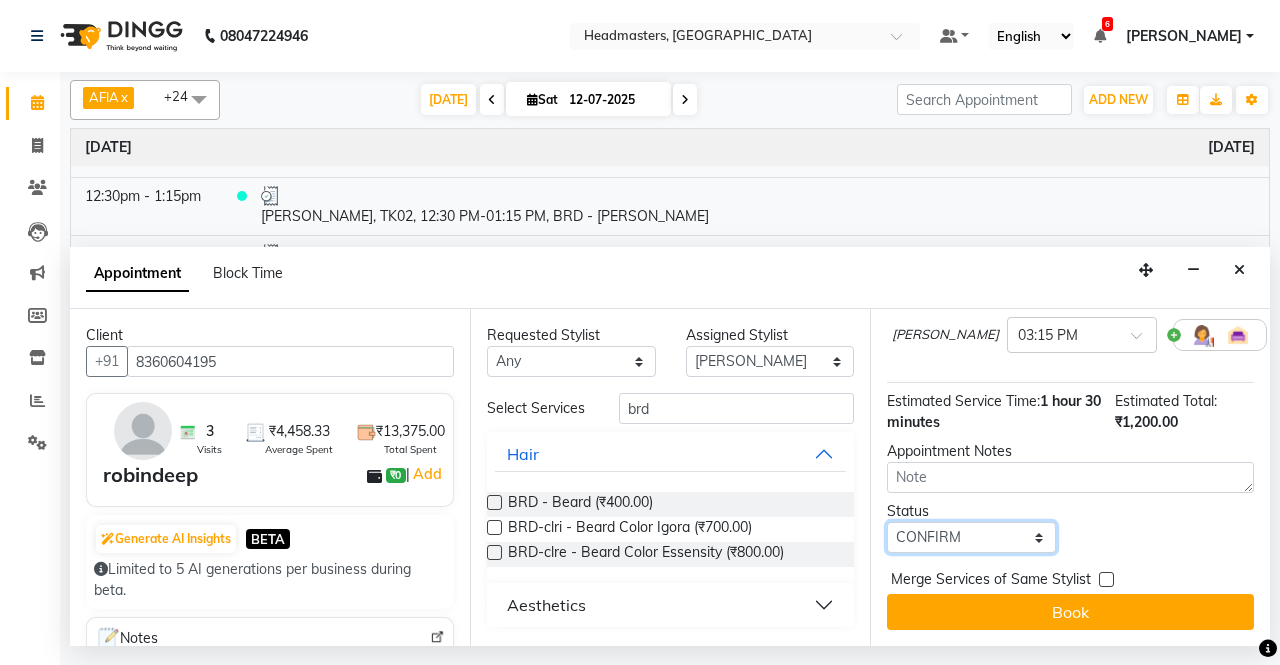 click on "Select TENTATIVE CONFIRM CHECK-IN UPCOMING" at bounding box center [971, 537] 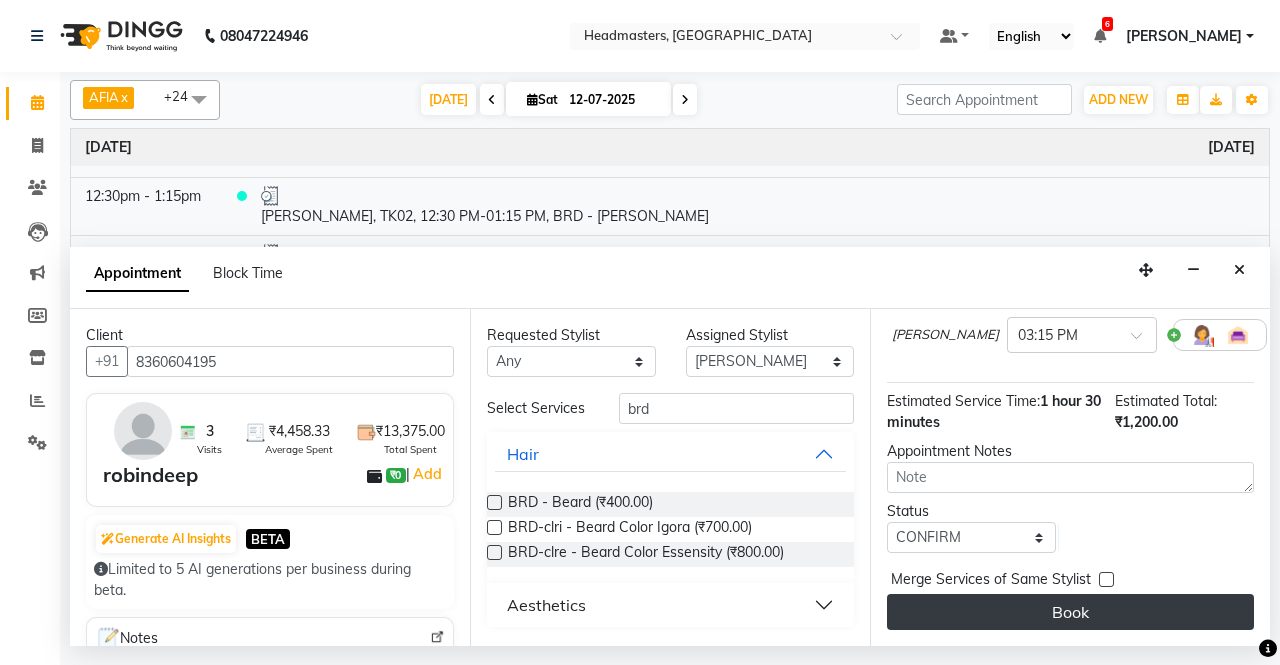 click on "Book" at bounding box center (1070, 612) 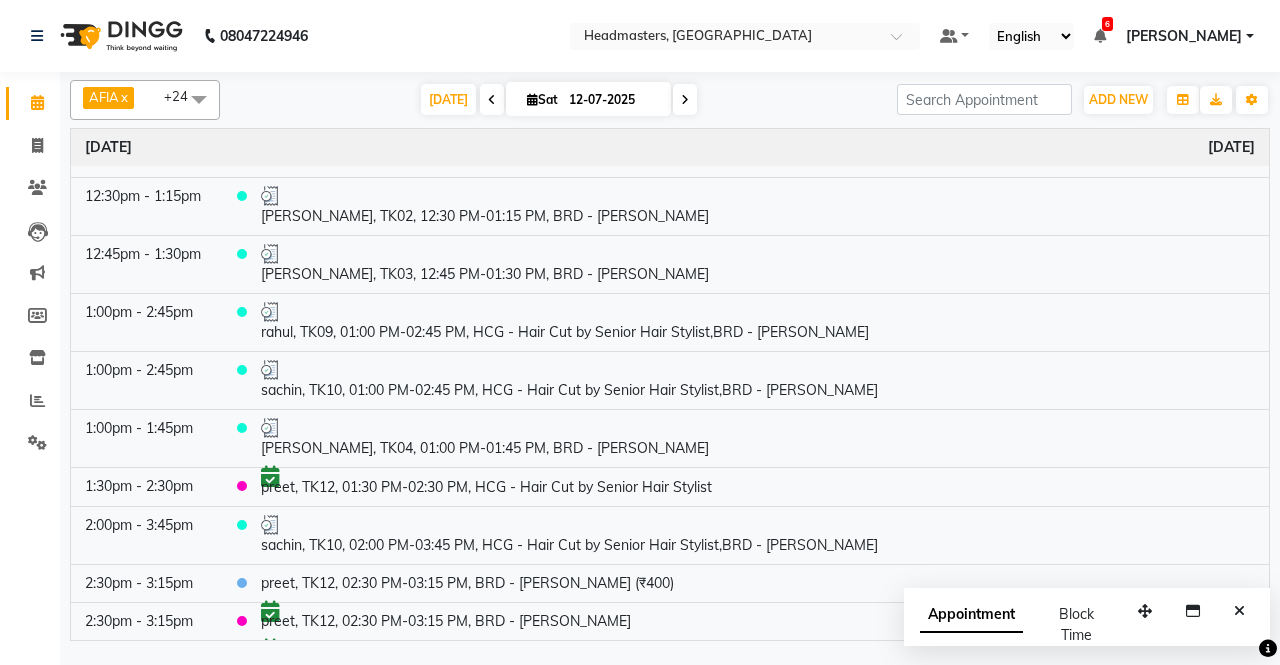 click at bounding box center [492, 99] 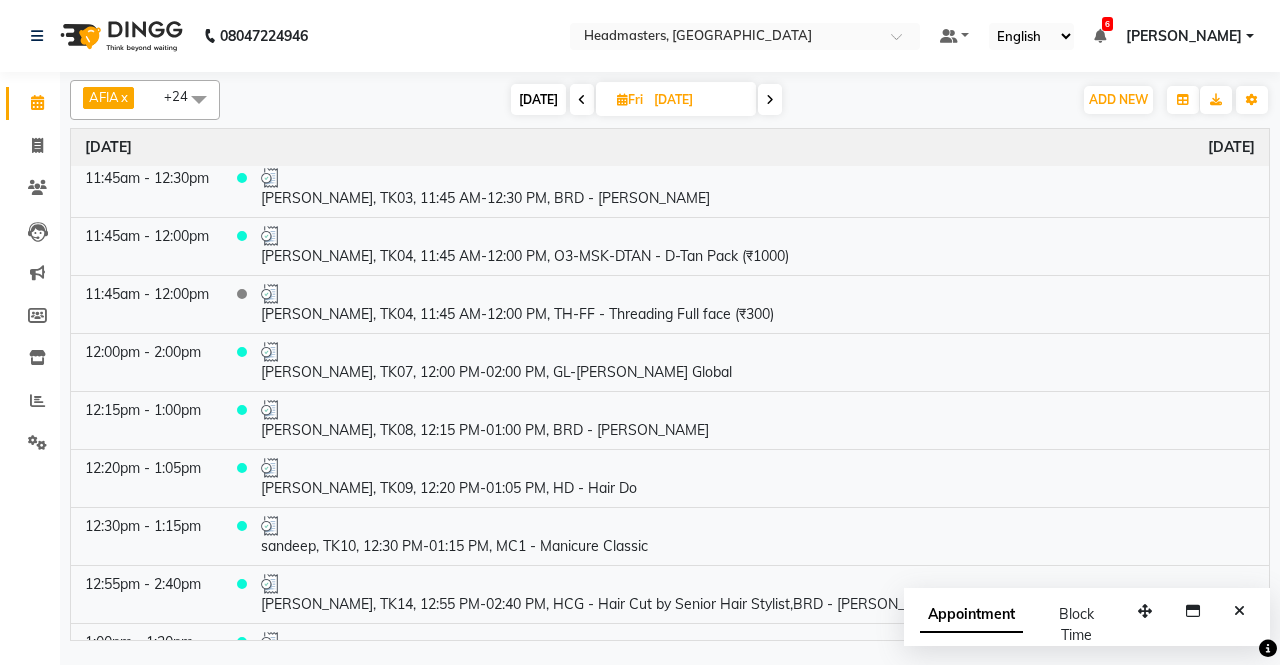 click at bounding box center (582, 100) 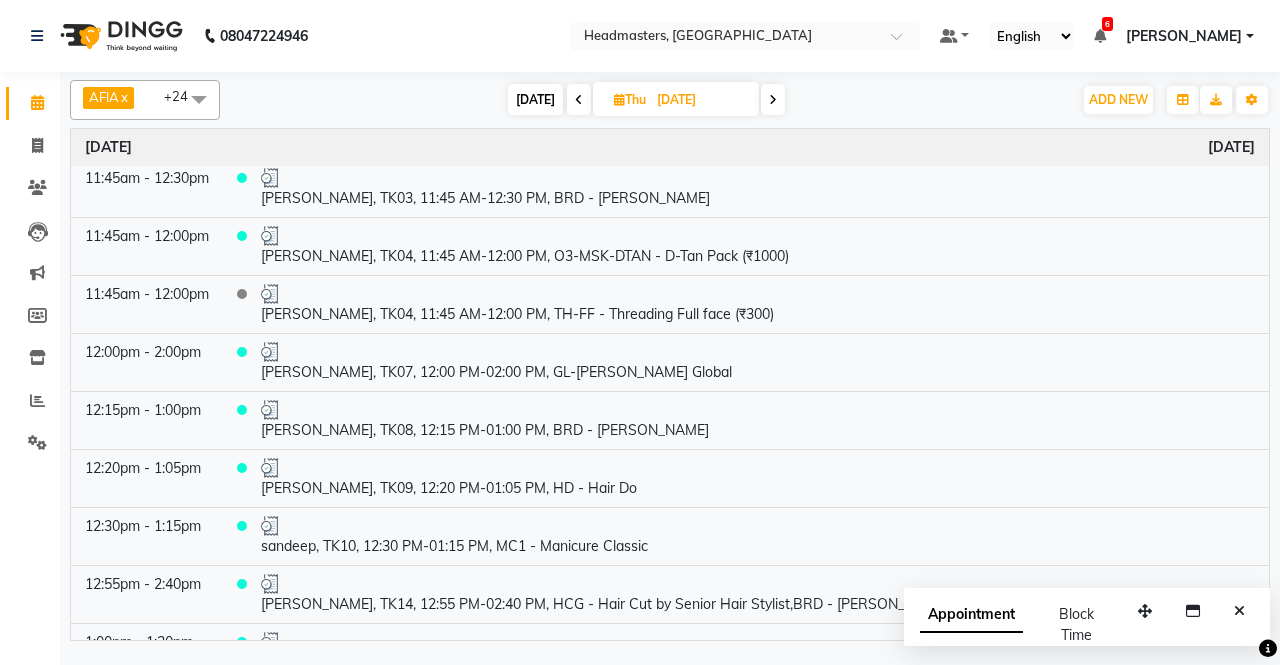 click at bounding box center [579, 99] 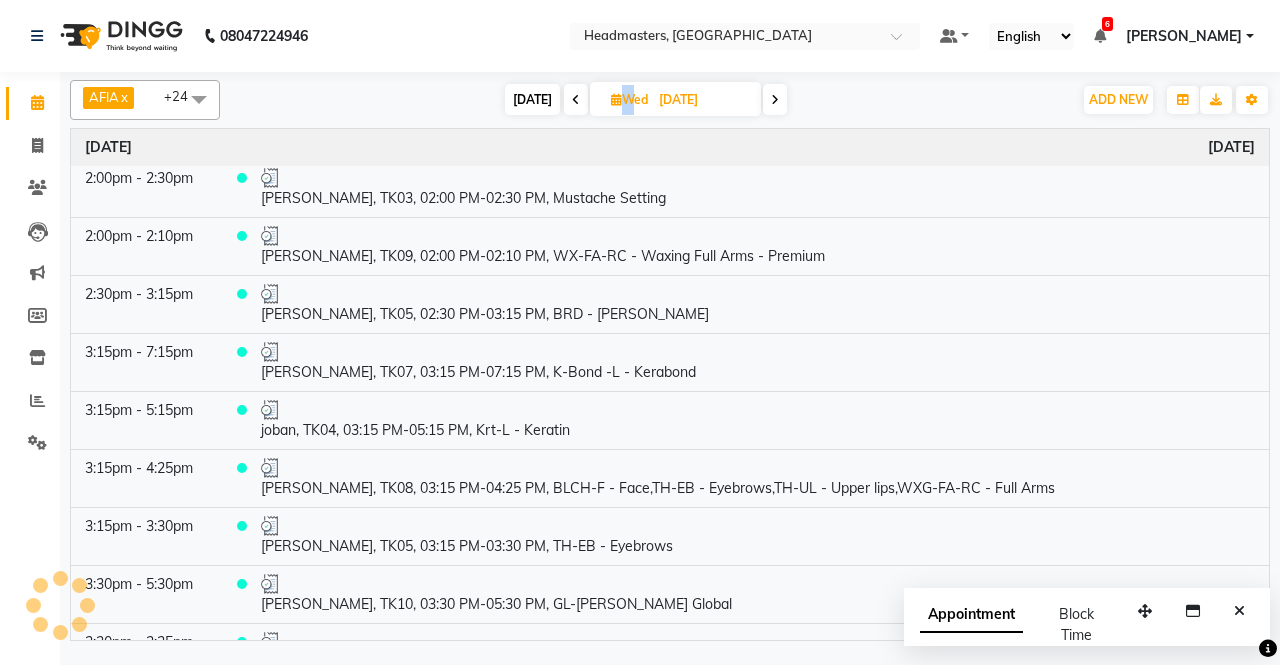 click at bounding box center [576, 99] 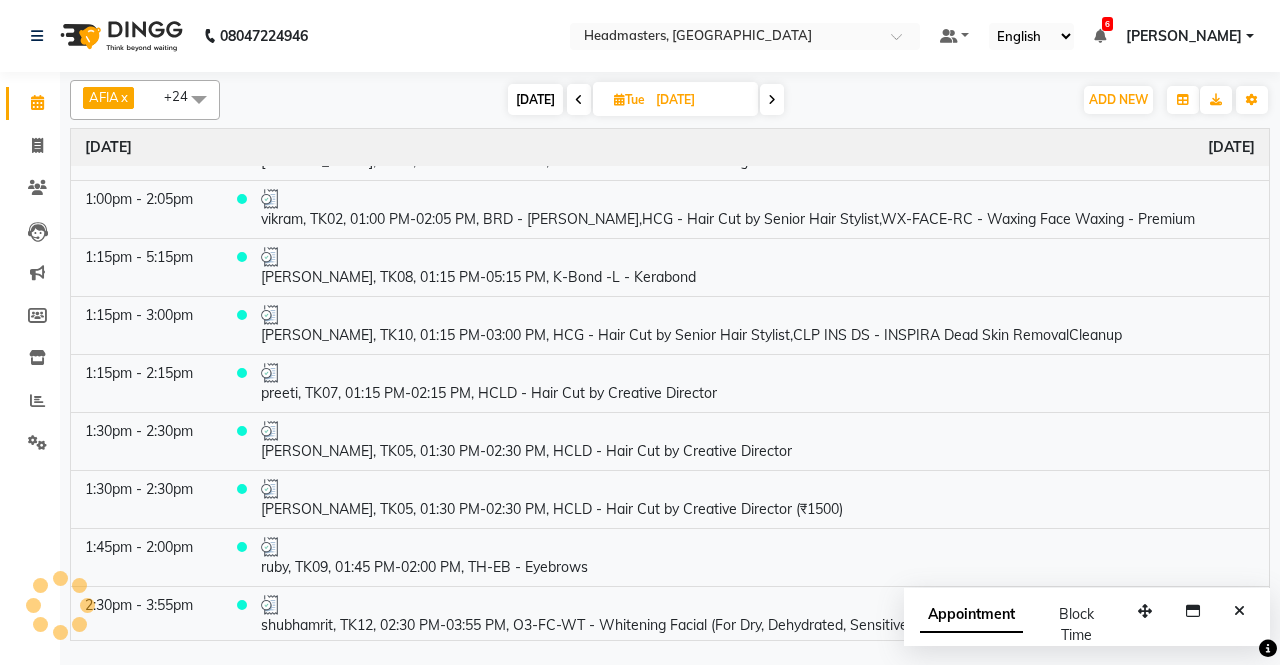 click at bounding box center (579, 99) 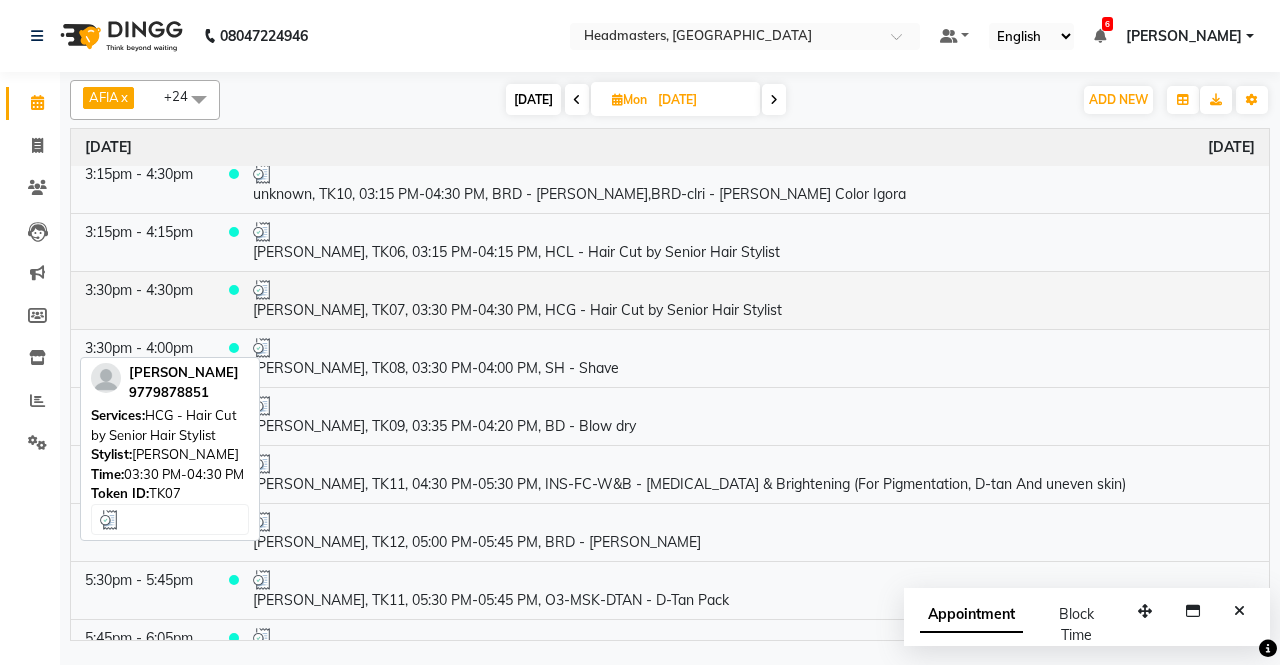 scroll, scrollTop: 600, scrollLeft: 0, axis: vertical 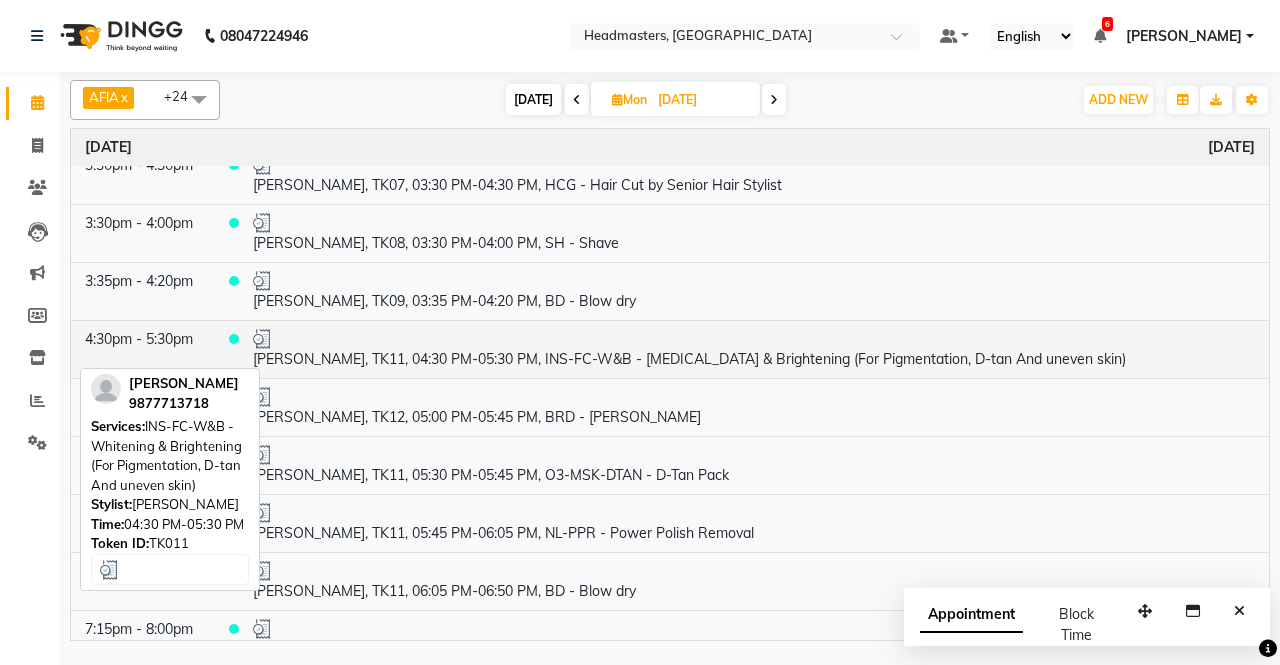 click on "[PERSON_NAME], TK11, 04:30 PM-05:30 PM, INS-FC-W&B - [MEDICAL_DATA] & Brightening (For Pigmentation, D-tan And uneven skin)" at bounding box center (754, 349) 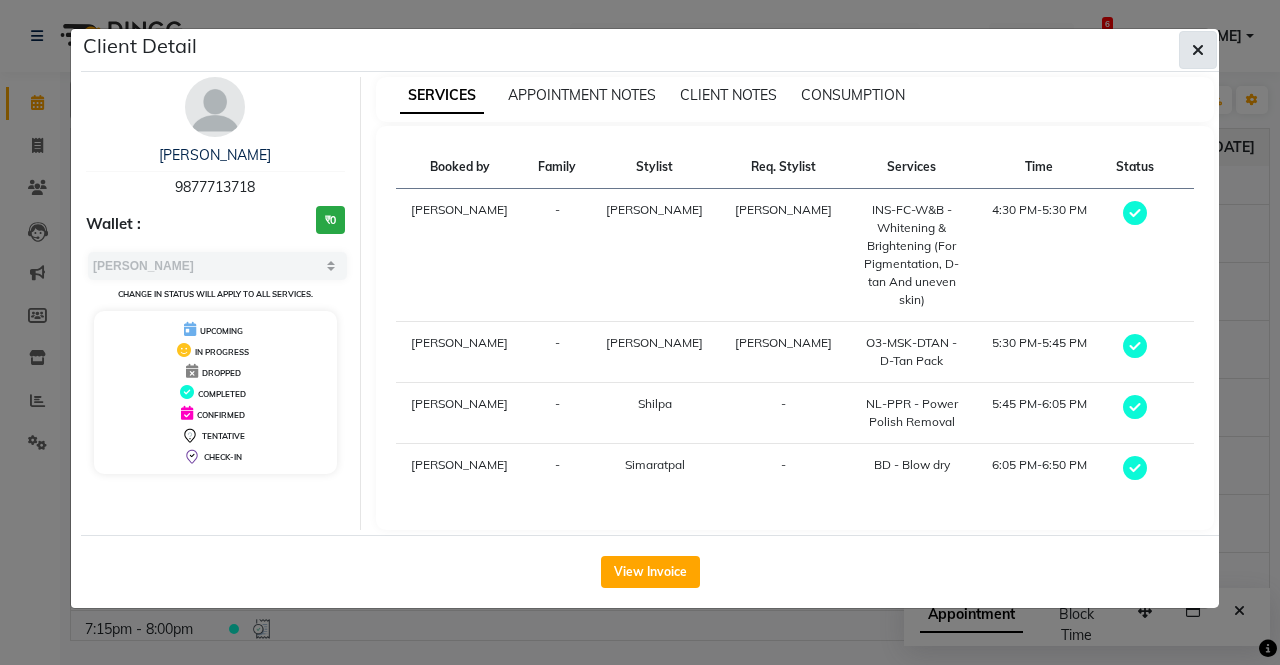 click 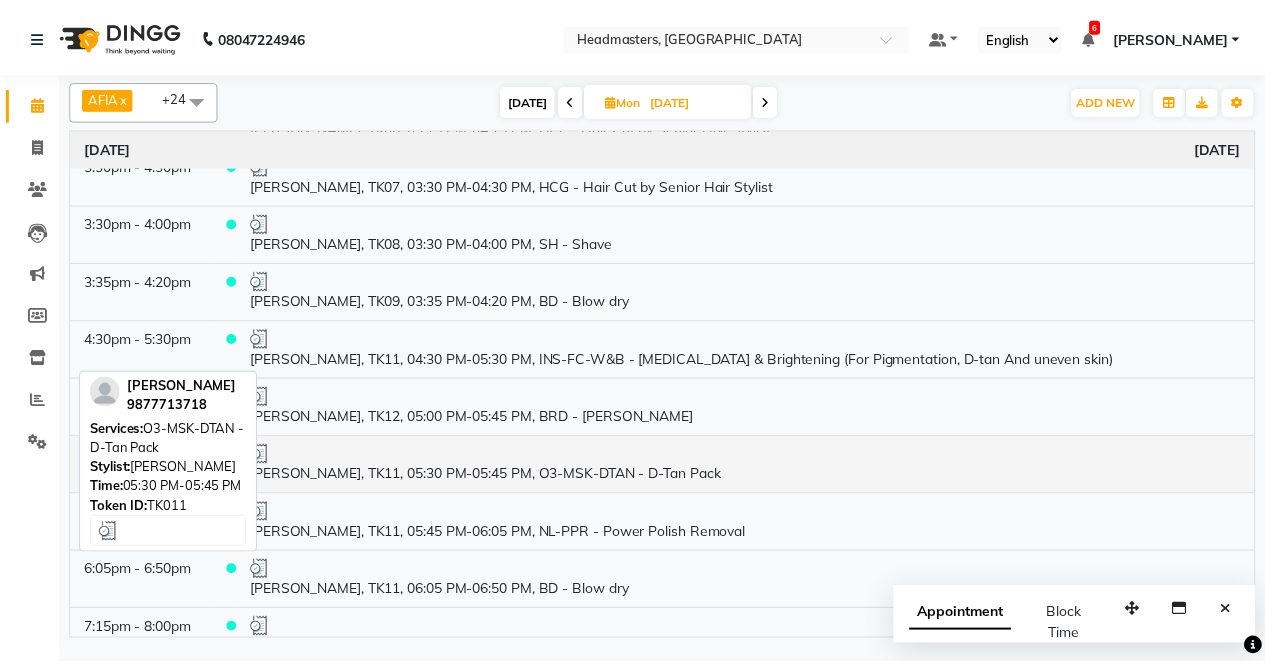 scroll, scrollTop: 744, scrollLeft: 0, axis: vertical 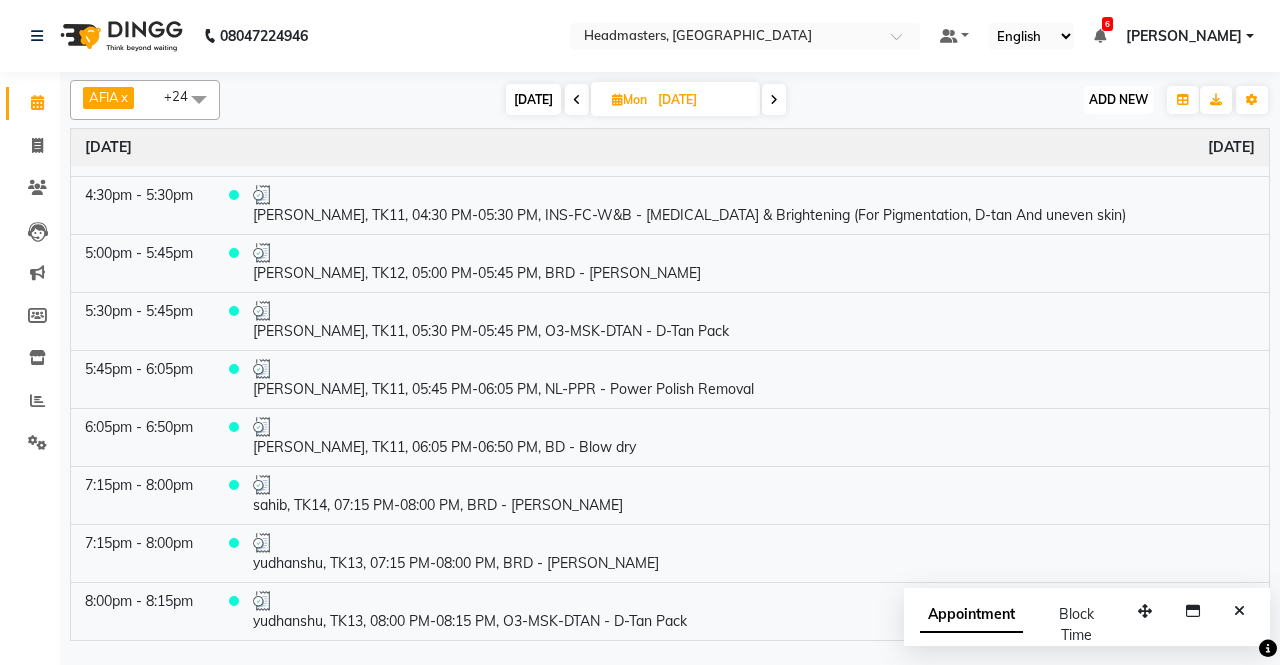 click on "ADD NEW" at bounding box center [1118, 99] 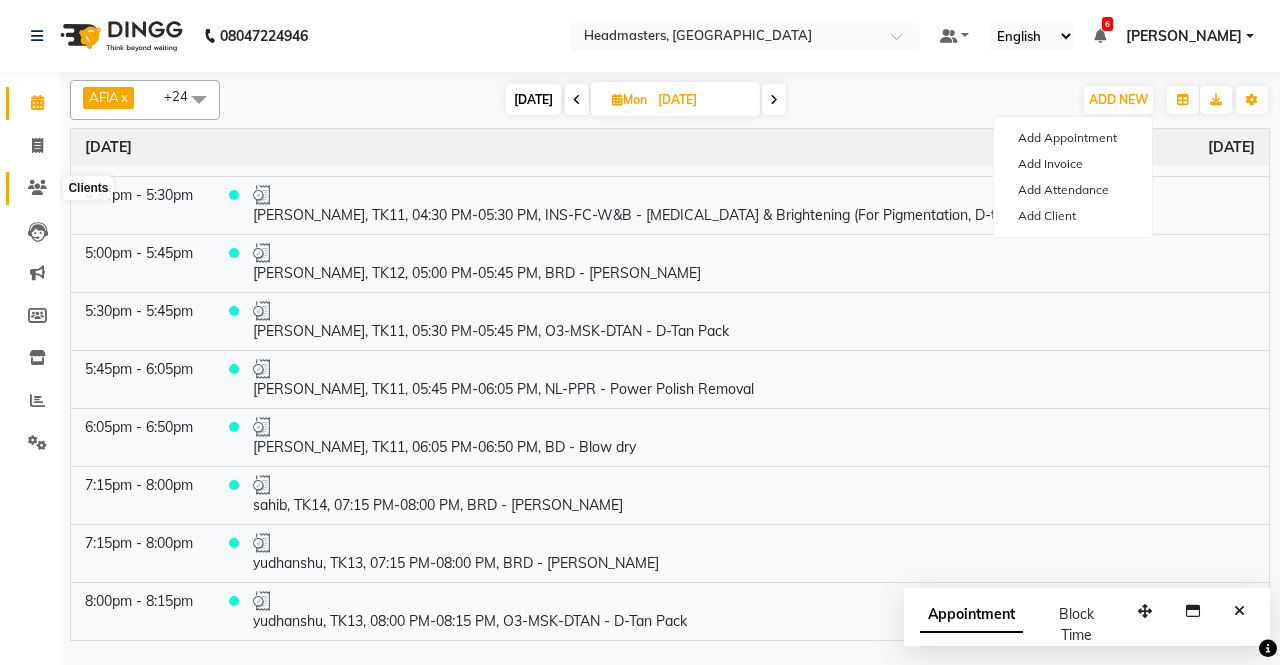 click 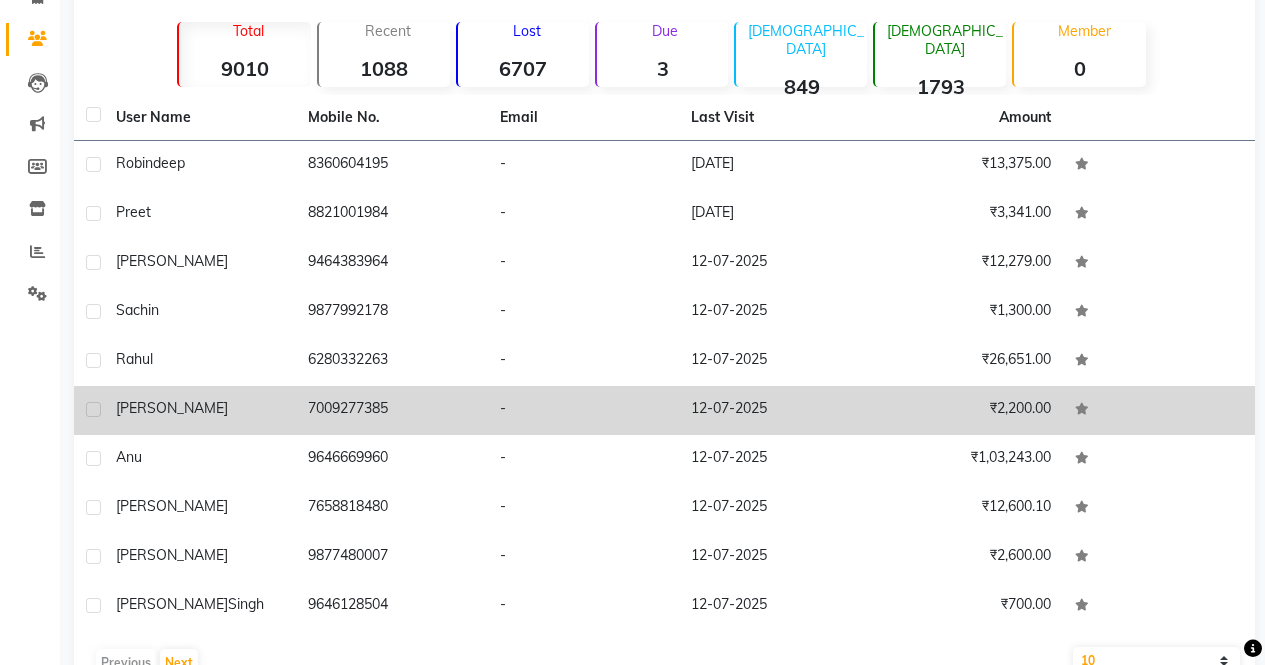 scroll, scrollTop: 201, scrollLeft: 0, axis: vertical 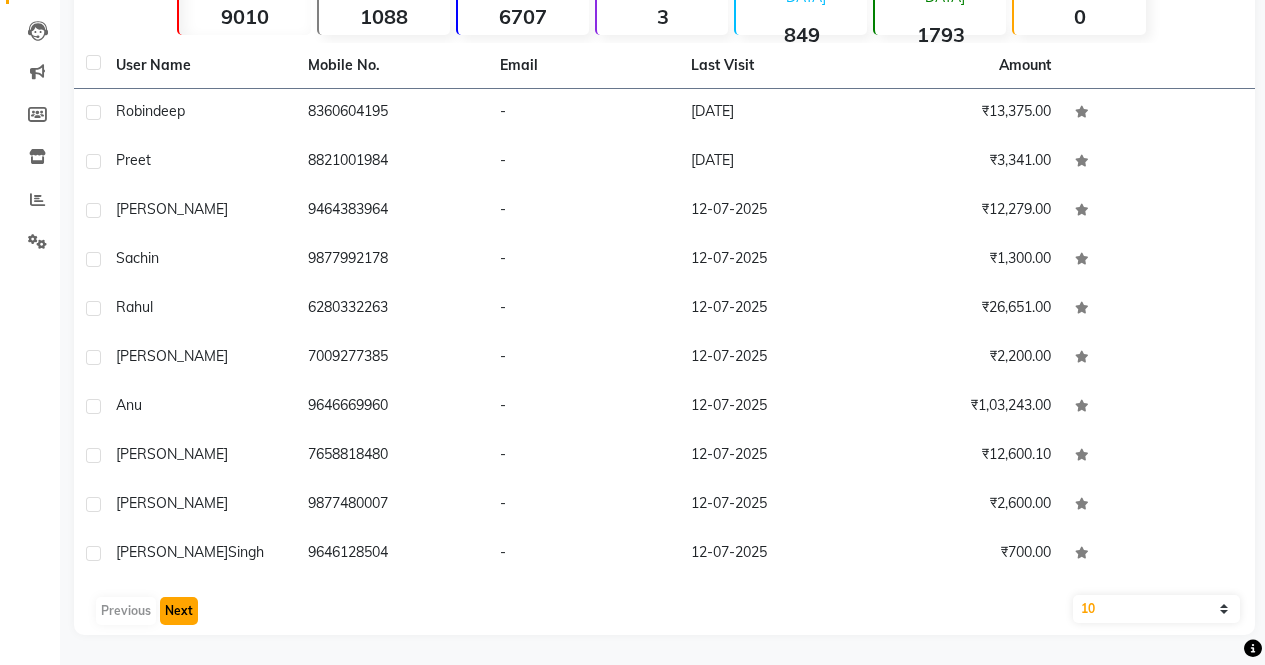 click on "Next" 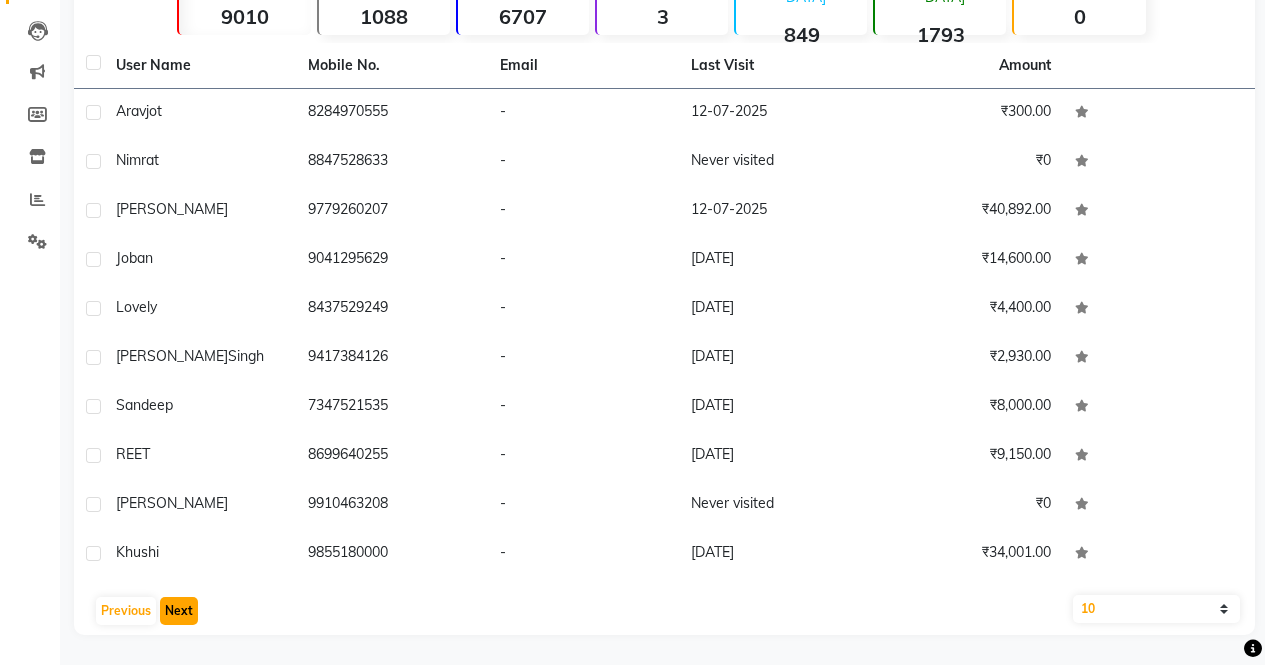 click on "Next" 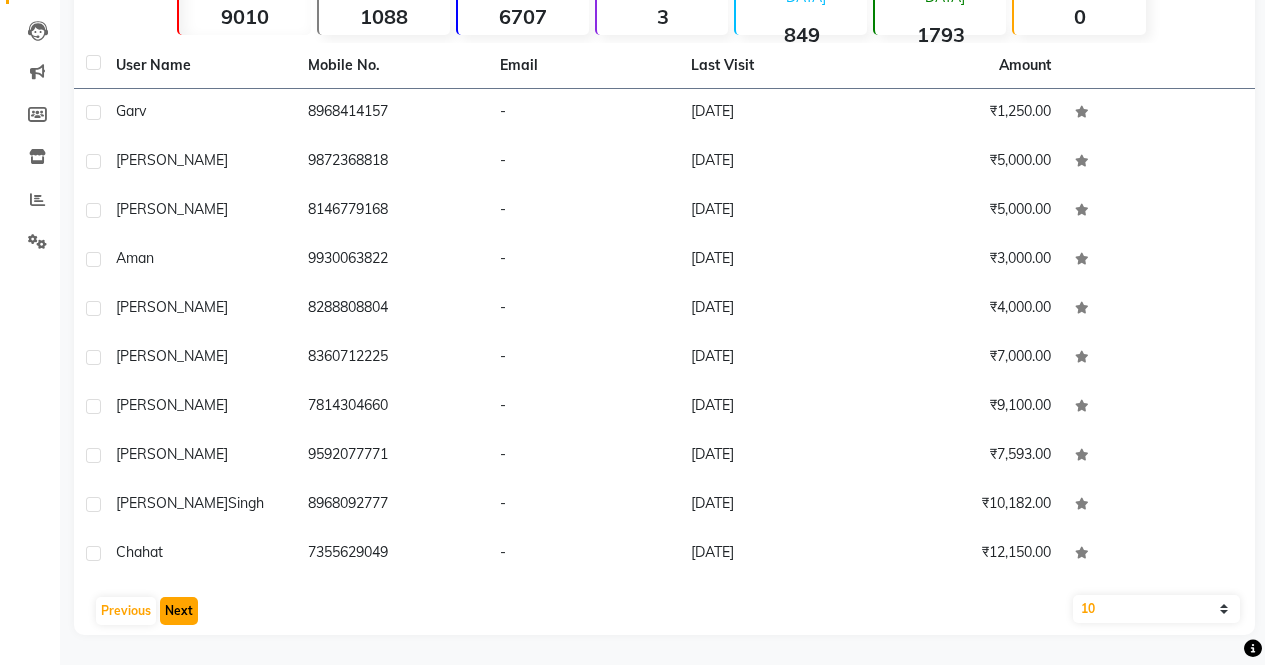 click on "Next" 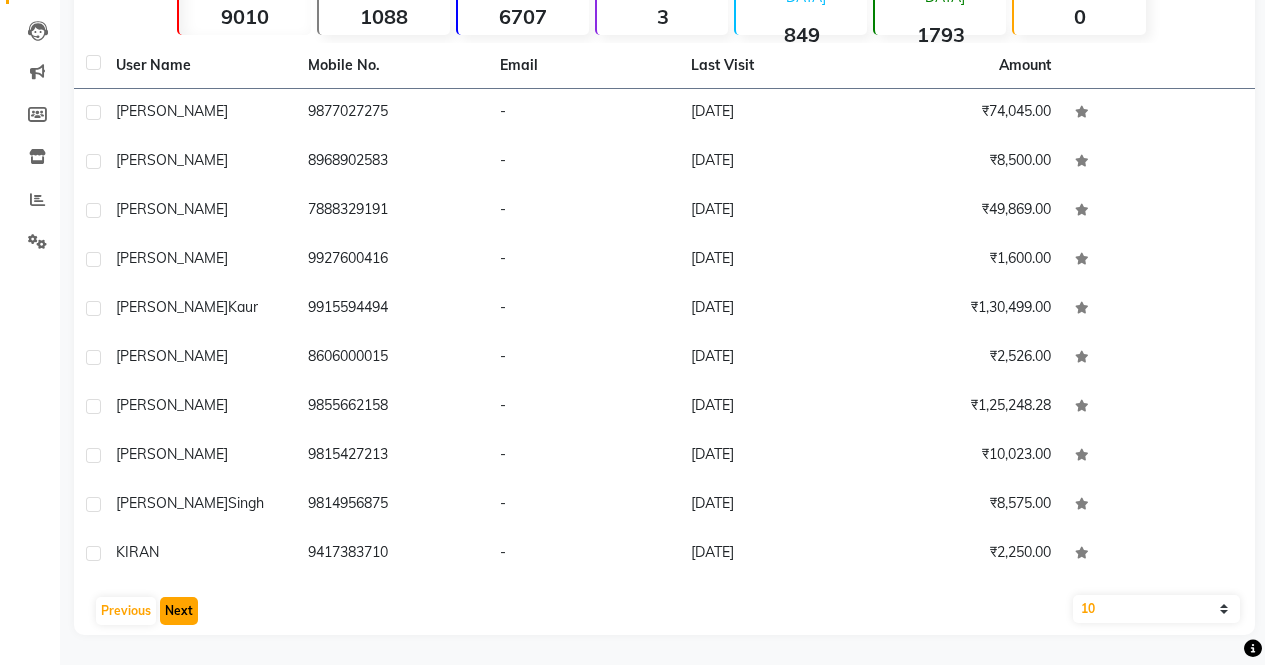 click on "Next" 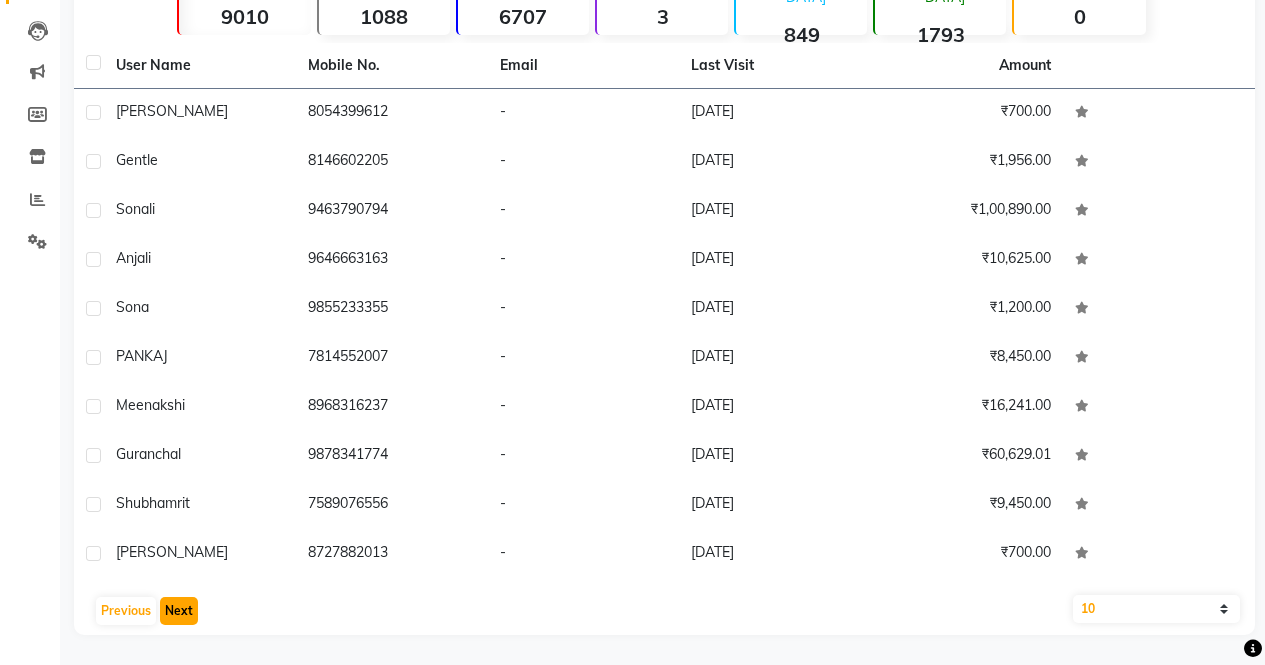 click on "Next" 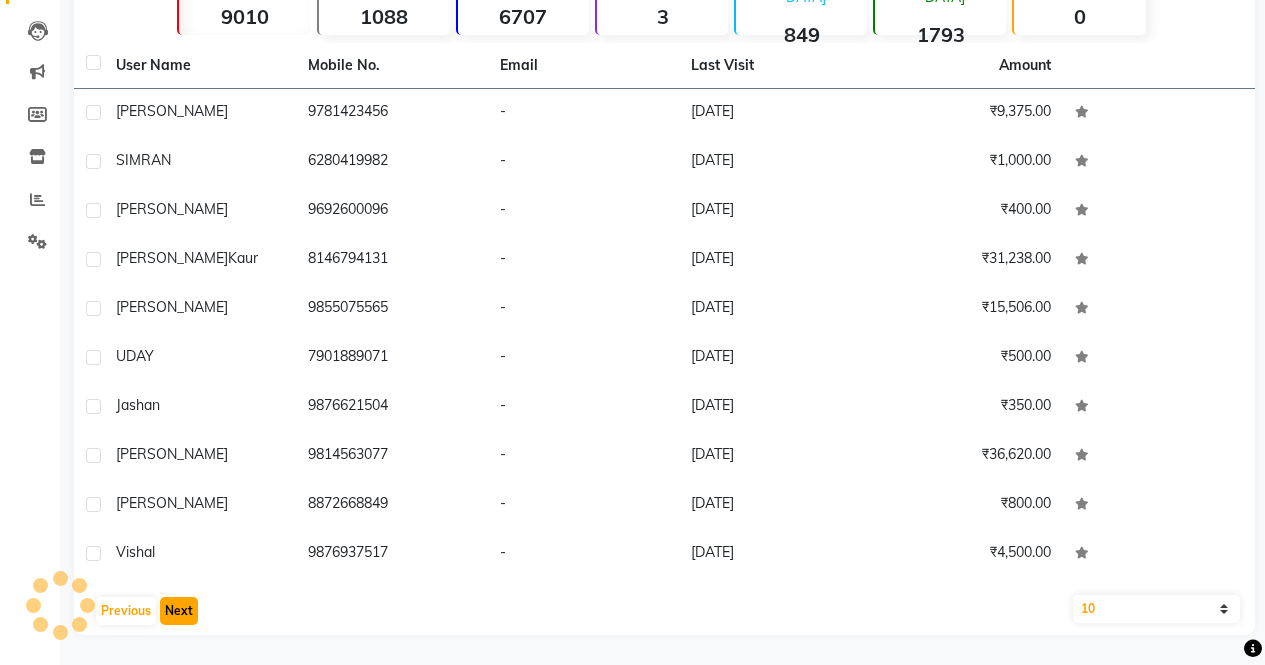 click on "Next" 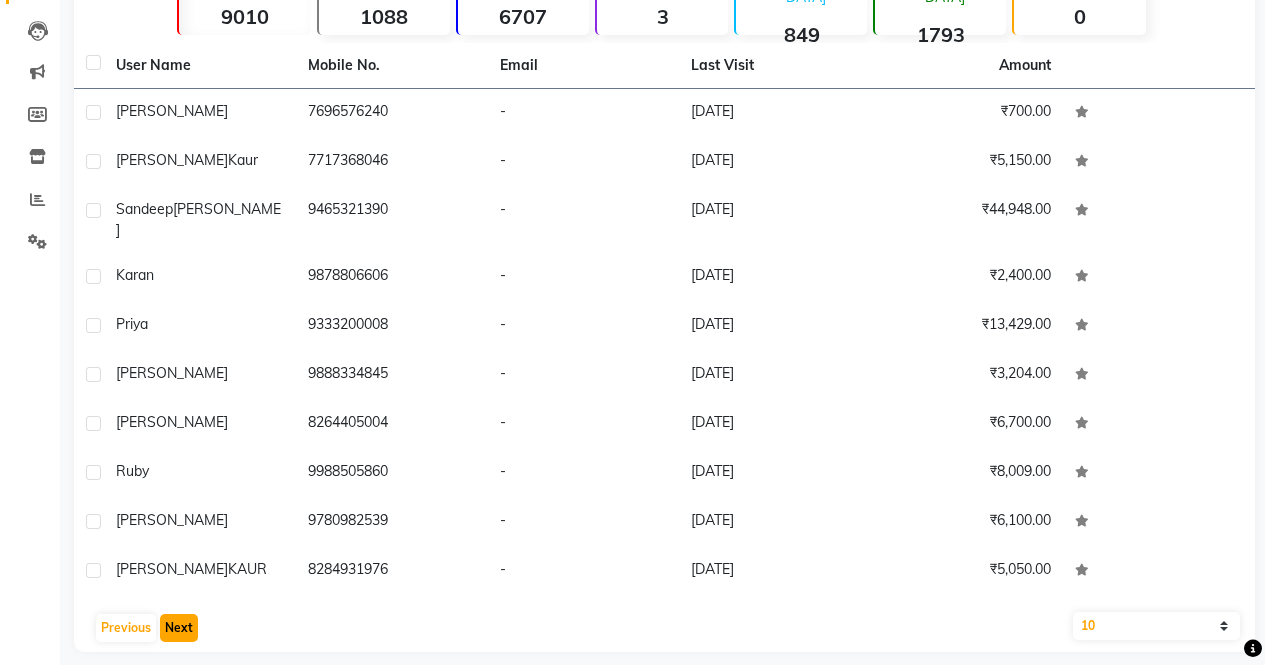 click on "Next" 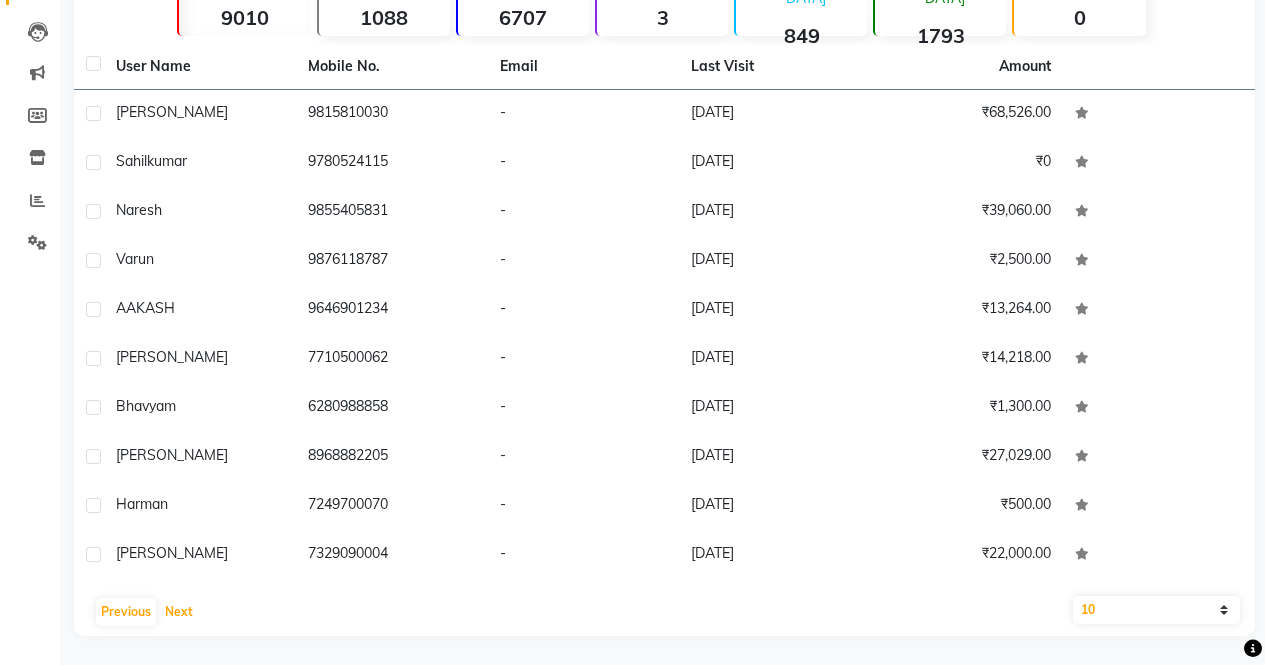 scroll, scrollTop: 201, scrollLeft: 0, axis: vertical 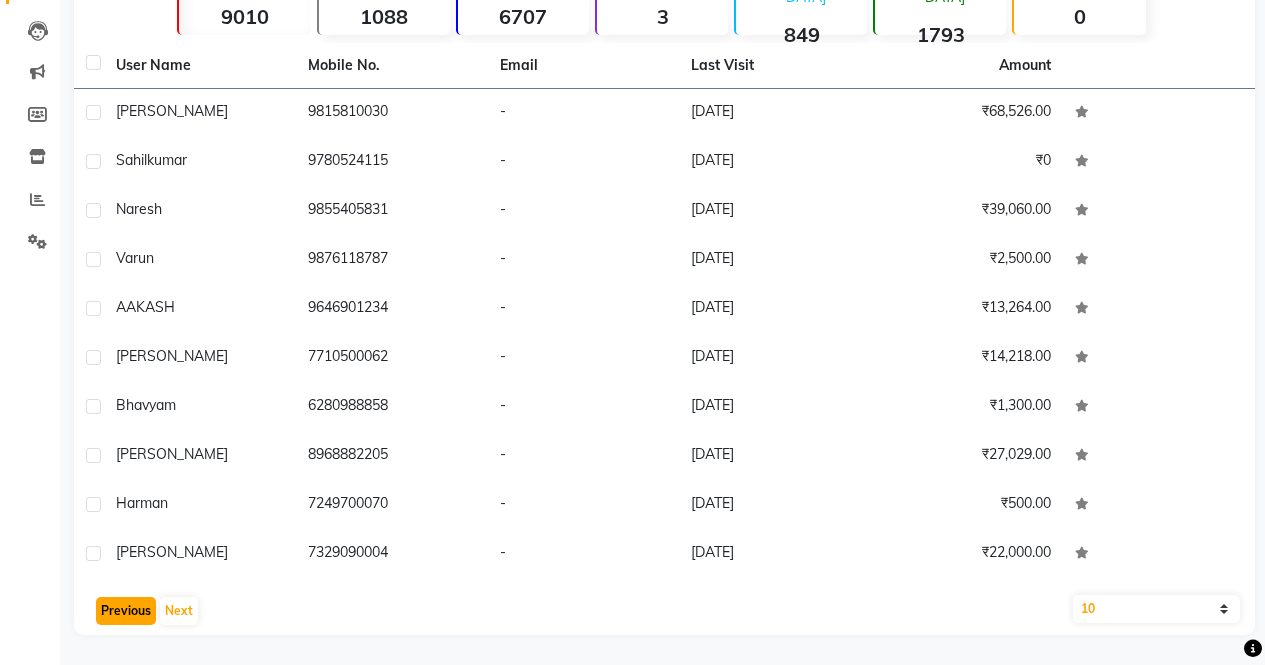 click on "Previous" 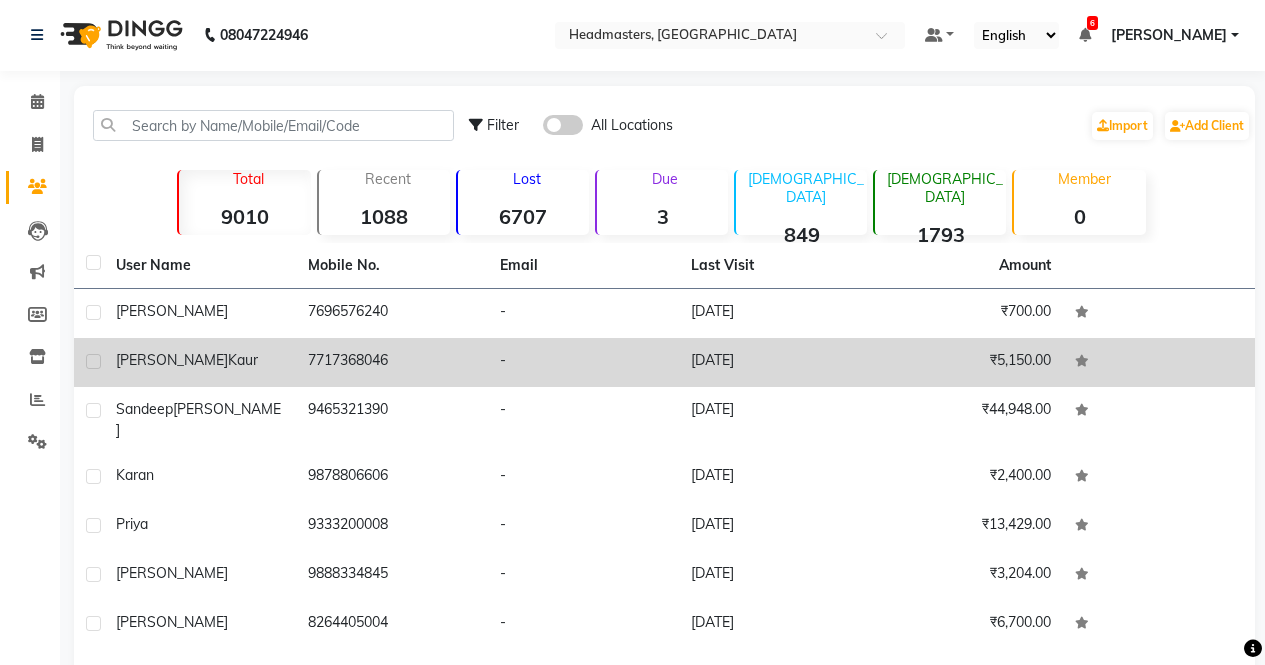 scroll, scrollTop: 201, scrollLeft: 0, axis: vertical 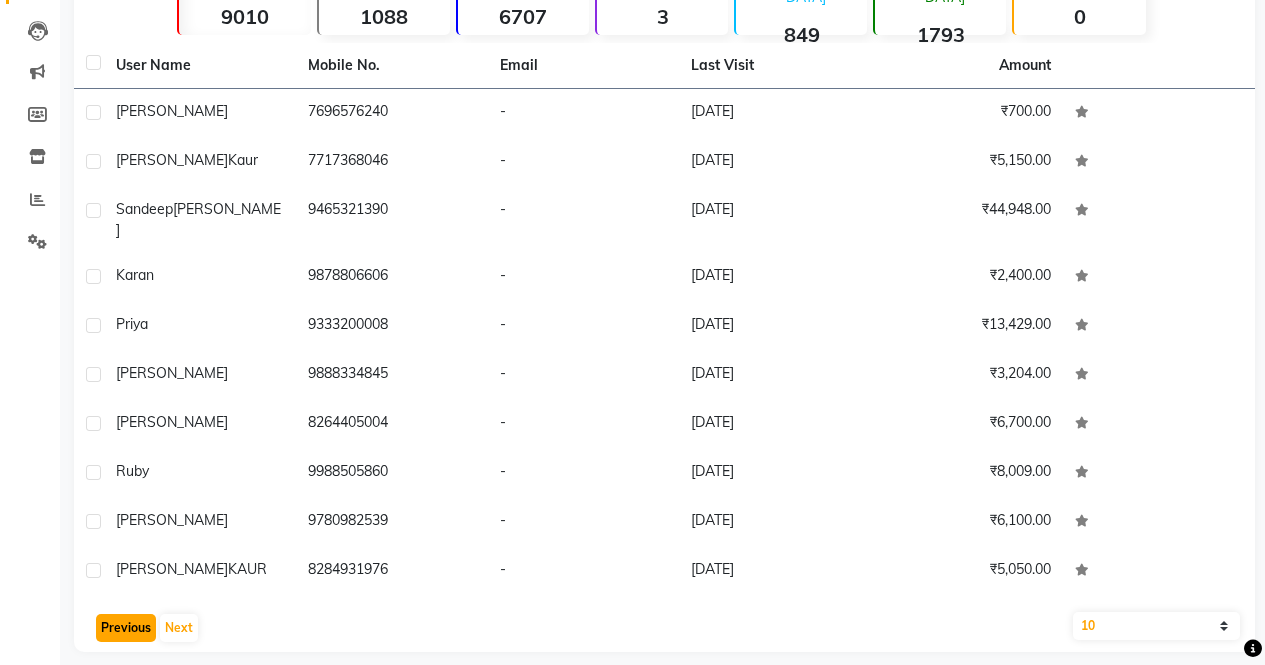 click on "Previous" 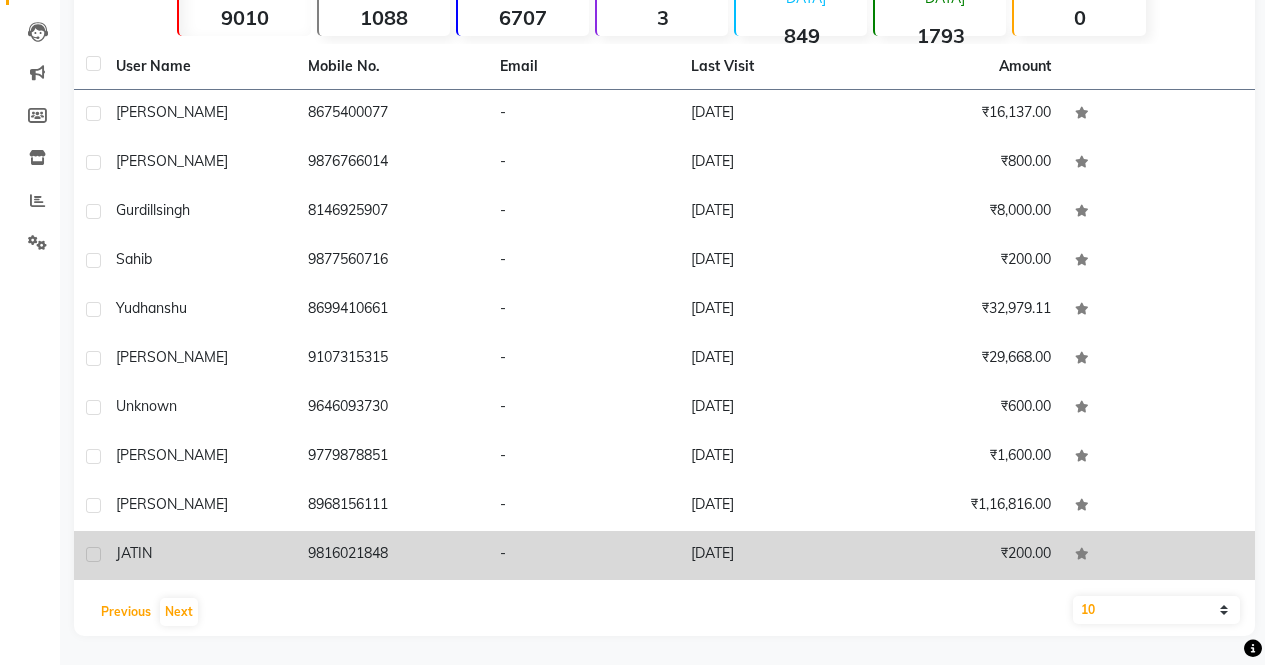 scroll, scrollTop: 201, scrollLeft: 0, axis: vertical 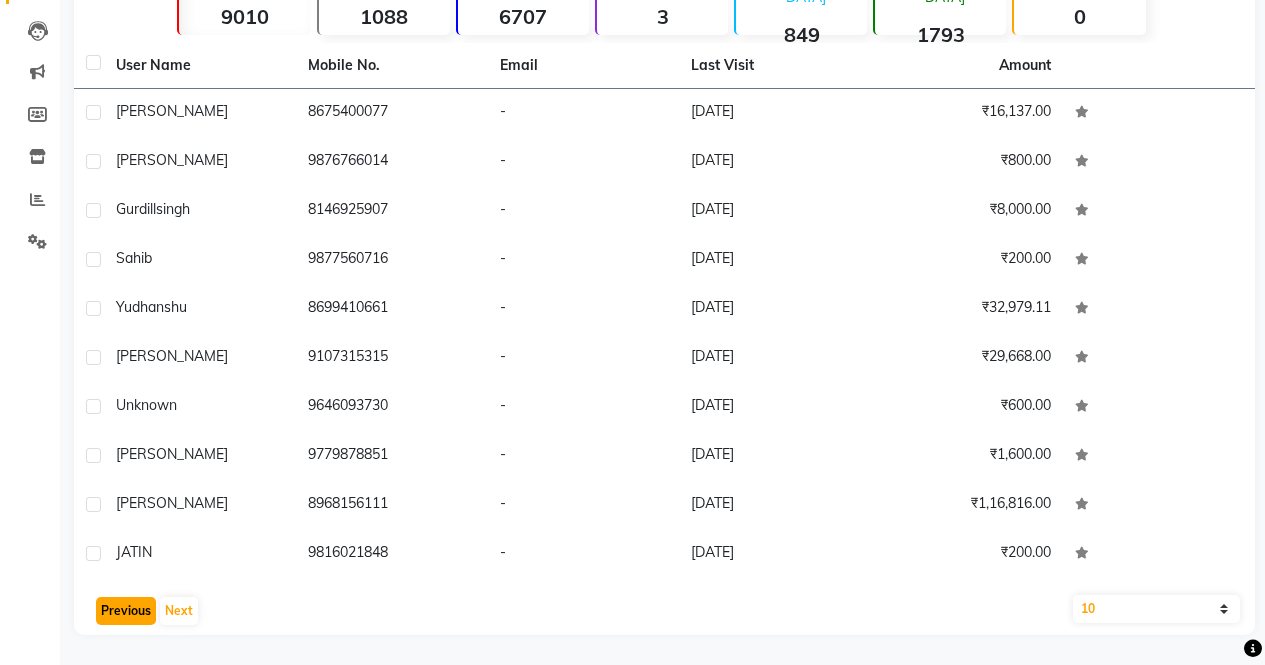click on "Previous" 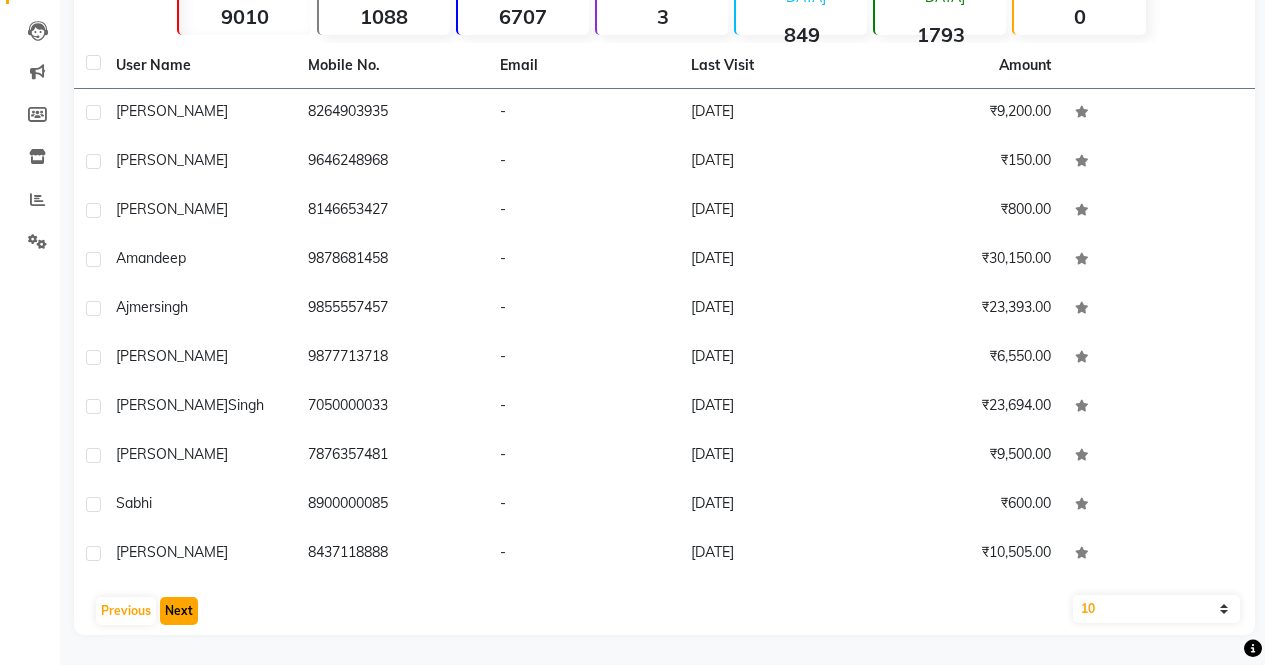 click on "Next" 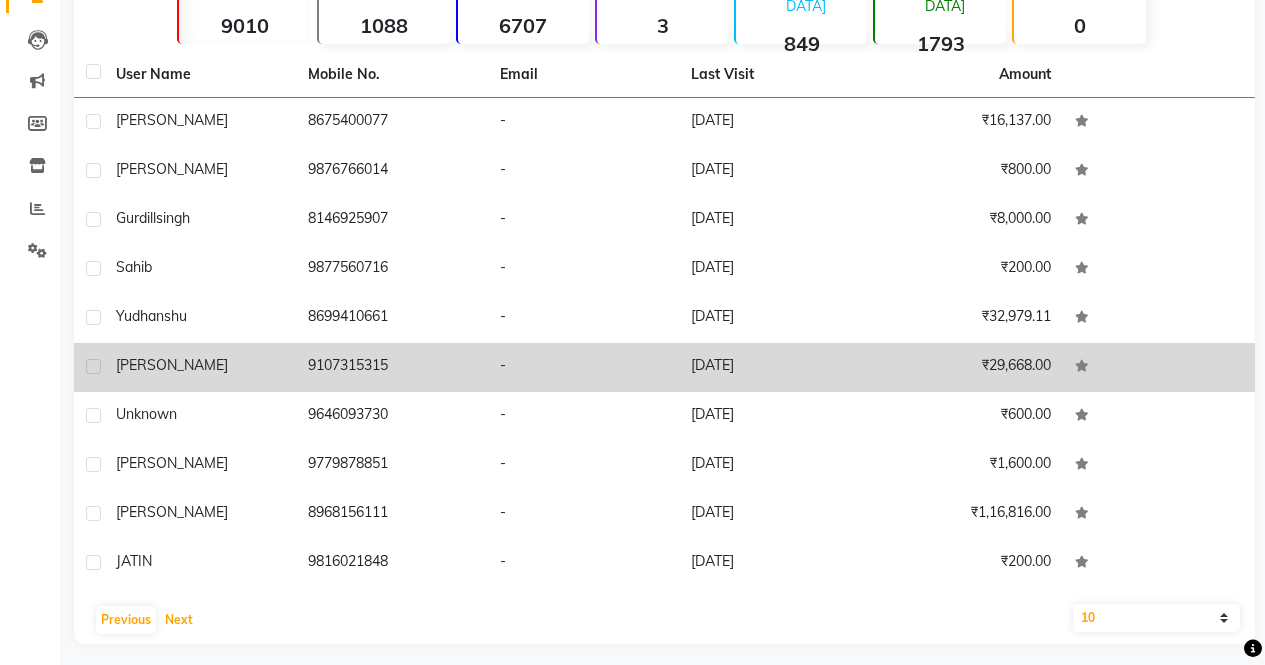 scroll, scrollTop: 201, scrollLeft: 0, axis: vertical 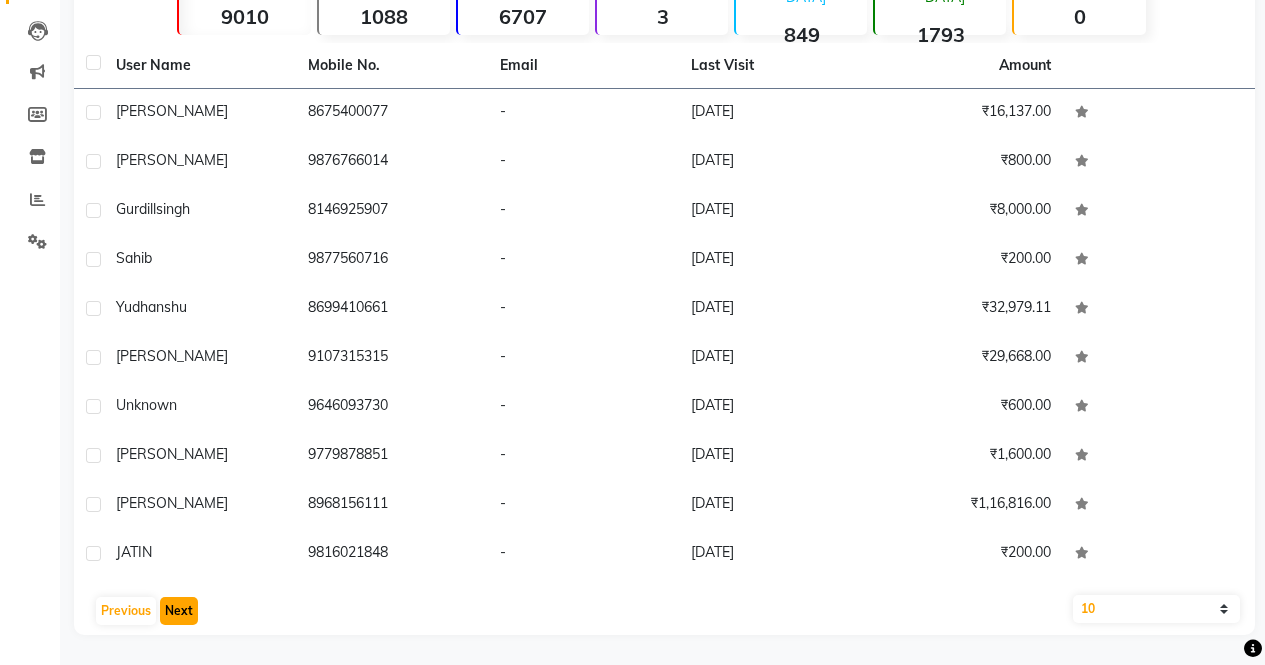 click on "Next" 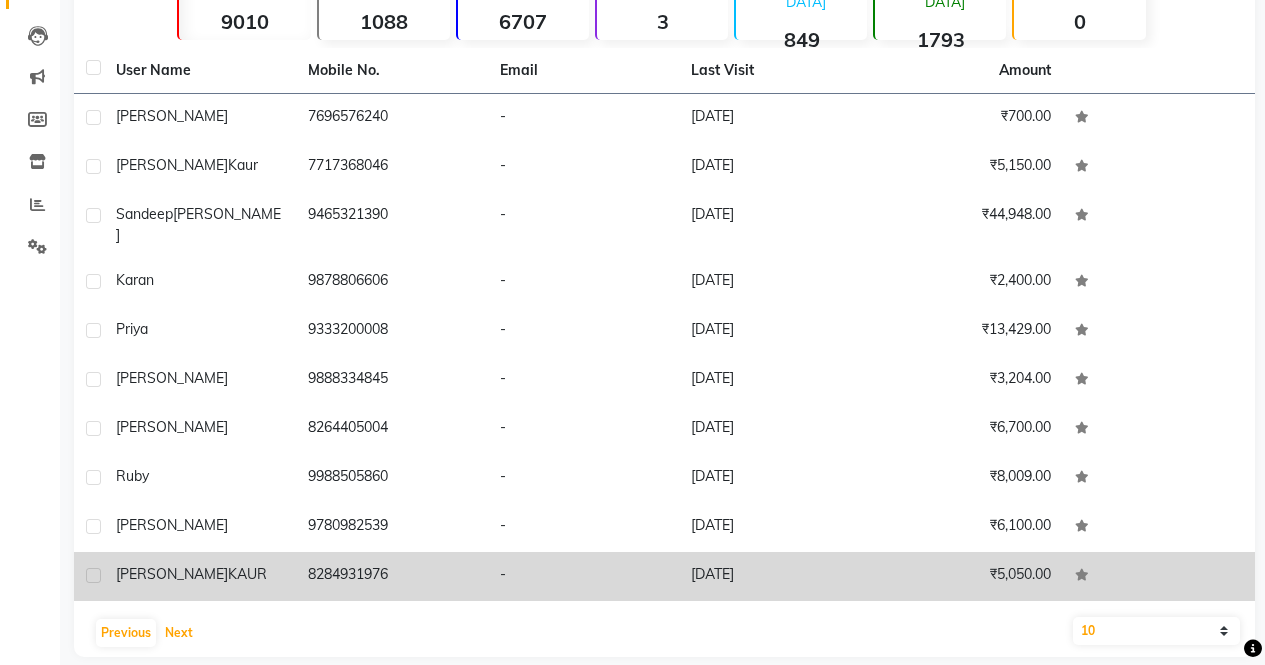 scroll, scrollTop: 201, scrollLeft: 0, axis: vertical 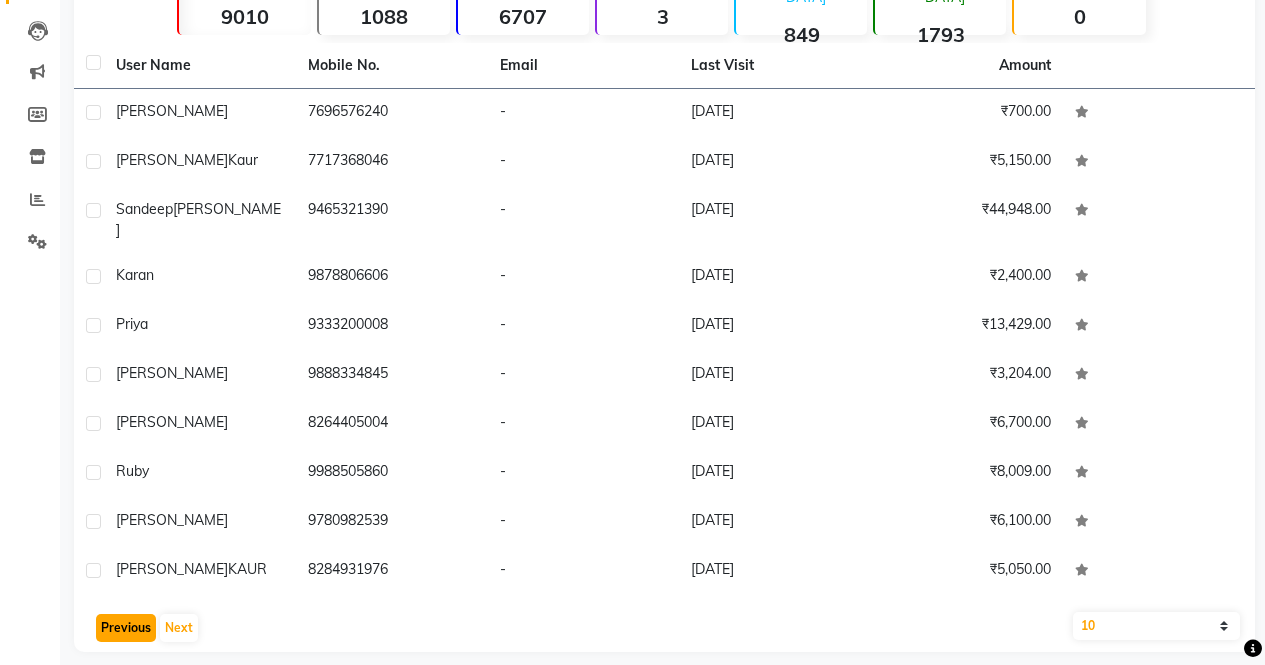 click on "Previous" 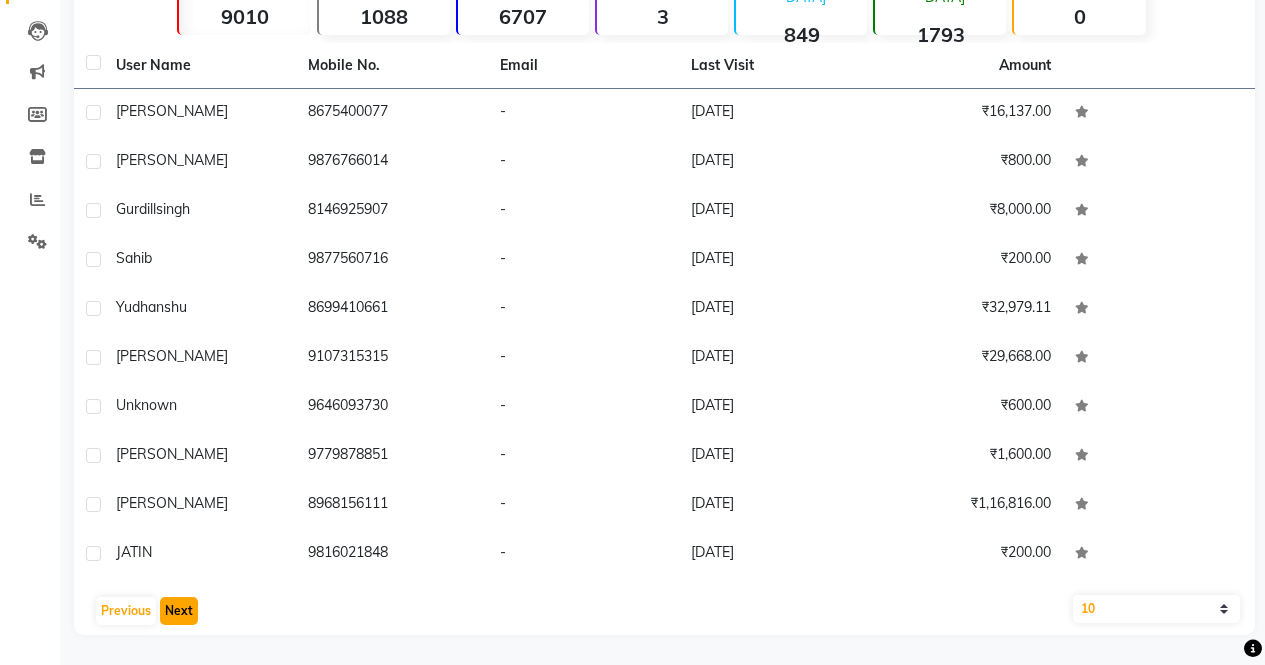 click on "Next" 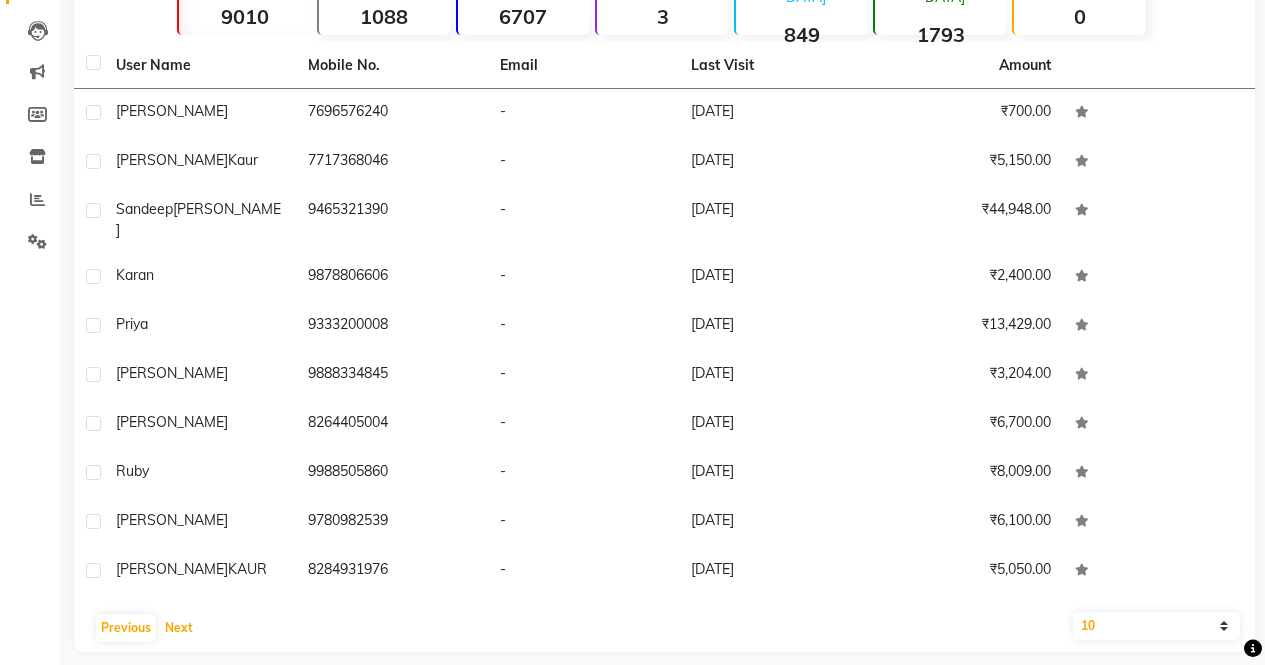 scroll, scrollTop: 0, scrollLeft: 0, axis: both 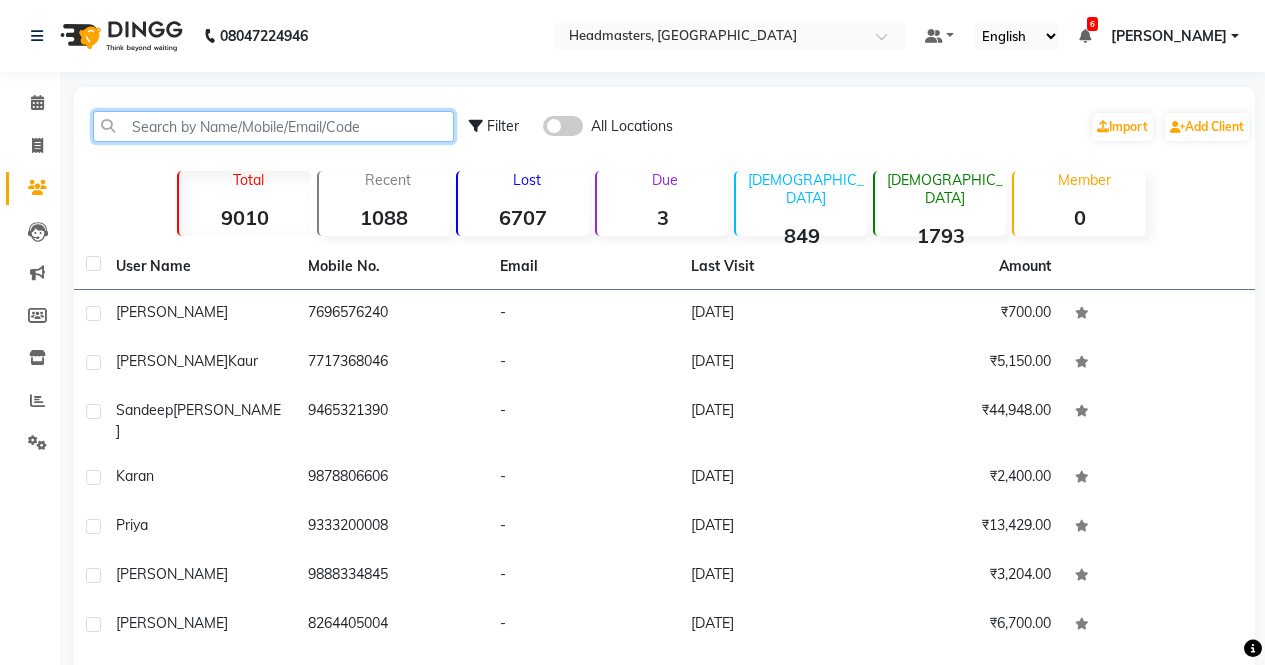 click 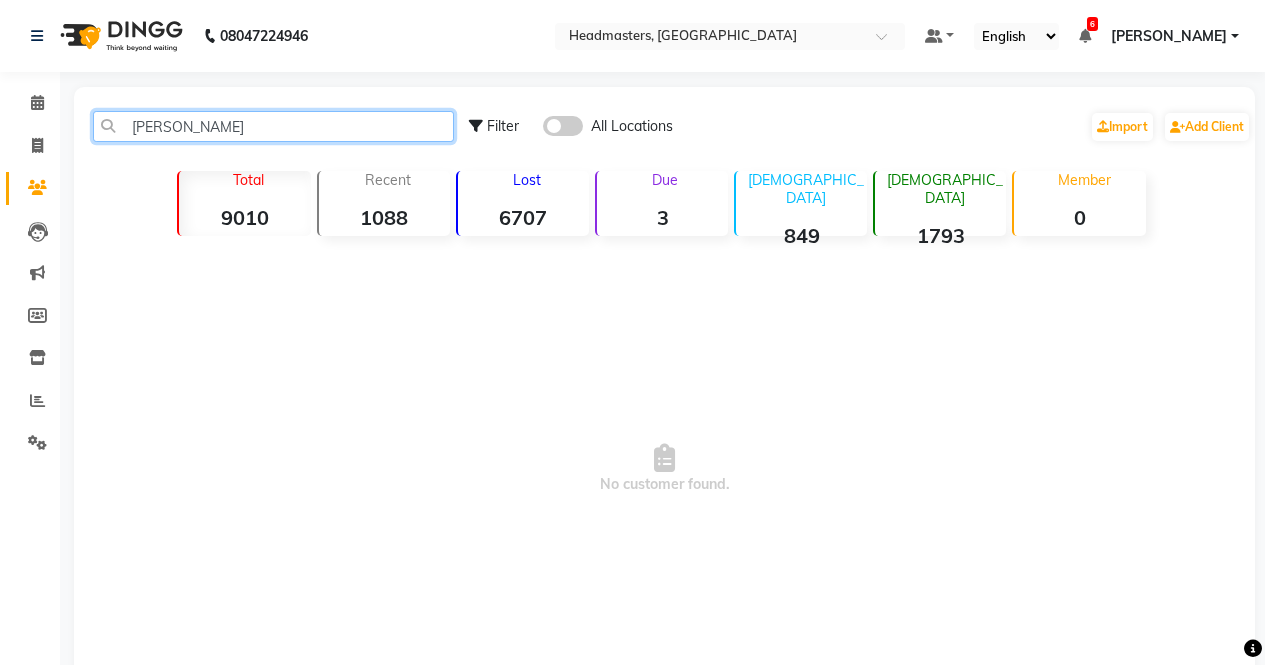 click on "[PERSON_NAME]" 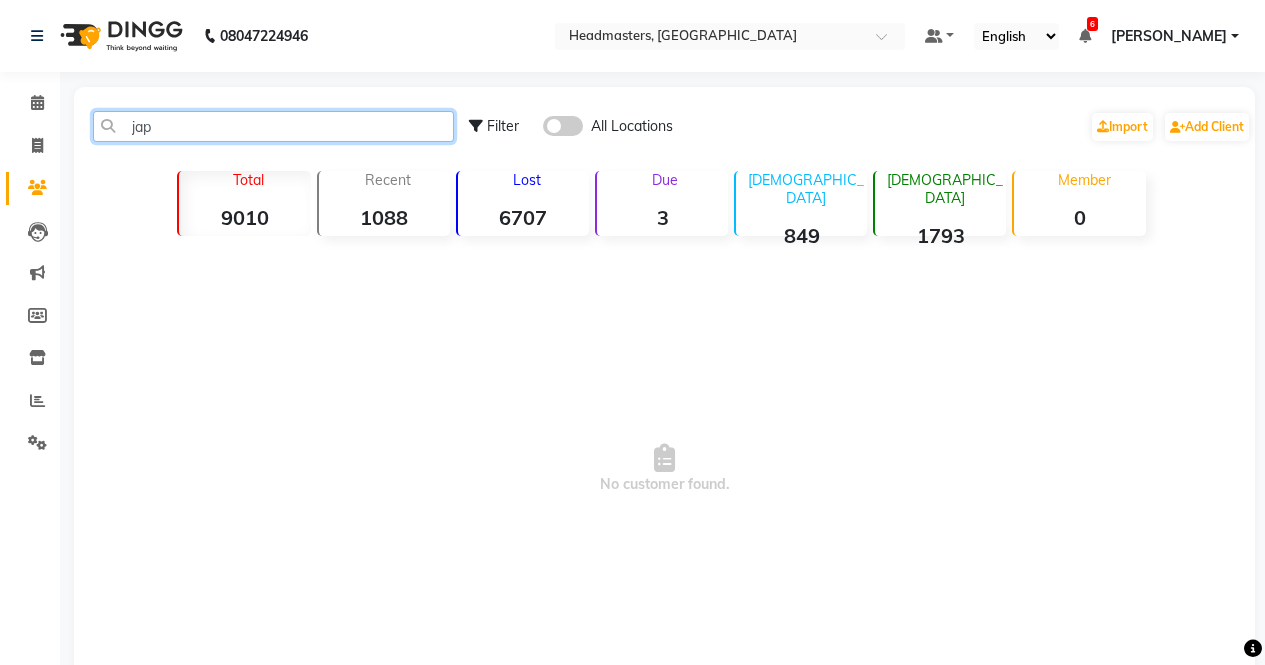 click on "jap" 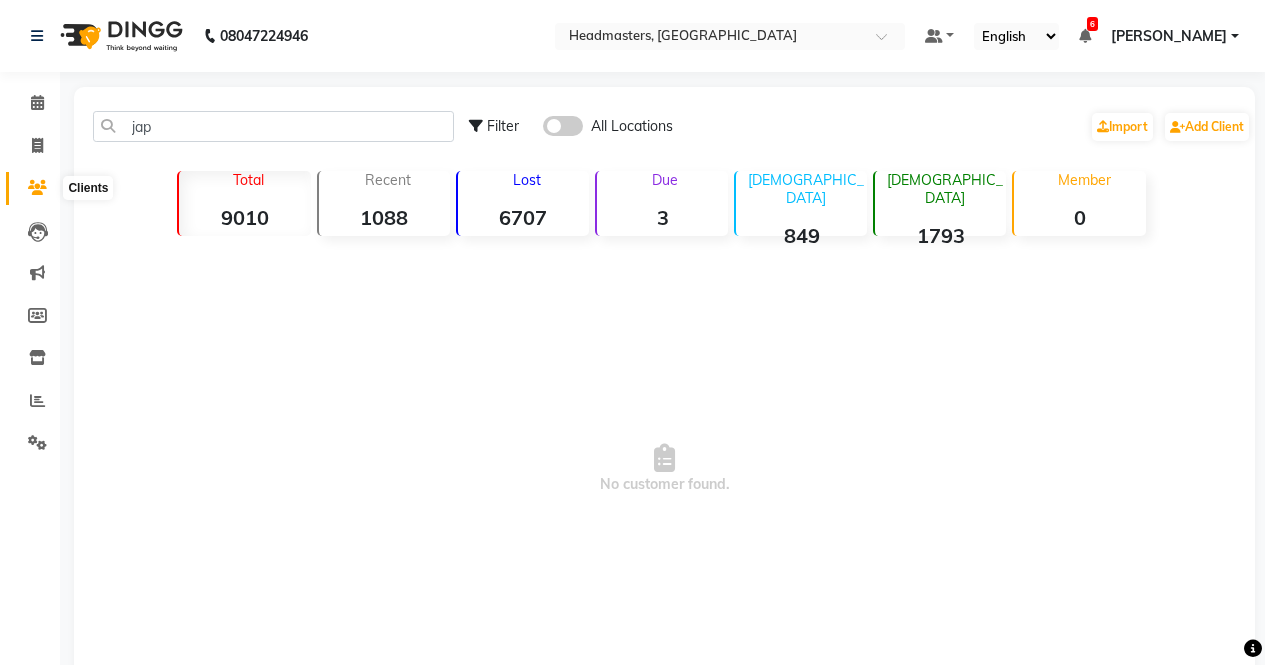 click 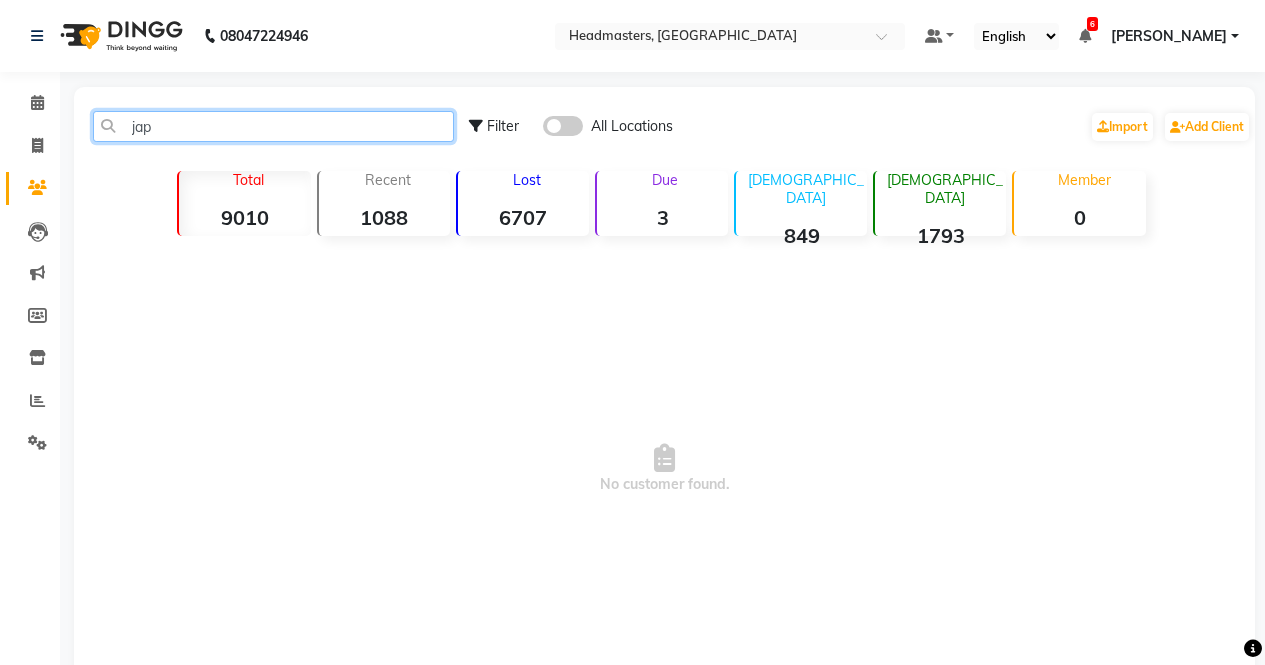 click on "jap" 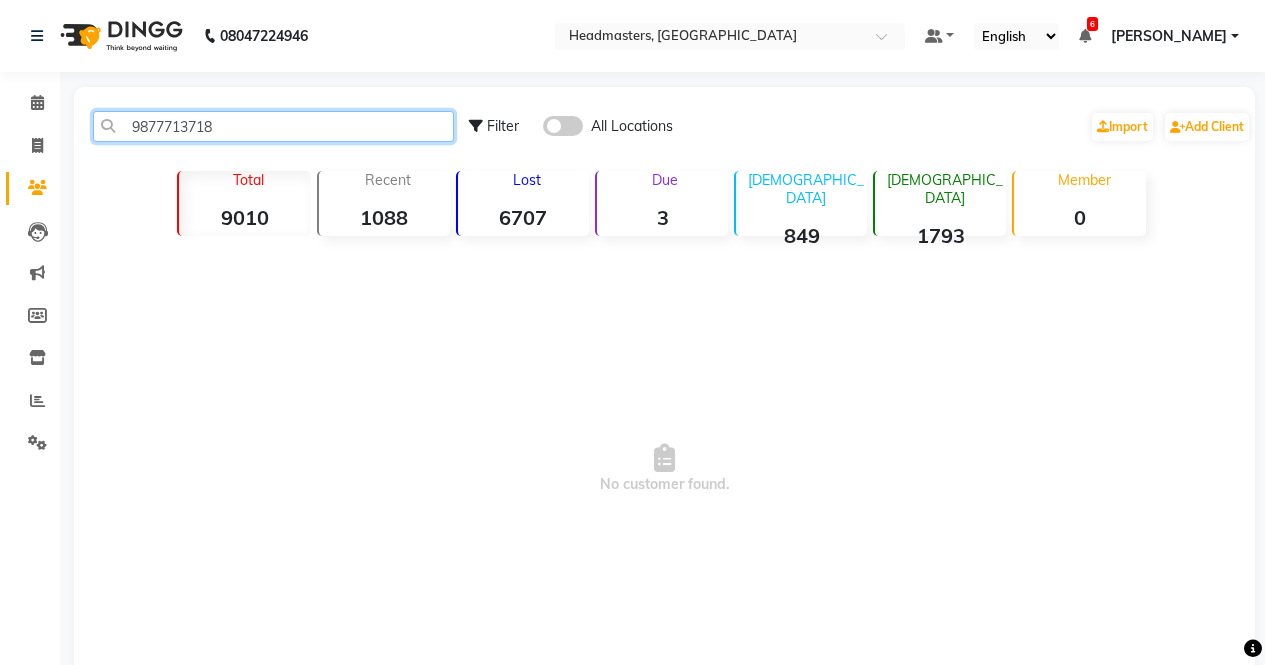 click on "9877713718" 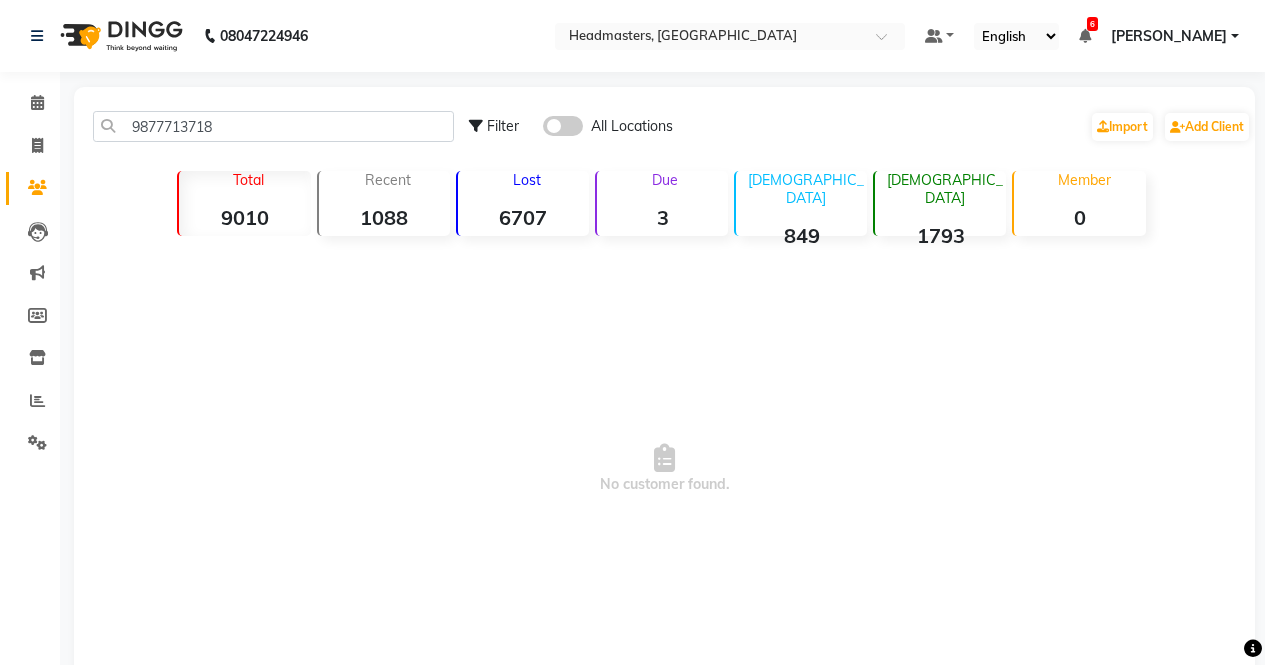 click on "Filter" 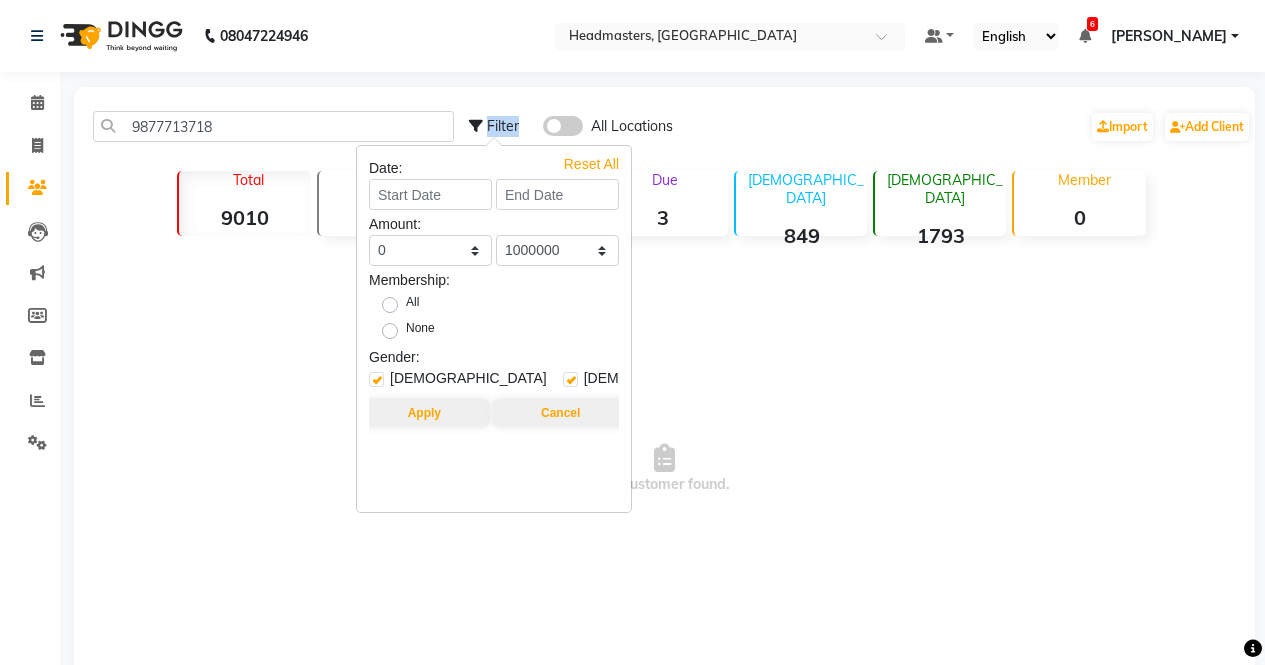 click on "Filter" 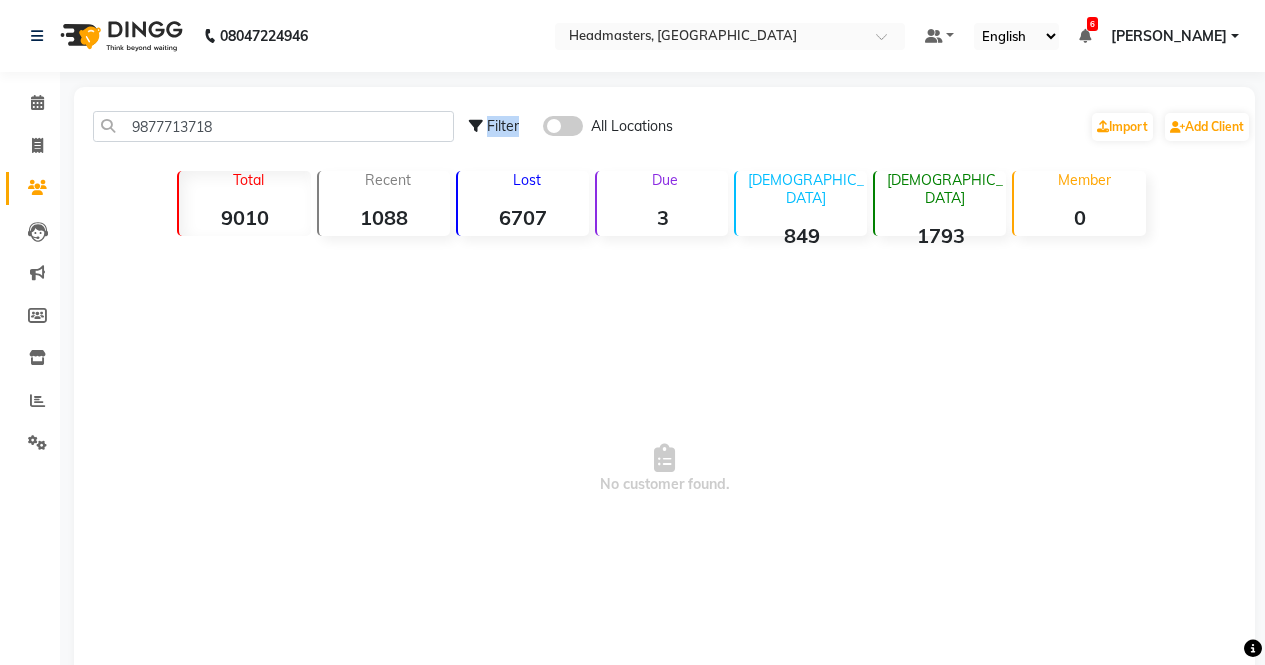 click on "Filter" 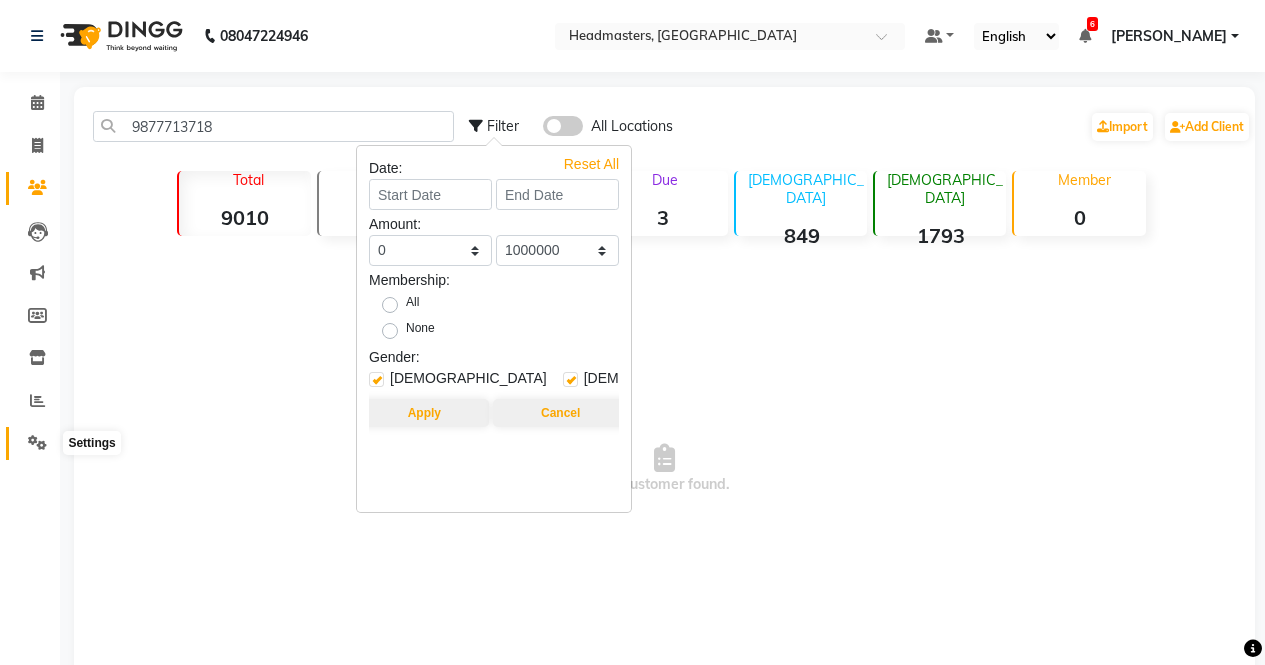 click 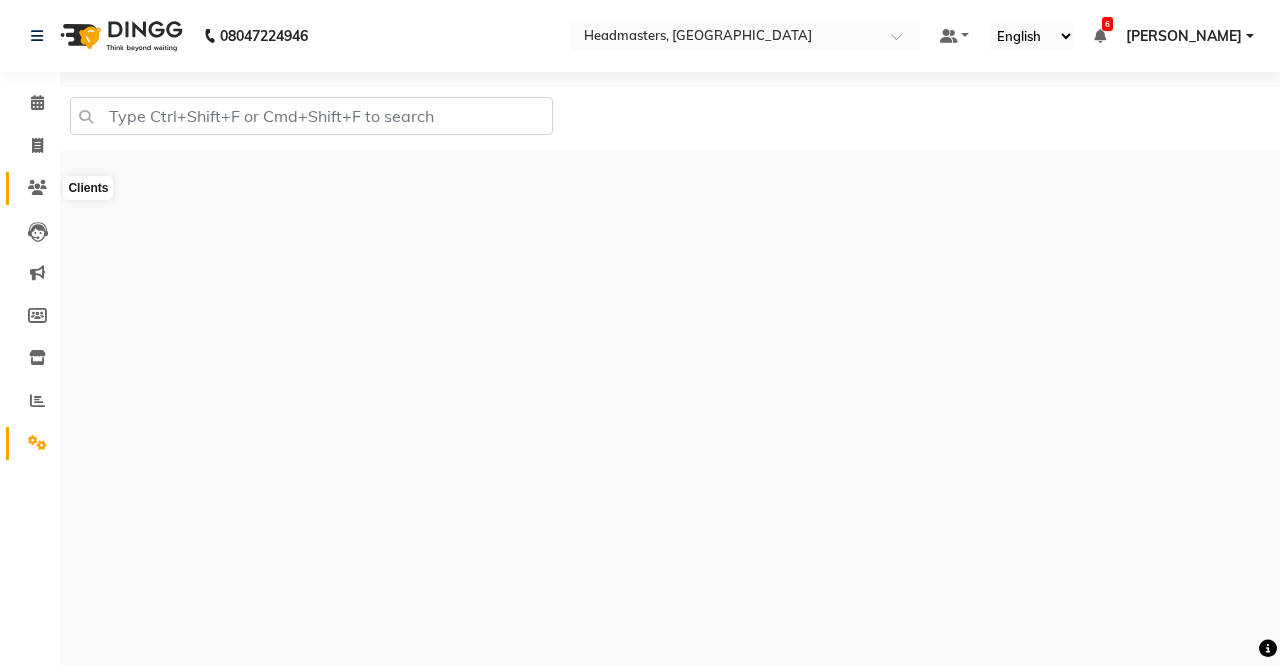 click 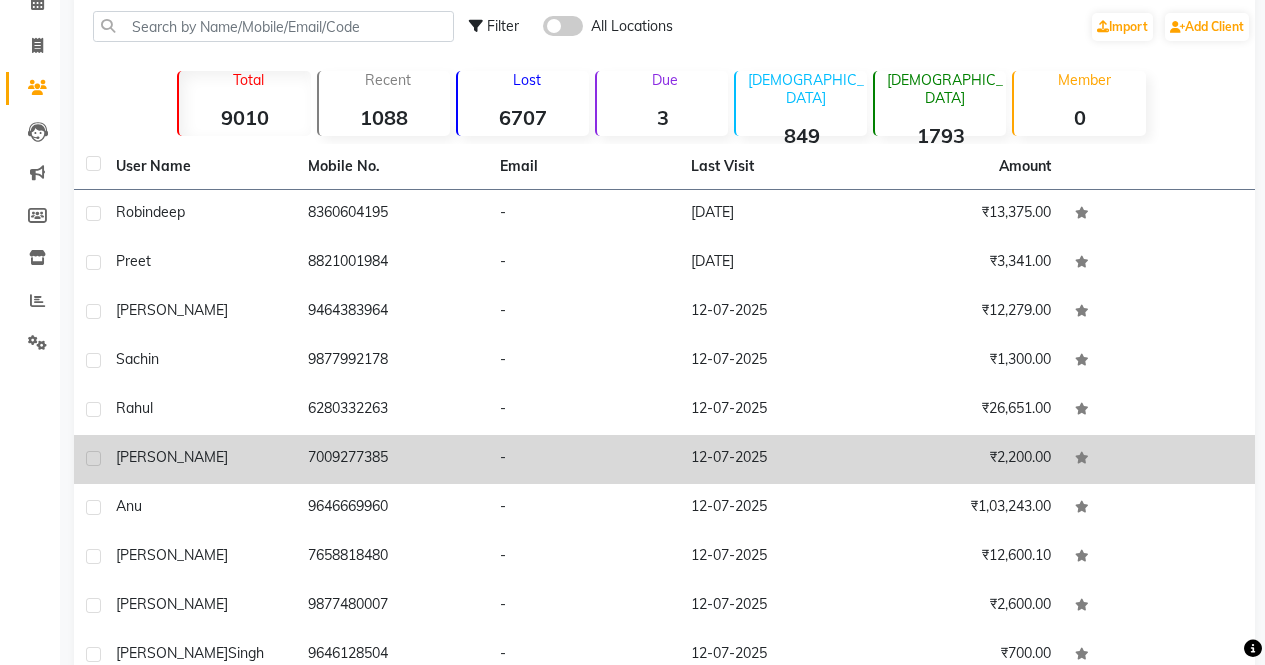 scroll, scrollTop: 201, scrollLeft: 0, axis: vertical 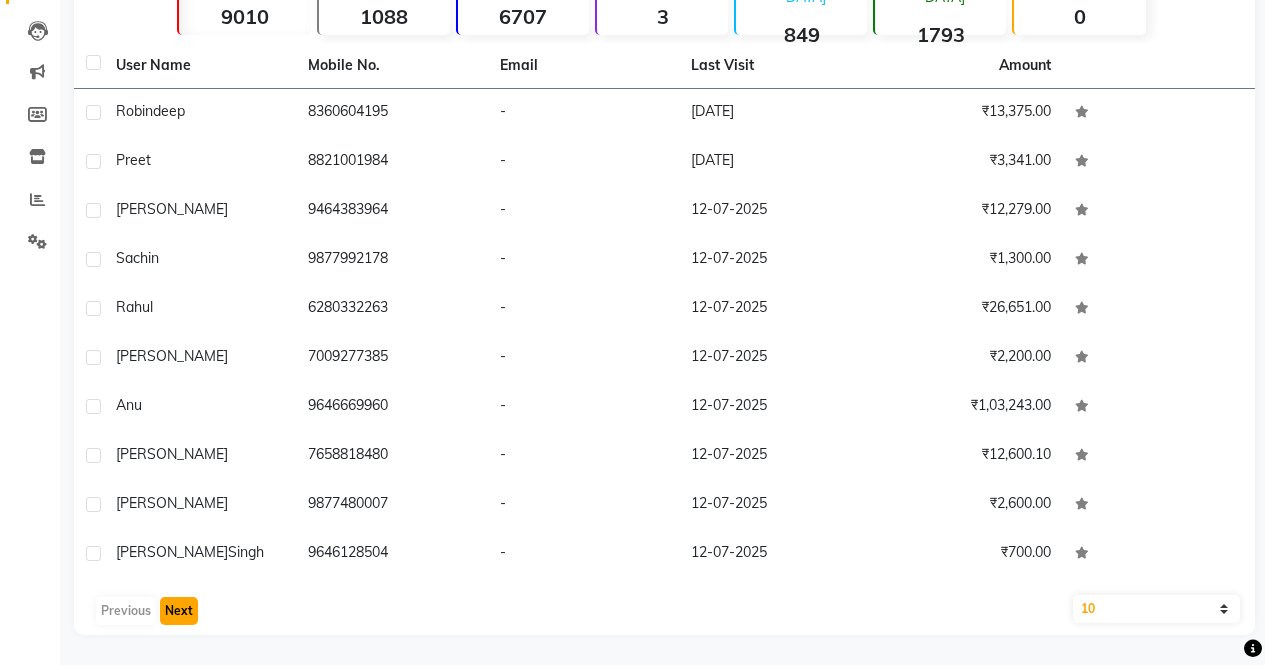 click on "Next" 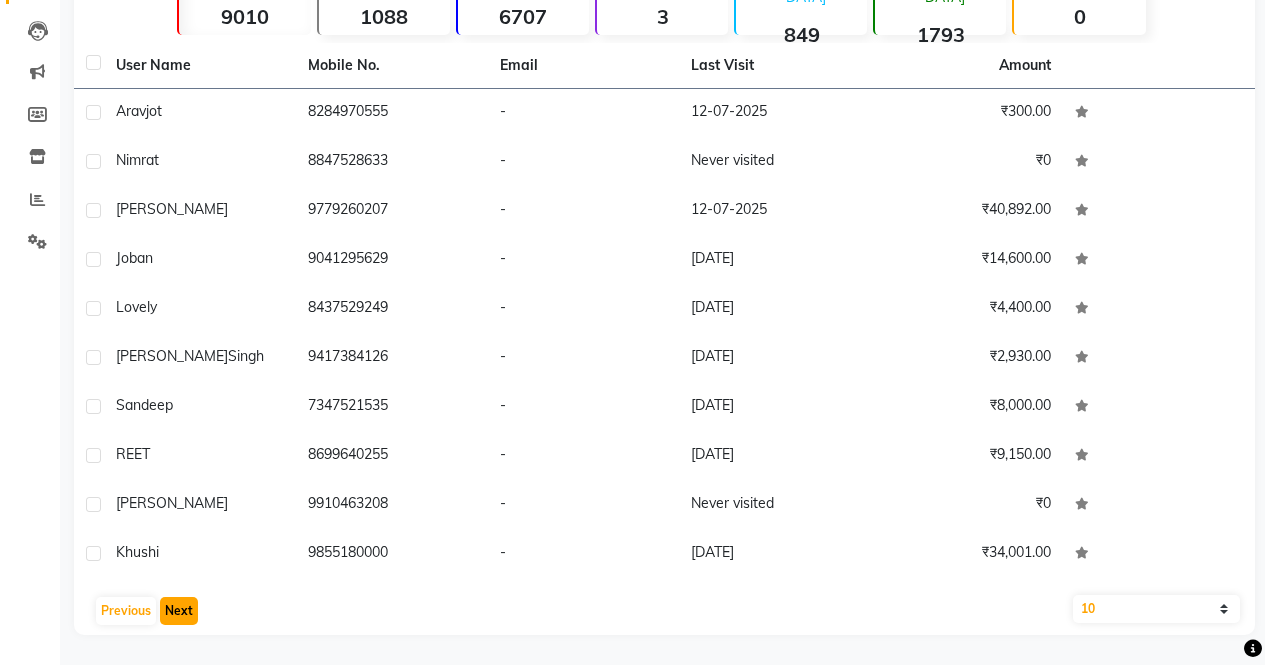 click on "Next" 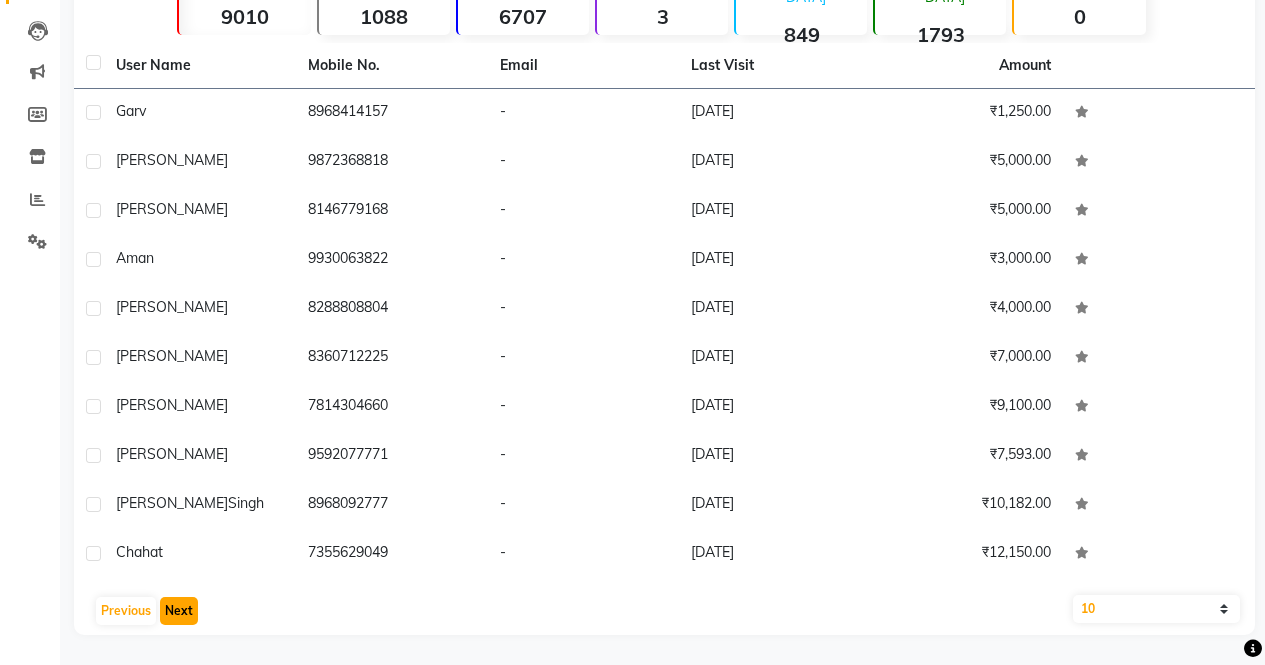 click on "Next" 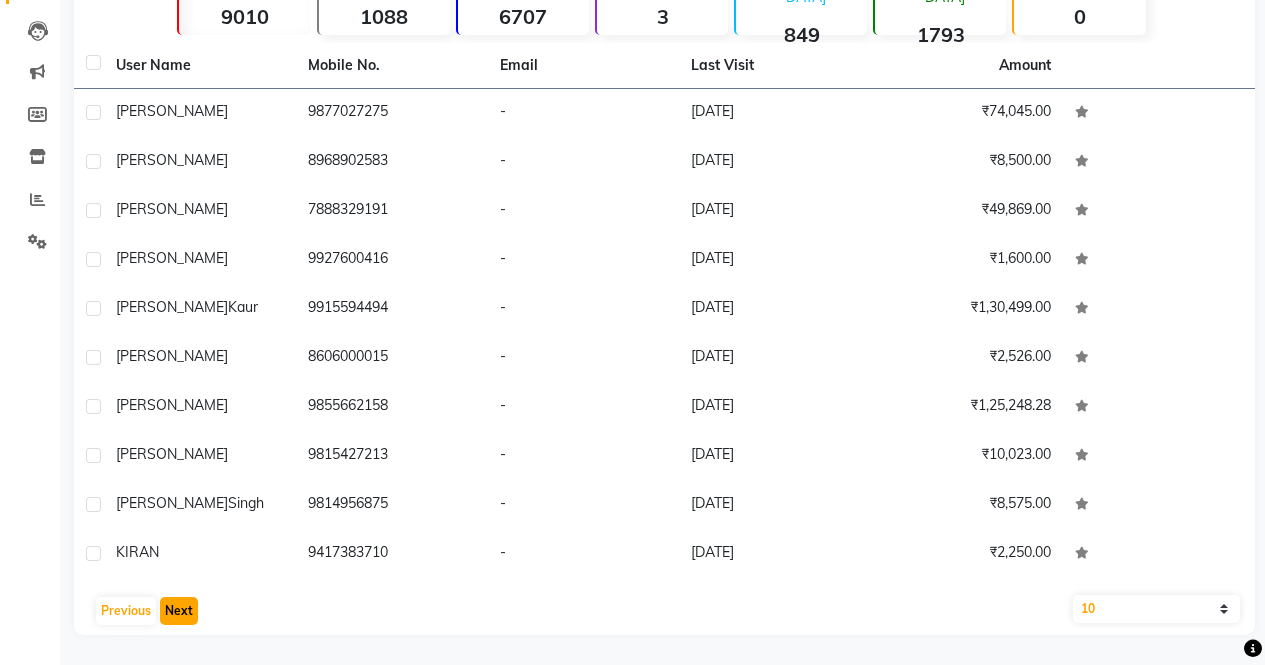 click on "Next" 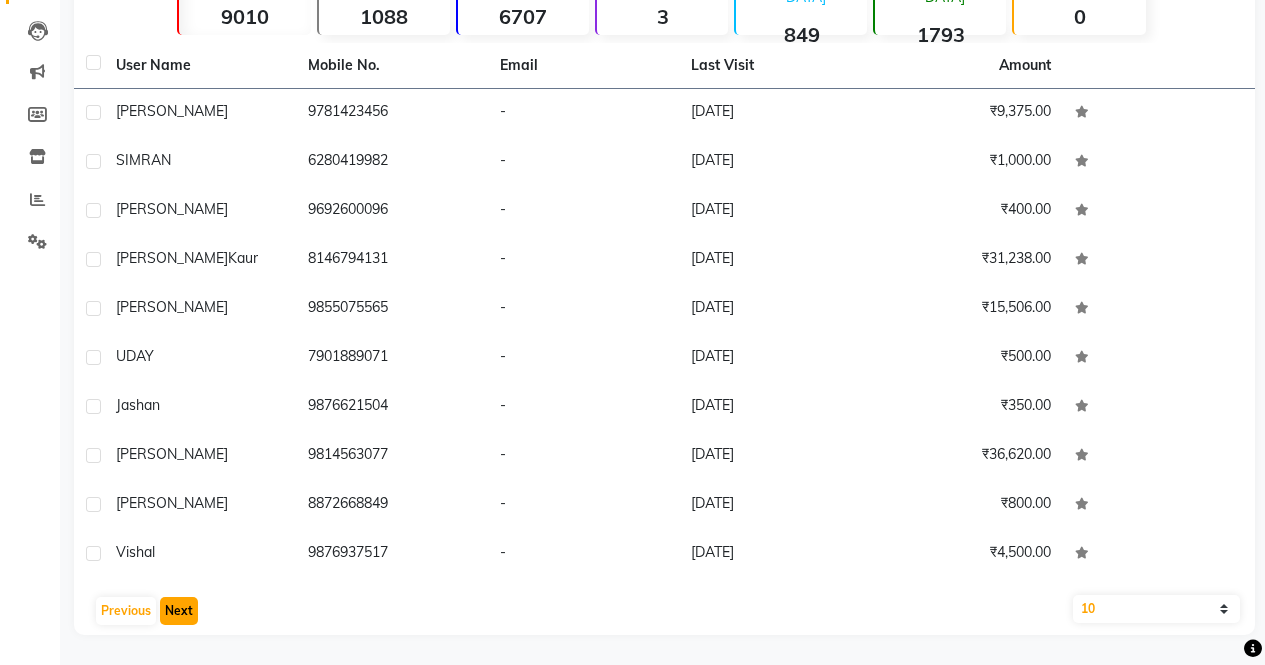 click on "Next" 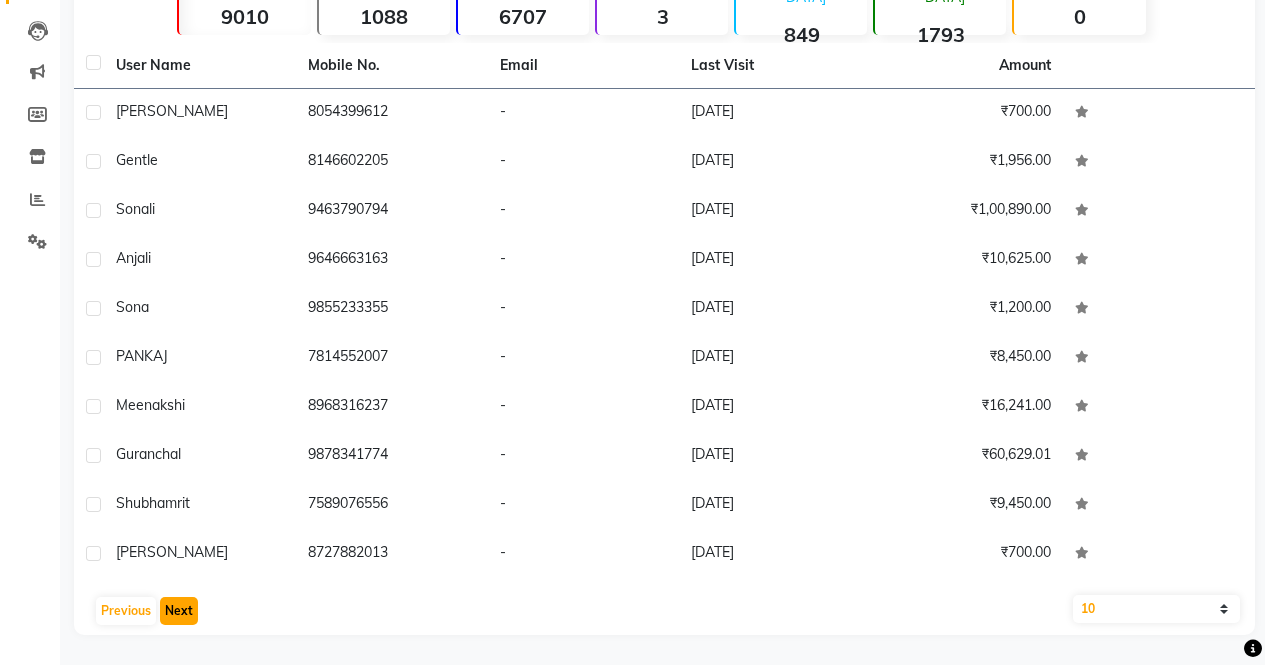 click on "Next" 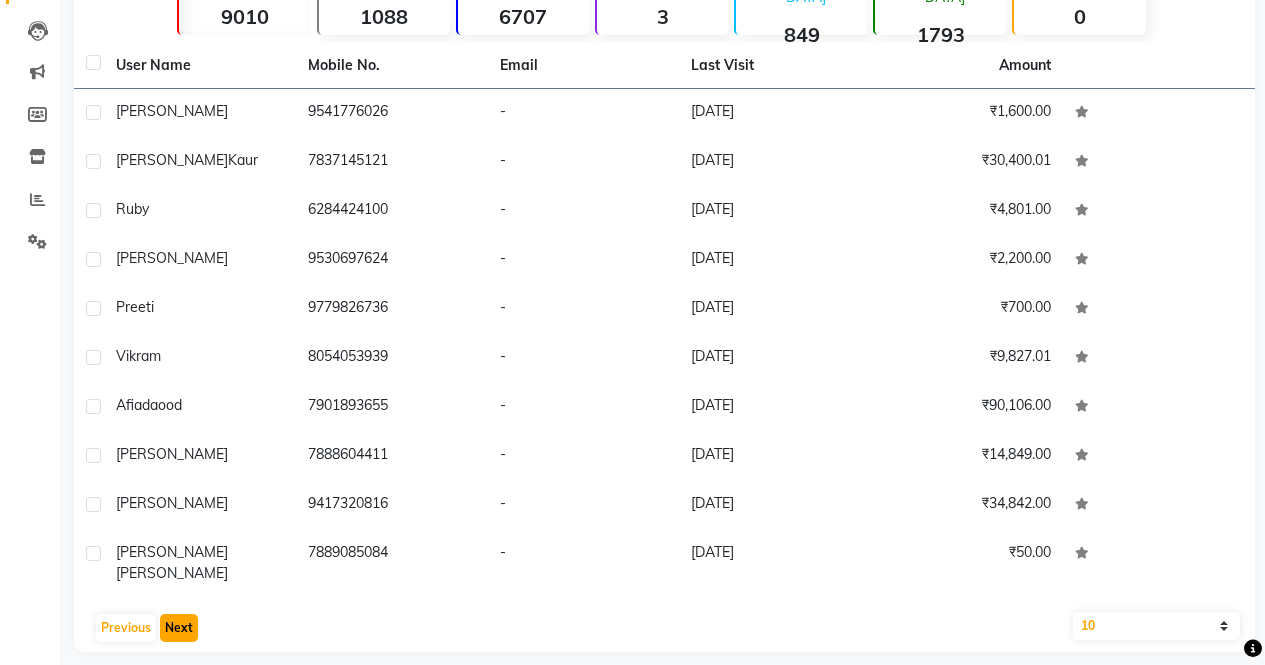 click on "Next" 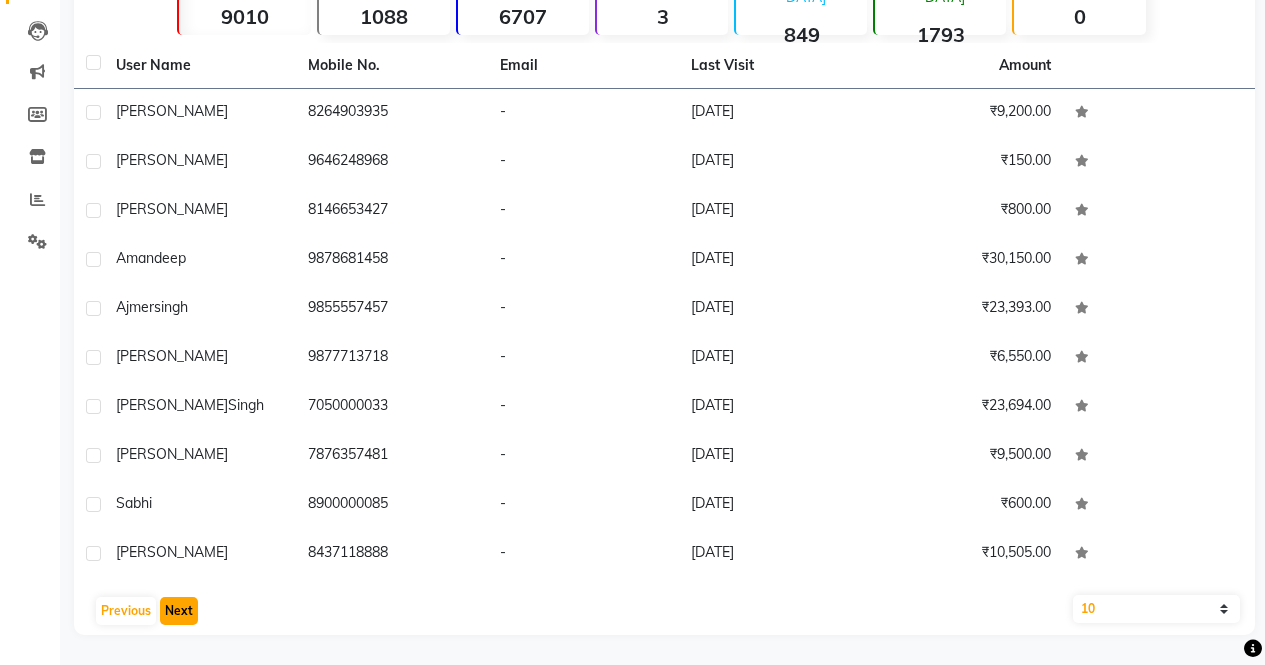 click on "Next" 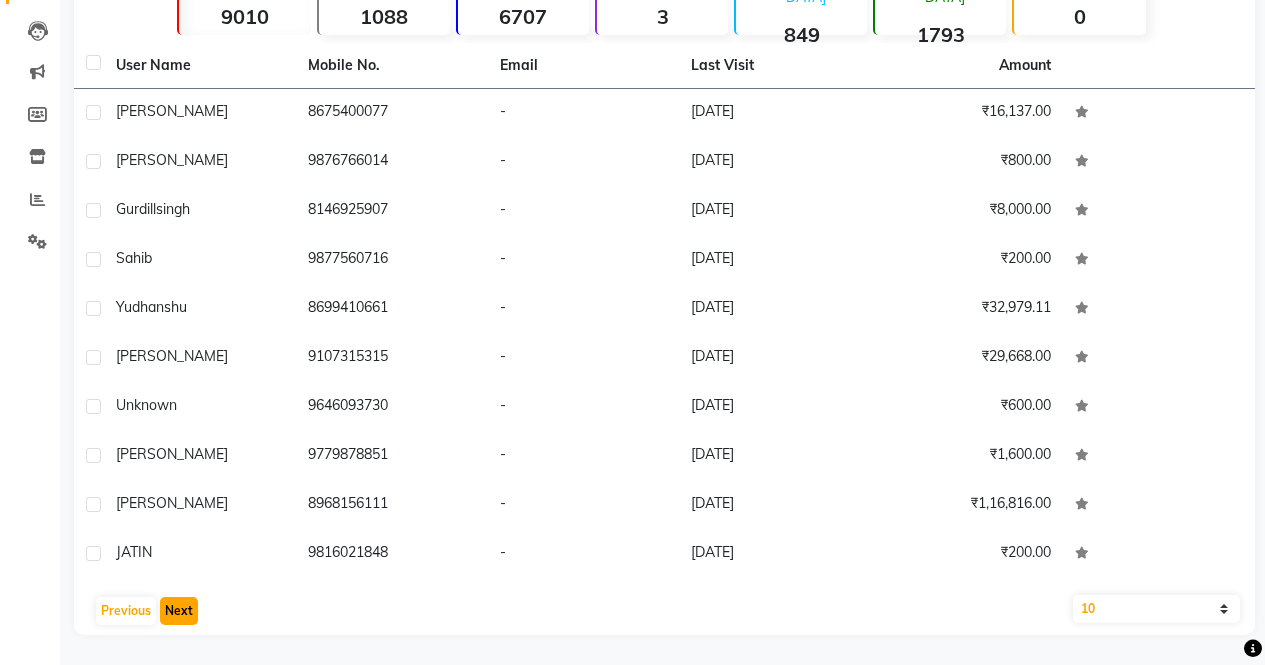 click on "Next" 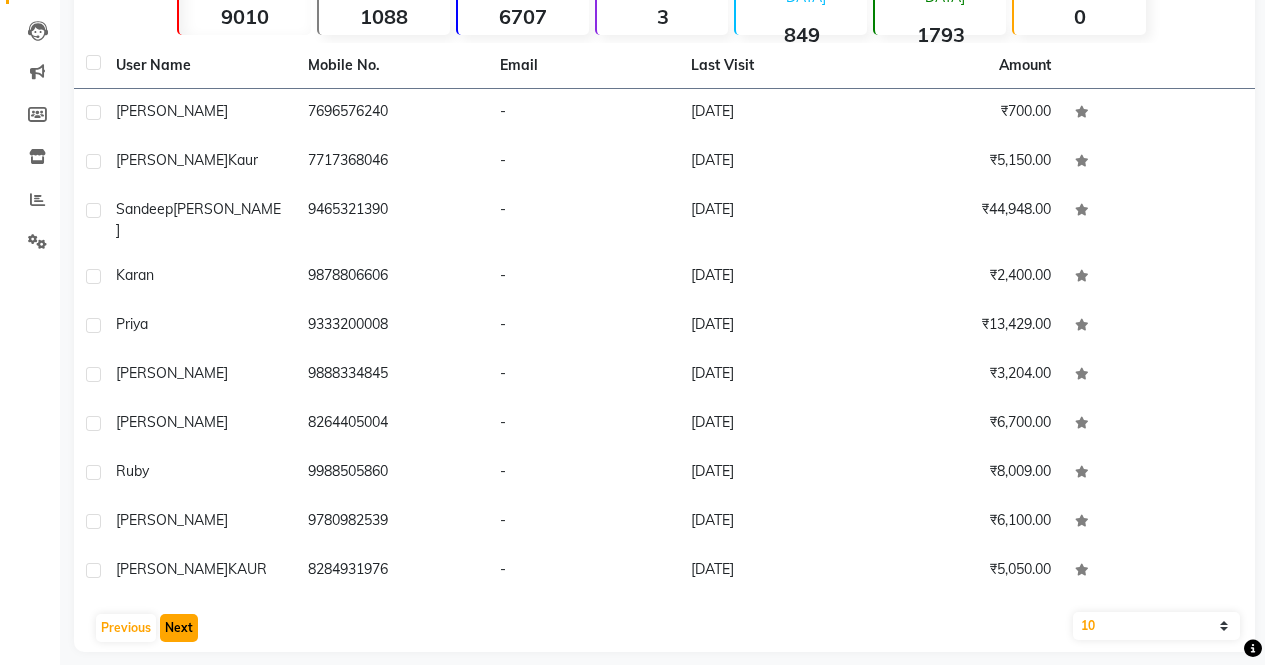 click on "Next" 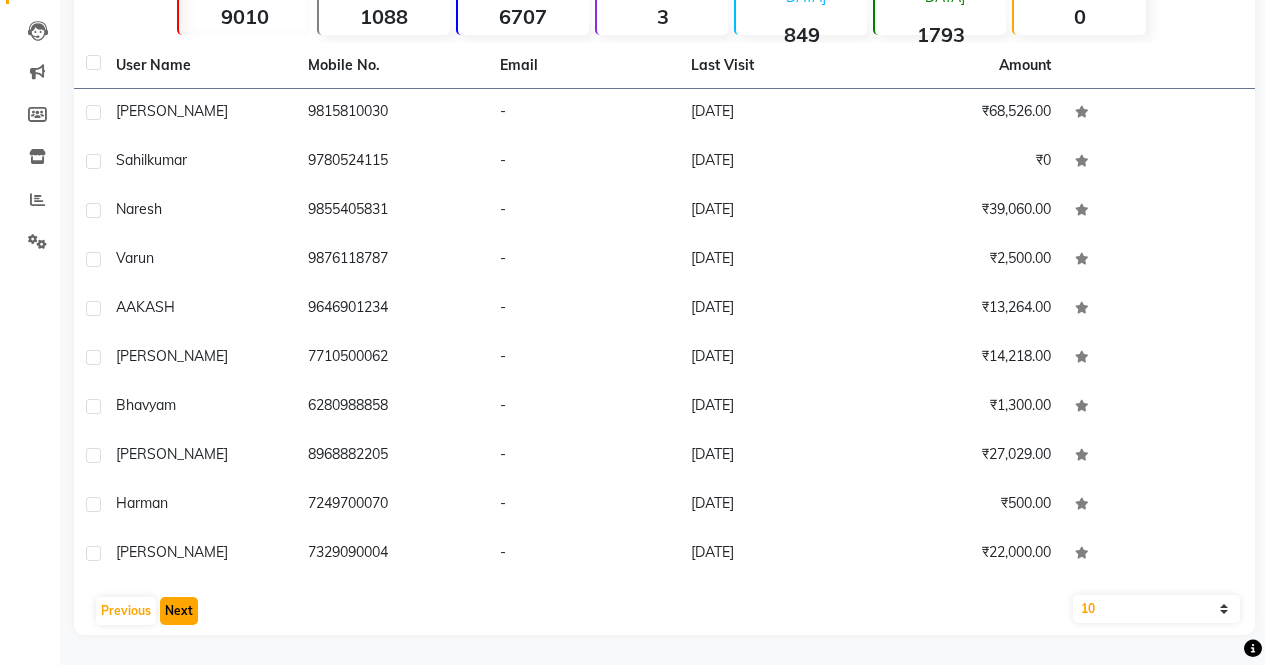 click on "Next" 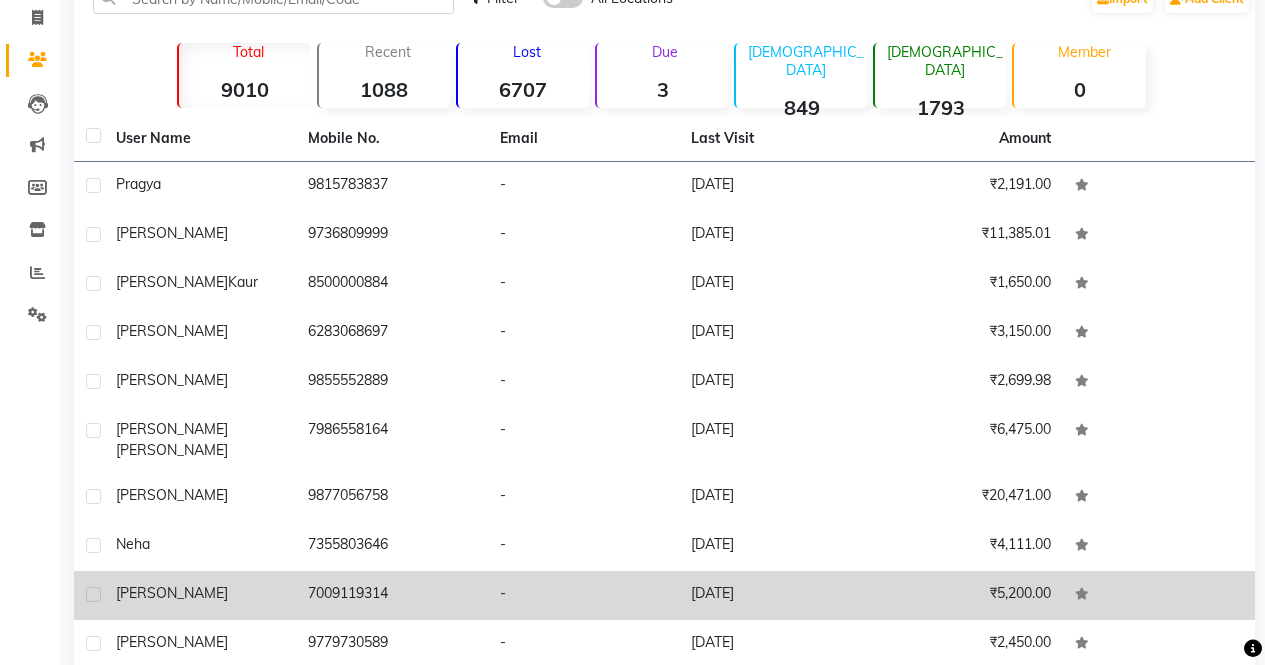 scroll, scrollTop: 201, scrollLeft: 0, axis: vertical 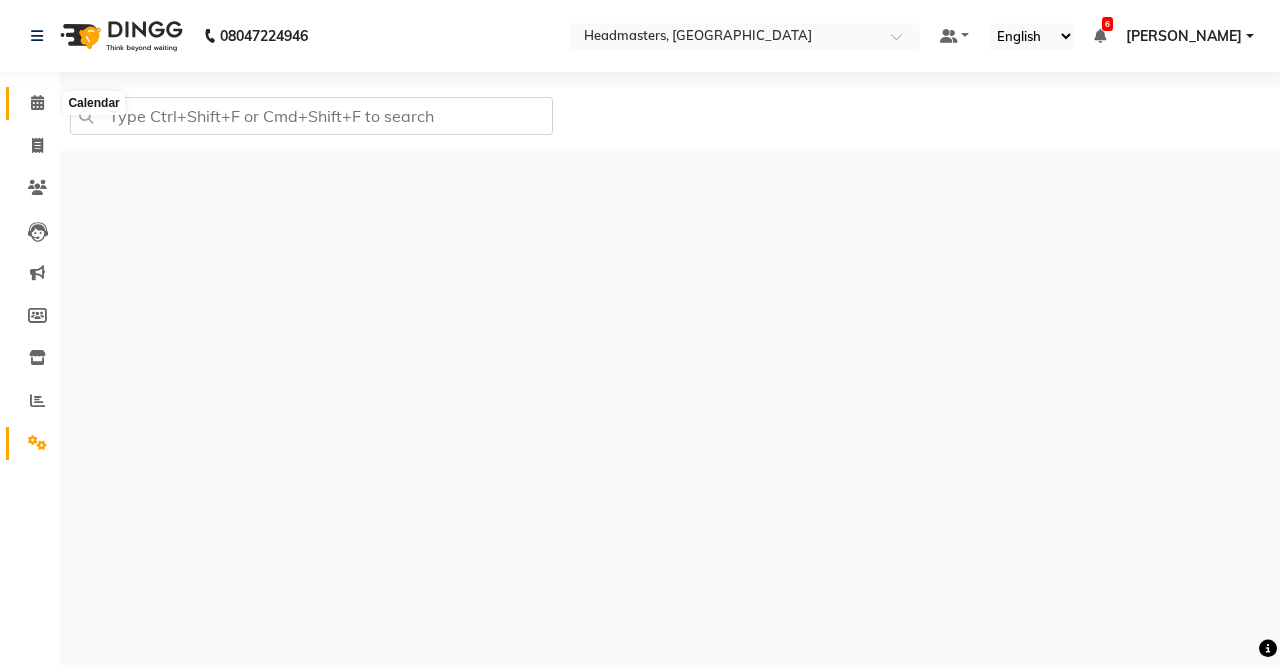click 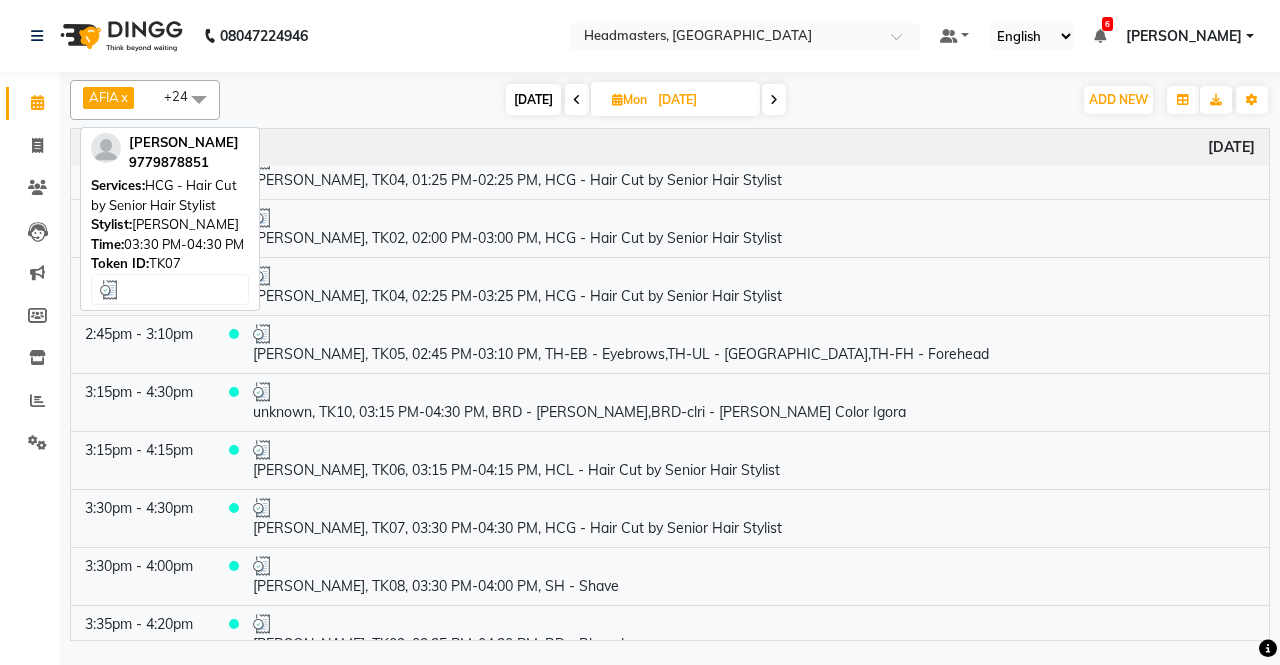 scroll, scrollTop: 744, scrollLeft: 0, axis: vertical 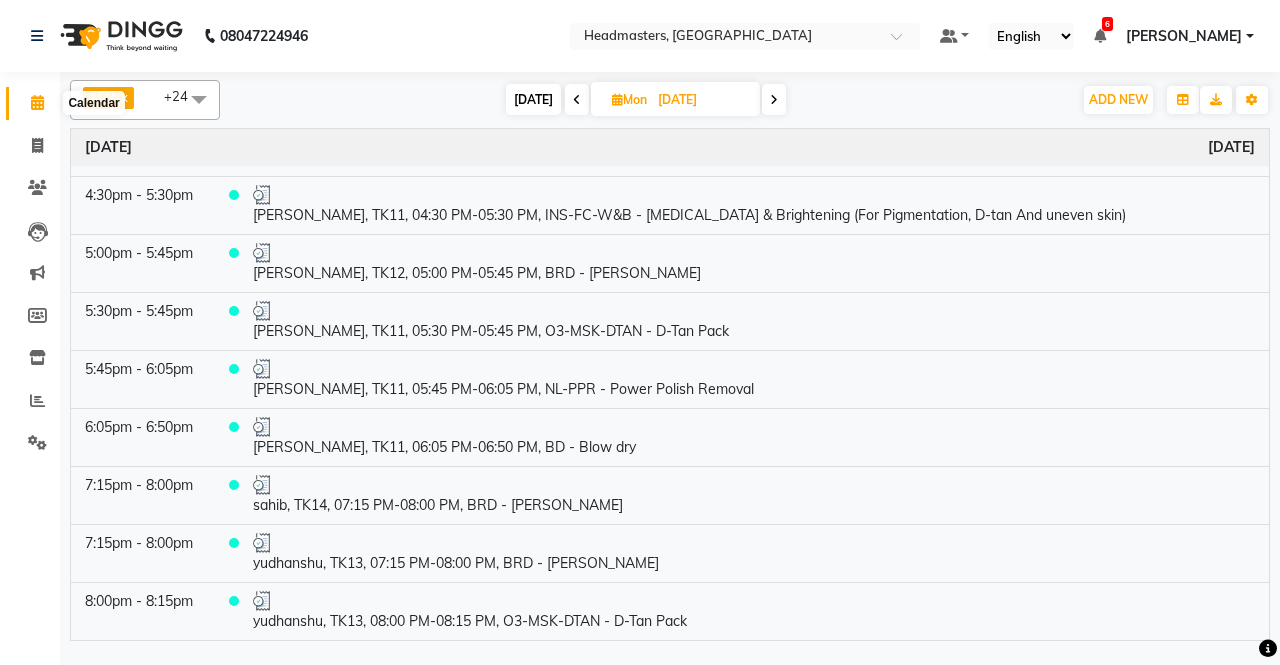 click 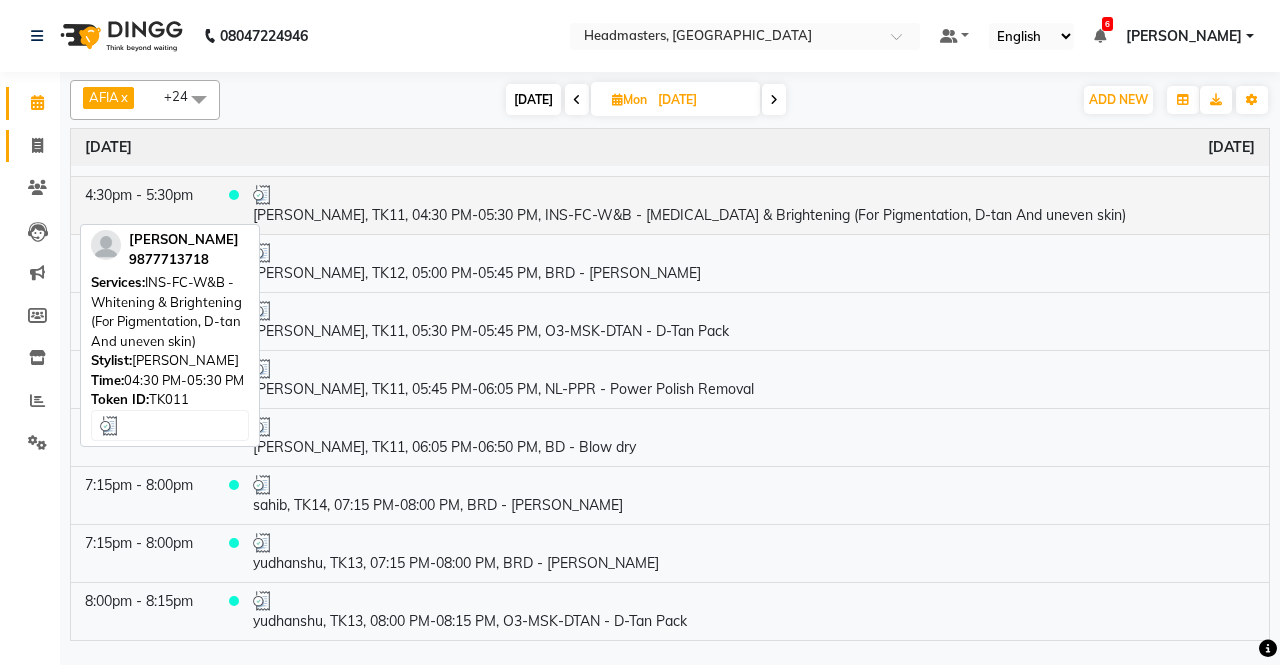 click on "[PERSON_NAME], TK11, 04:30 PM-05:30 PM, INS-FC-W&B - [MEDICAL_DATA] & Brightening (For Pigmentation, D-tan And uneven skin)" at bounding box center (754, 205) 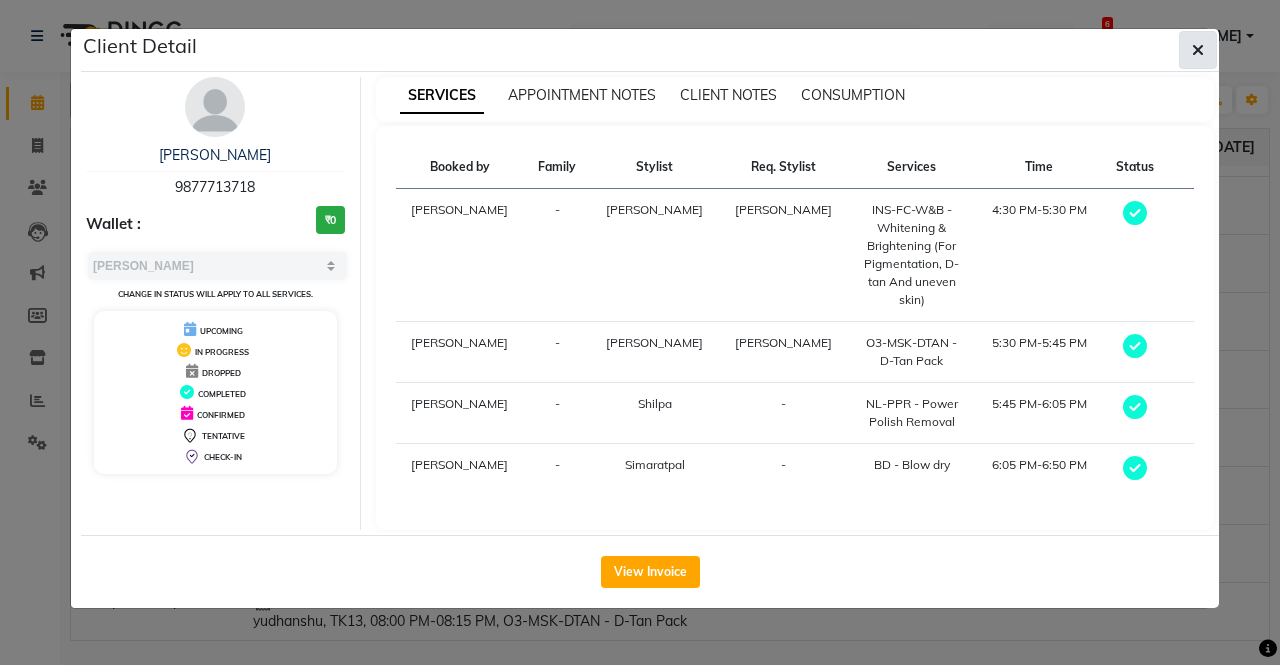 click 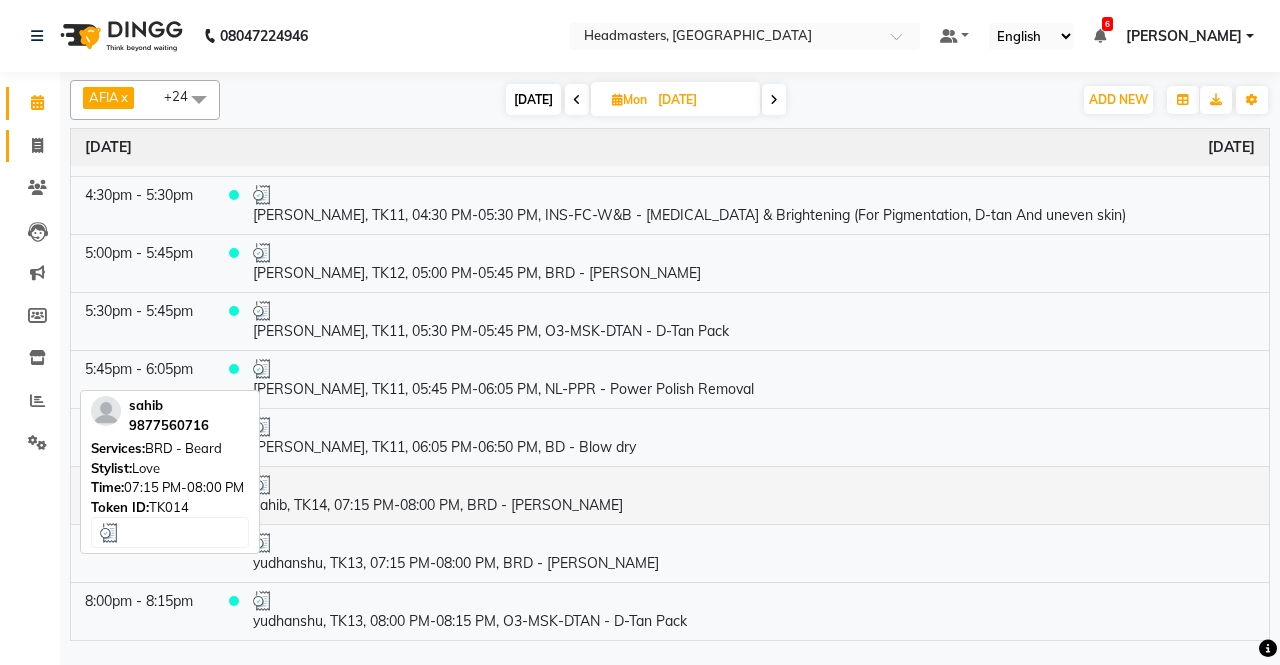 scroll, scrollTop: 144, scrollLeft: 0, axis: vertical 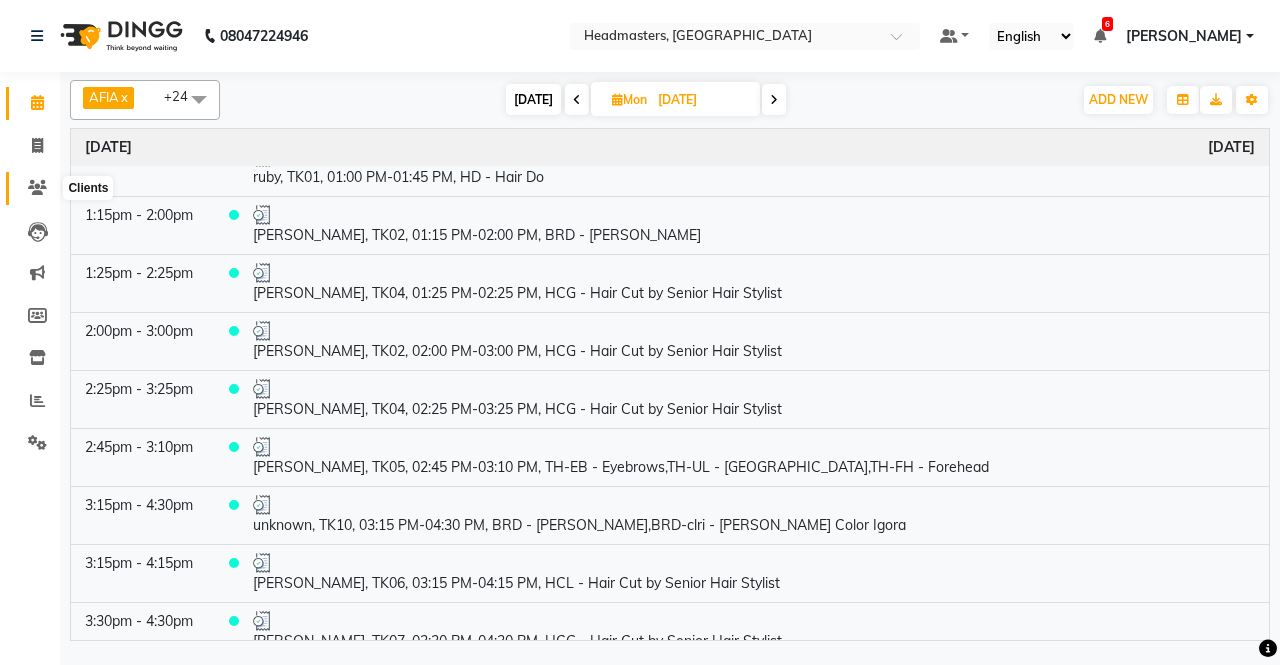 click 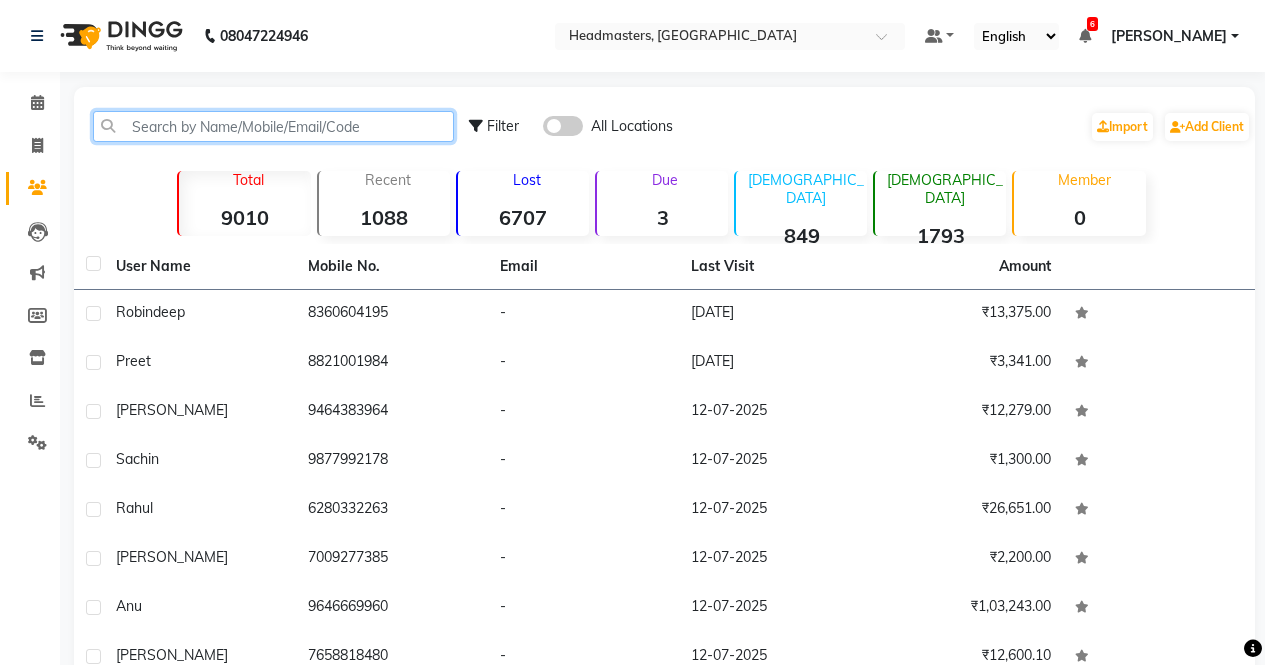 click 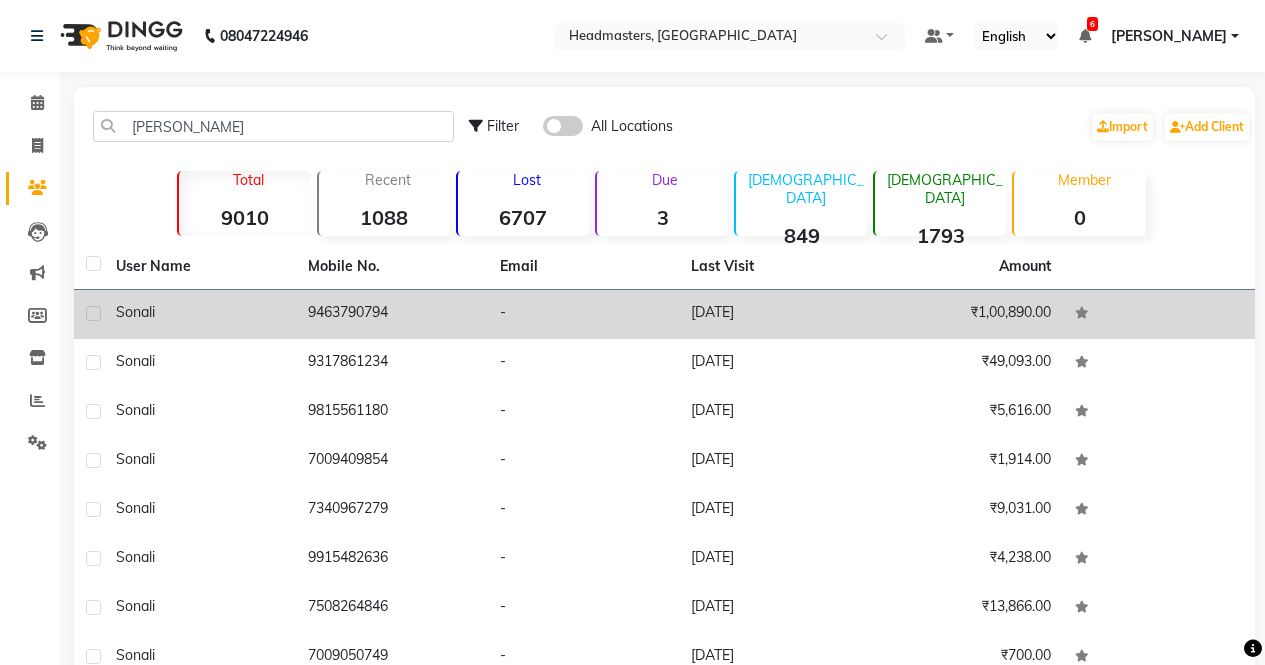click on "9463790794" 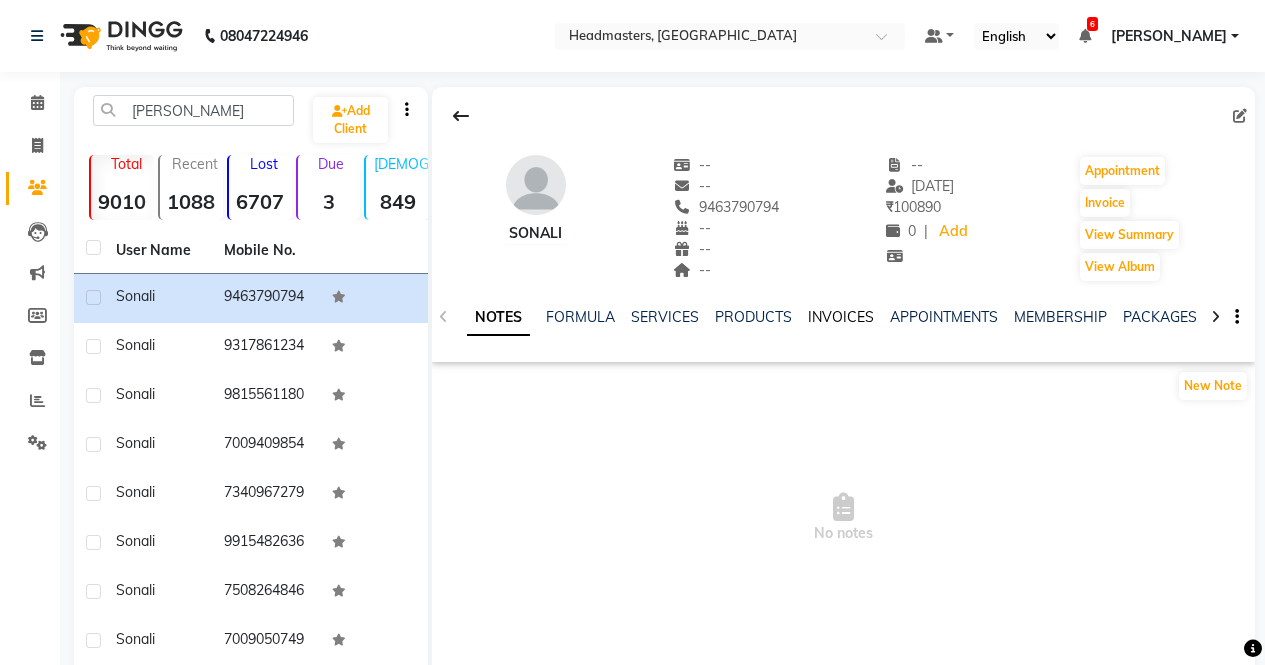 click on "INVOICES" 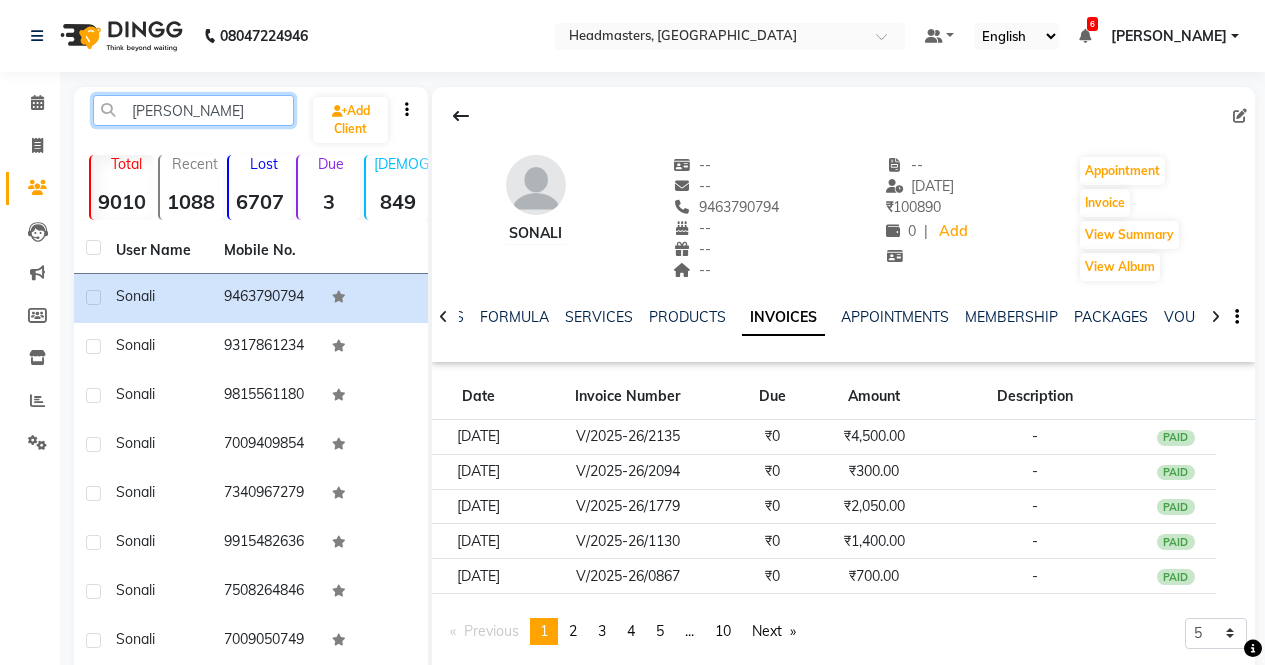 click on "[PERSON_NAME]" 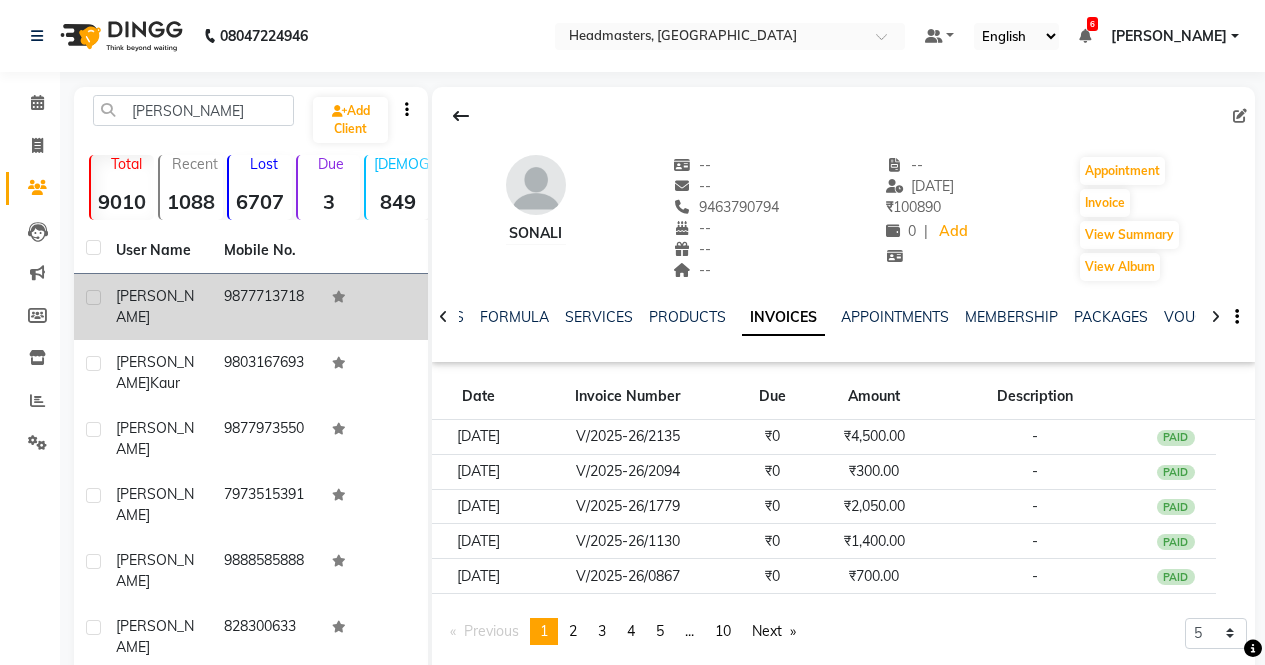 click on "9877713718" 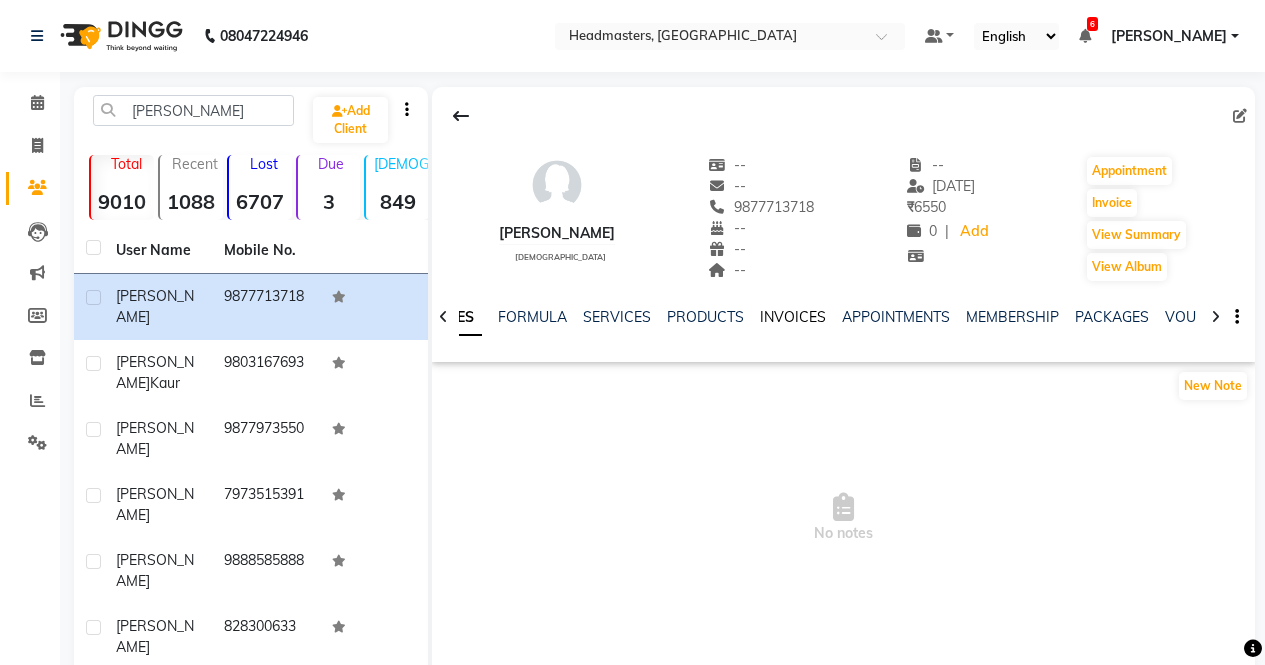 click on "INVOICES" 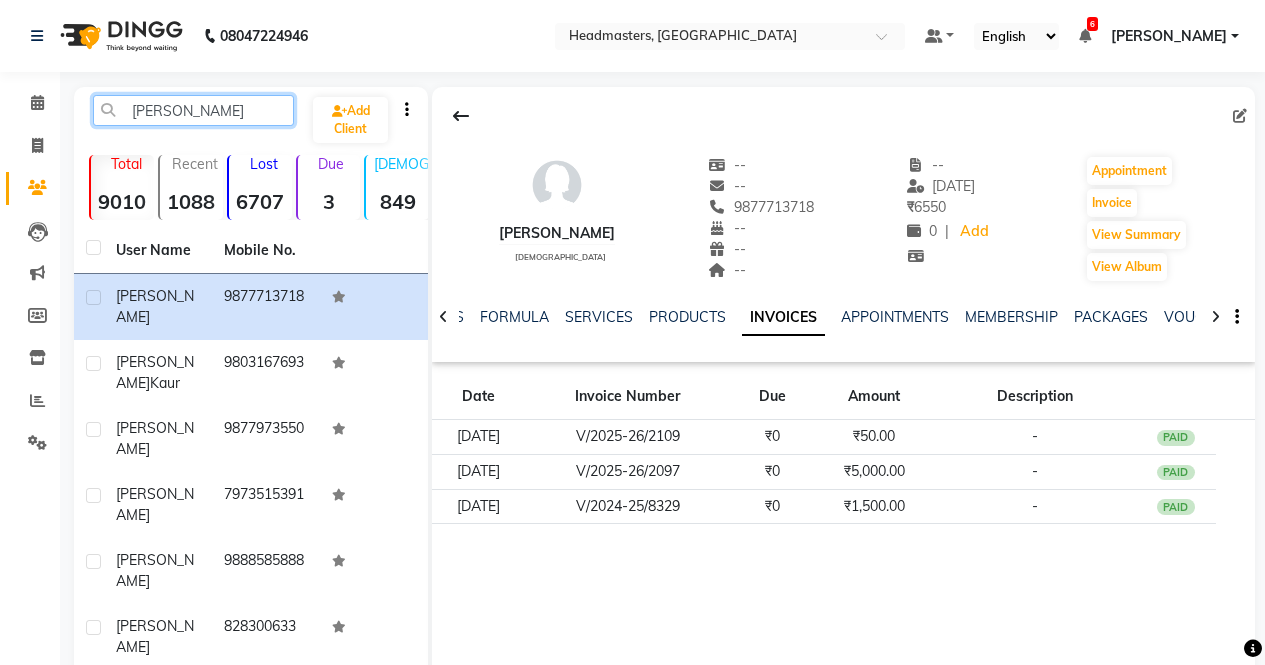 click on "[PERSON_NAME]" 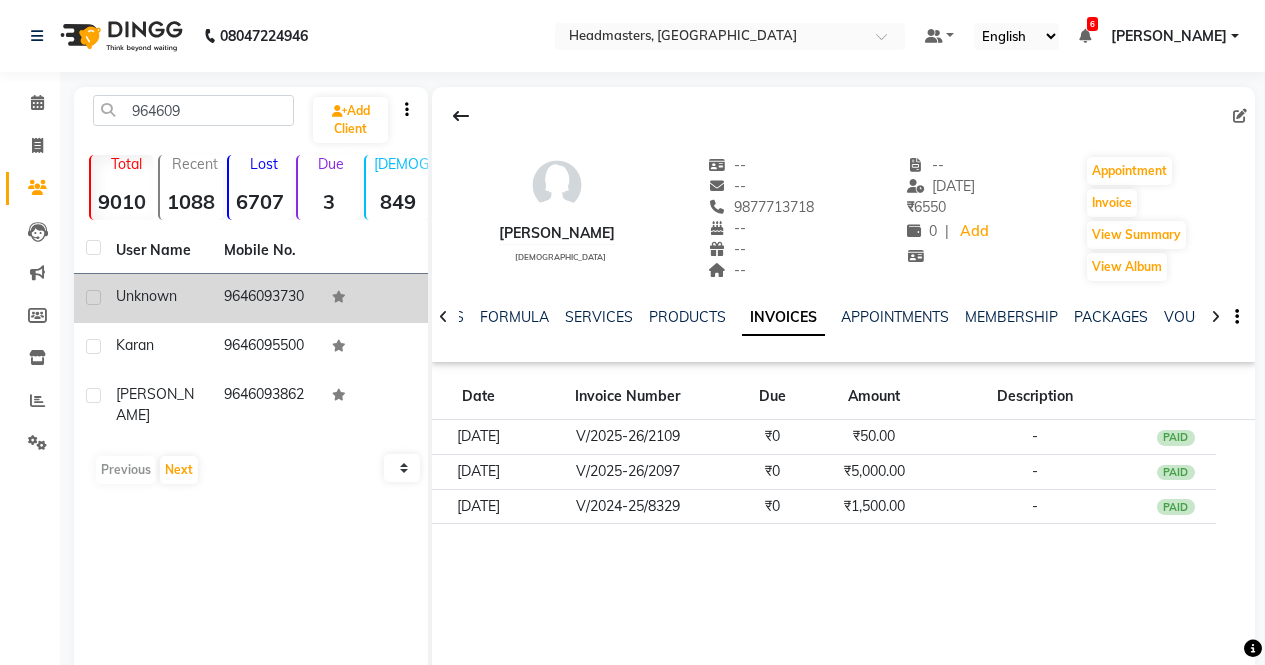 click on "9646093730" 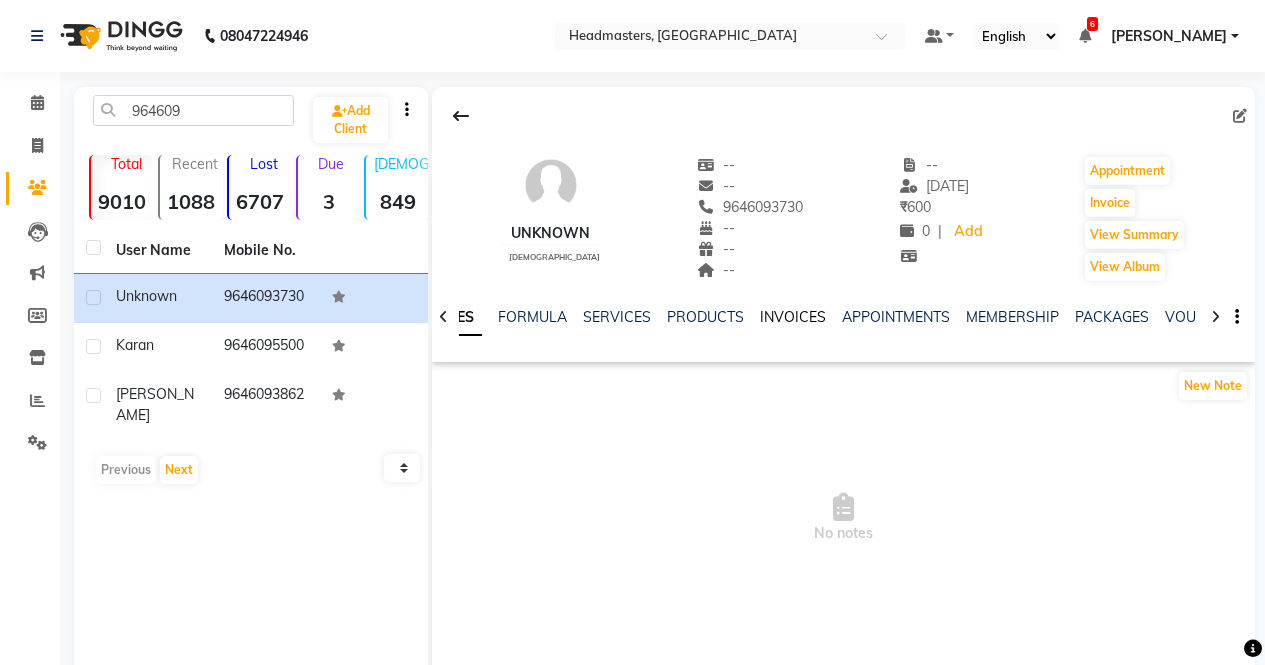 click on "INVOICES" 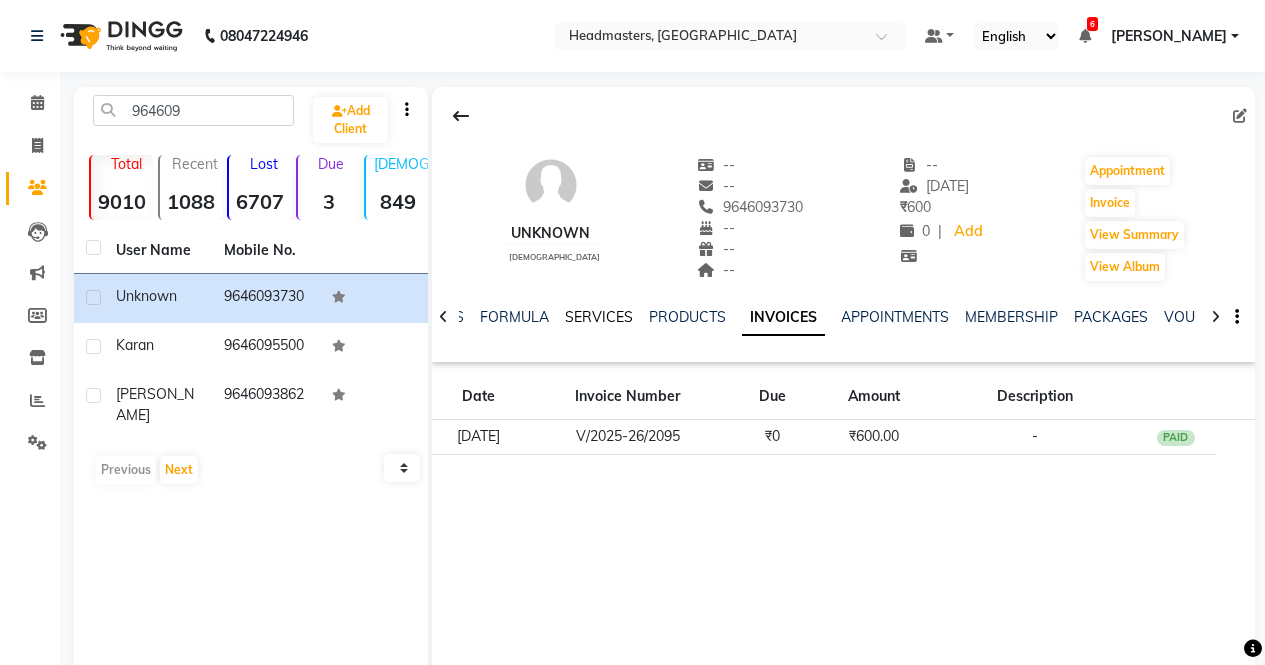 click on "SERVICES" 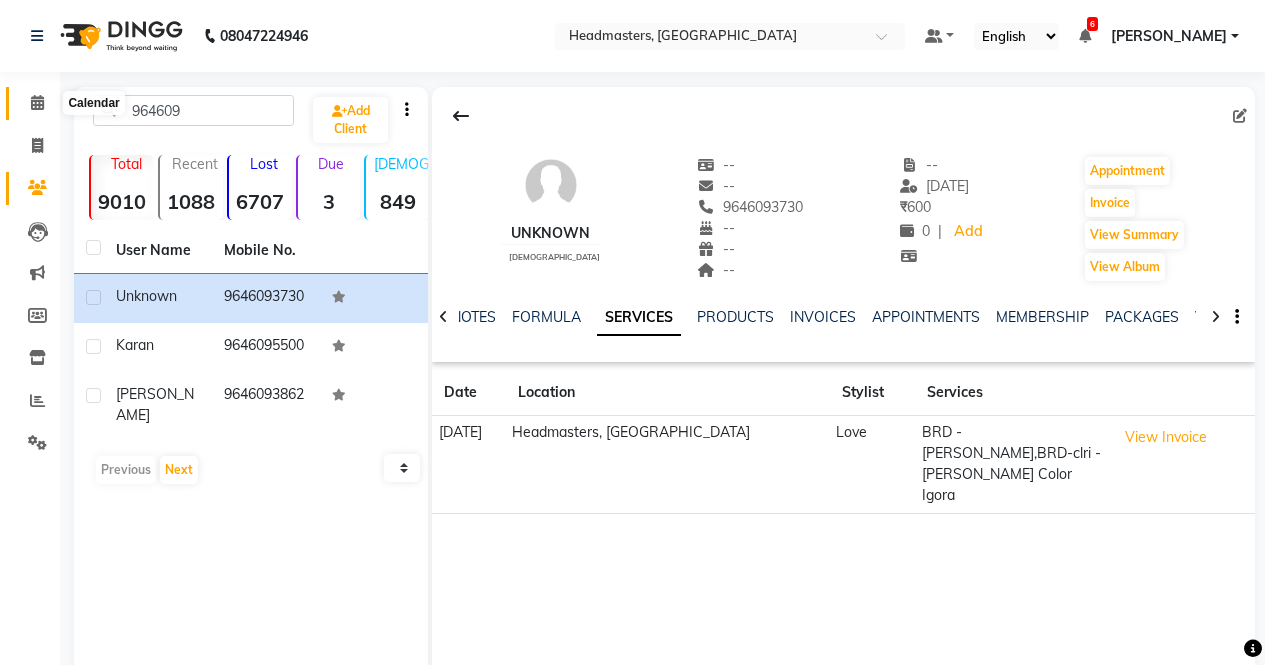 click 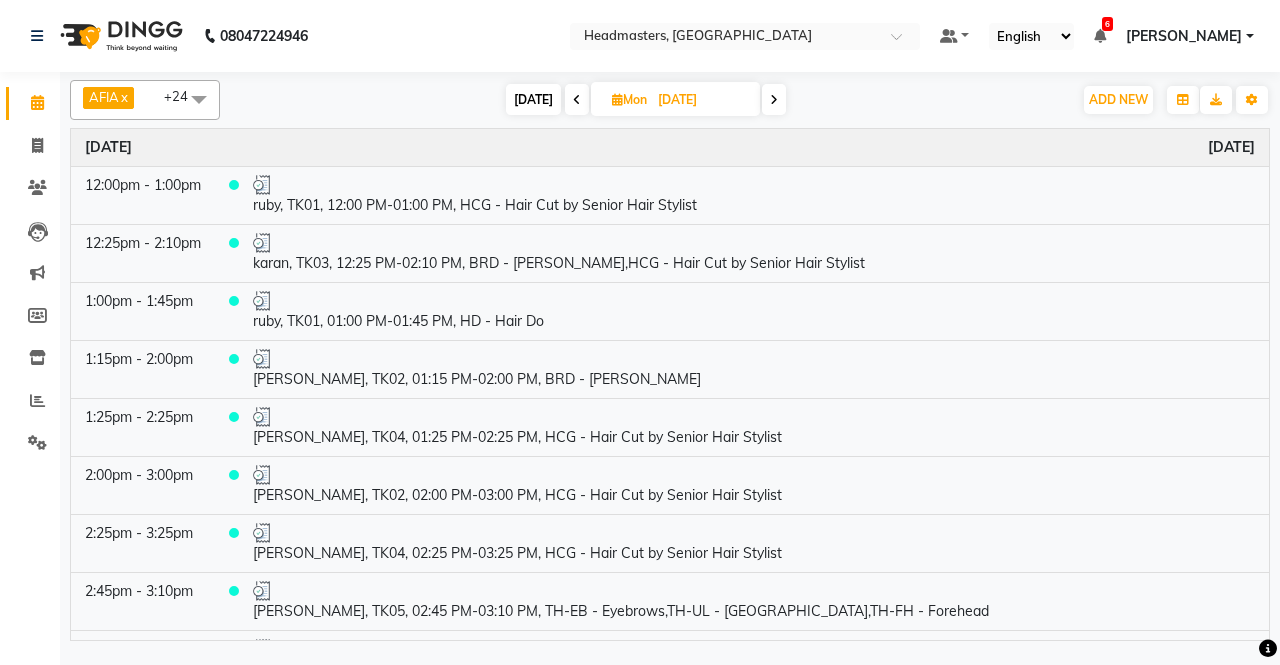 click at bounding box center (774, 99) 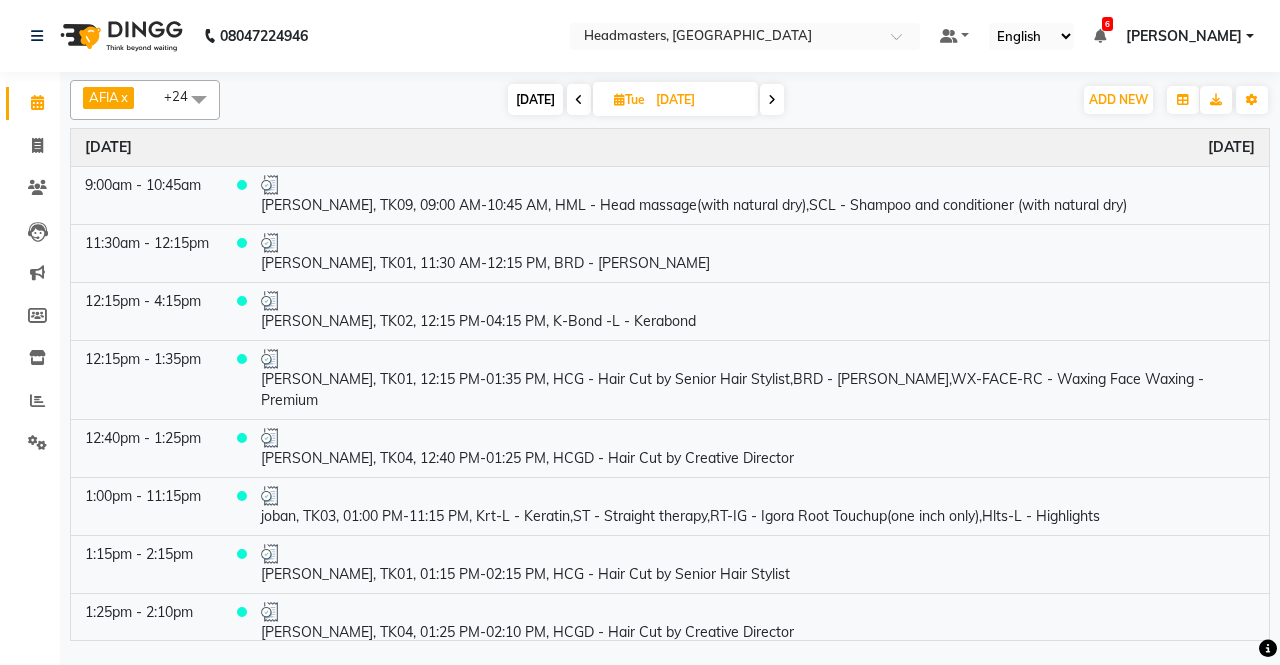 click at bounding box center (579, 100) 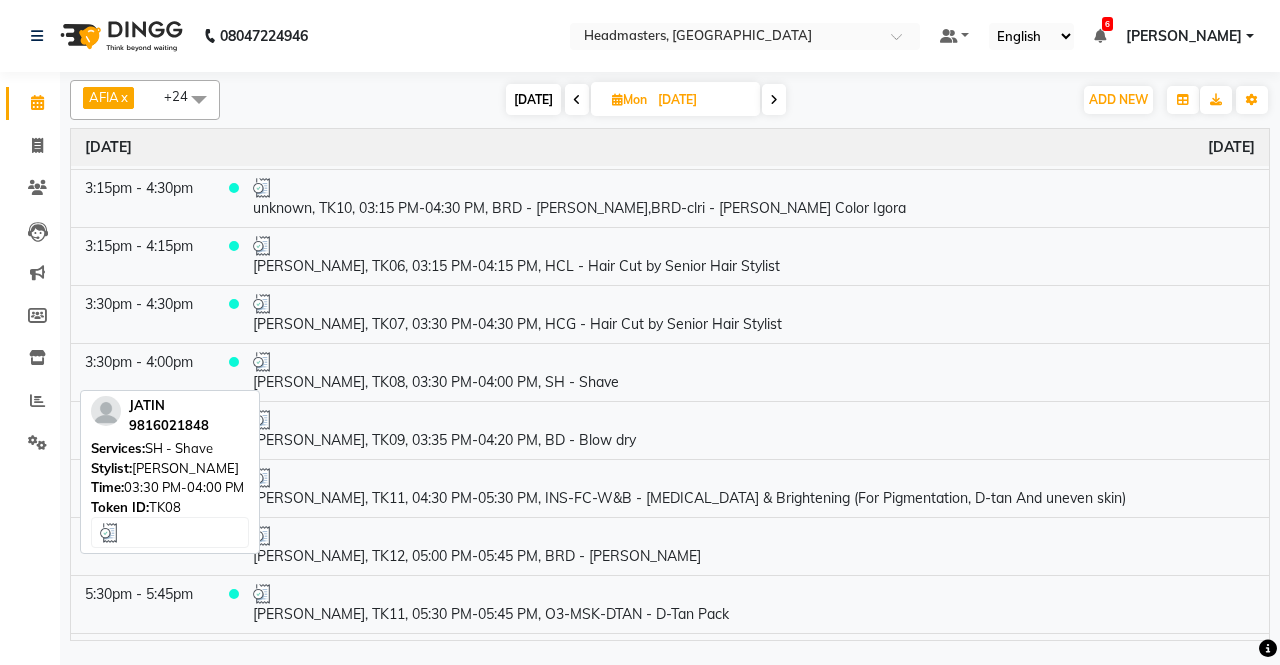 scroll, scrollTop: 344, scrollLeft: 0, axis: vertical 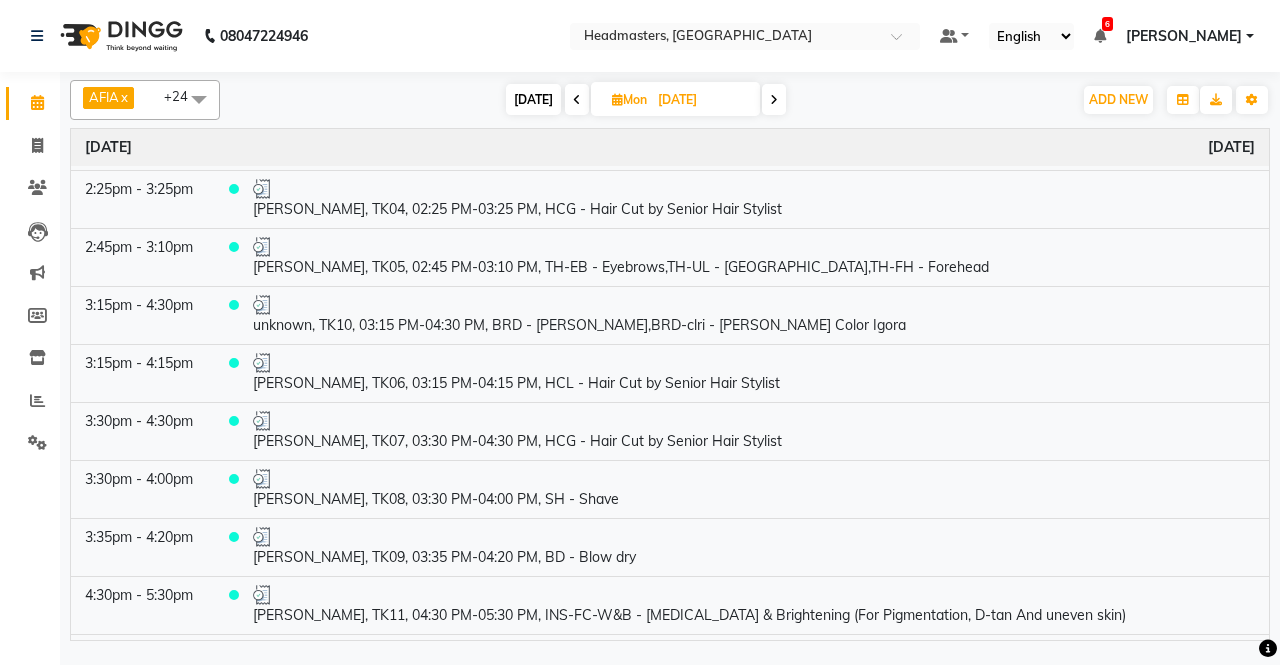 click at bounding box center [774, 100] 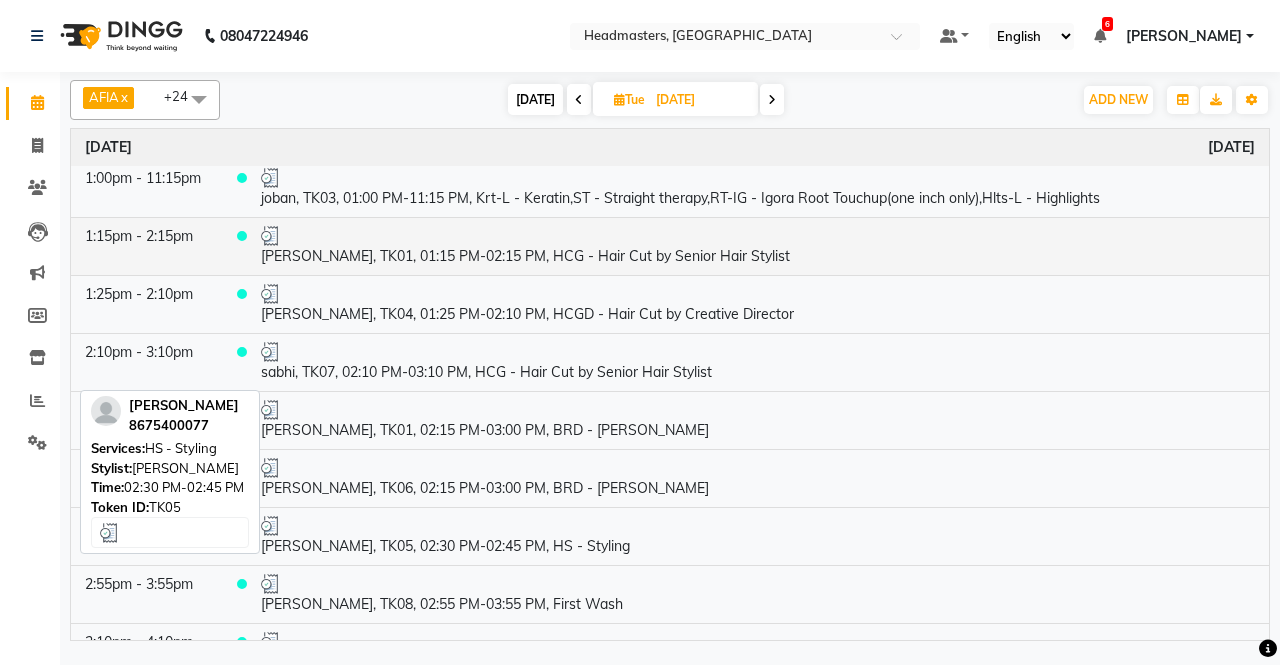 scroll, scrollTop: 0, scrollLeft: 0, axis: both 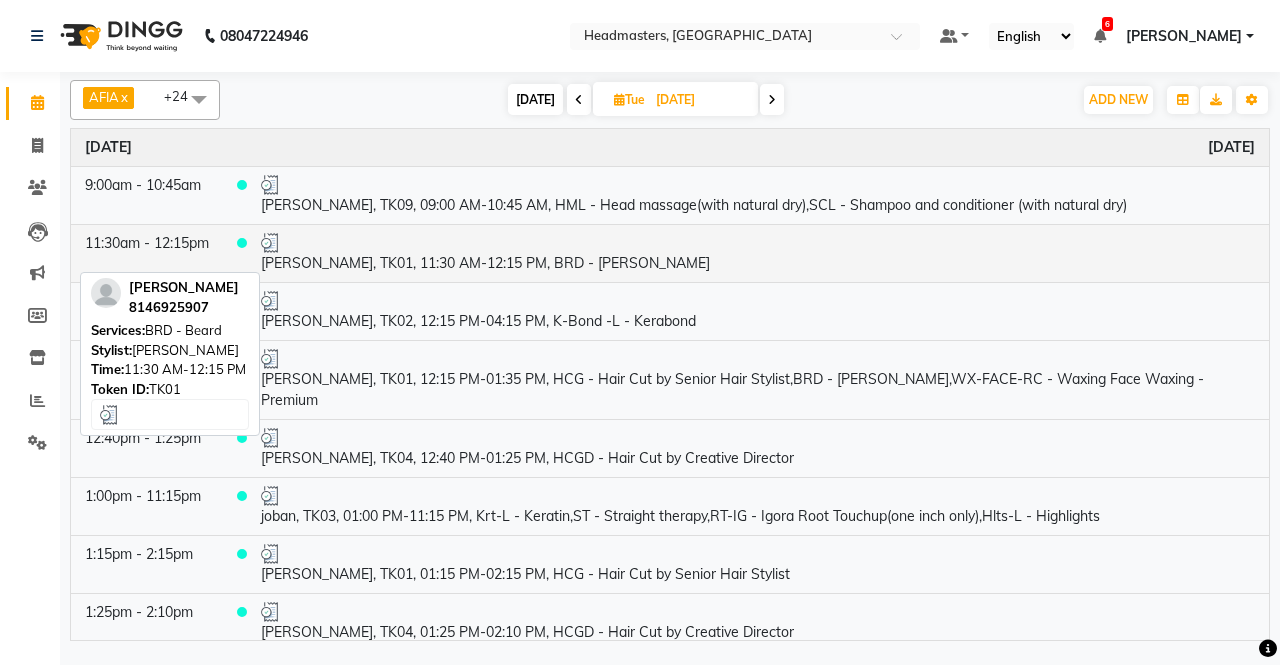 click on "[PERSON_NAME], TK01, 11:30 AM-12:15 PM, BRD - [PERSON_NAME]" at bounding box center [758, 253] 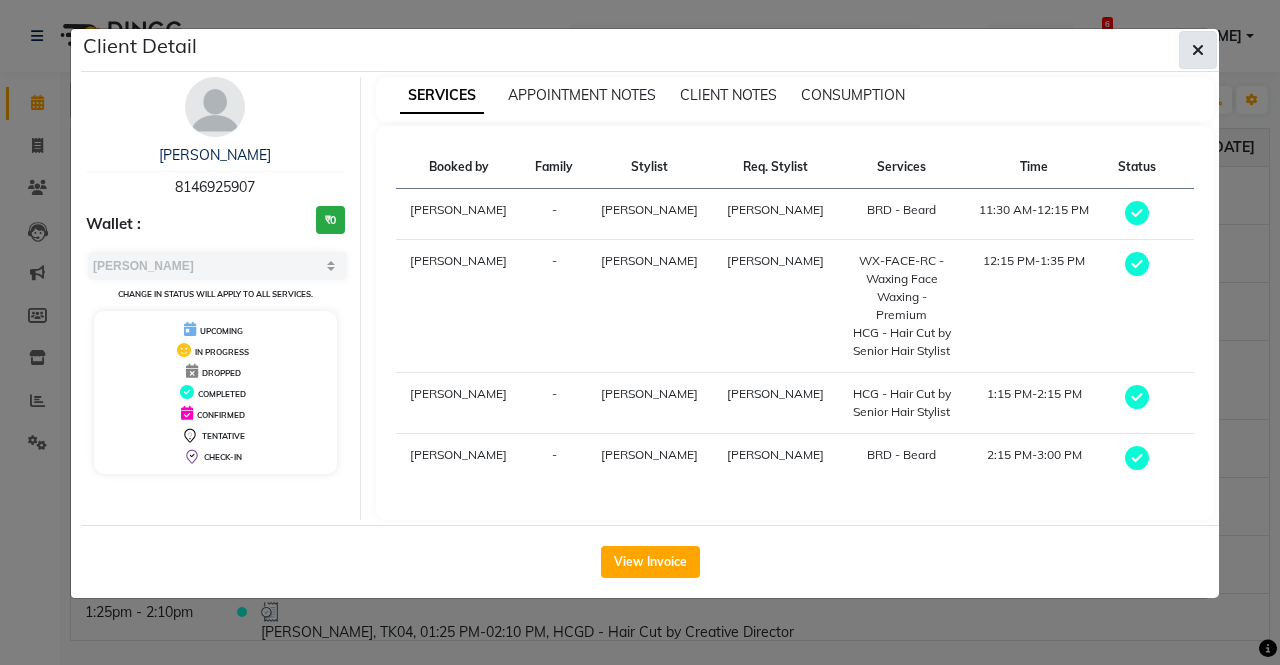 click 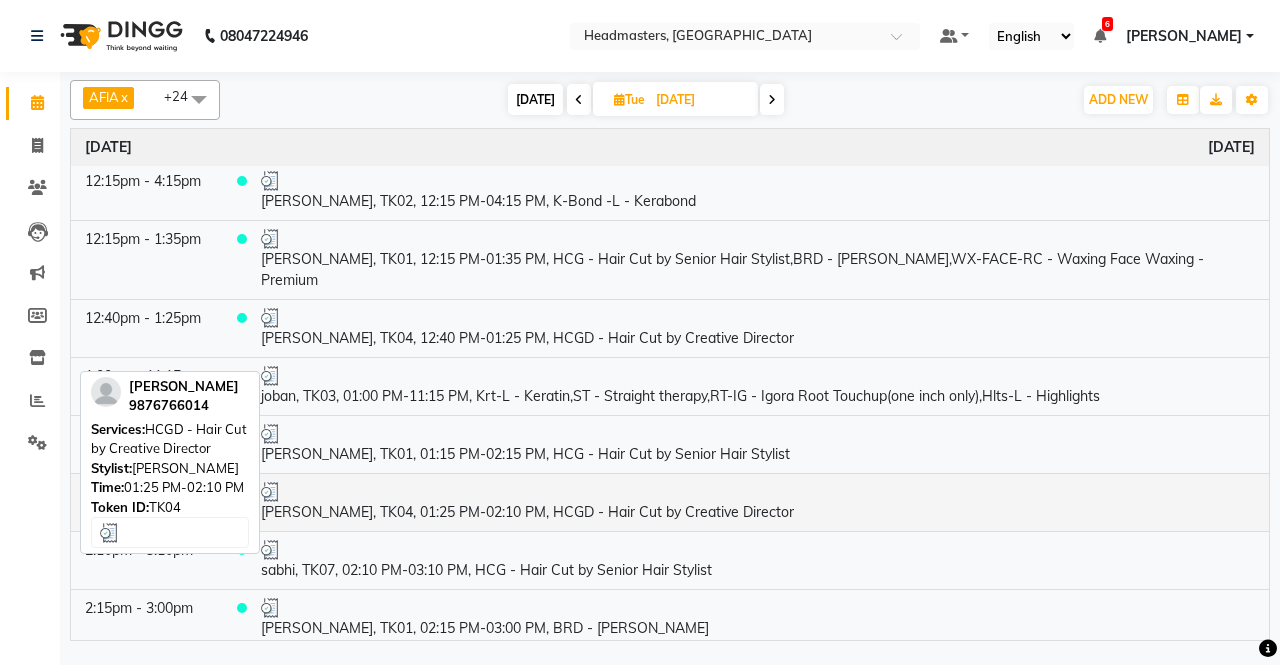 scroll, scrollTop: 0, scrollLeft: 0, axis: both 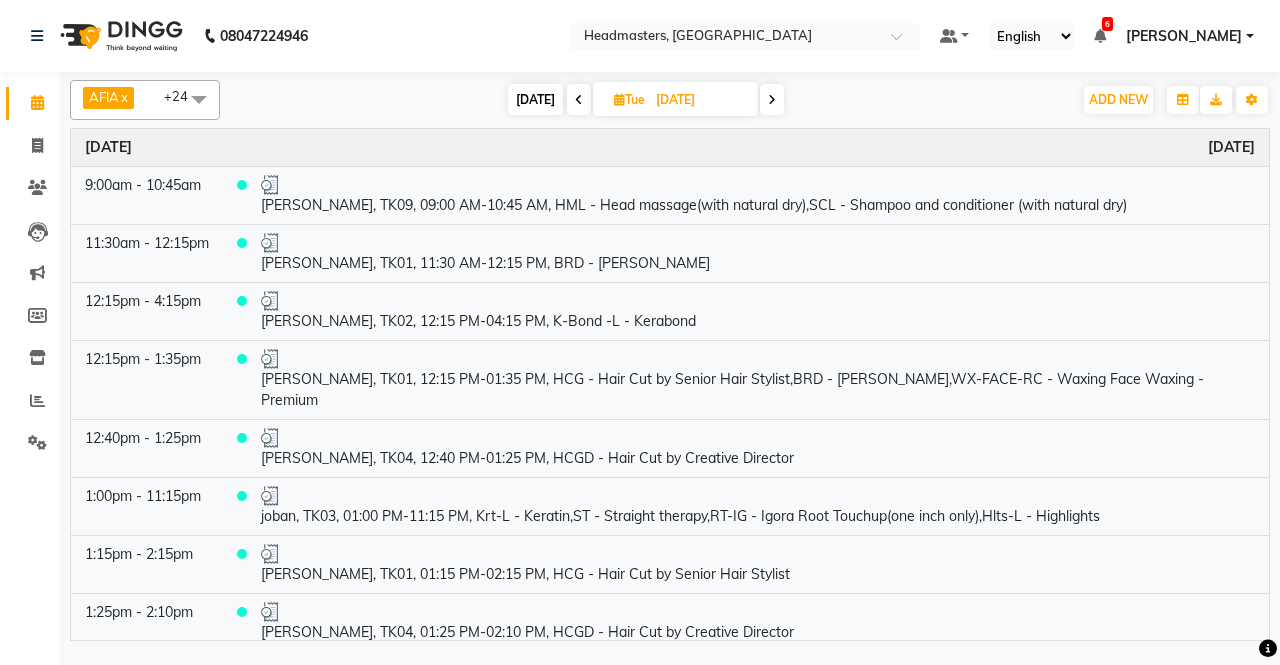 click at bounding box center [772, 99] 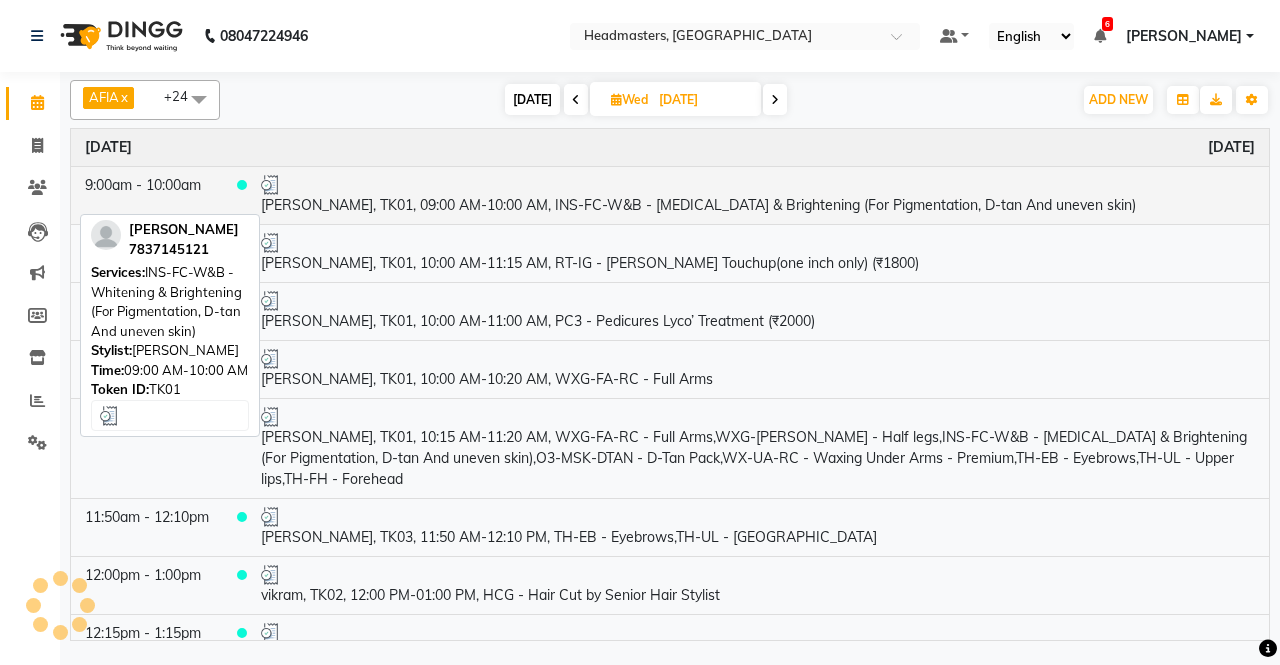 click on "[PERSON_NAME], TK01, 09:00 AM-10:00 AM, INS-FC-W&B - [MEDICAL_DATA] & Brightening (For Pigmentation, D-tan And uneven skin)" at bounding box center [758, 195] 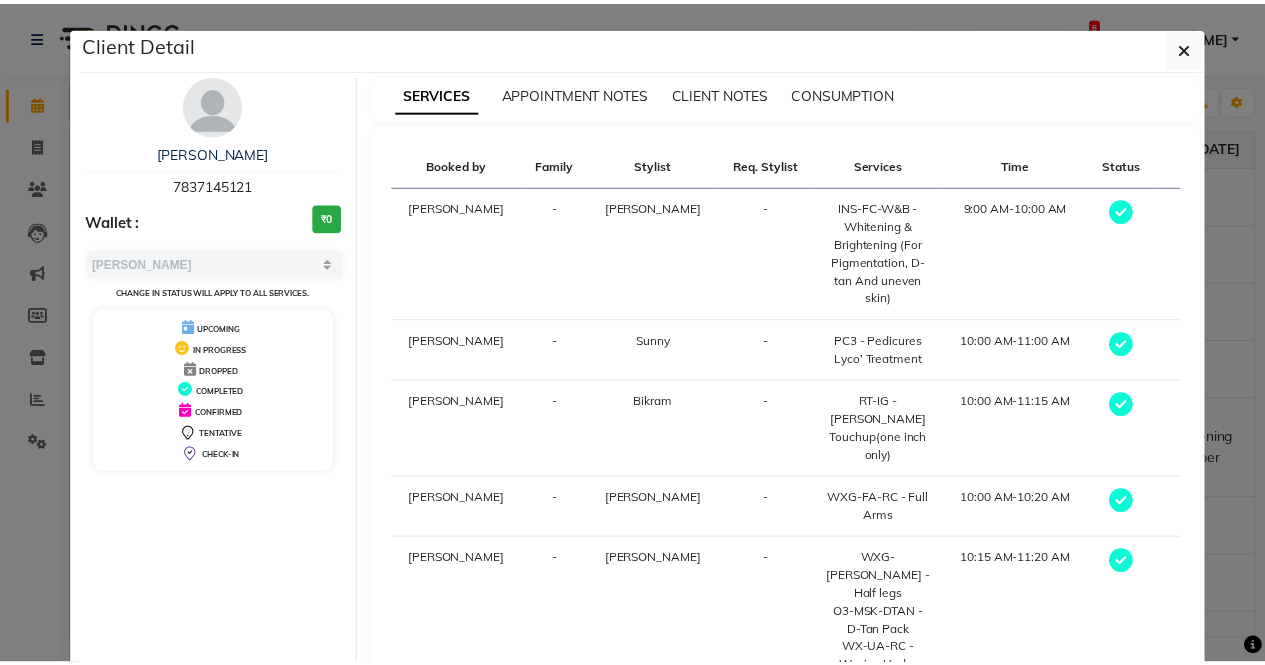 scroll, scrollTop: 0, scrollLeft: 0, axis: both 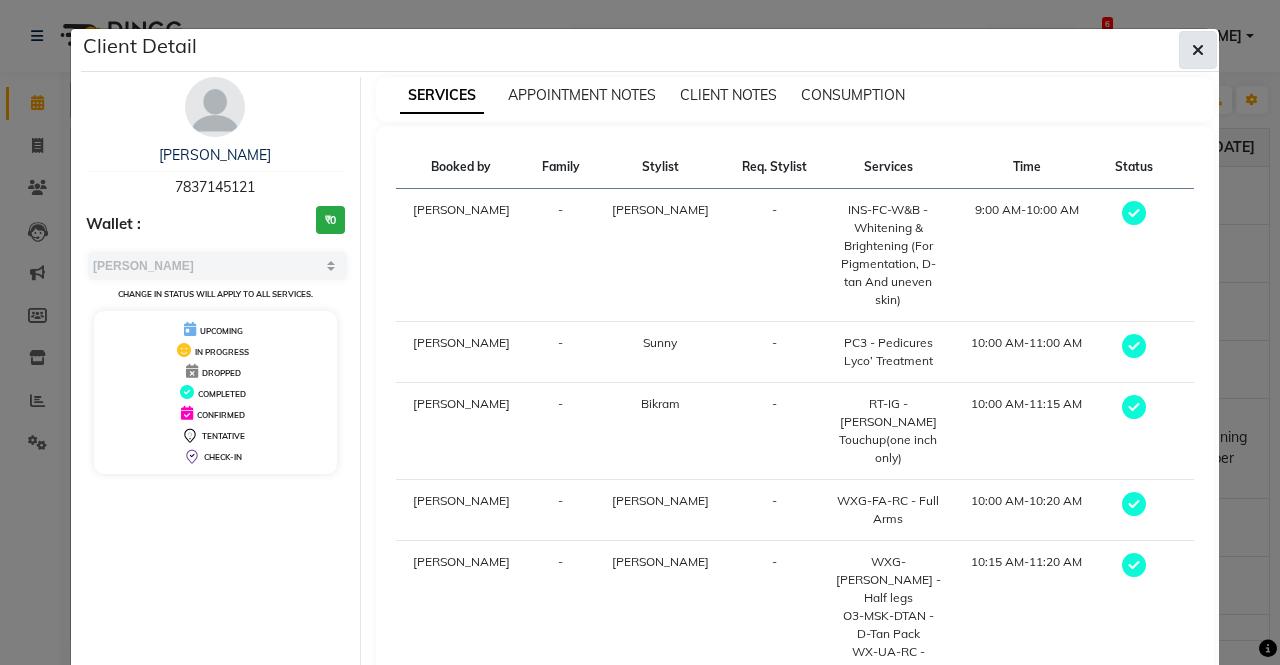 click 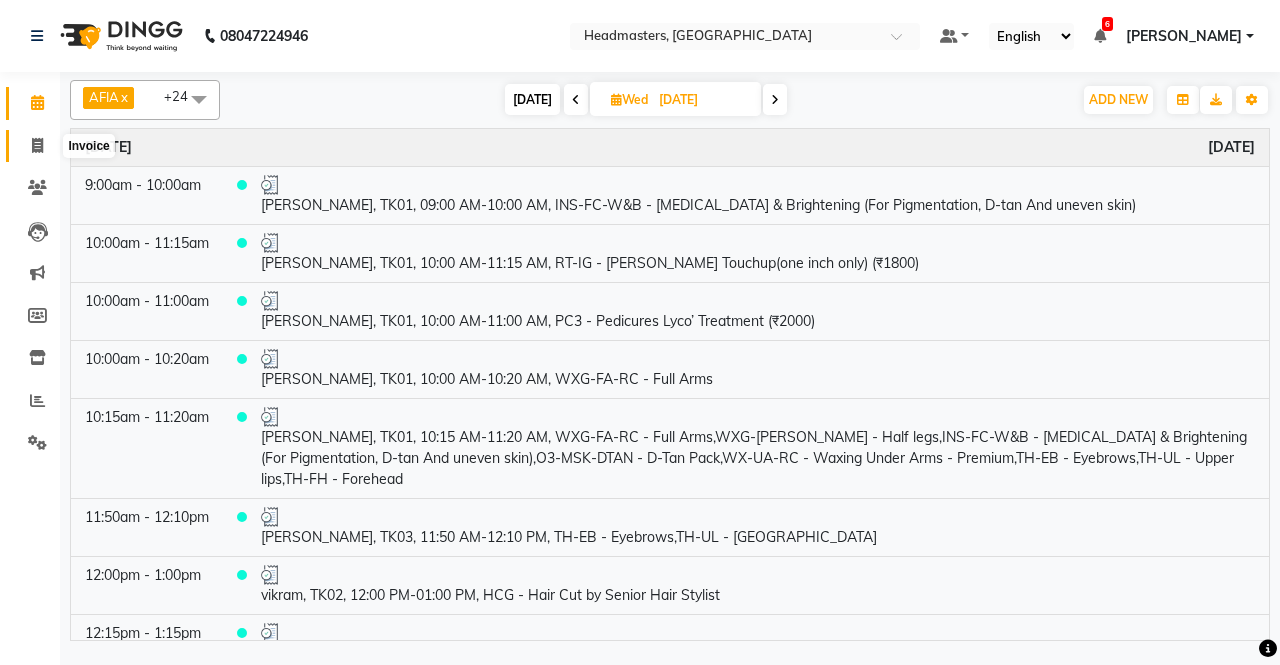 click 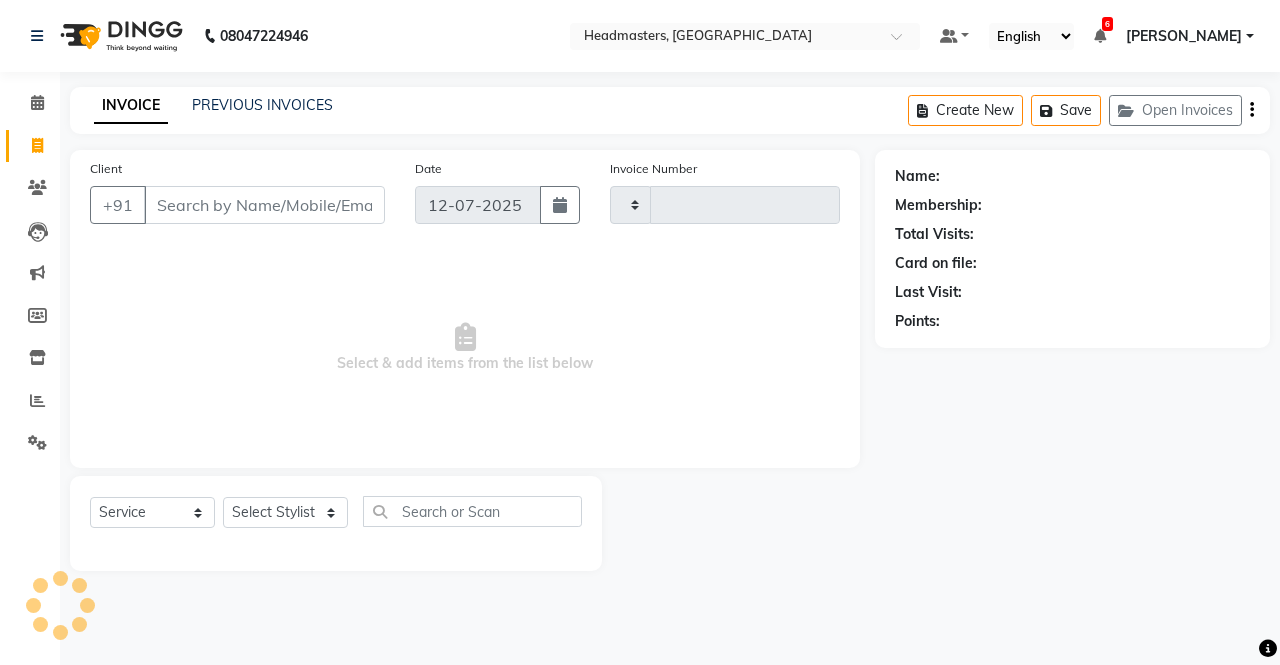 click on "Client" at bounding box center (264, 205) 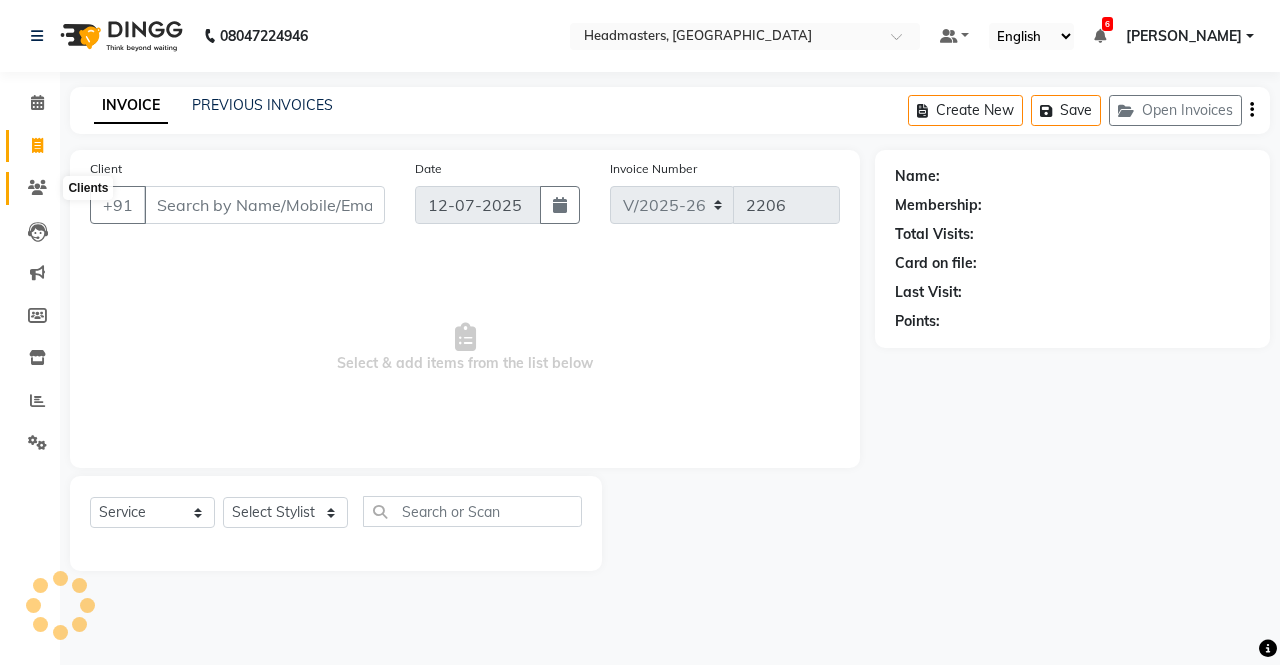 click 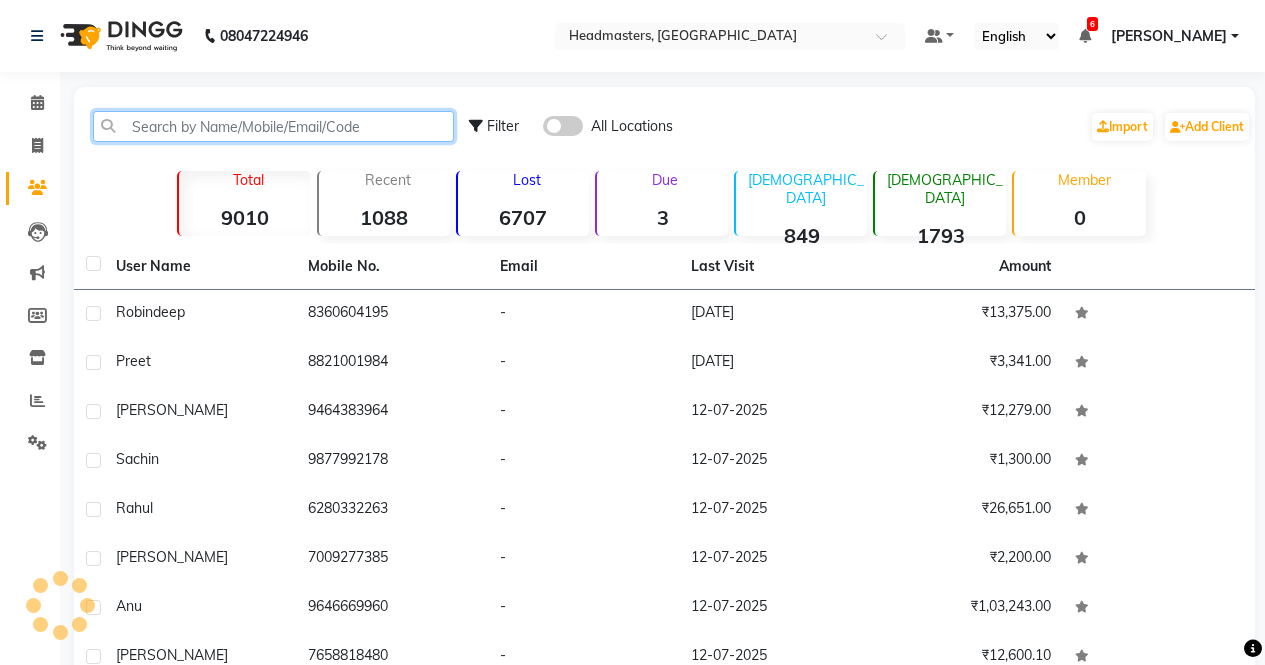 click 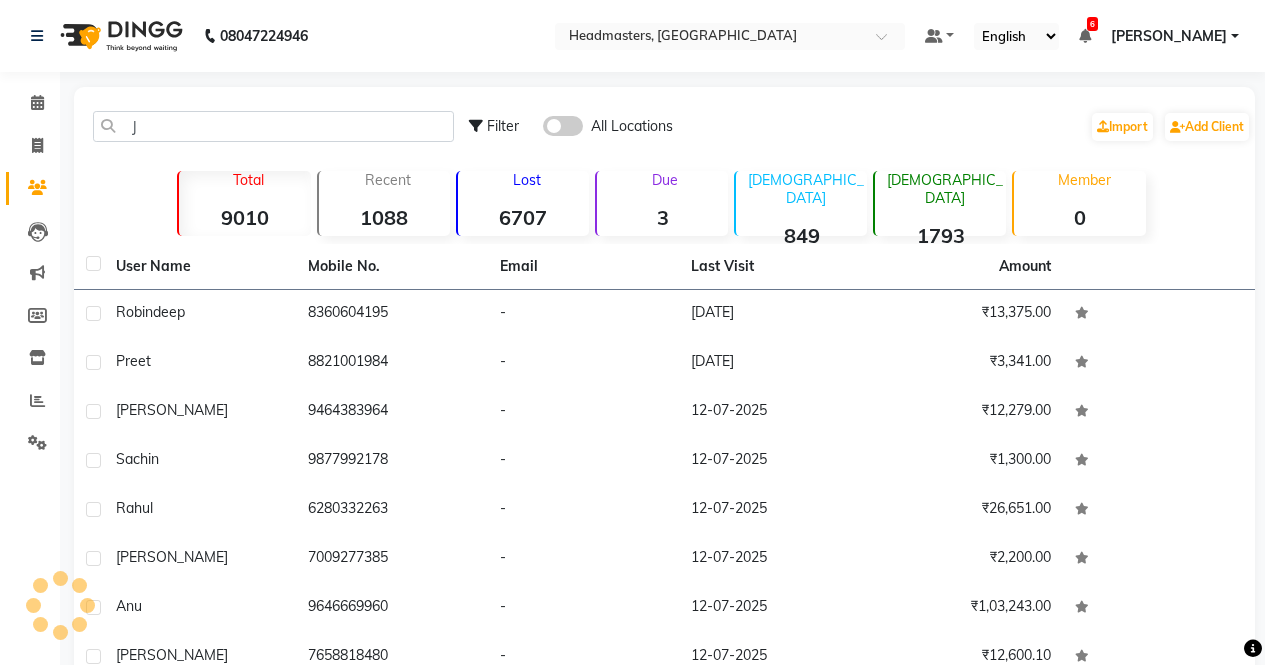scroll, scrollTop: 0, scrollLeft: 0, axis: both 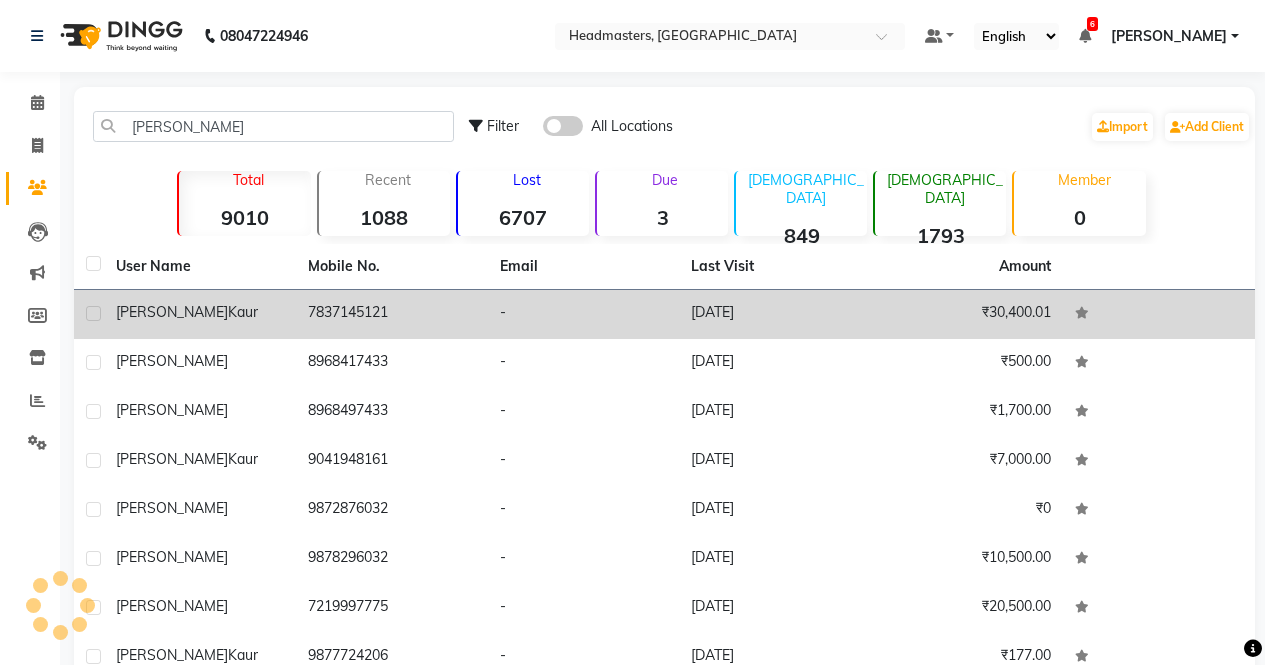 type on "[PERSON_NAME]" 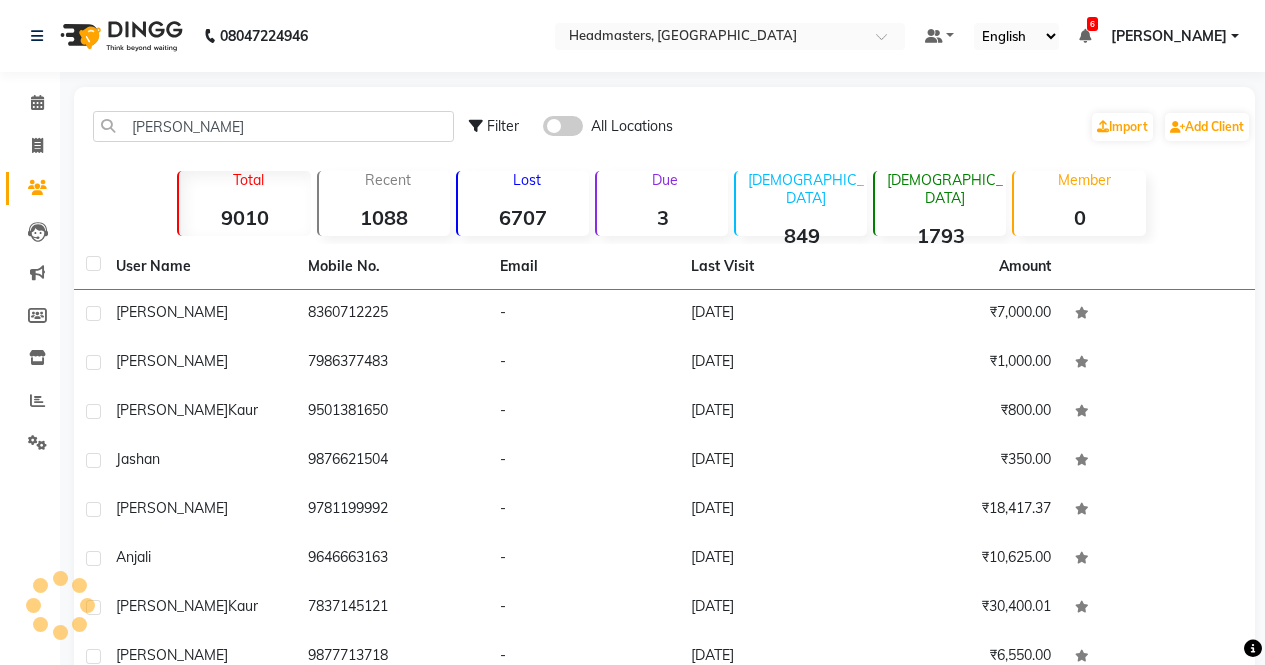 click on "8360712225" 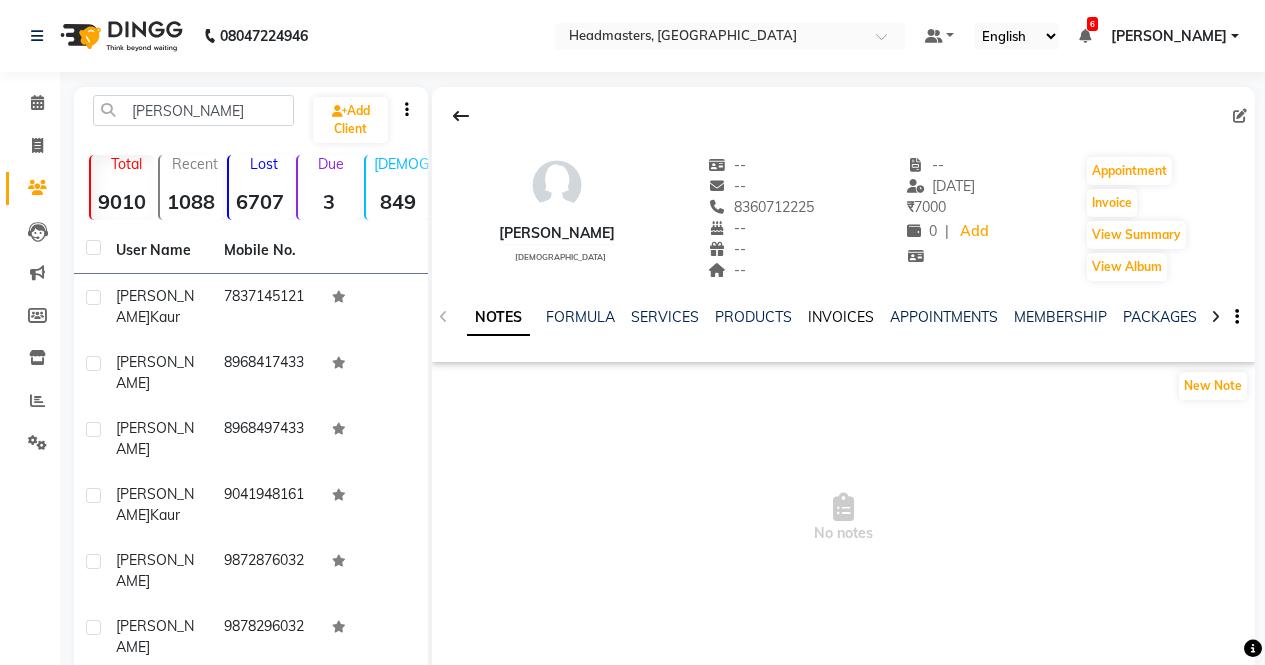 click on "INVOICES" 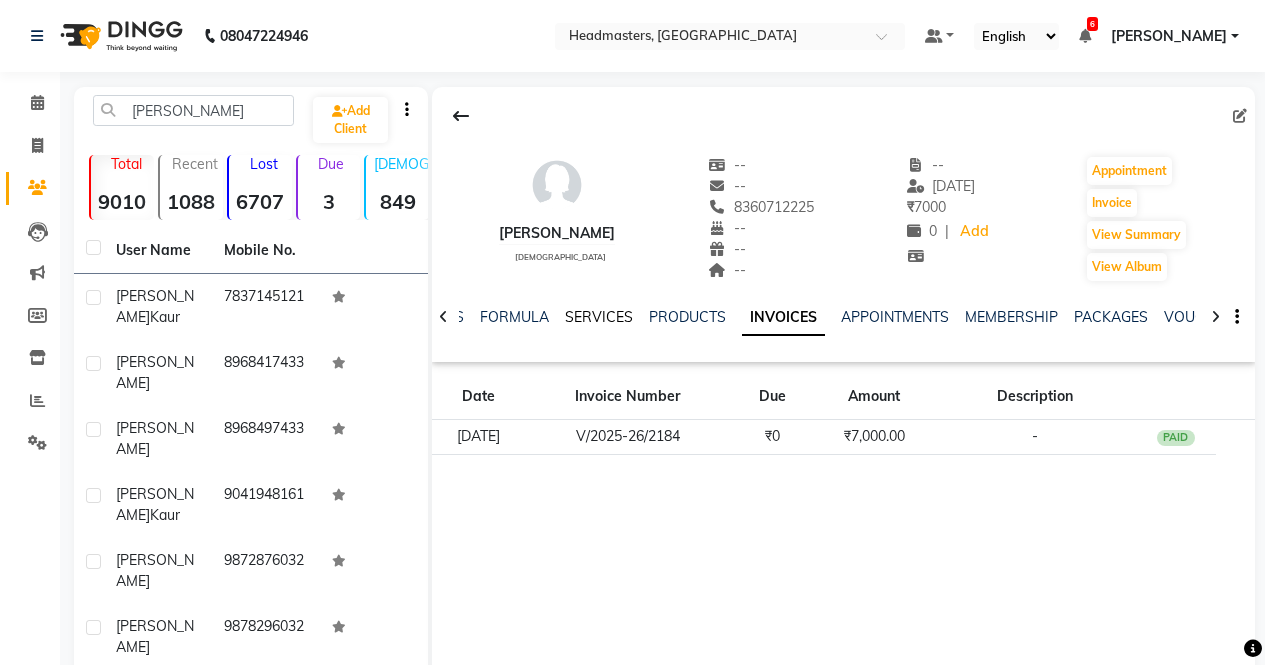 click on "SERVICES" 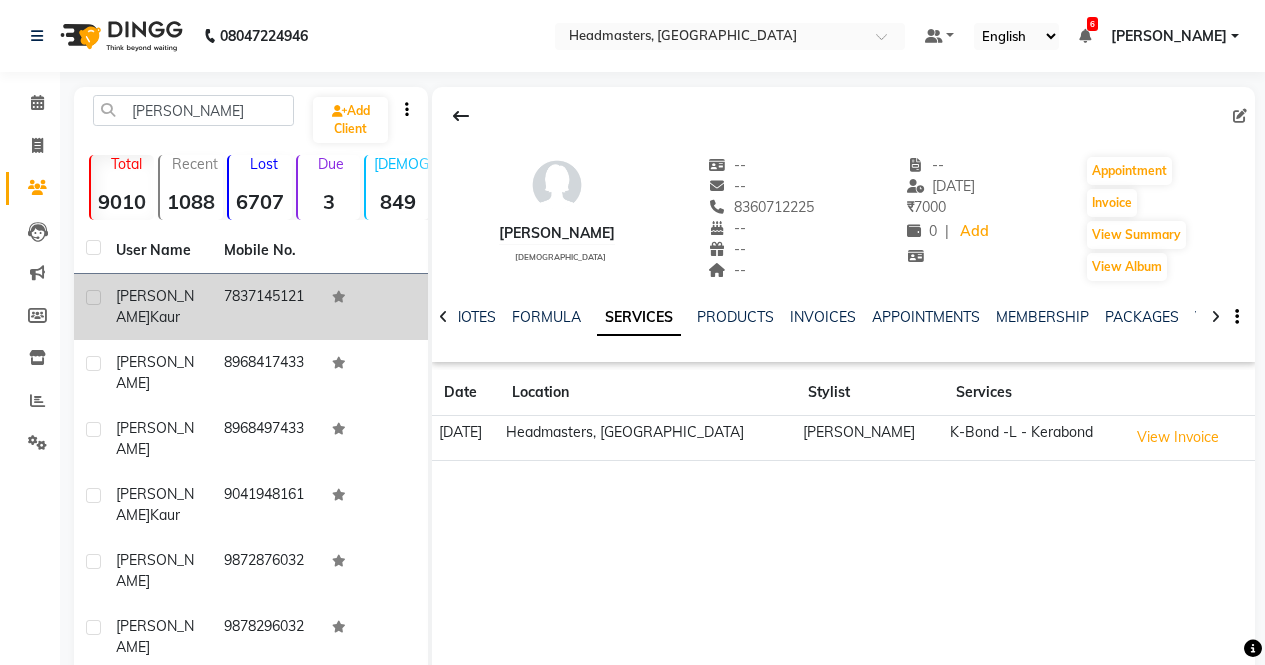click on "[PERSON_NAME]" 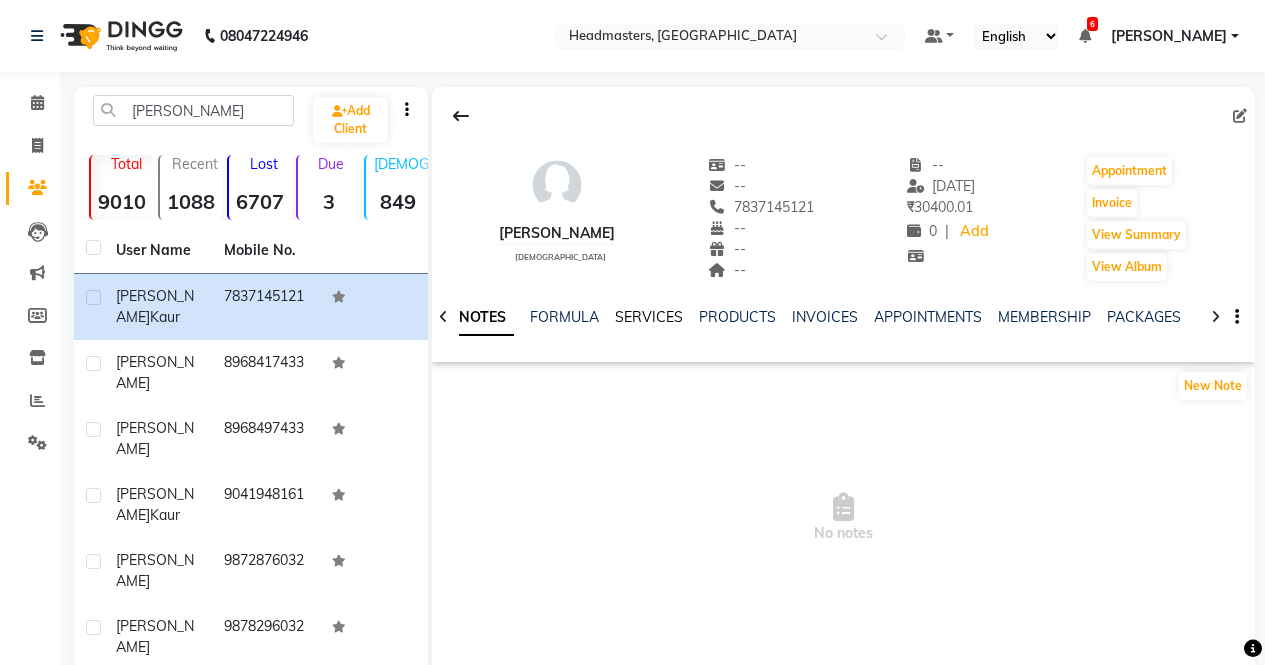 click on "SERVICES" 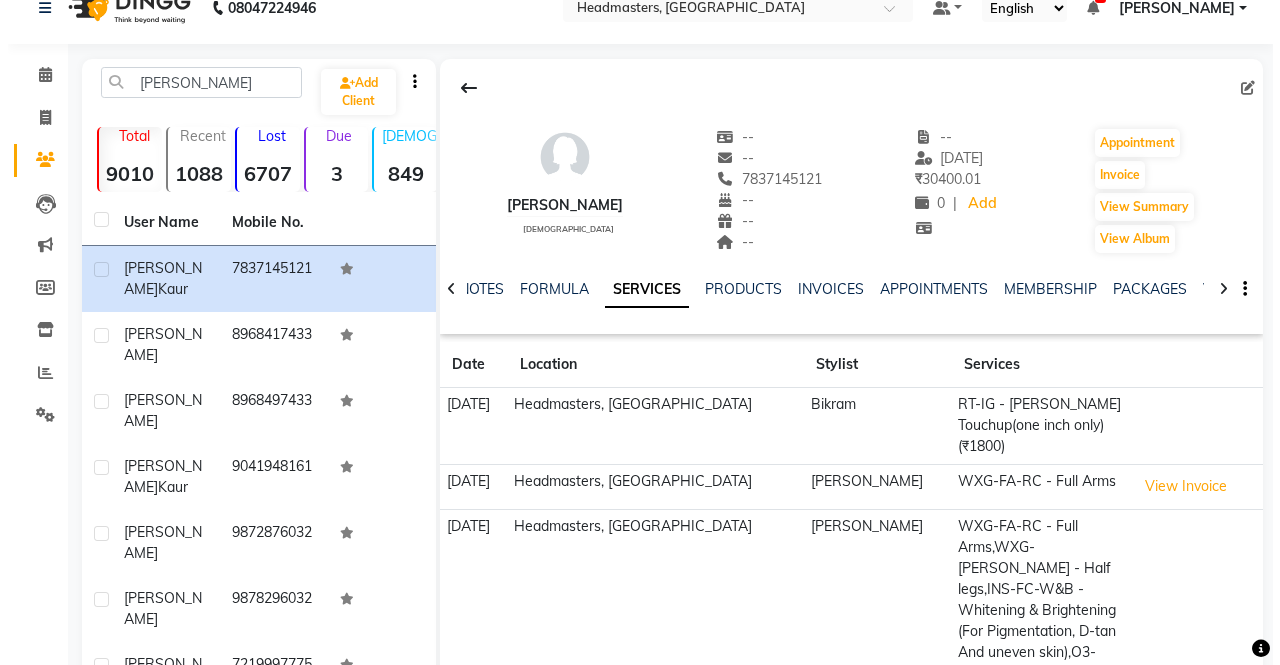 scroll, scrollTop: 0, scrollLeft: 0, axis: both 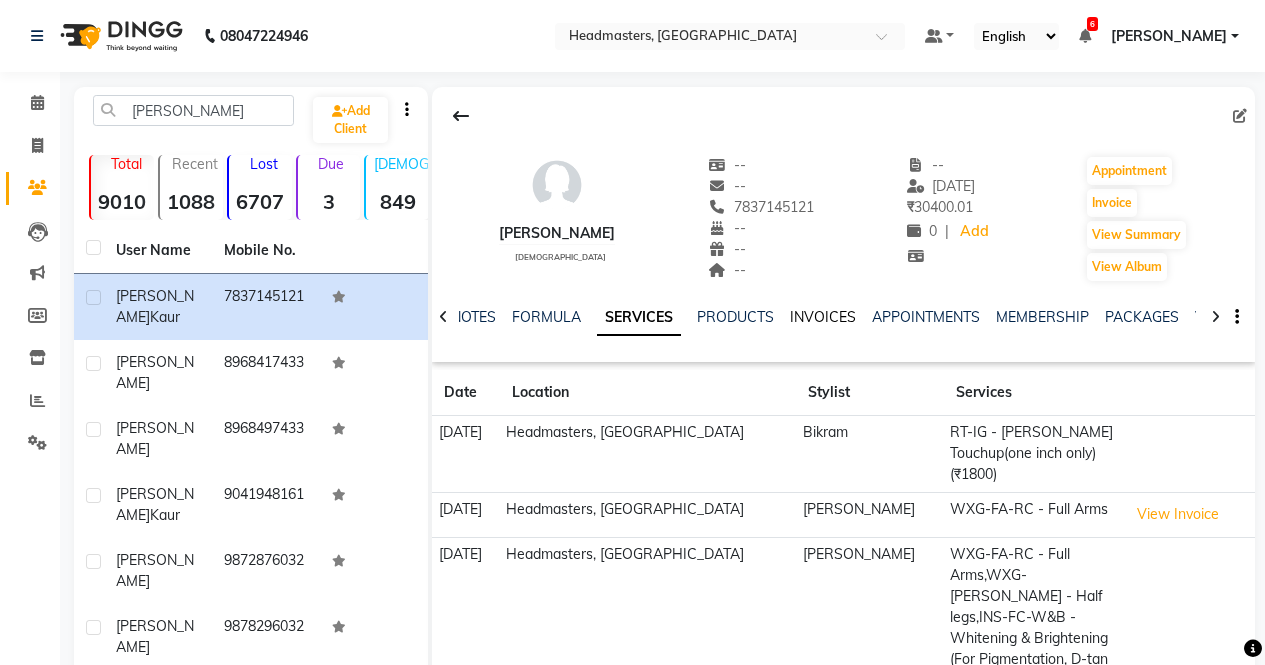click on "INVOICES" 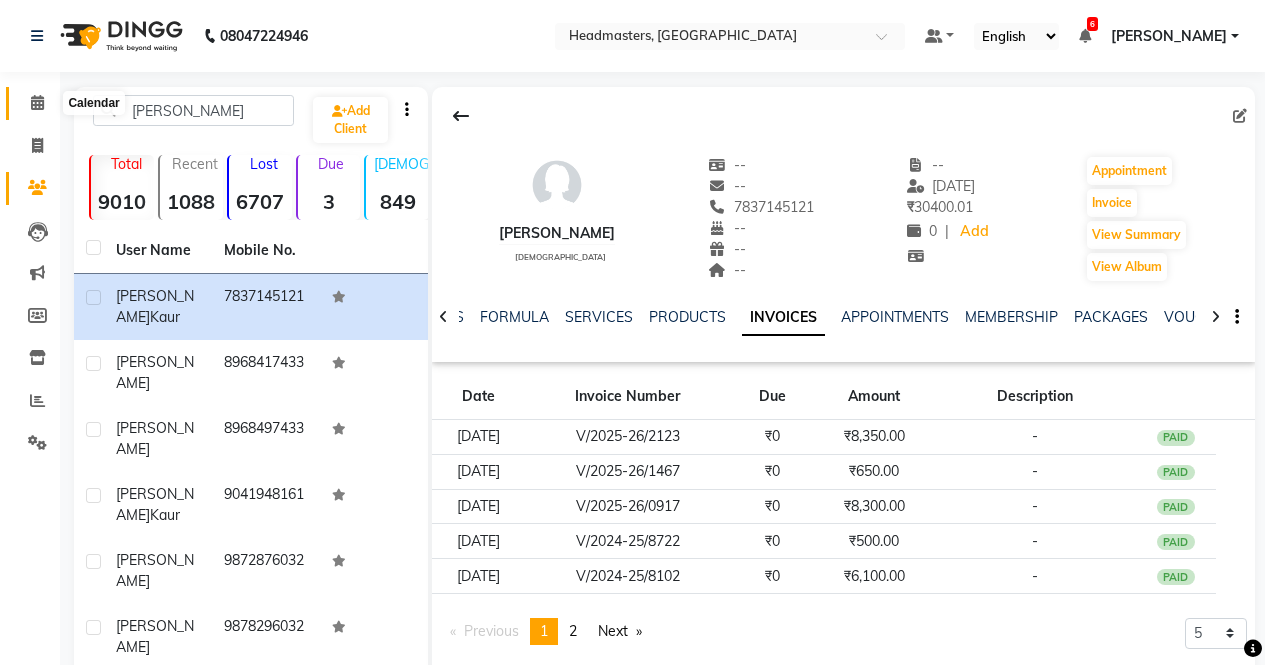click 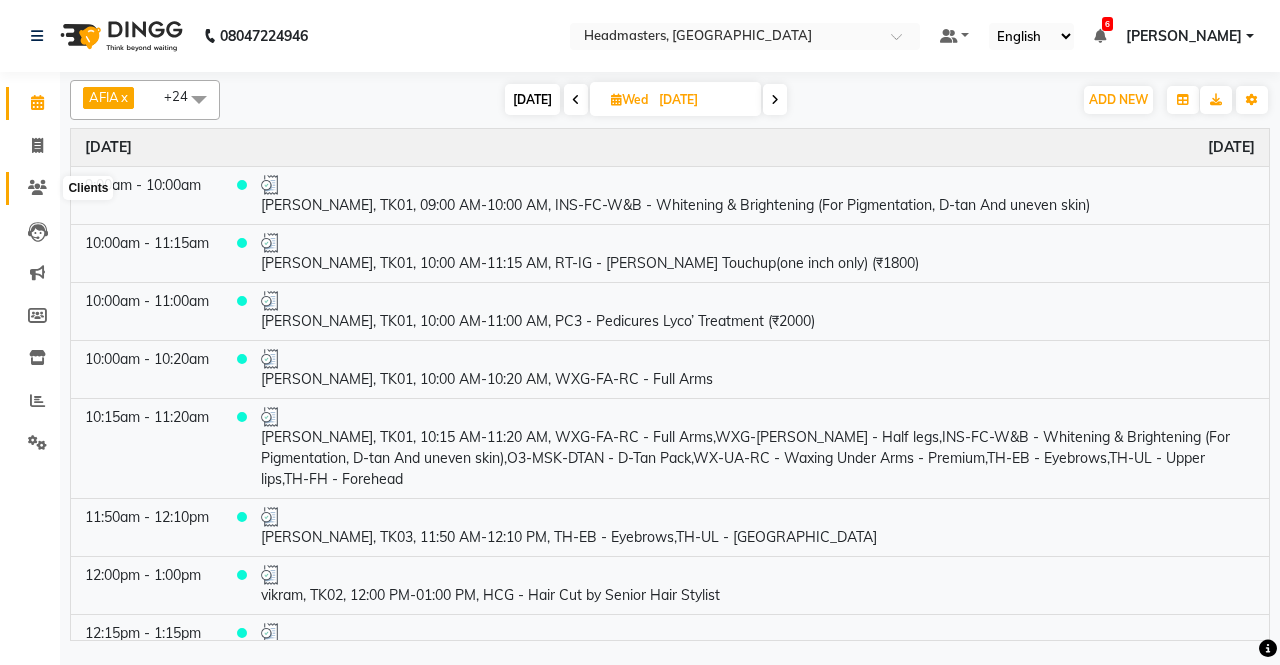 click 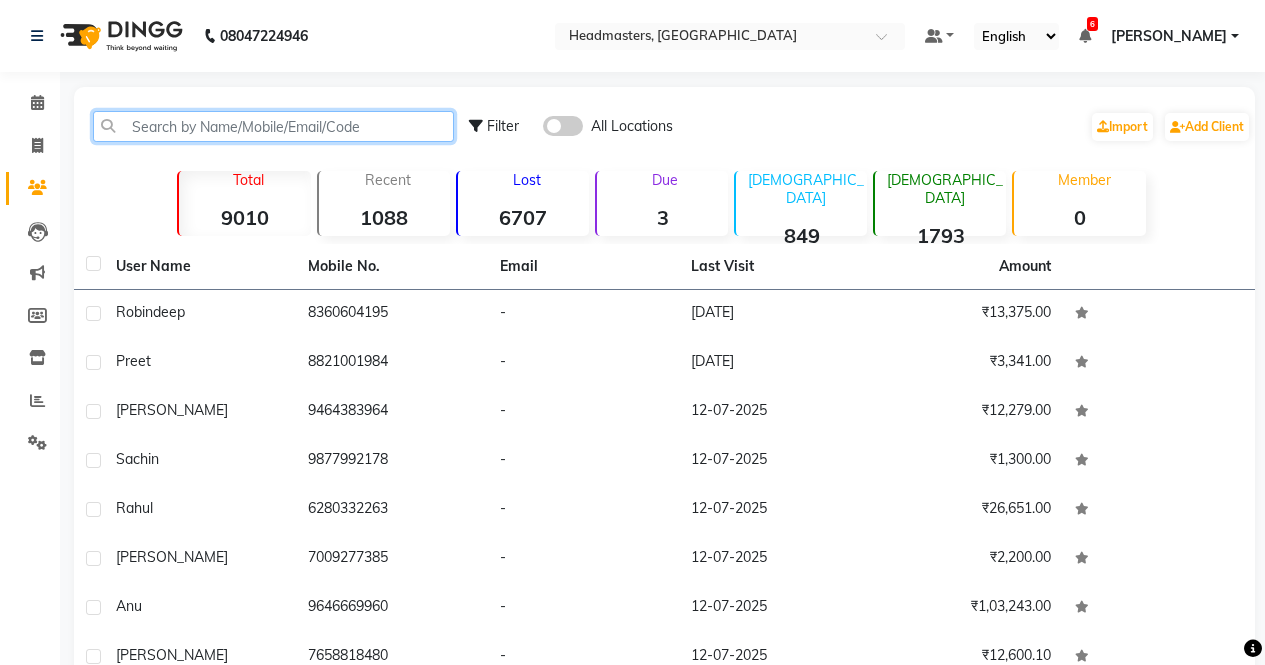 click 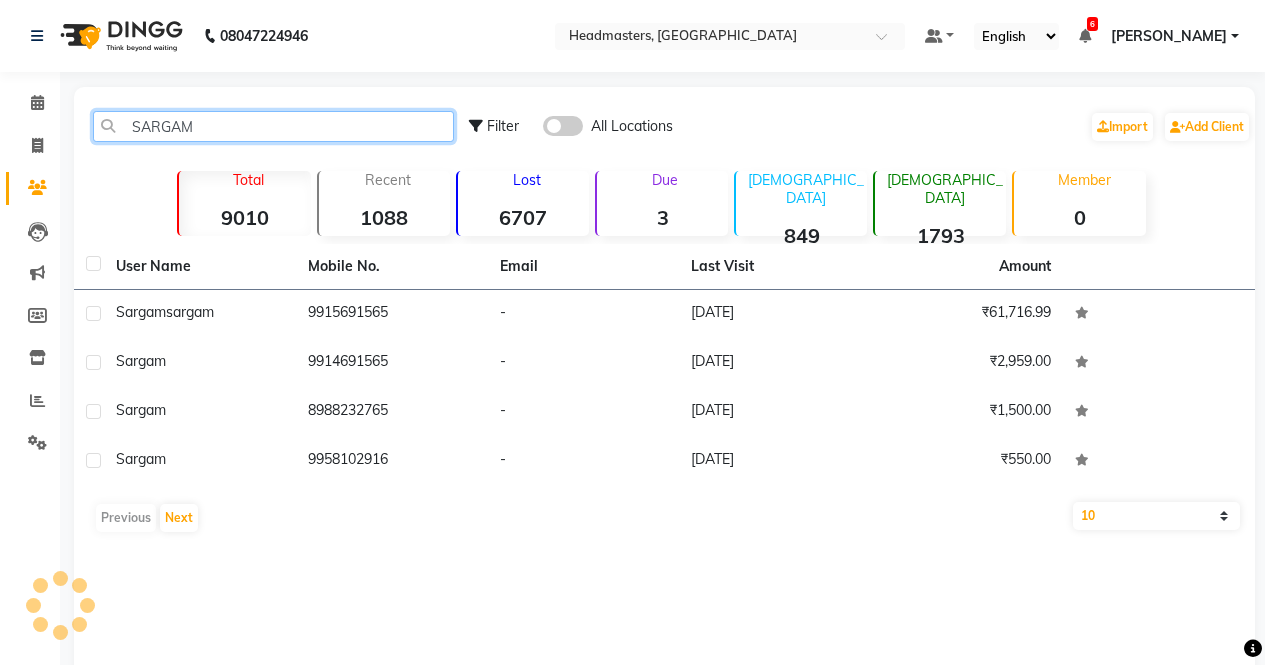type on "SARGAM" 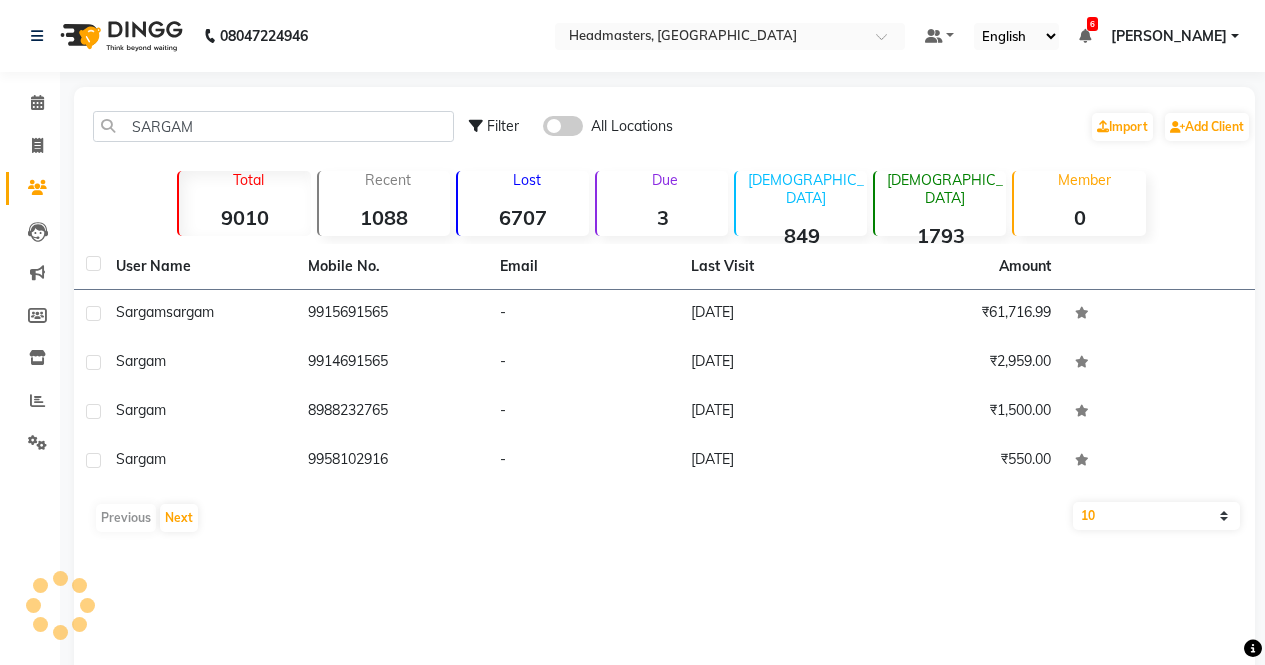 click on "9915691565" 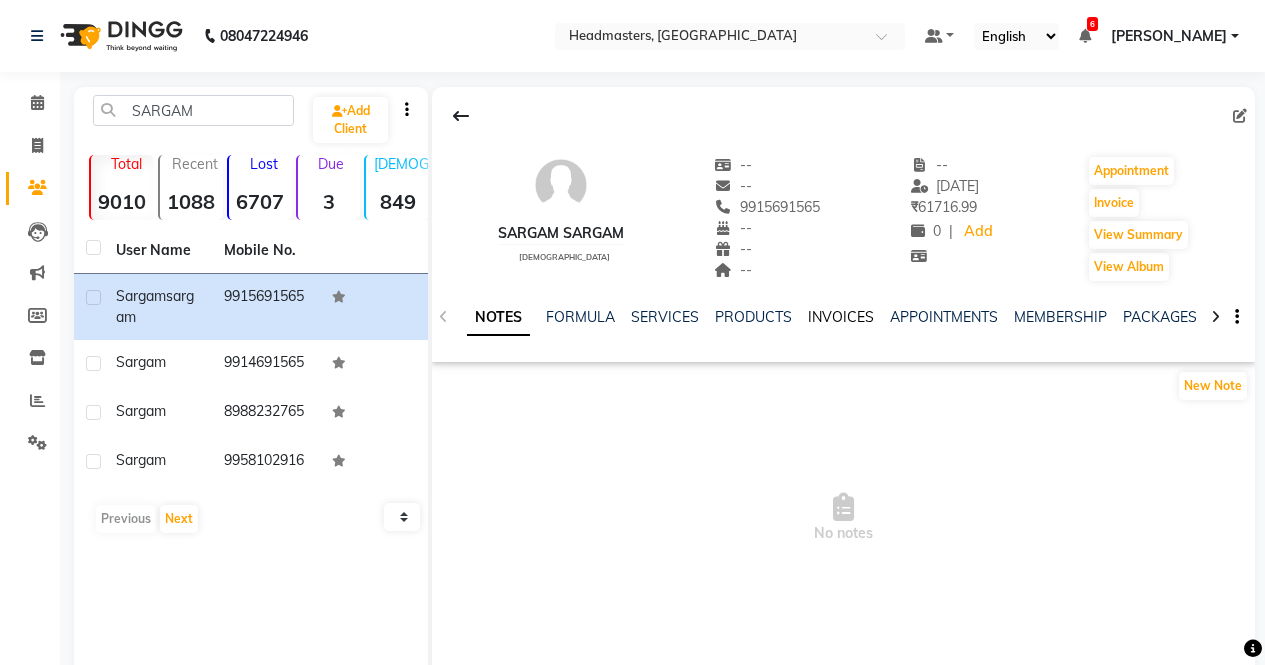 click on "INVOICES" 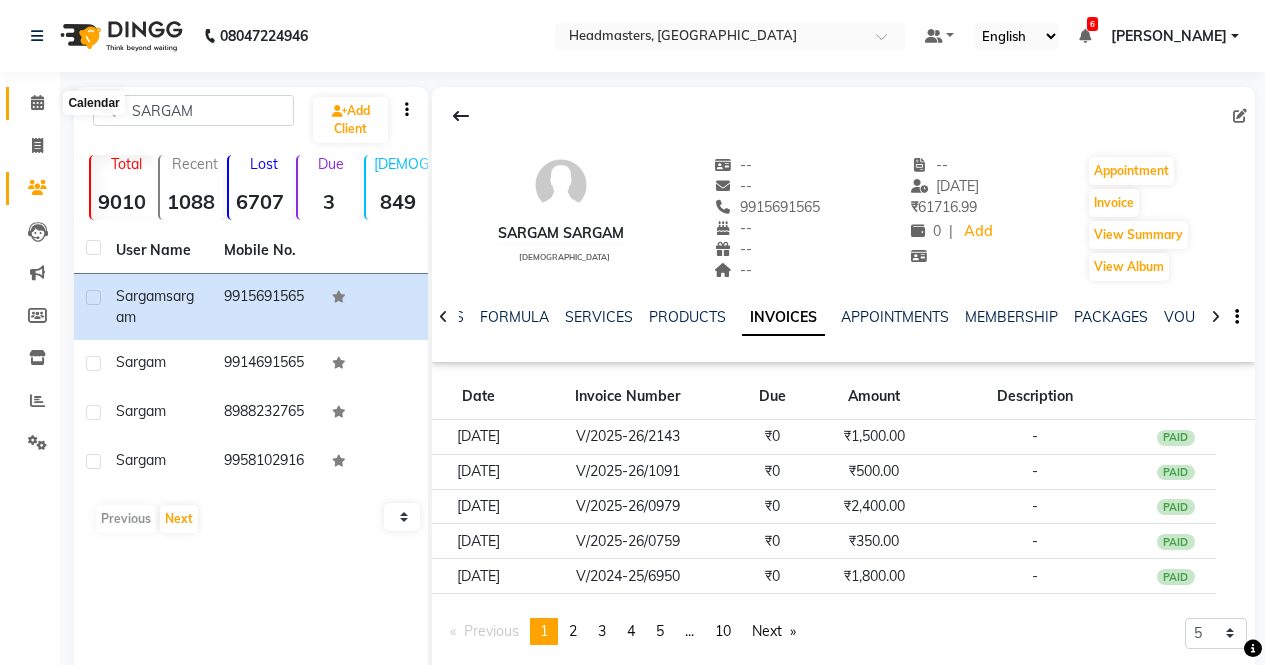 click 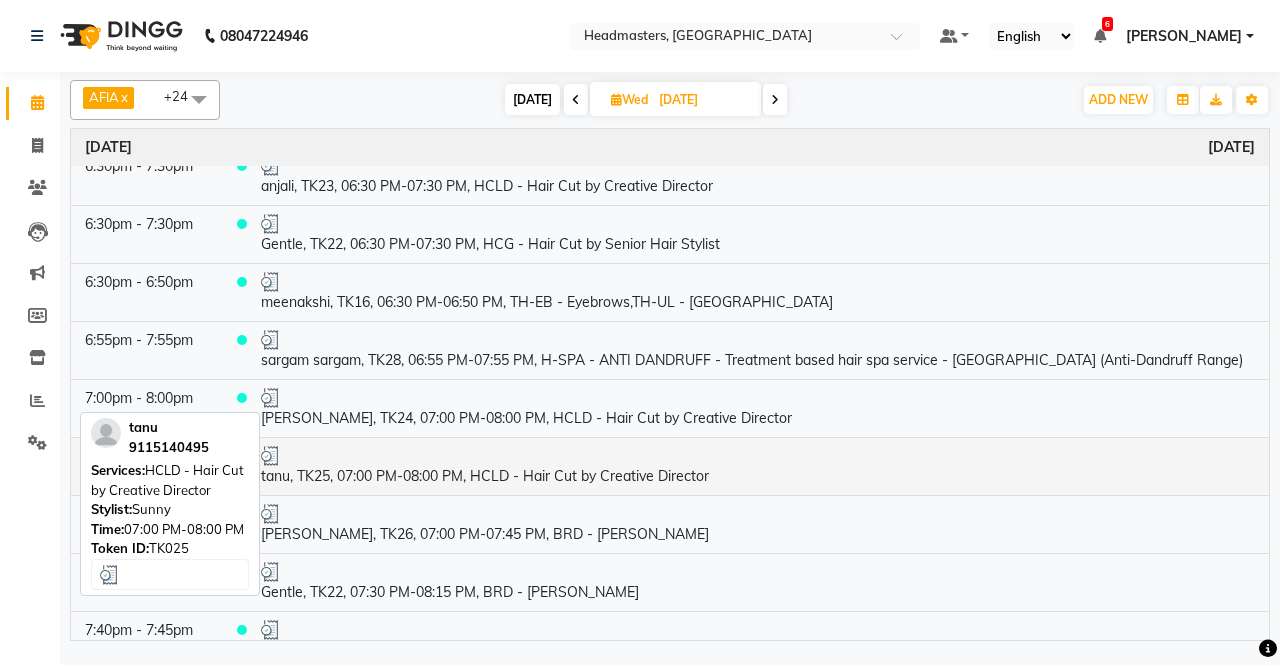 scroll, scrollTop: 2162, scrollLeft: 0, axis: vertical 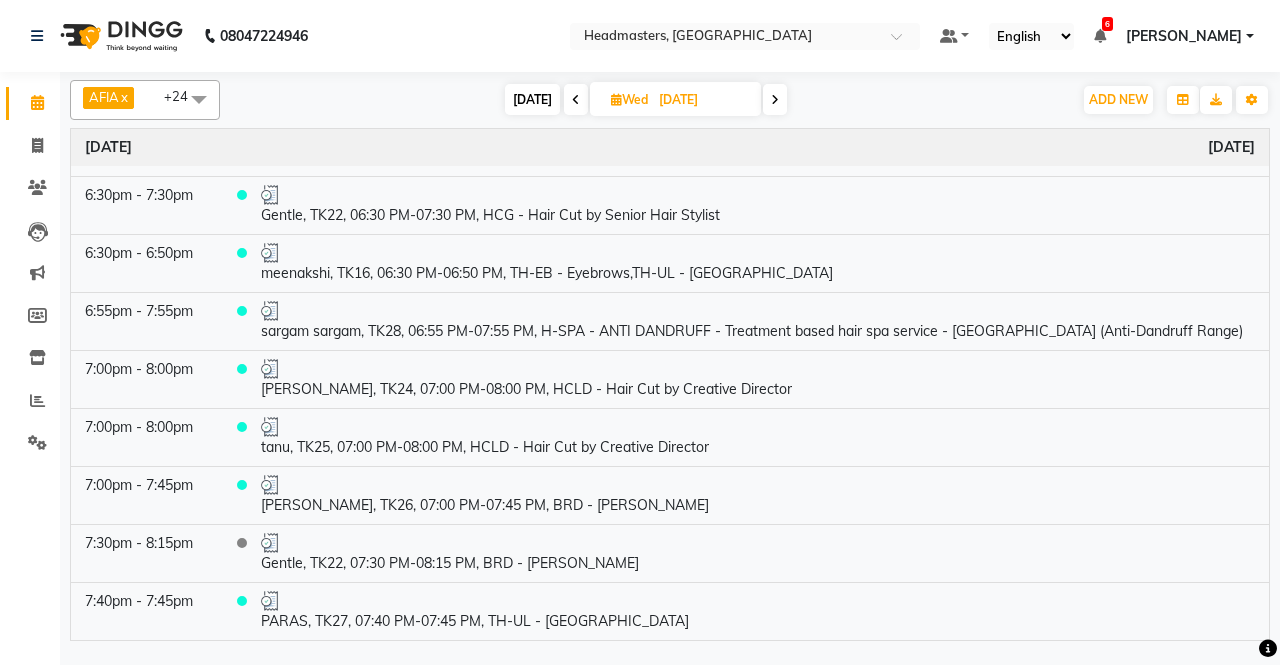 click at bounding box center (775, 99) 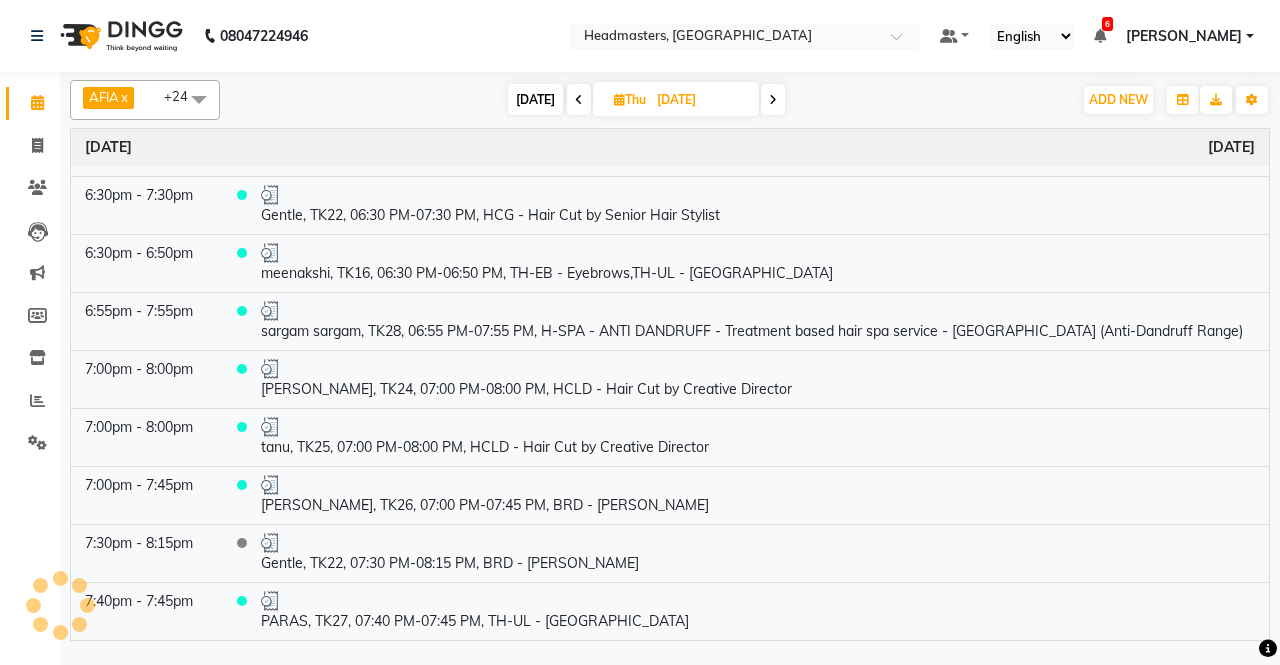 scroll, scrollTop: 1113, scrollLeft: 0, axis: vertical 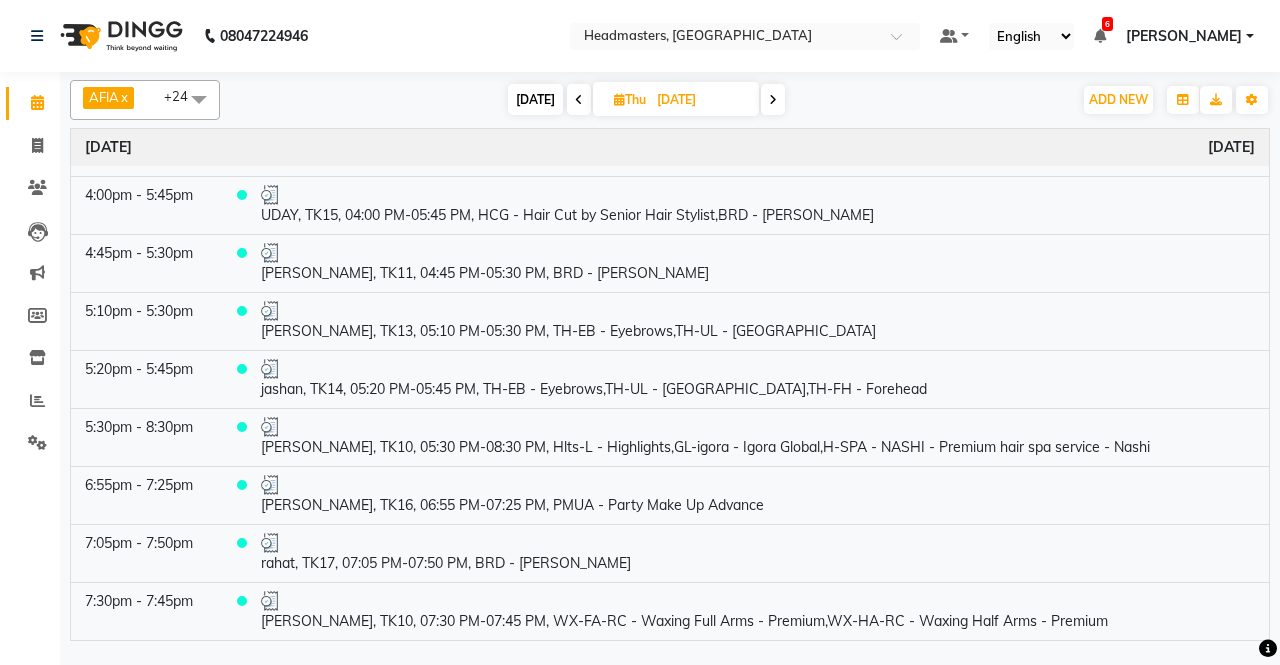 click at bounding box center [773, 99] 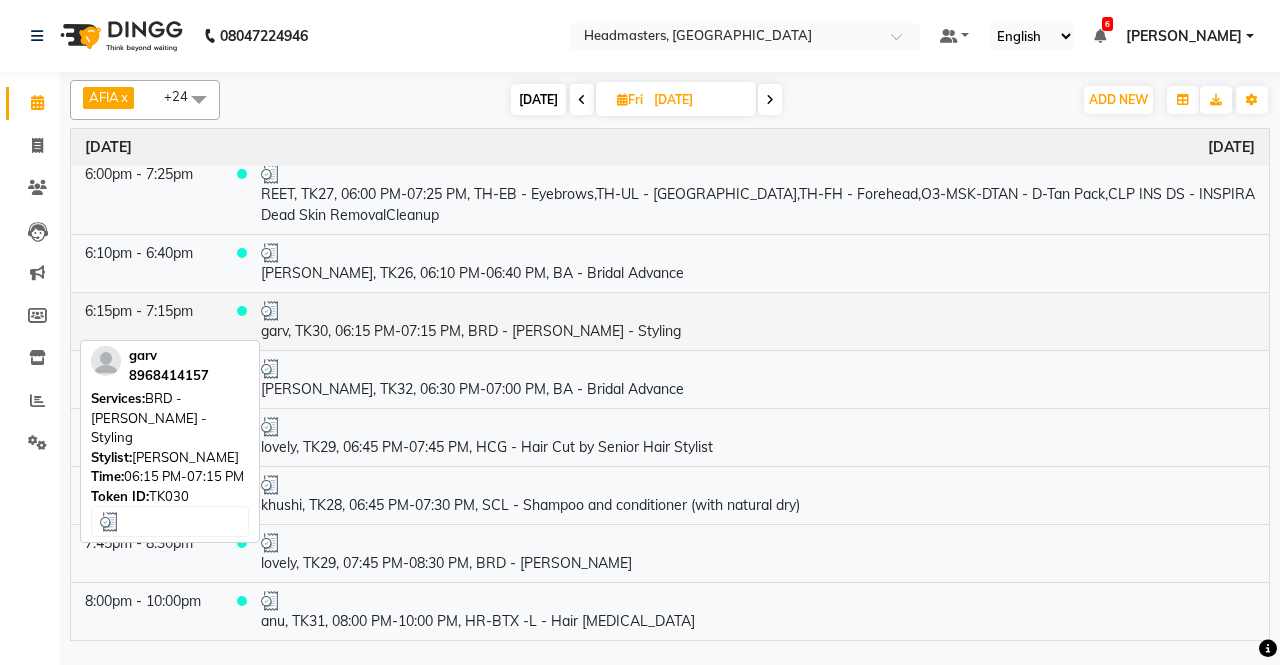 scroll, scrollTop: 2879, scrollLeft: 0, axis: vertical 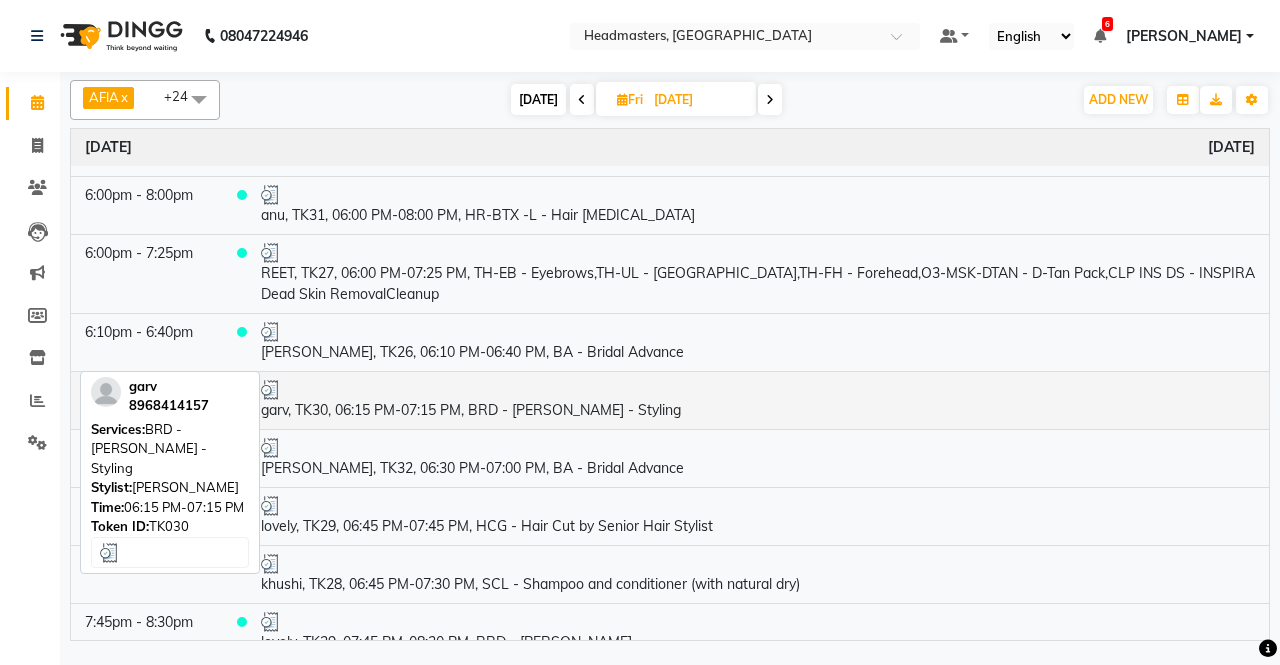click on "garv, TK30, 06:15 PM-07:15 PM, BRD - [PERSON_NAME] - Styling" at bounding box center [758, 400] 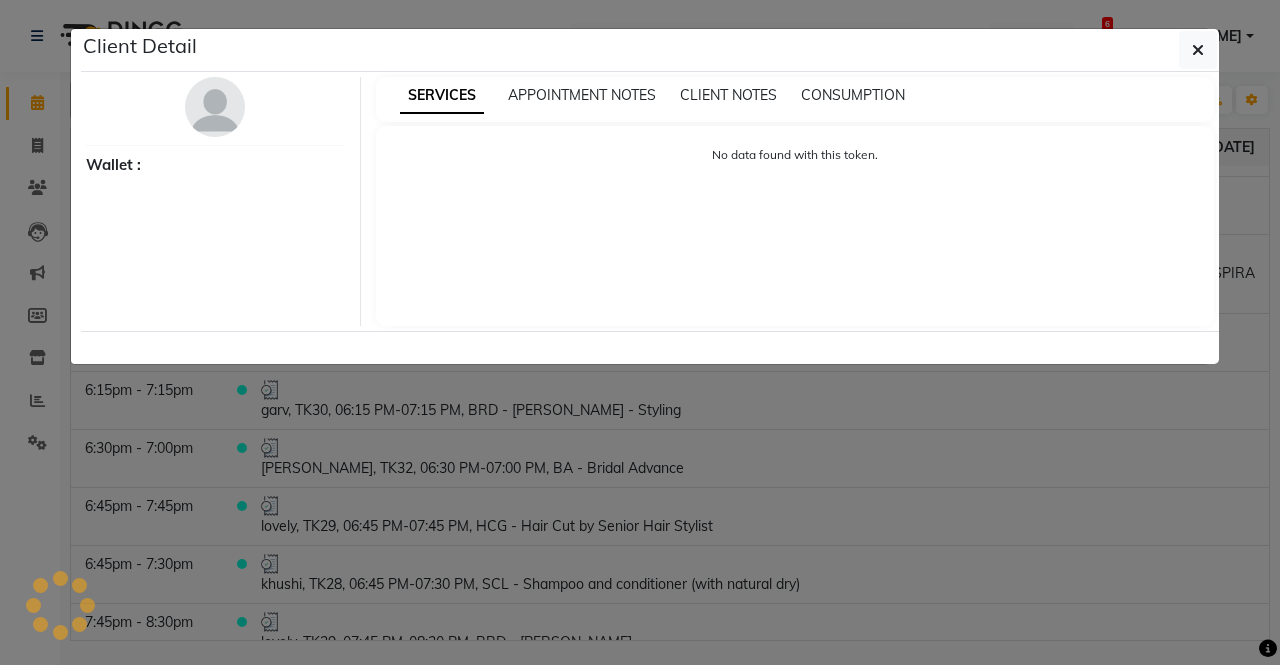 select on "3" 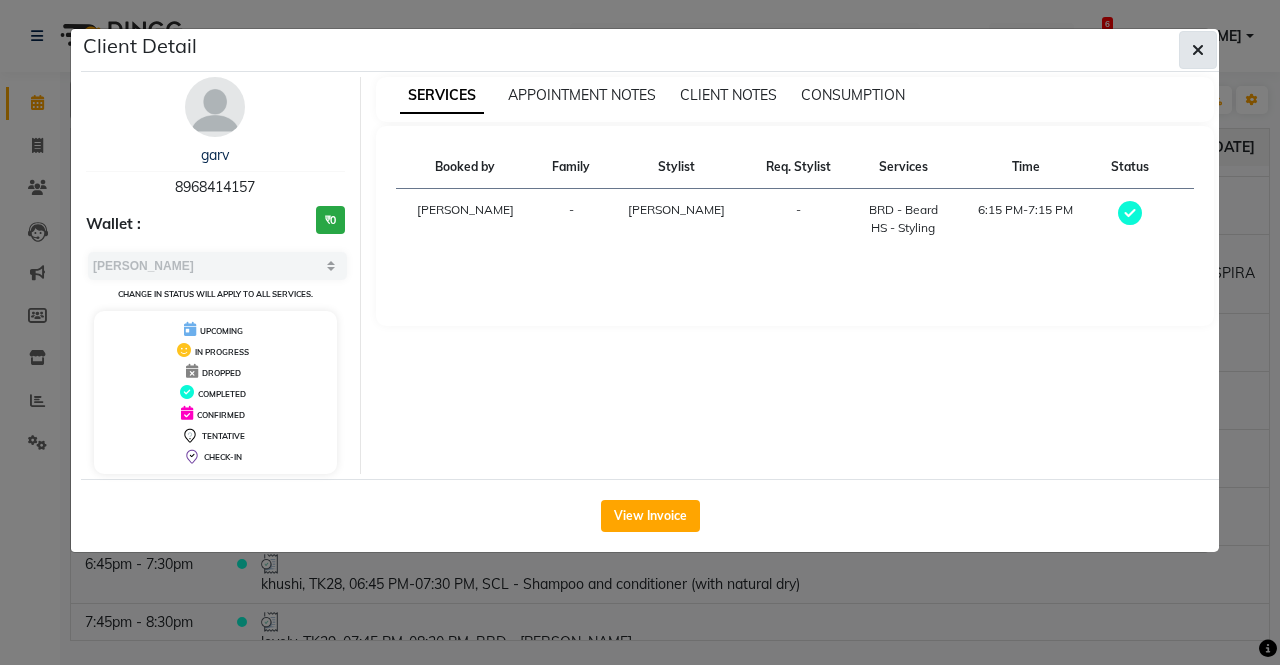 click 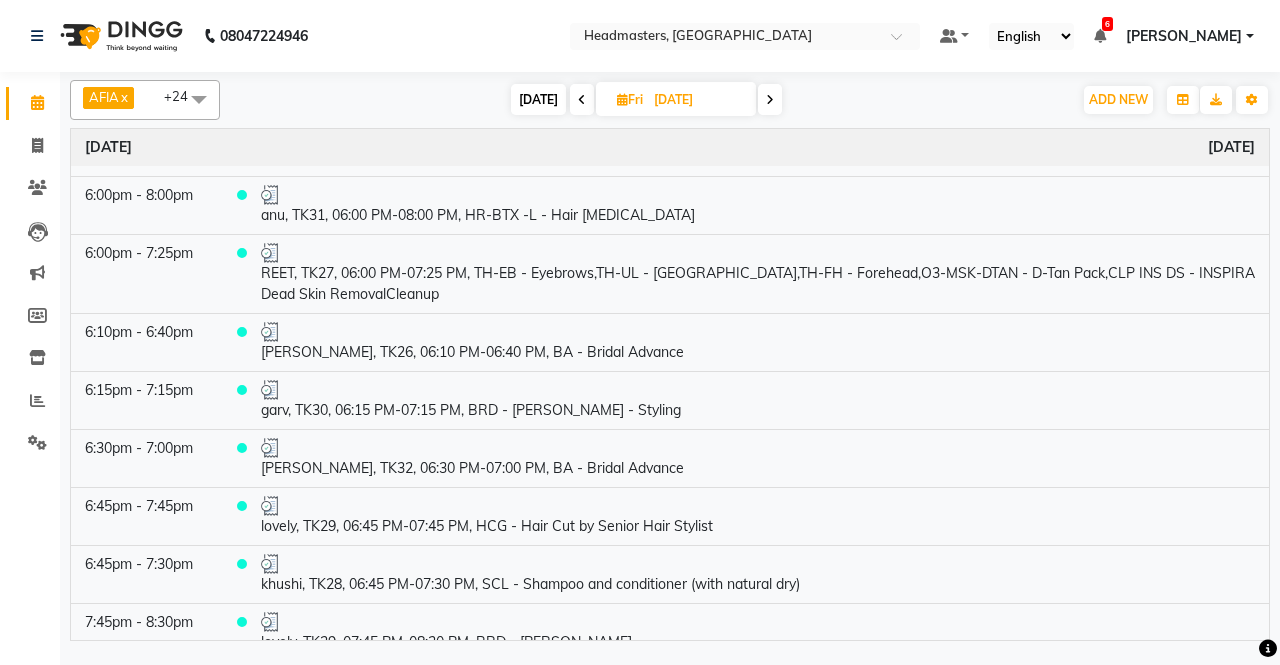 click at bounding box center [770, 99] 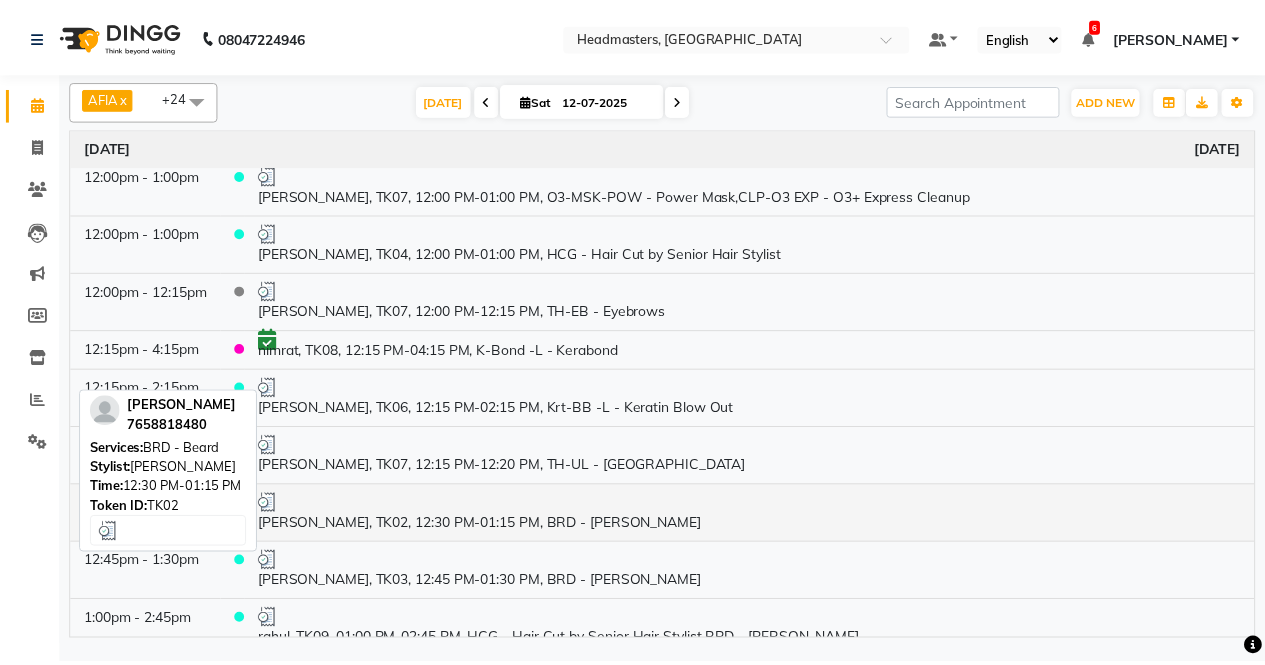 scroll, scrollTop: 500, scrollLeft: 0, axis: vertical 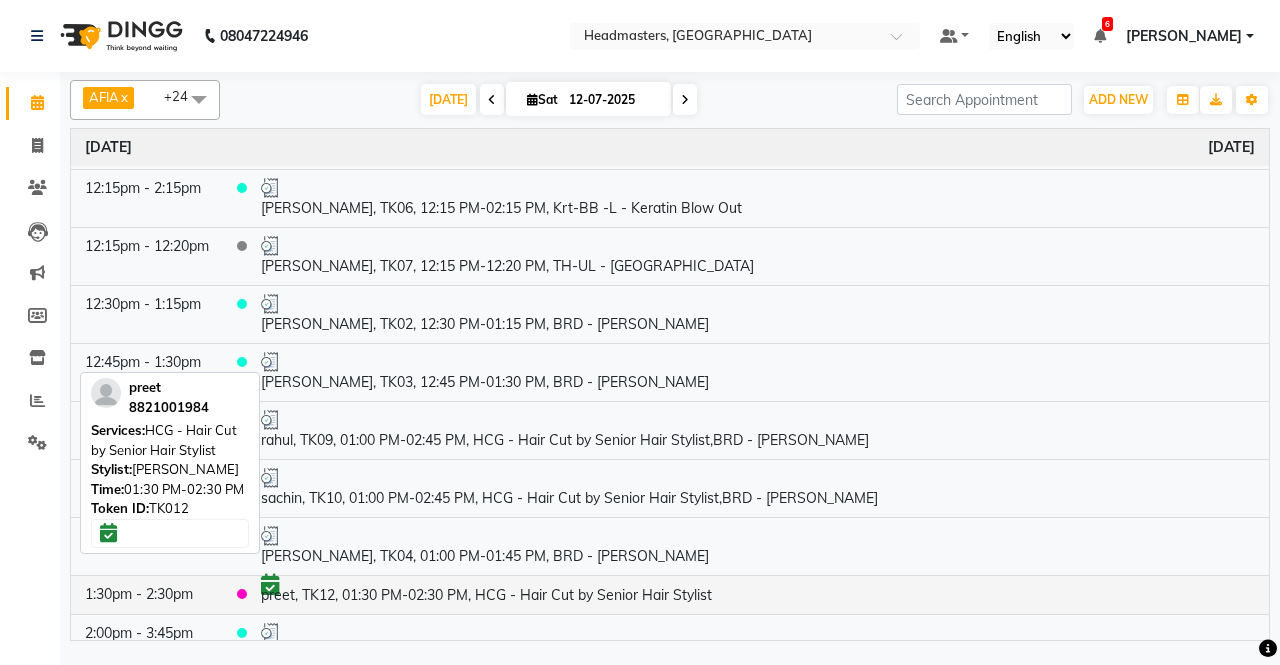 click on "preet, TK12, 01:30 PM-02:30 PM, HCG - Hair Cut by Senior Hair Stylist" at bounding box center [758, 594] 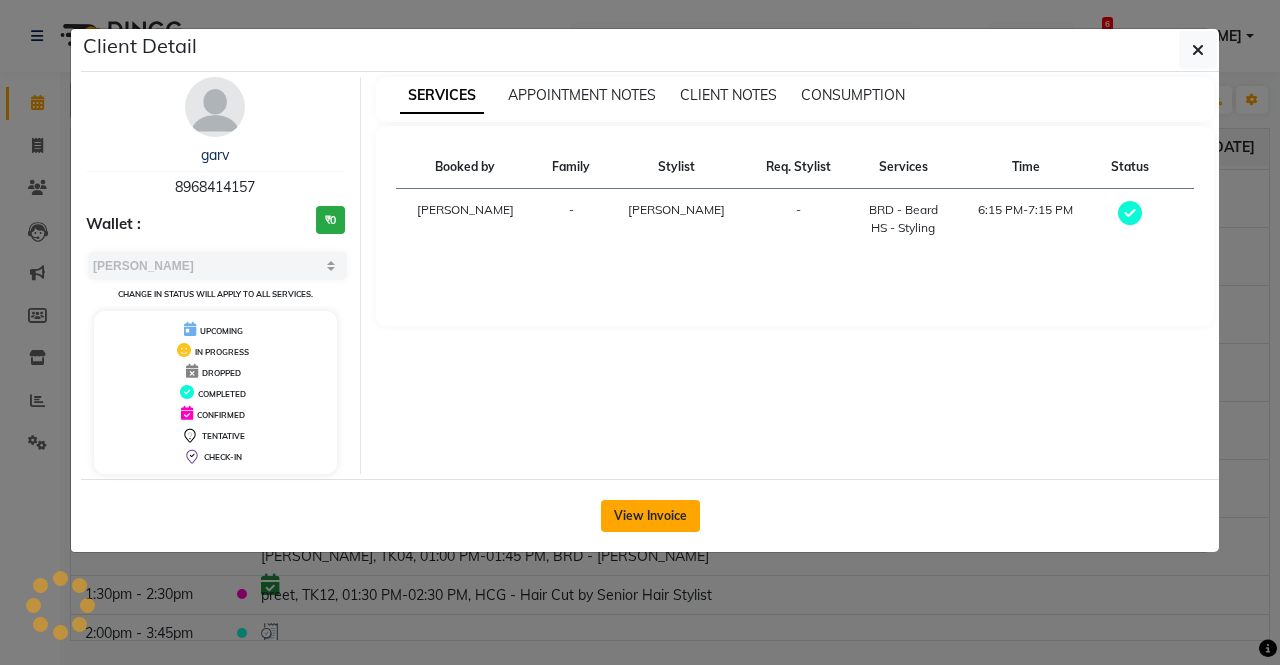 click on "View Invoice" 